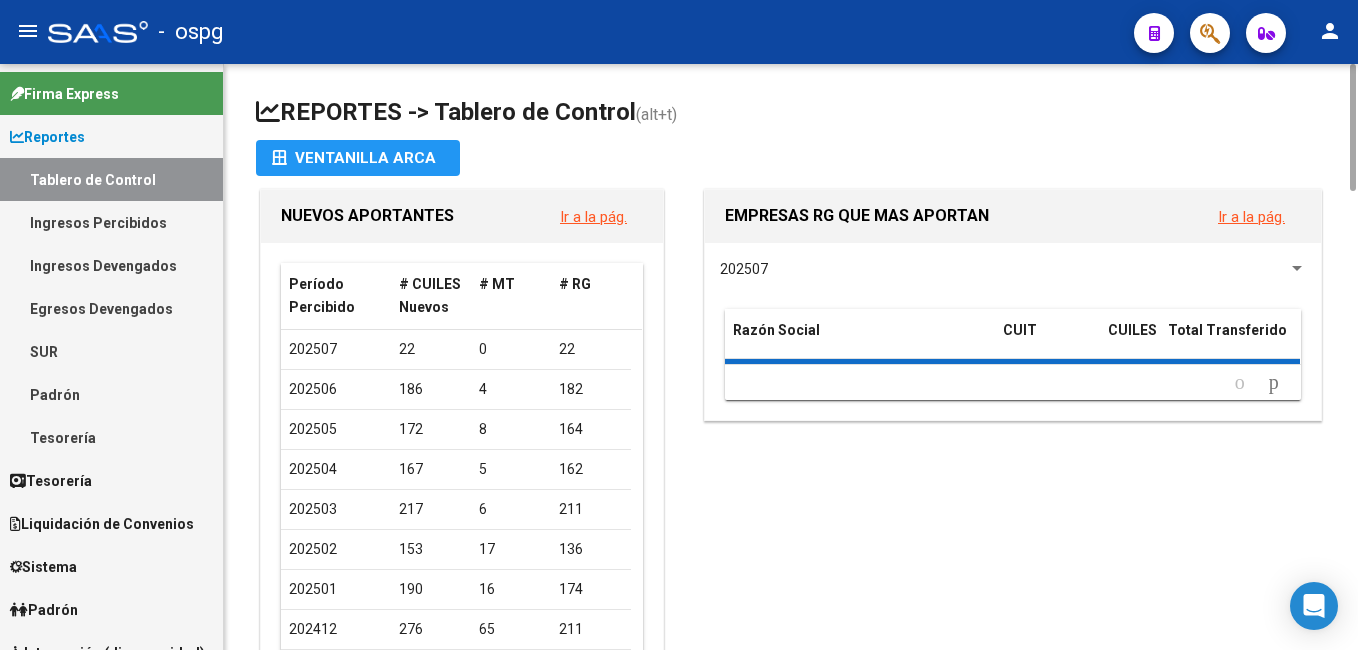 scroll, scrollTop: 0, scrollLeft: 0, axis: both 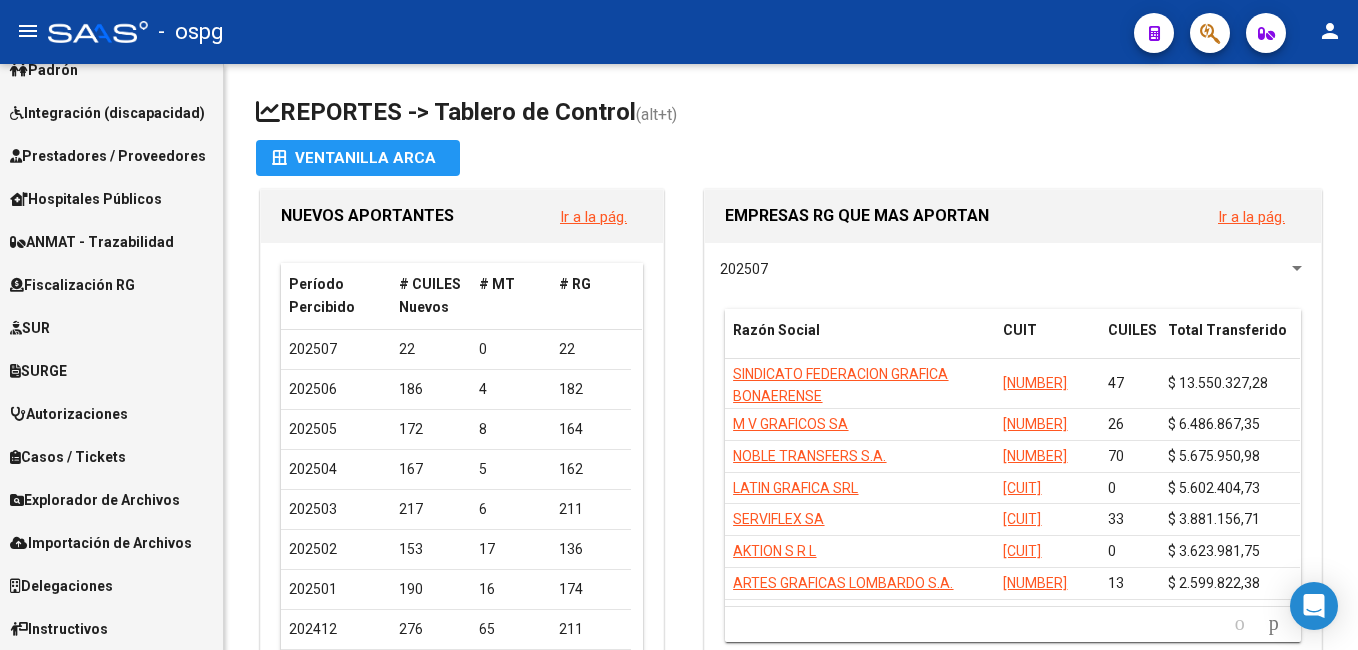 click on "Prestadores / Proveedores" at bounding box center [108, 156] 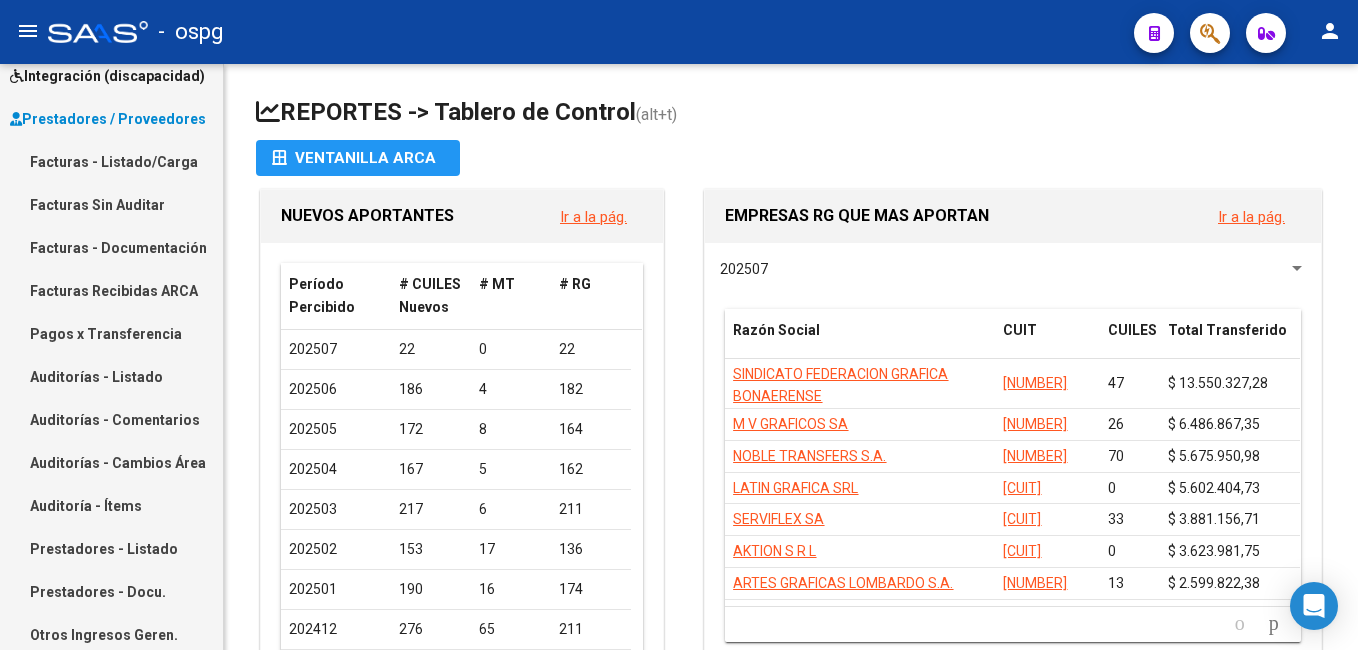 scroll, scrollTop: 239, scrollLeft: 0, axis: vertical 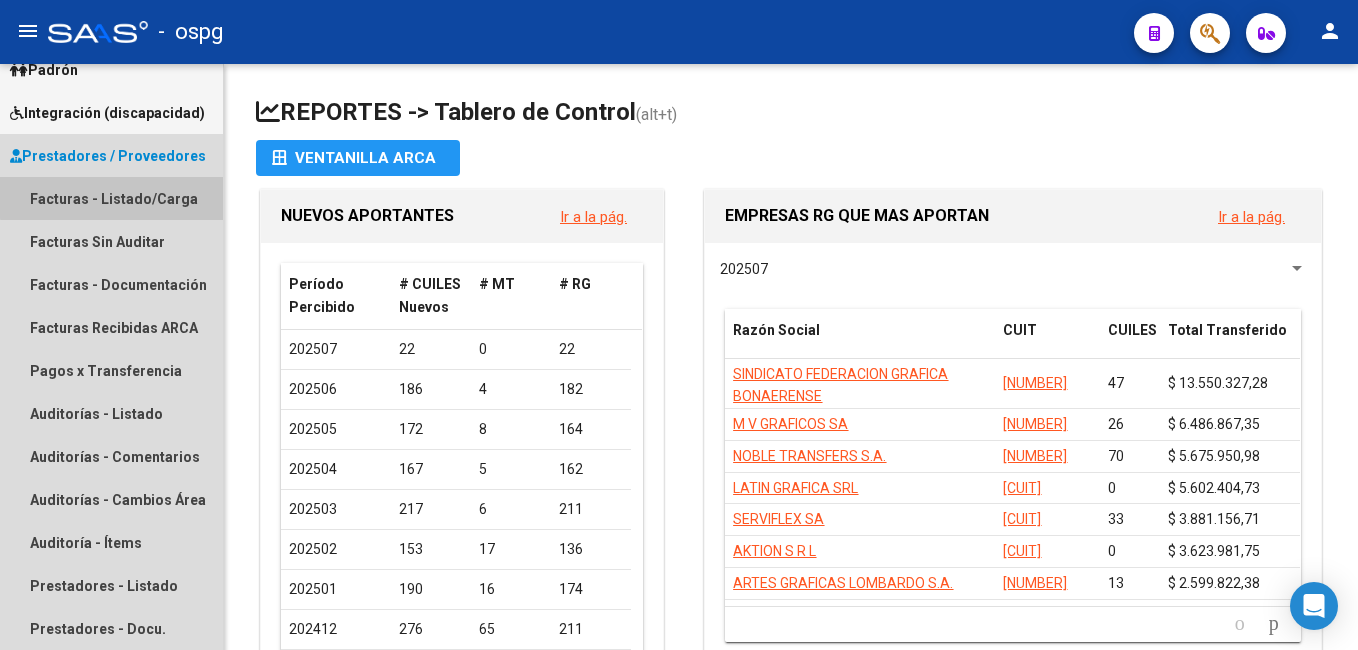 drag, startPoint x: 120, startPoint y: 197, endPoint x: 147, endPoint y: 217, distance: 33.600594 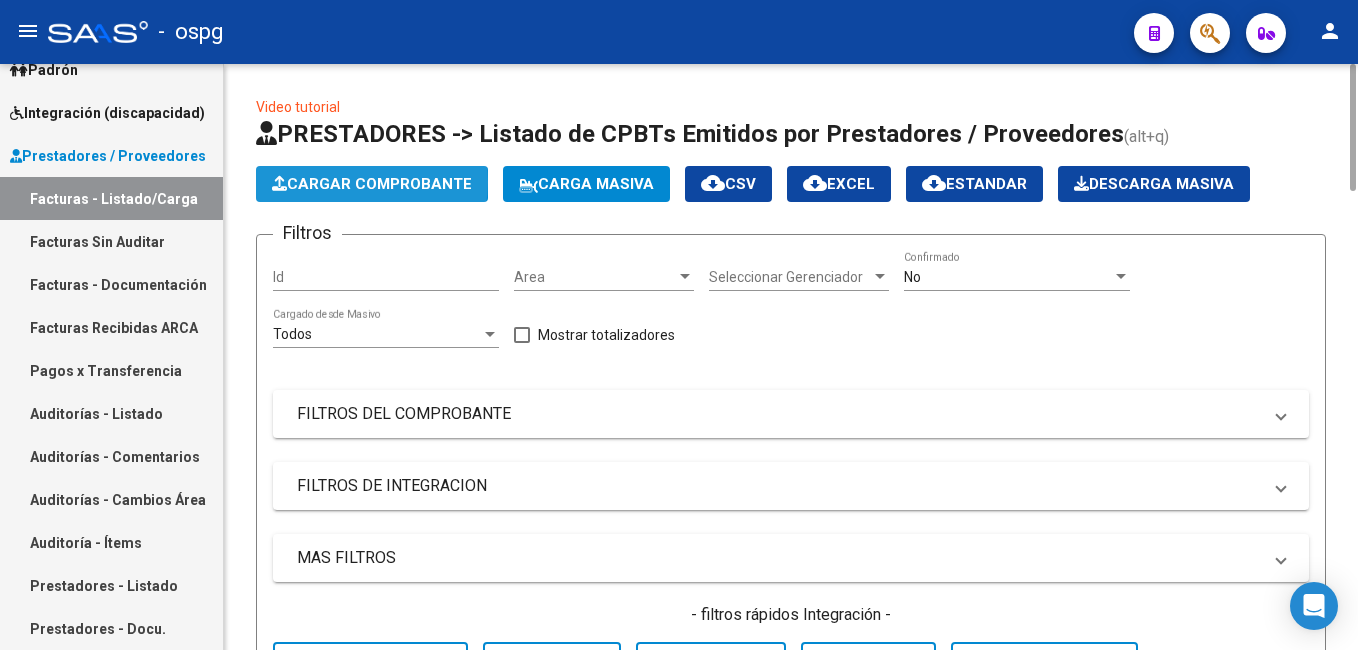 click on "Cargar Comprobante" 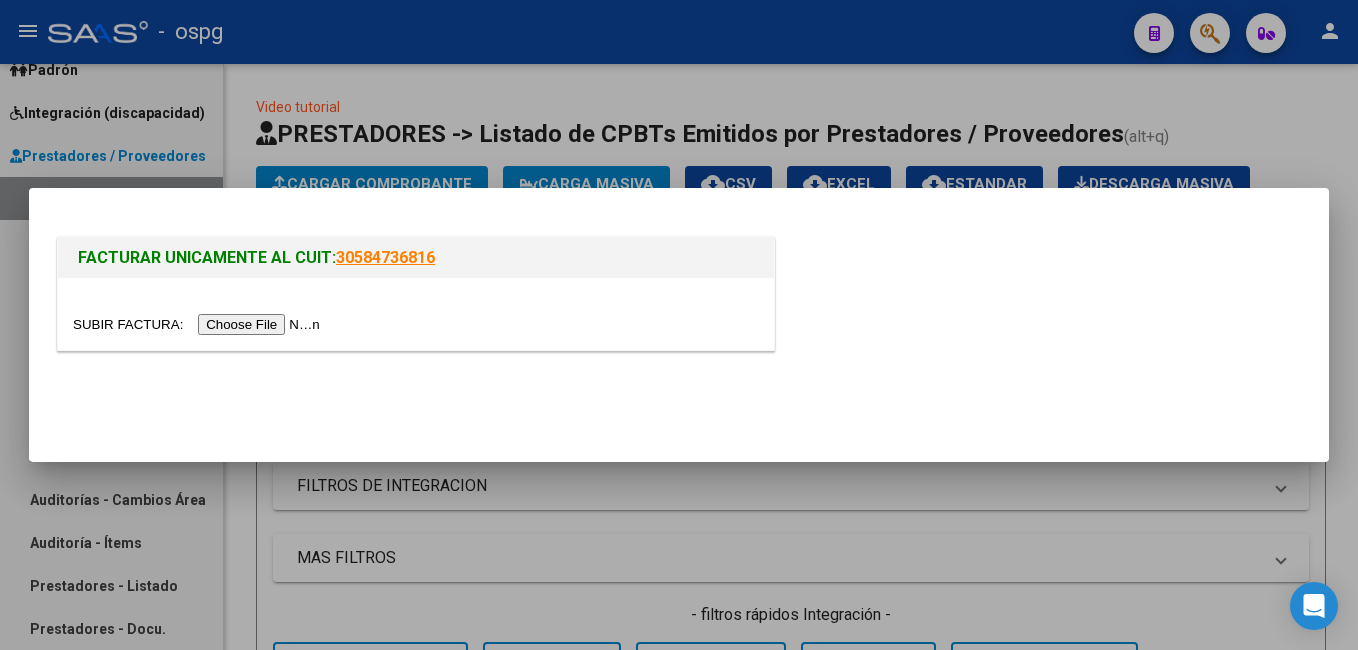 click at bounding box center (199, 324) 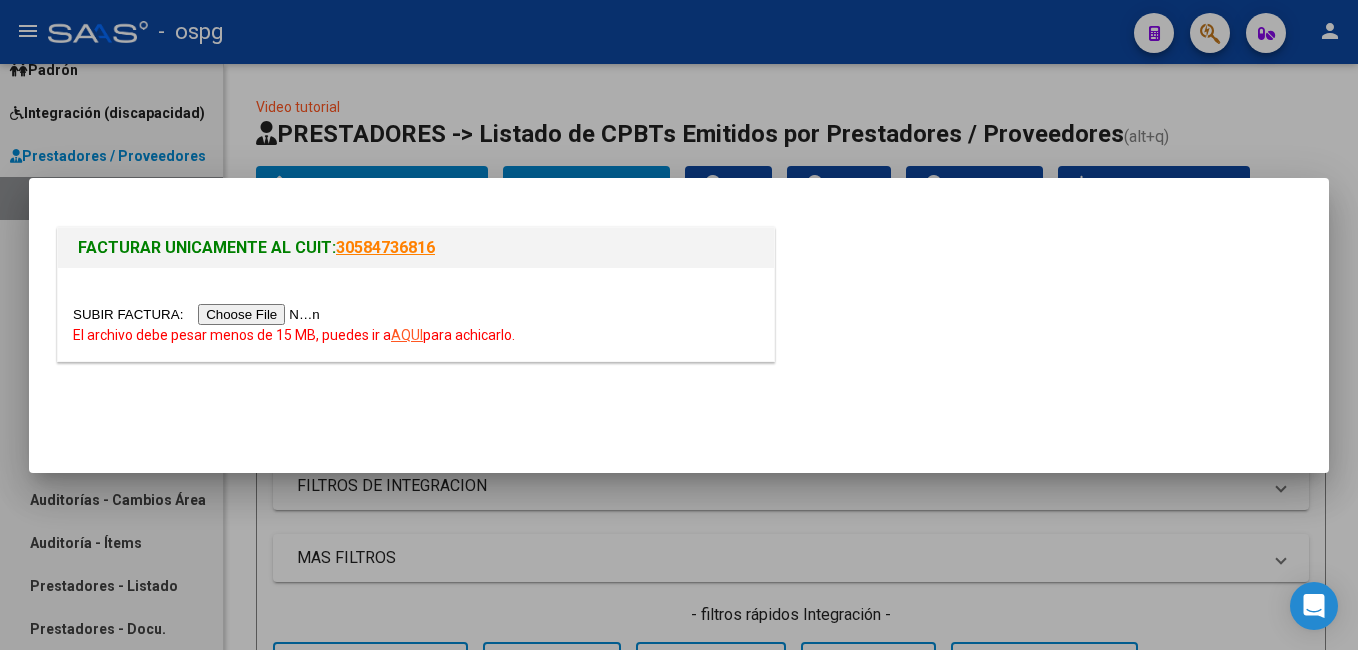 click at bounding box center [679, 325] 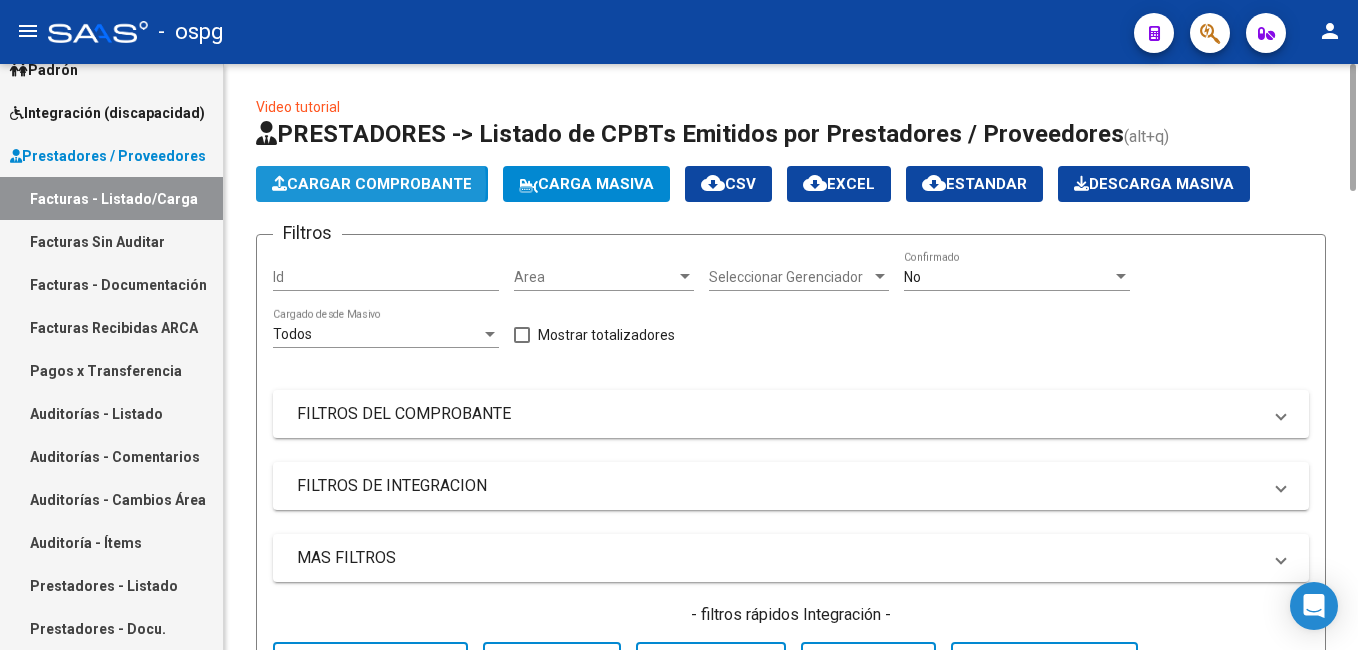 click on "Cargar Comprobante" 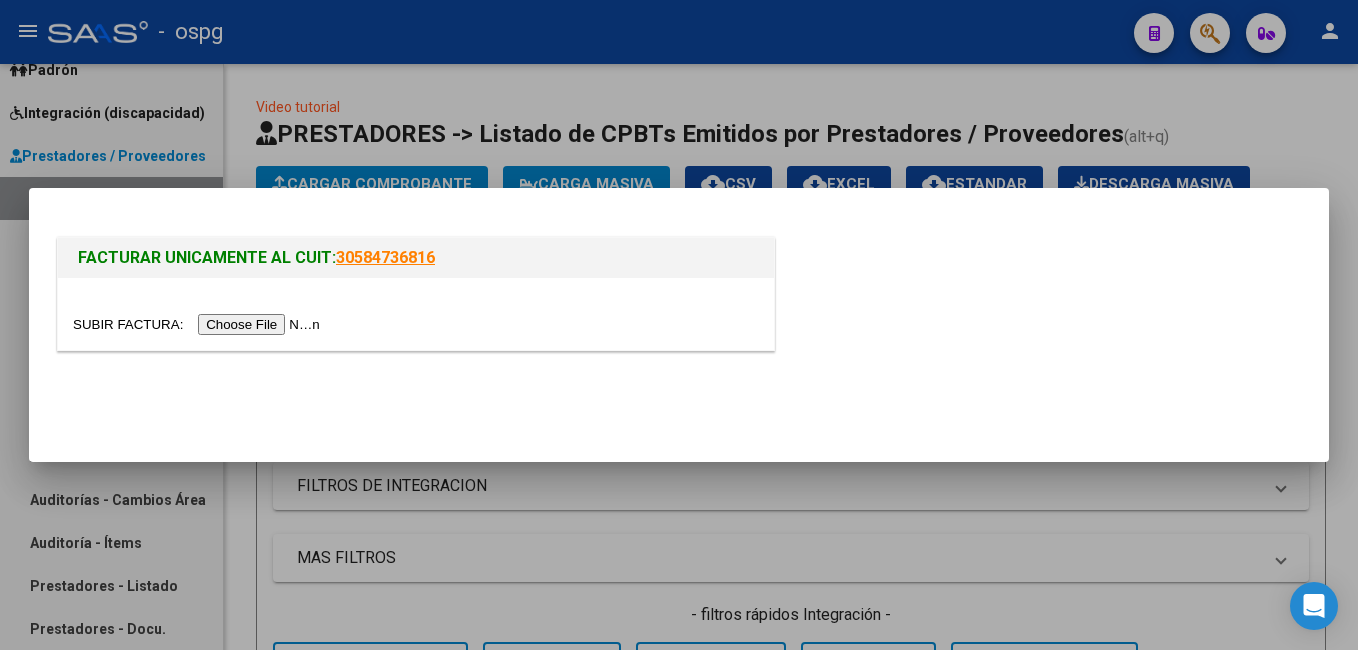 click at bounding box center (199, 324) 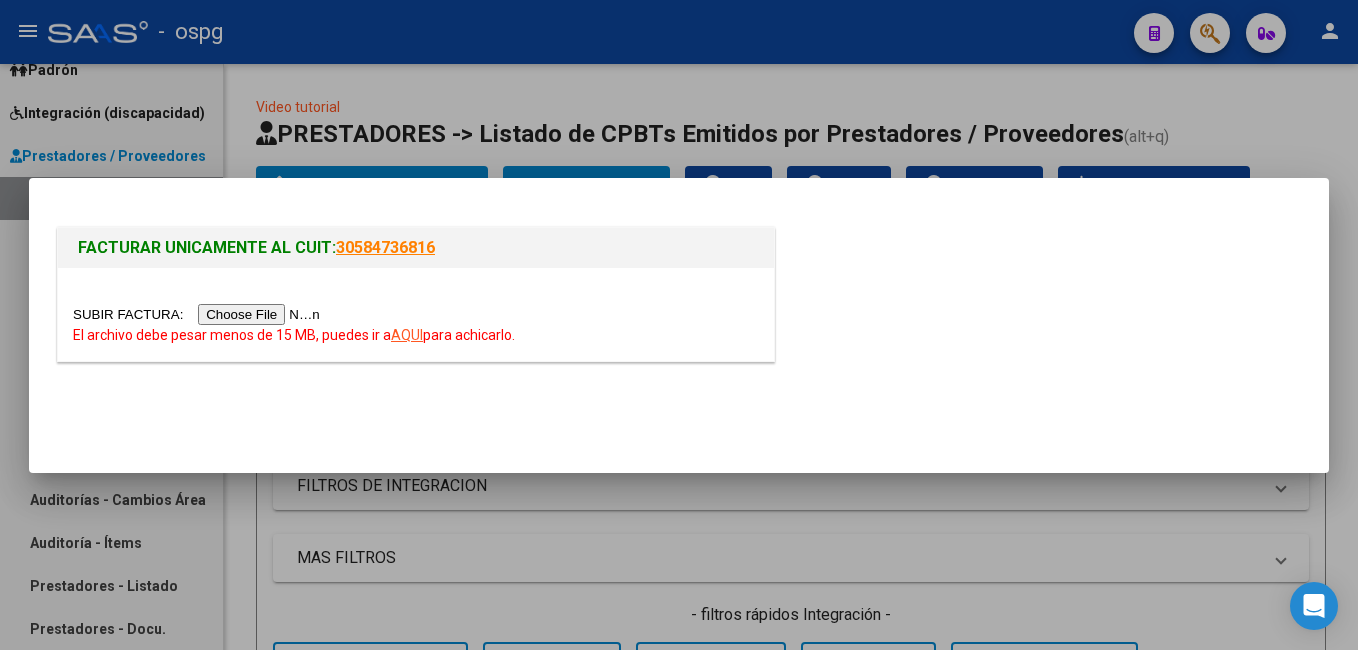 click at bounding box center [679, 325] 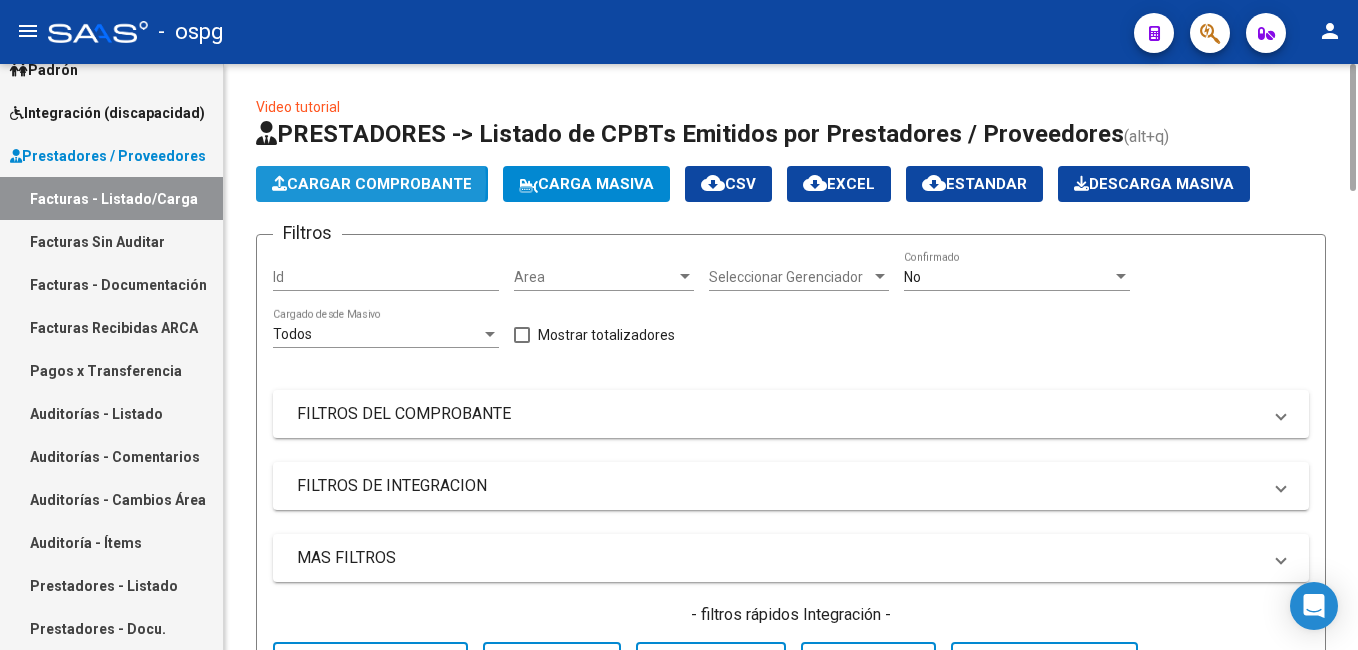 click on "Cargar Comprobante" 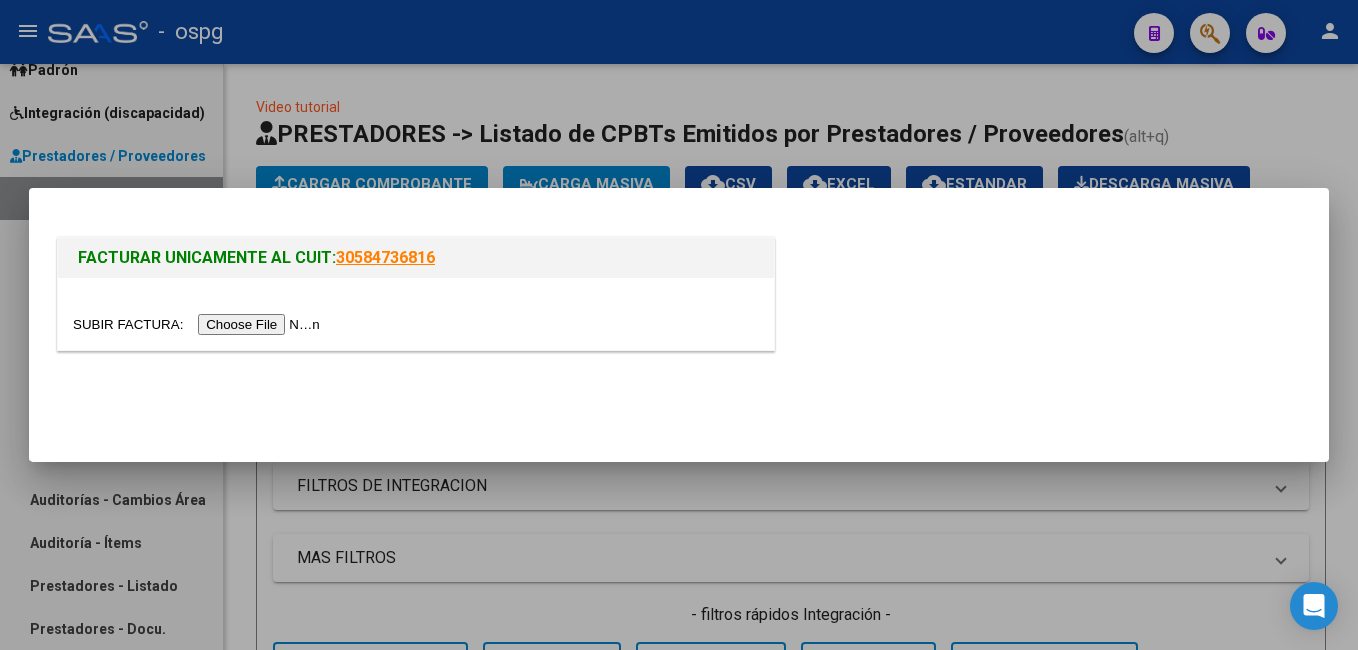 click at bounding box center [199, 324] 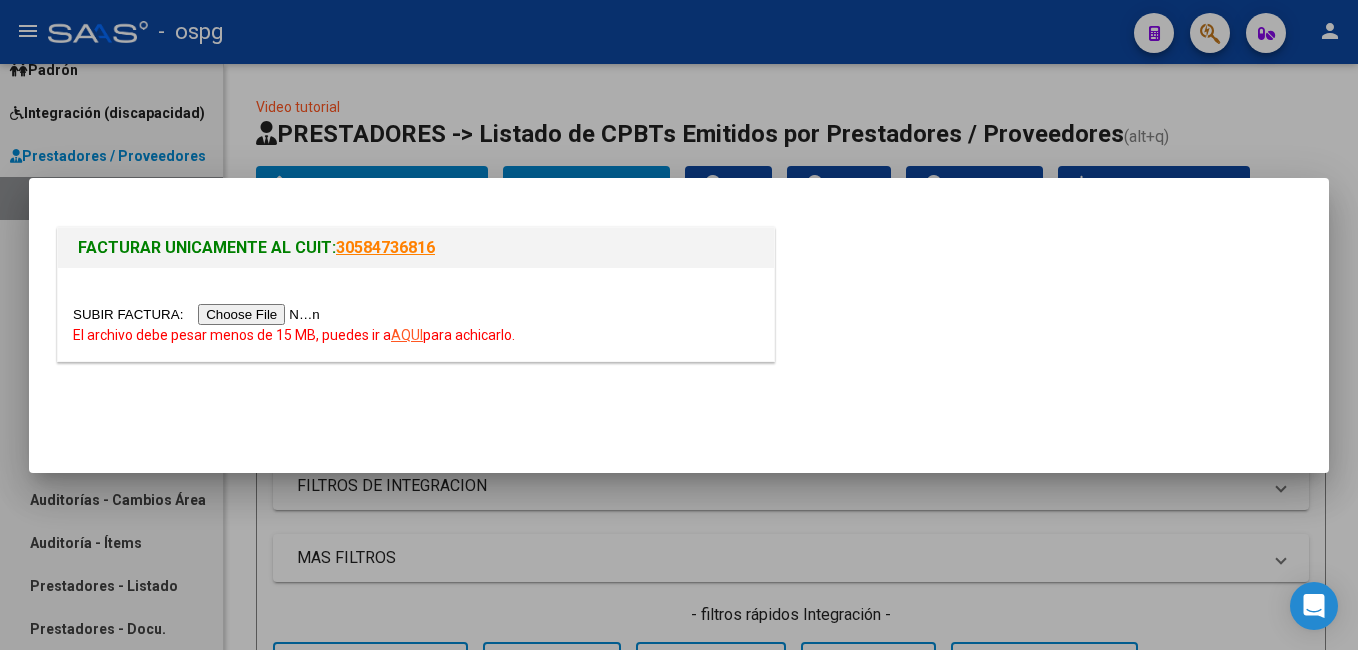 click on "AQUI" at bounding box center [407, 335] 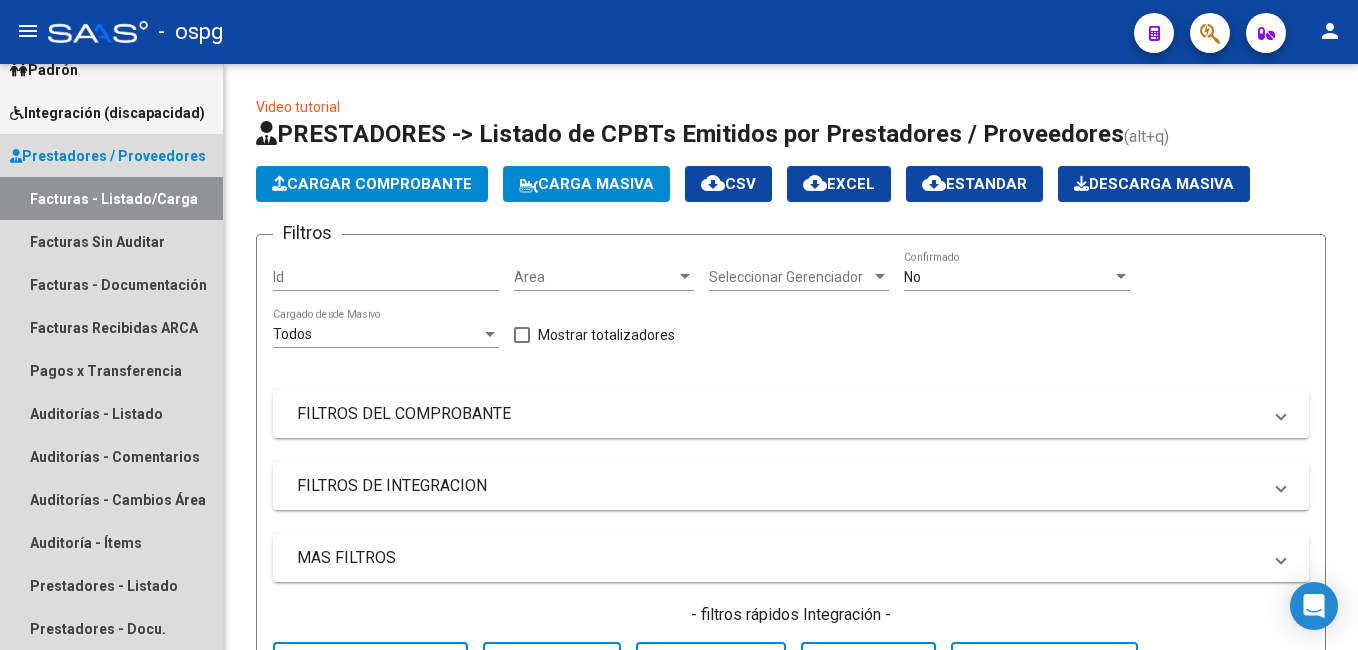 click on "Facturas - Listado/Carga" at bounding box center [111, 198] 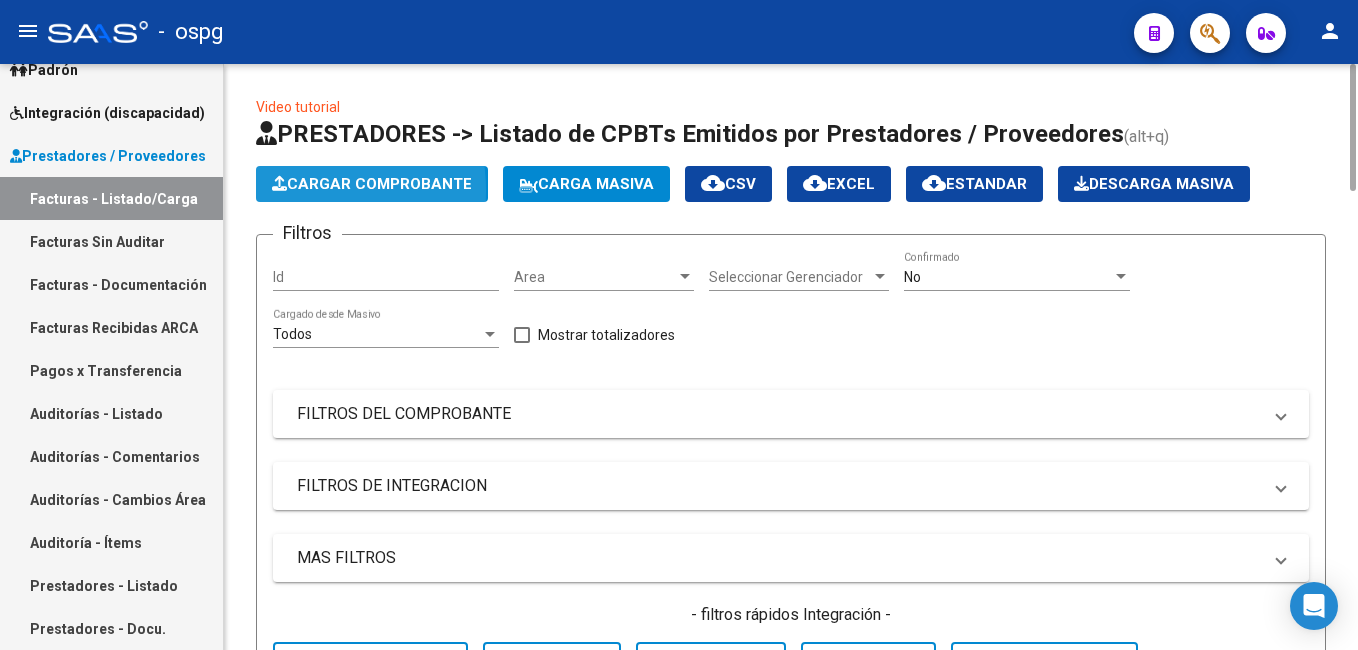 click on "Cargar Comprobante" 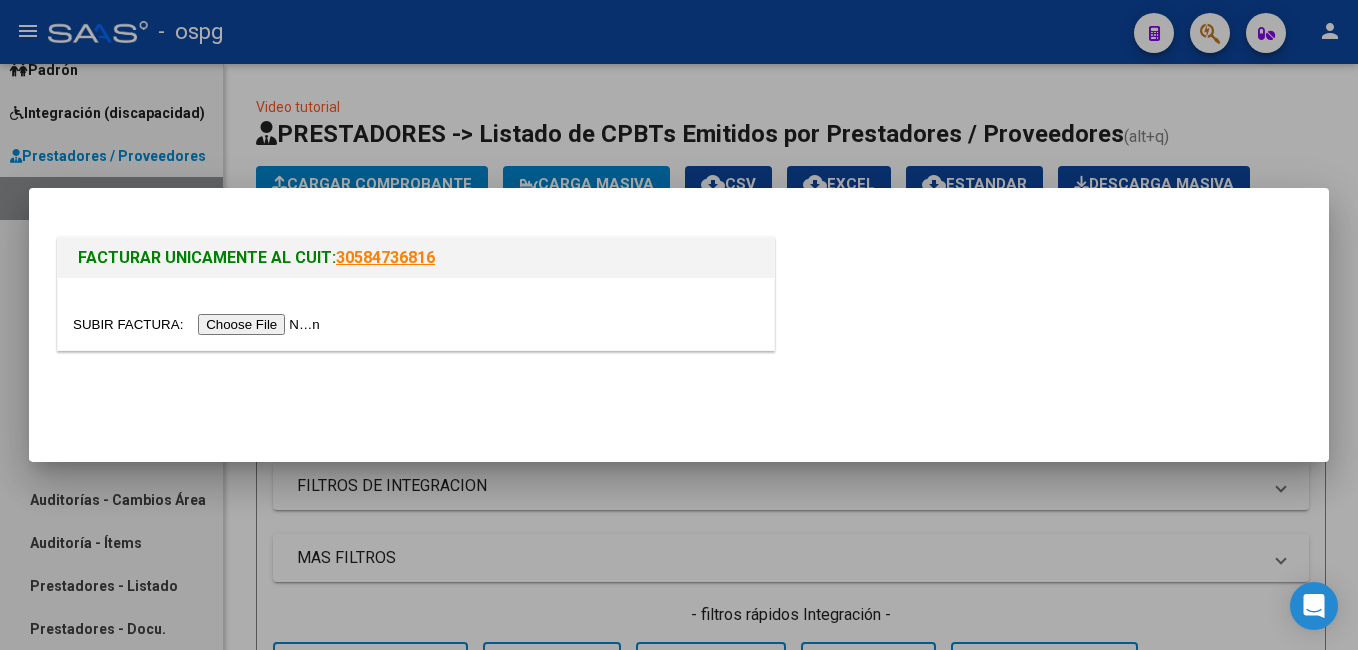 click at bounding box center (199, 324) 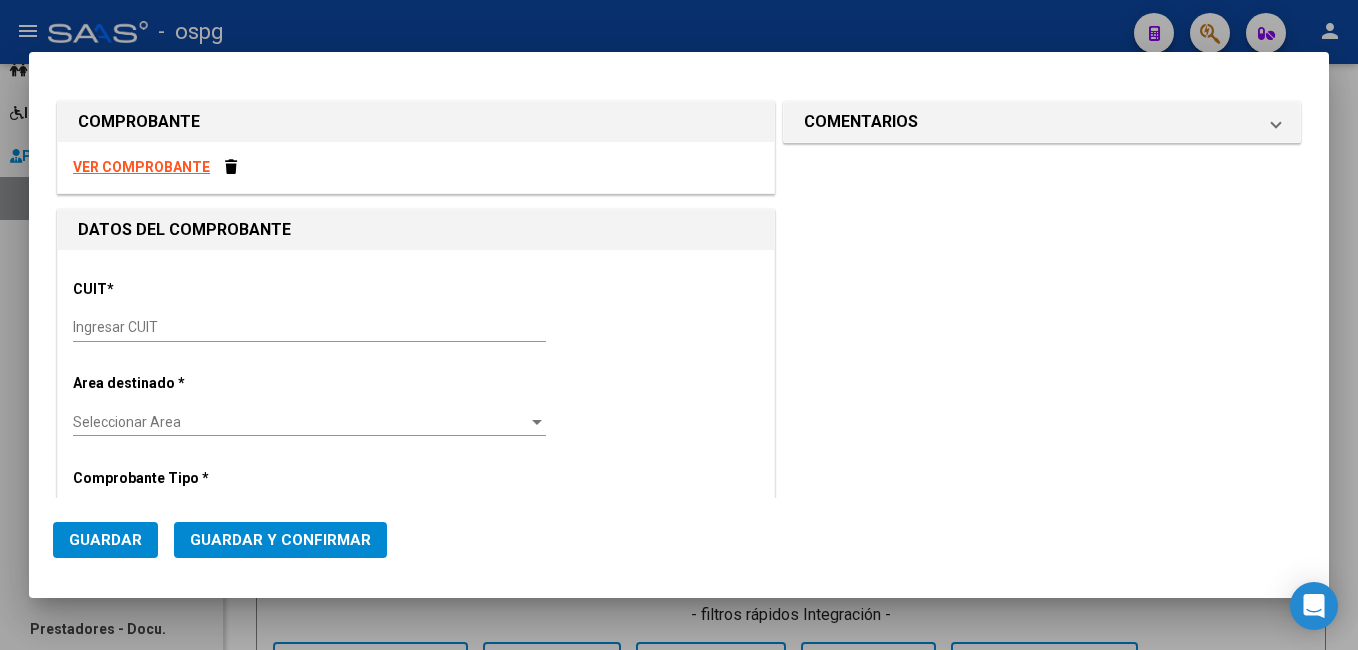 click on "VER COMPROBANTE" at bounding box center [141, 167] 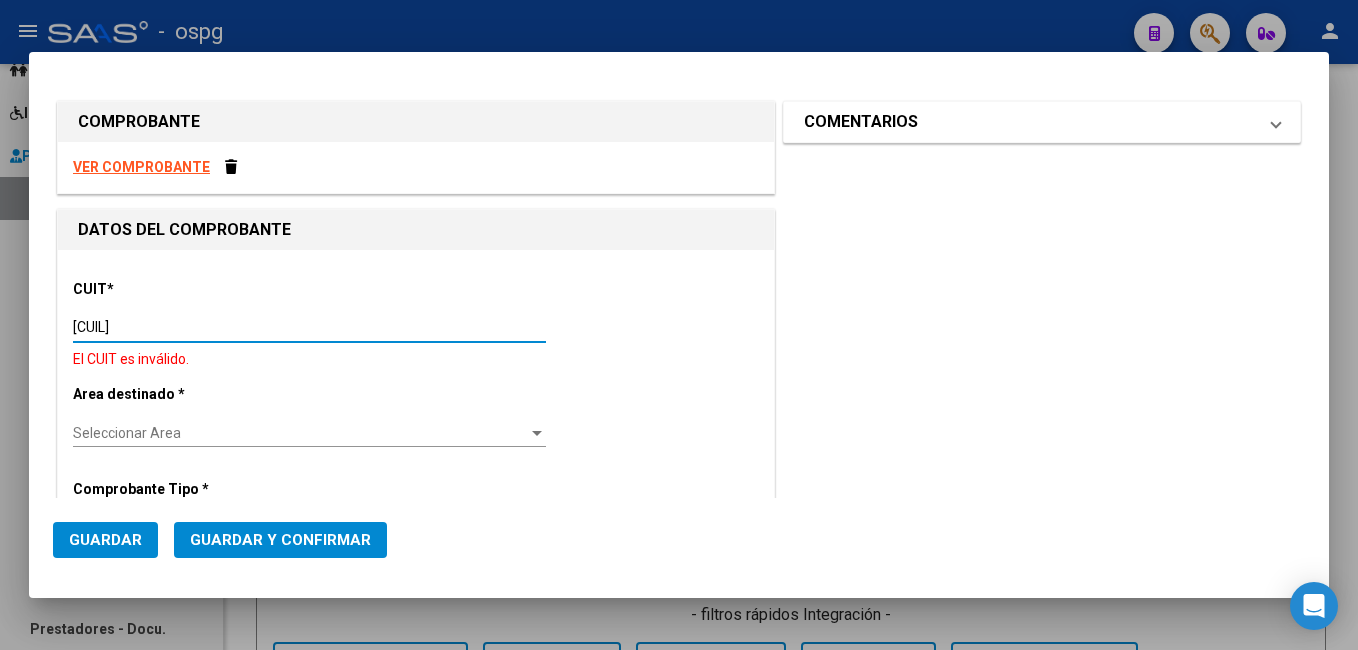 type on "30-62698339-8" 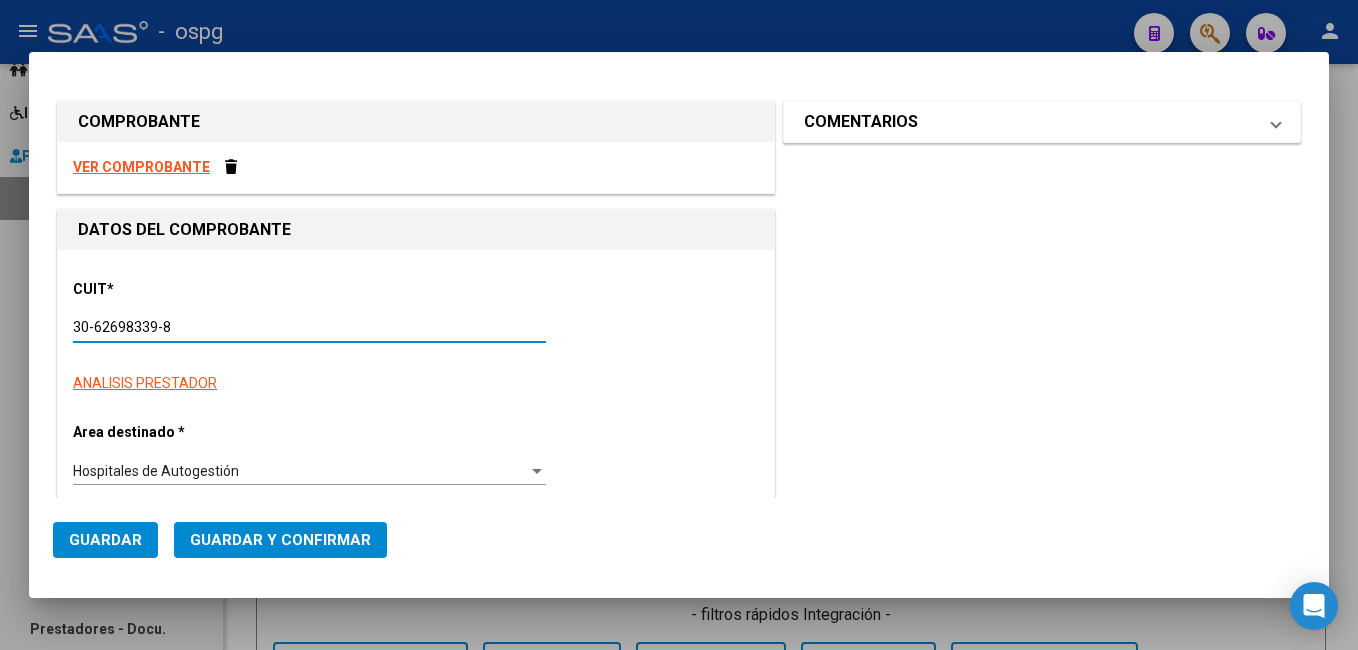 type on "129" 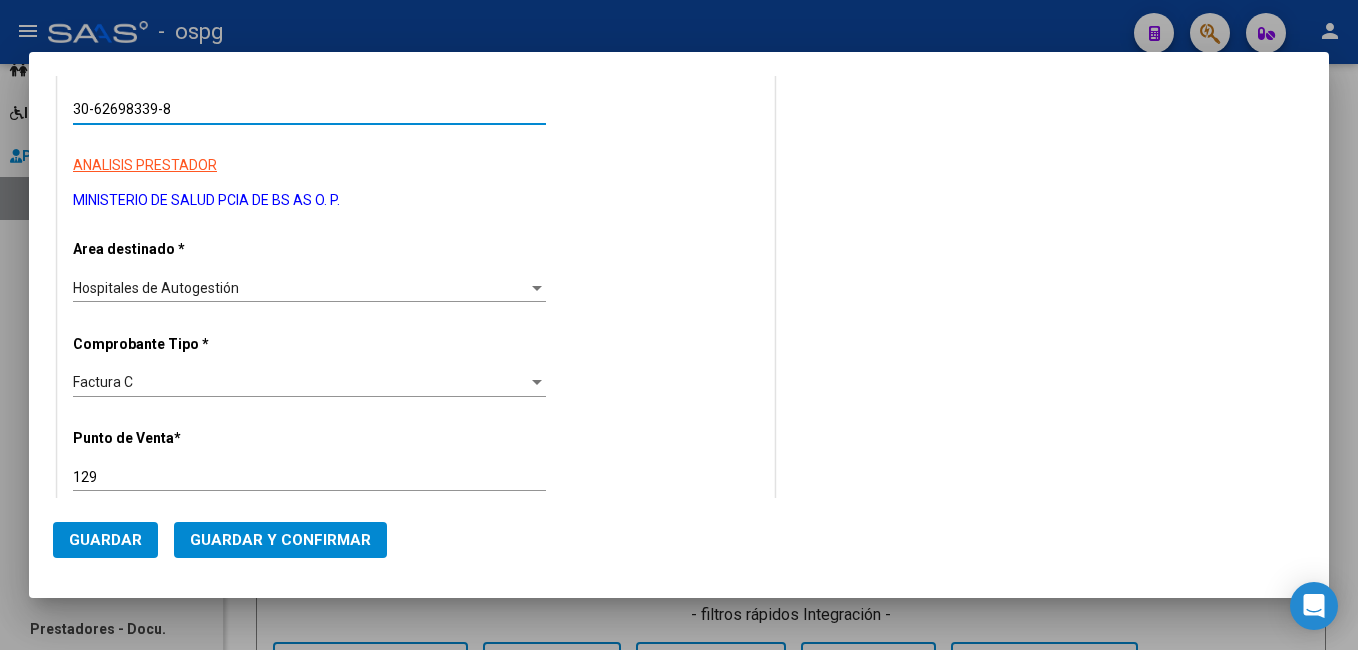 scroll, scrollTop: 300, scrollLeft: 0, axis: vertical 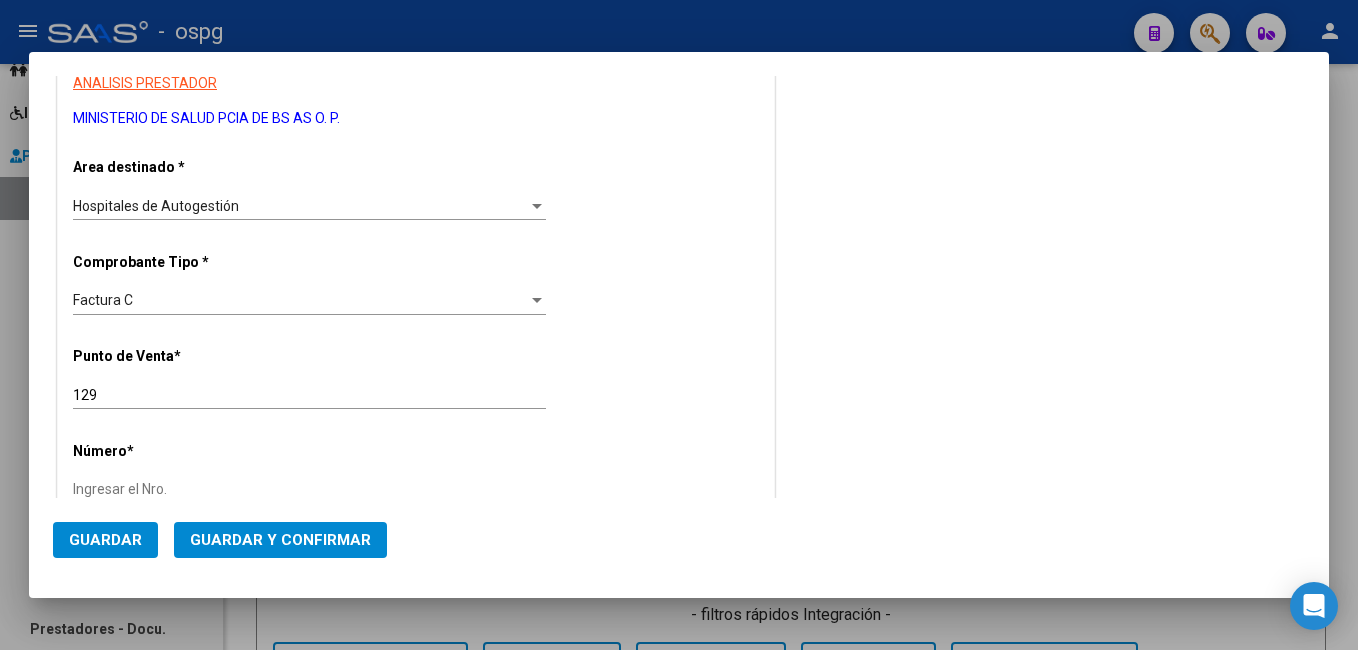 type on "30-62698339-8" 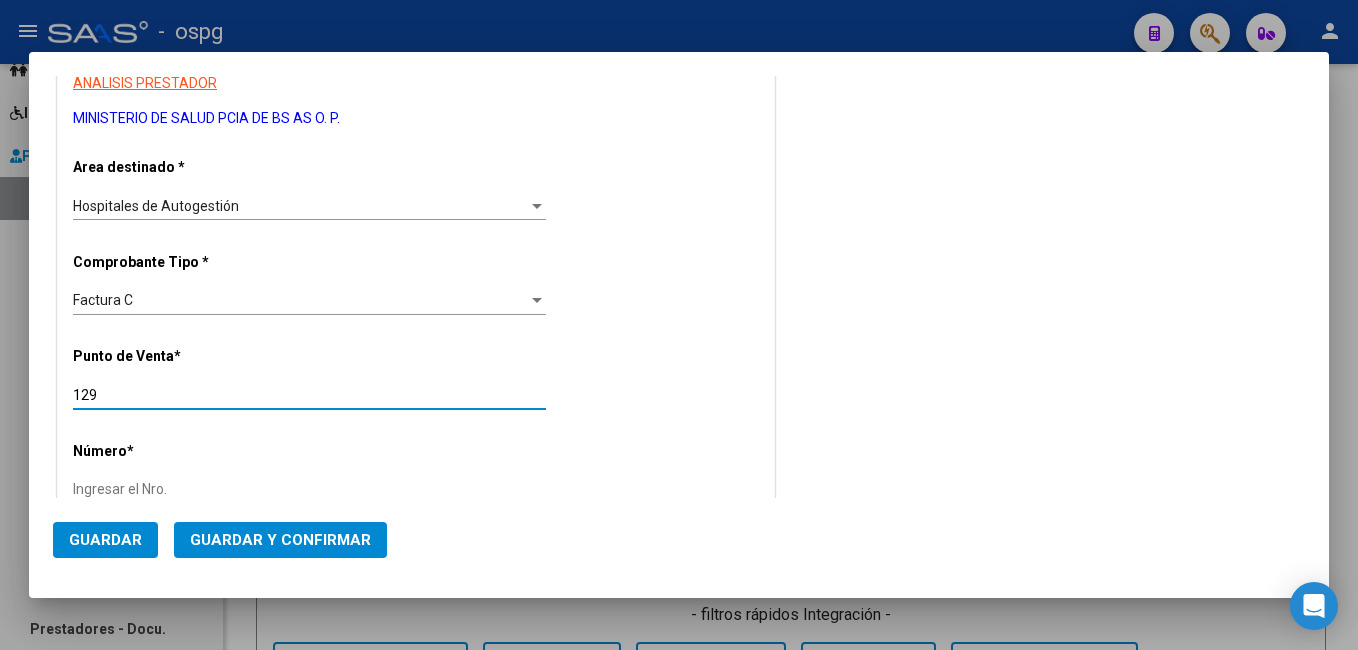 drag, startPoint x: 43, startPoint y: 407, endPoint x: 11, endPoint y: 410, distance: 32.140316 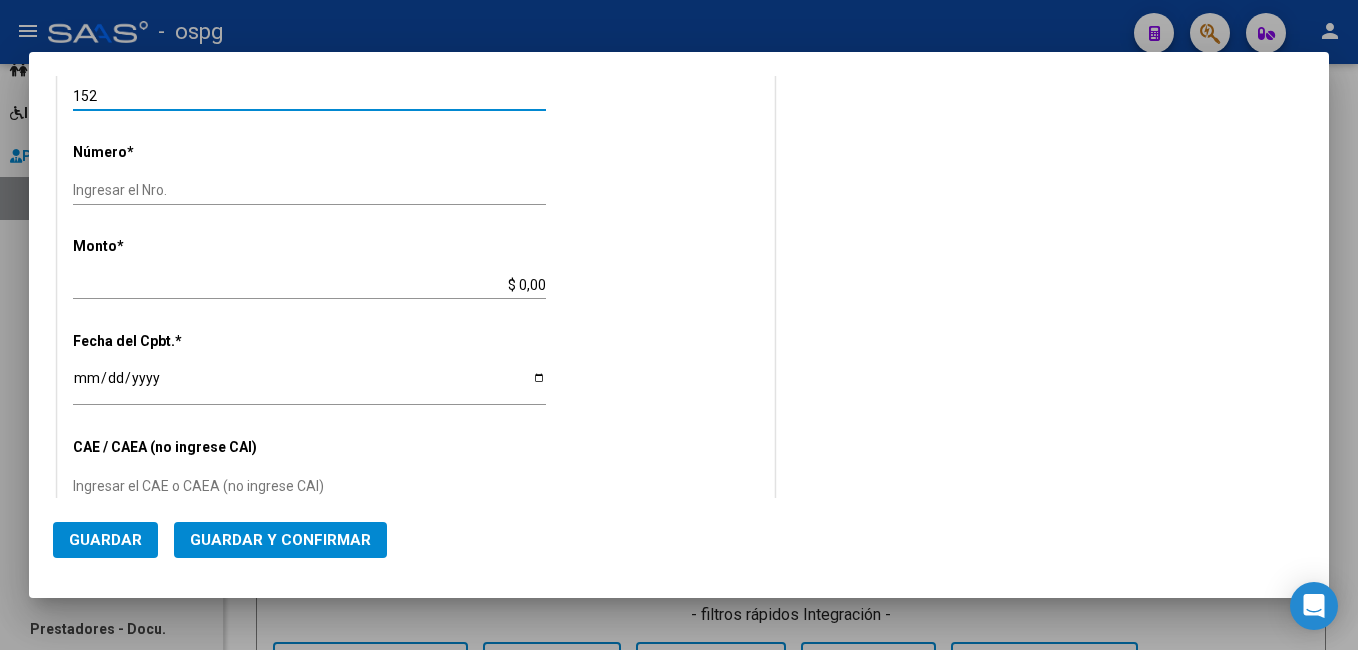 scroll, scrollTop: 600, scrollLeft: 0, axis: vertical 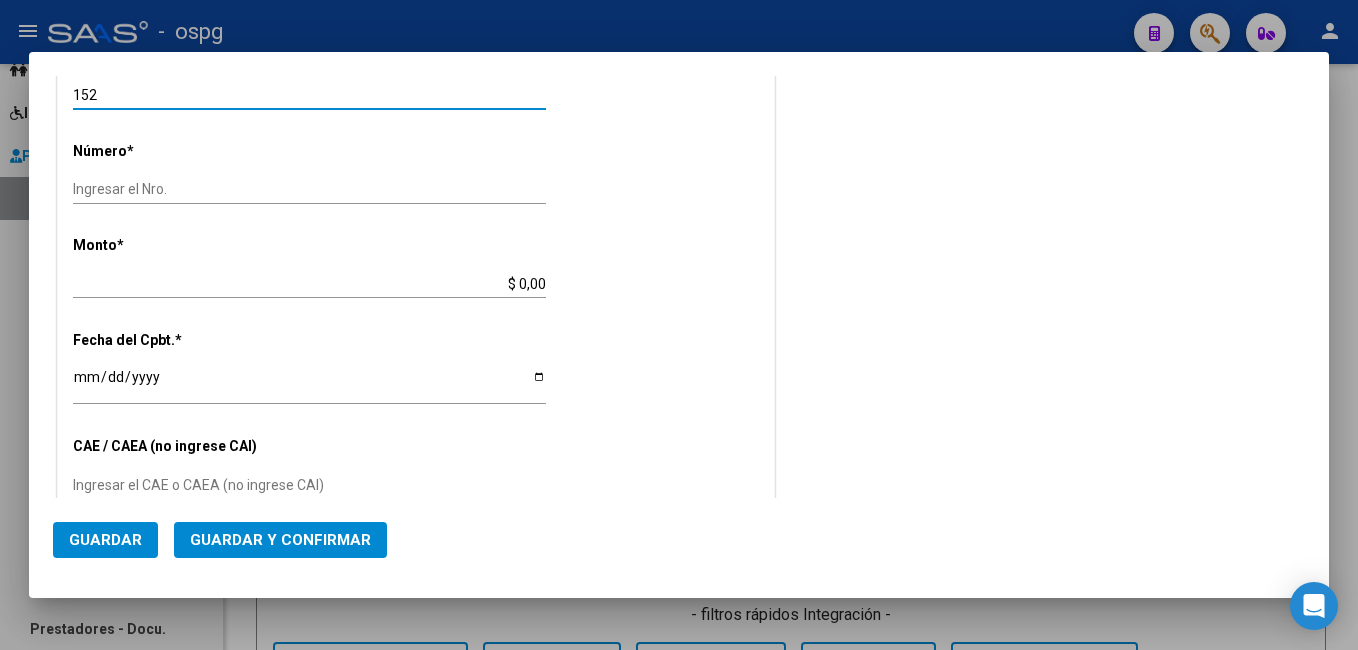 type on "152" 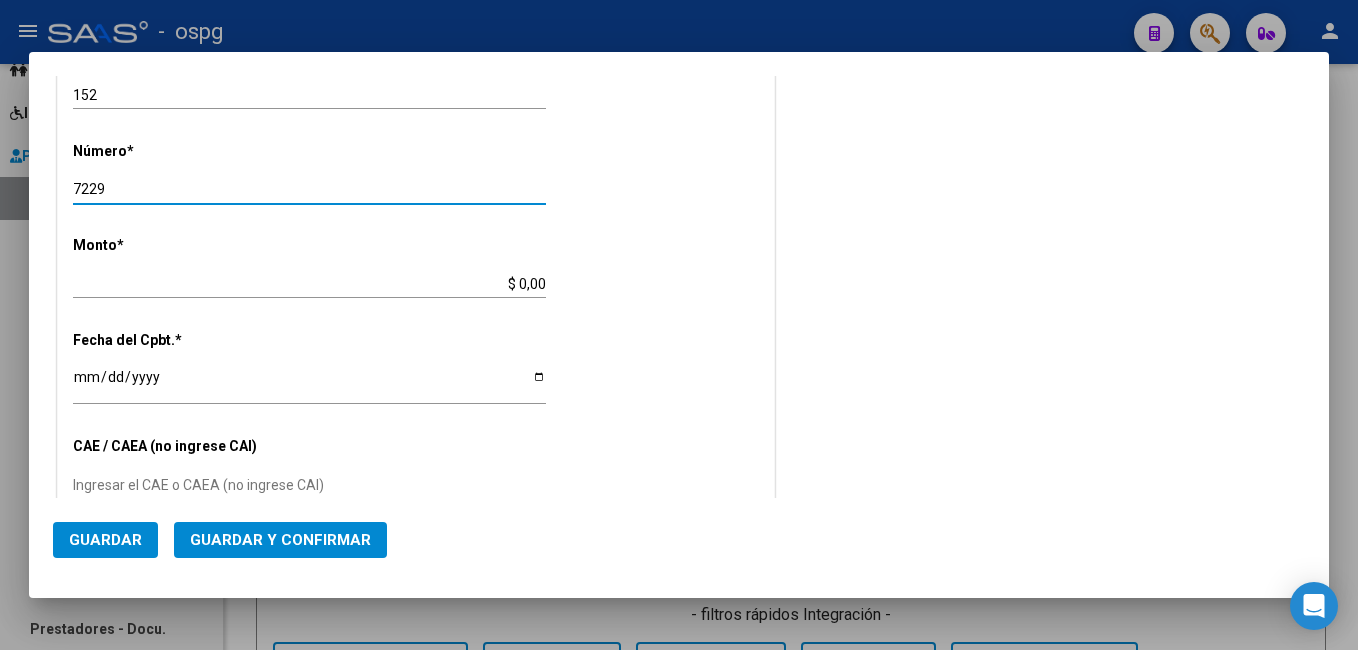 type on "7229" 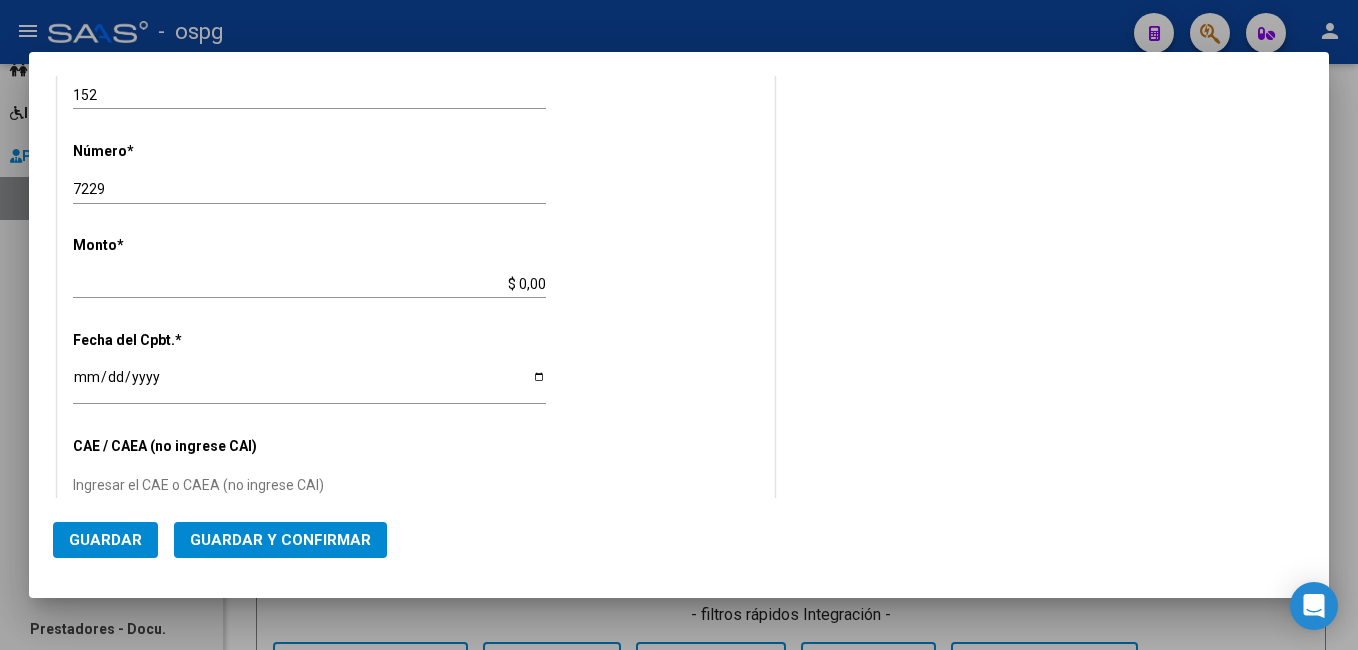 click on "$ 0,00 Ingresar el monto" 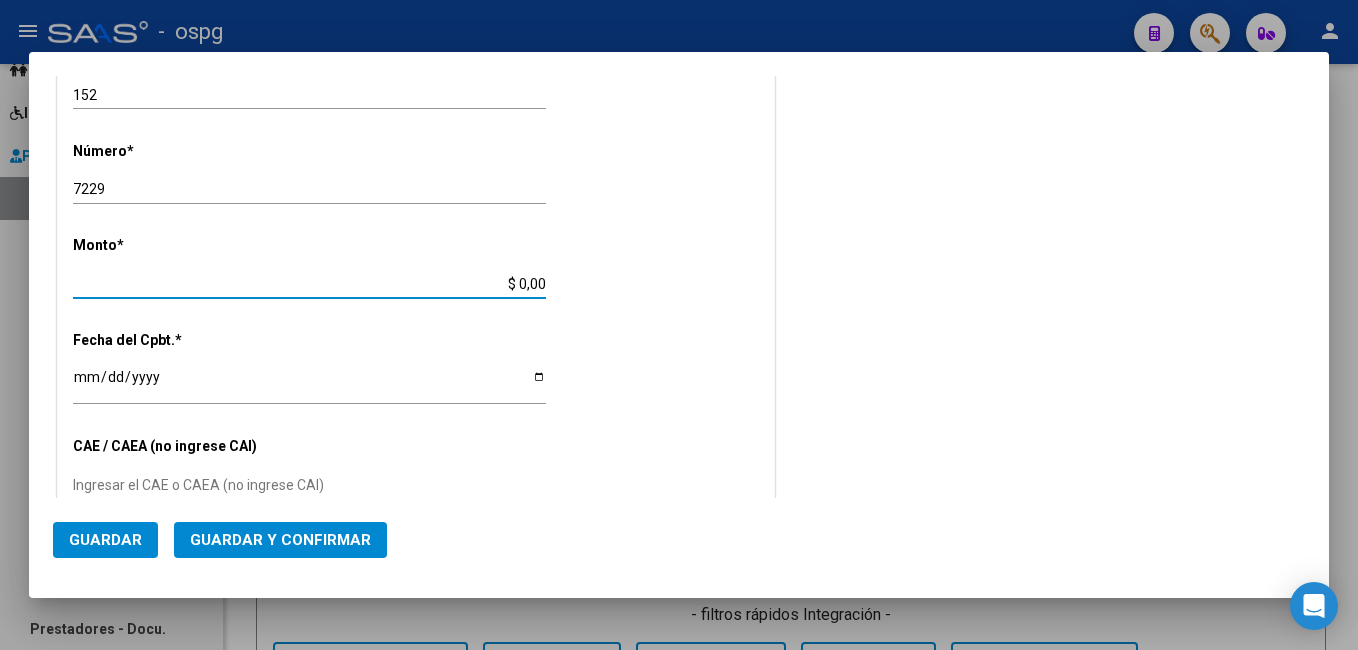 type on "$ 22.227,00" 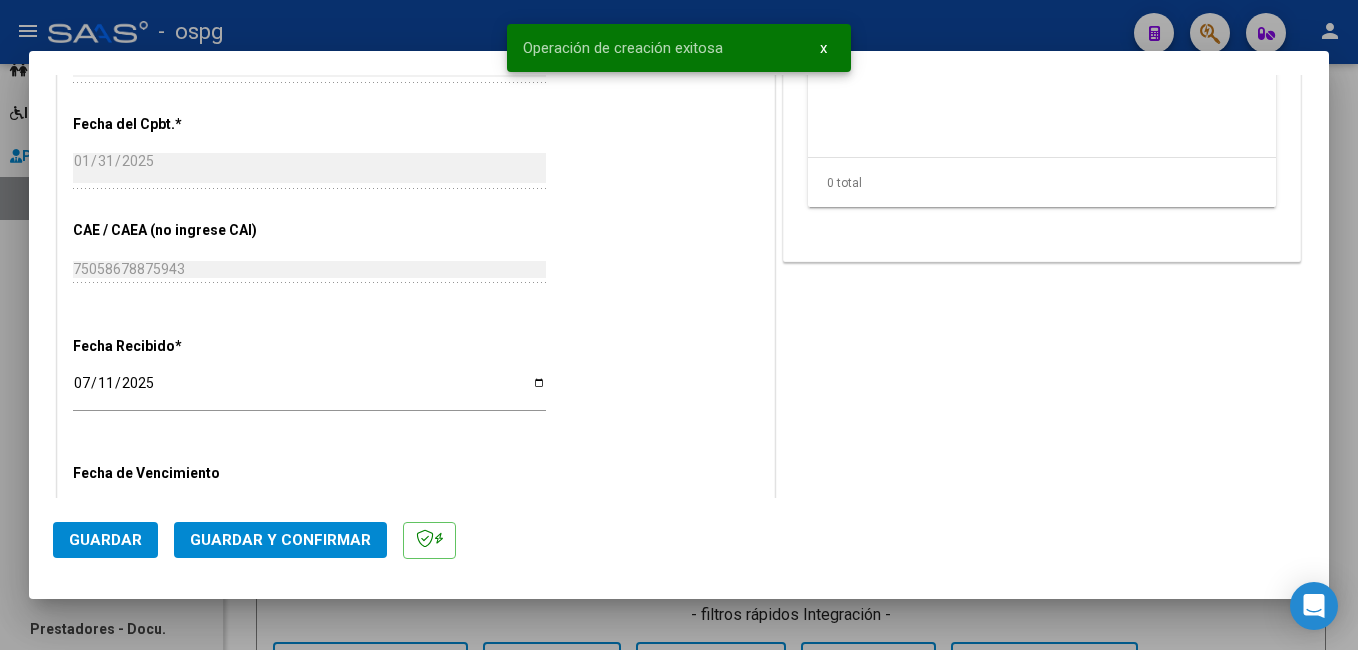 scroll, scrollTop: 900, scrollLeft: 0, axis: vertical 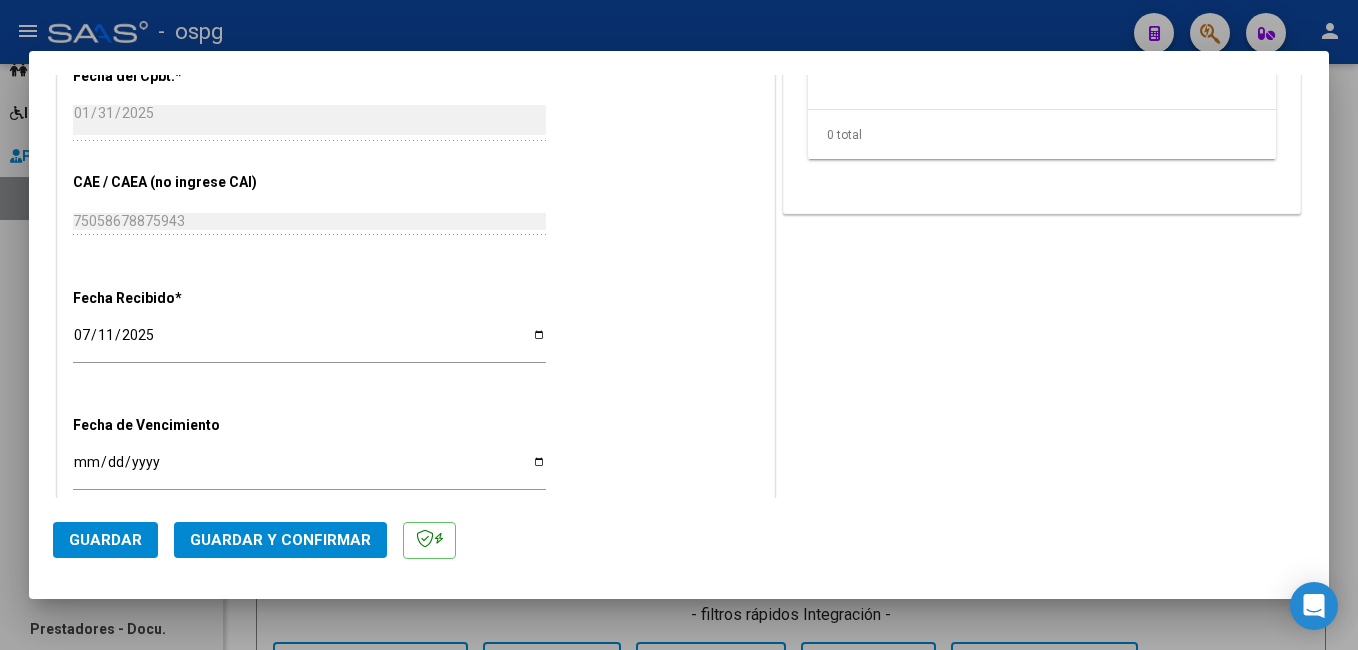 drag, startPoint x: 77, startPoint y: 336, endPoint x: 155, endPoint y: 354, distance: 80.04999 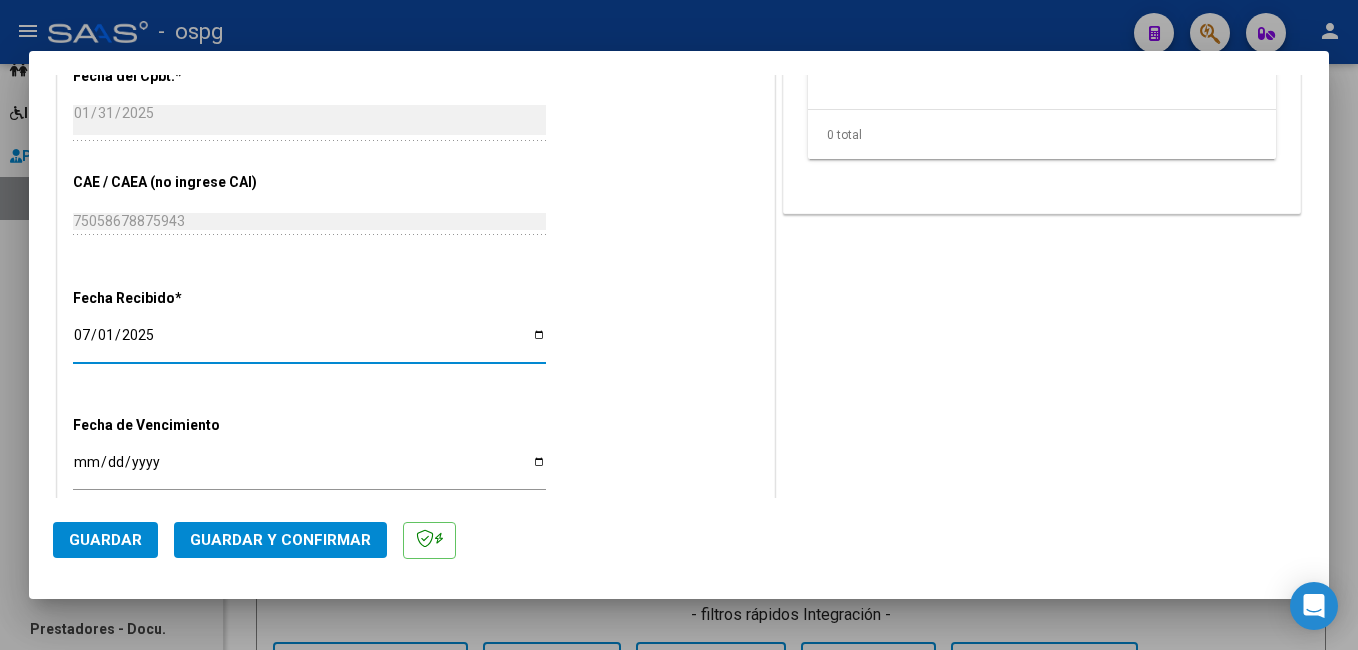 type on "2025-07-14" 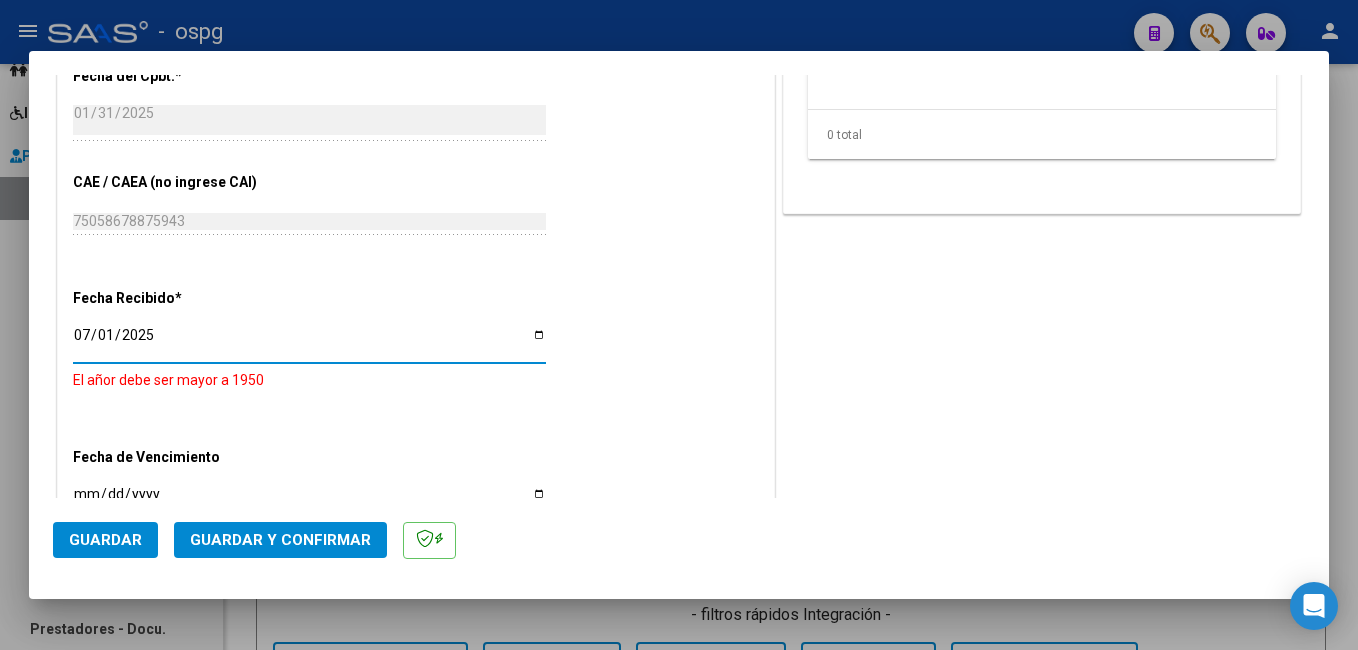 type on "2025-02-14" 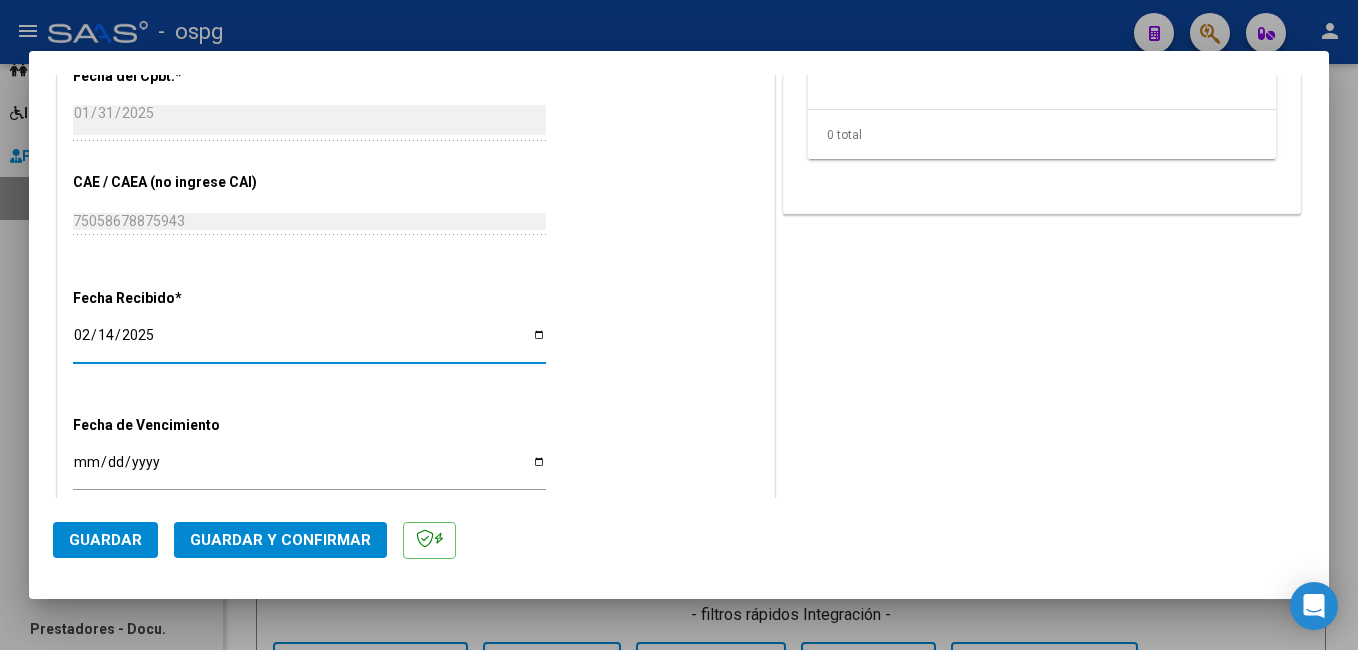 drag, startPoint x: 84, startPoint y: 459, endPoint x: 138, endPoint y: 450, distance: 54.74486 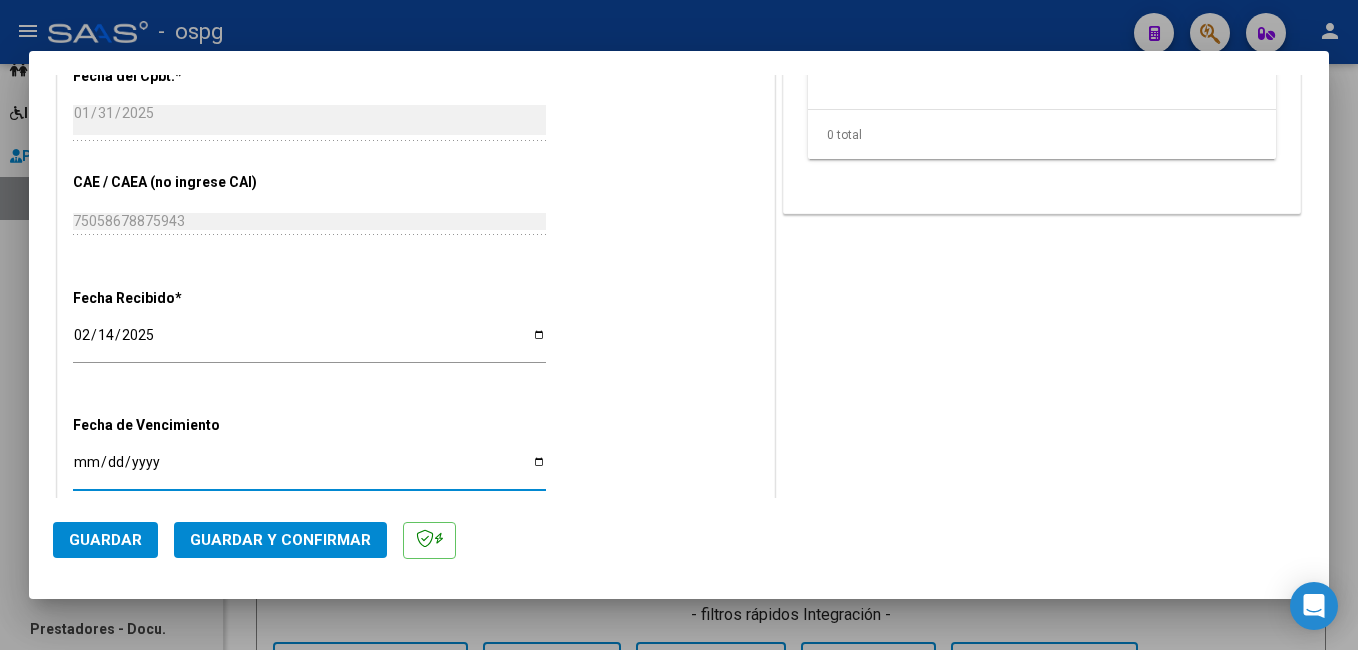 type on "2025-01-14" 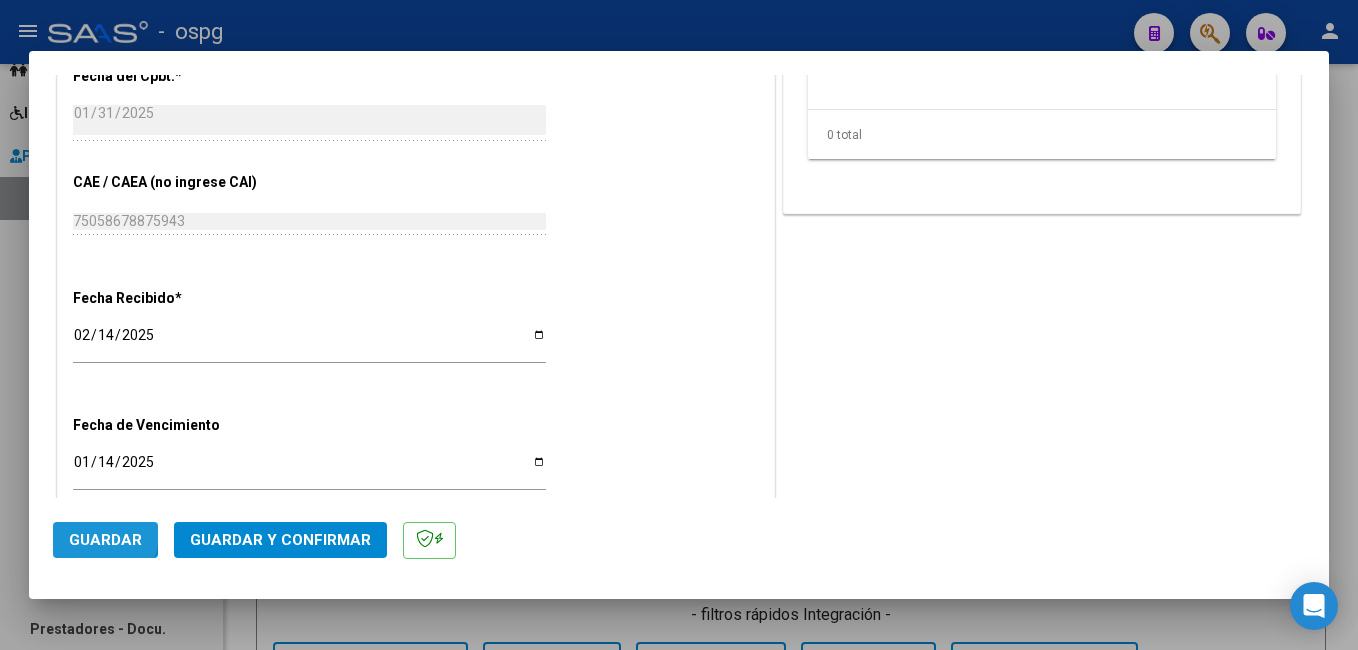 click on "Guardar" 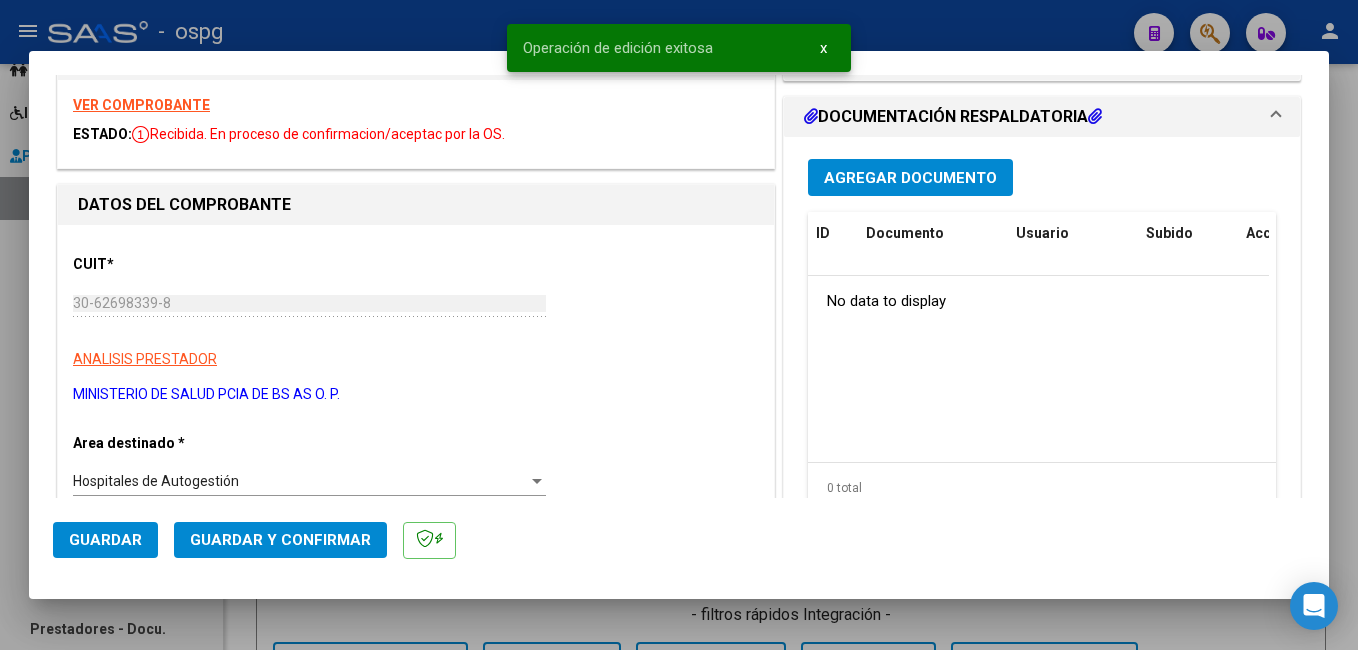 scroll, scrollTop: 0, scrollLeft: 0, axis: both 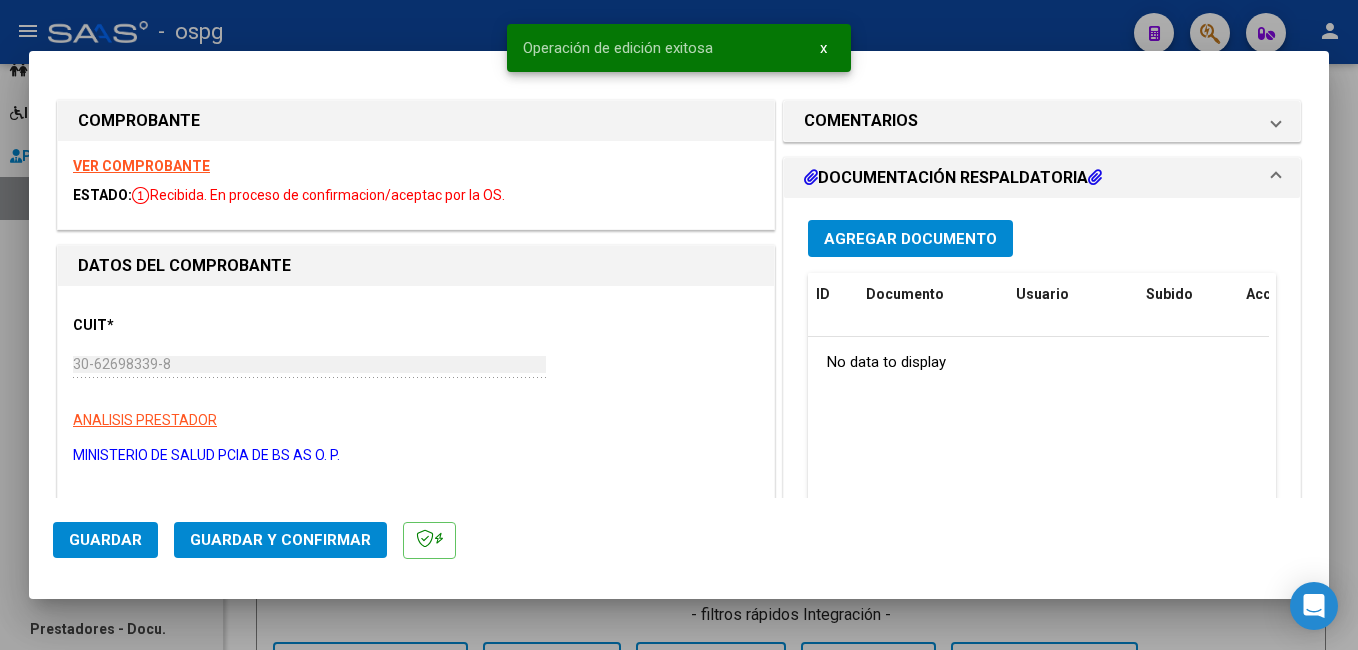 click on "Agregar Documento" at bounding box center (910, 239) 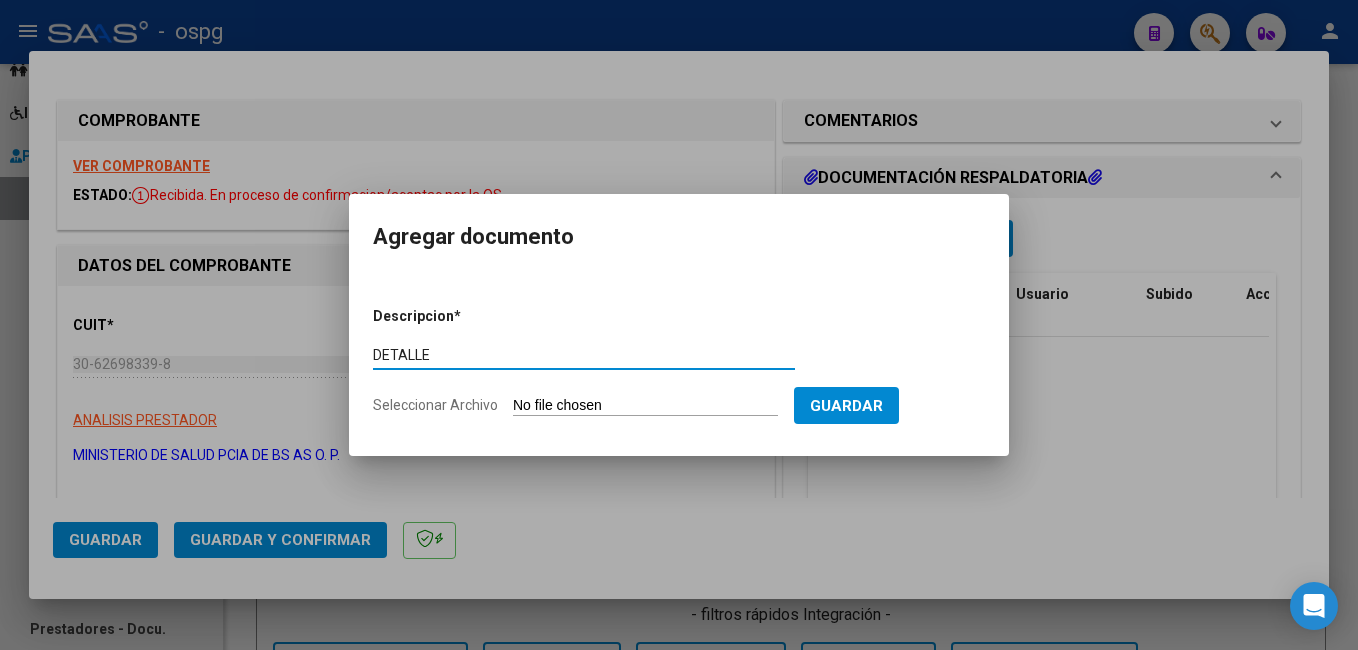 type on "DETALLE" 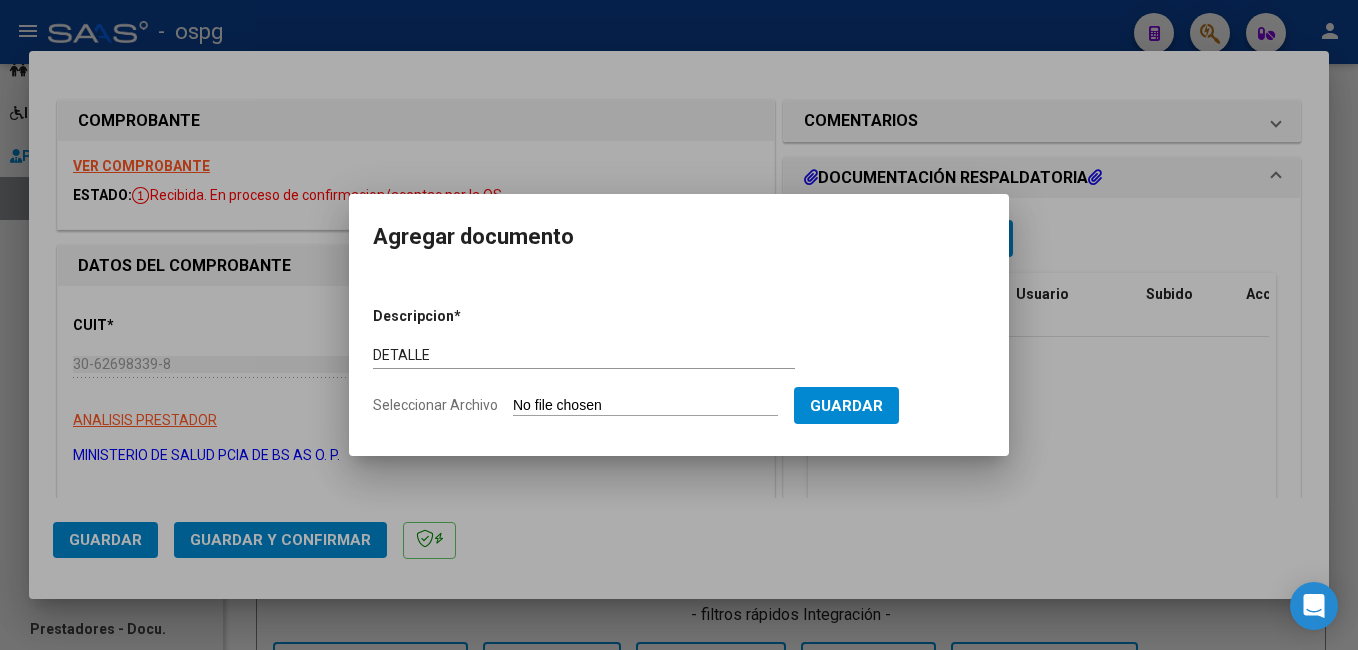 click on "Descripcion  *   DETALLE Escriba aquí una descripcion  Seleccionar Archivo Guardar" at bounding box center [679, 361] 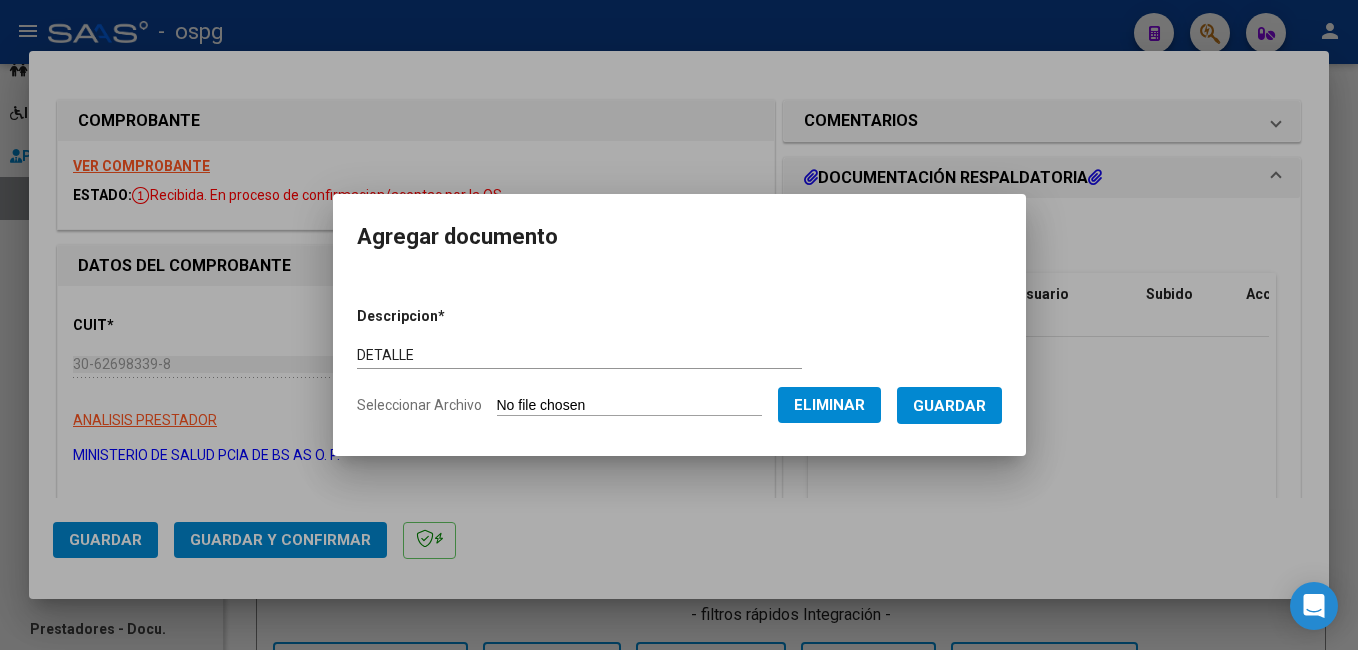 click on "Guardar" at bounding box center [949, 406] 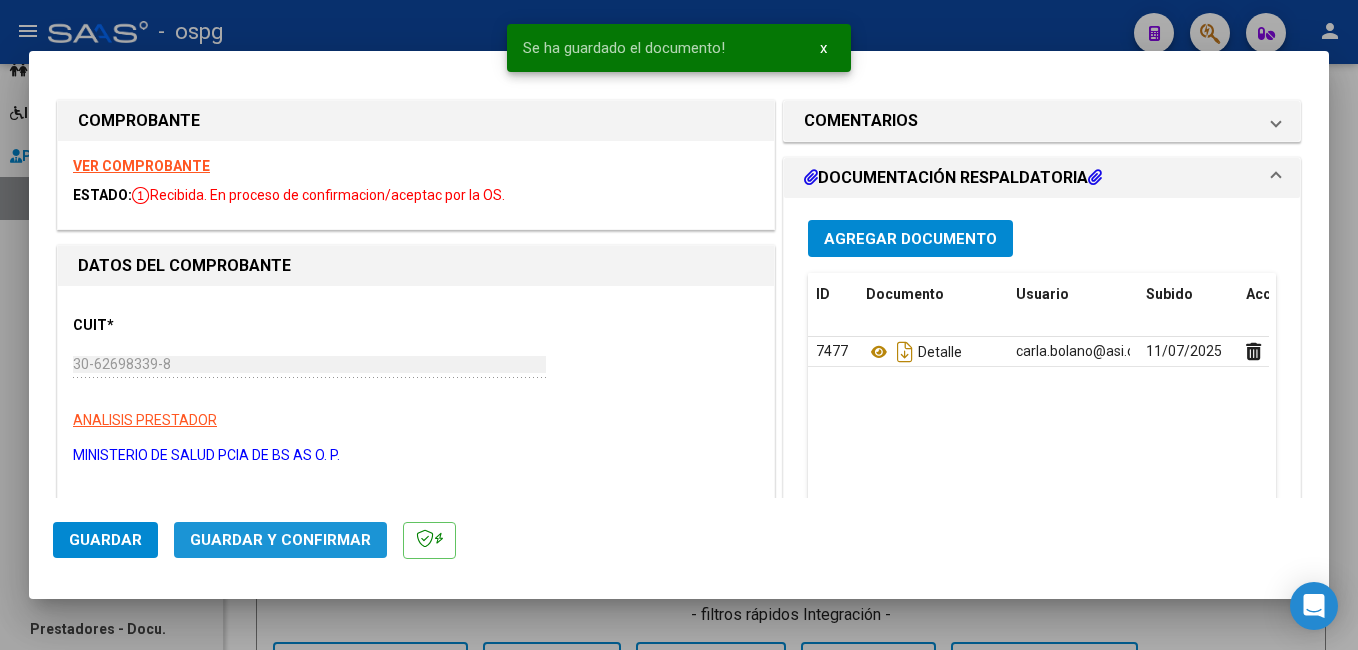 click on "Guardar y Confirmar" 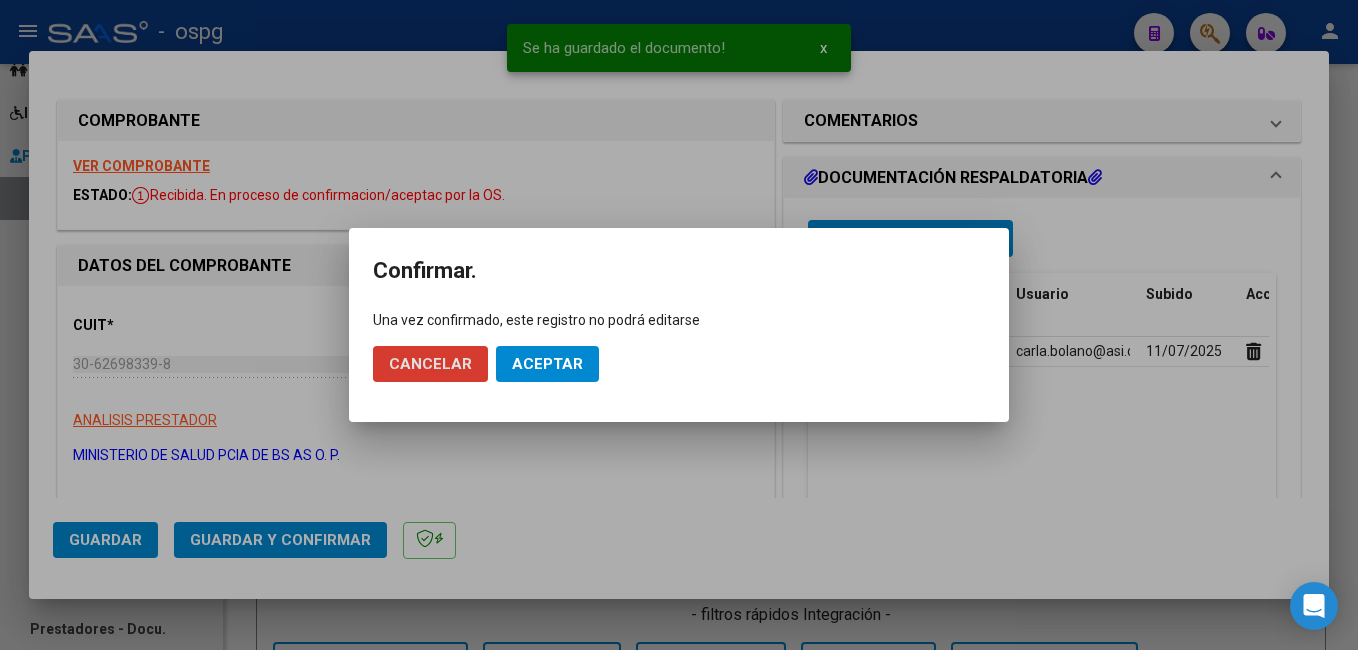 click on "Aceptar" 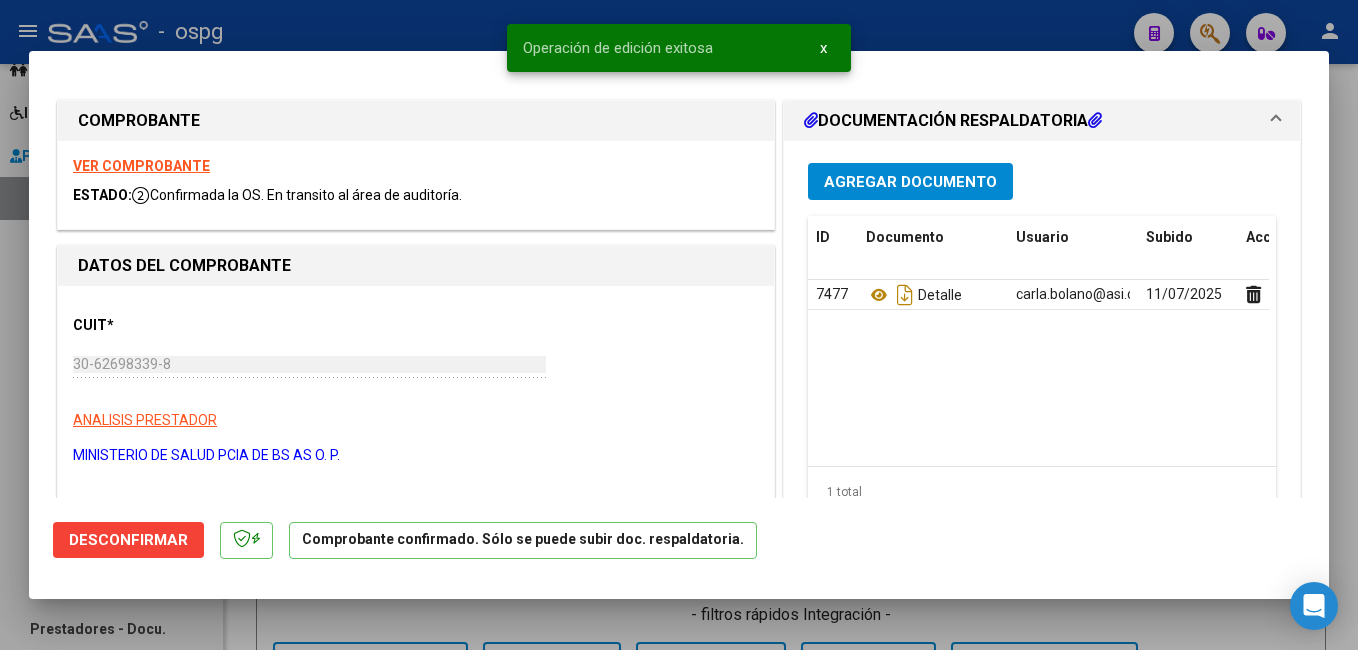 click at bounding box center (679, 325) 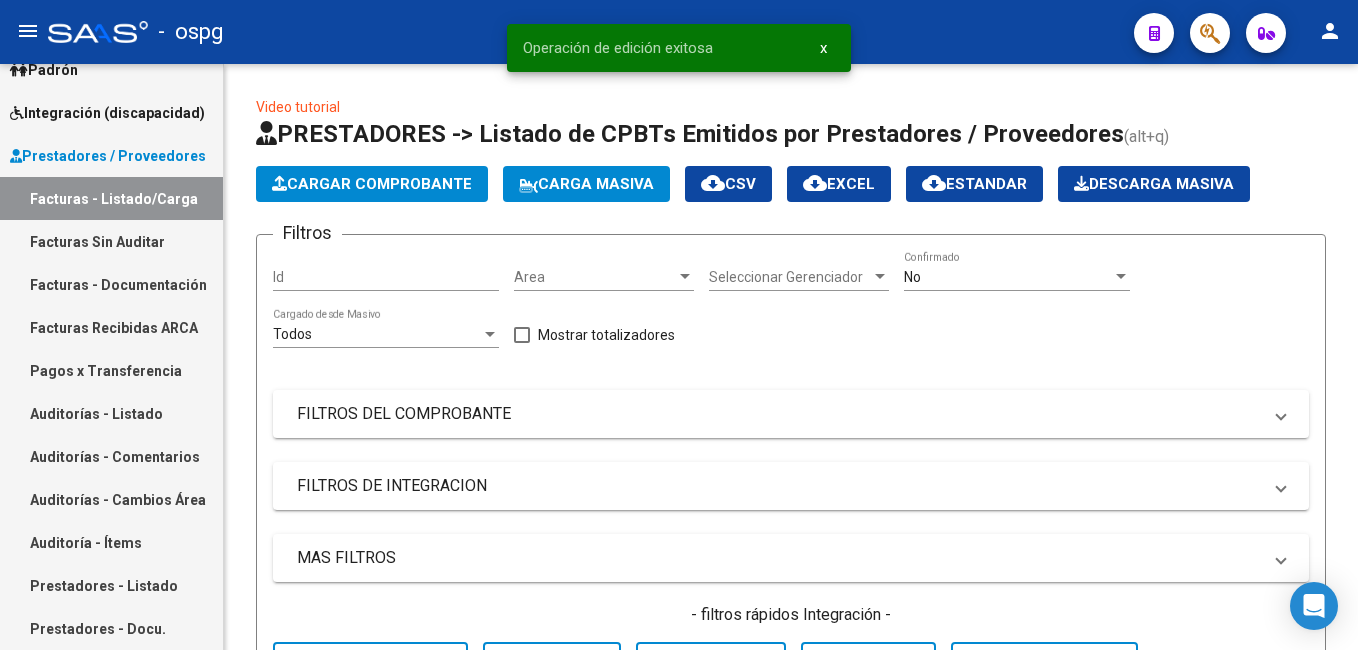 click on "Auditorías - Listado" at bounding box center [111, 413] 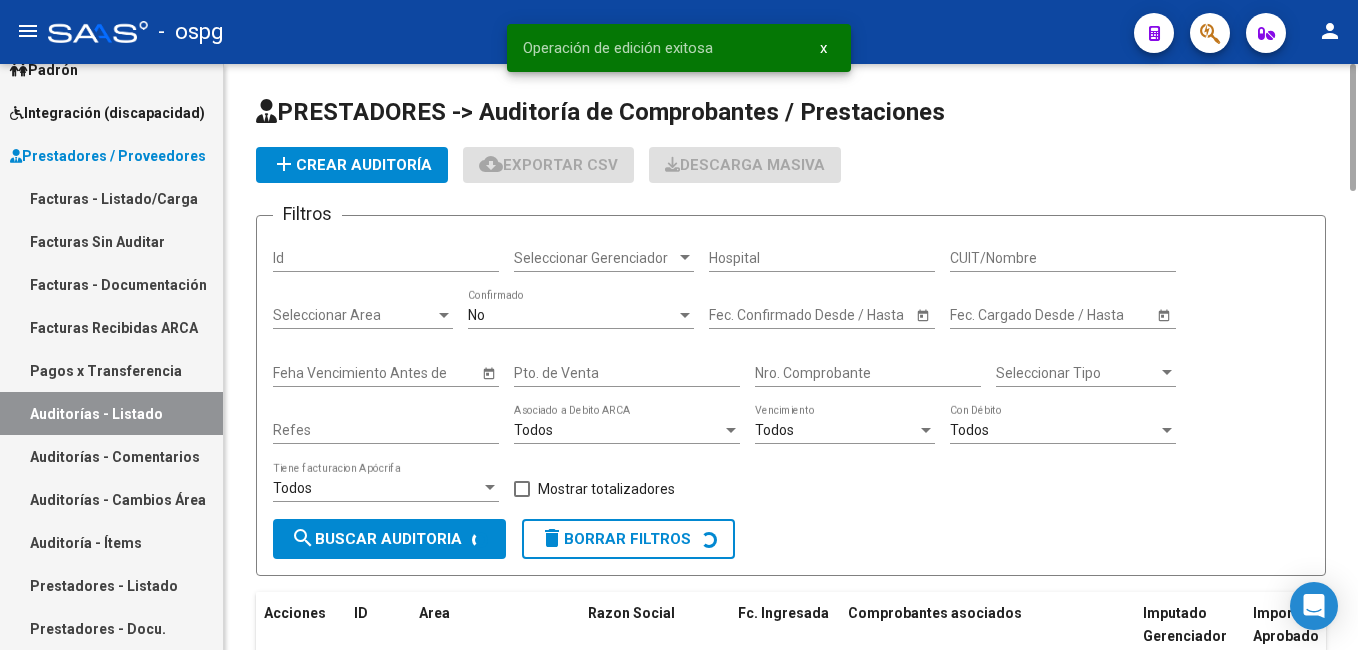 click on "add  Crear Auditoría" 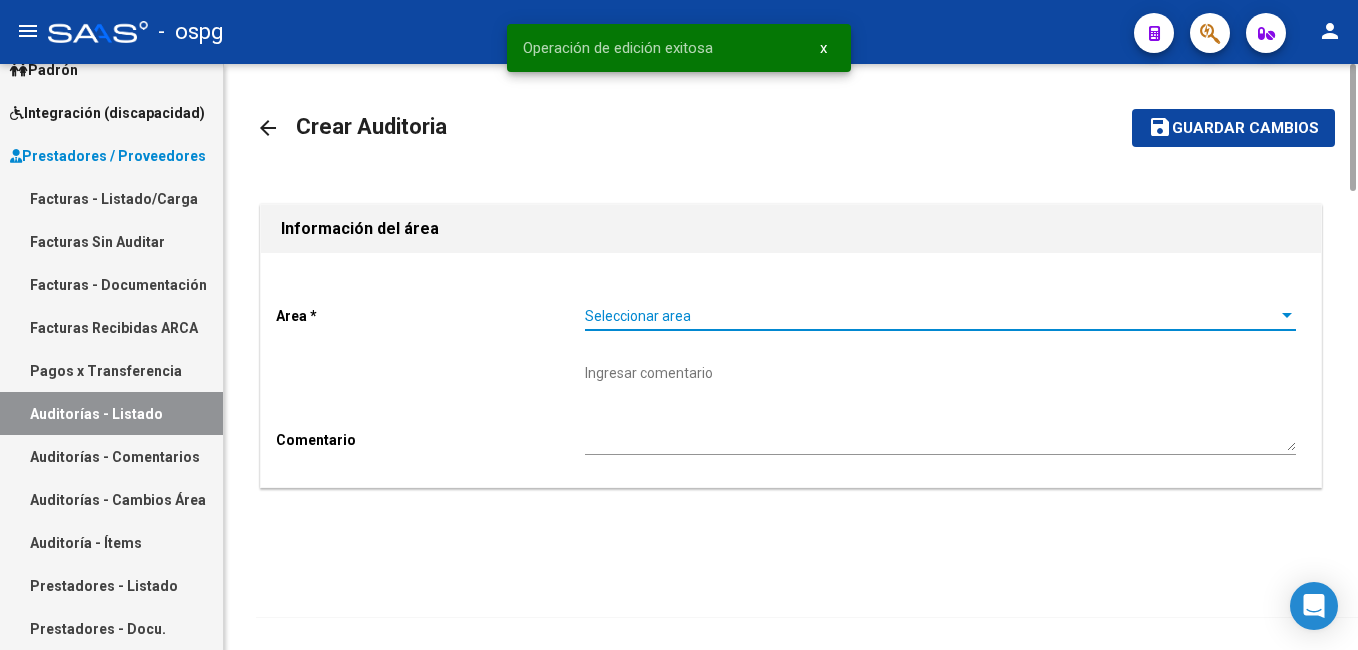 click on "Seleccionar area" at bounding box center [931, 316] 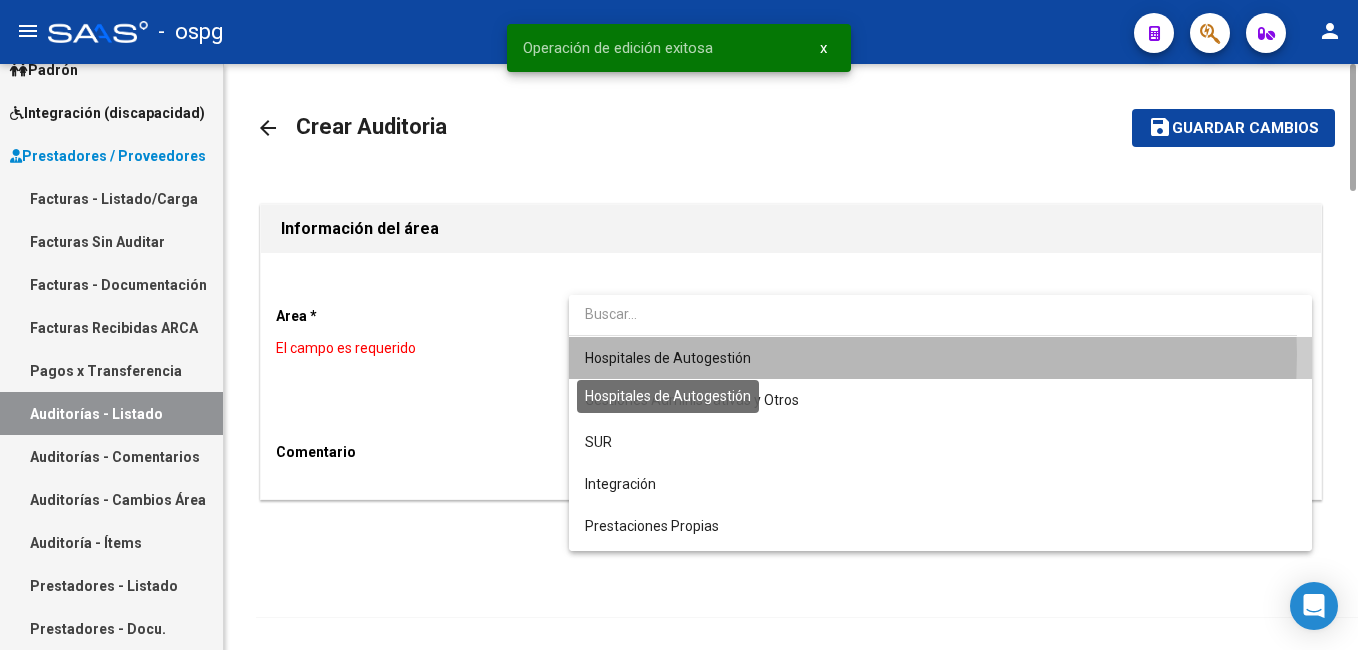 drag, startPoint x: 654, startPoint y: 354, endPoint x: 620, endPoint y: 369, distance: 37.161808 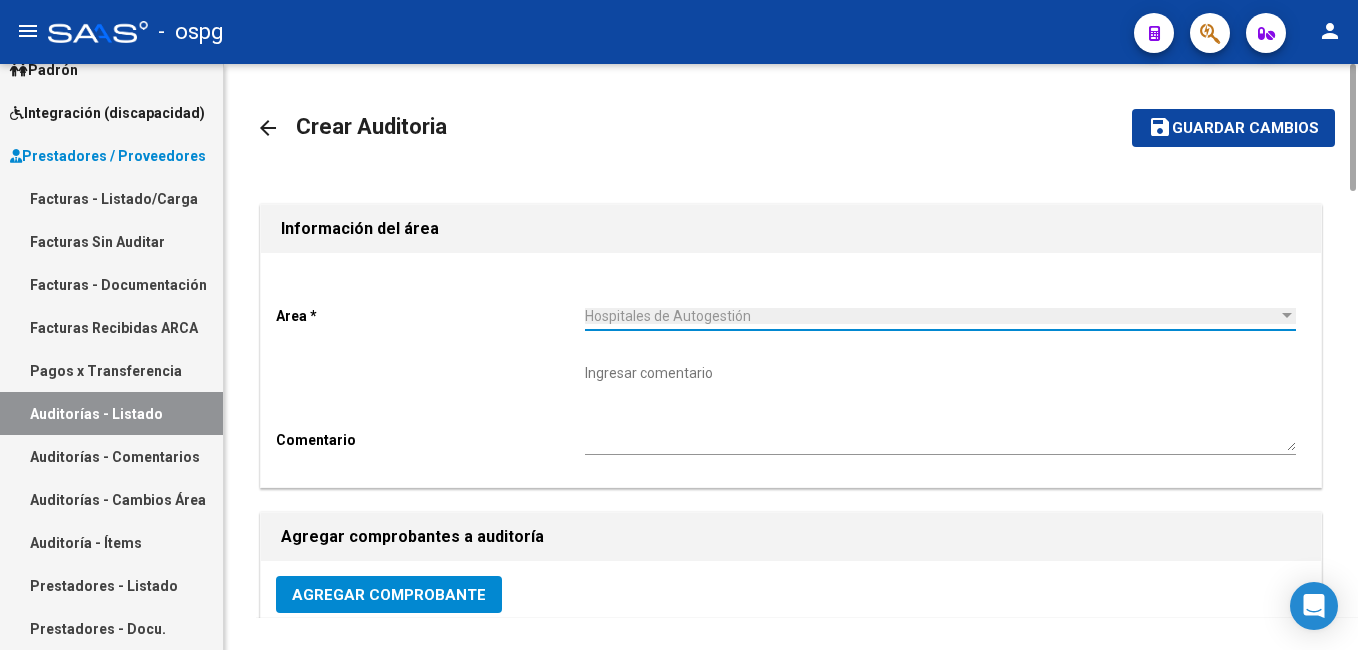 click on "Agregar Comprobante" 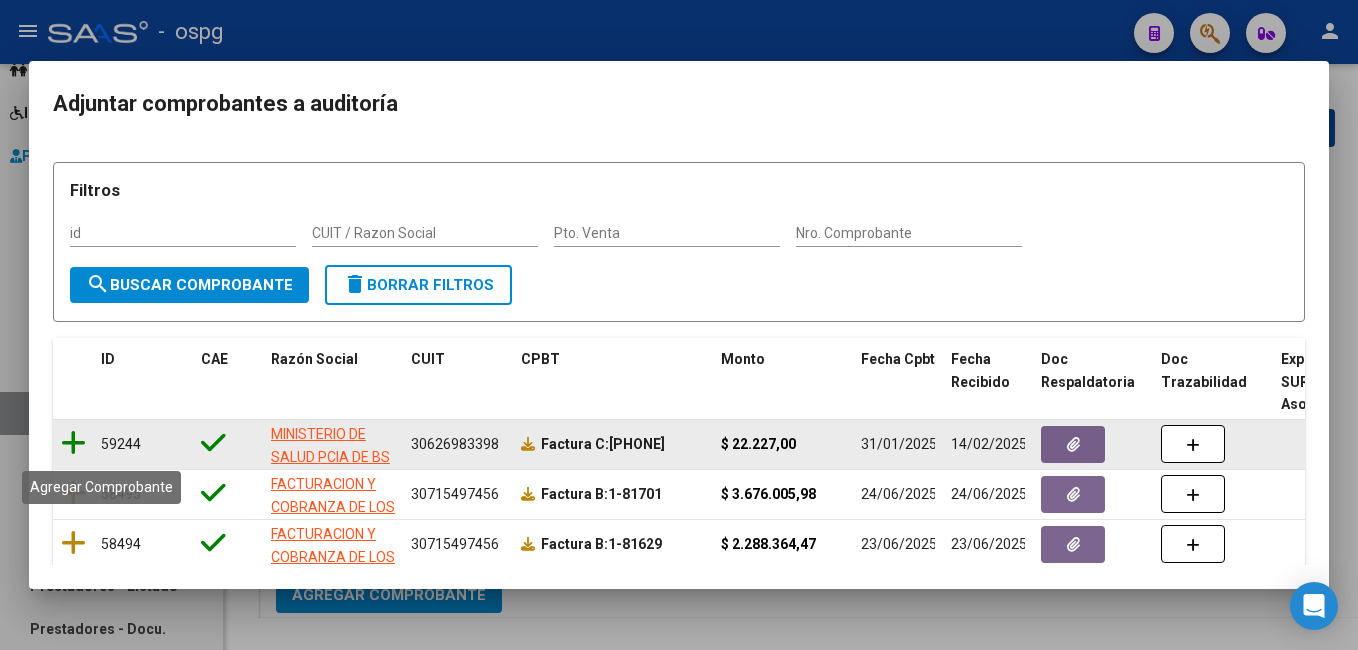 click 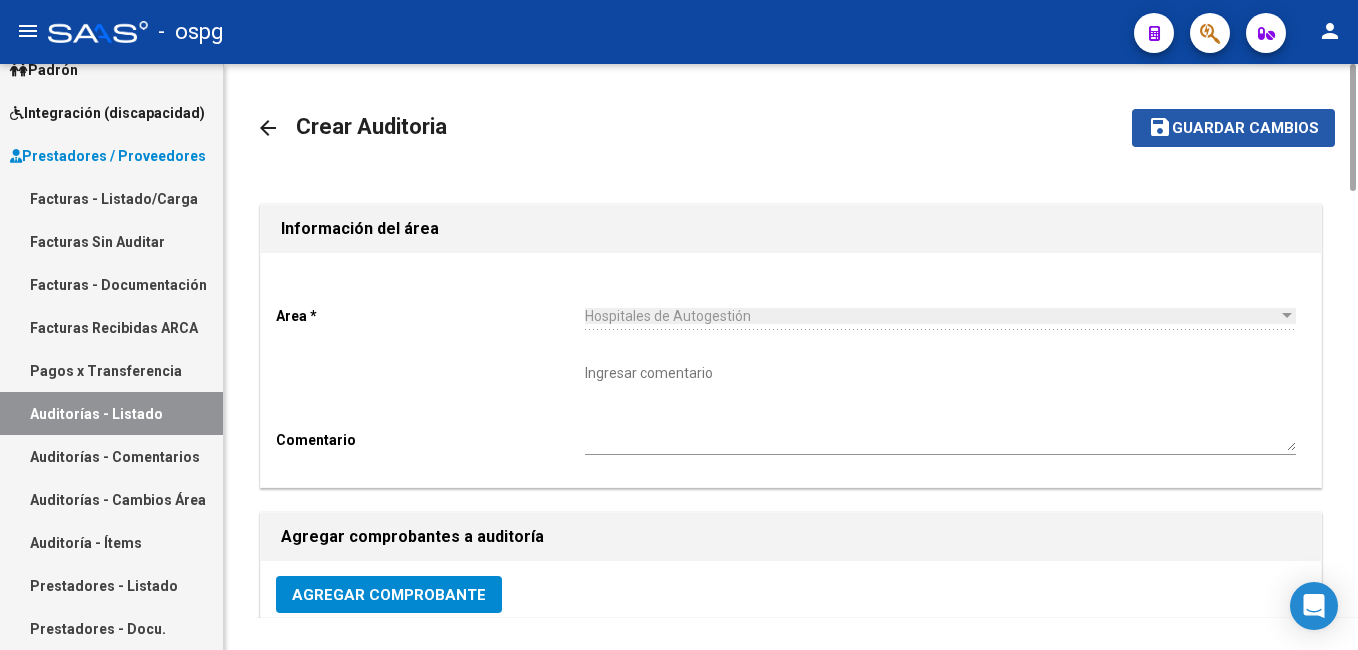 click on "Guardar cambios" 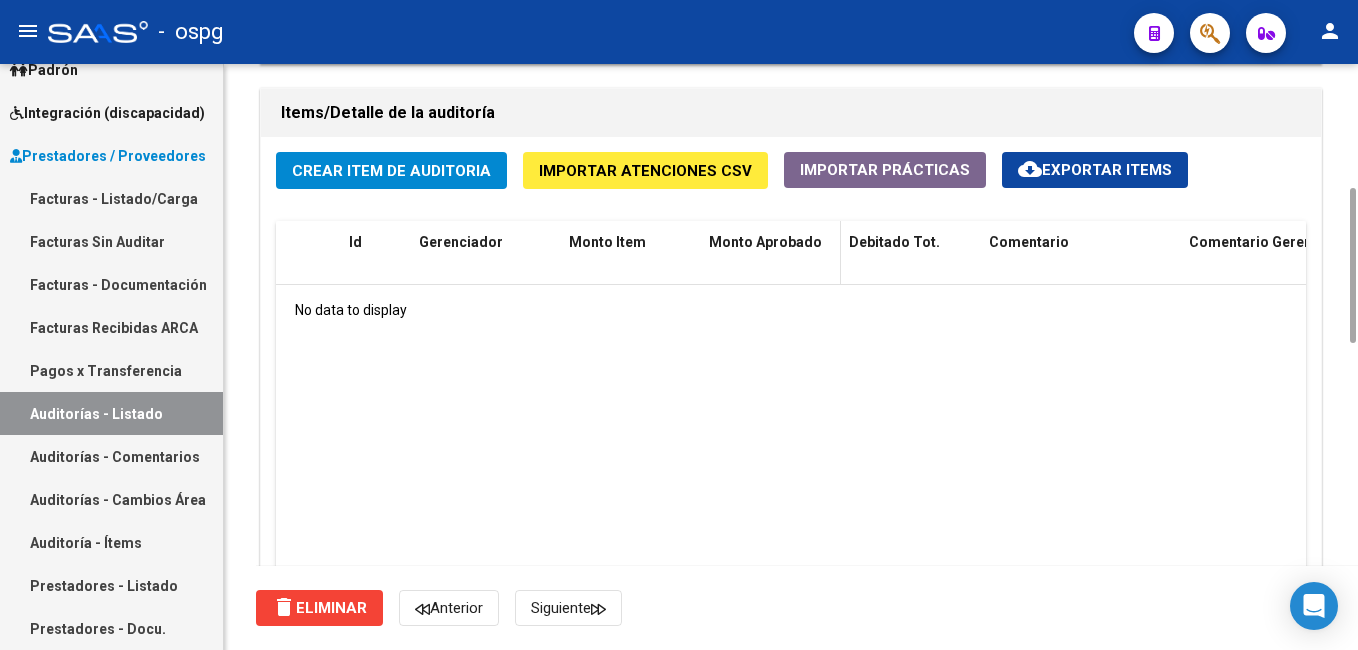 scroll, scrollTop: 1220, scrollLeft: 0, axis: vertical 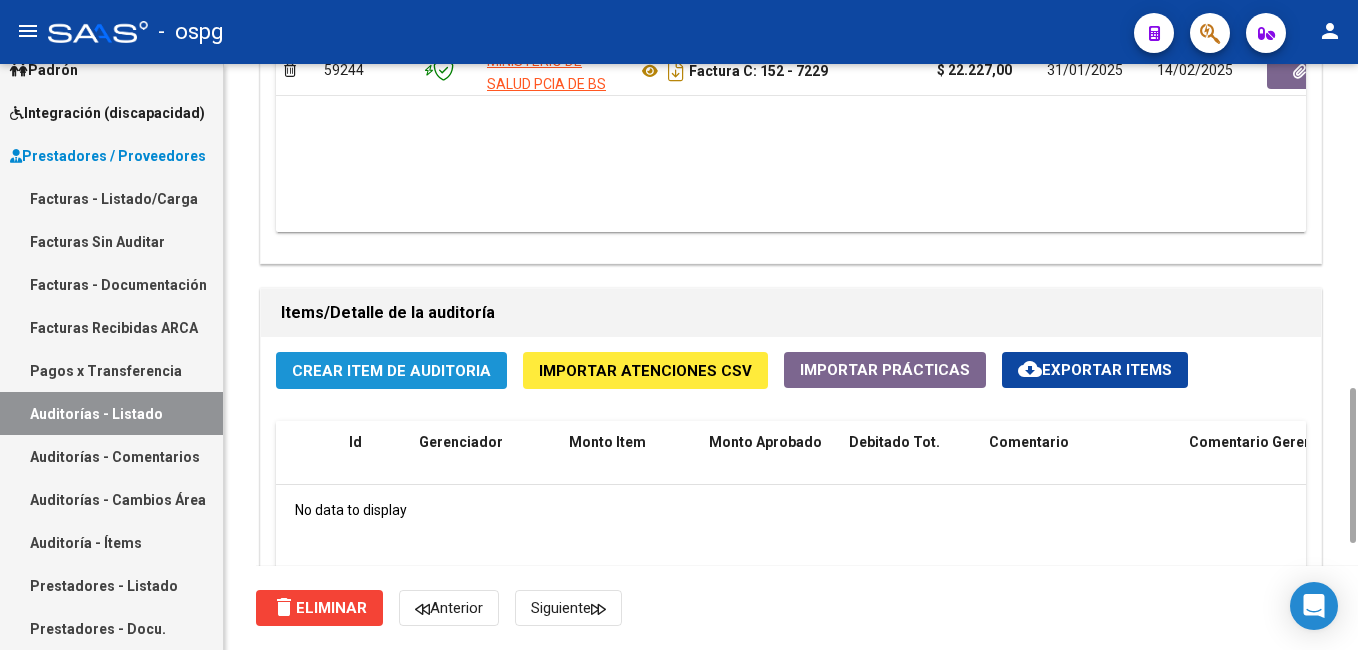 click on "Crear Item de Auditoria" 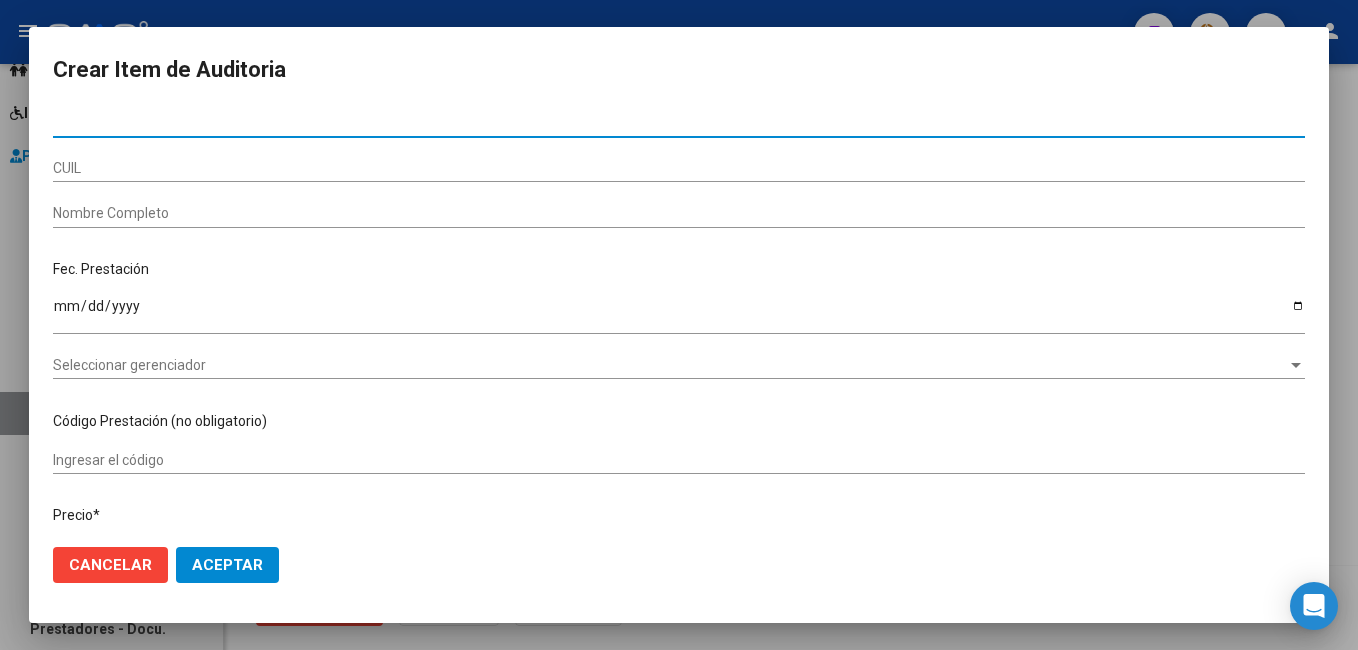 type on "42470355" 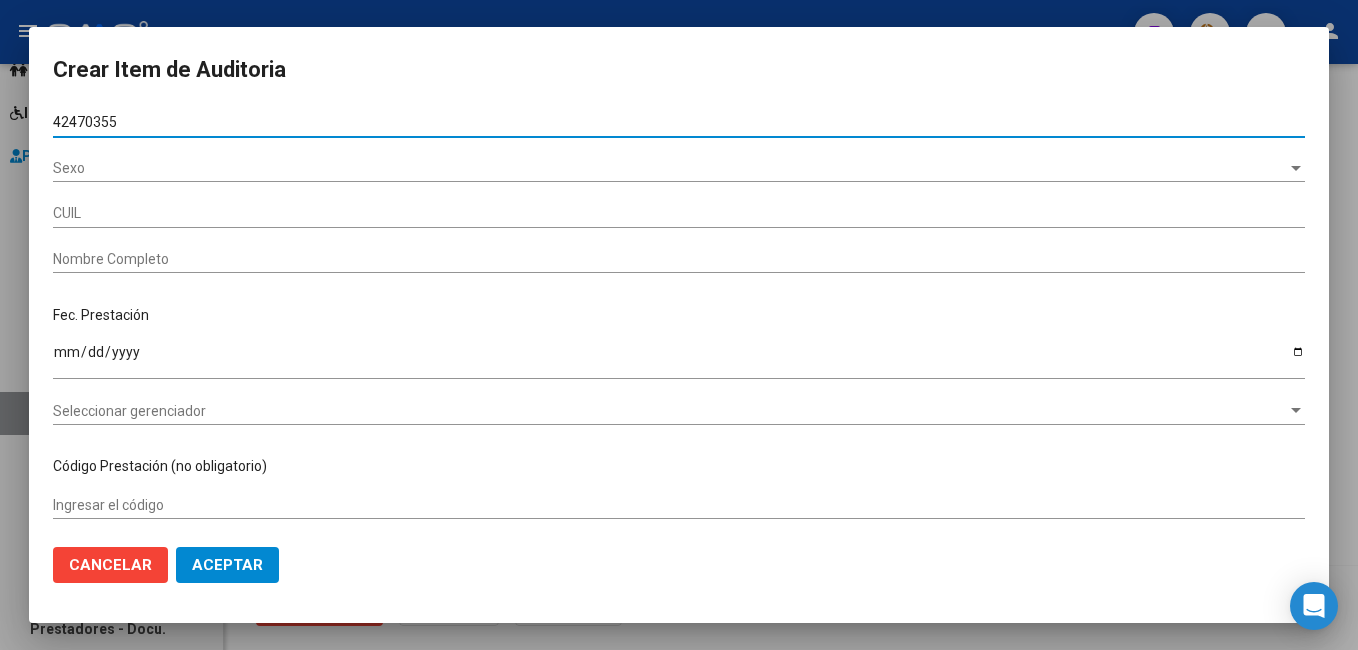 type on "[NUMBER]" 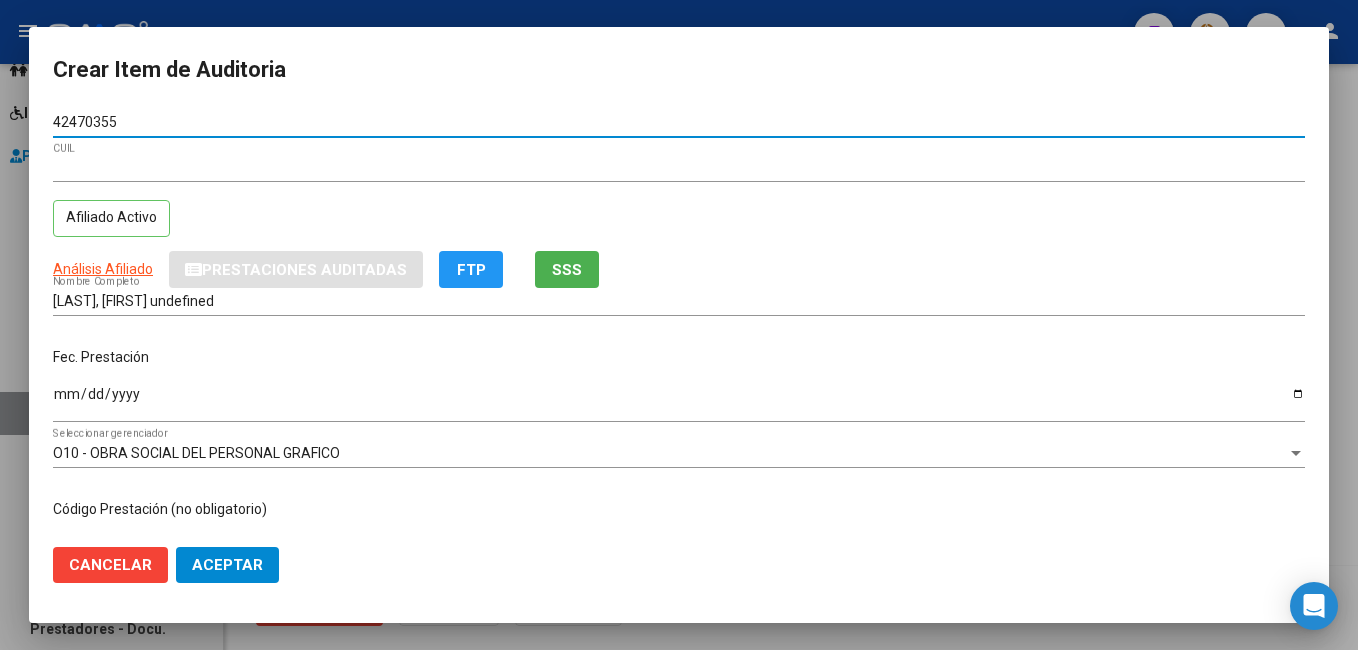 type on "42470355" 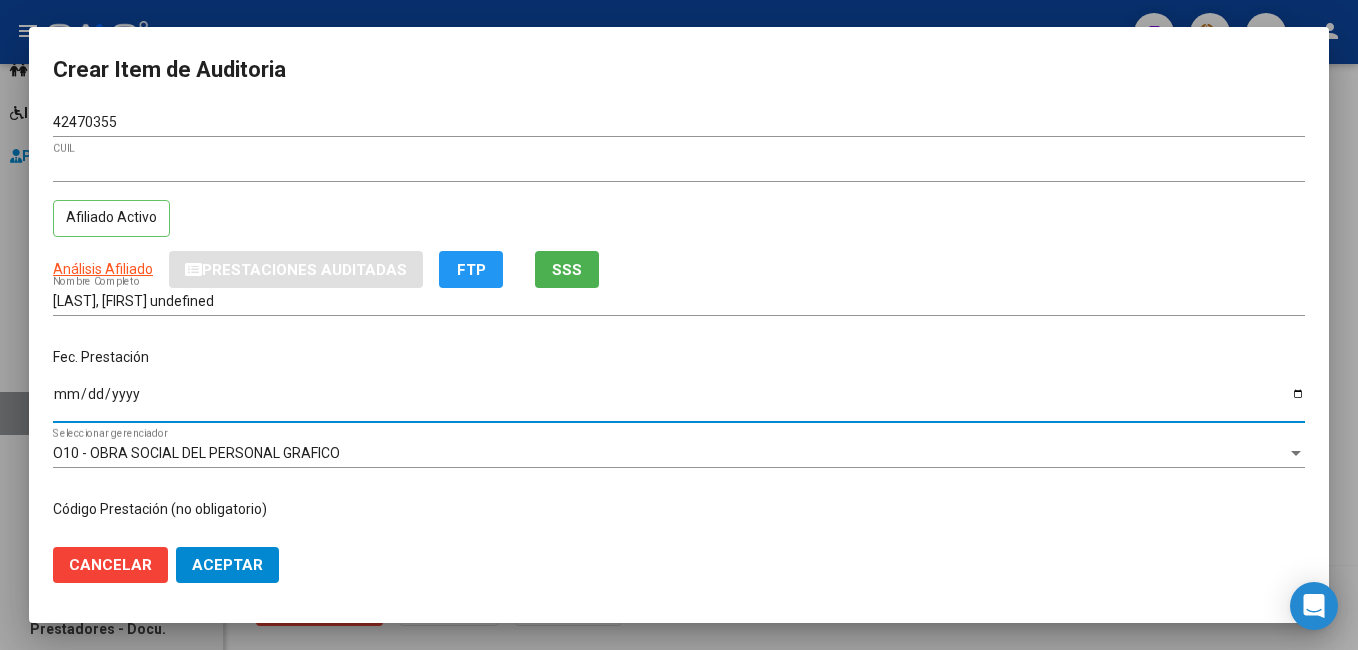 drag, startPoint x: 67, startPoint y: 398, endPoint x: 604, endPoint y: 245, distance: 558.37085 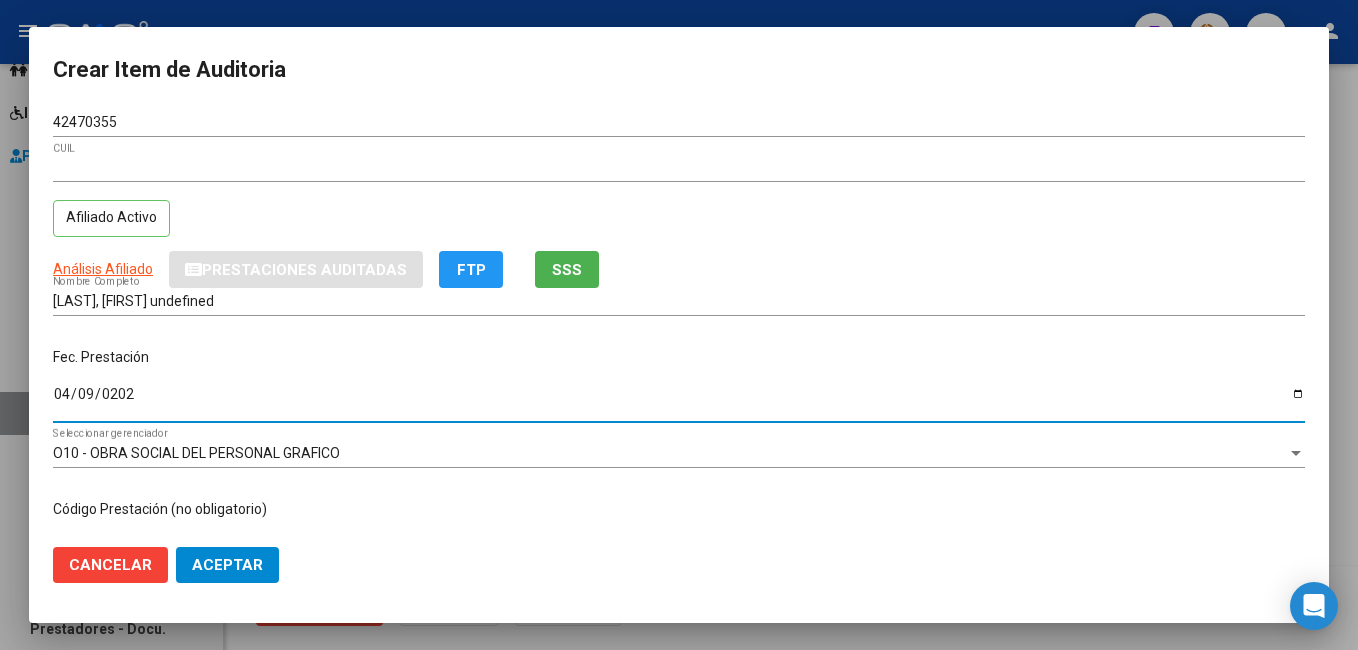 type on "2024-04-09" 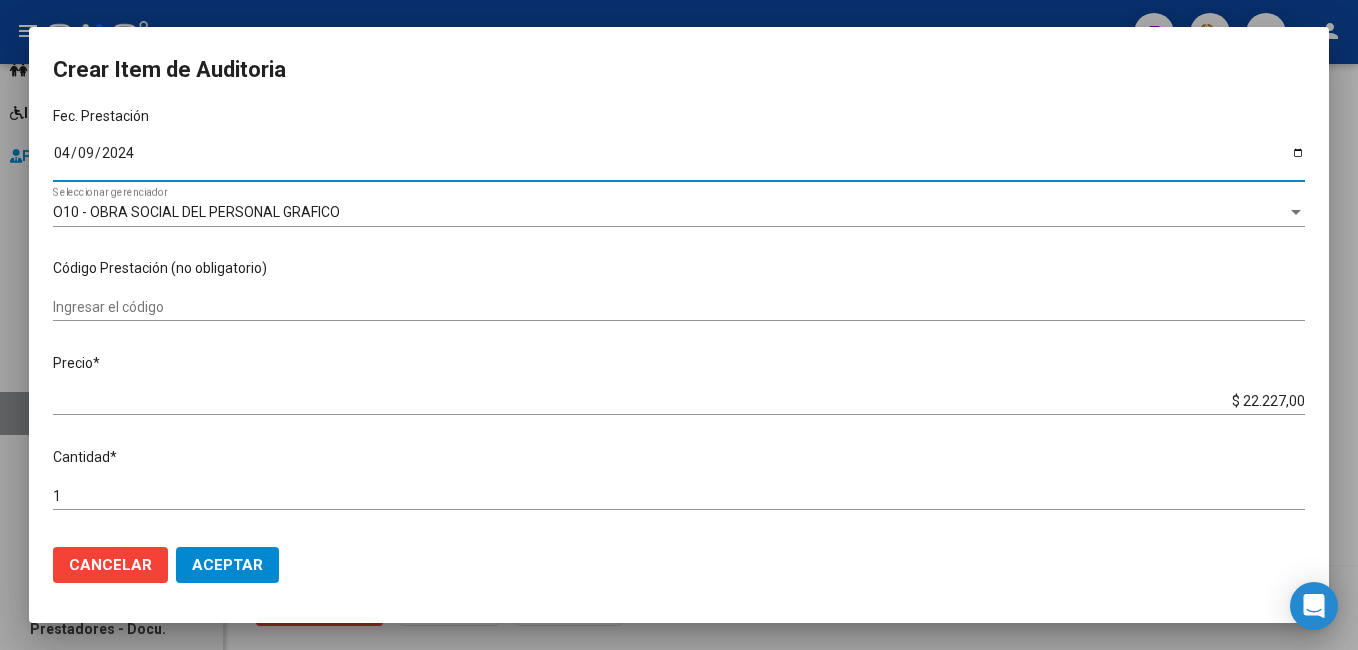 scroll, scrollTop: 300, scrollLeft: 0, axis: vertical 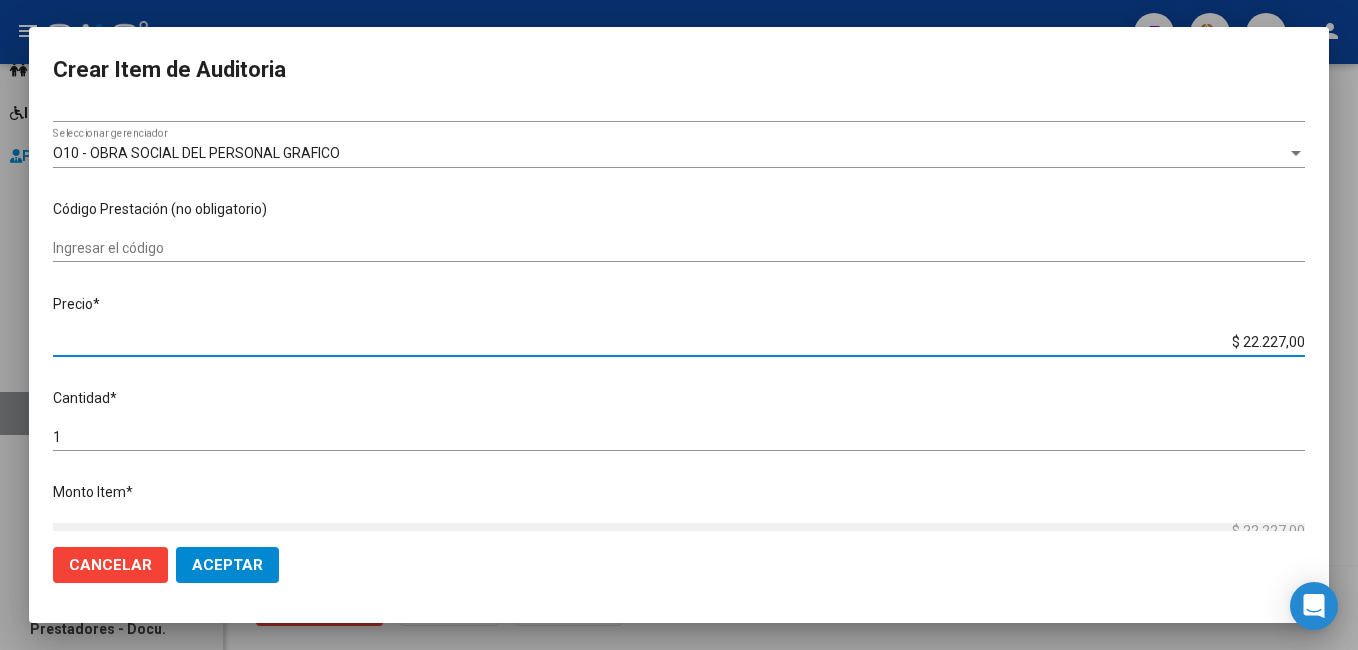 drag, startPoint x: 1201, startPoint y: 343, endPoint x: 1361, endPoint y: 331, distance: 160.44937 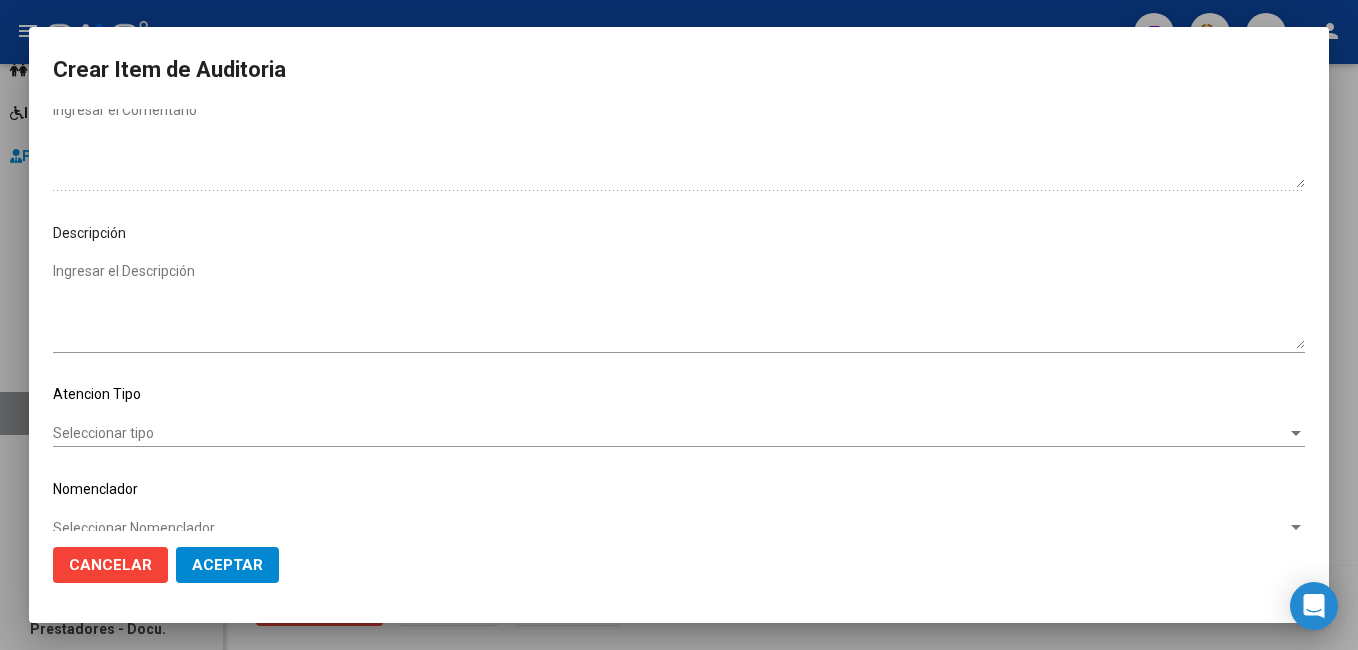 scroll, scrollTop: 1100, scrollLeft: 0, axis: vertical 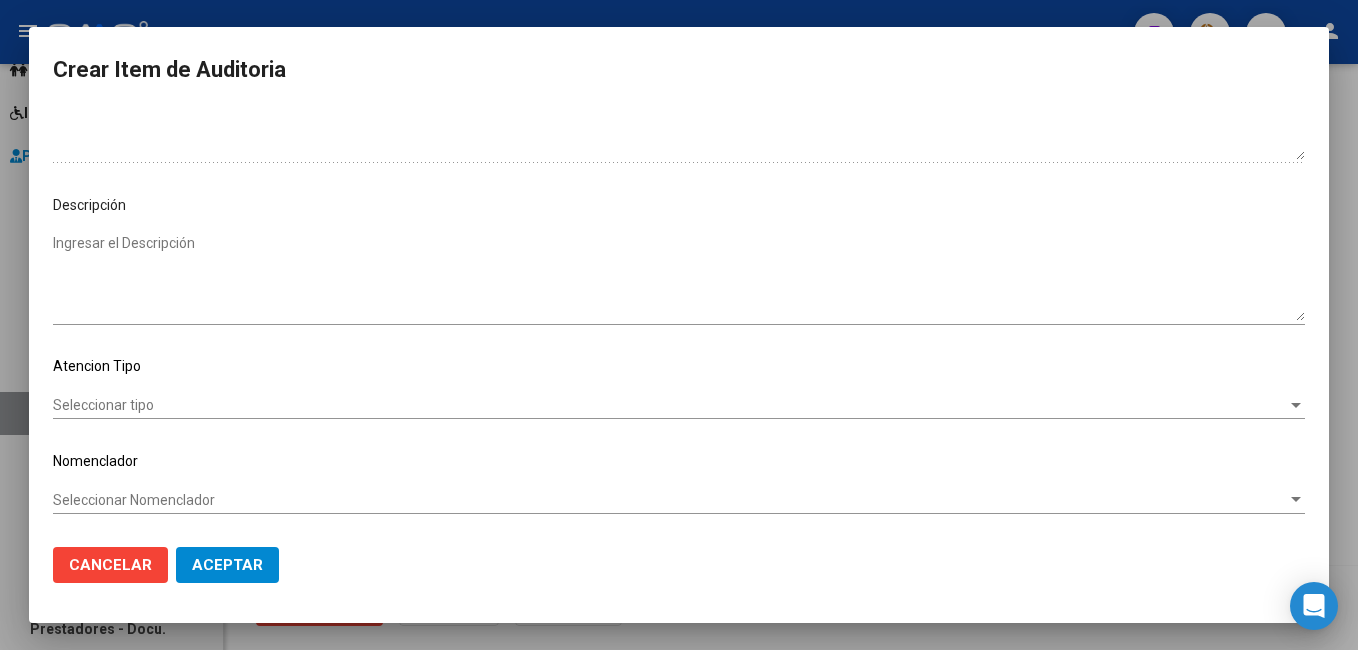 click on "Seleccionar tipo" at bounding box center (670, 405) 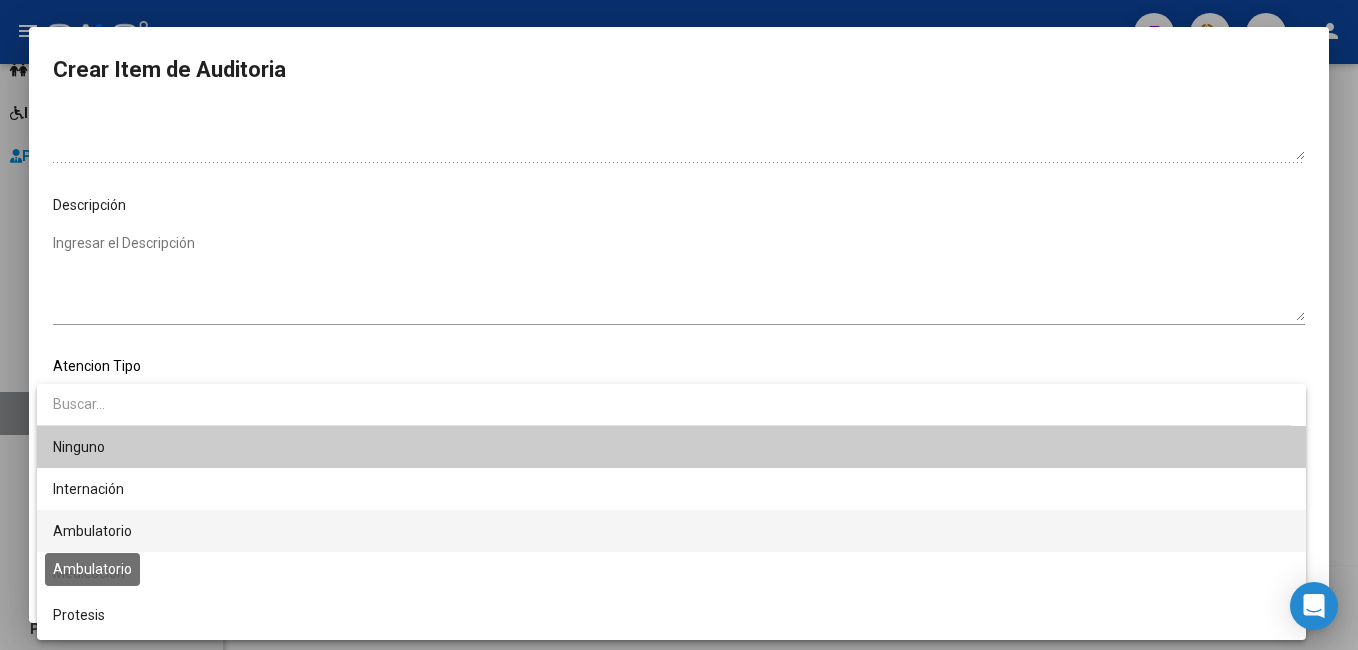 click on "Ambulatorio" at bounding box center (92, 531) 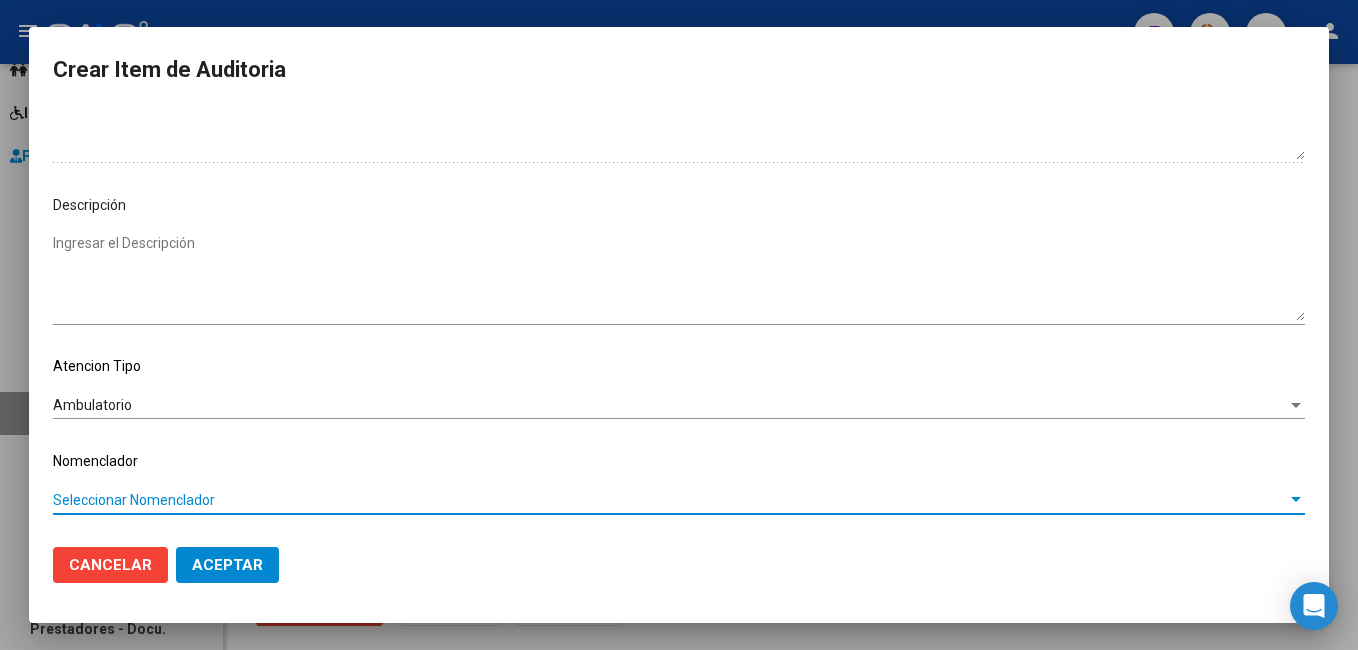 click on "Seleccionar Nomenclador" at bounding box center [670, 500] 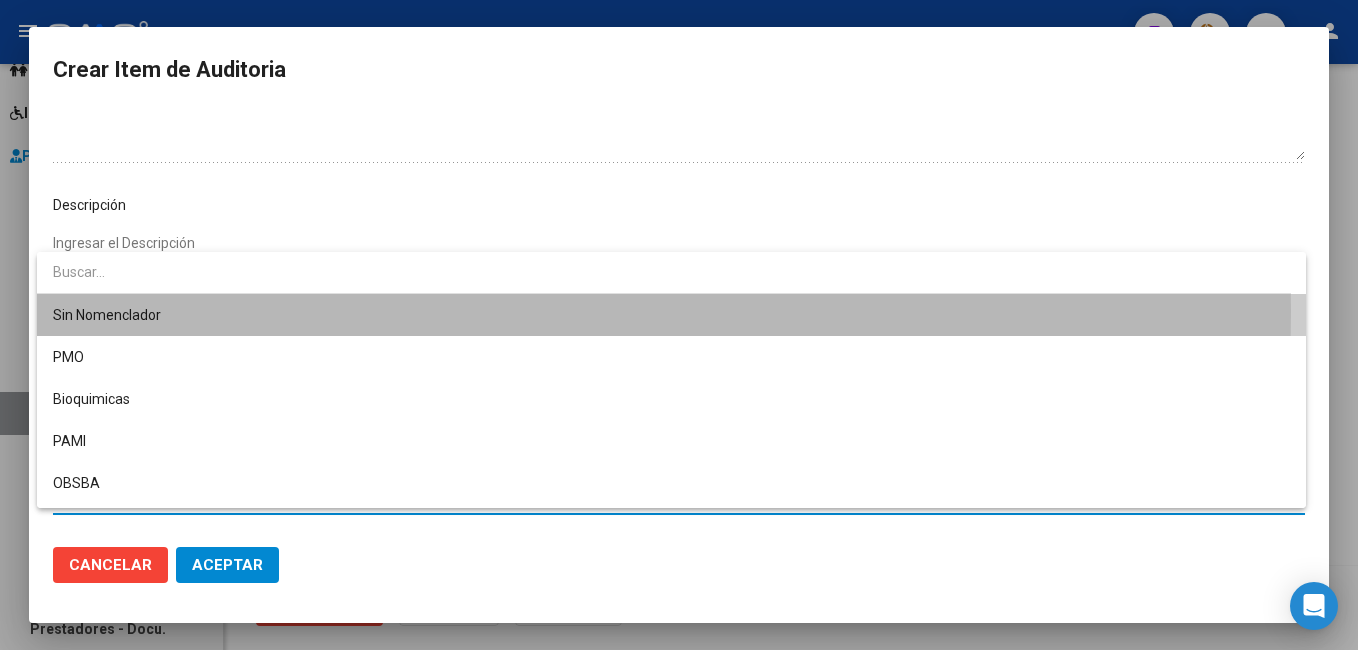 click on "Sin Nomenclador" at bounding box center [671, 315] 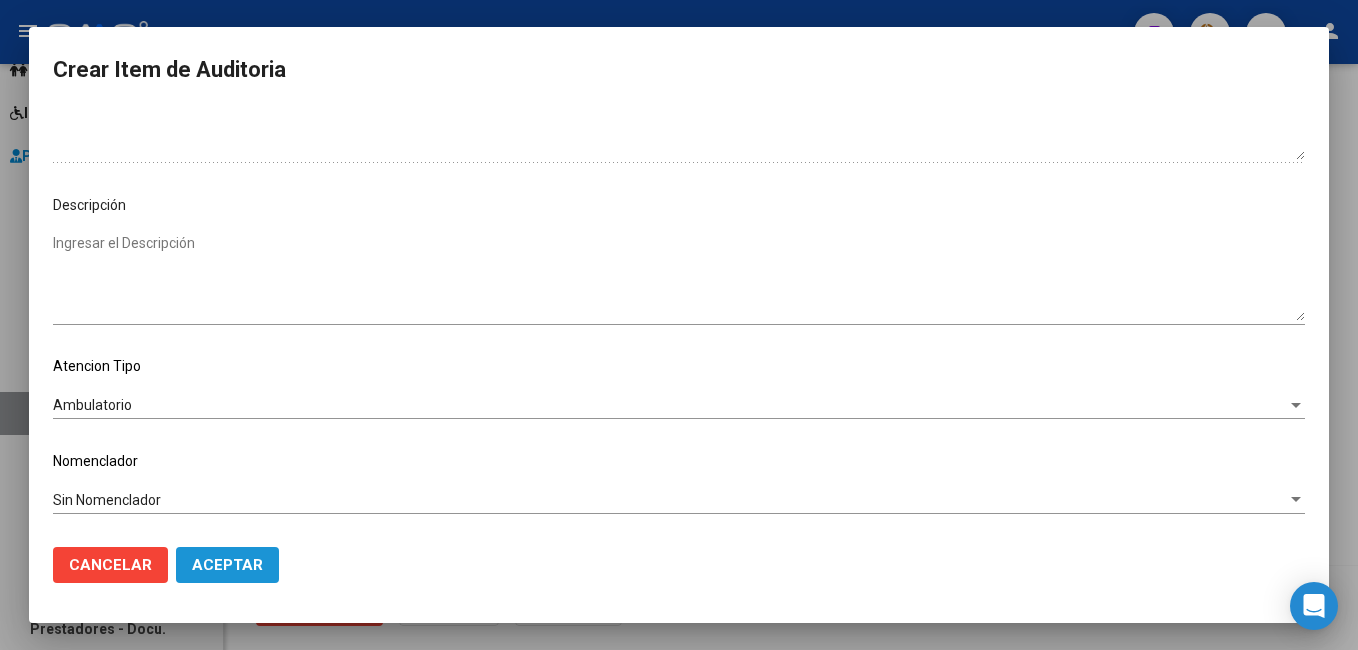 drag, startPoint x: 238, startPoint y: 554, endPoint x: 404, endPoint y: 520, distance: 169.44615 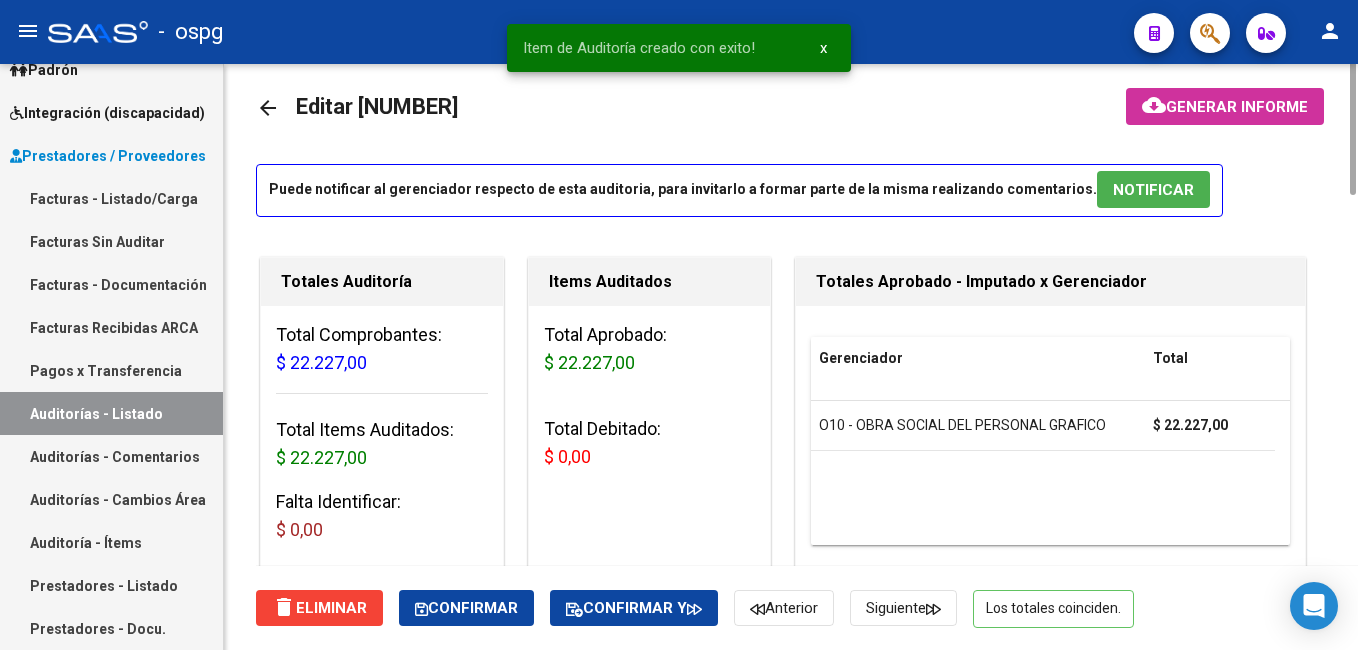 scroll, scrollTop: 0, scrollLeft: 0, axis: both 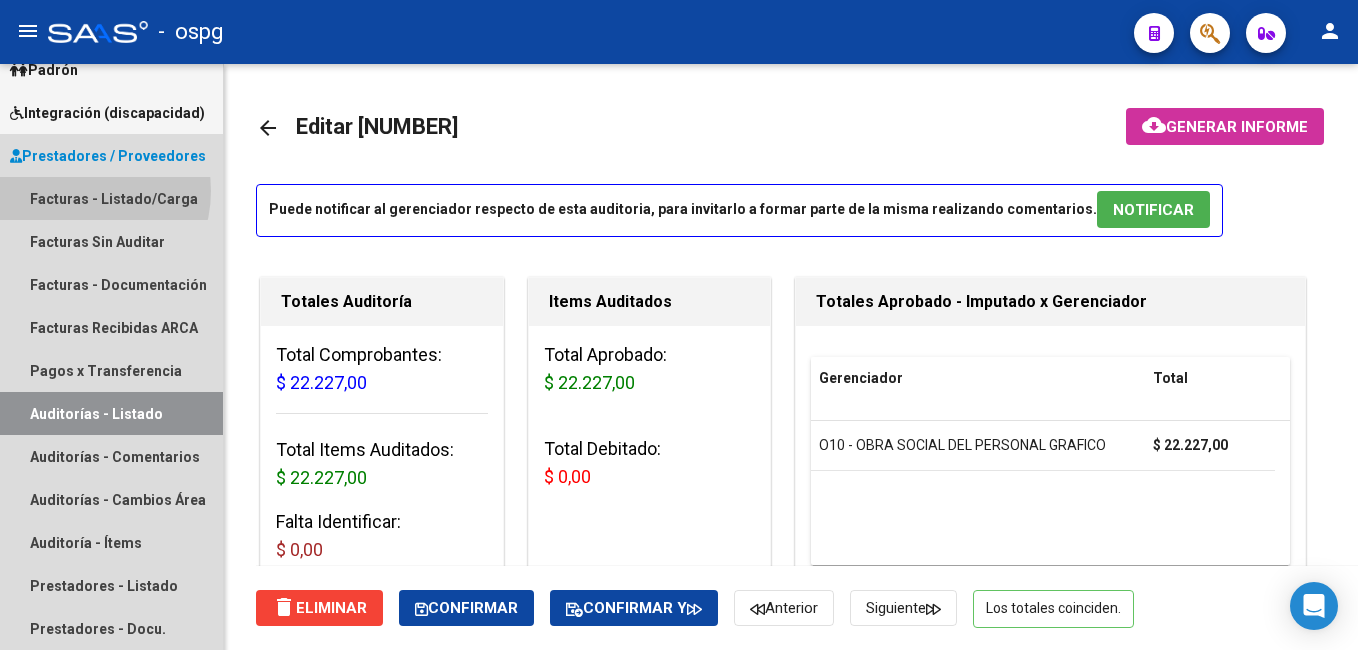 click on "Facturas - Listado/Carga" at bounding box center [111, 198] 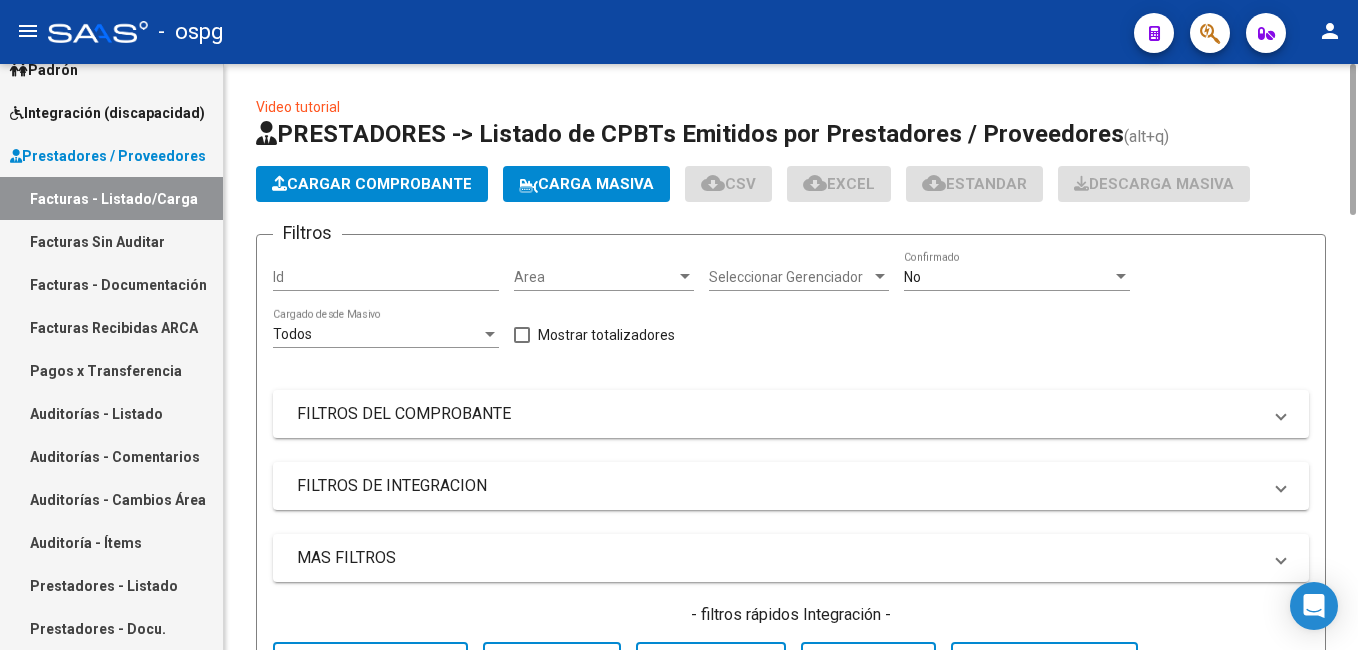 click on "Cargar Comprobante" 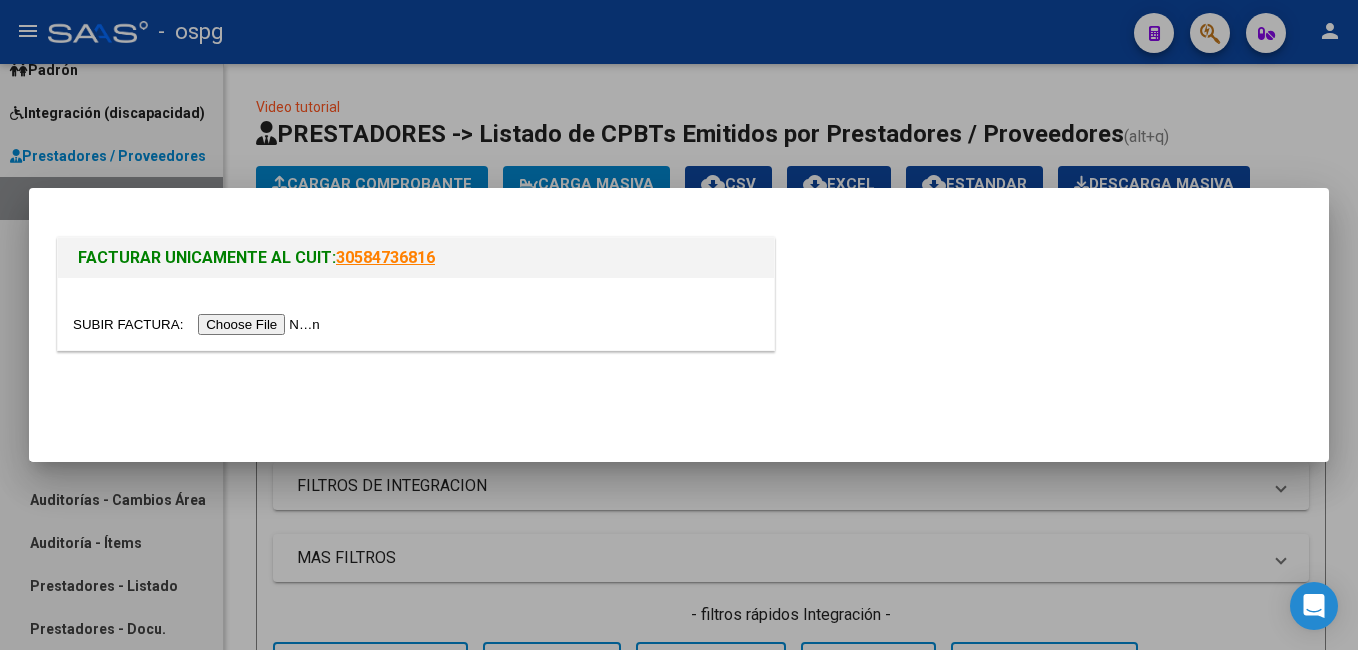 click at bounding box center (199, 324) 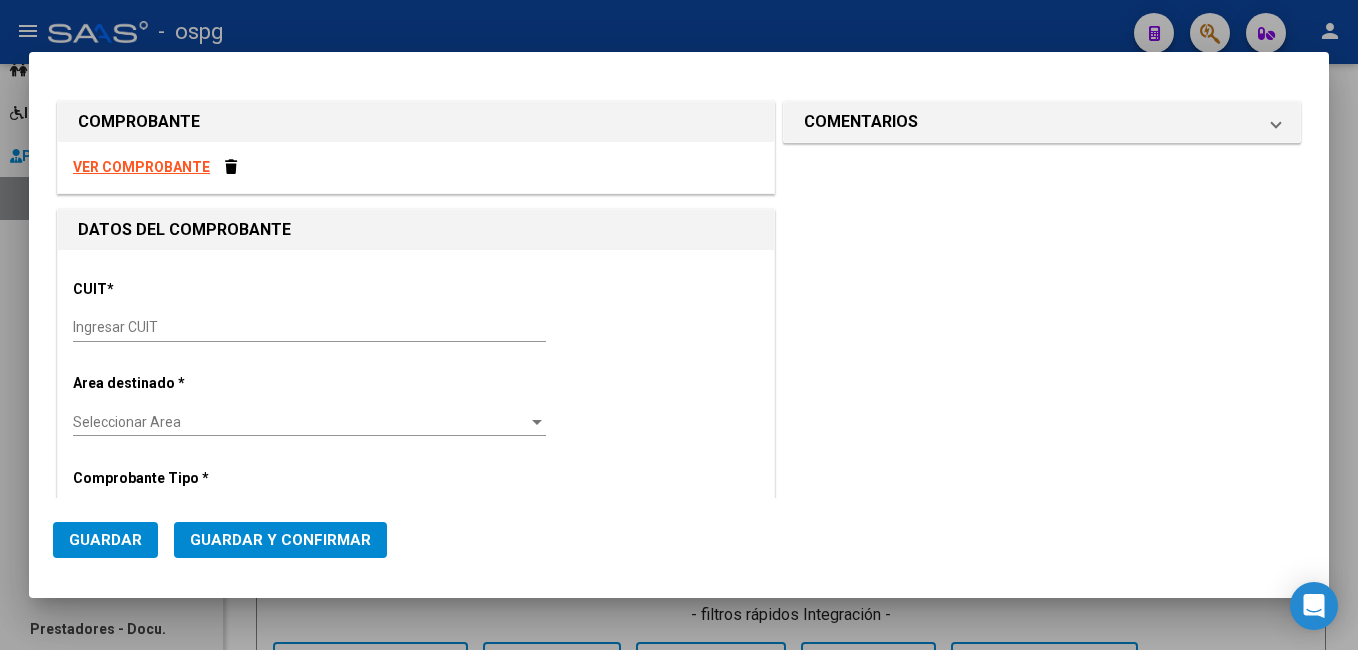 click on "Ingresar CUIT" at bounding box center [309, 327] 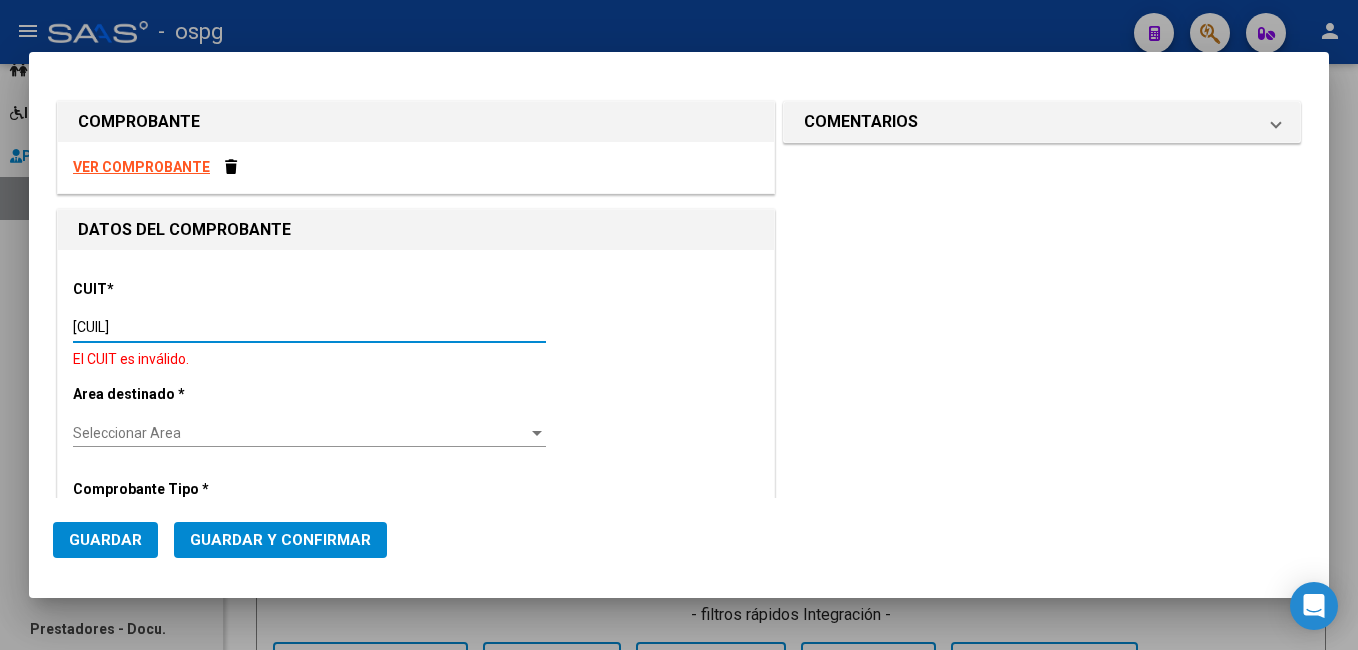 type on "30-62698339-8" 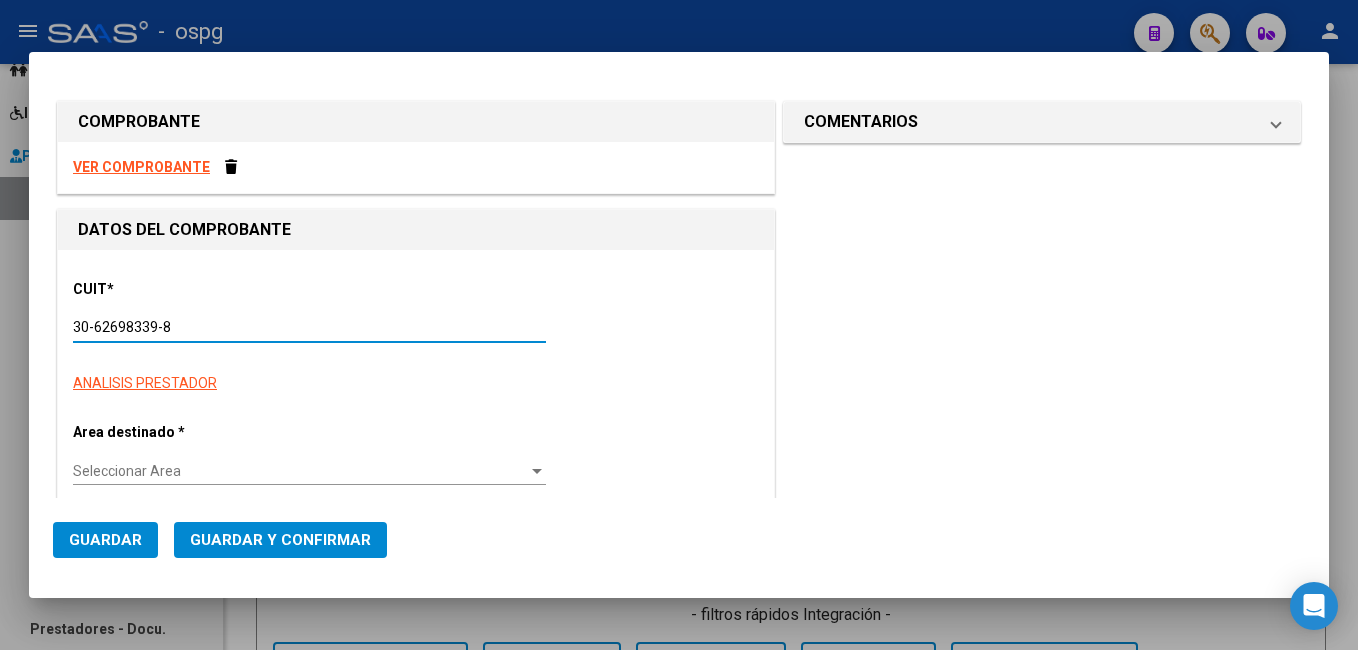 type on "152" 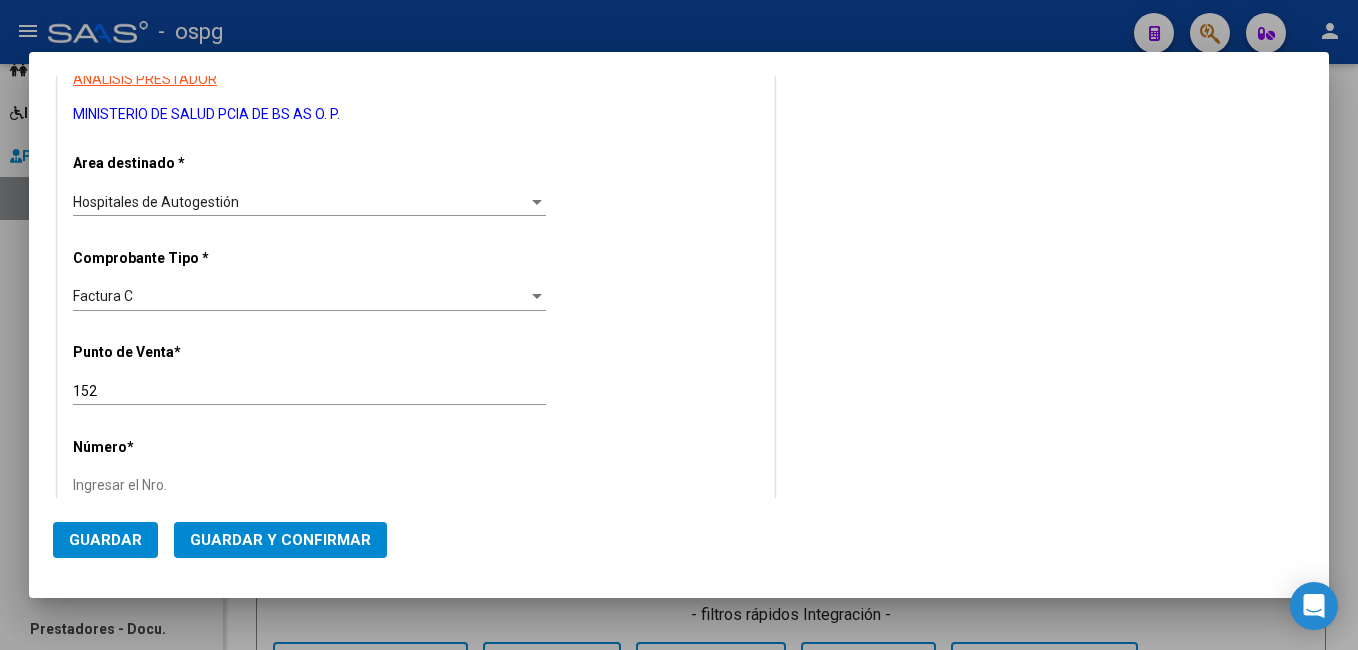 scroll, scrollTop: 400, scrollLeft: 0, axis: vertical 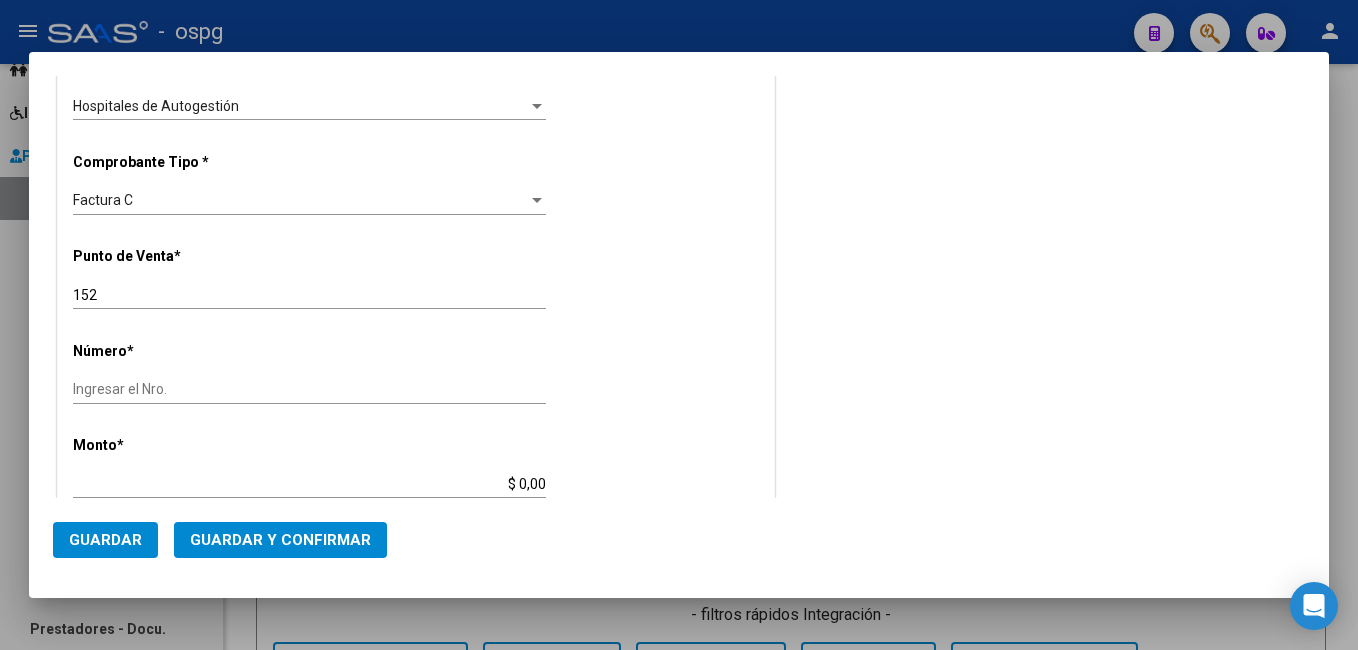 type on "30-62698339-8" 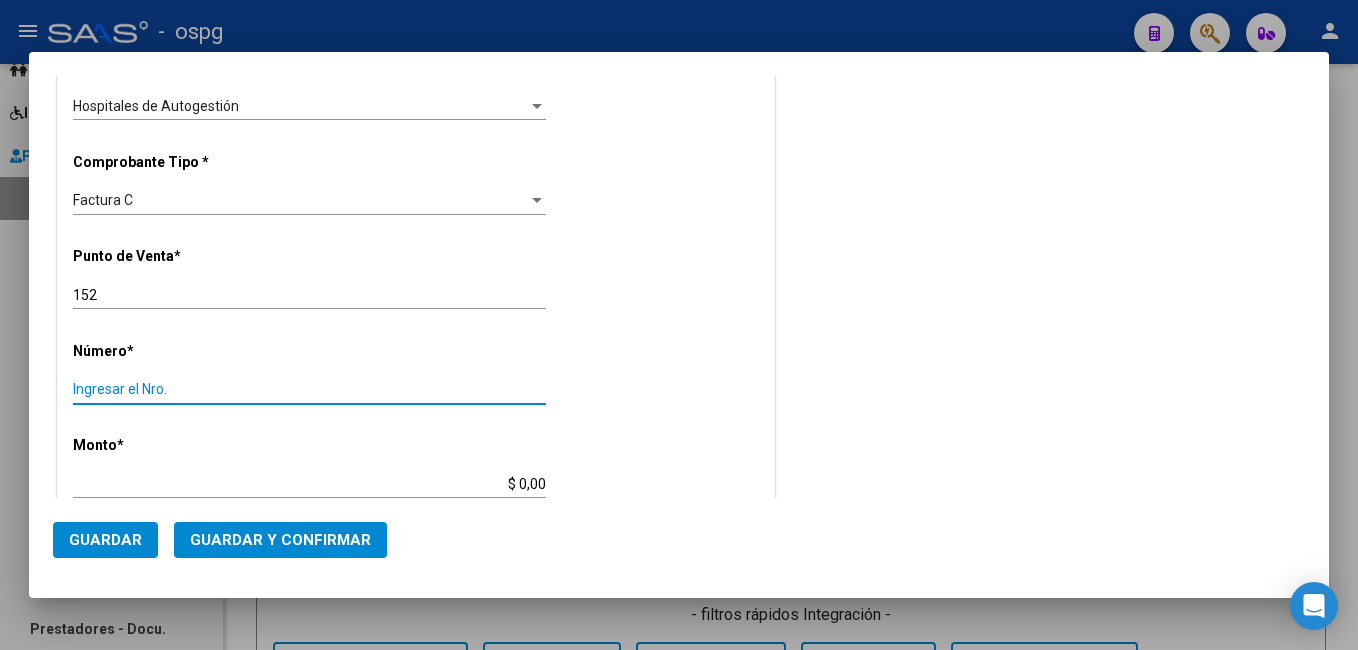 click on "Ingresar el Nro." at bounding box center (309, 389) 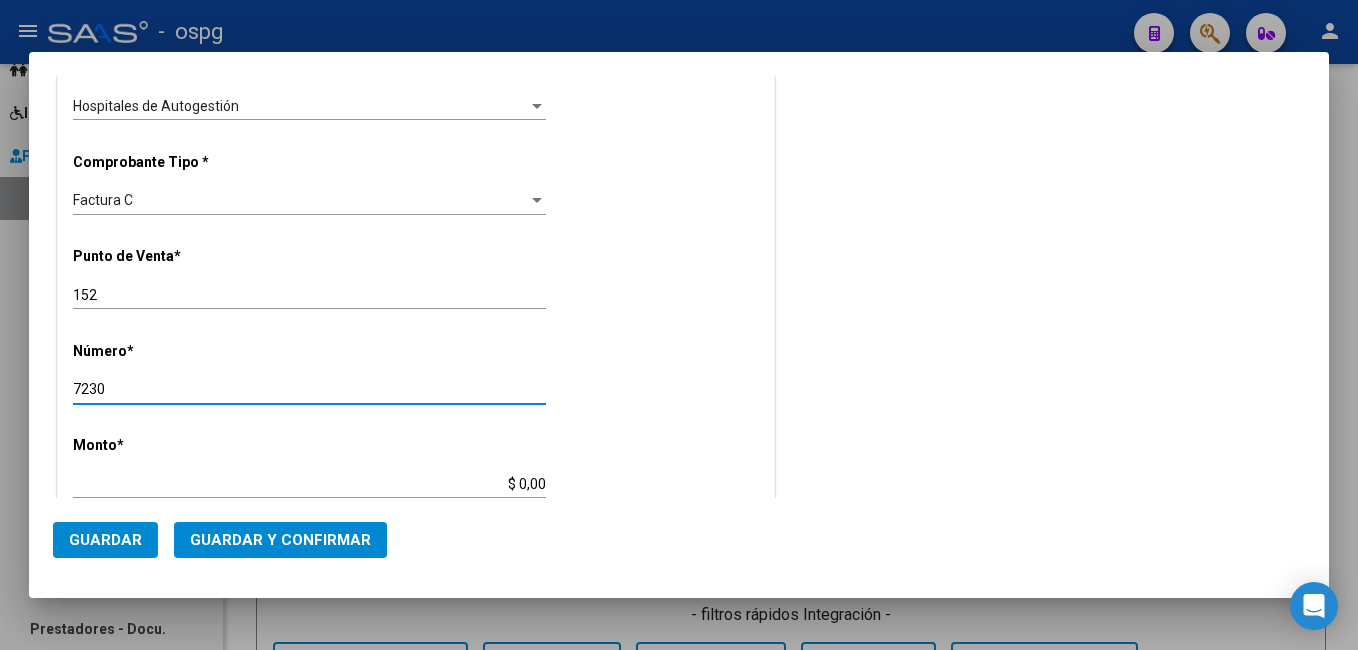 type on "7230" 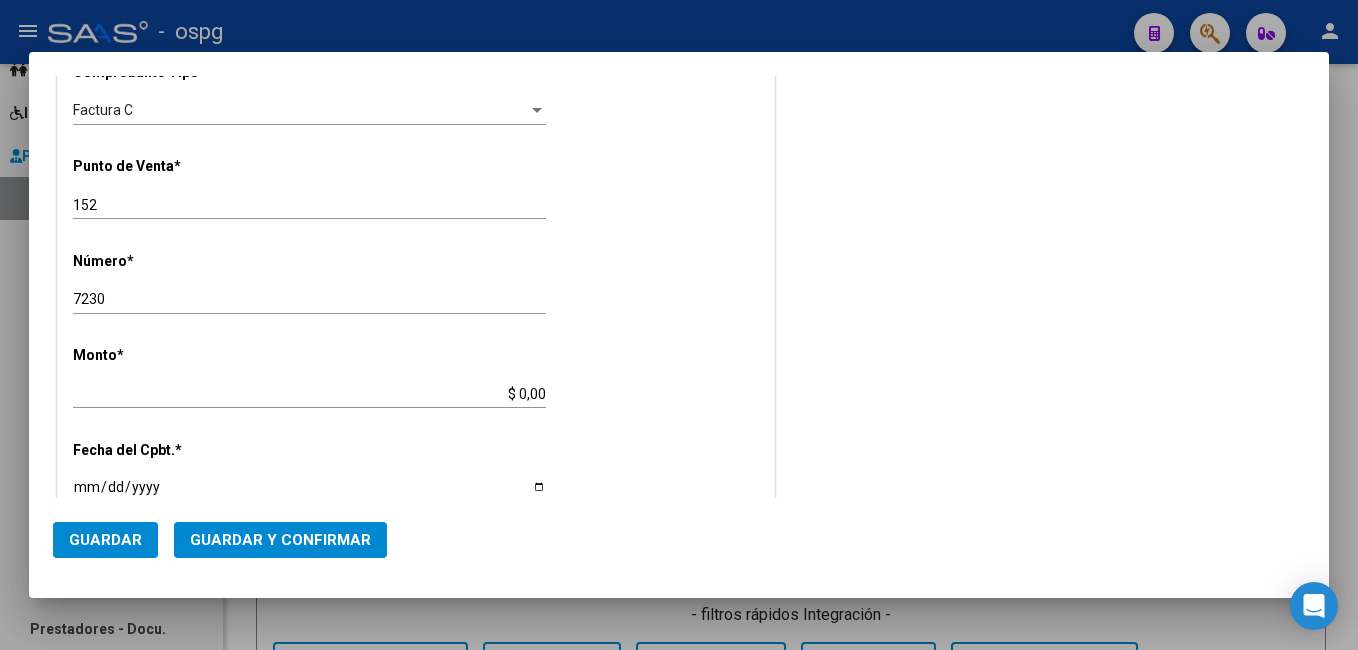 scroll, scrollTop: 600, scrollLeft: 0, axis: vertical 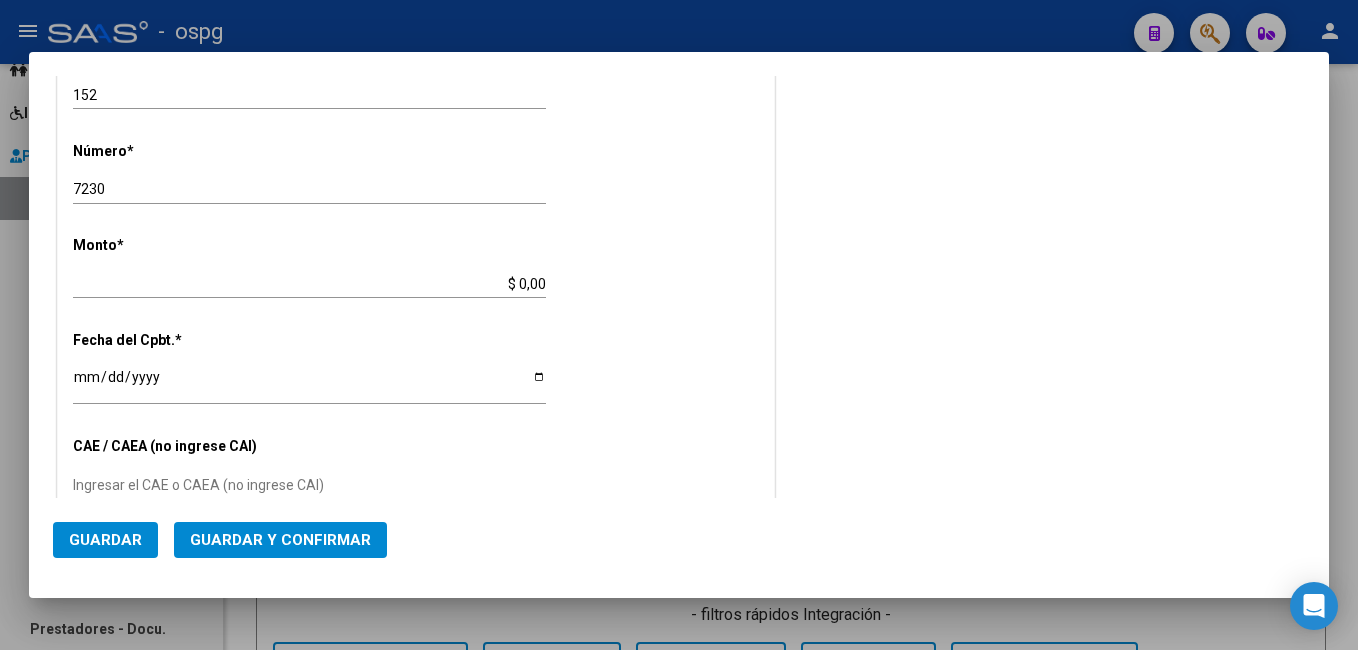 type on "$ 95.937,00" 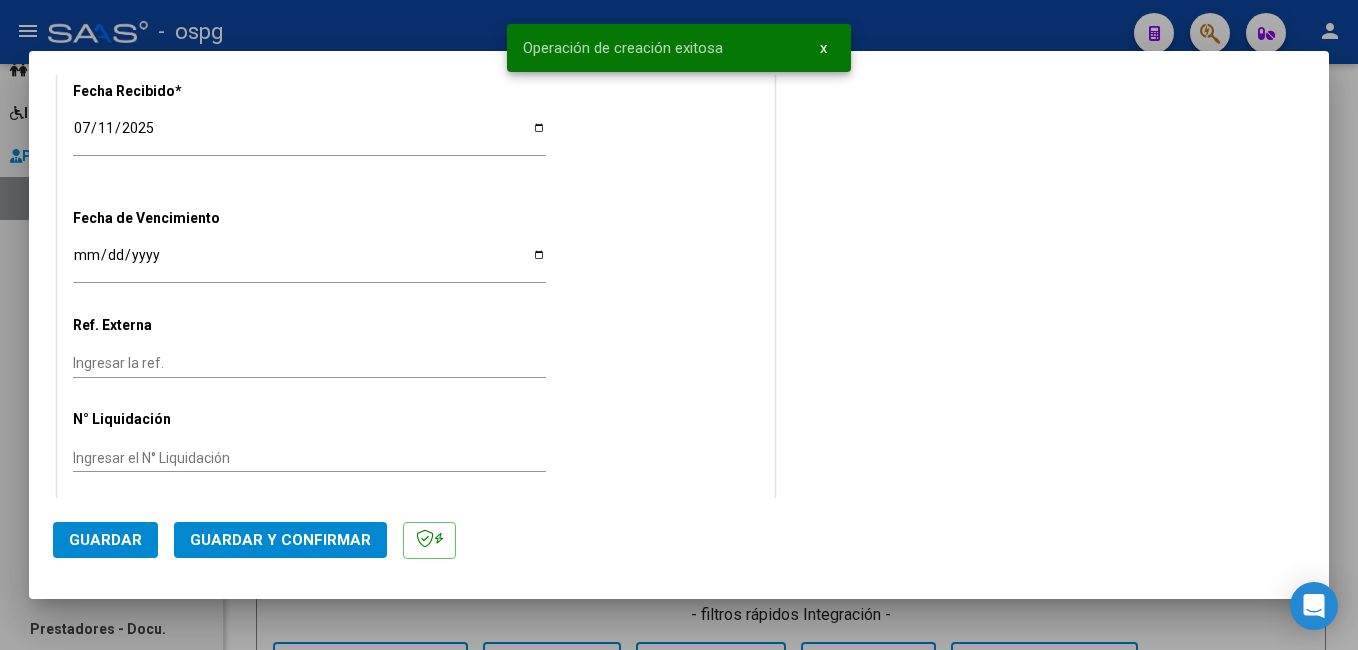scroll, scrollTop: 1118, scrollLeft: 0, axis: vertical 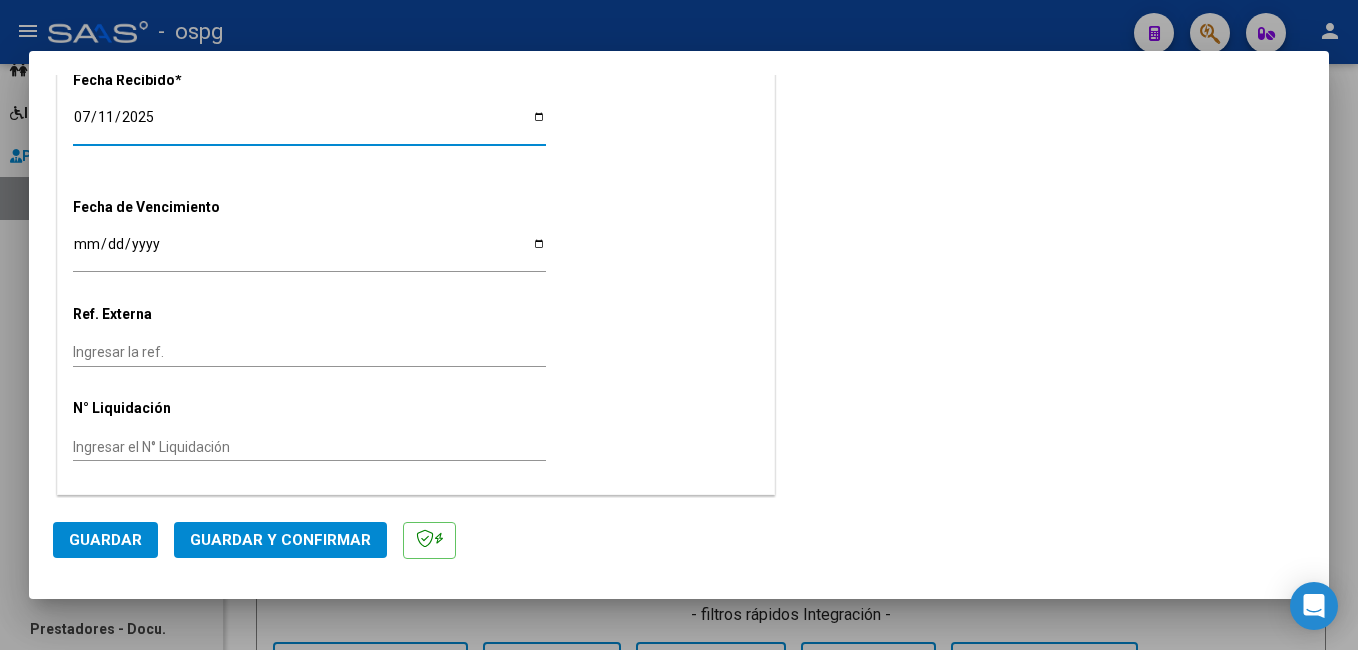 drag, startPoint x: 79, startPoint y: 123, endPoint x: 118, endPoint y: 121, distance: 39.051247 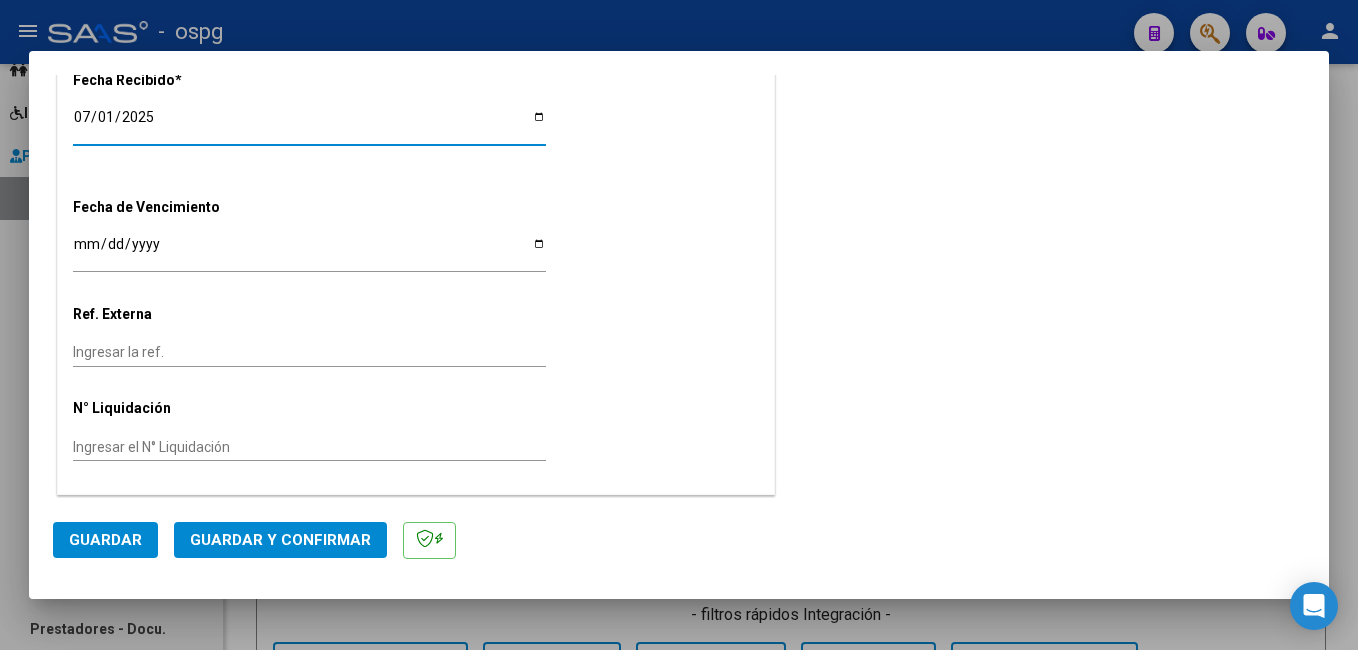 type on "2025-07-14" 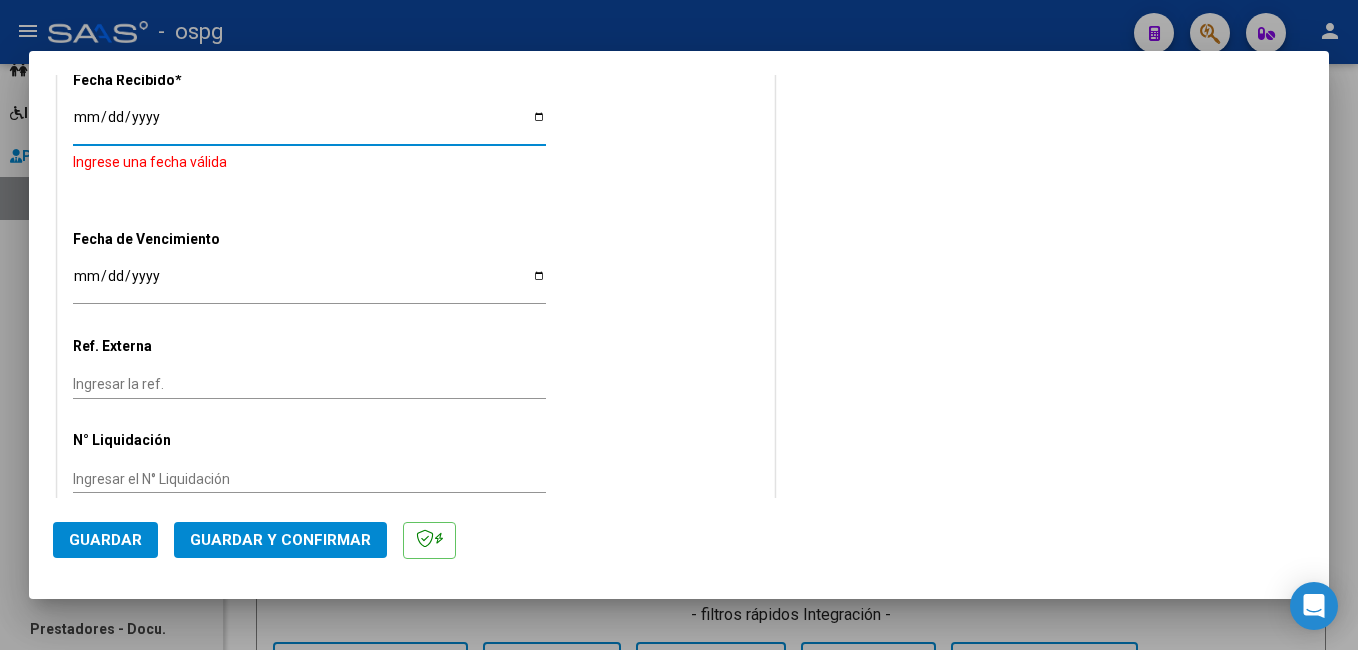 type on "2025-02-14" 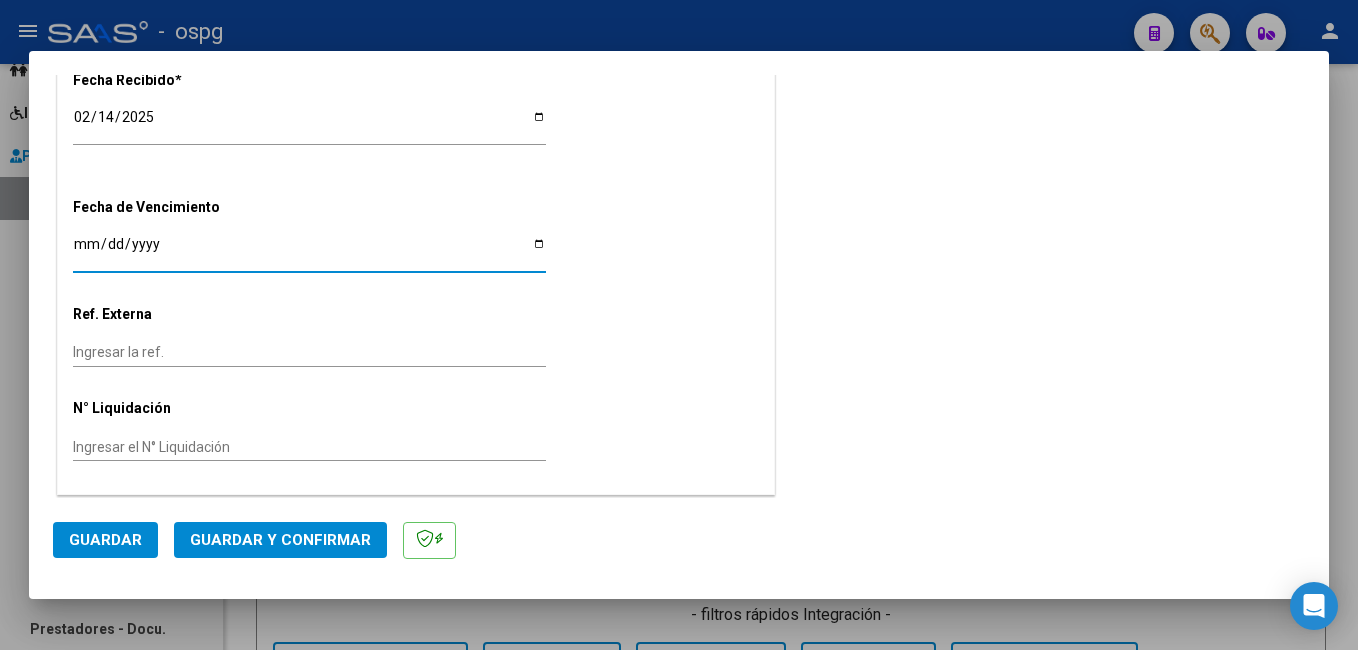 drag, startPoint x: 86, startPoint y: 244, endPoint x: 116, endPoint y: 218, distance: 39.698868 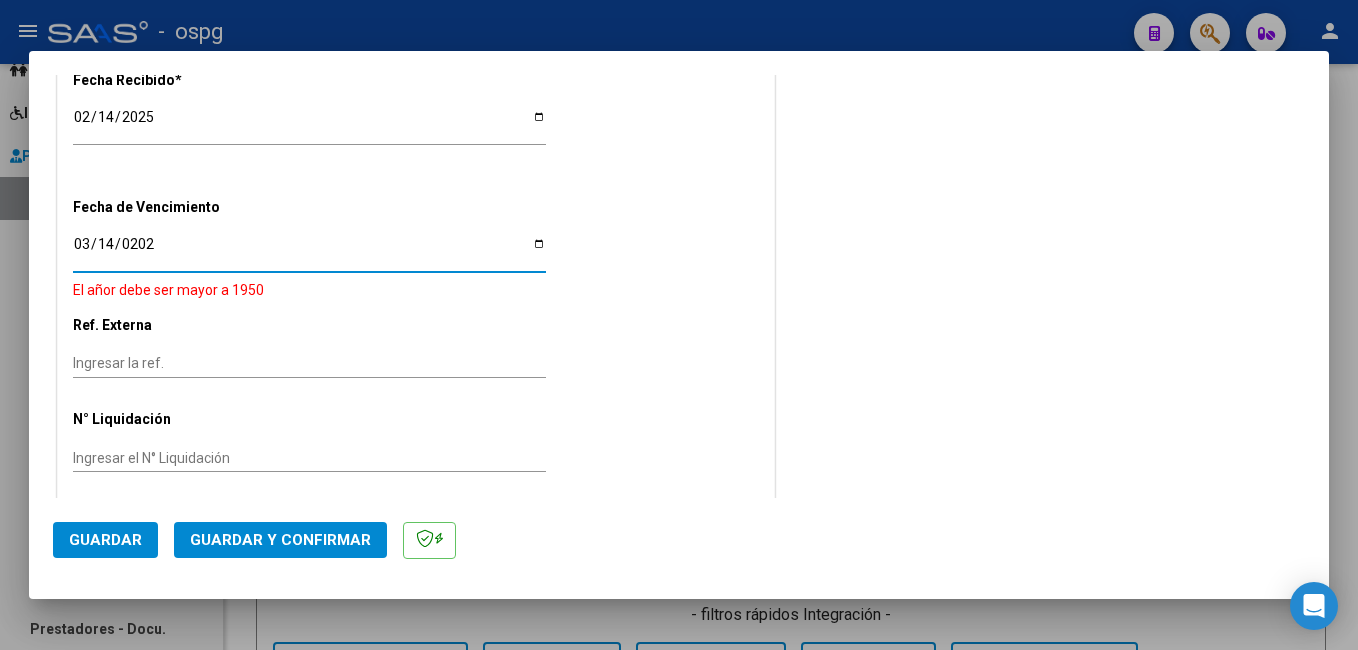 type on "[DATE]" 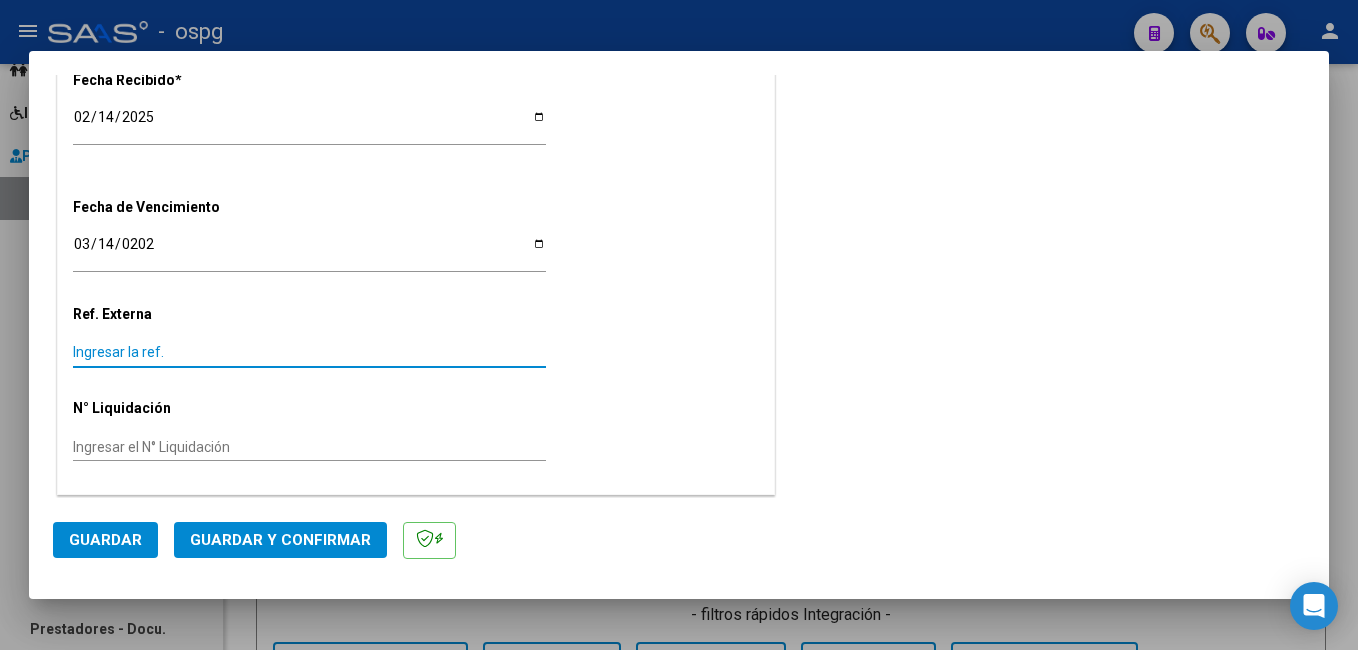 click on "Ingresar la ref." at bounding box center [309, 352] 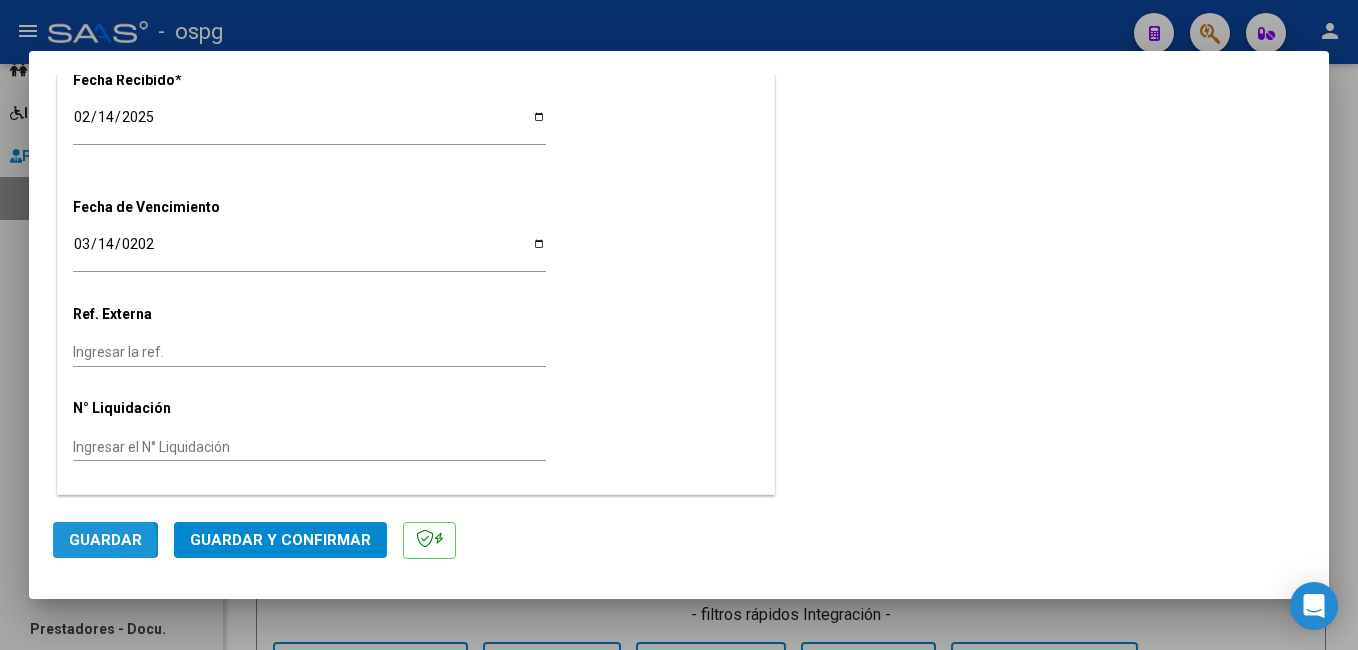 click on "Guardar" 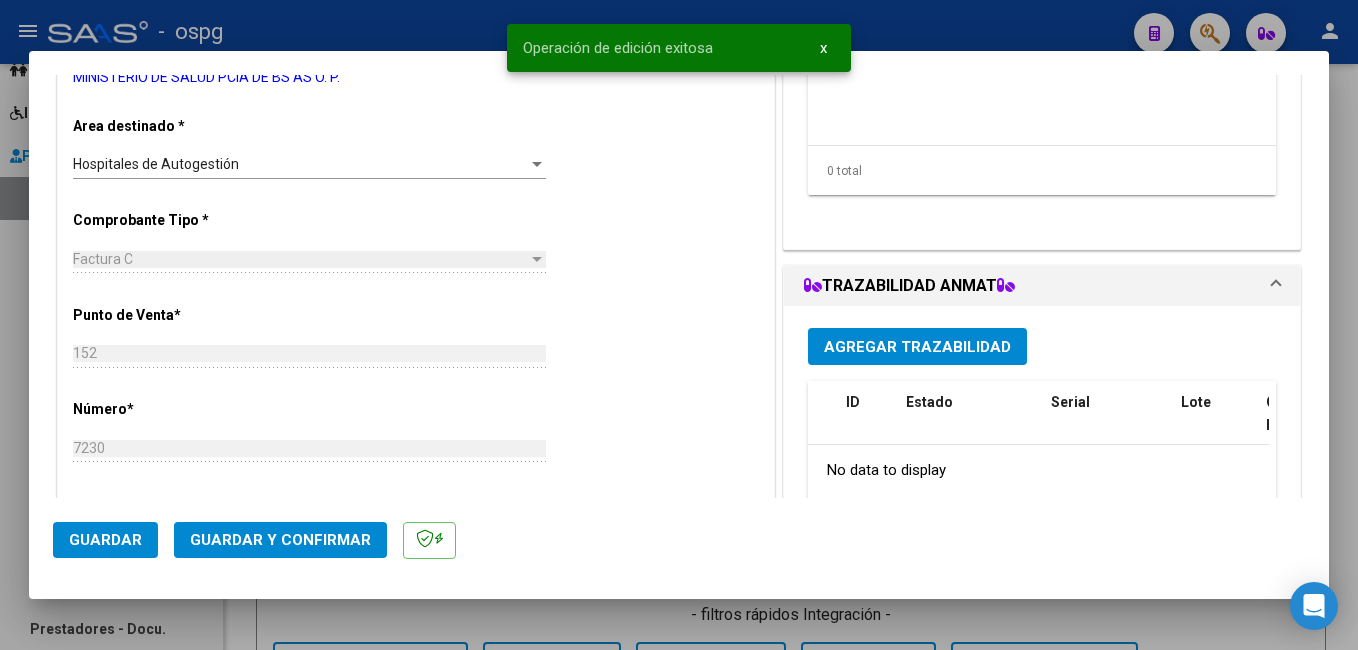 scroll, scrollTop: 118, scrollLeft: 0, axis: vertical 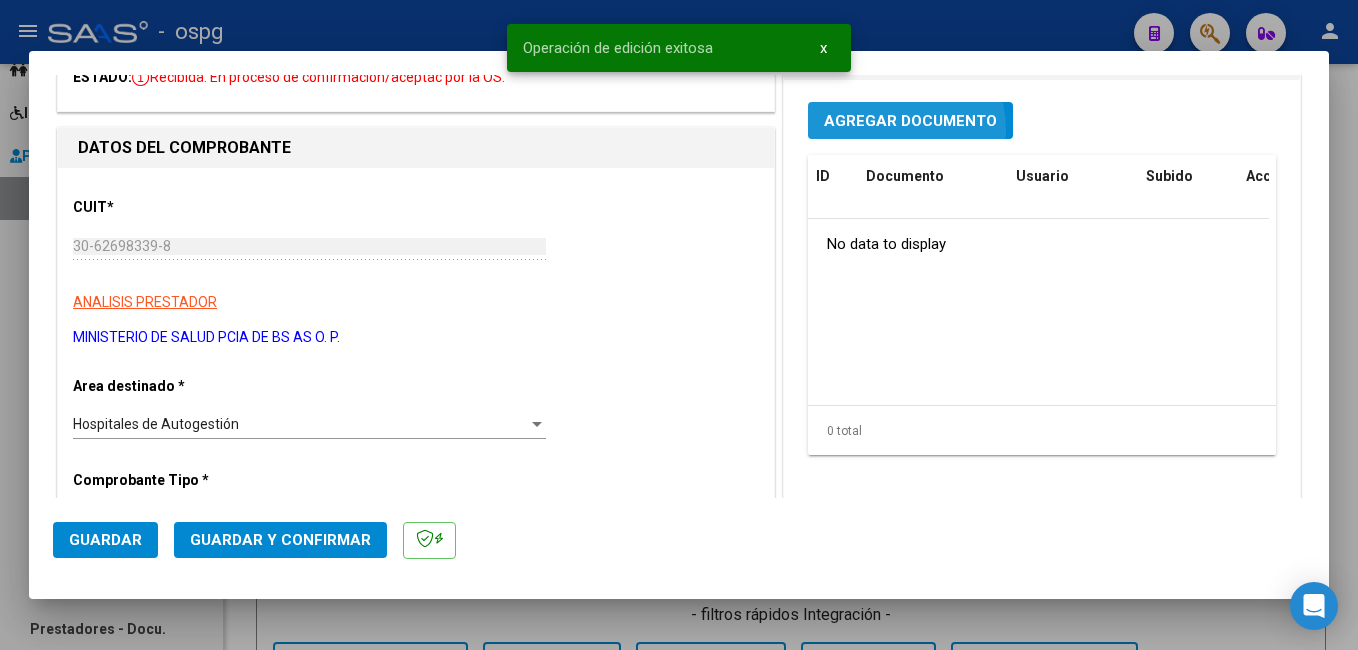 click on "Agregar Documento" at bounding box center (910, 120) 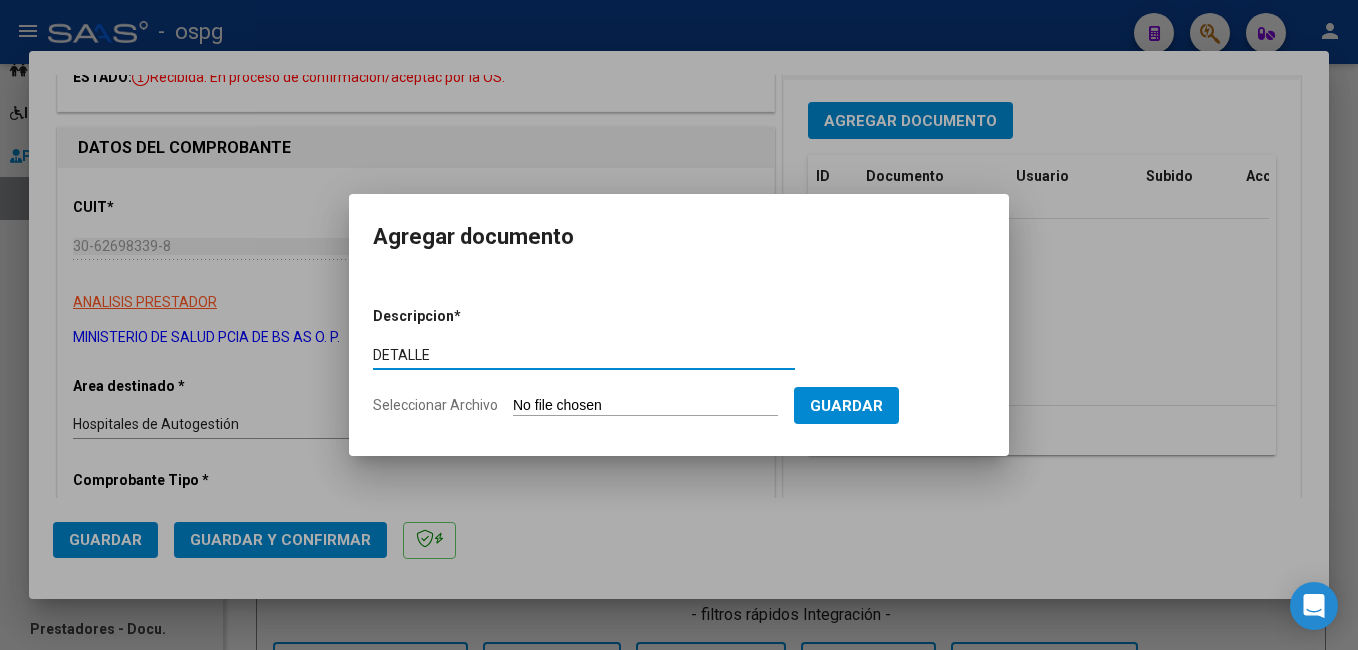 type on "DETALLE" 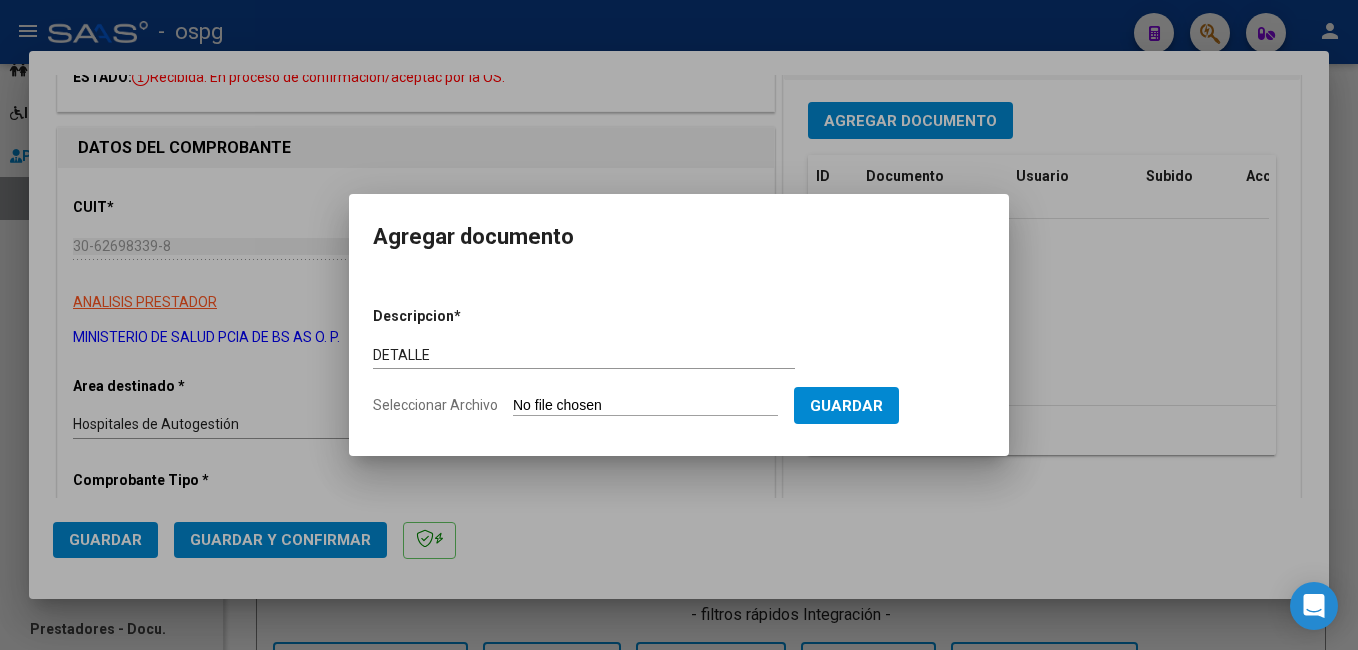 click on "Seleccionar Archivo" at bounding box center [645, 406] 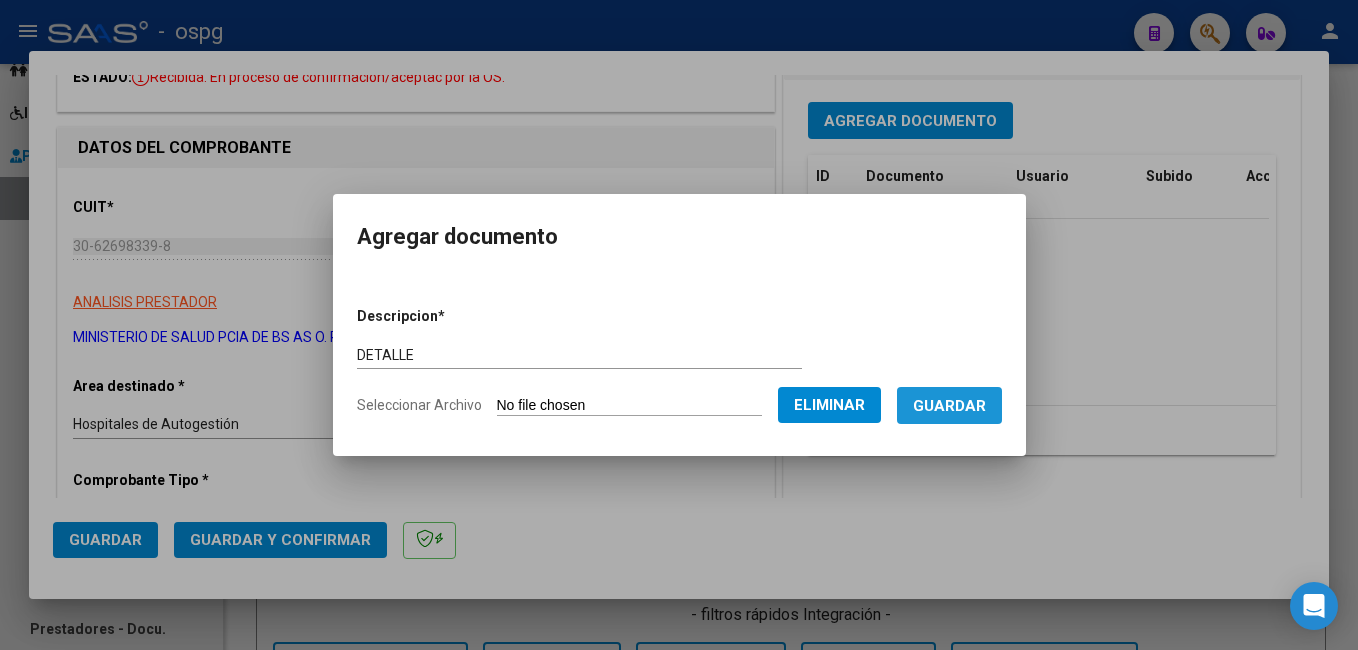 click on "Guardar" at bounding box center [949, 406] 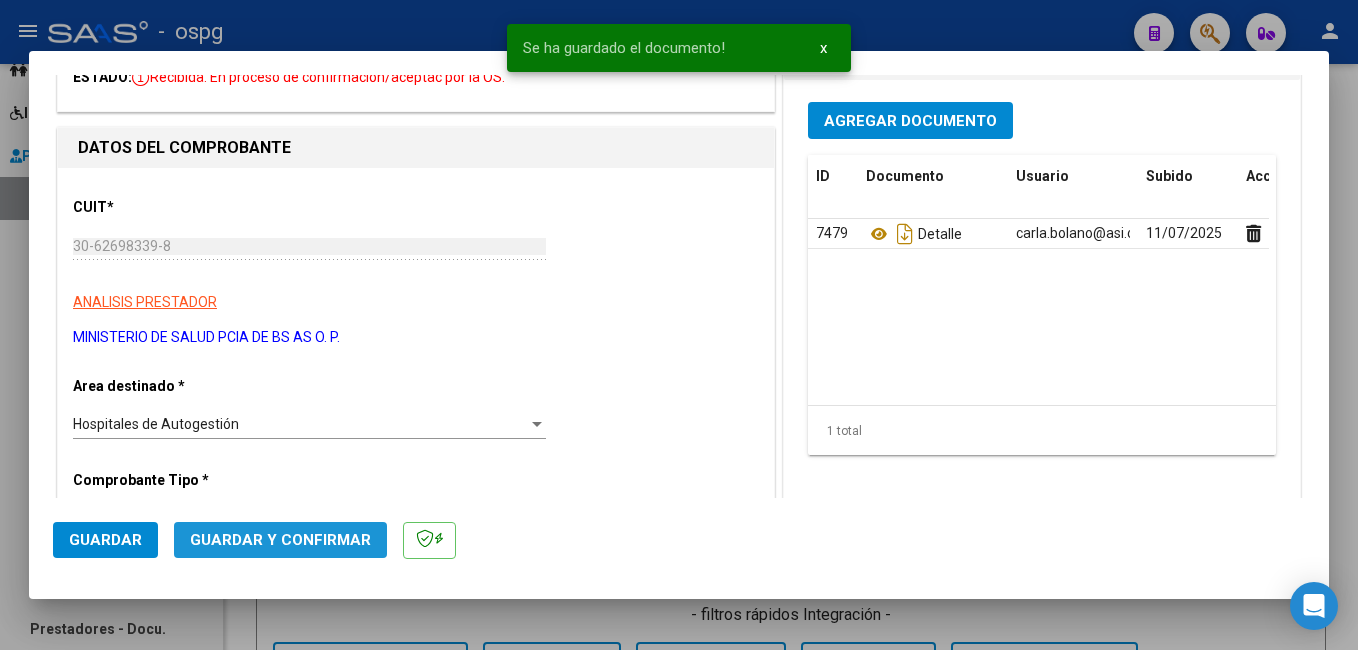 click on "Guardar y Confirmar" 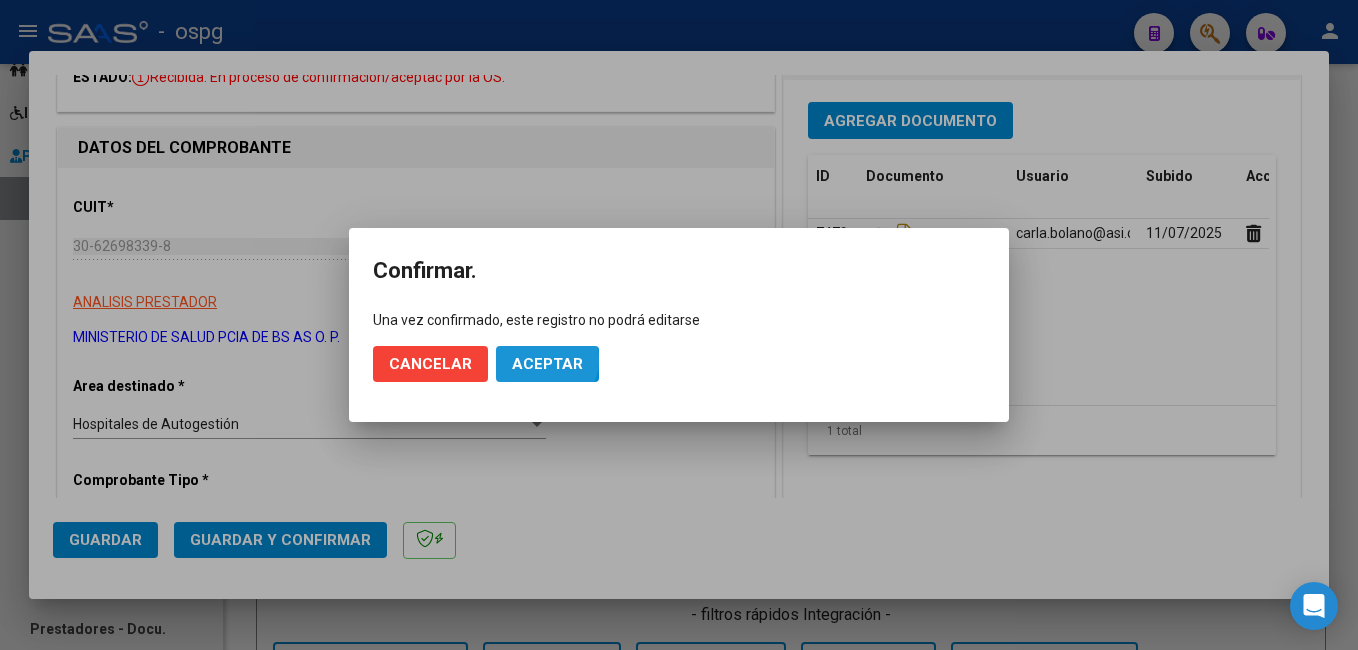 click on "Aceptar" 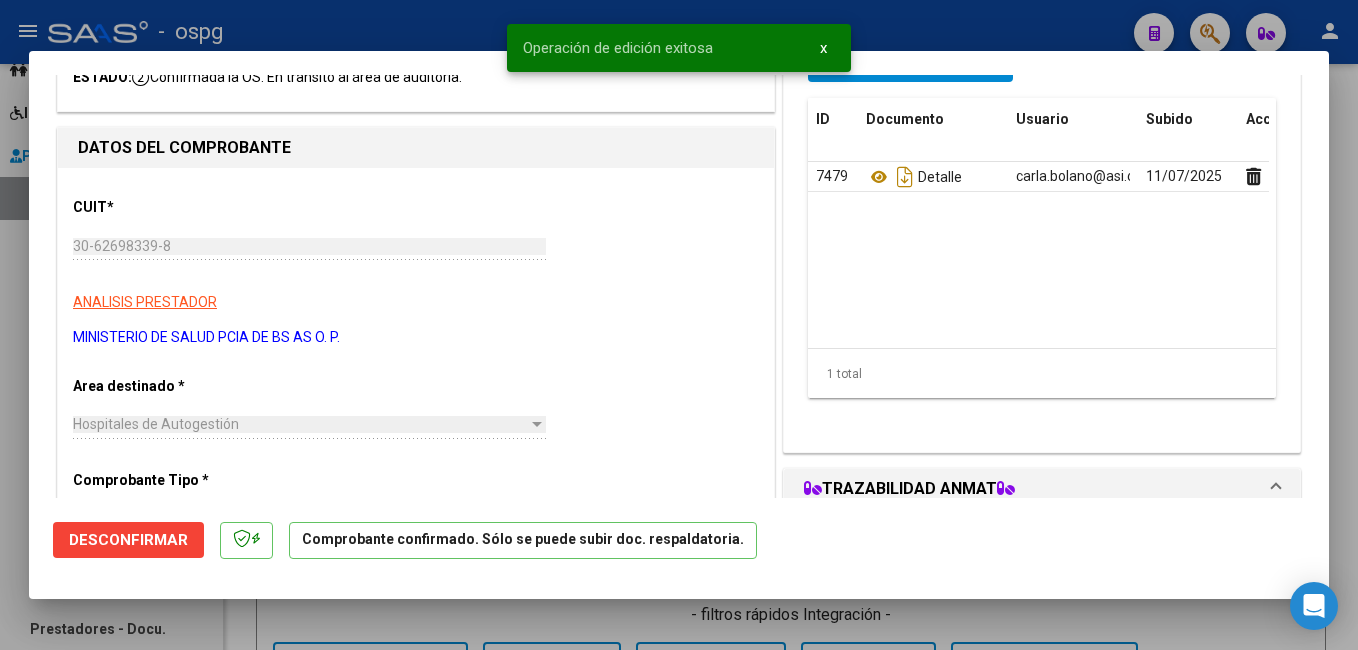 click at bounding box center [679, 325] 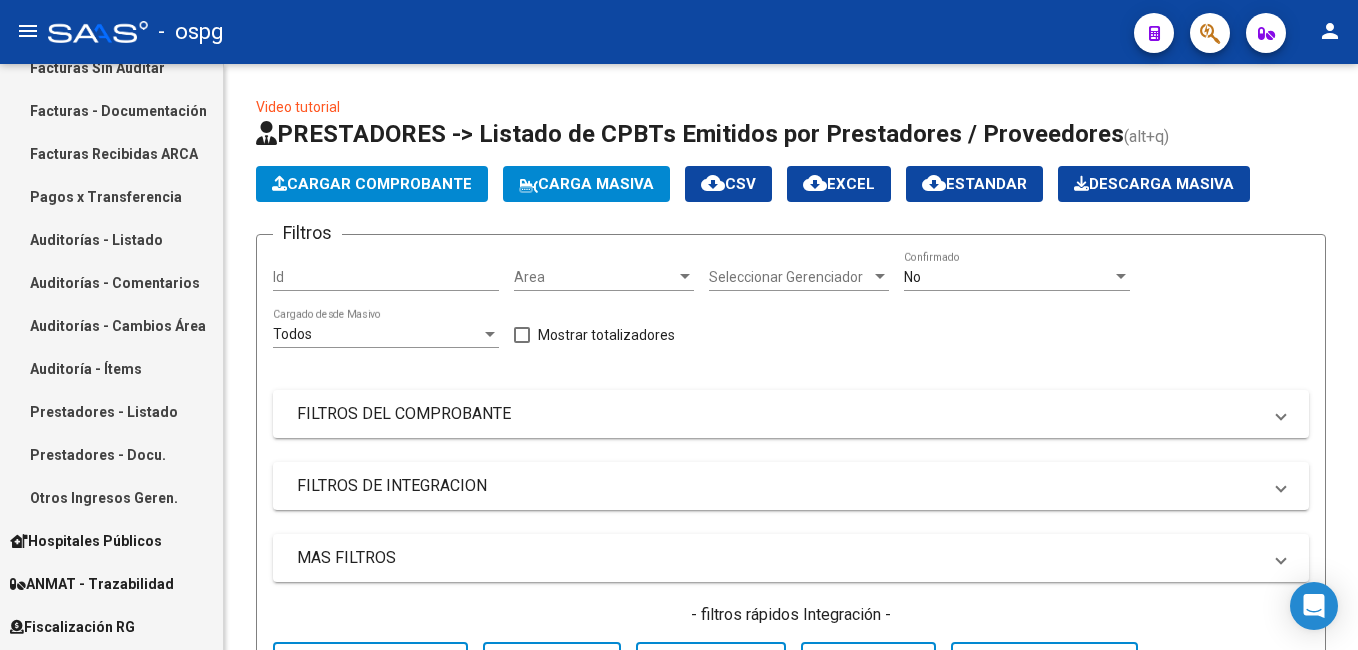 scroll, scrollTop: 439, scrollLeft: 0, axis: vertical 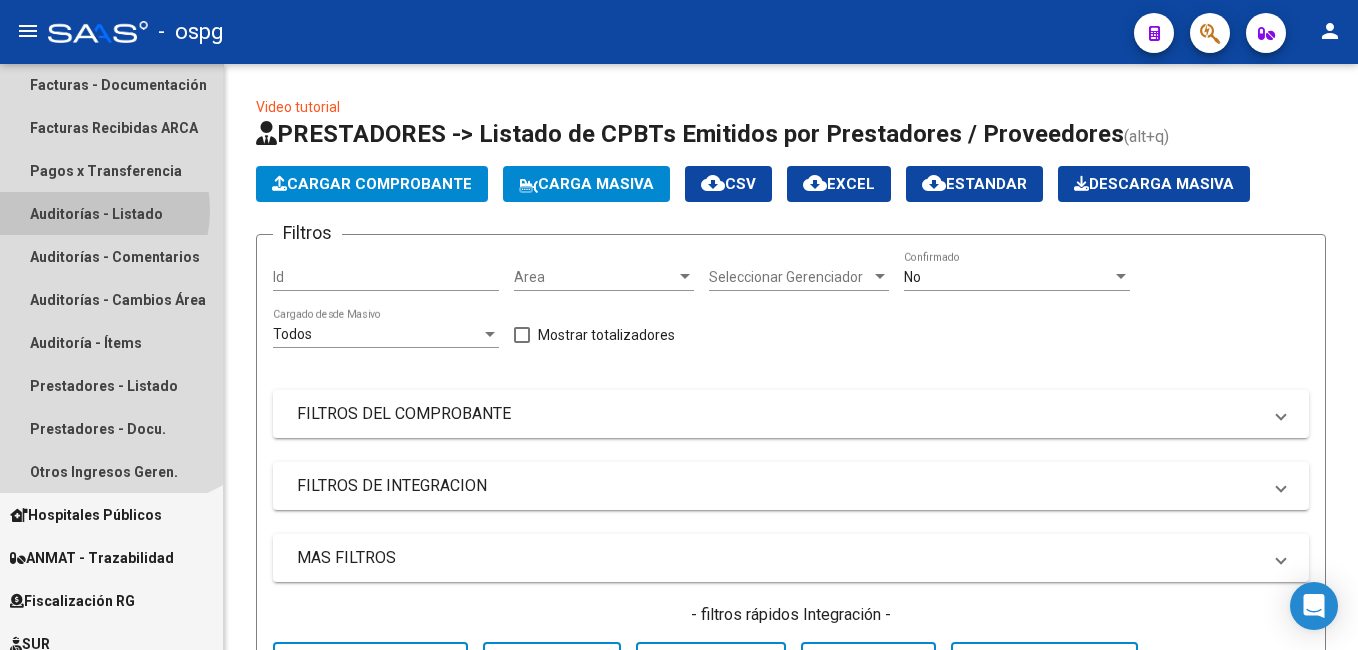 click on "Auditorías - Listado" at bounding box center [111, 213] 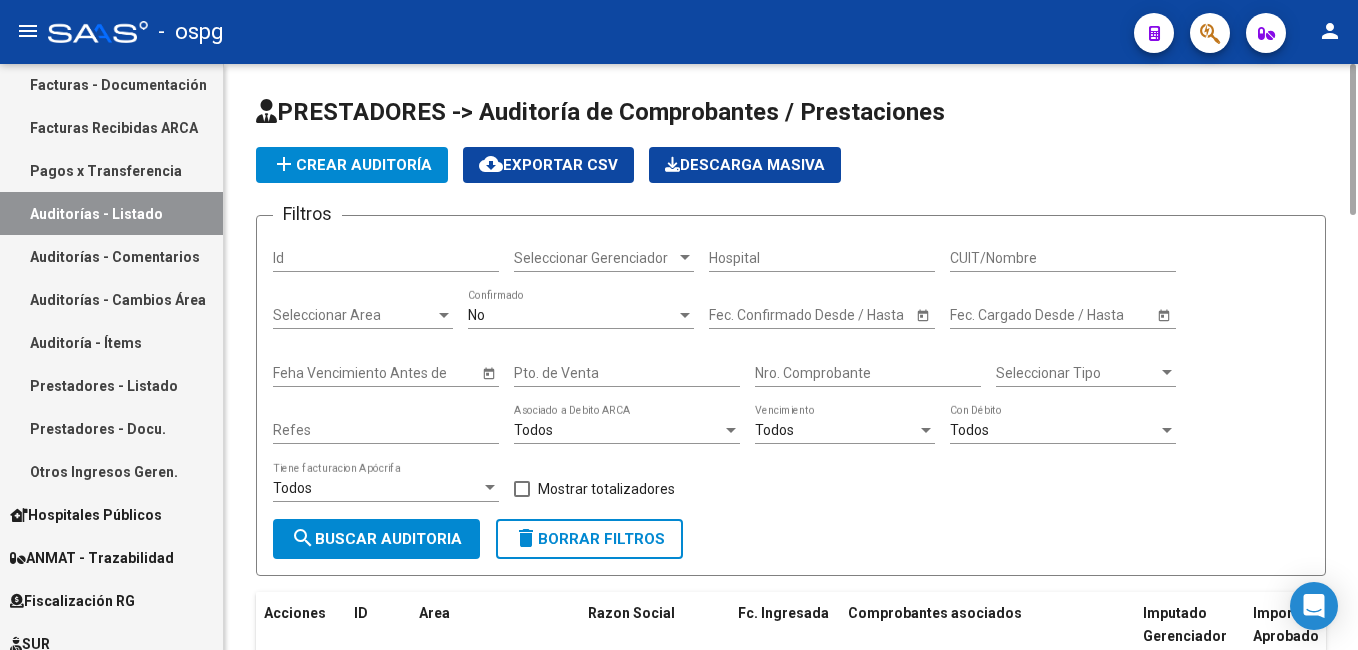 click on "add  Crear Auditoría" 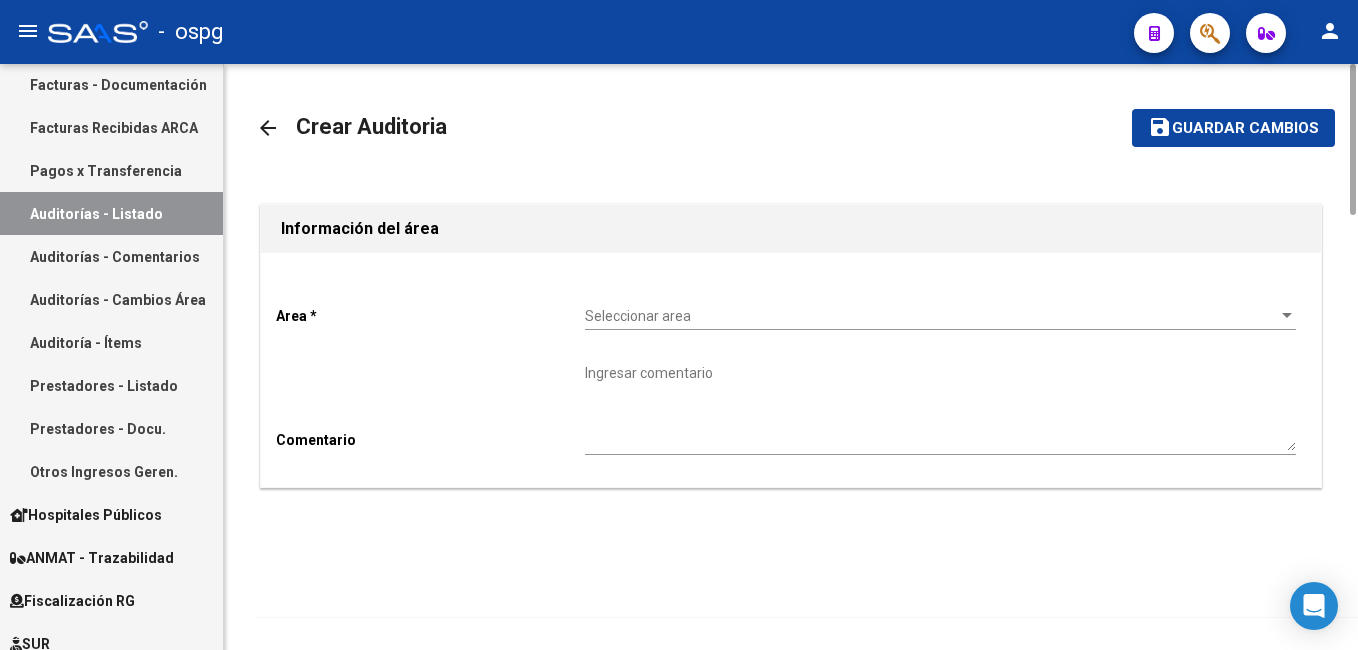 click on "Seleccionar area" at bounding box center (931, 316) 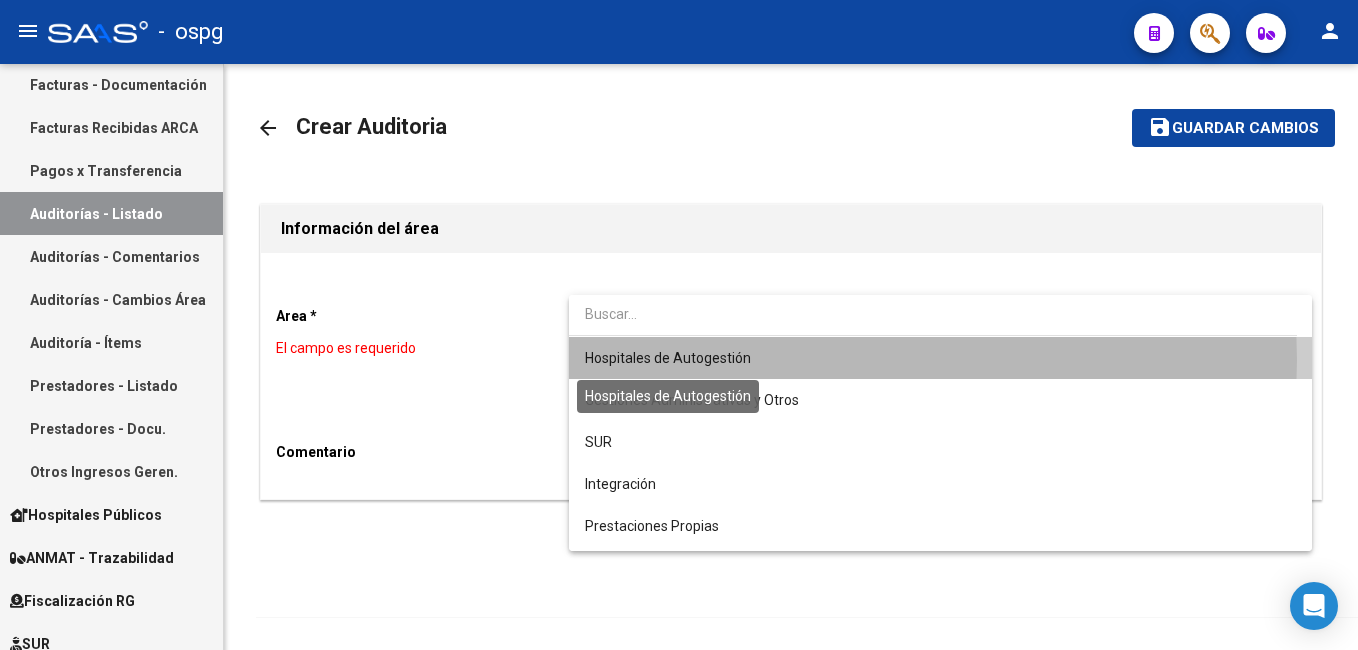 click on "Hospitales de Autogestión" at bounding box center (668, 358) 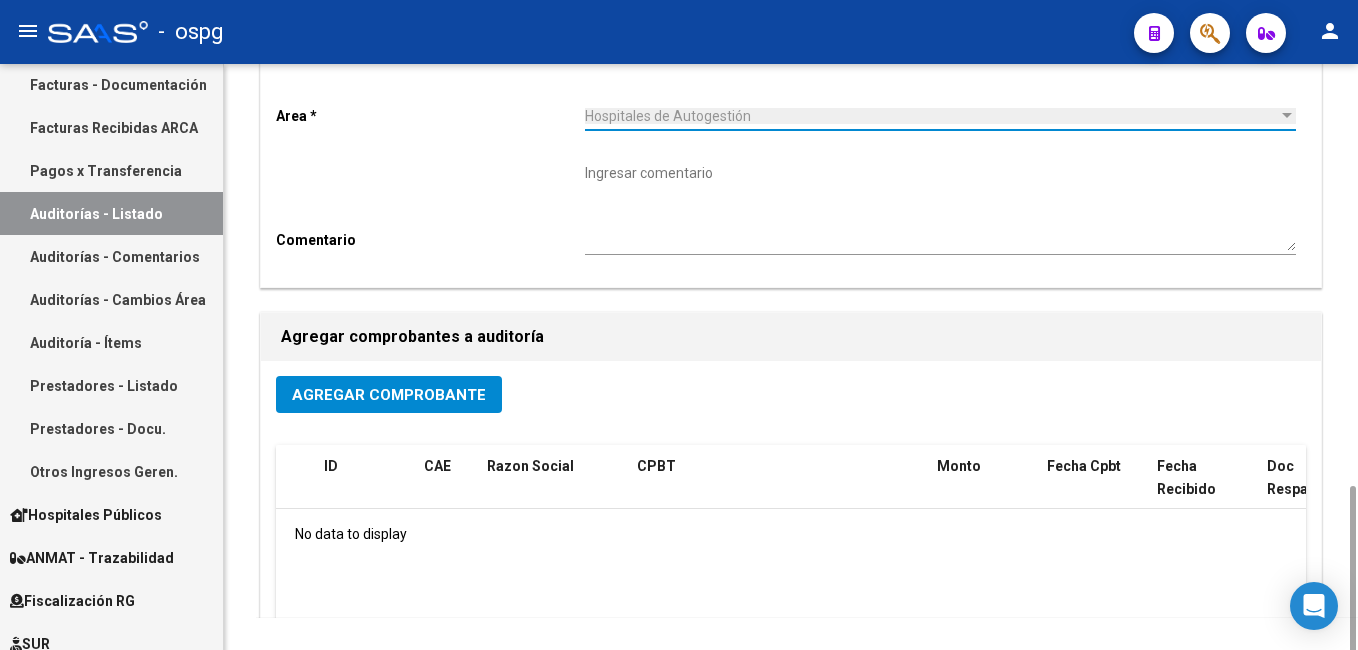 scroll, scrollTop: 400, scrollLeft: 0, axis: vertical 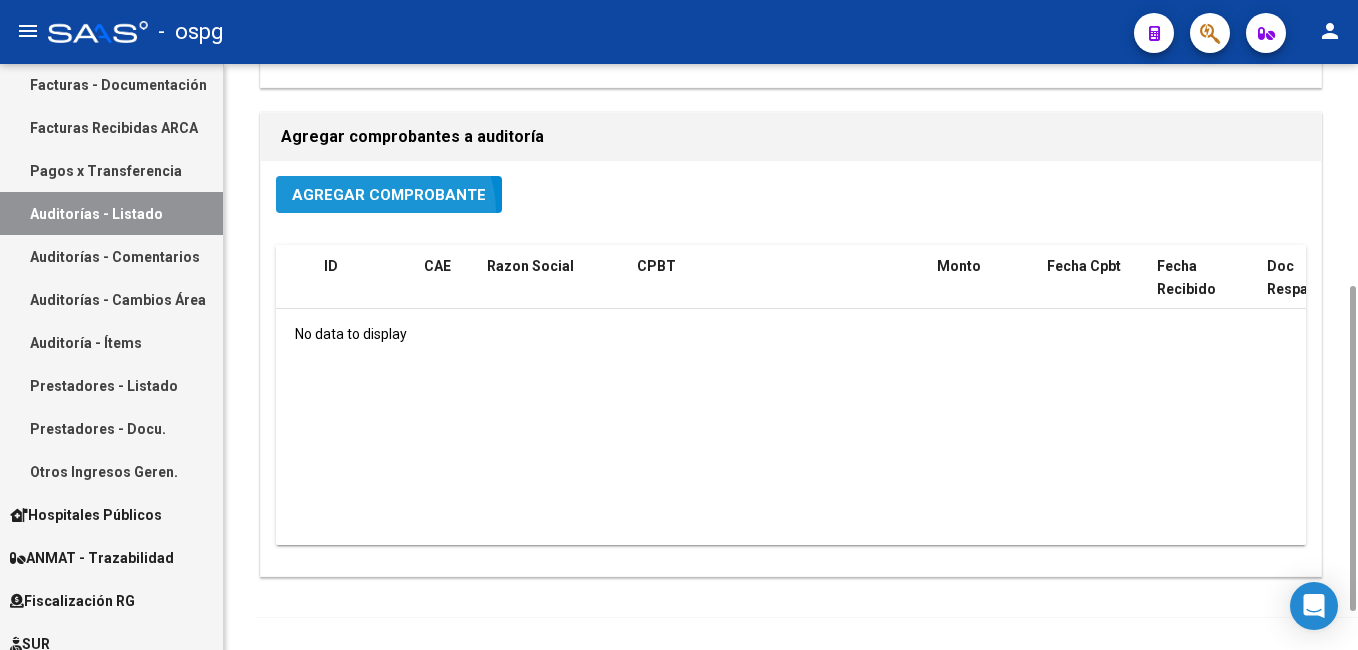click on "Agregar Comprobante" 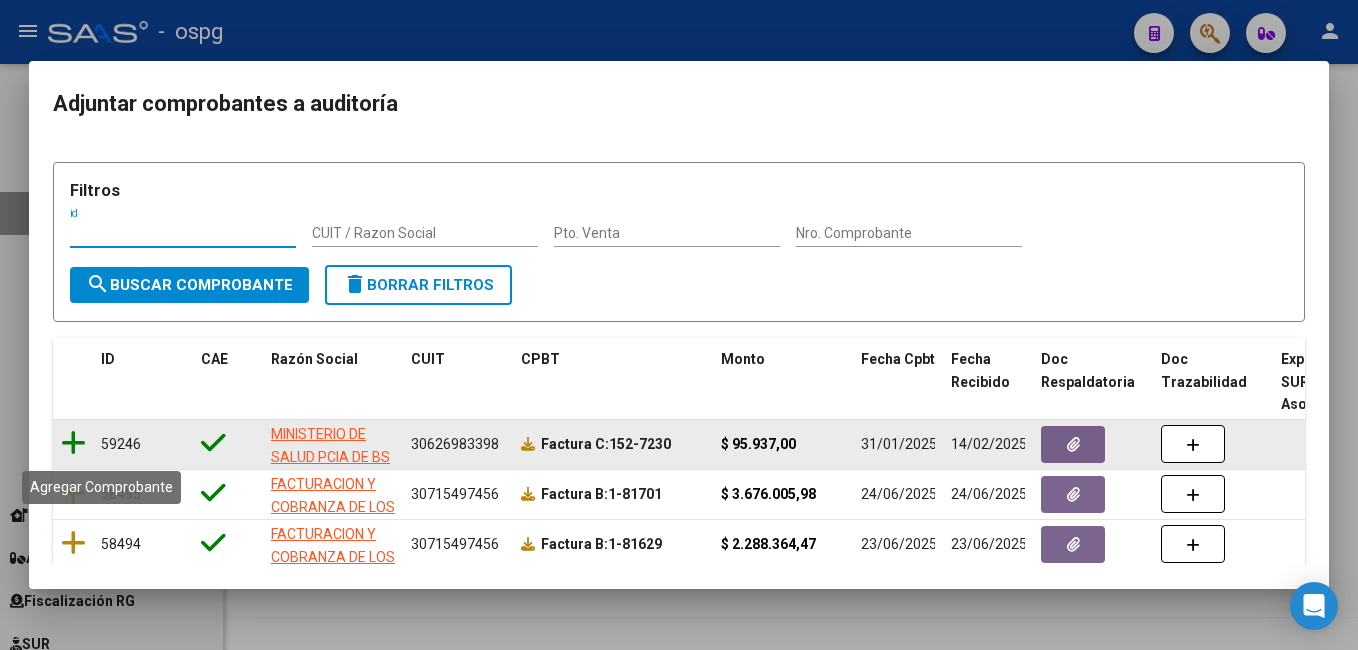 click 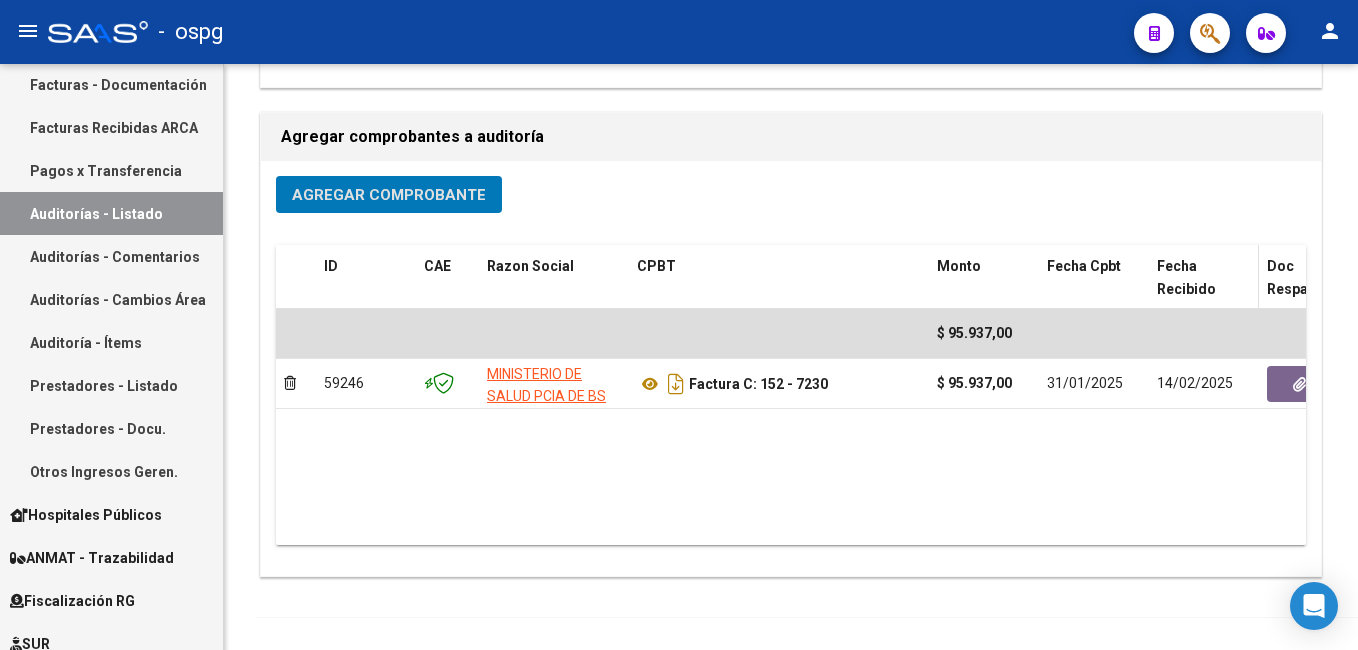 scroll, scrollTop: 0, scrollLeft: 0, axis: both 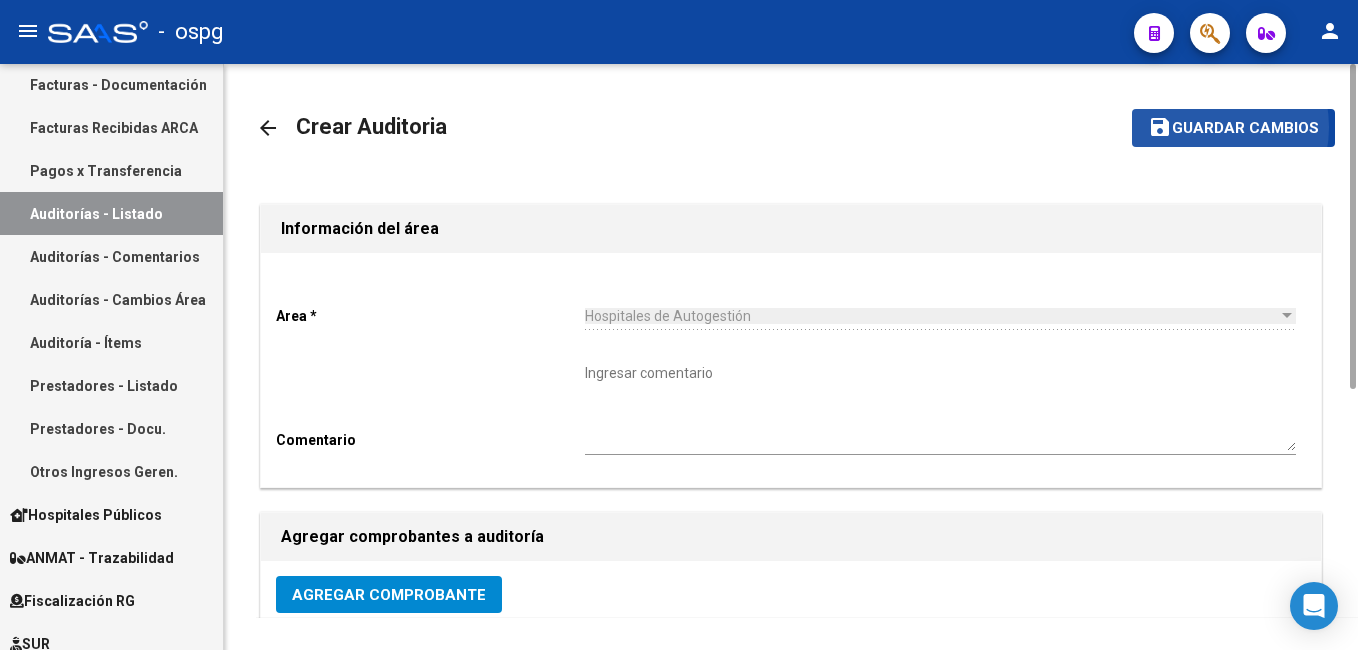 click on "Guardar cambios" 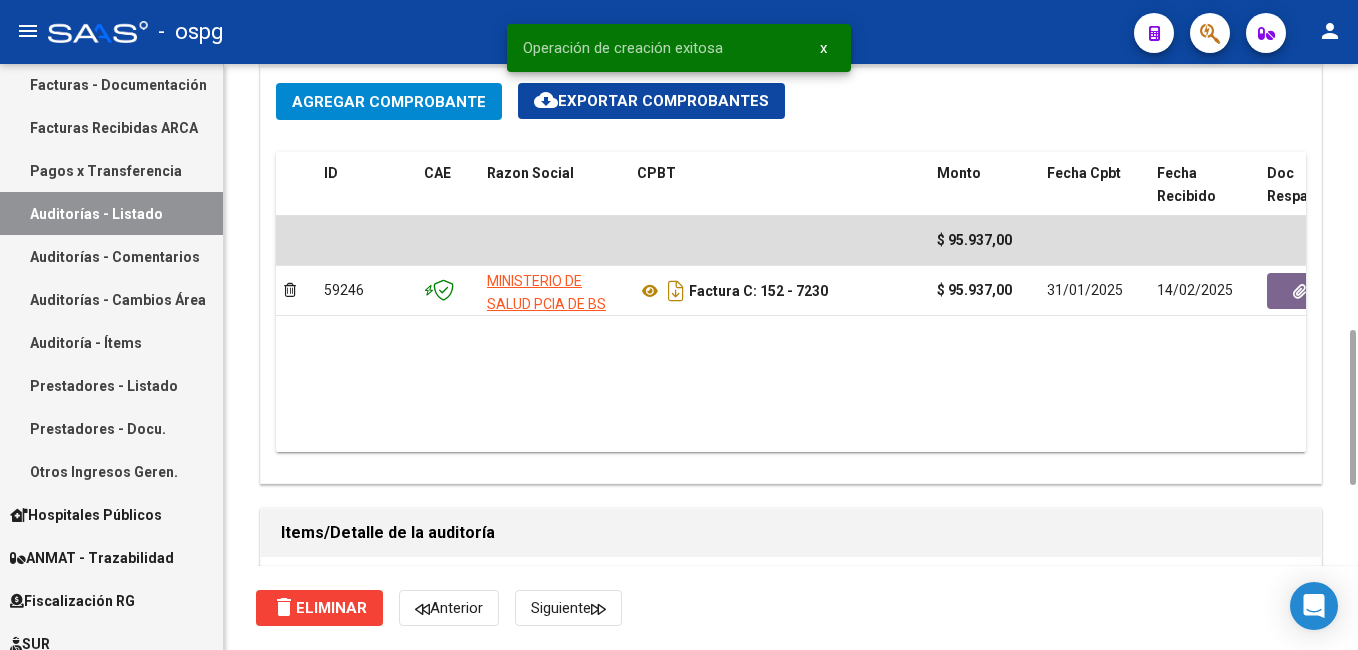 scroll, scrollTop: 1200, scrollLeft: 0, axis: vertical 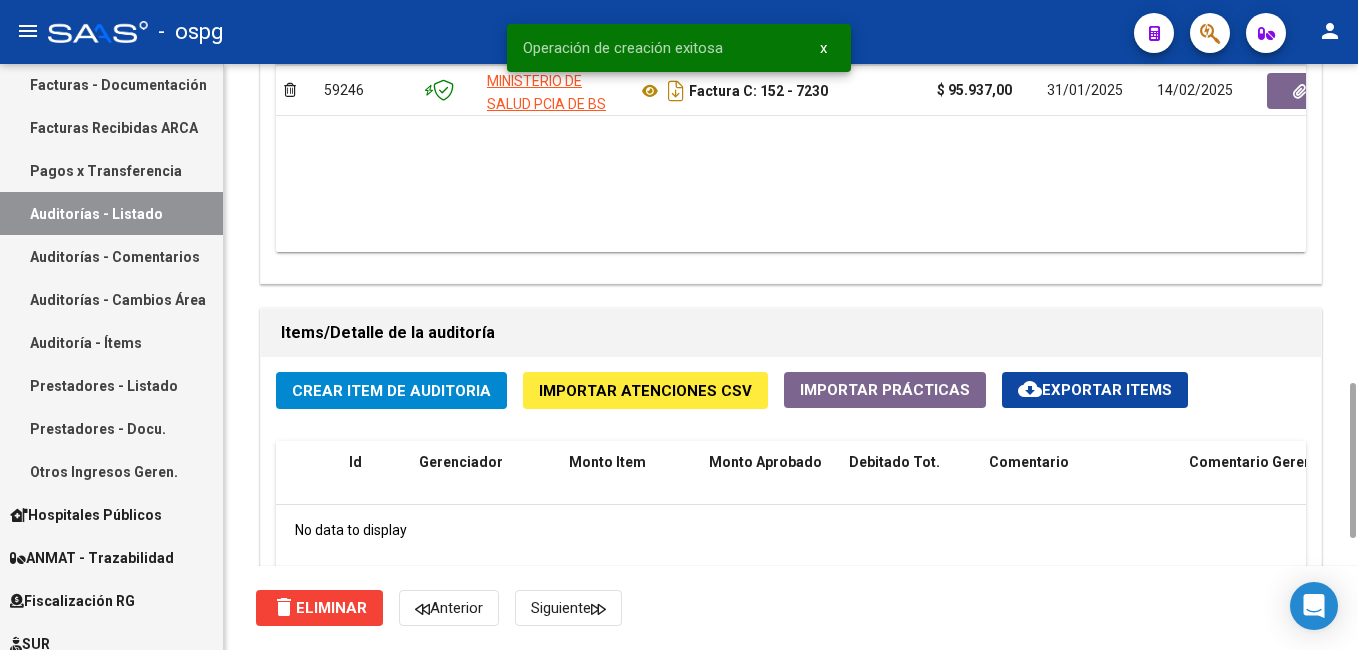 click on "Crear Item de Auditoria" 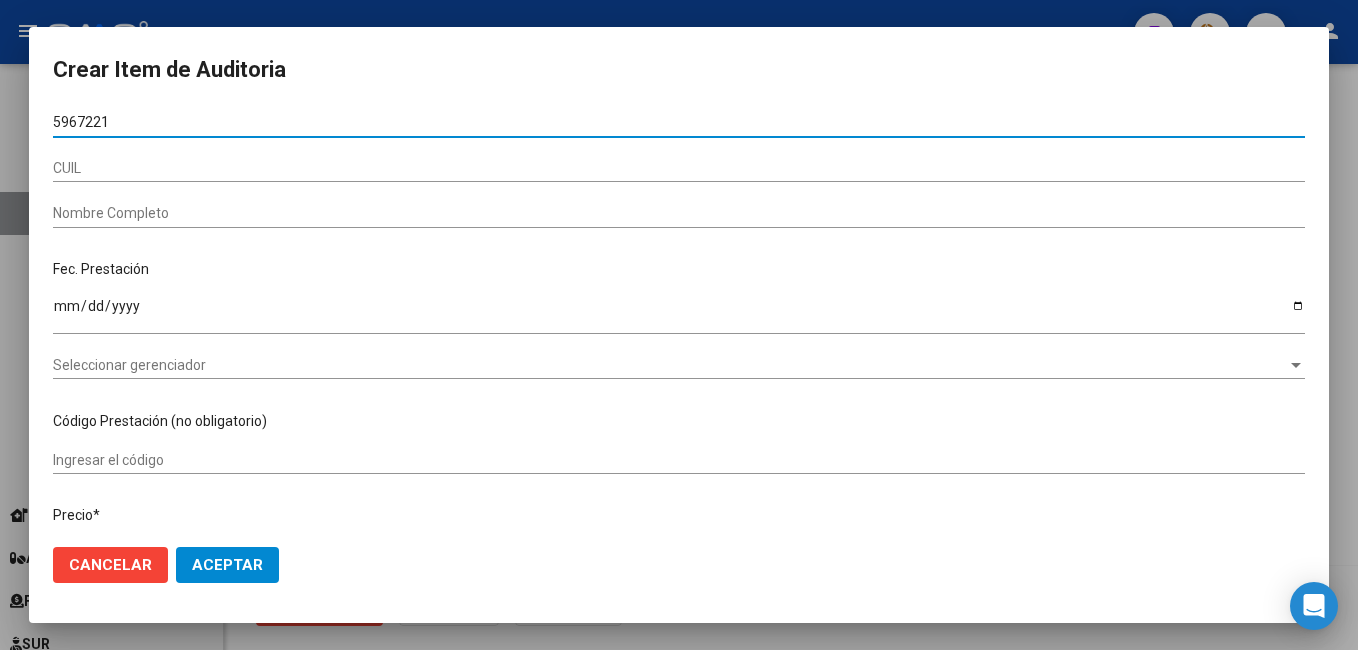 type on "59672212" 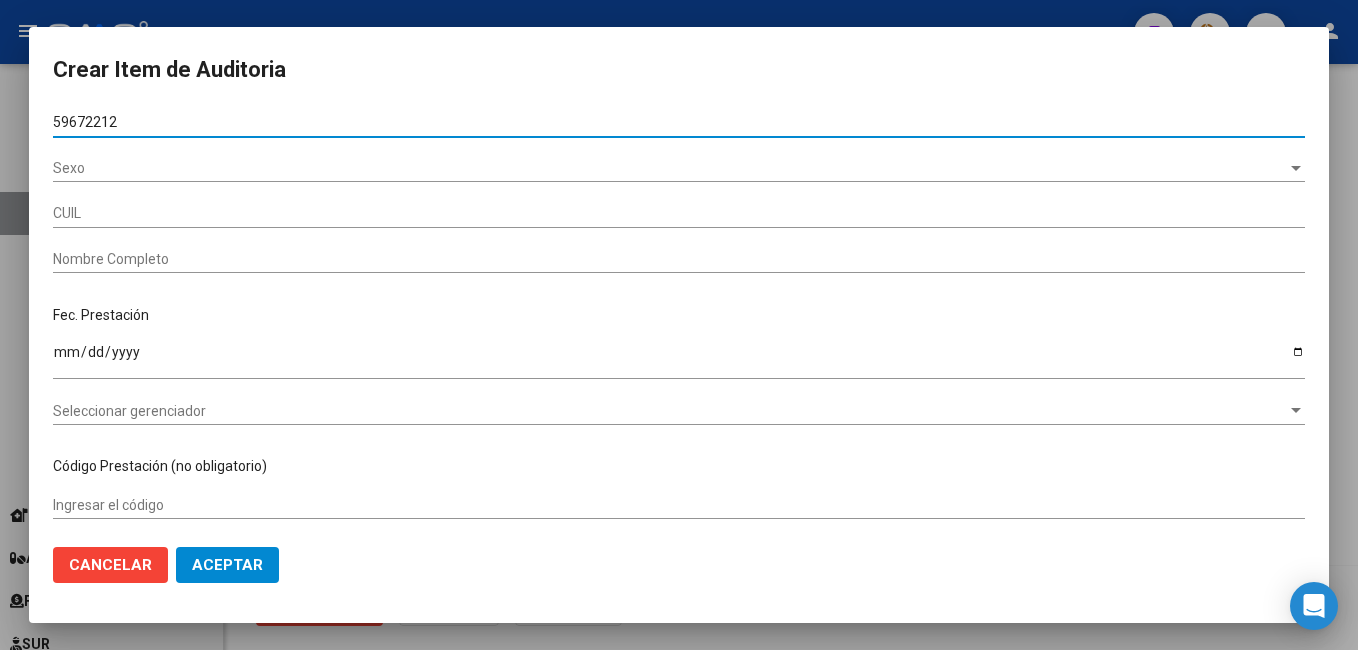 type on "[NUMBER]" 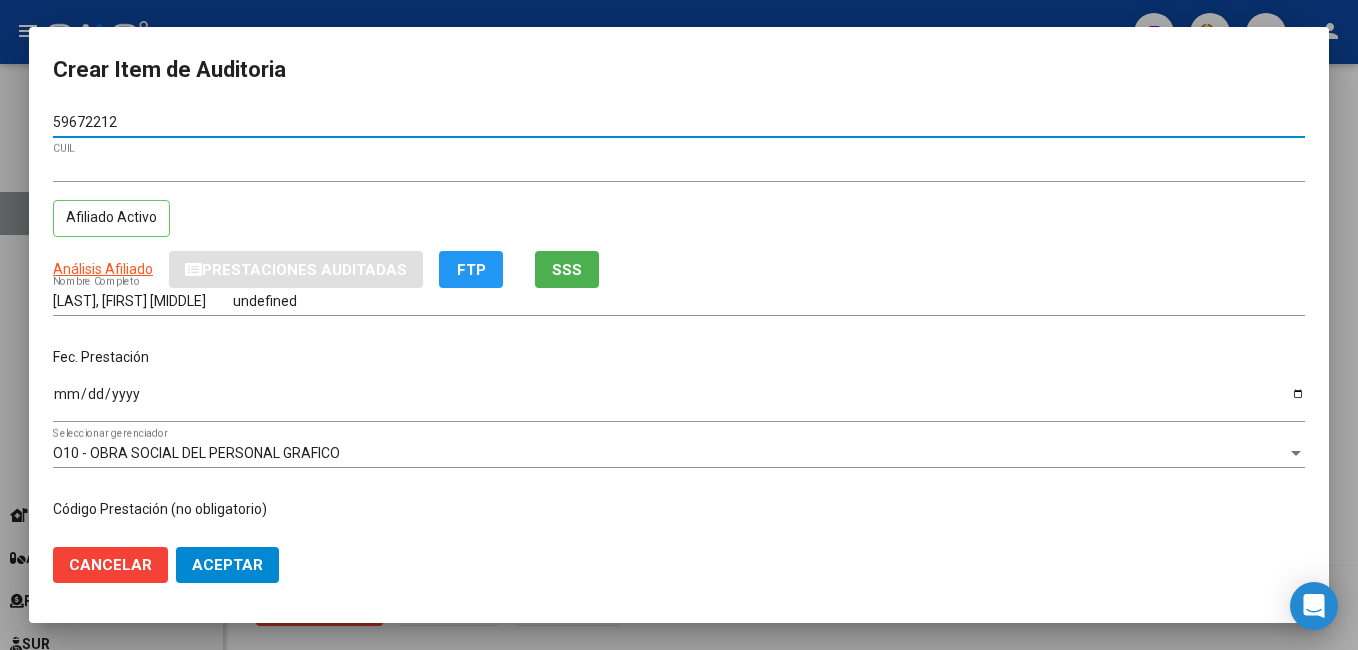 type on "59672212" 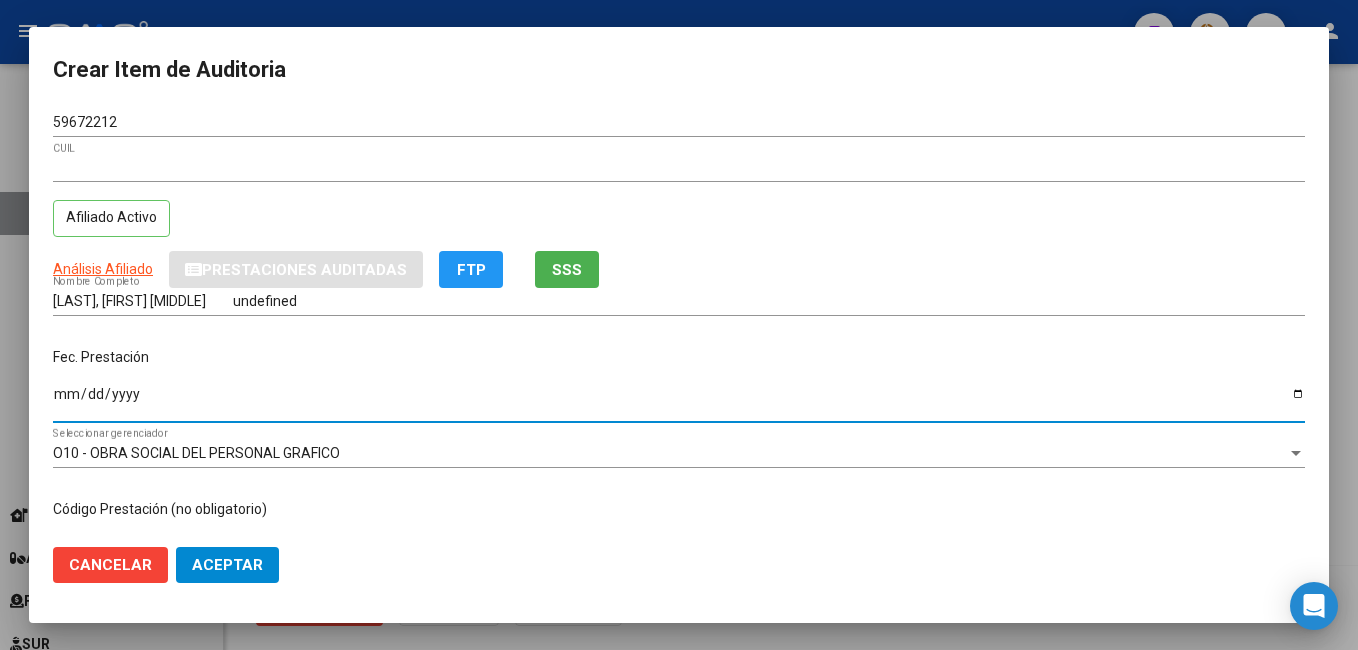 drag, startPoint x: 61, startPoint y: 392, endPoint x: 263, endPoint y: 352, distance: 205.92232 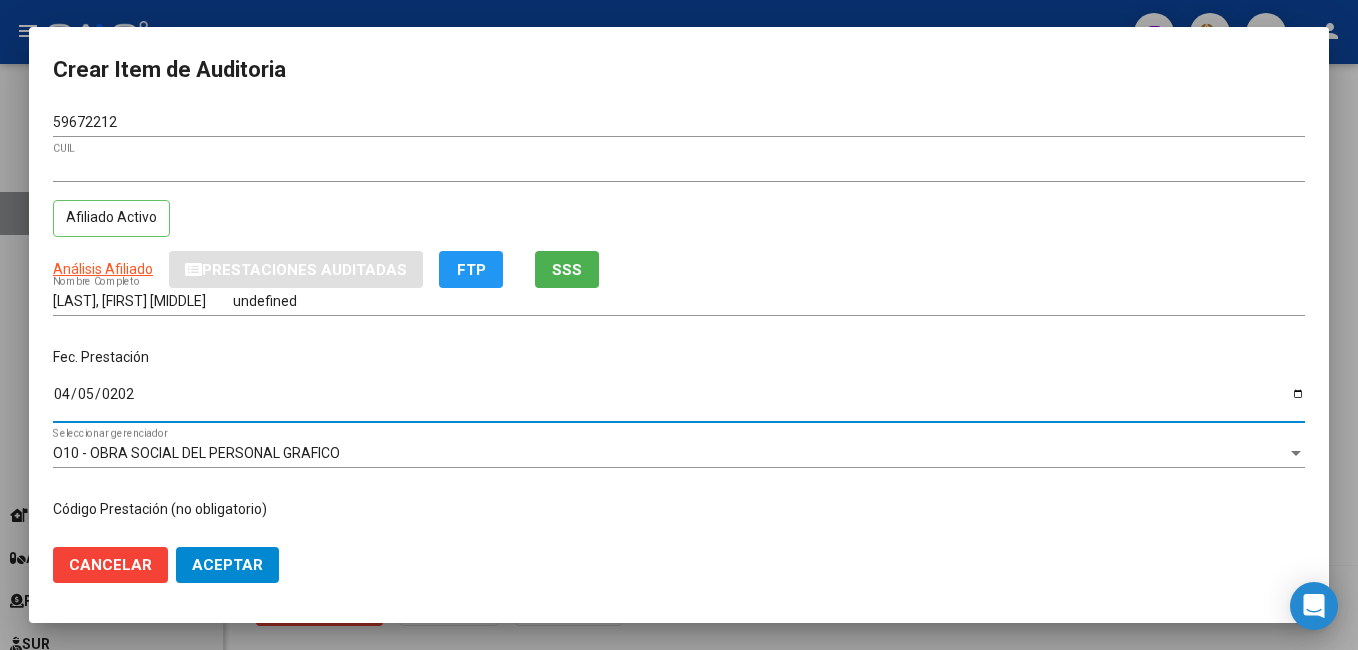 type on "2024-04-05" 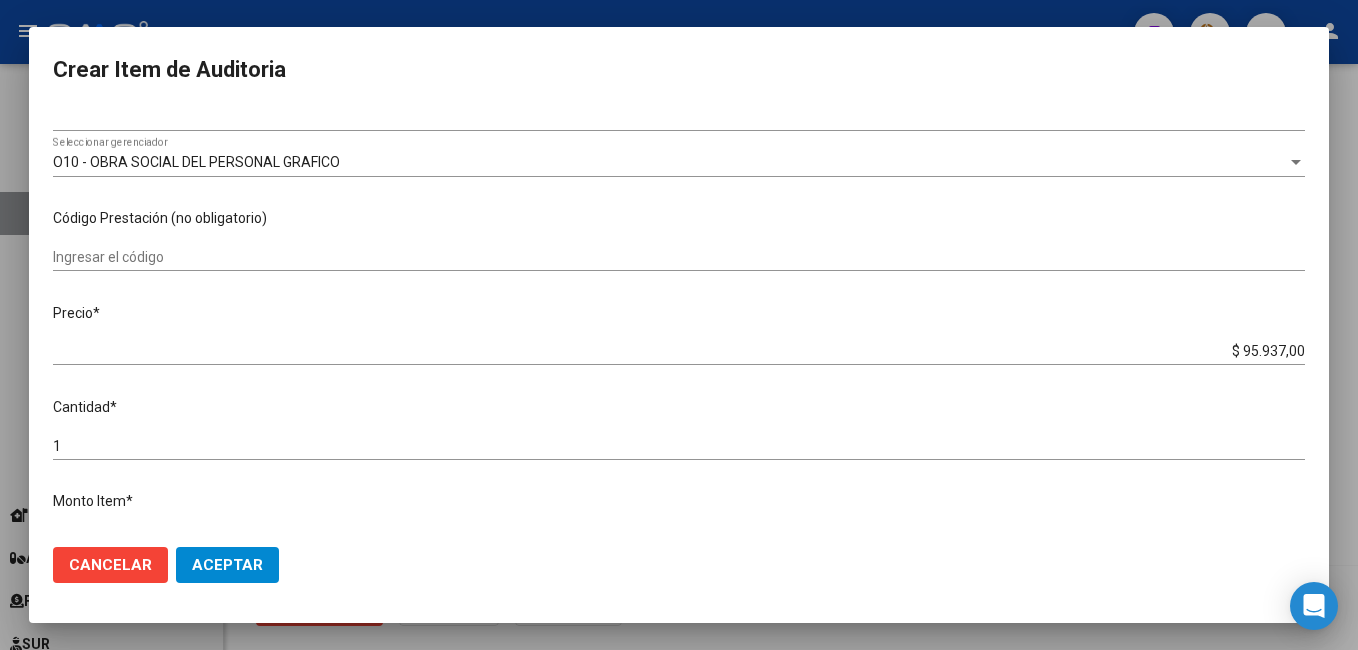 scroll, scrollTop: 300, scrollLeft: 0, axis: vertical 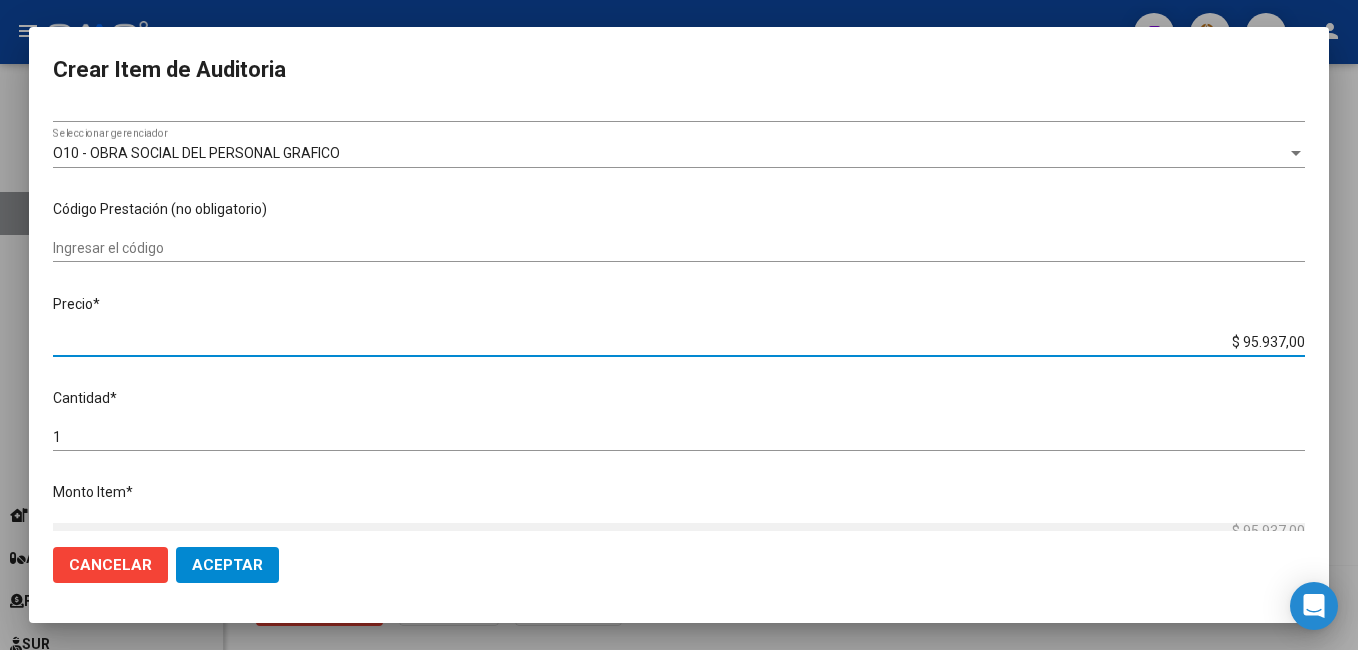 drag, startPoint x: 1204, startPoint y: 345, endPoint x: 1361, endPoint y: 339, distance: 157.11461 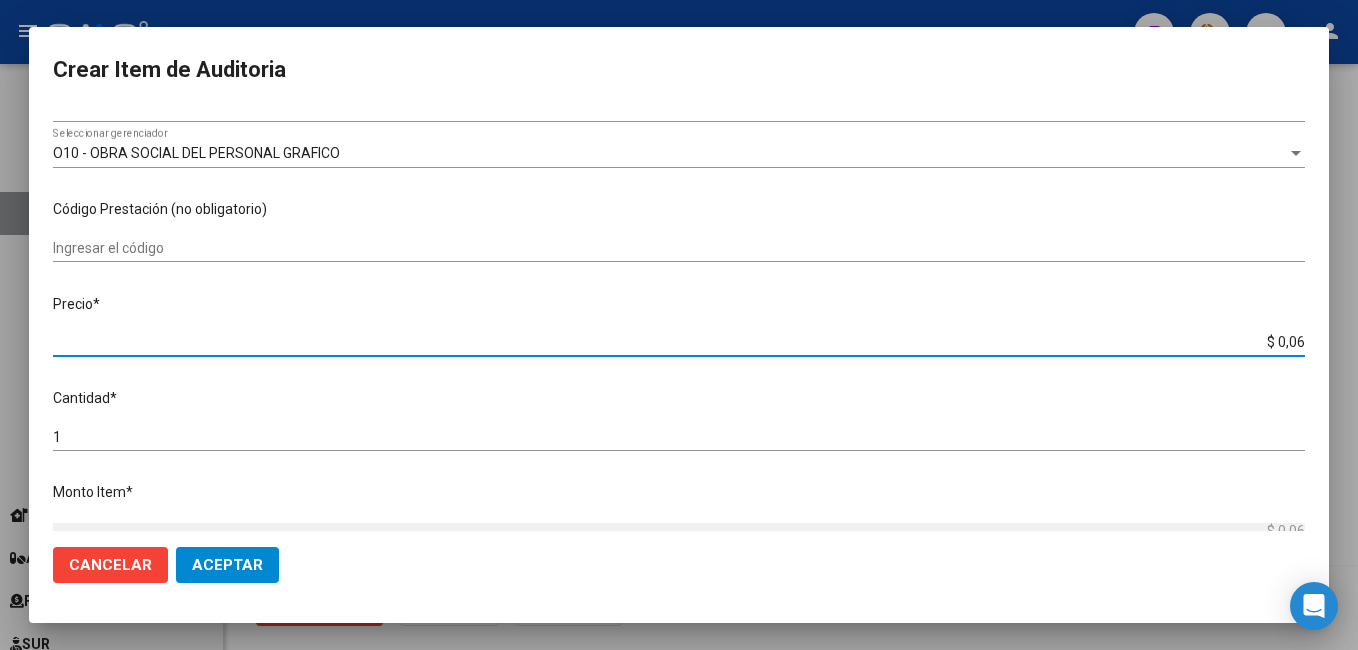 type on "$ 0,66" 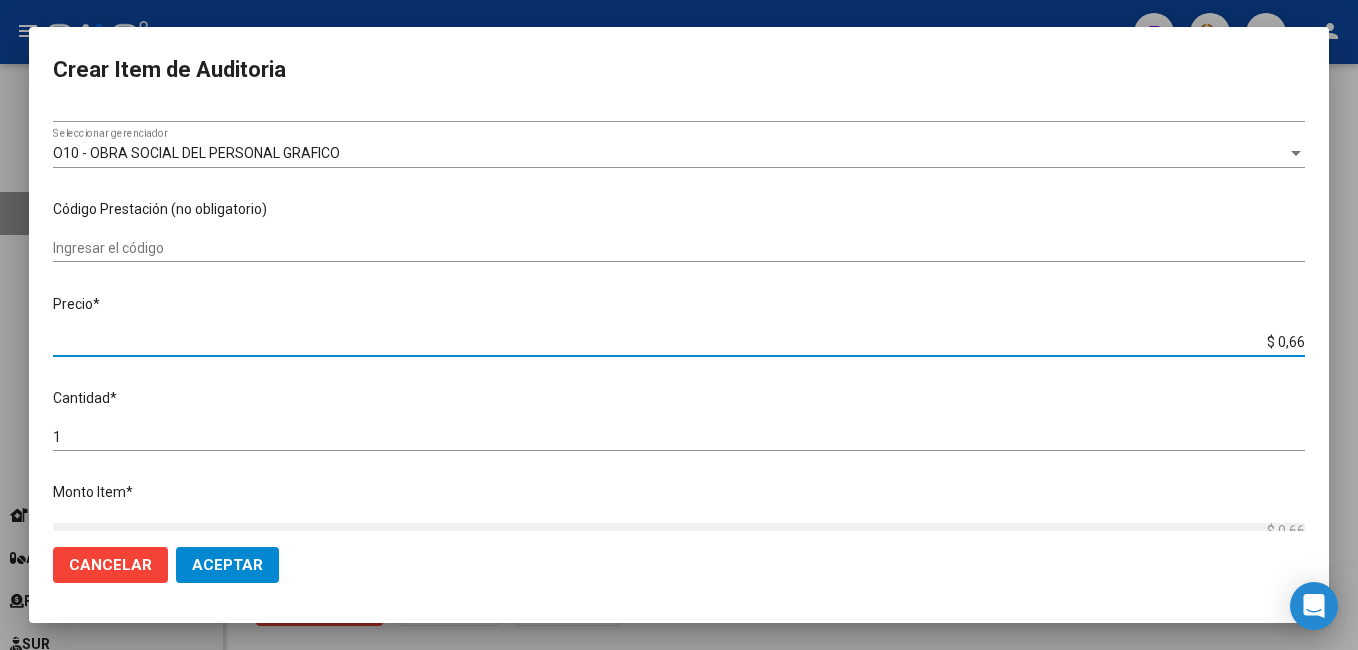 type on "$ 6,61" 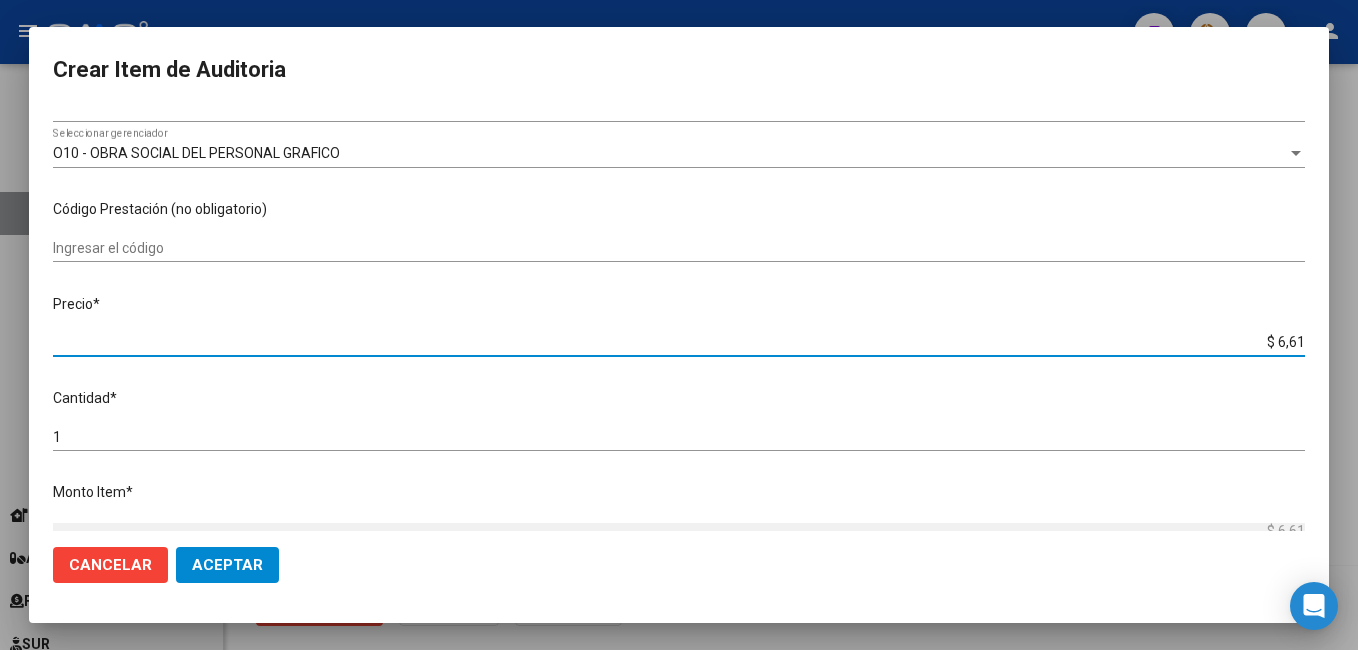 type on "$ 66,14" 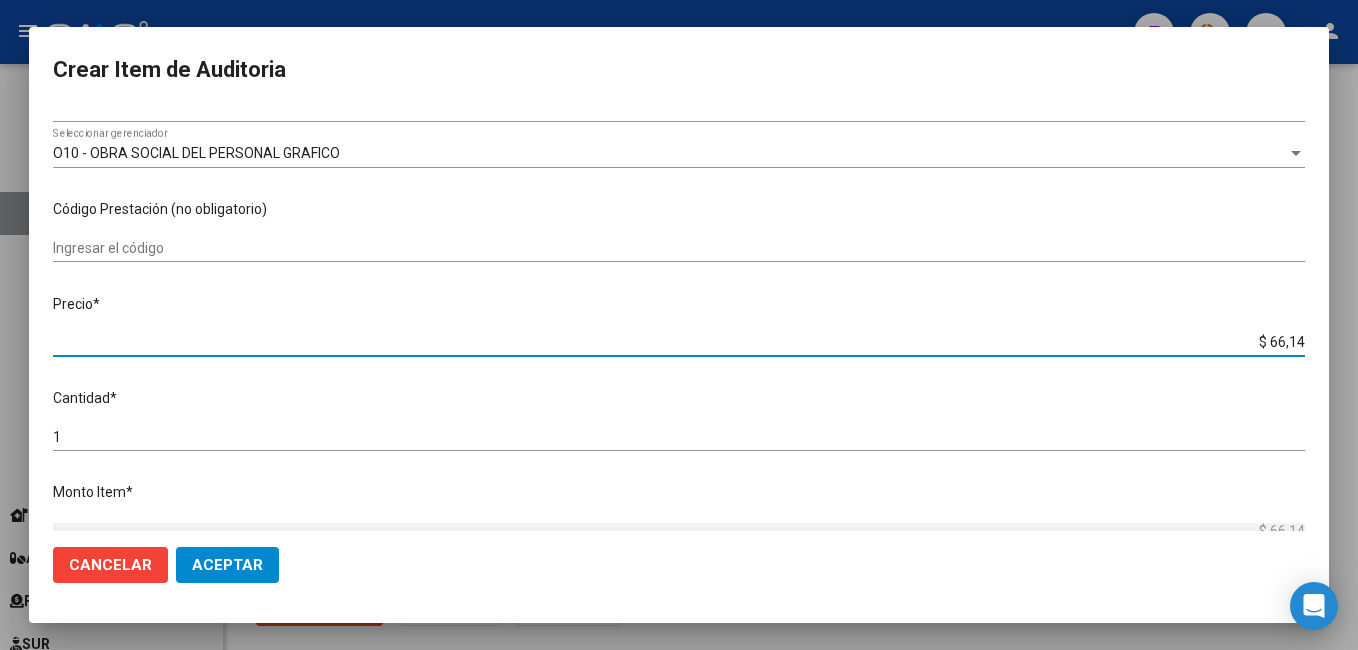 type on "$ 661,40" 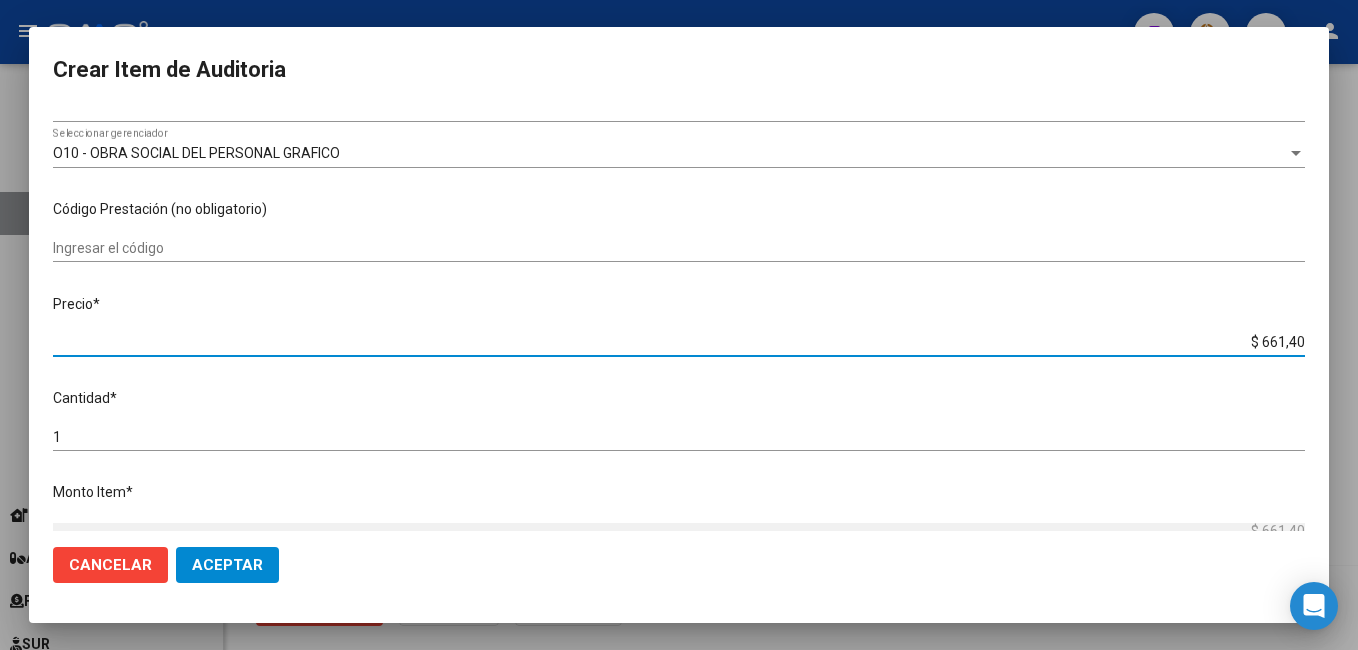 type on "$ 6.614,00" 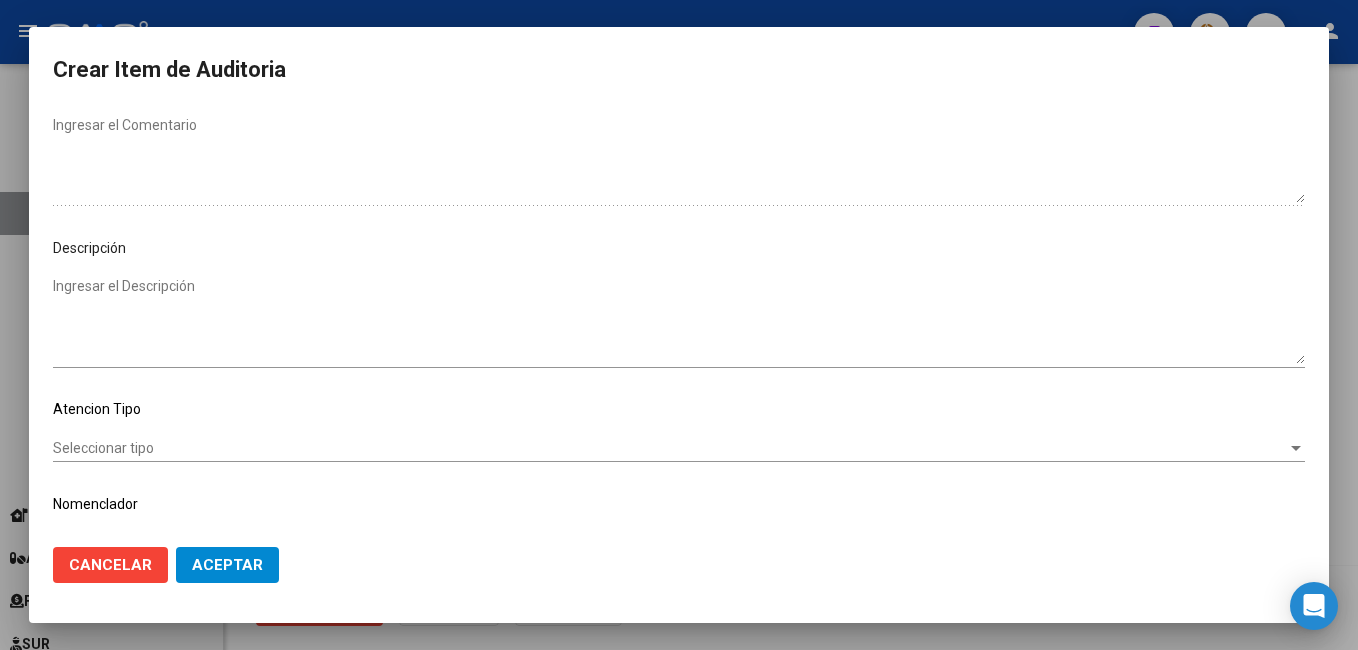 scroll, scrollTop: 1100, scrollLeft: 0, axis: vertical 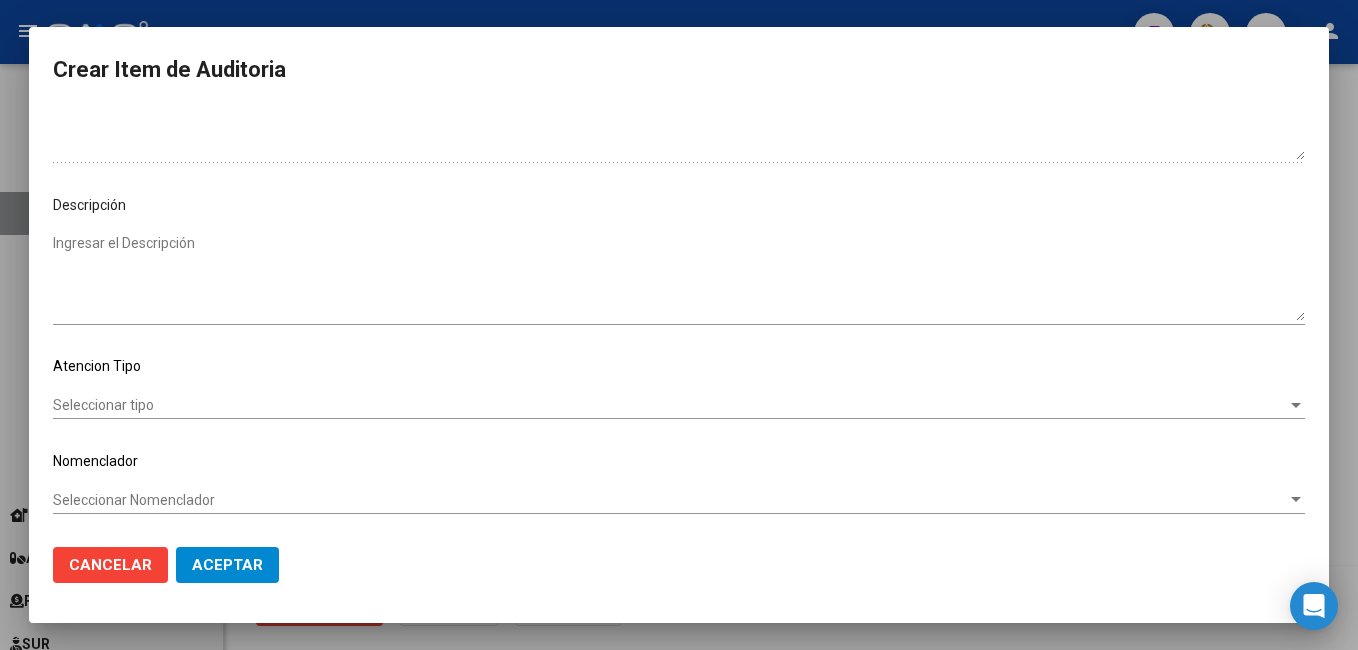 click on "Seleccionar tipo" at bounding box center [670, 405] 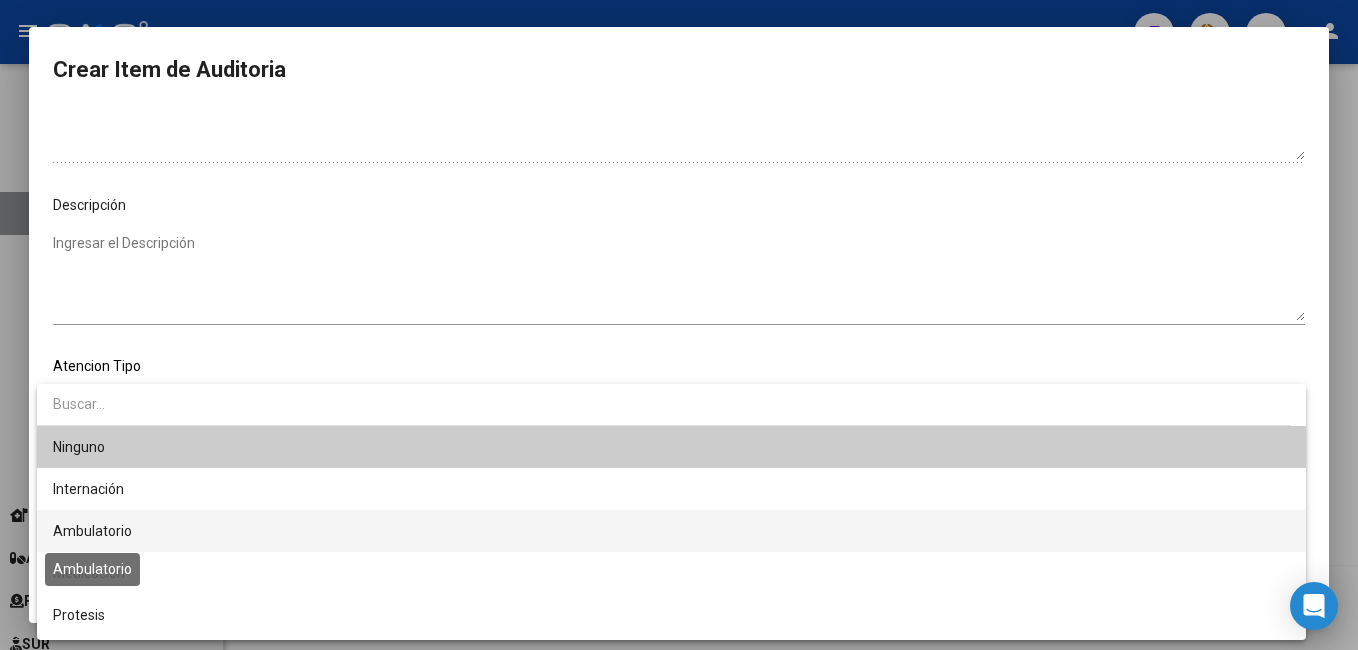 drag, startPoint x: 75, startPoint y: 526, endPoint x: 85, endPoint y: 511, distance: 18.027756 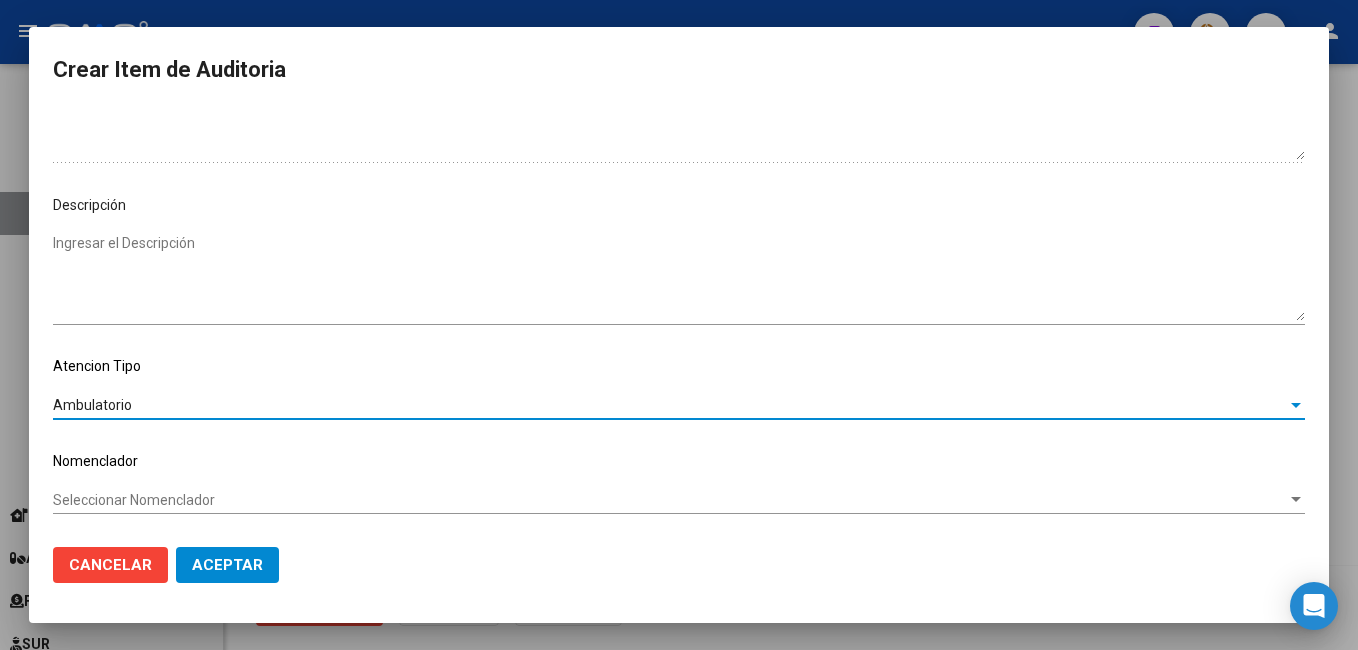 click on "Seleccionar Nomenclador" at bounding box center [670, 500] 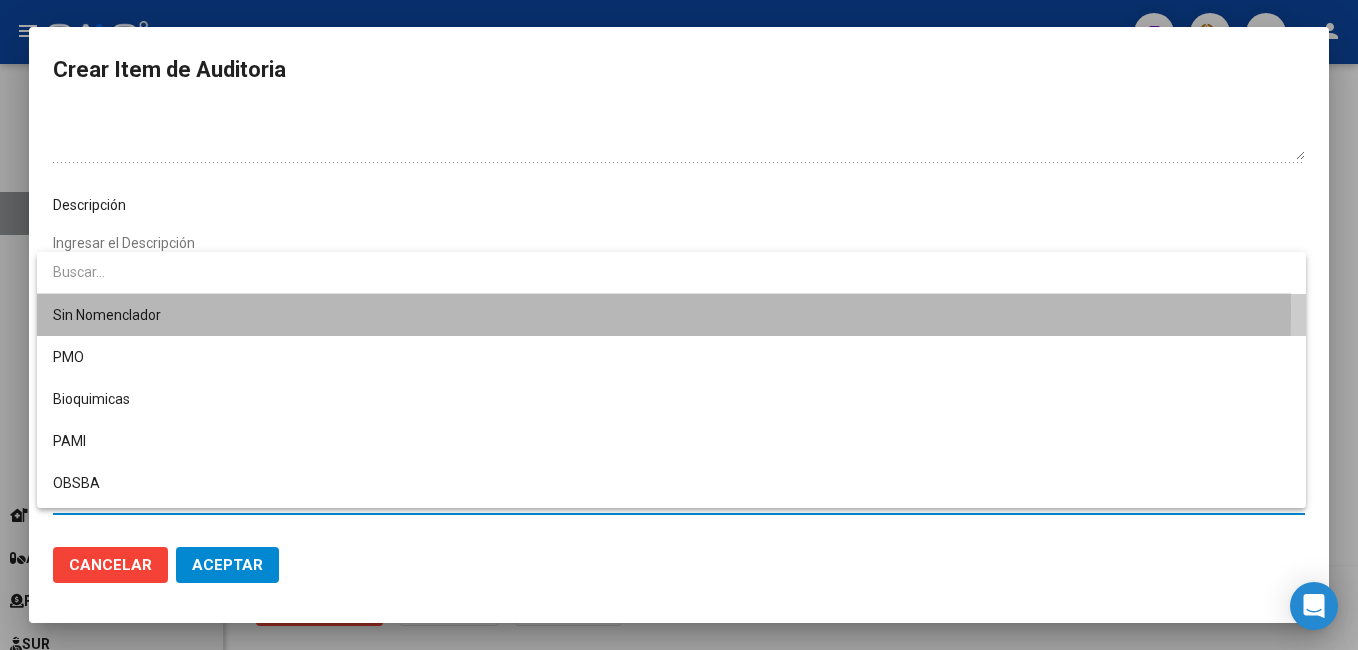 click on "Sin Nomenclador" at bounding box center (671, 315) 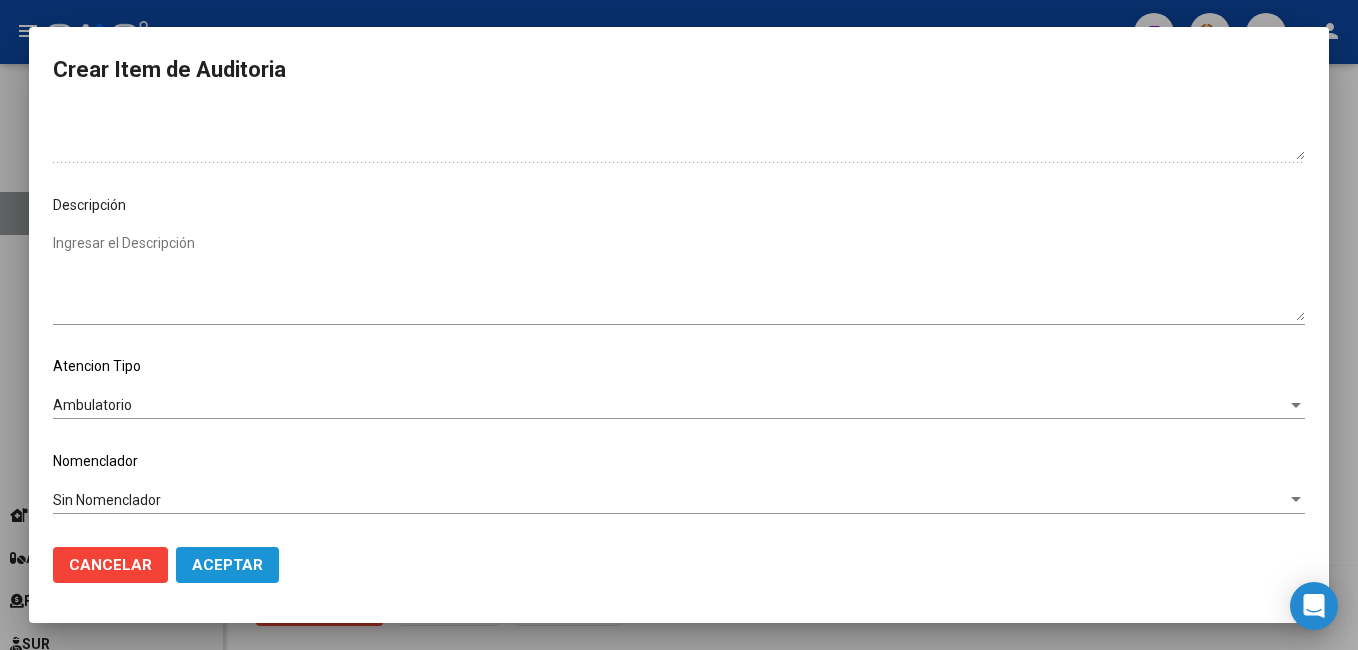 click on "Aceptar" 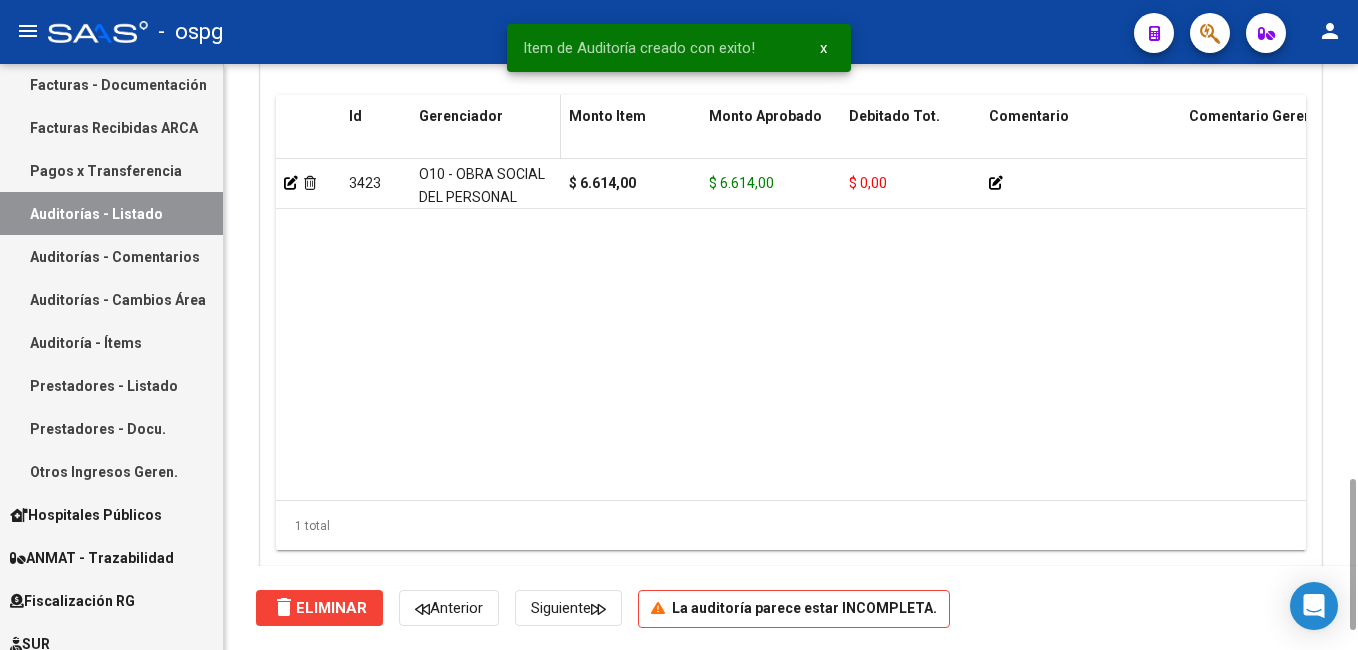scroll, scrollTop: 1400, scrollLeft: 0, axis: vertical 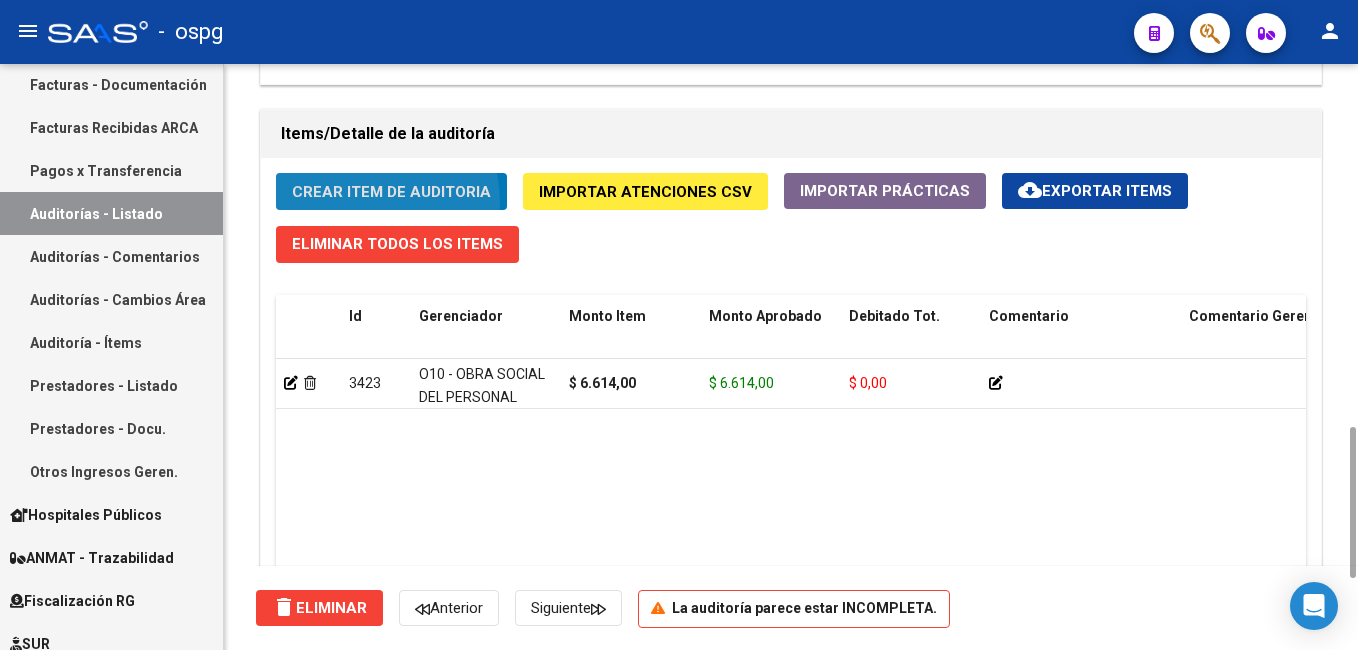 click on "Crear Item de Auditoria" 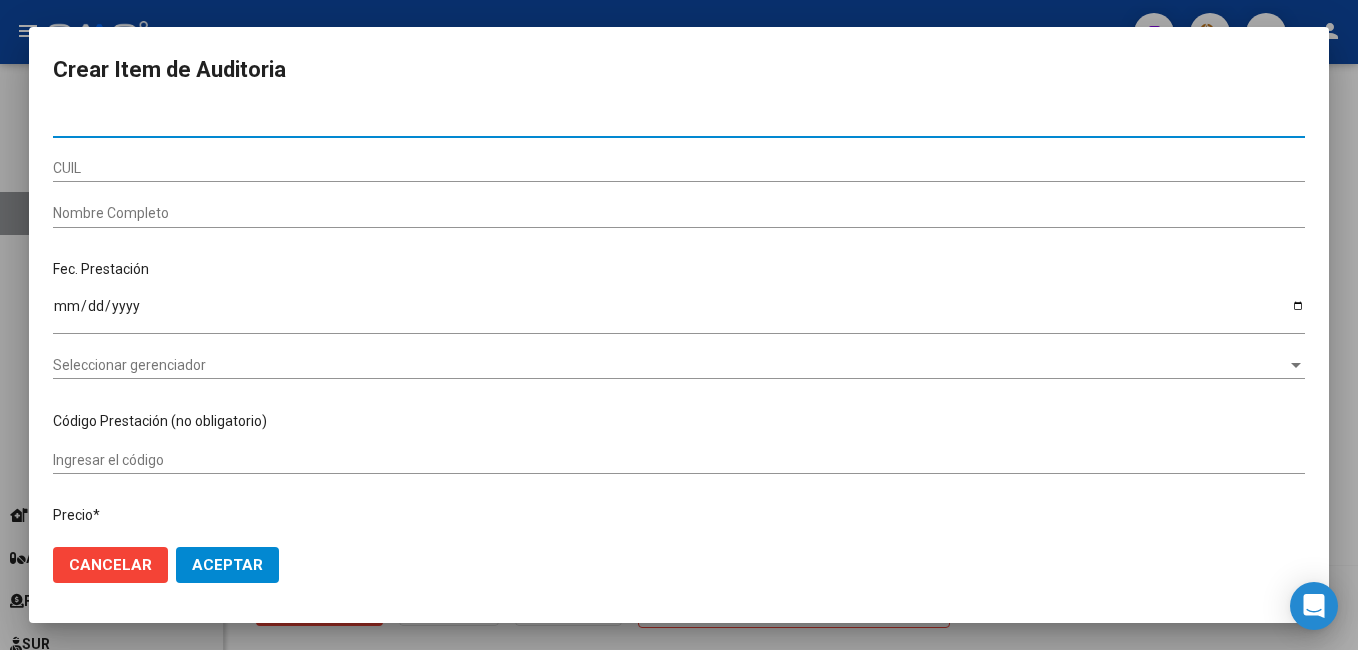 type on "33879979" 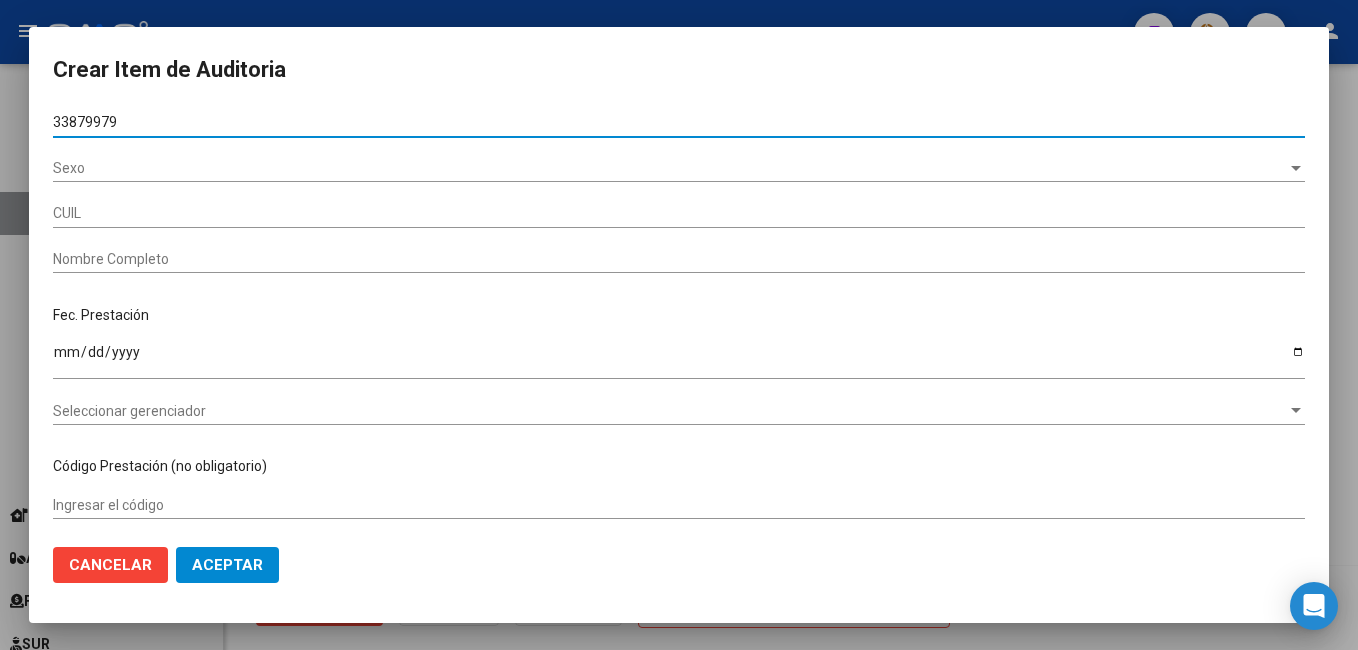 type on "[NUMBER]" 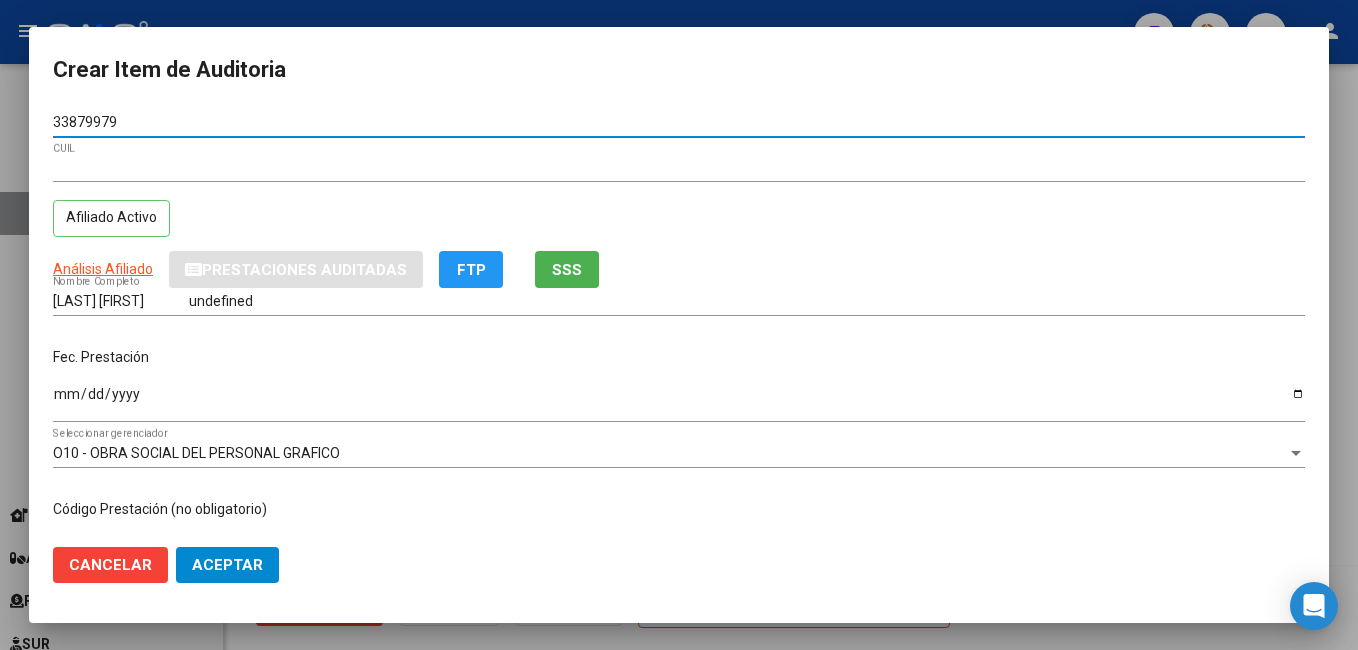 type on "33879979" 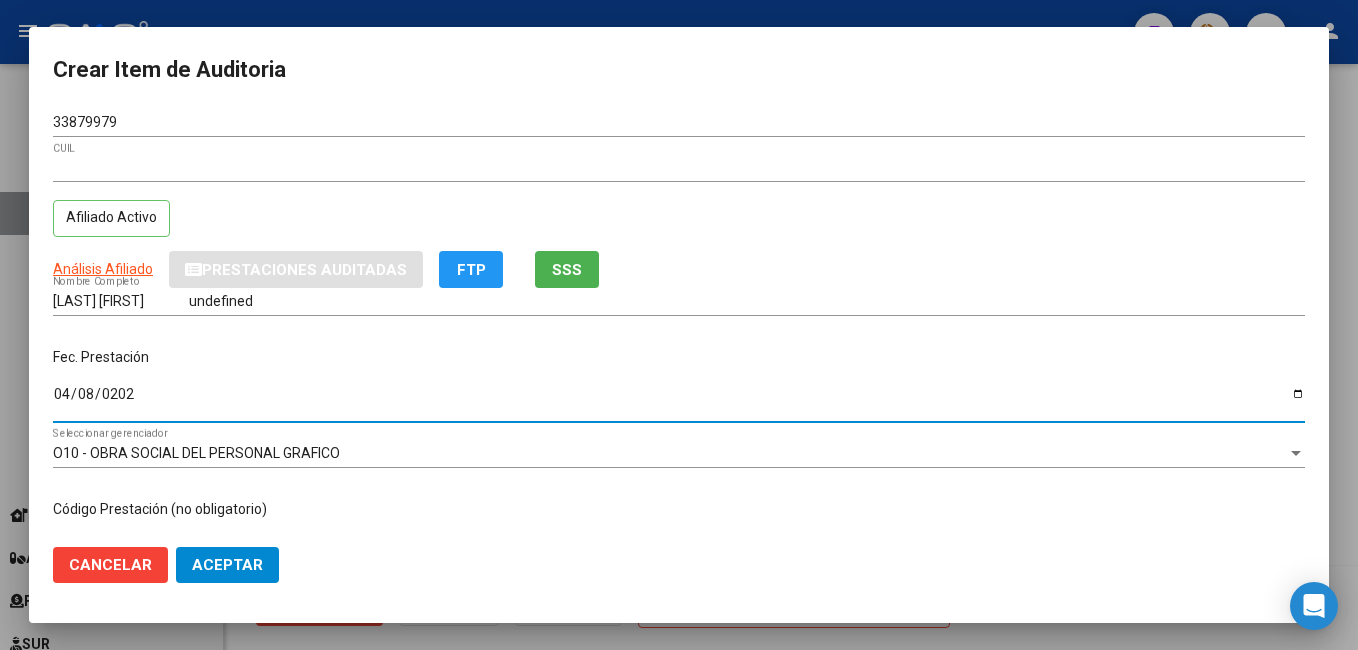 type on "2024-04-08" 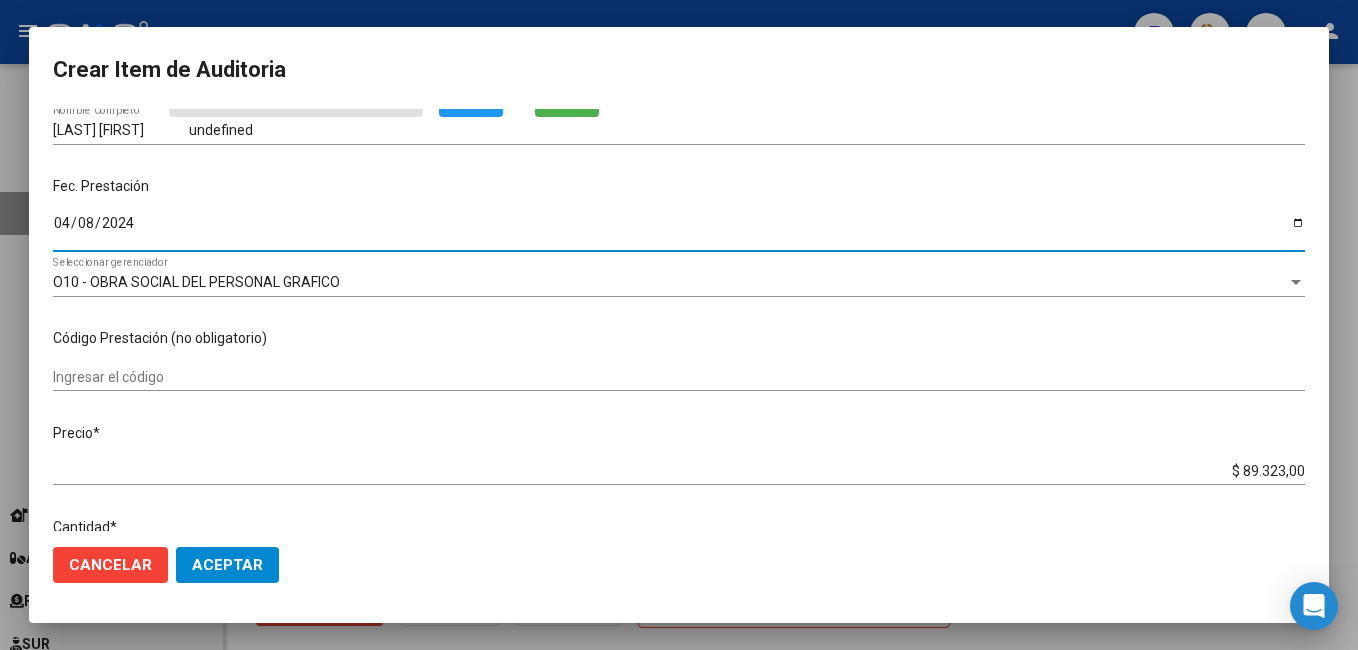 scroll, scrollTop: 200, scrollLeft: 0, axis: vertical 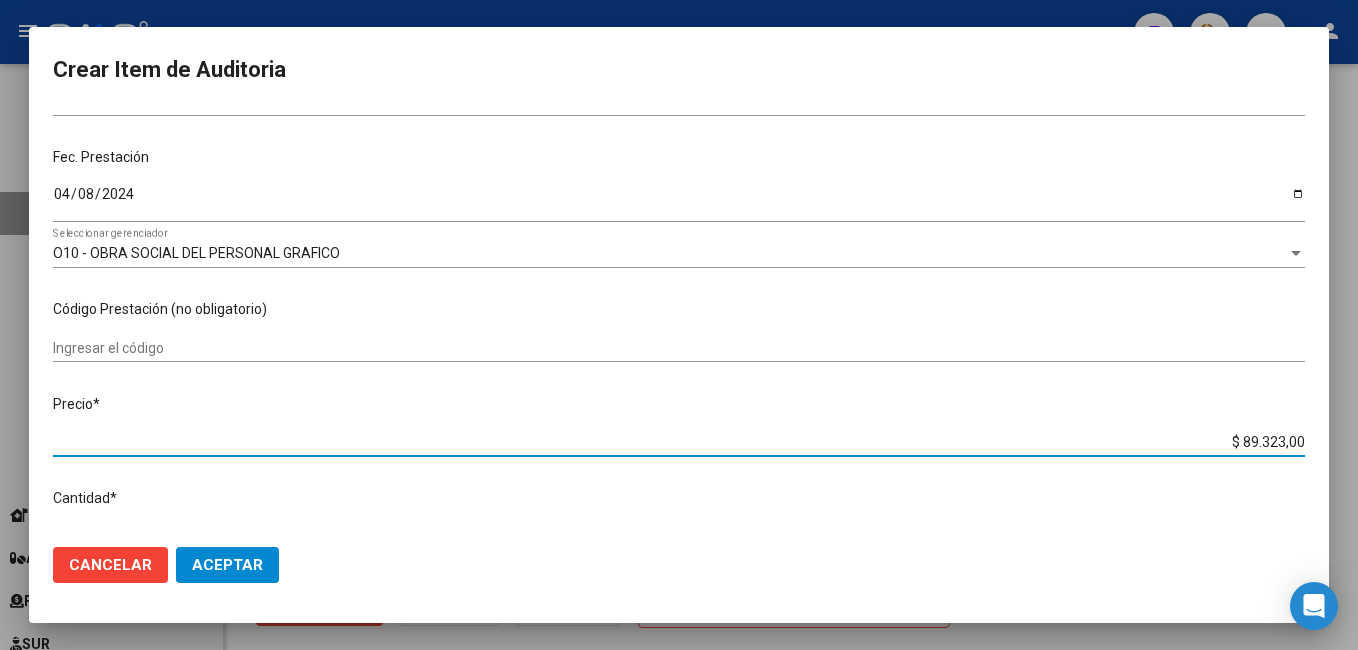 drag, startPoint x: 1214, startPoint y: 440, endPoint x: 1349, endPoint y: 401, distance: 140.52046 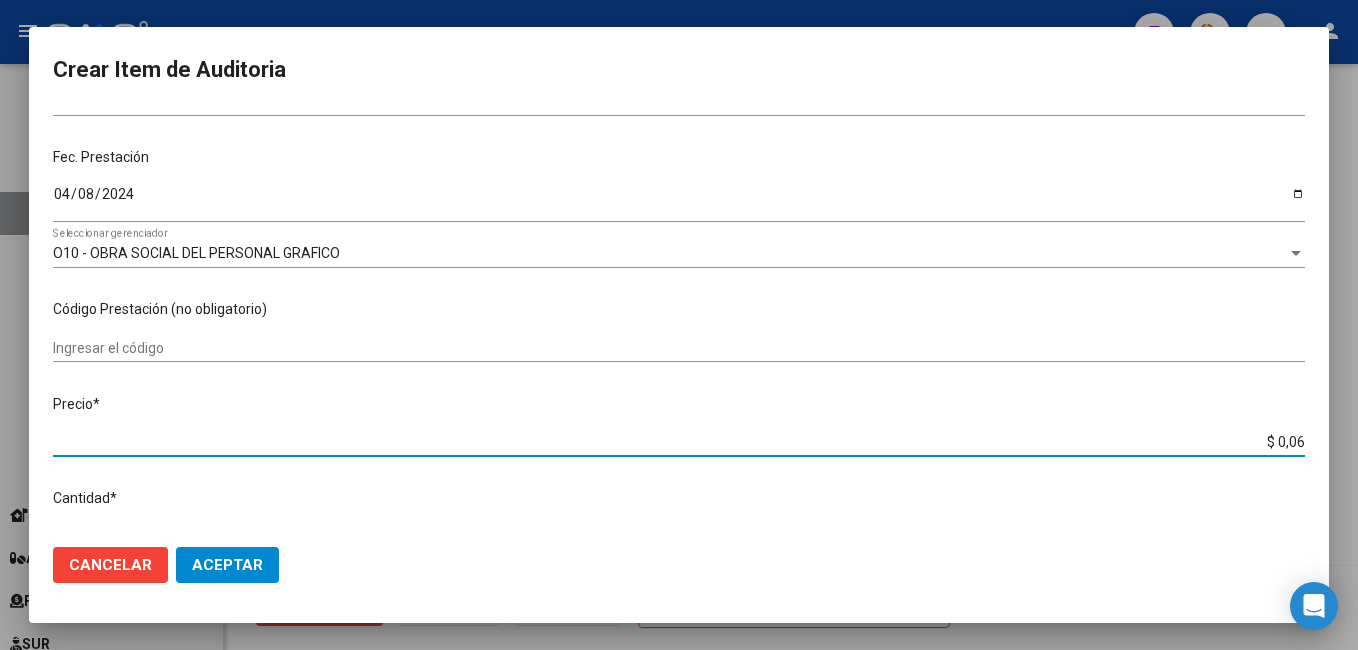 type on "$ 0,66" 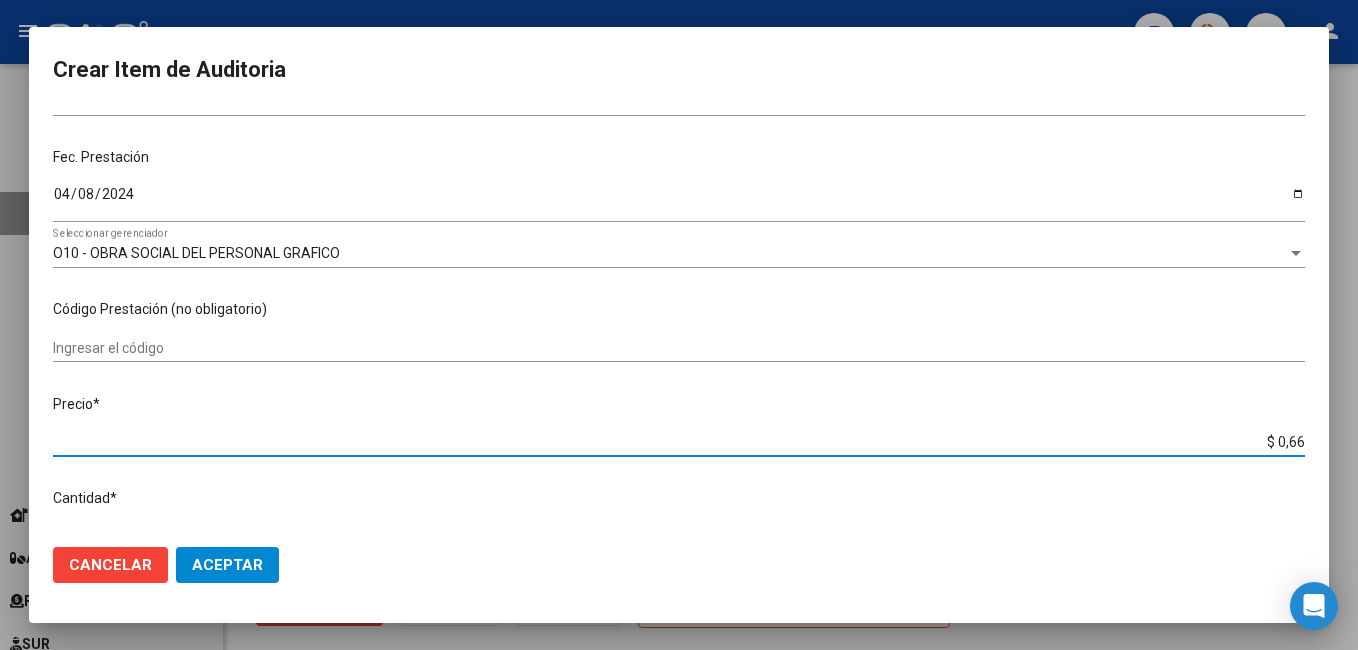 type on "$ 6,61" 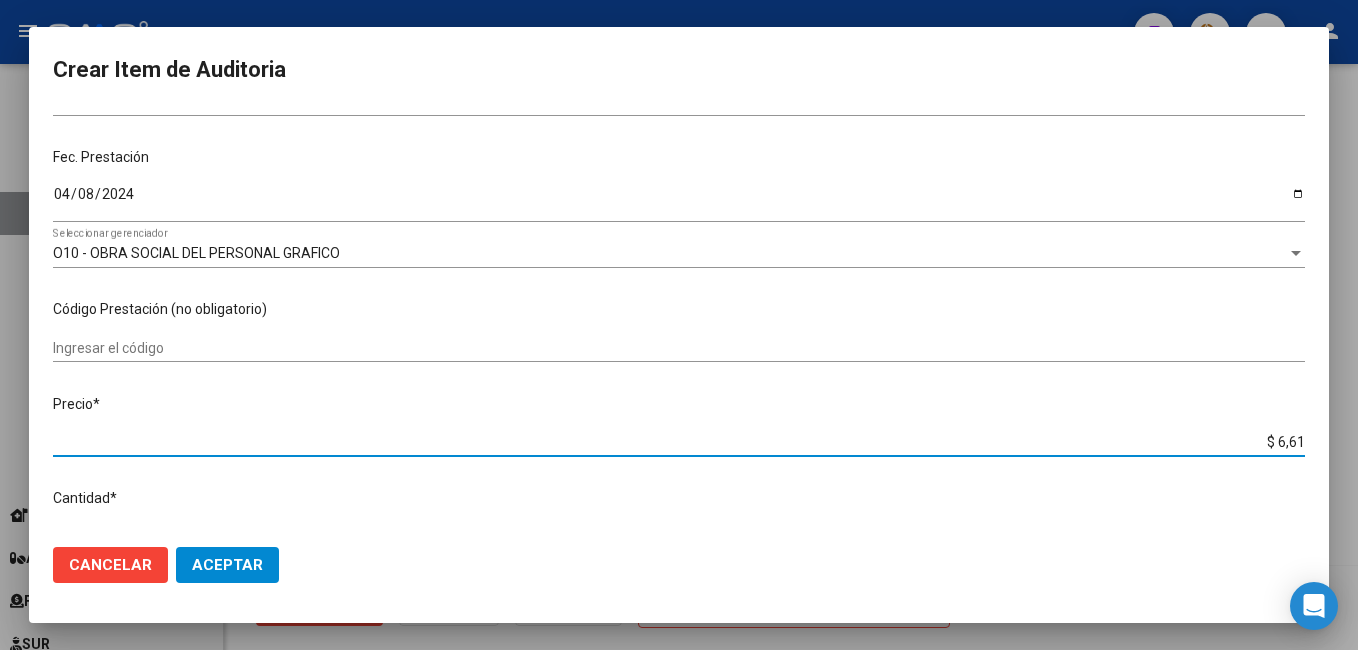 type on "$ 66,14" 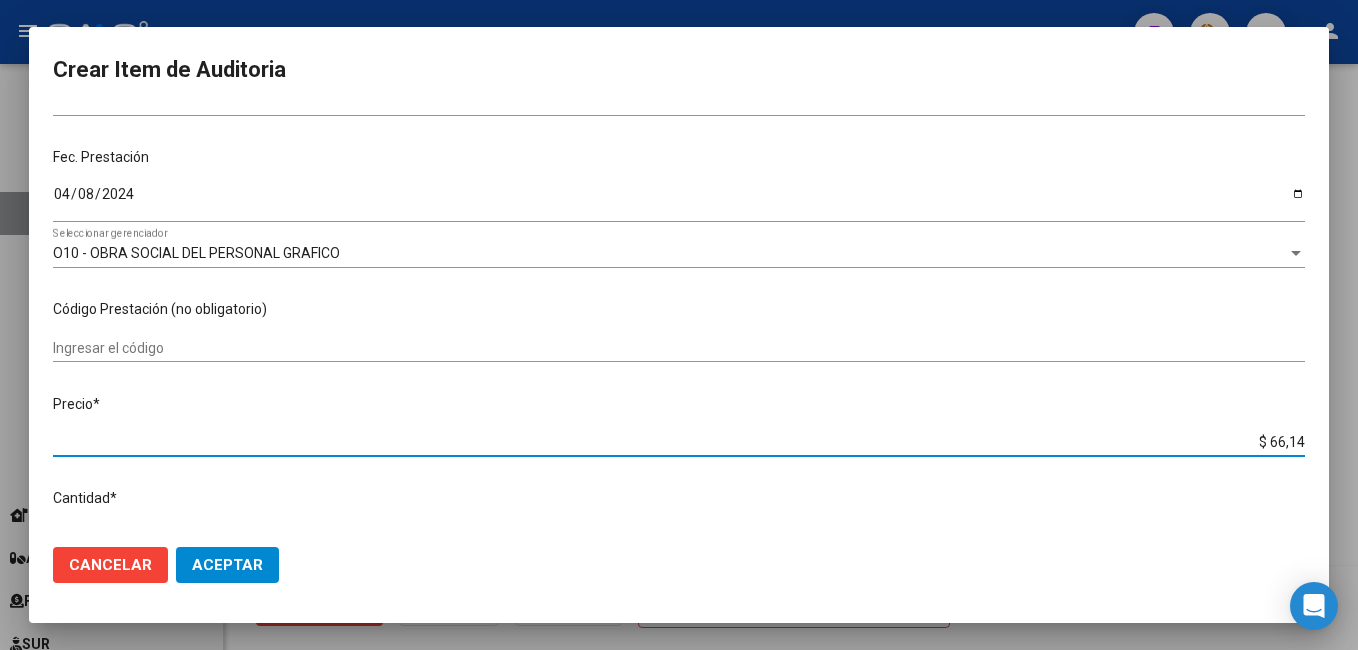 type on "$ 661,40" 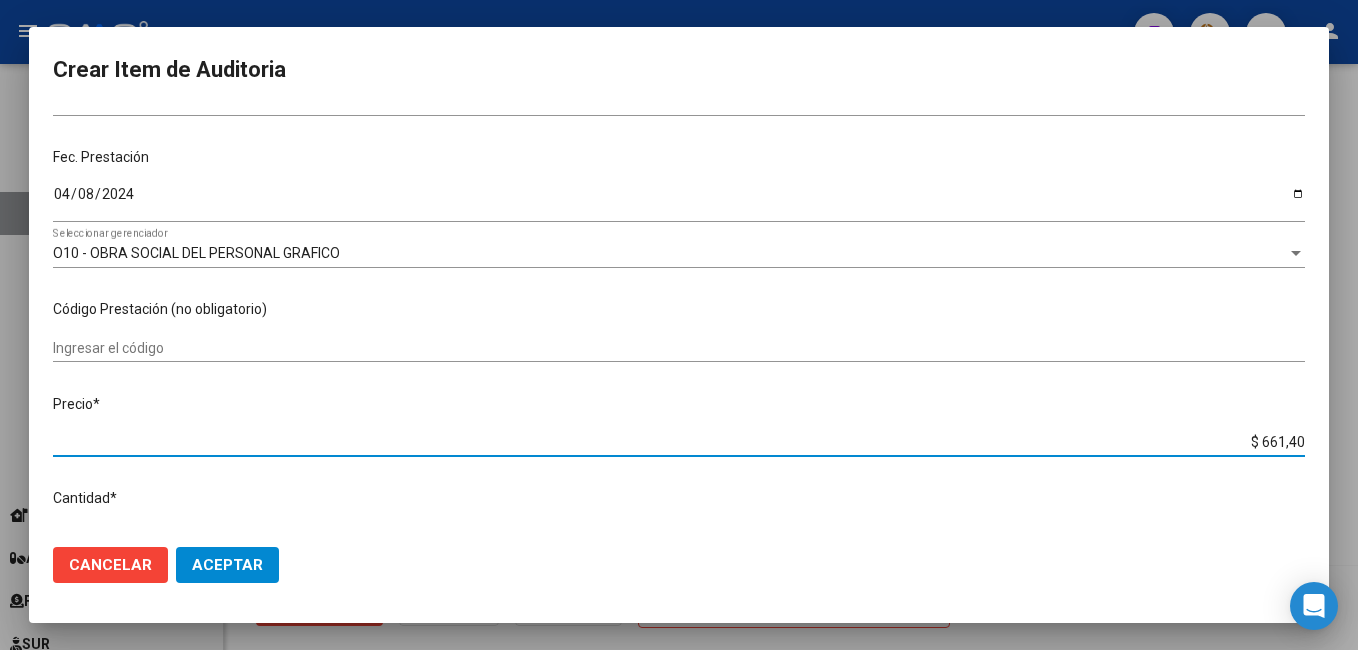 type on "$ 6.614,00" 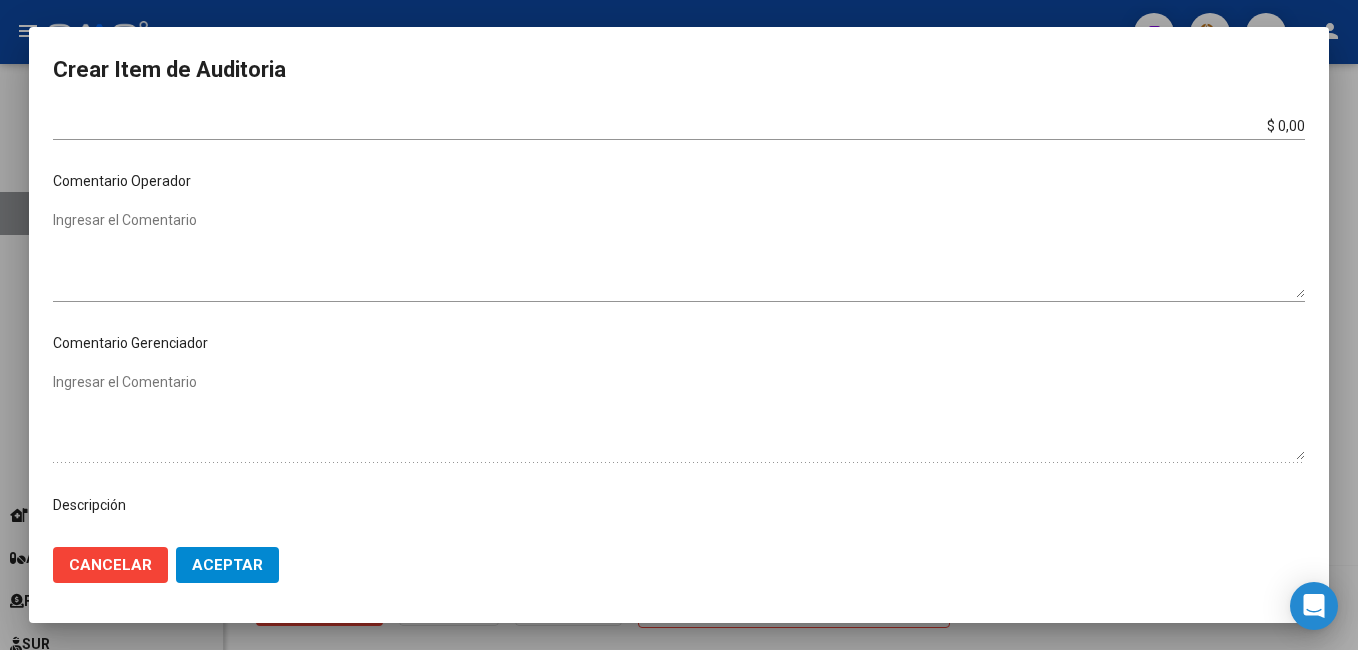 scroll, scrollTop: 1100, scrollLeft: 0, axis: vertical 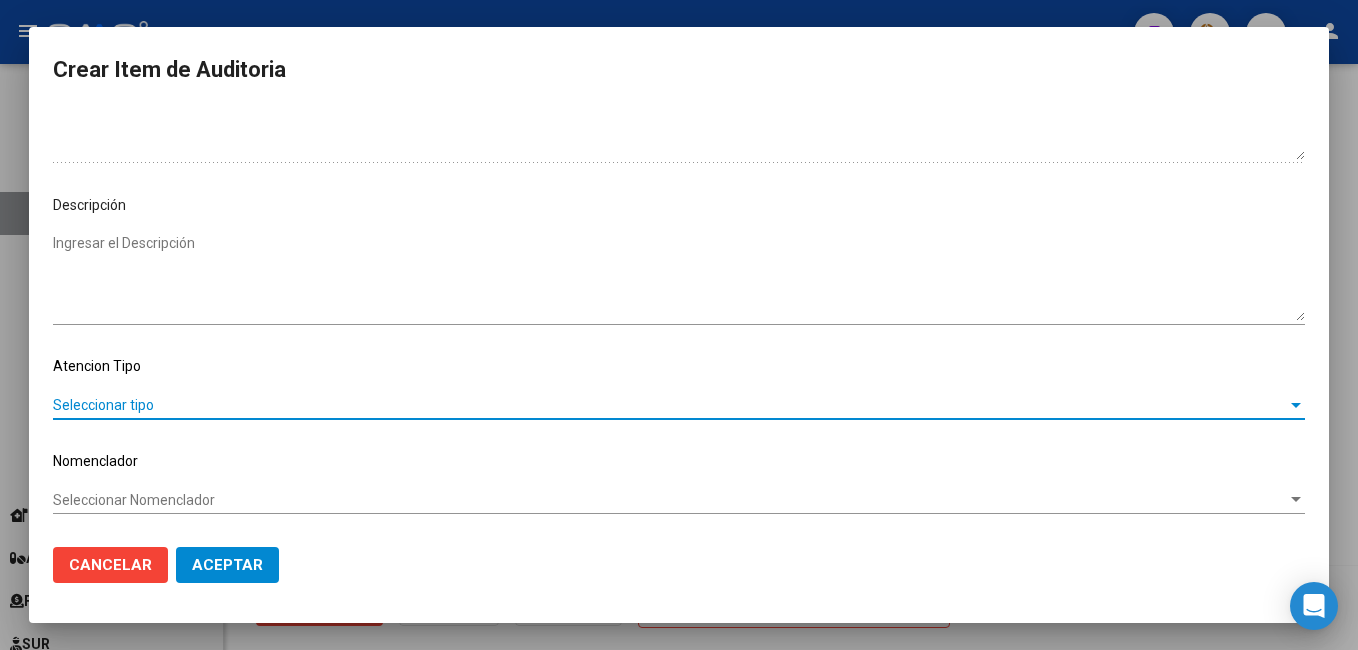 click on "Seleccionar tipo" at bounding box center (670, 405) 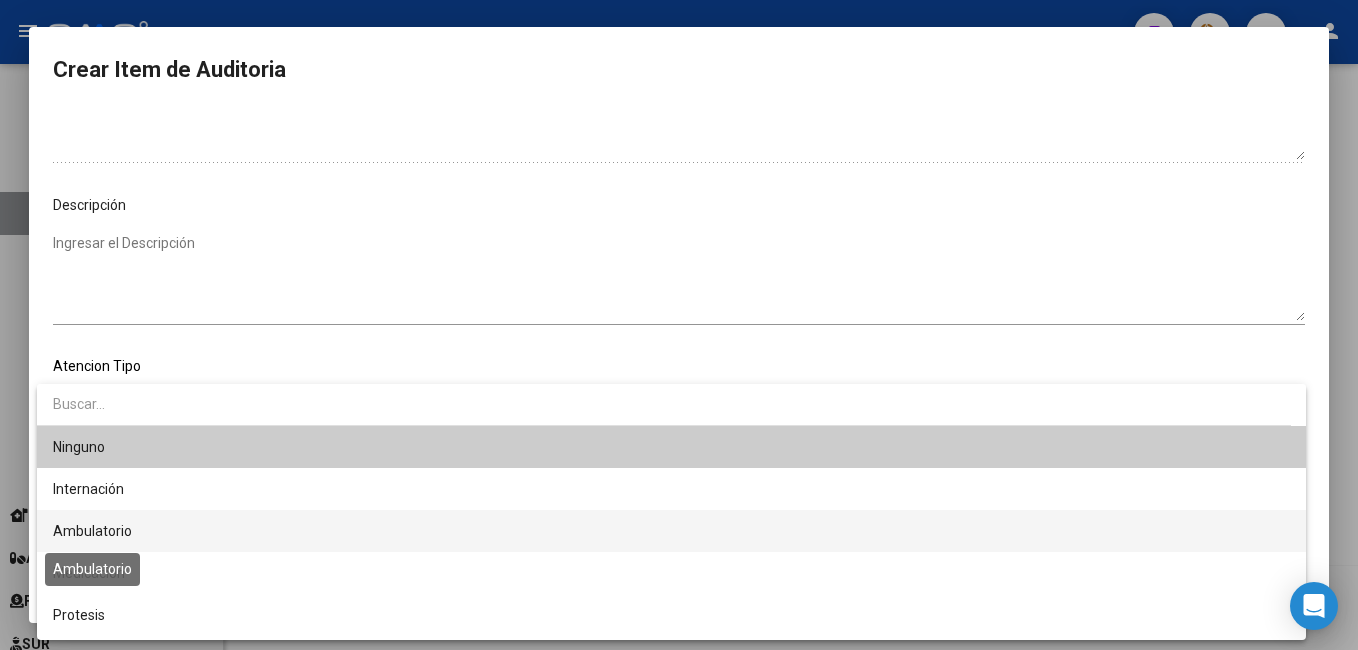click on "Ambulatorio" at bounding box center (92, 531) 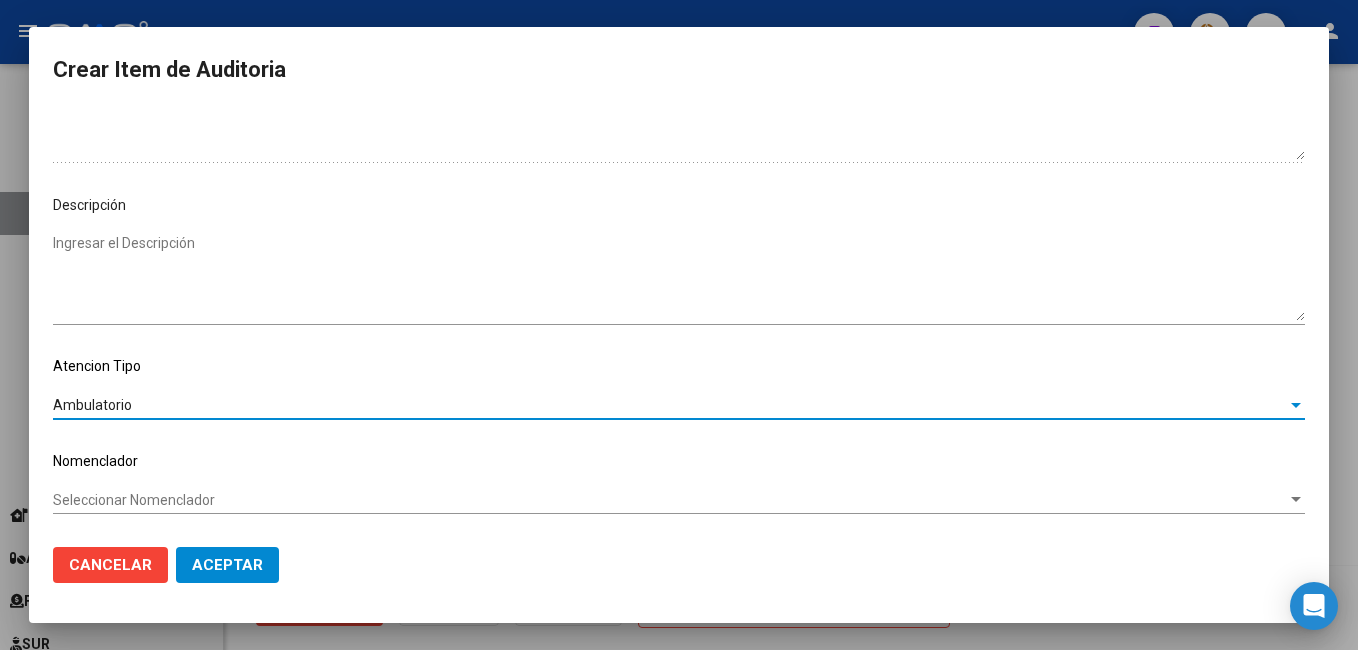 click on "Seleccionar Nomenclador" at bounding box center [670, 500] 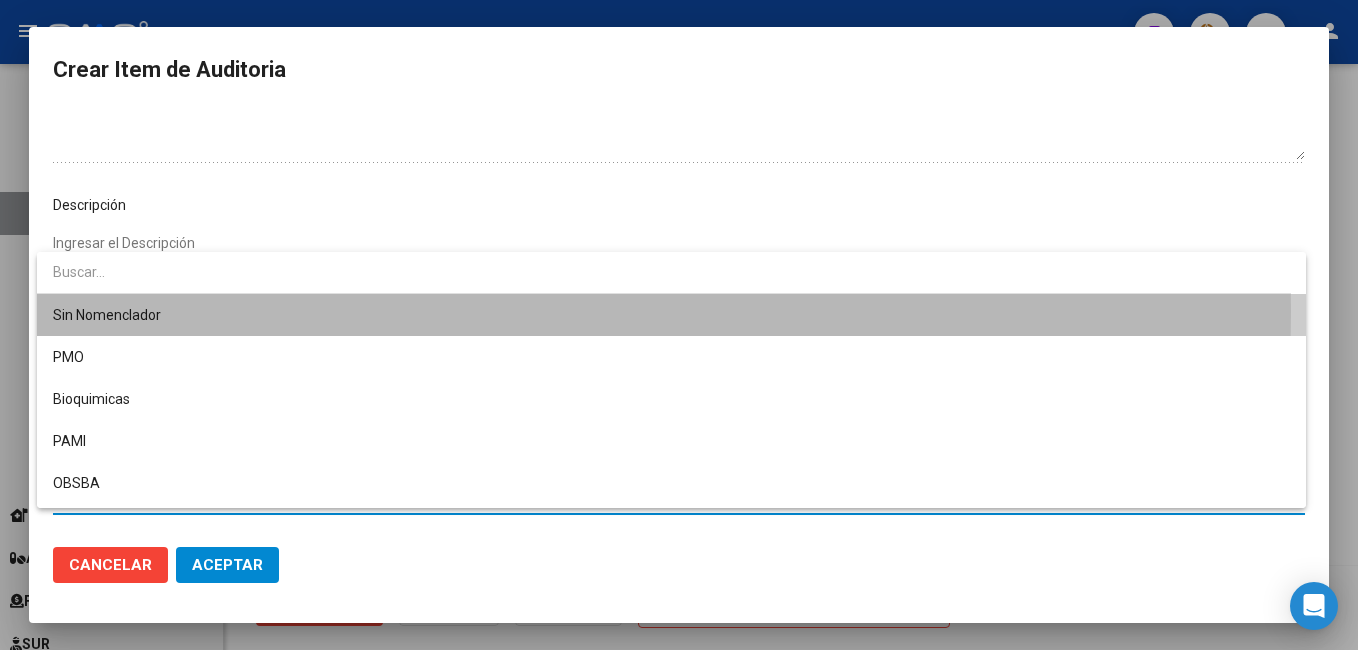 click on "Sin Nomenclador" at bounding box center (671, 315) 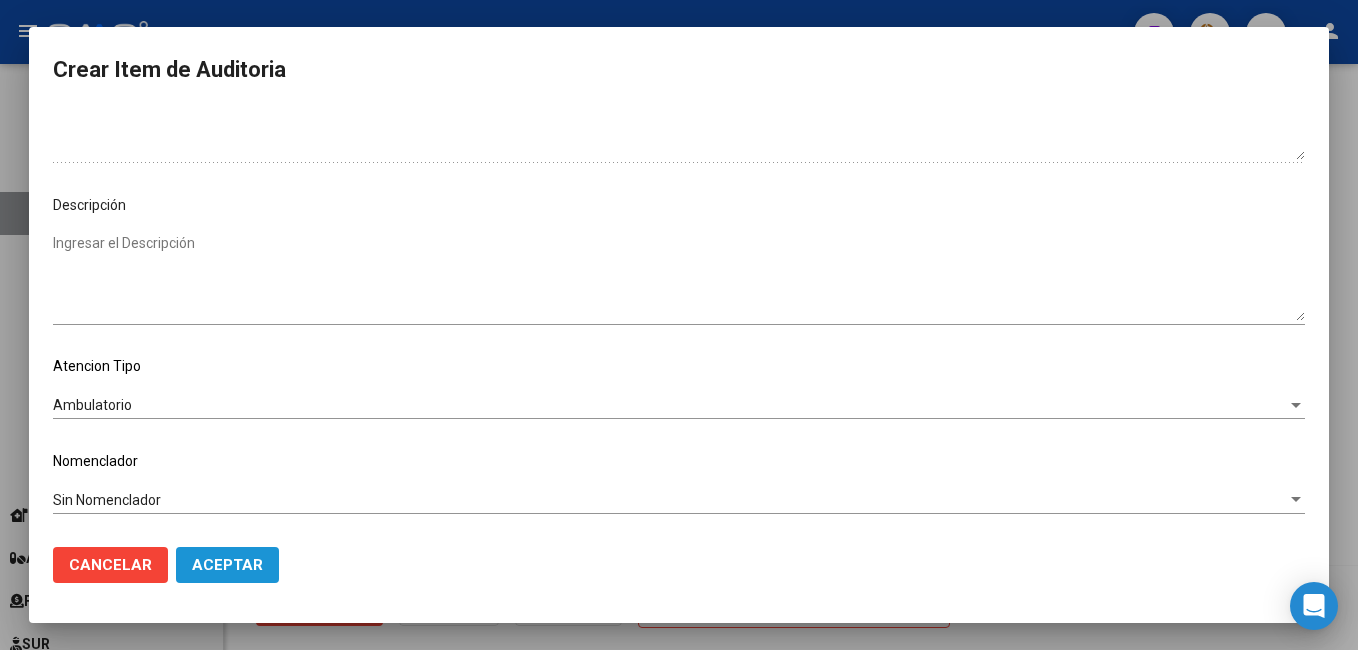 click on "Aceptar" 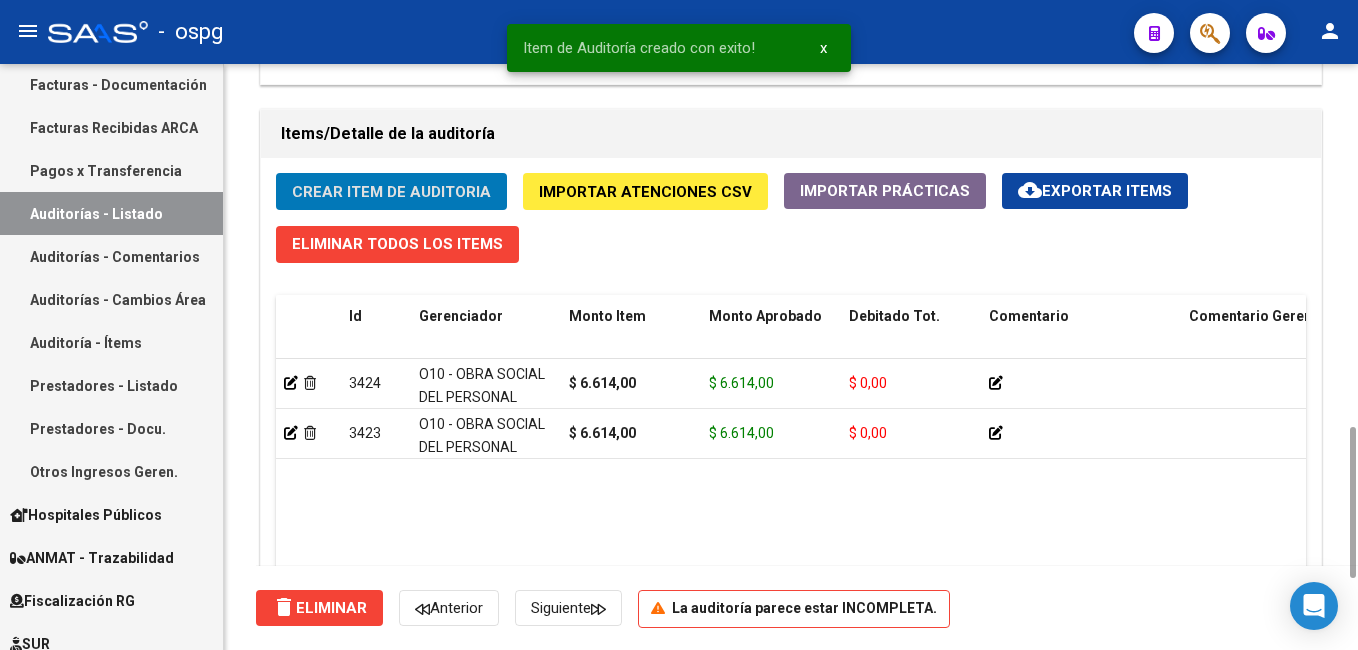 click on "Crear Item de Auditoria" 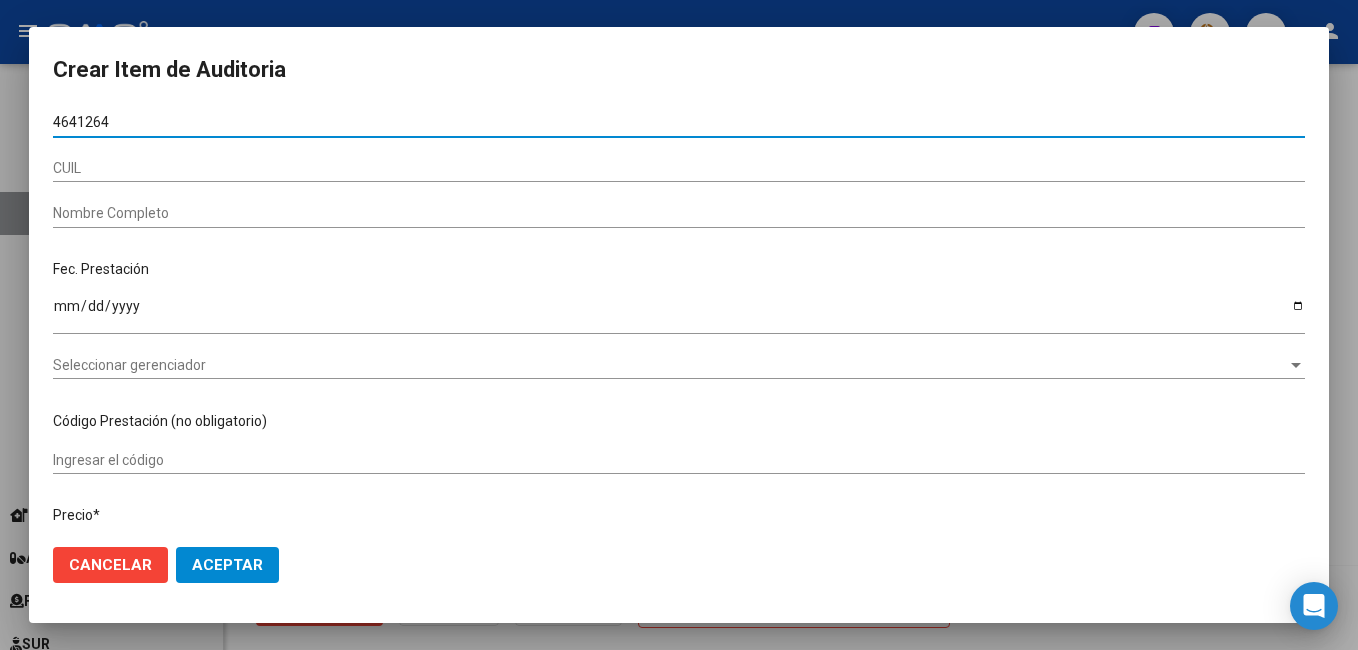 type on "46412642" 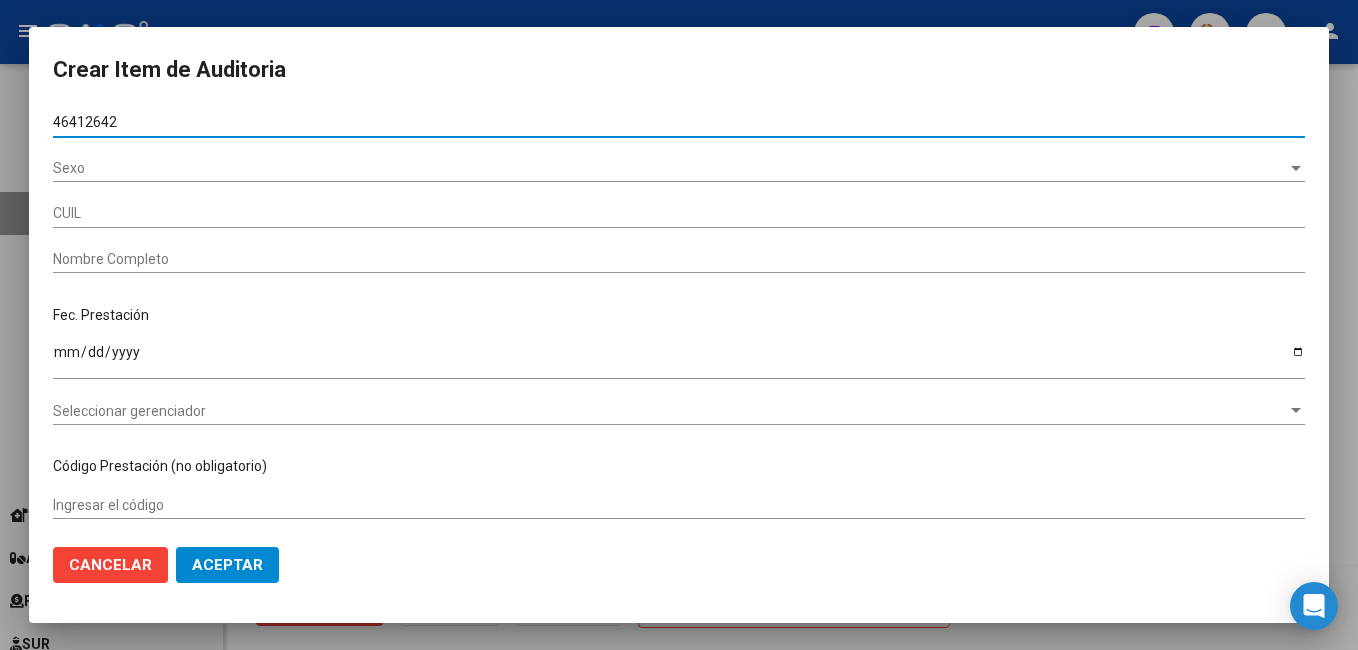 type on "[DOCUMENT]" 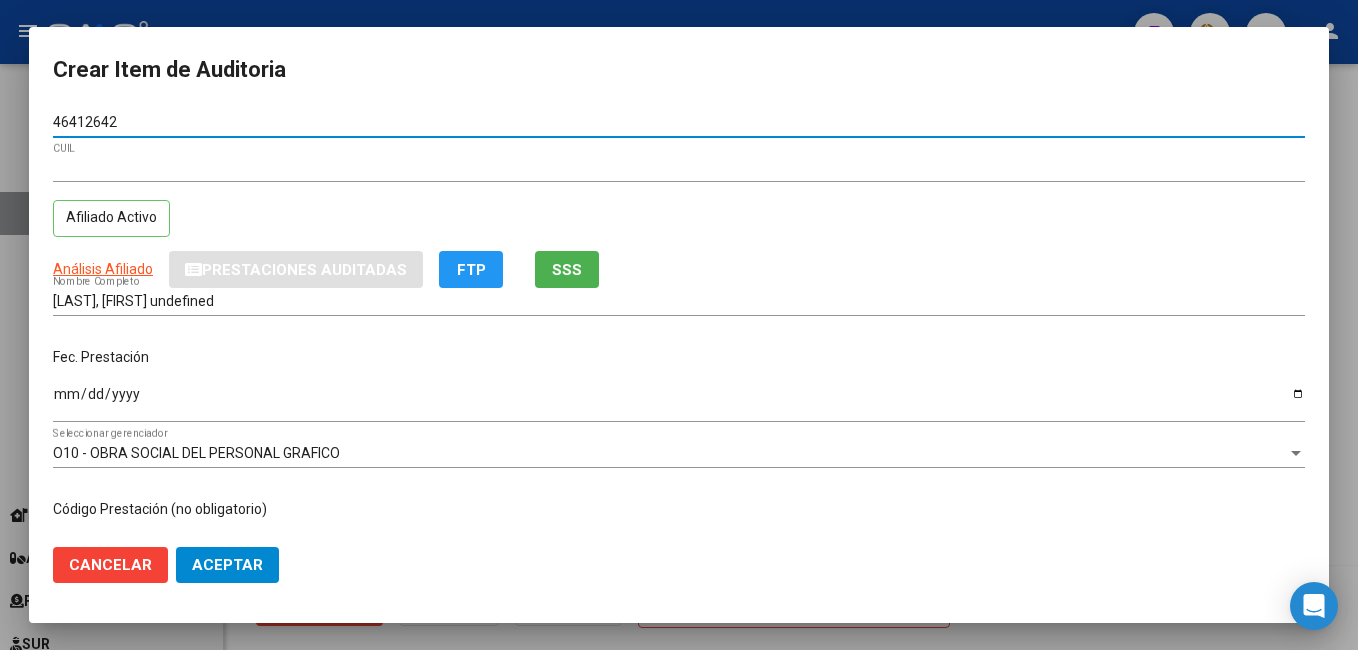 type on "46412642" 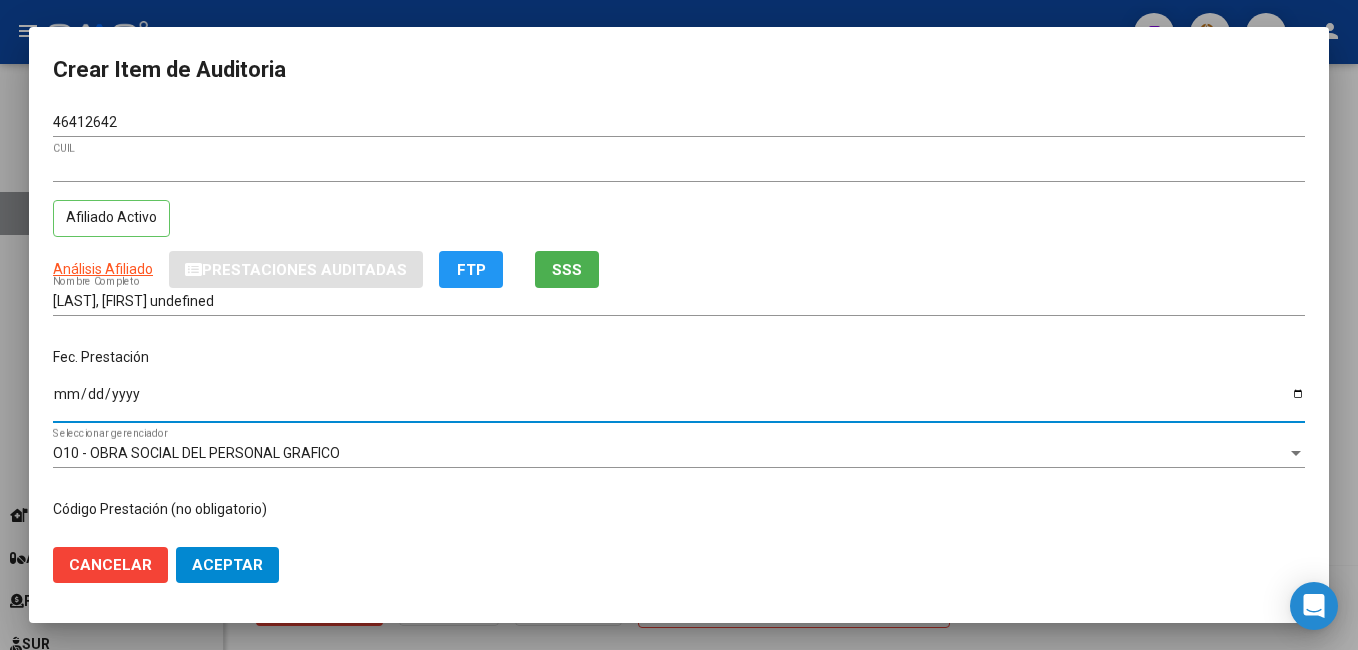 click on "Ingresar la fecha" at bounding box center (679, 401) 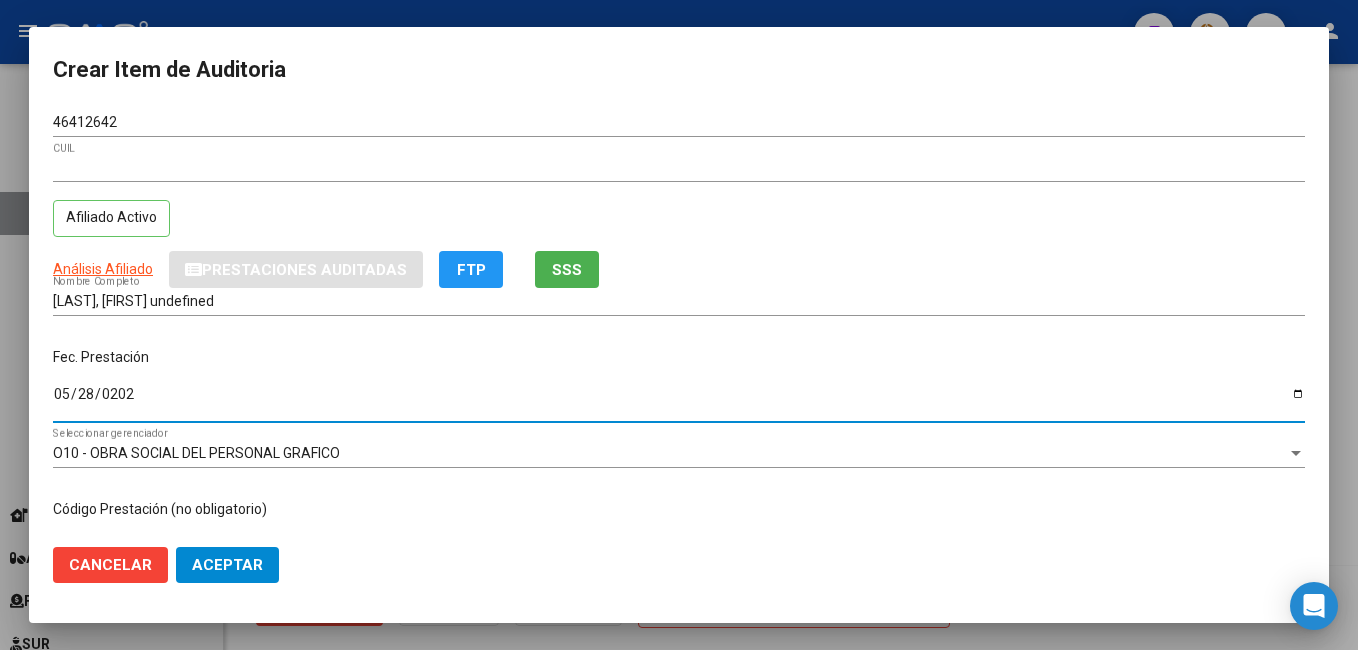 type on "[DATE]" 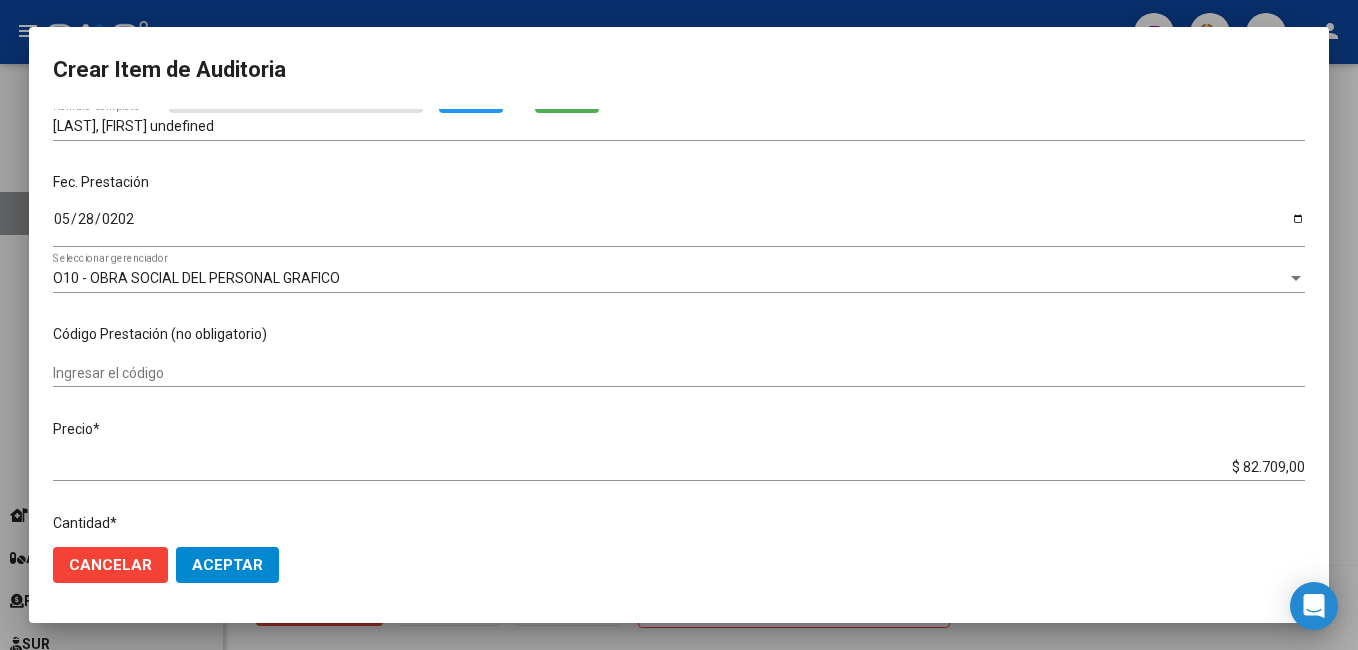 scroll, scrollTop: 400, scrollLeft: 0, axis: vertical 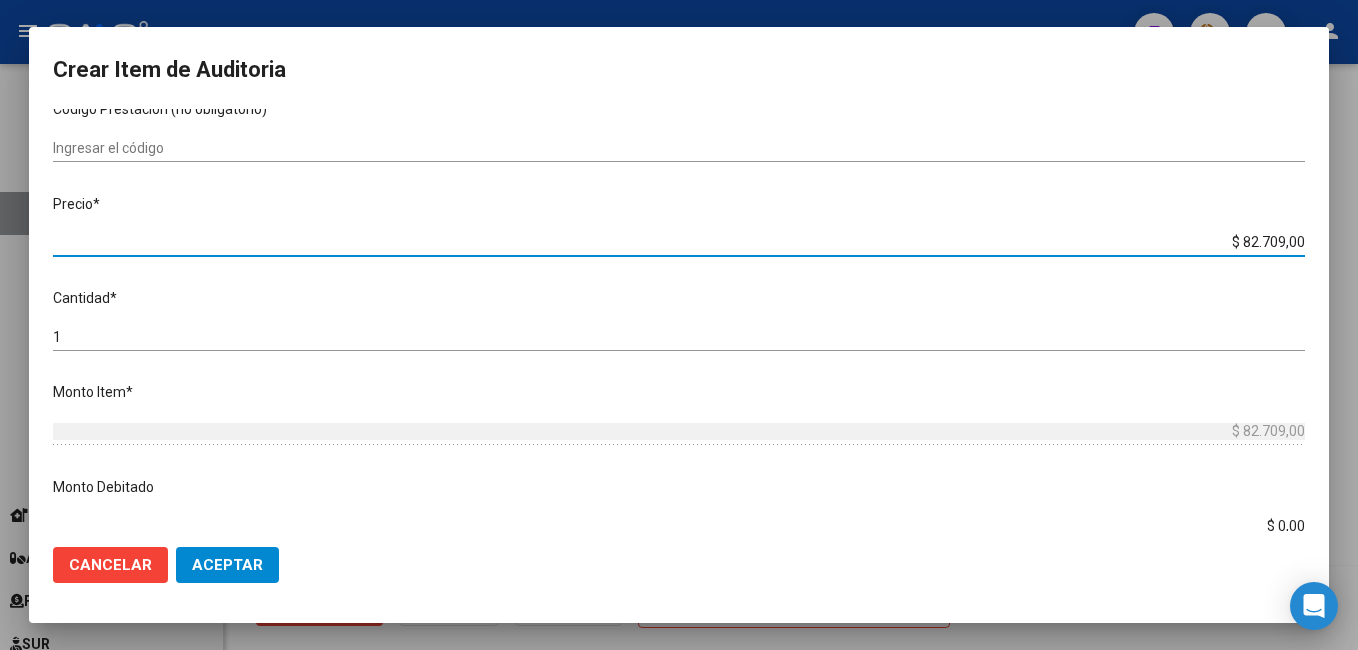 drag, startPoint x: 1213, startPoint y: 243, endPoint x: 1357, endPoint y: 163, distance: 164.73009 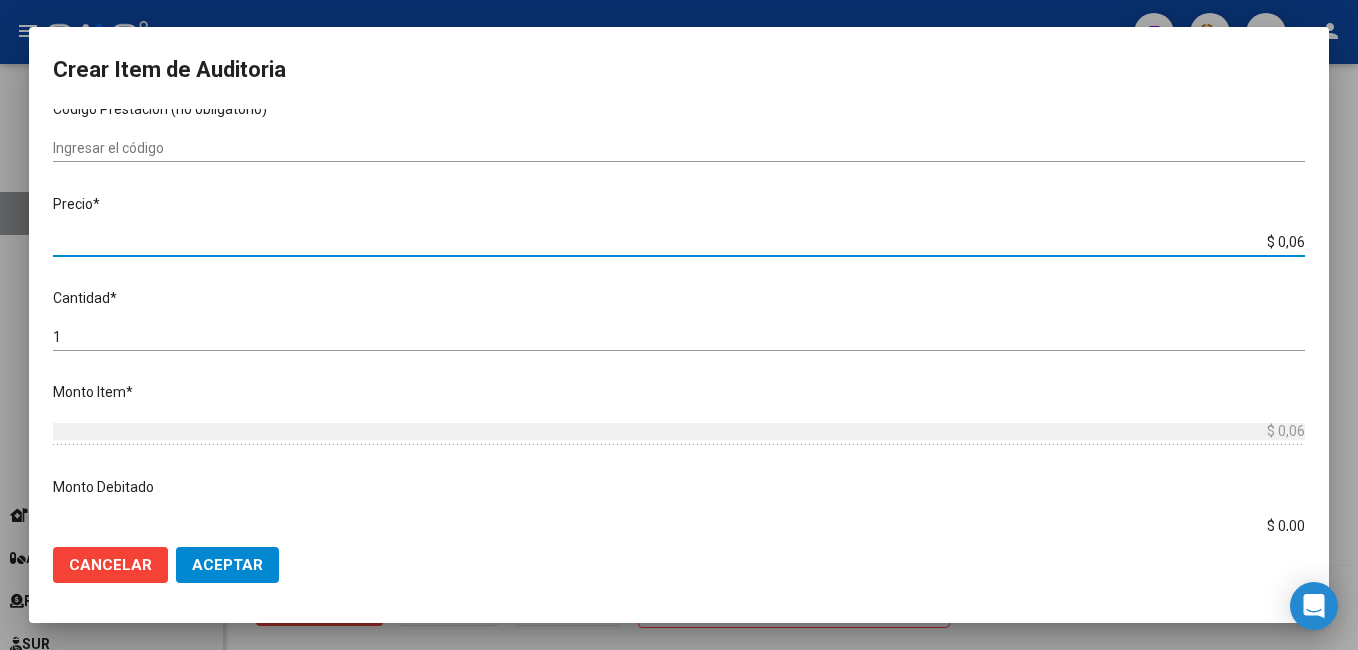 type on "$ 0,66" 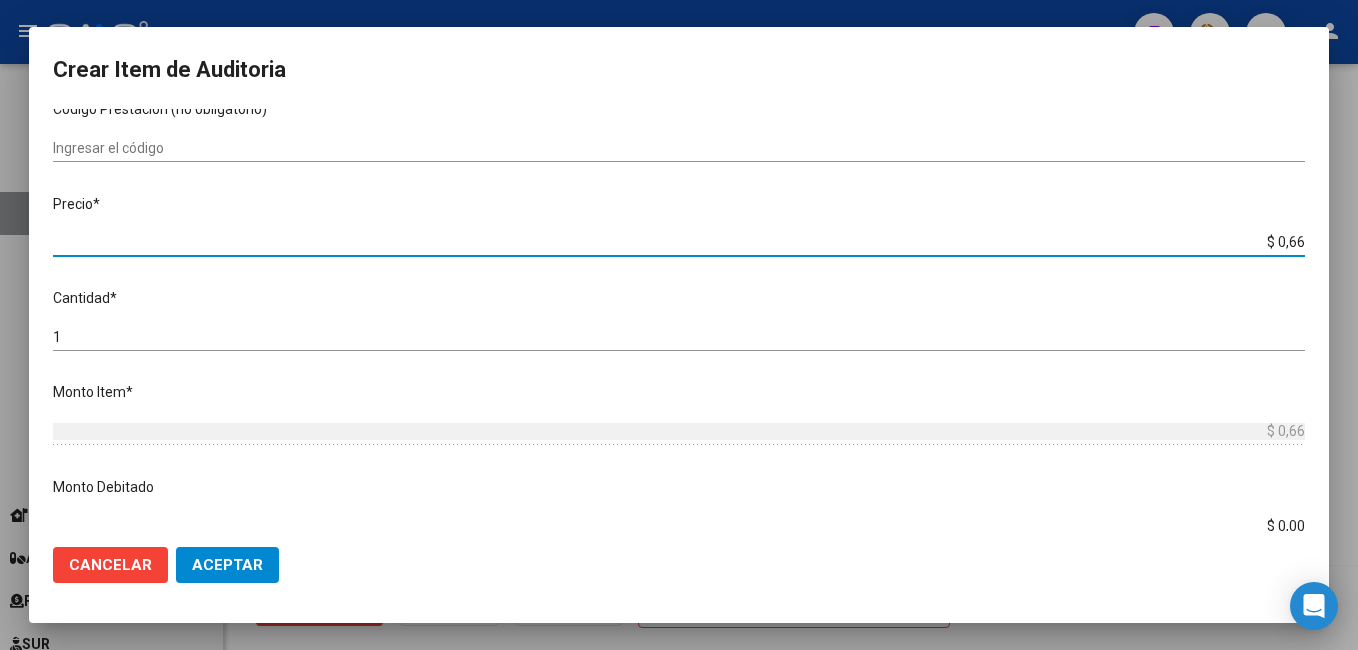 type on "$ 6,61" 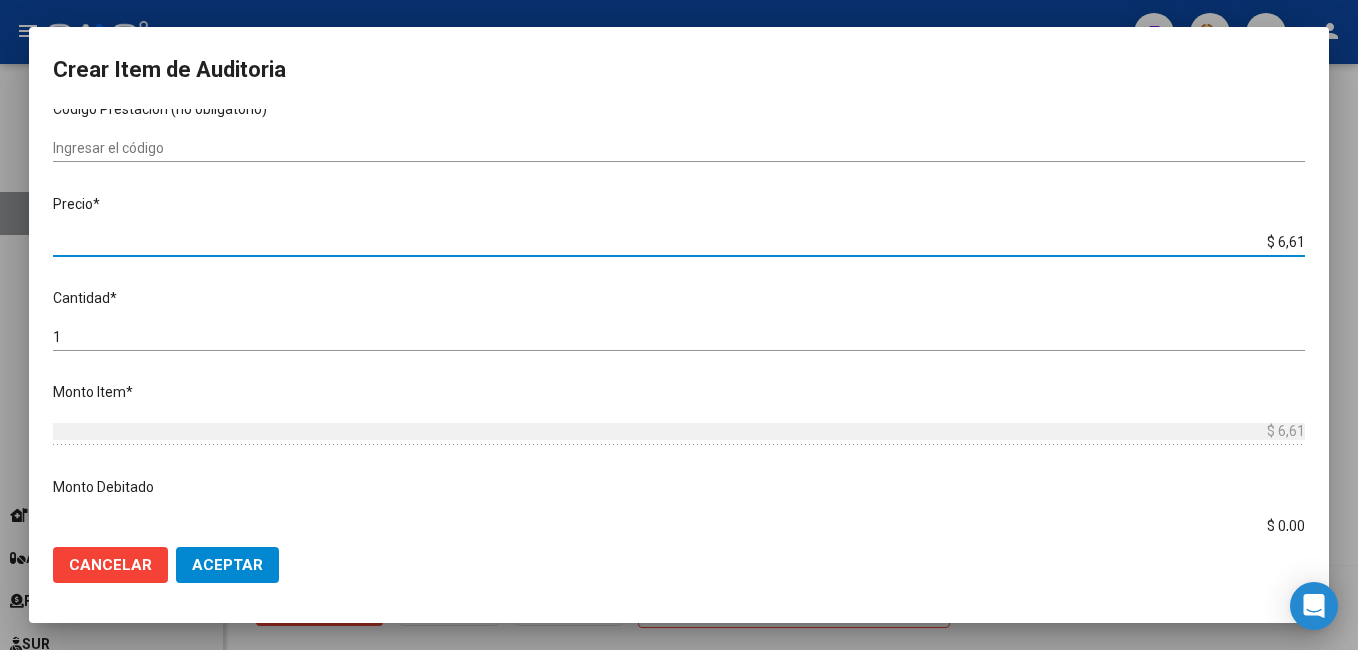type on "$ 66,14" 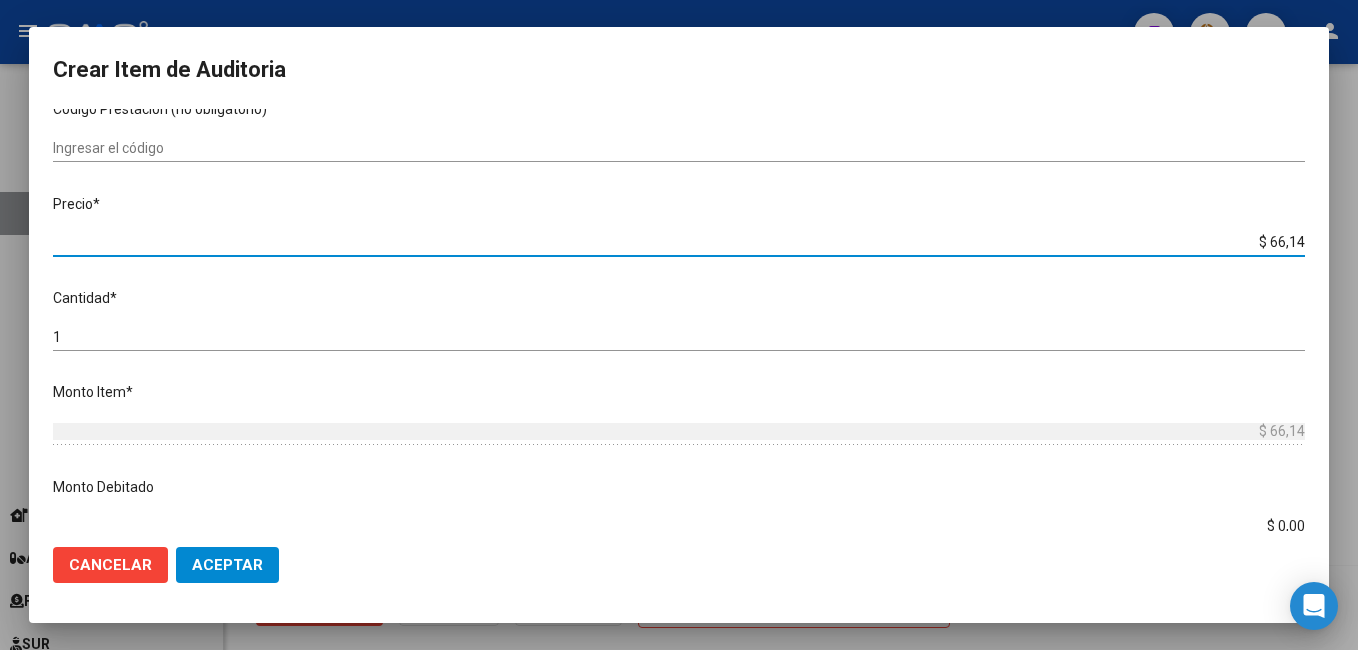 type on "$ 661,40" 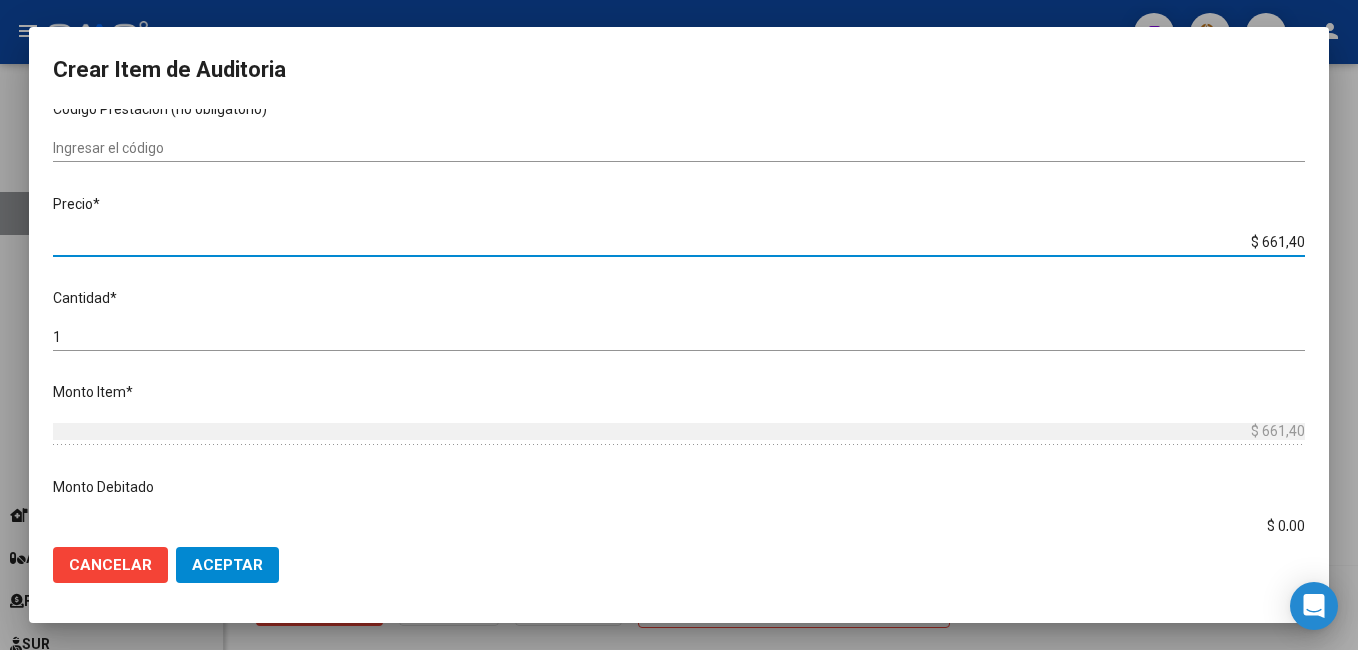 type on "$ 6.614,00" 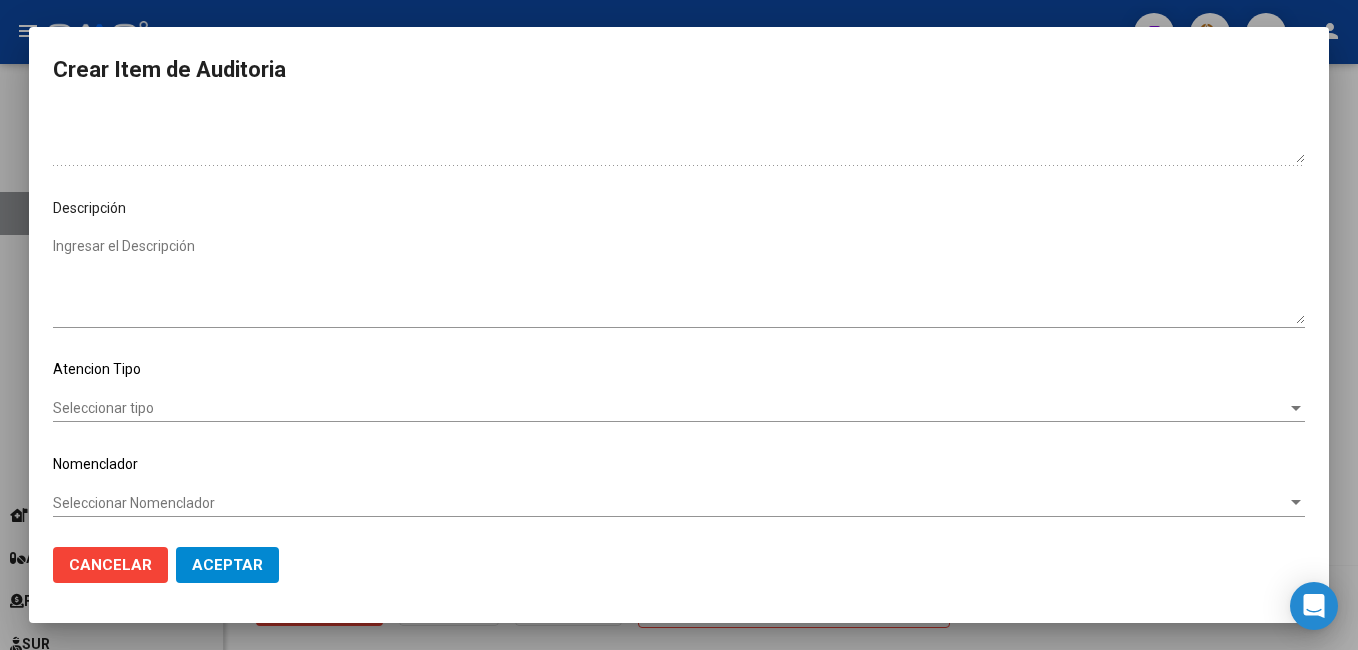 scroll, scrollTop: 1100, scrollLeft: 0, axis: vertical 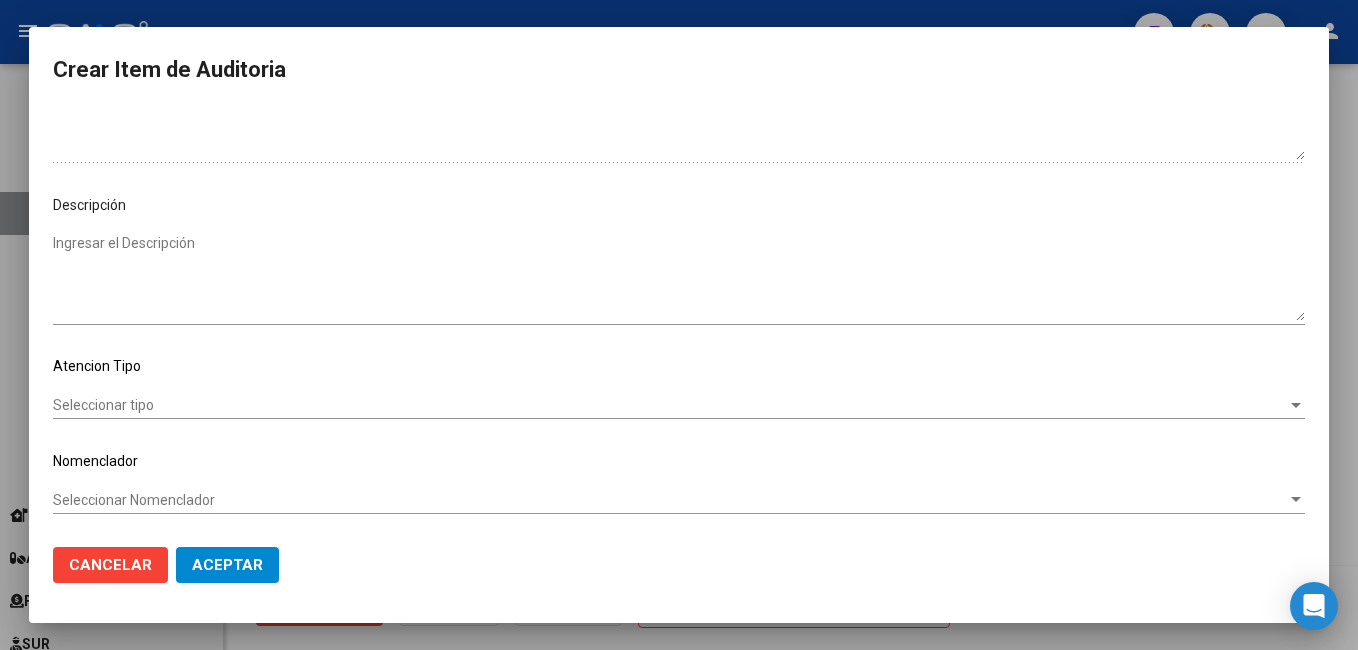 click on "Seleccionar tipo Seleccionar tipo" 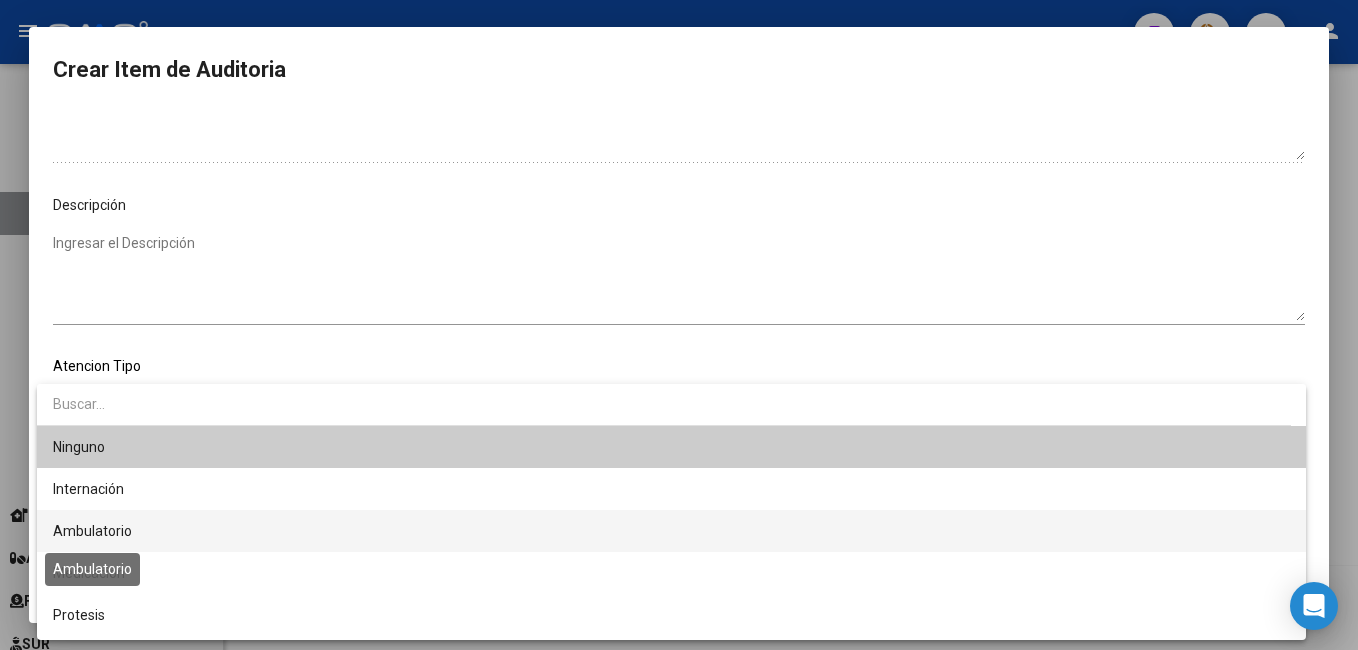 click on "Ambulatorio" at bounding box center (92, 531) 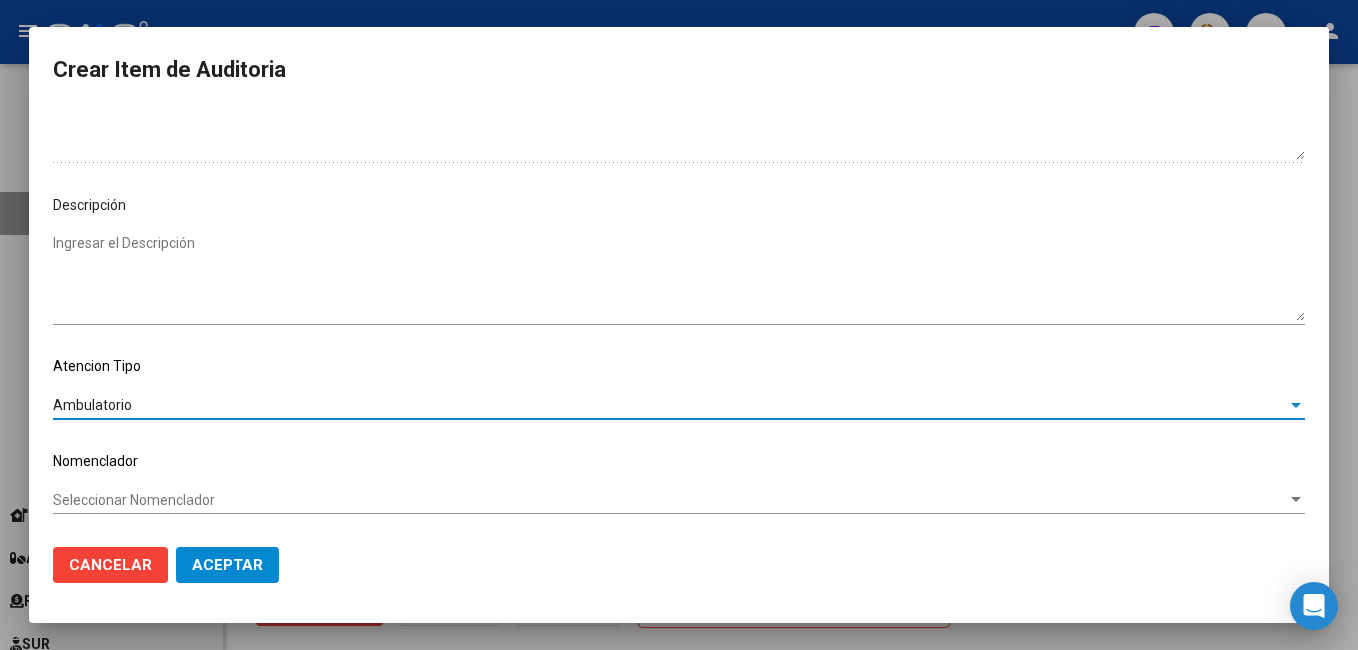 drag, startPoint x: 101, startPoint y: 471, endPoint x: 101, endPoint y: 485, distance: 14 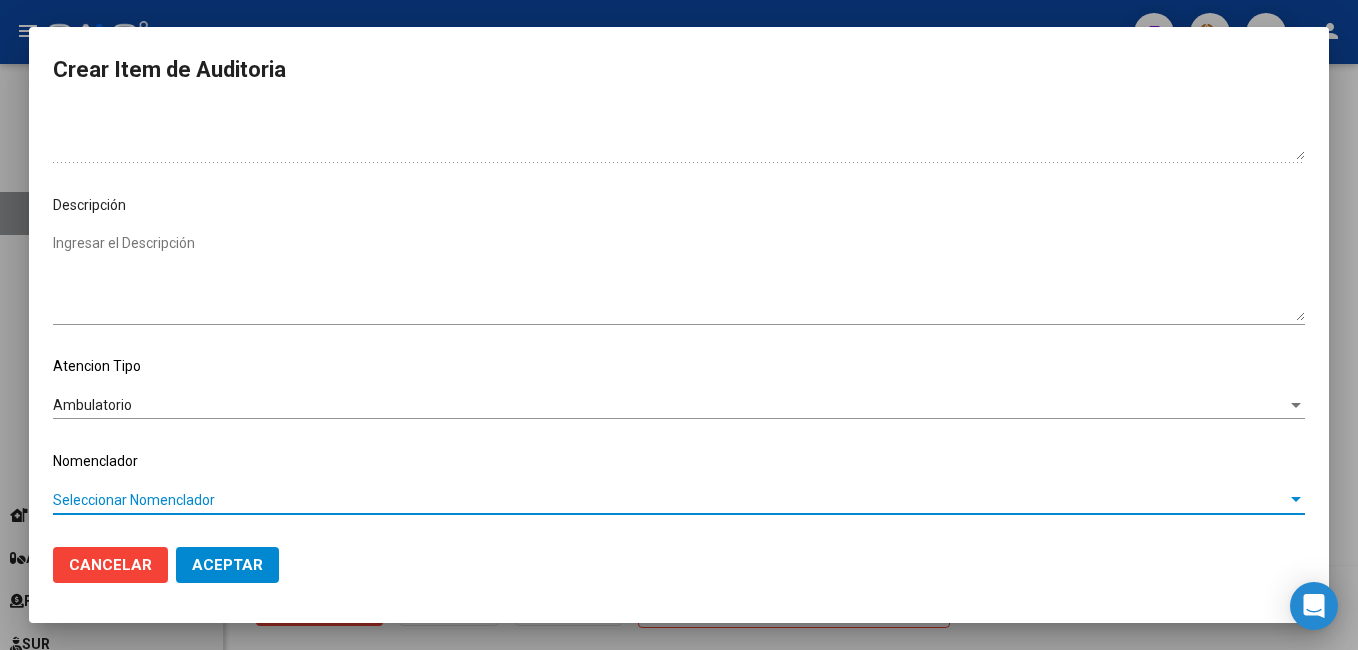 click on "Seleccionar Nomenclador" at bounding box center (670, 500) 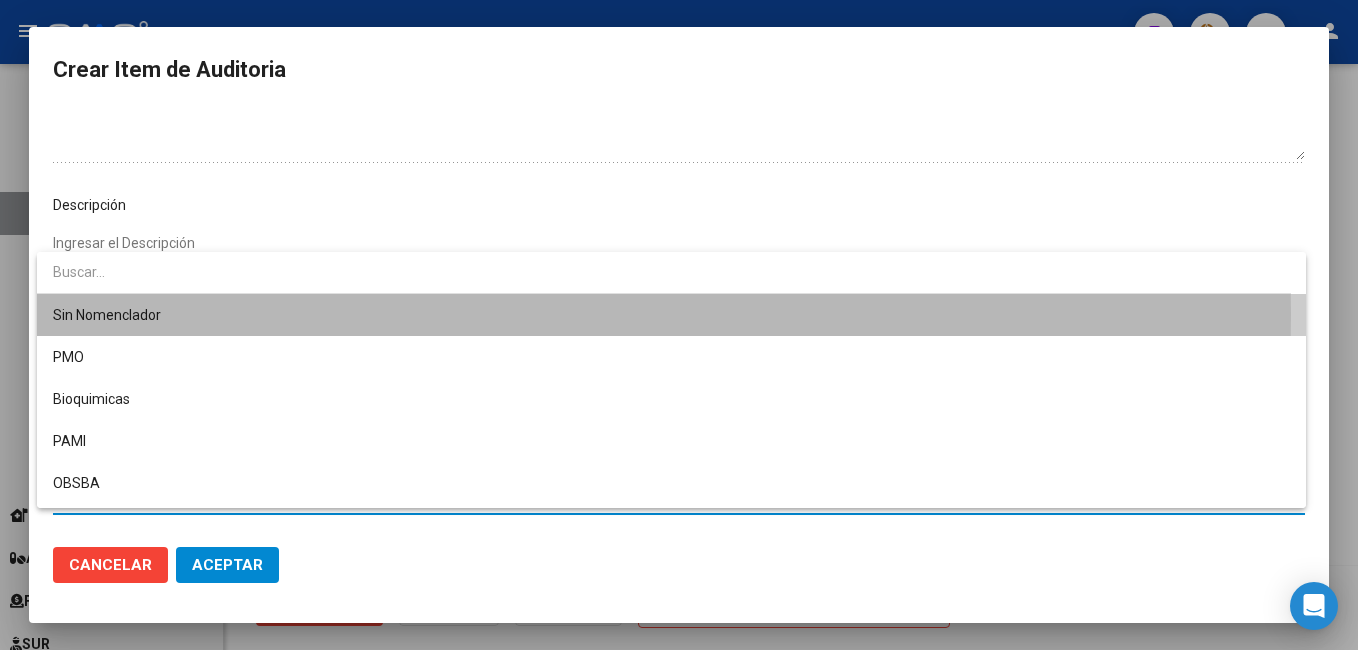 drag, startPoint x: 98, startPoint y: 314, endPoint x: 155, endPoint y: 434, distance: 132.84953 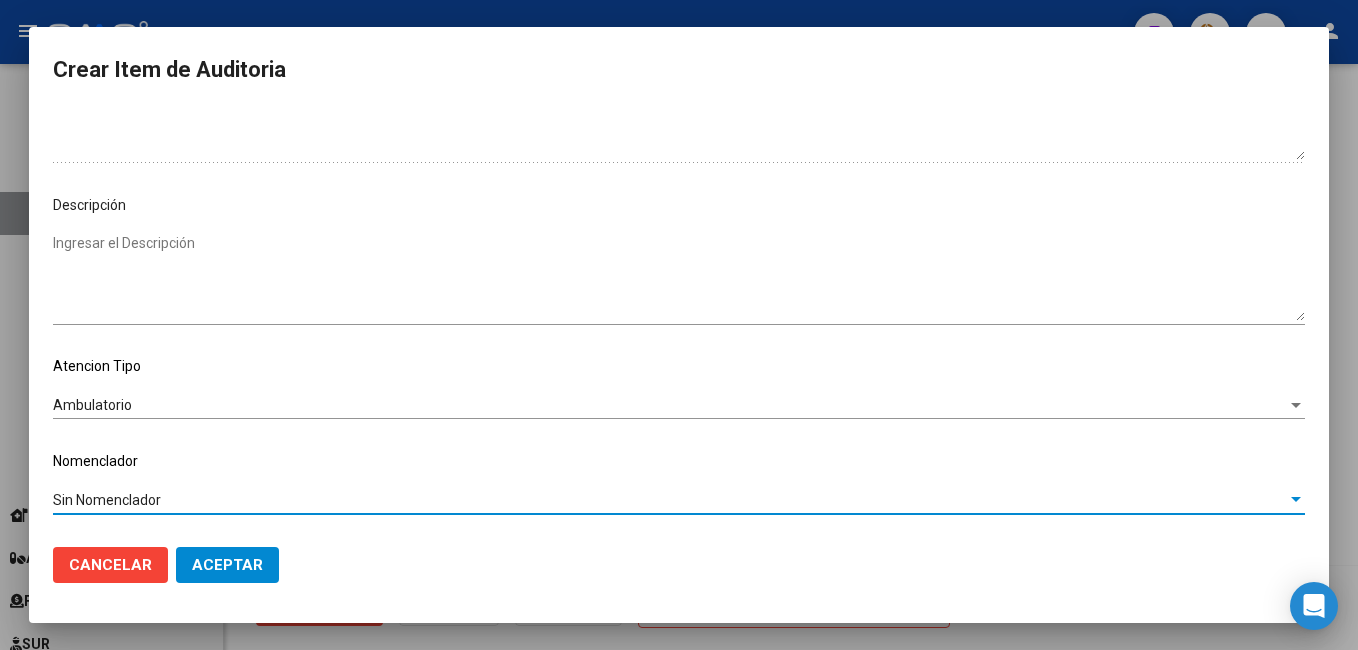 click on "Aceptar" 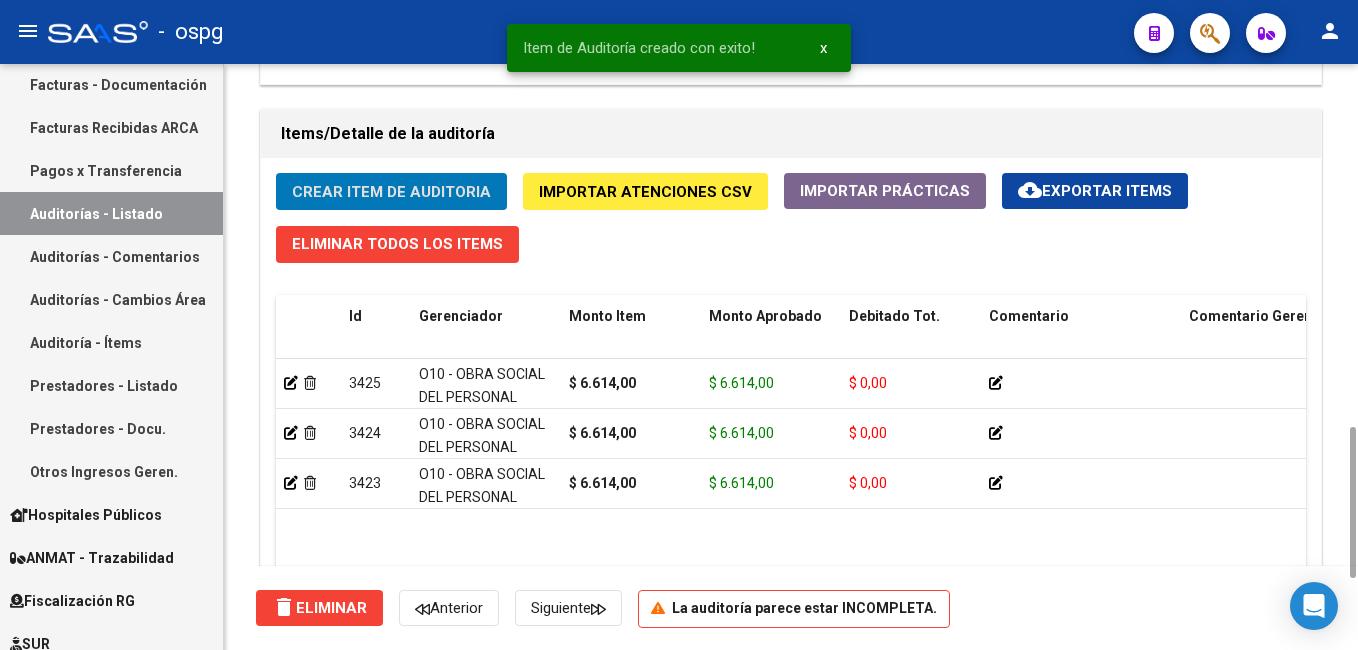 click on "Crear Item de Auditoria" 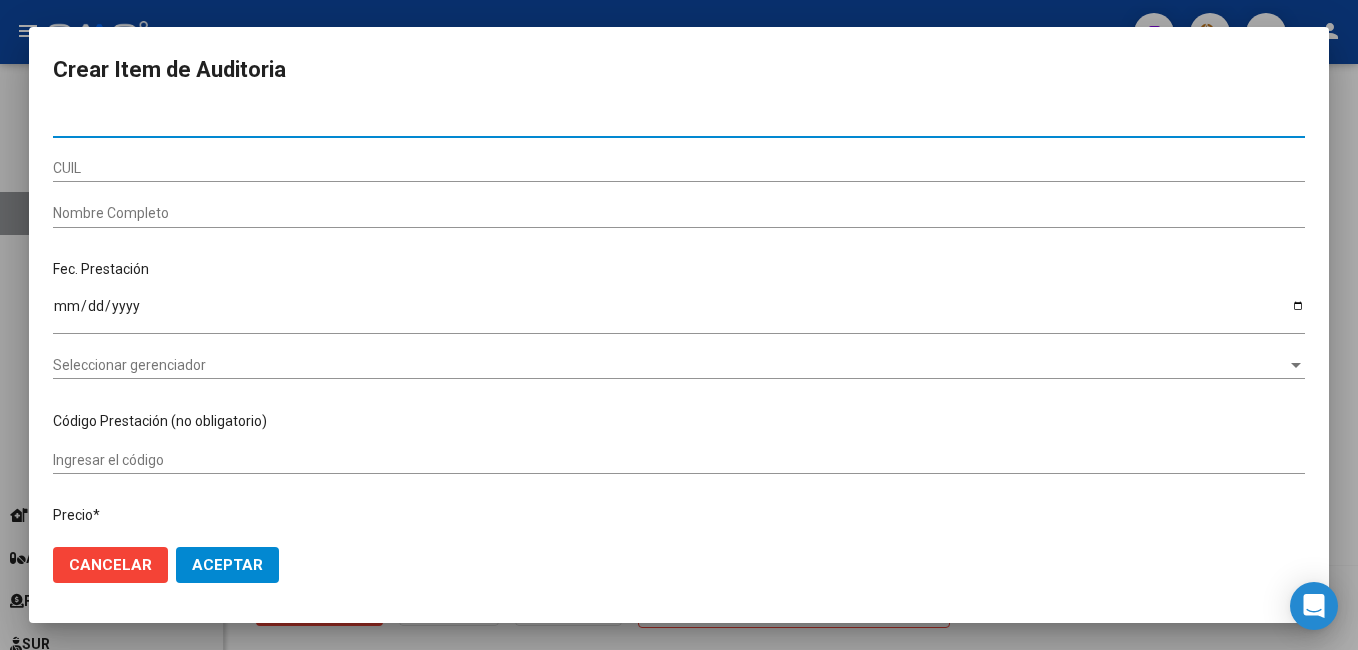 type on "[NUMBER]" 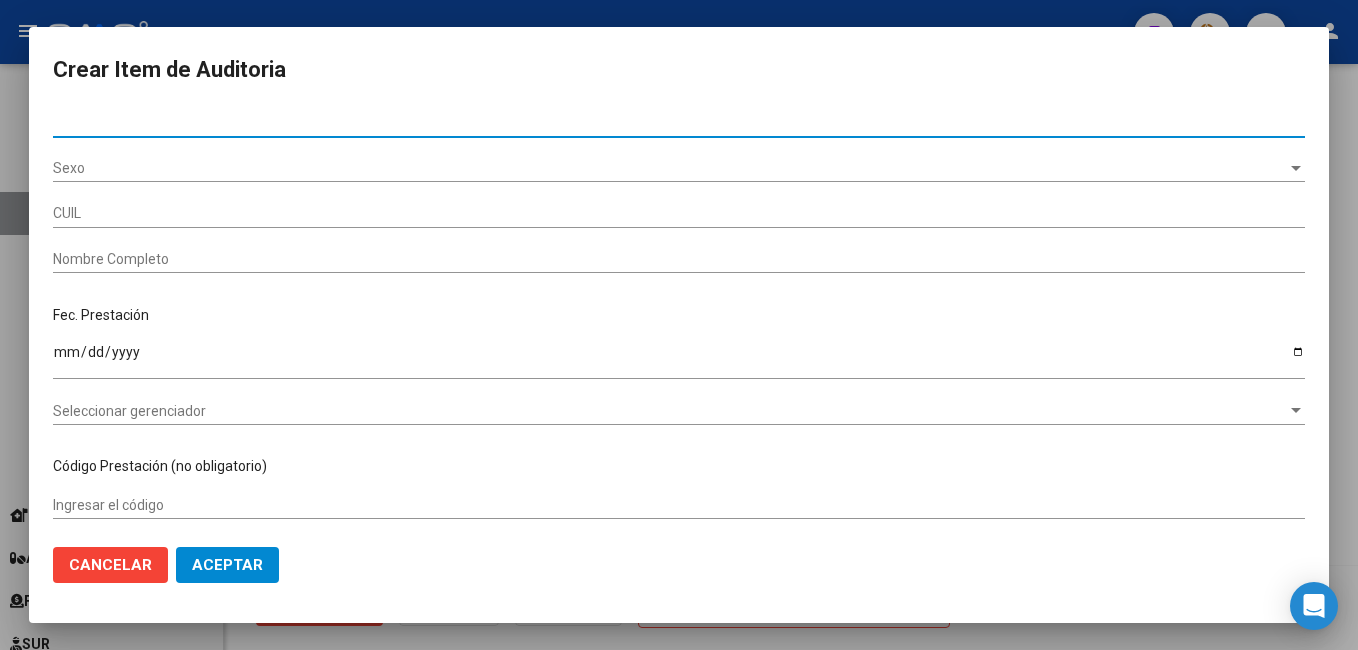 type on "[NUMBER]" 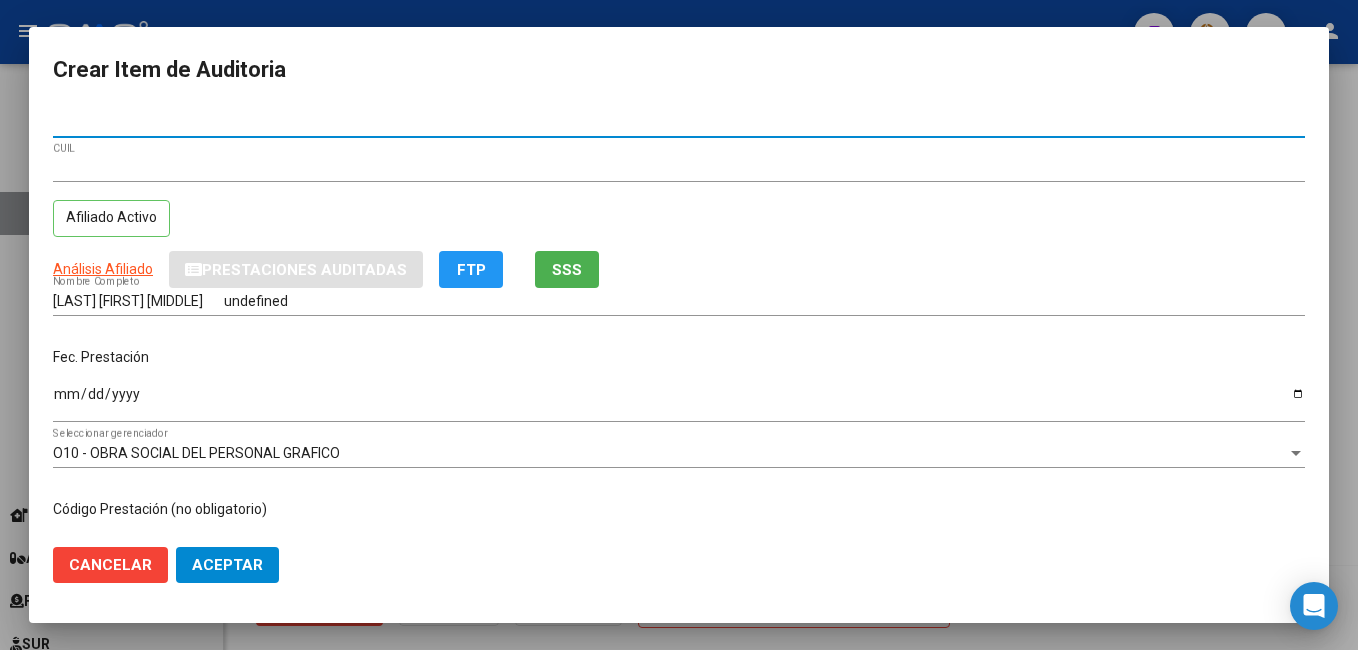 type on "[NUMBER]" 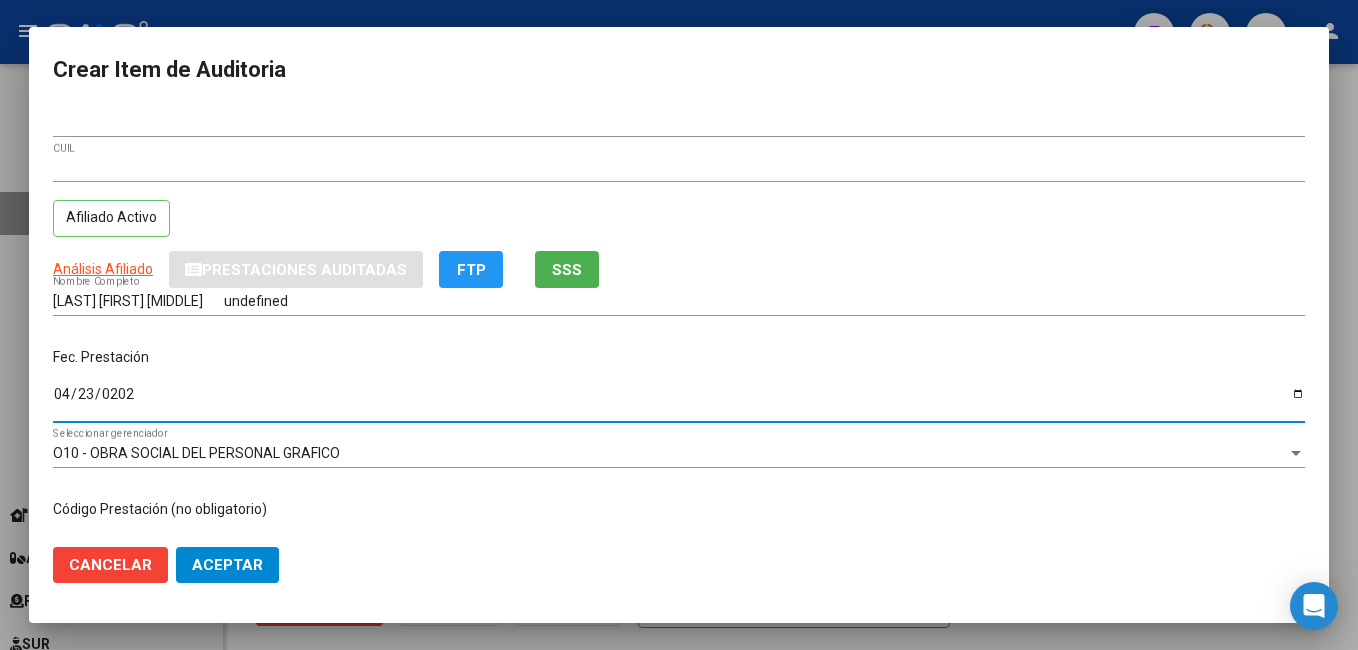 type on "[DATE]" 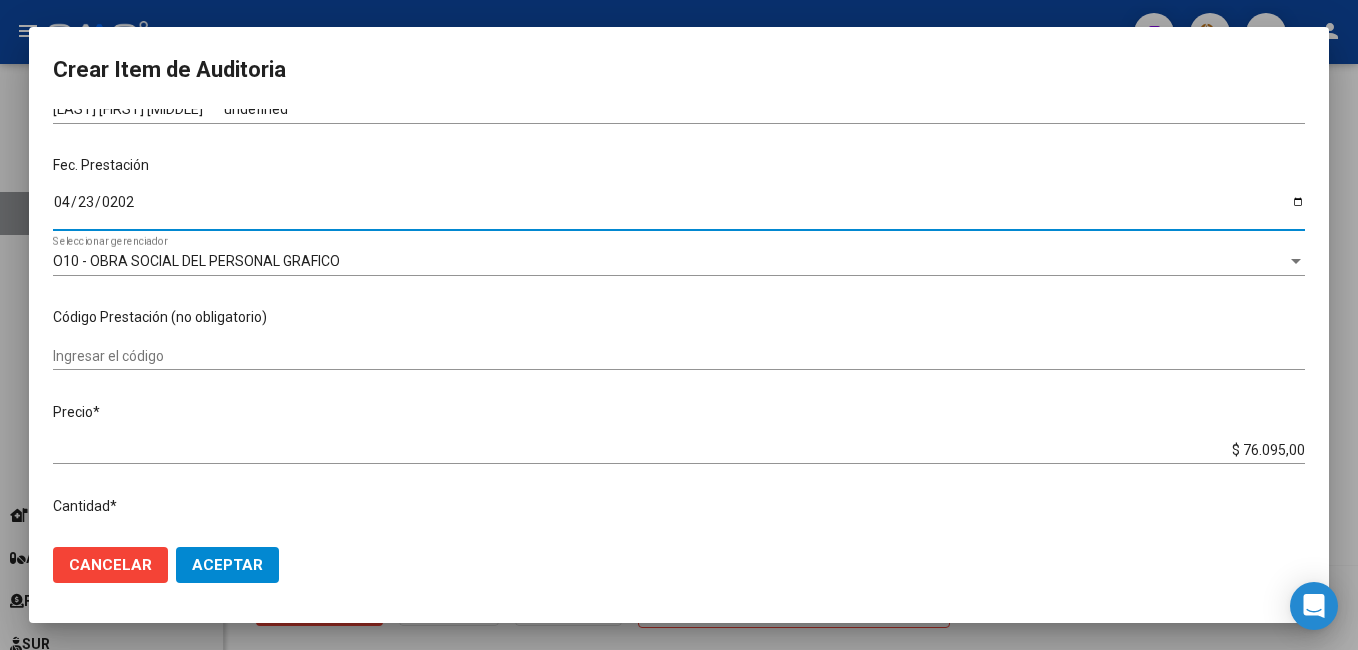 scroll, scrollTop: 400, scrollLeft: 0, axis: vertical 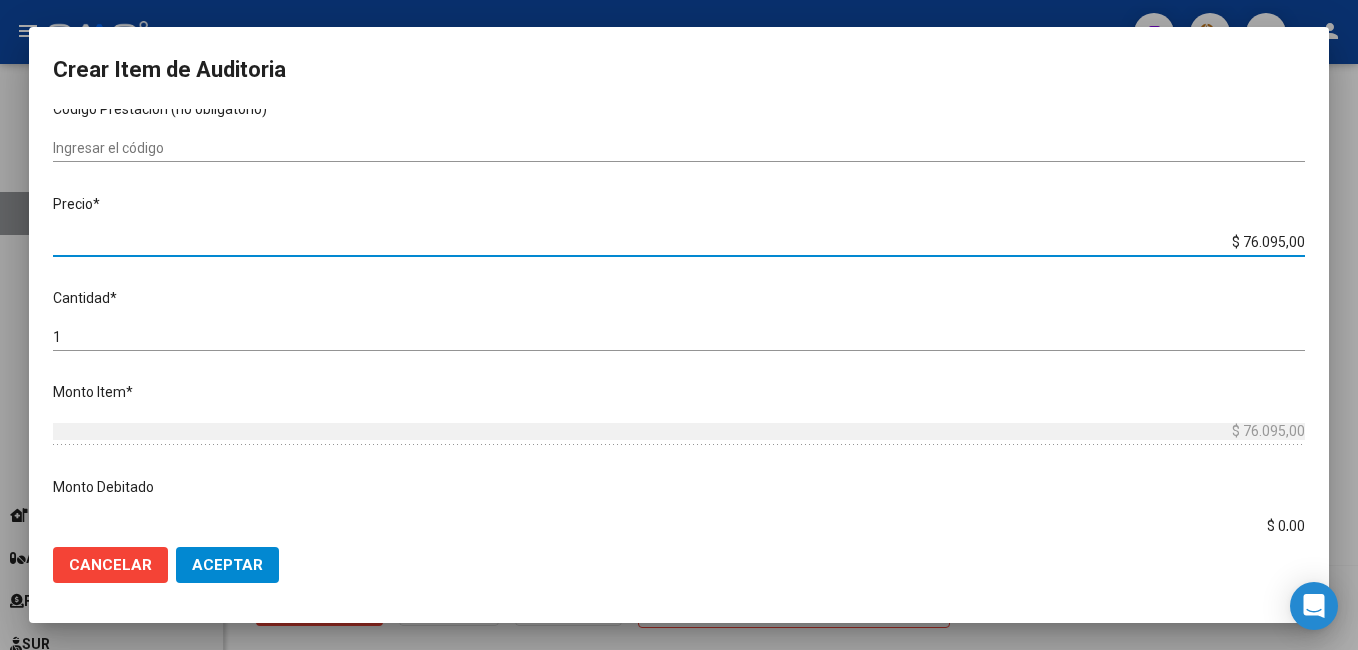 drag, startPoint x: 1208, startPoint y: 245, endPoint x: 1361, endPoint y: 242, distance: 153.0294 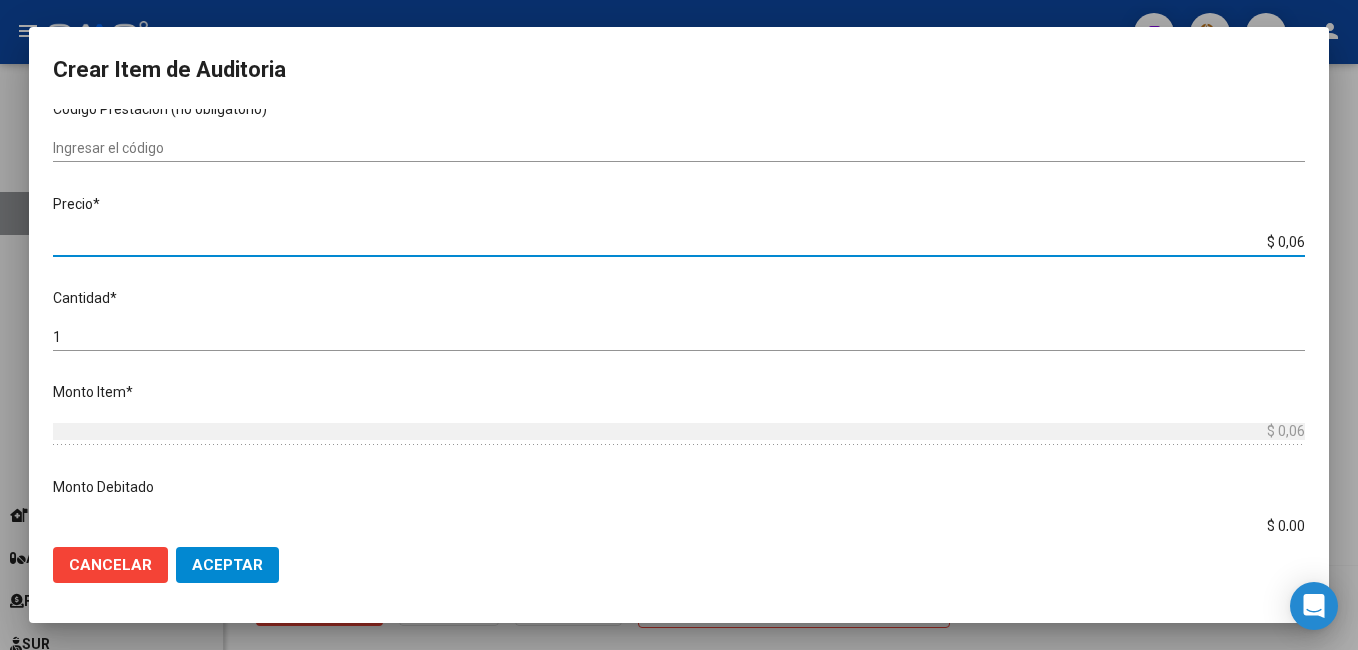 type on "$ 0,66" 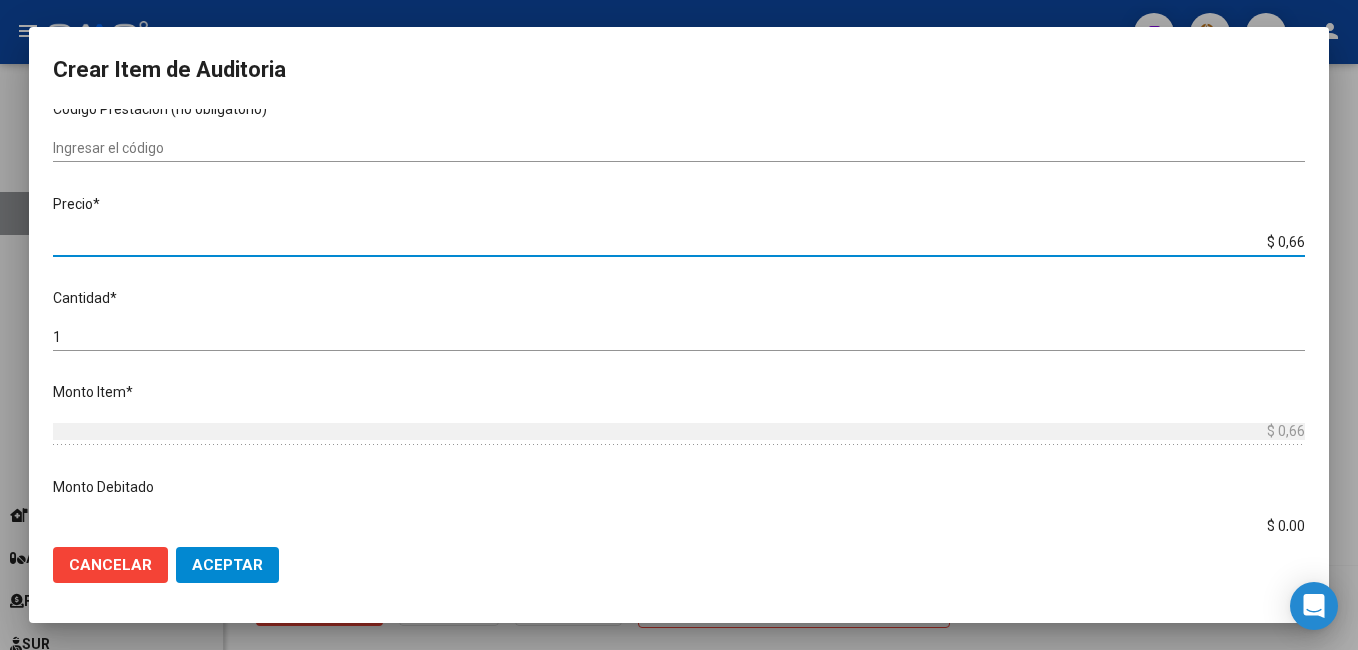type on "$ 6,61" 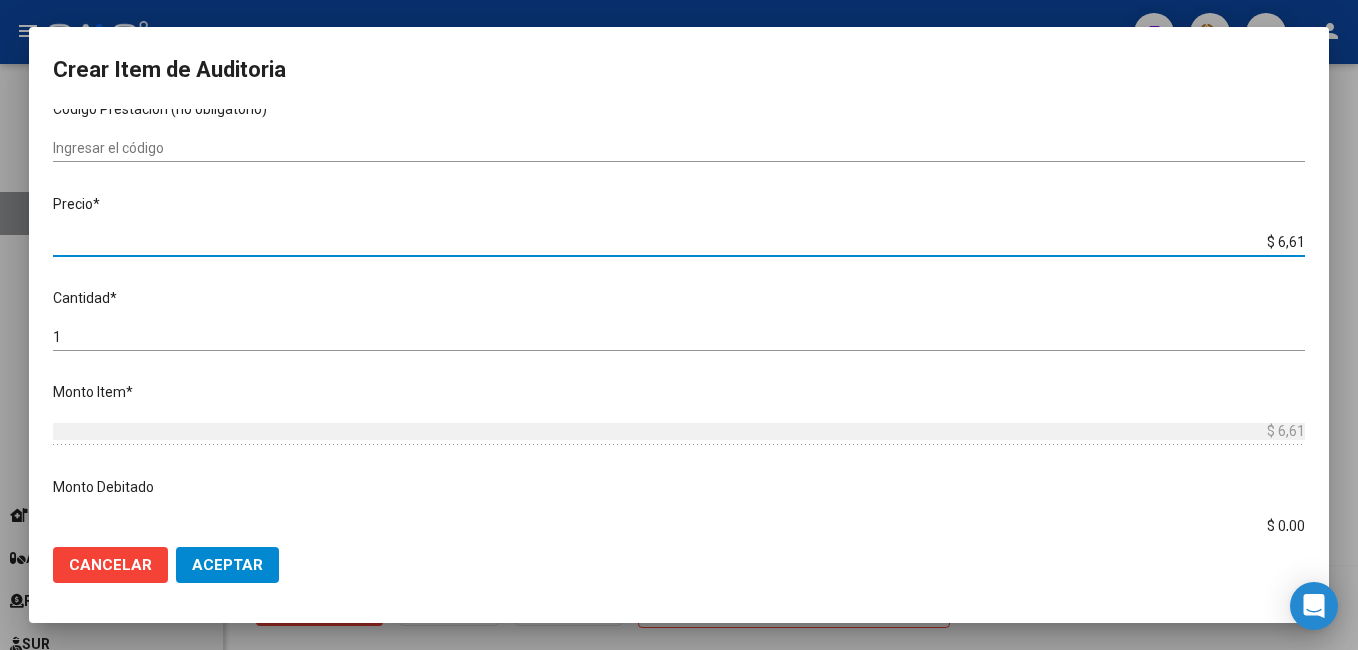type on "$ 66,14" 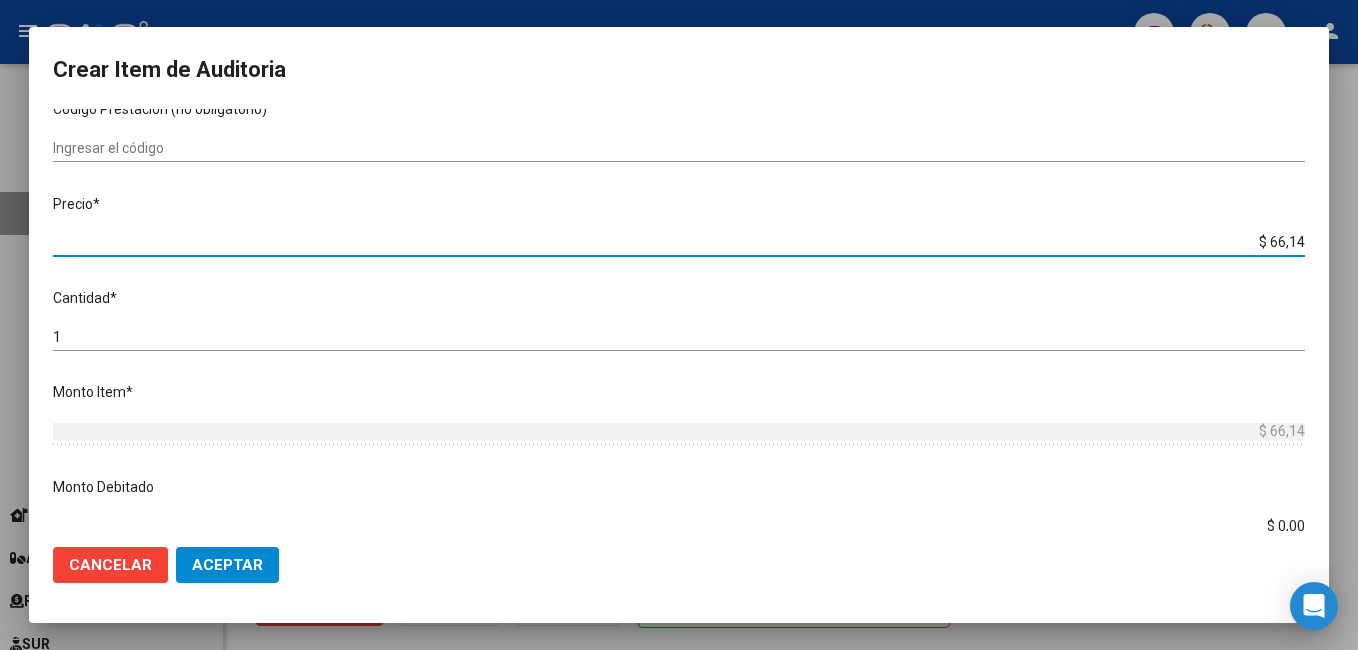 type on "$ 661,40" 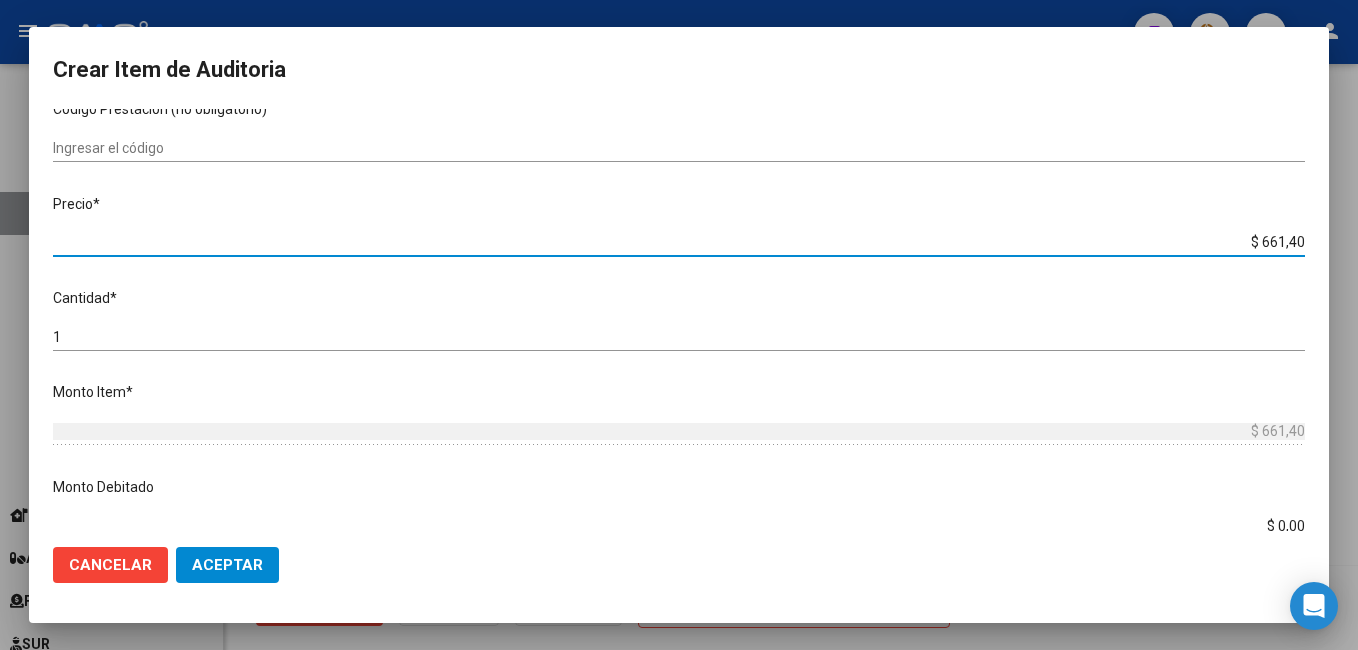 type on "$ 6.614,00" 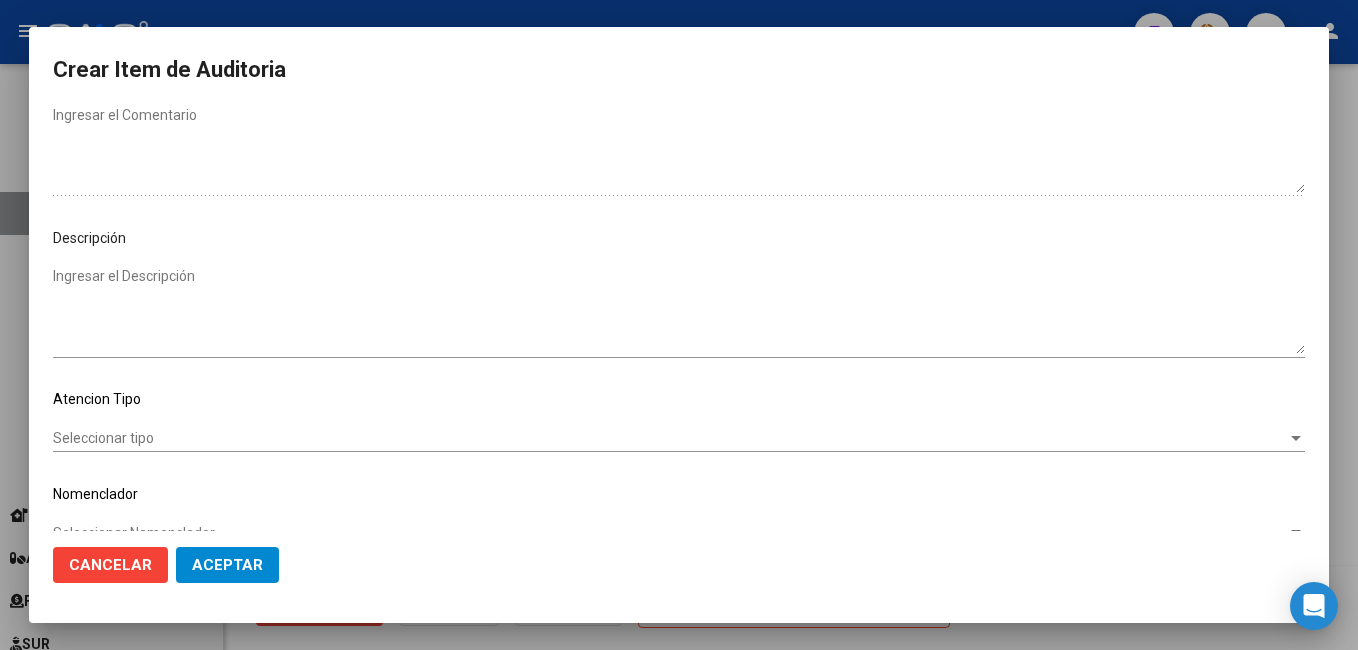scroll, scrollTop: 1100, scrollLeft: 0, axis: vertical 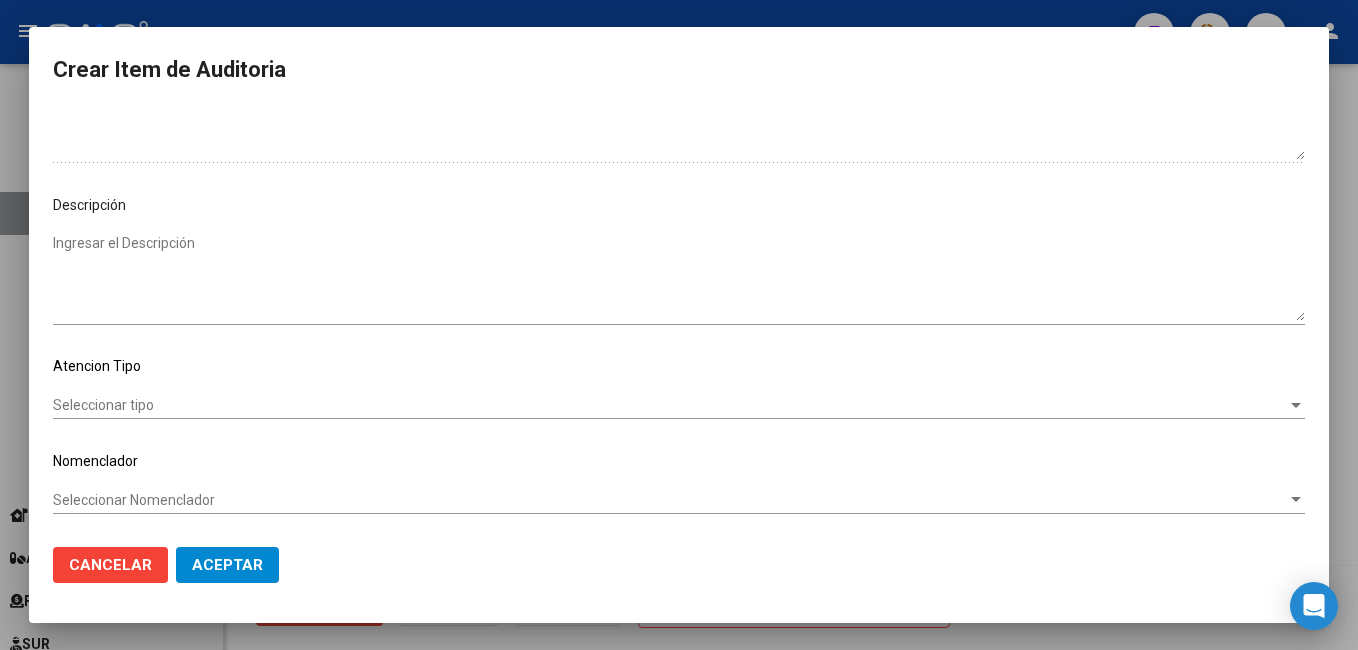 click on "Seleccionar tipo" at bounding box center [670, 405] 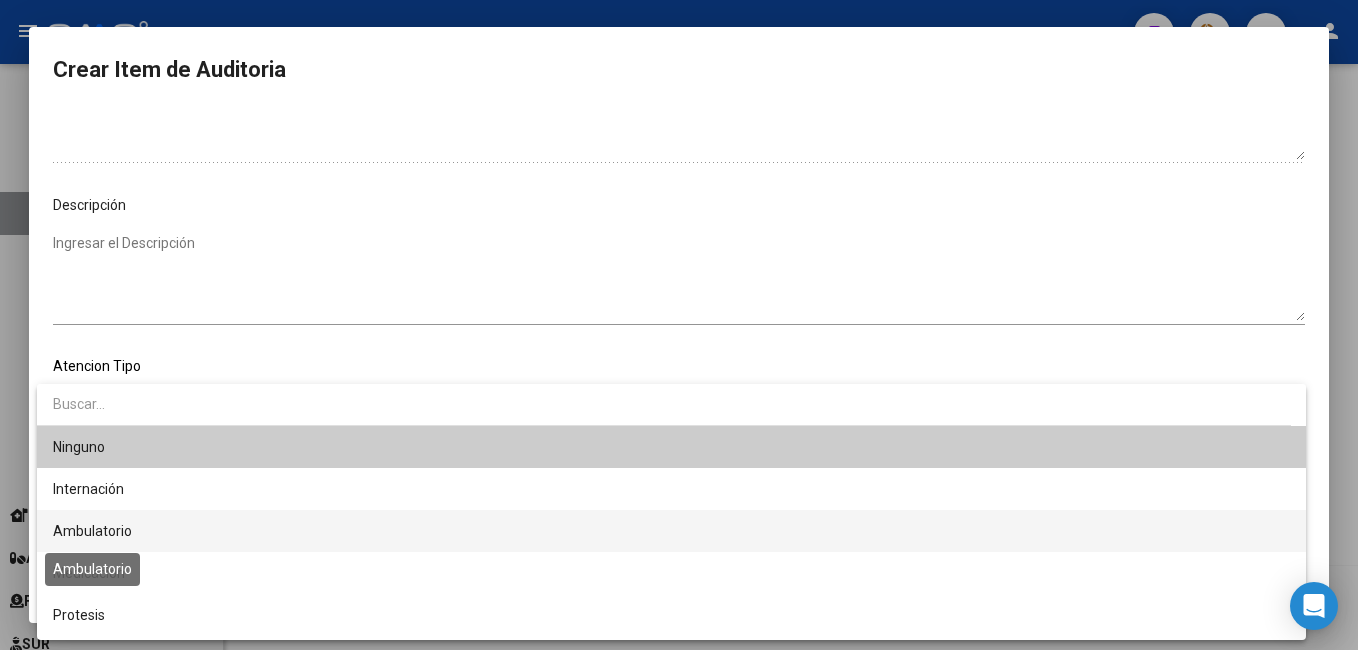 click on "Ambulatorio" at bounding box center [92, 531] 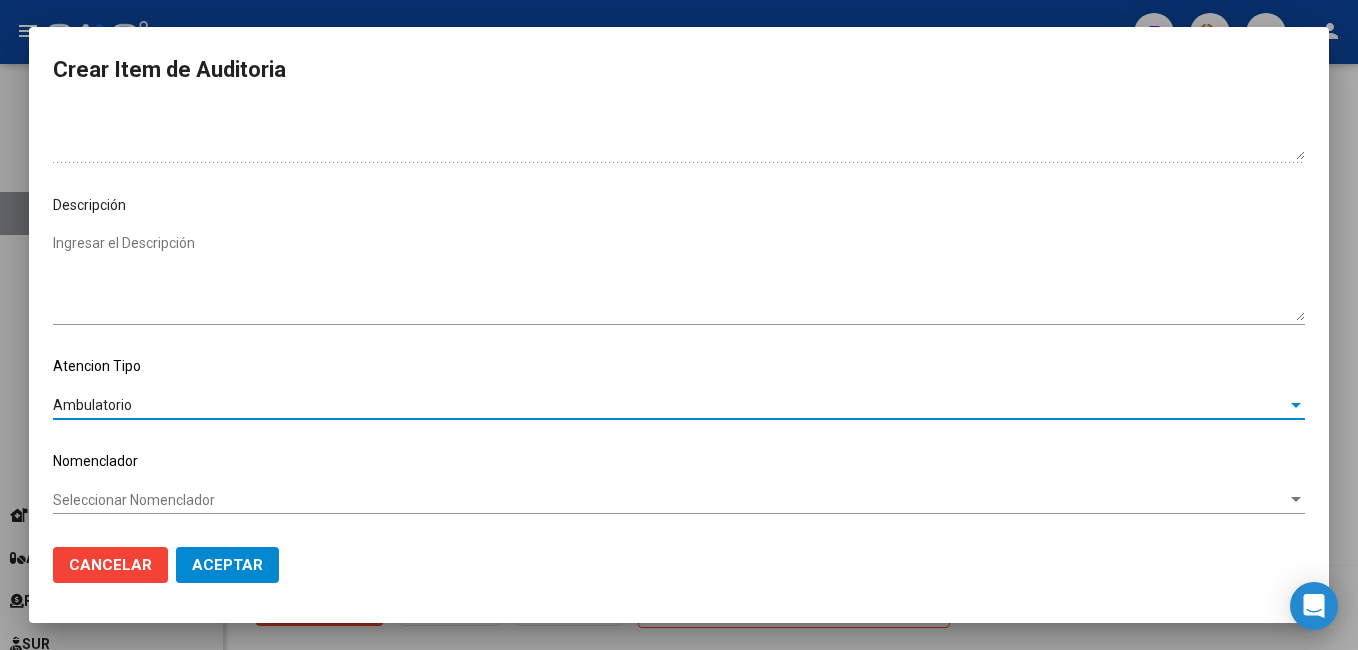 click on "Seleccionar Nomenclador" at bounding box center [670, 500] 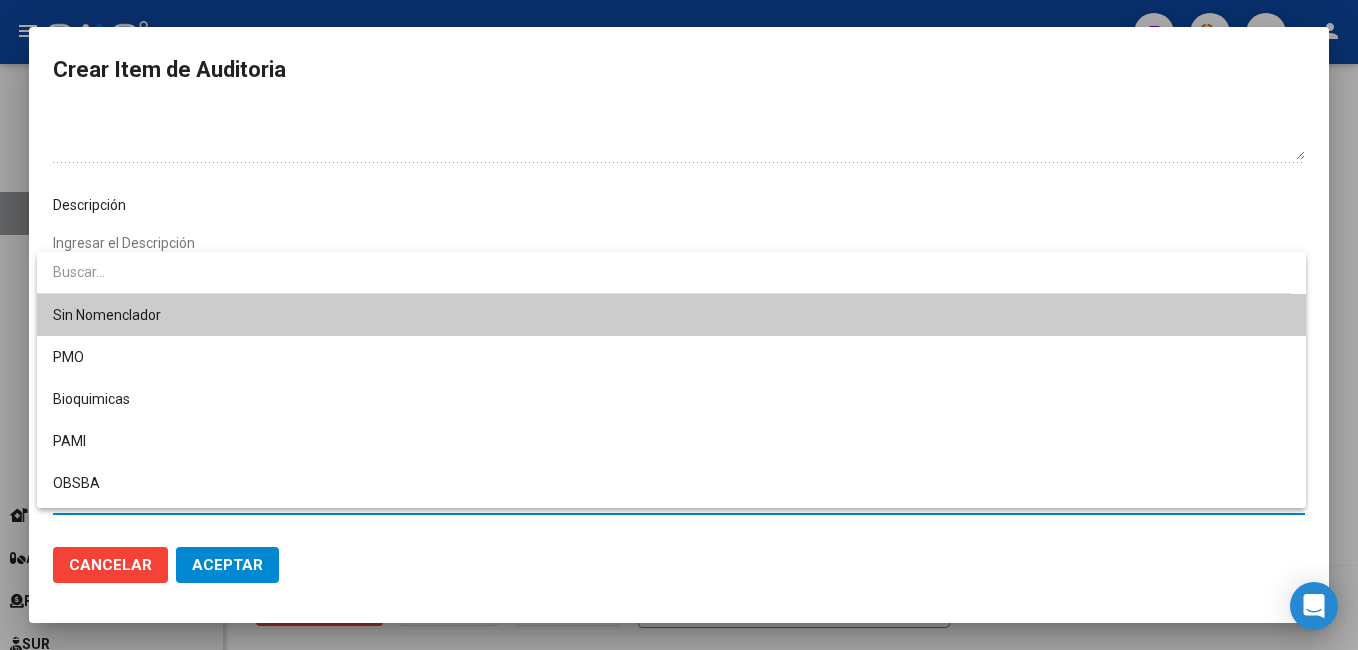 click on "Sin Nomenclador" at bounding box center [671, 315] 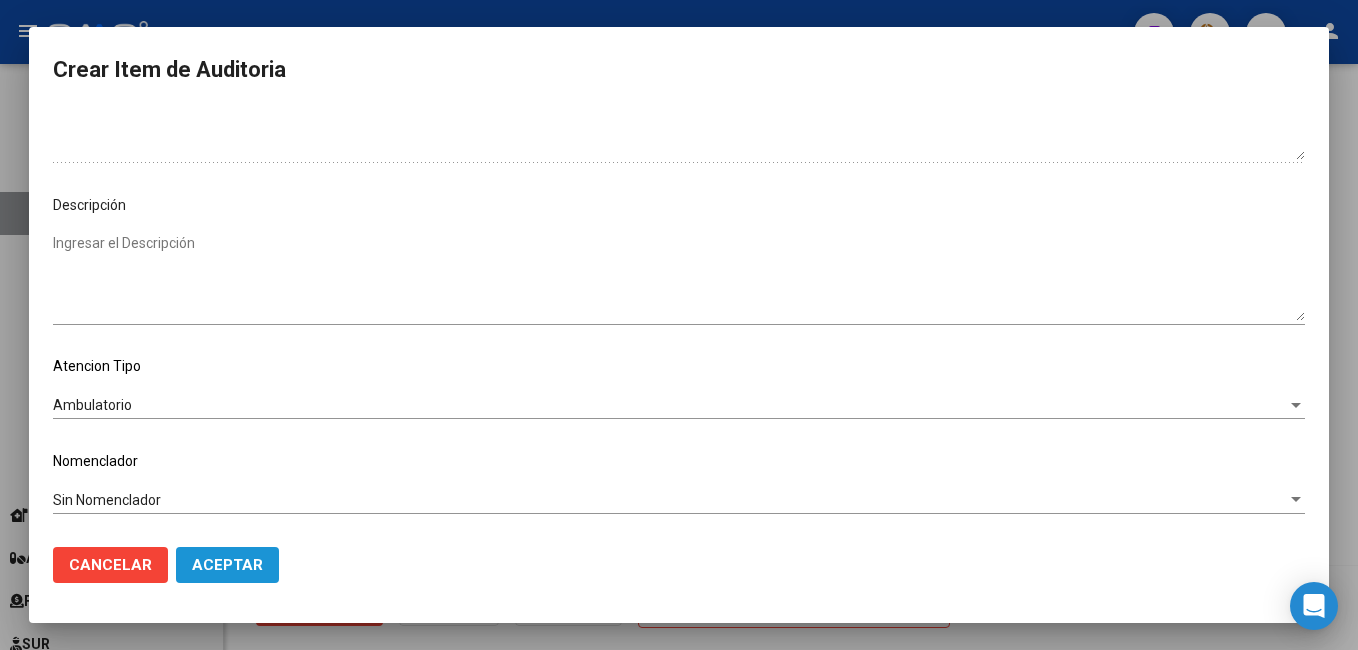 click on "Aceptar" 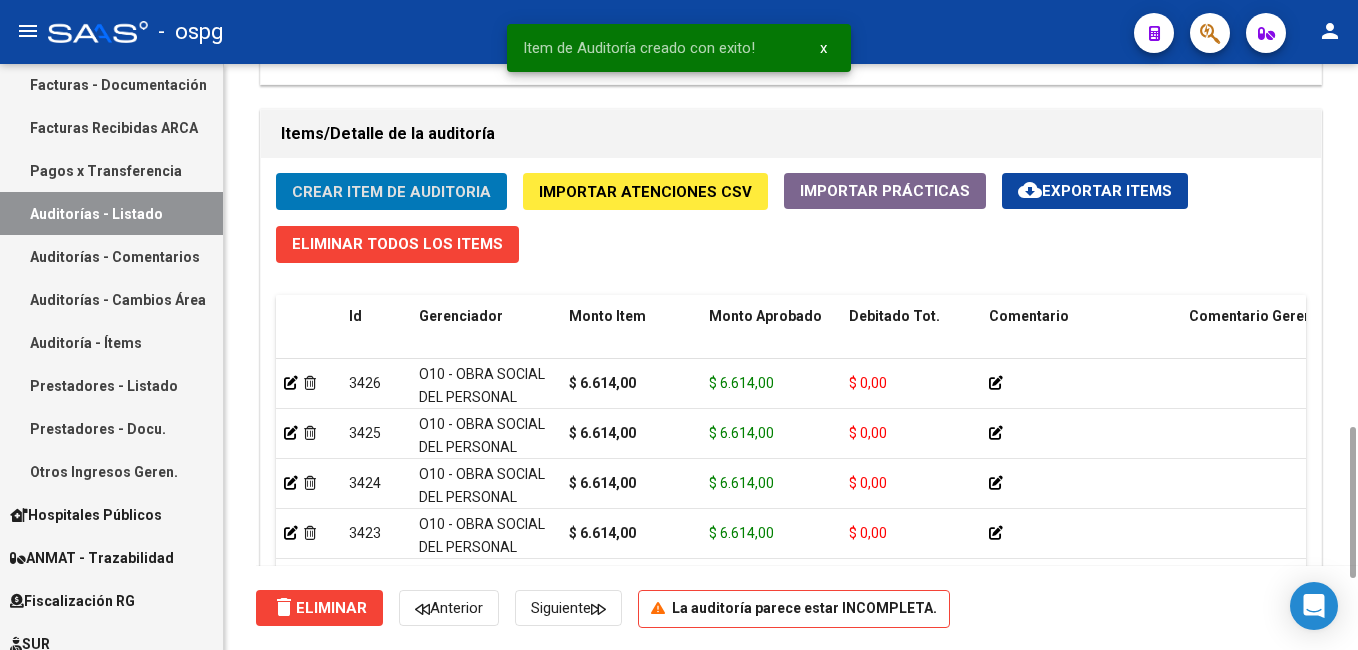 click on "Crear Item de Auditoria" 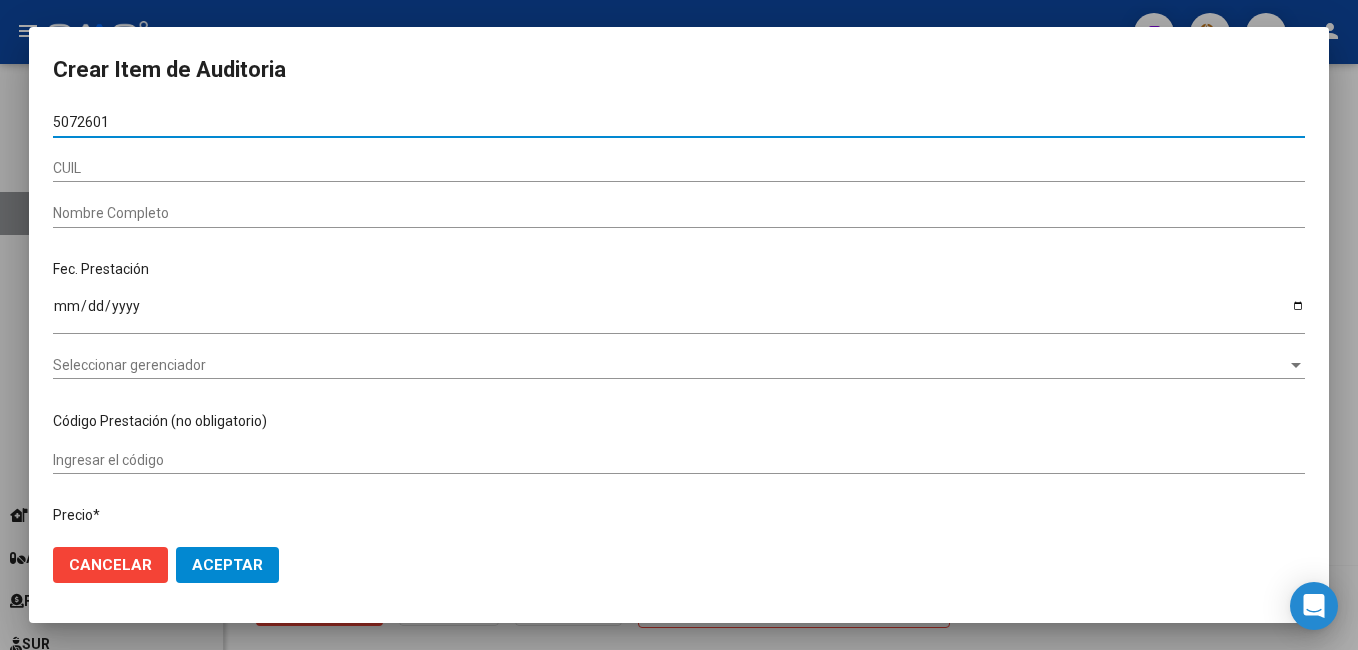type on "[NUMBER]" 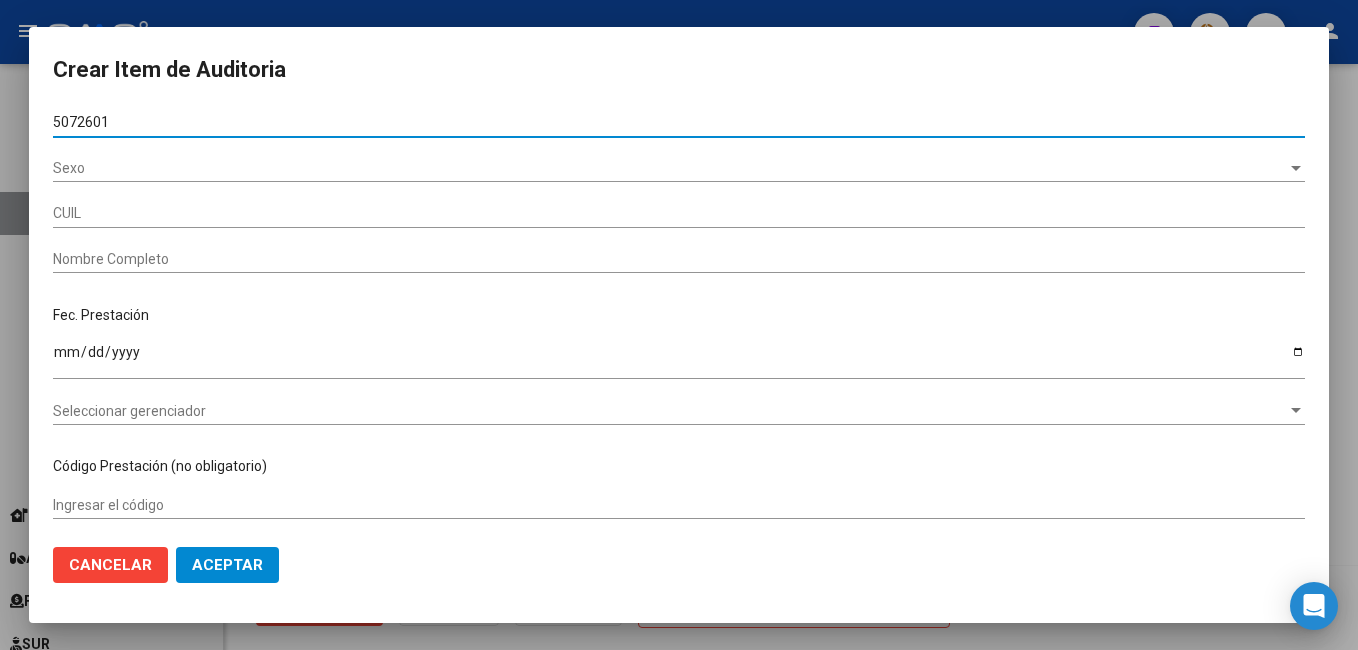 type on "[NUMBER]" 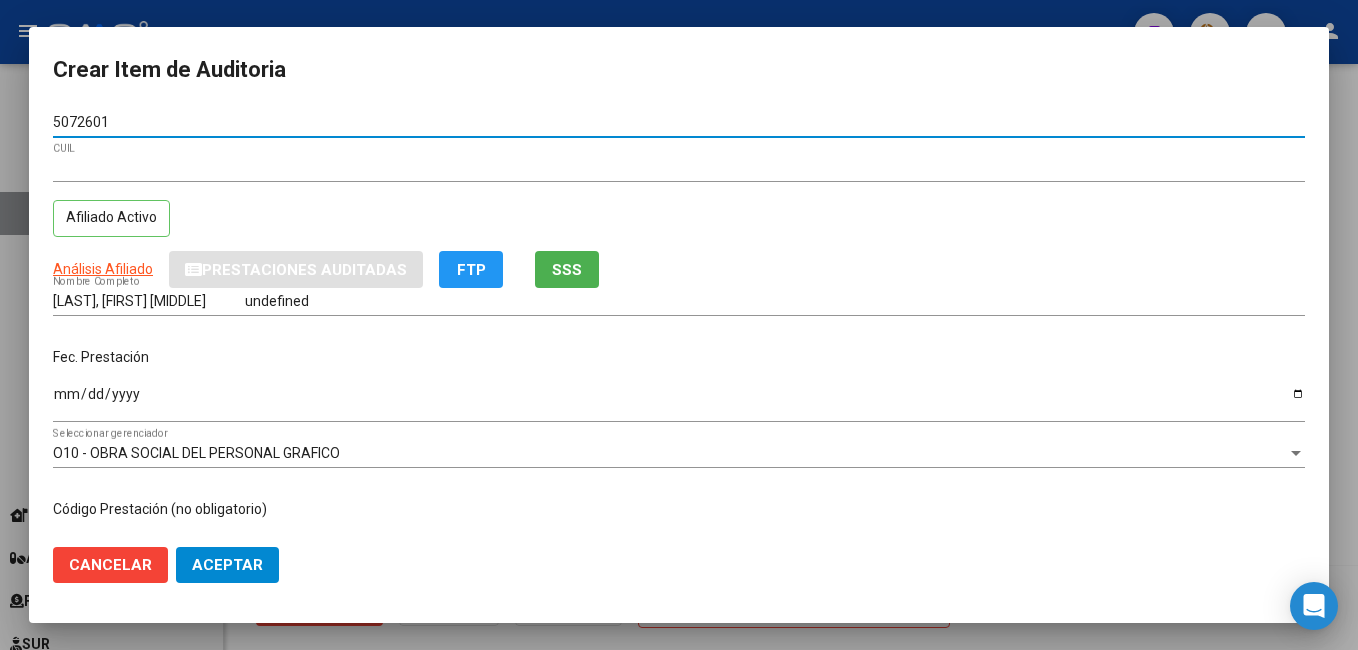 type on "[NUMBER]" 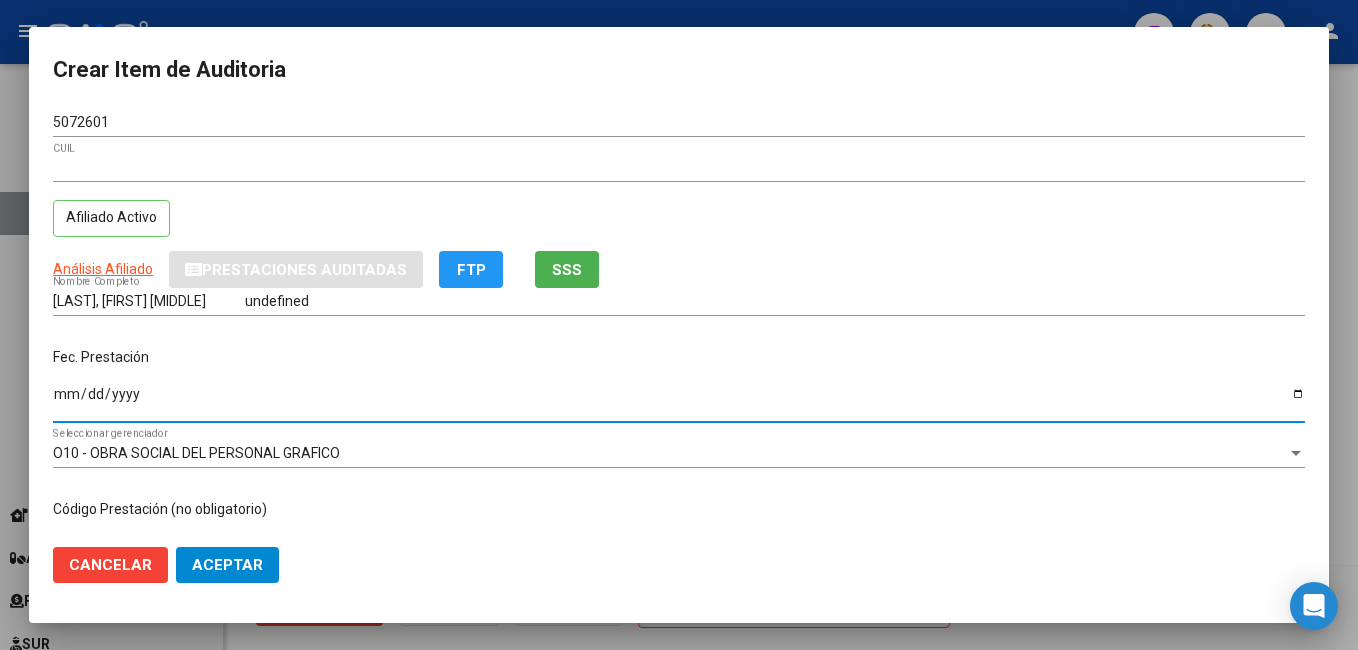 drag, startPoint x: 56, startPoint y: 392, endPoint x: 72, endPoint y: 385, distance: 17.464249 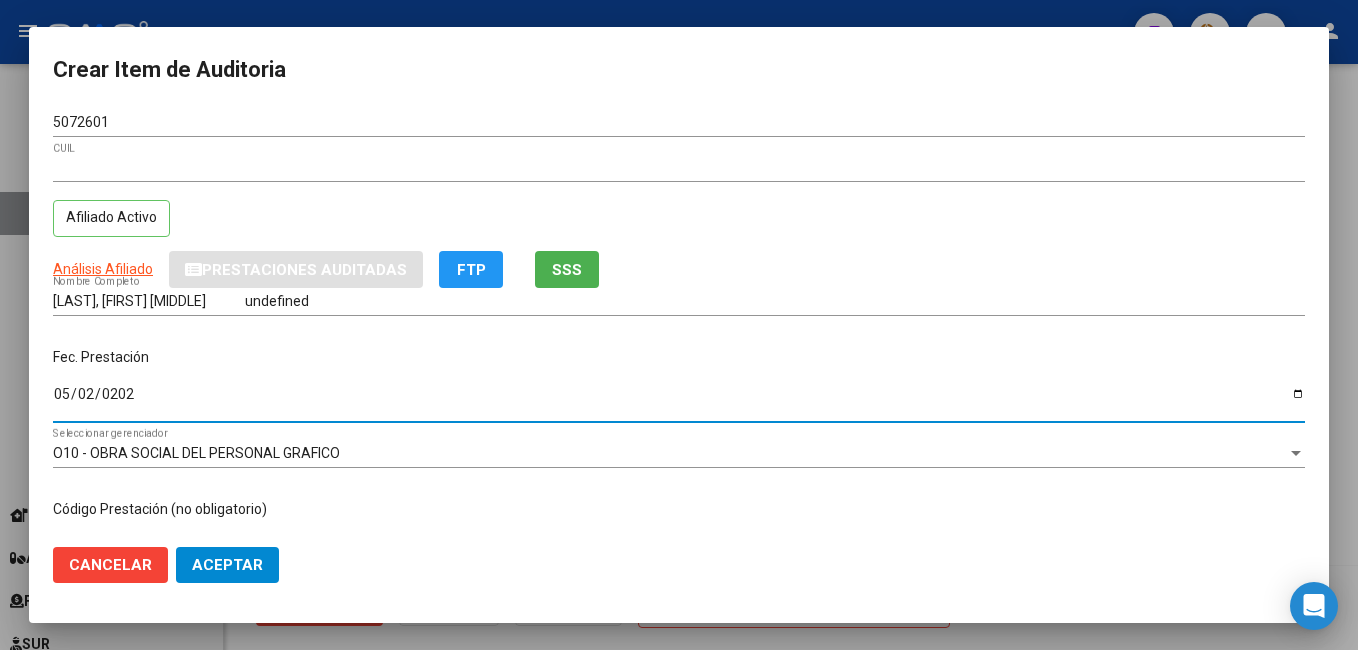 type on "2024-05-02" 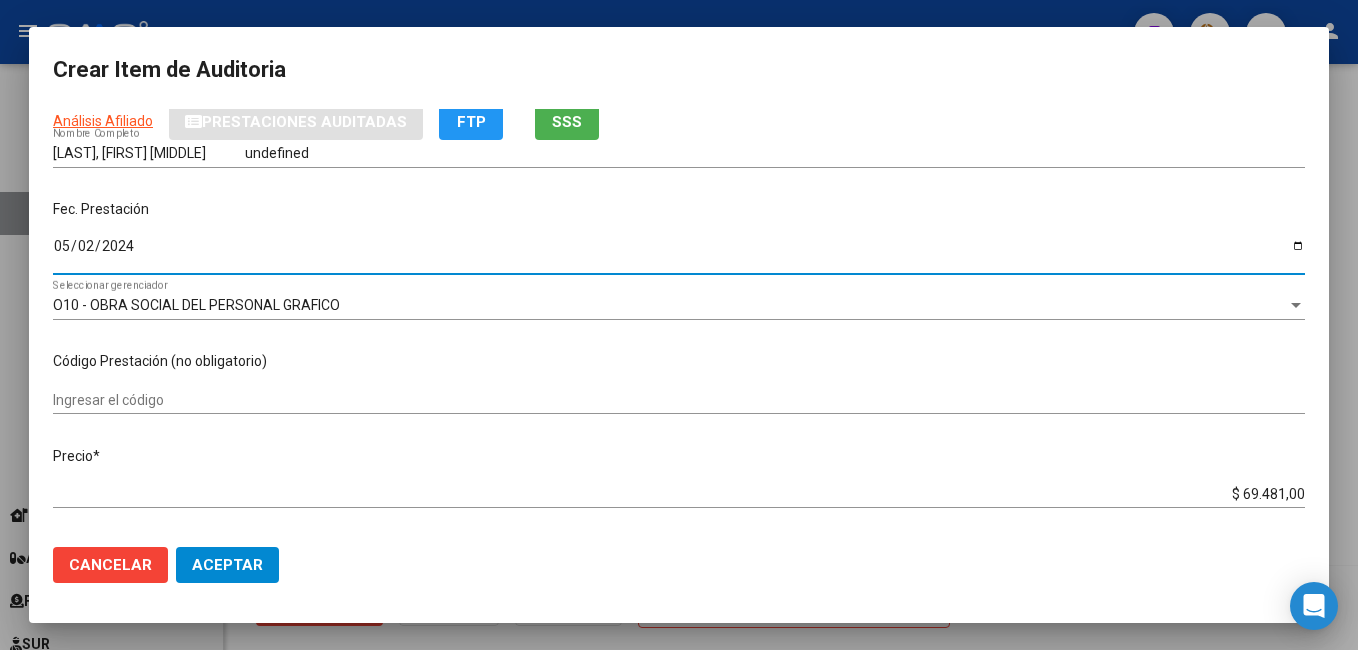 scroll, scrollTop: 300, scrollLeft: 0, axis: vertical 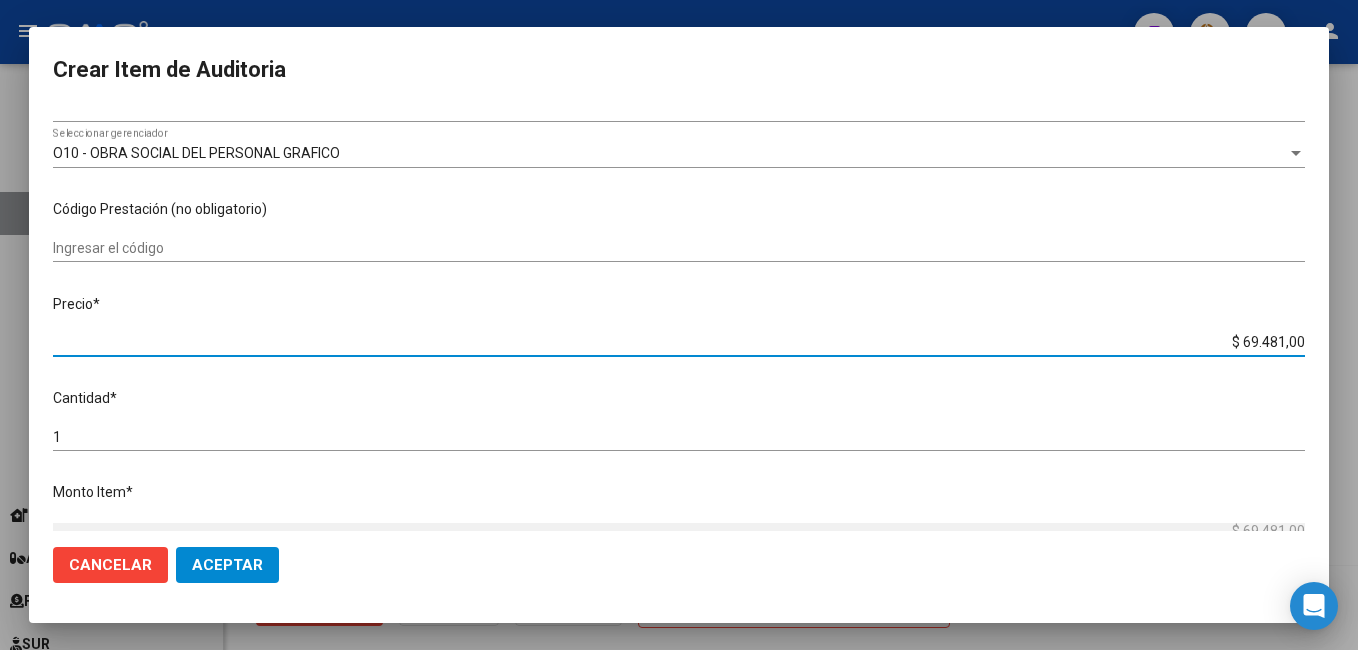 drag, startPoint x: 1220, startPoint y: 338, endPoint x: 1317, endPoint y: 331, distance: 97.25225 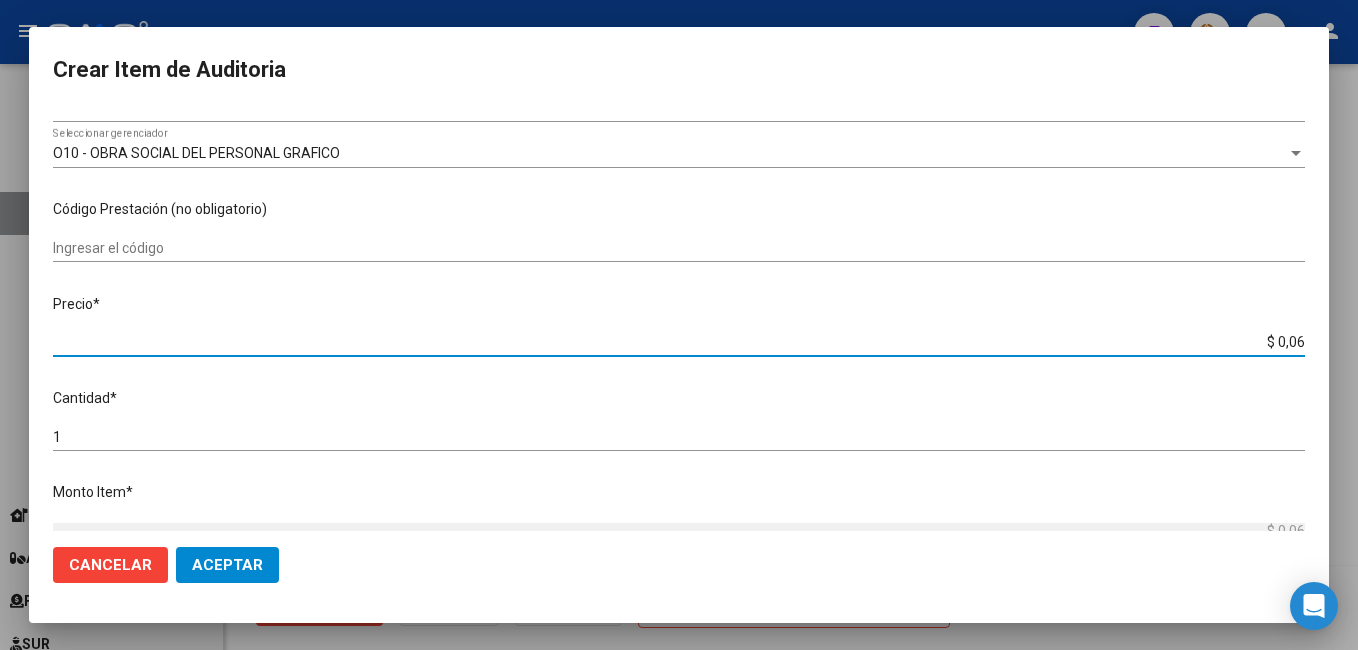 type on "$ 0,66" 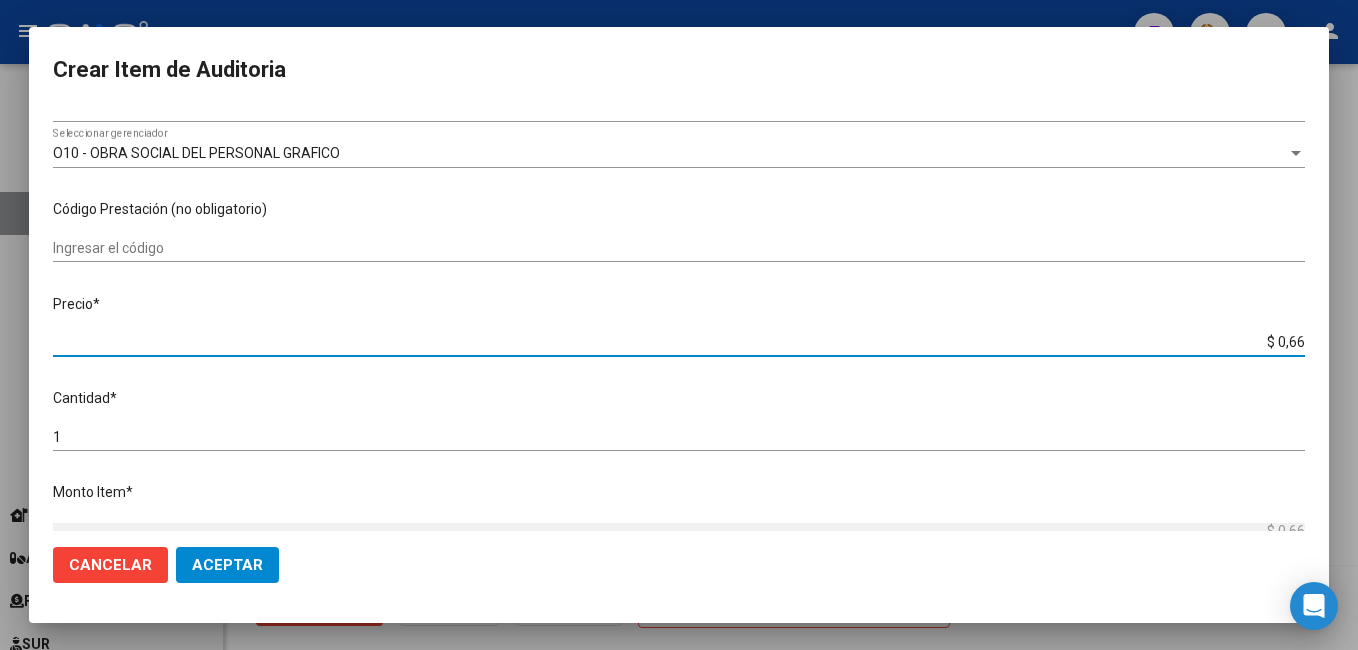 type on "$ 6,61" 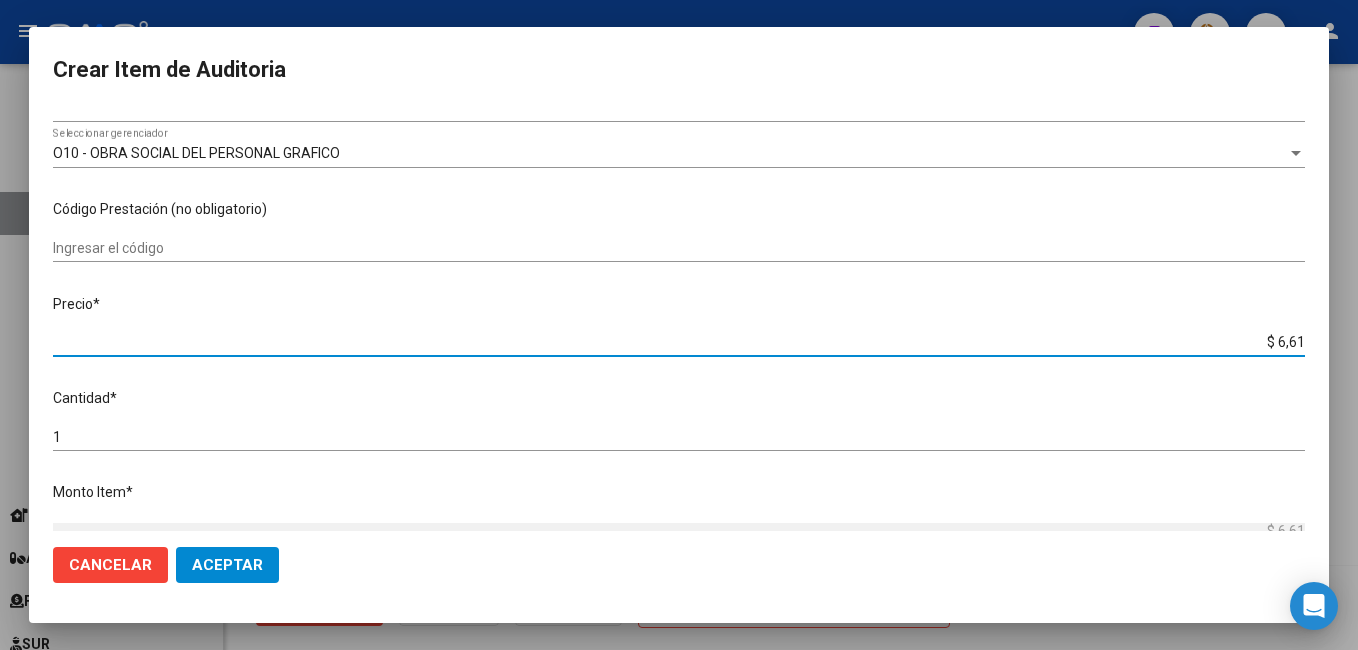 type on "$ 66,14" 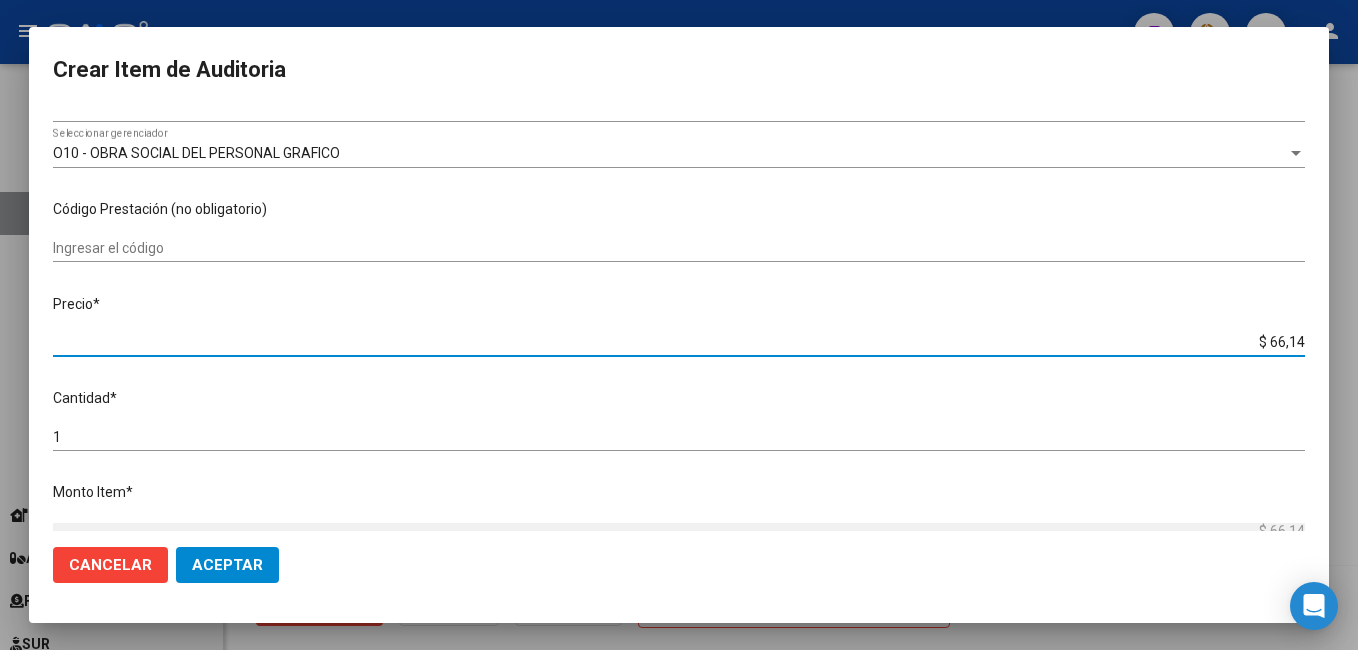 type on "$ 661,40" 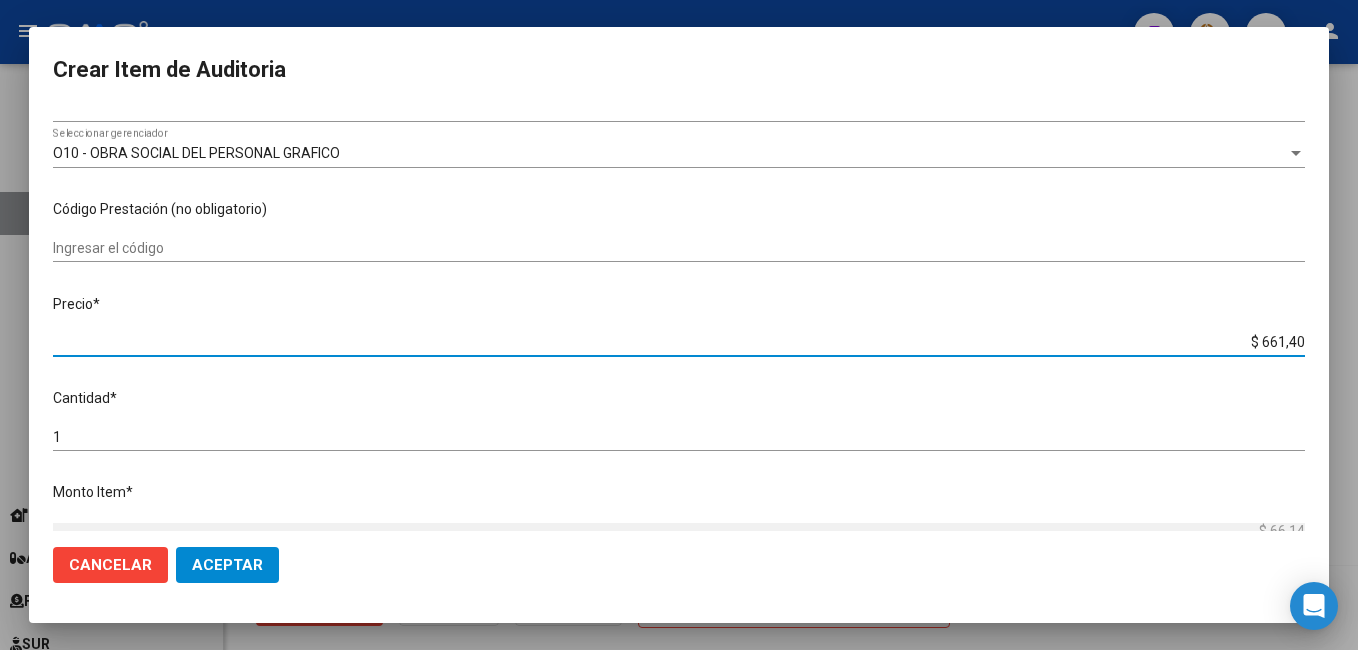 type on "$ 661,40" 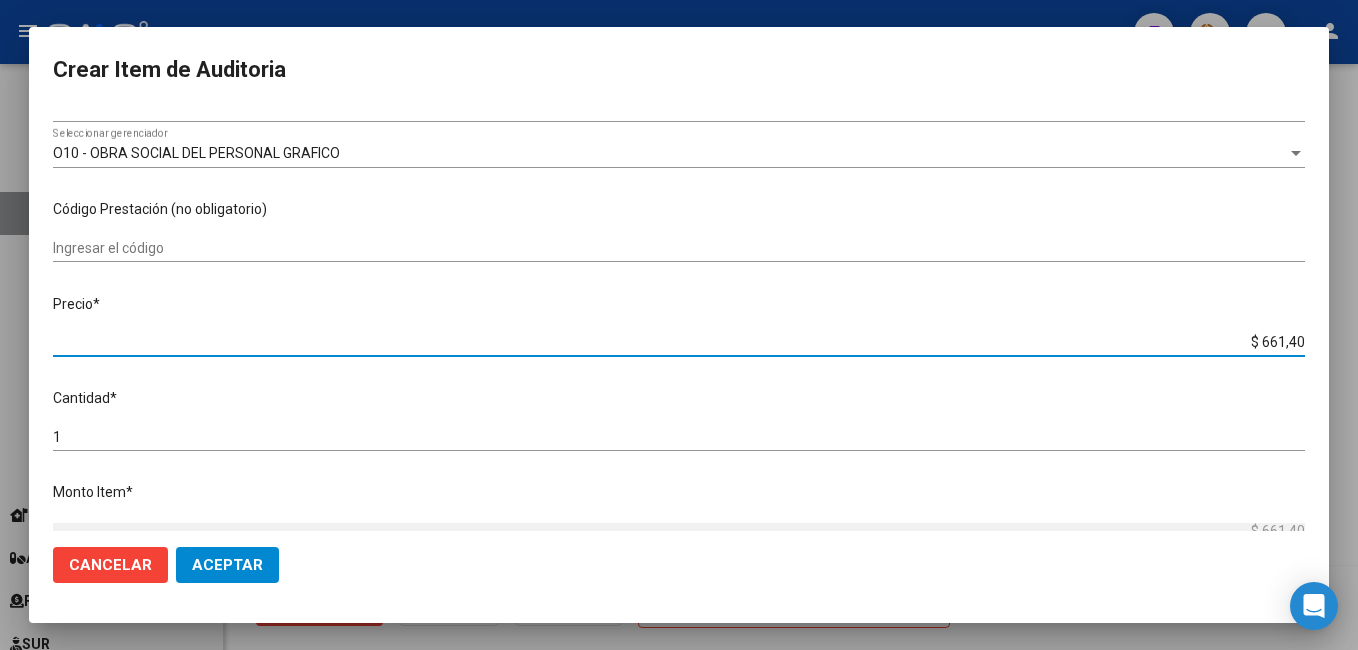 type on "$ 6.614,00" 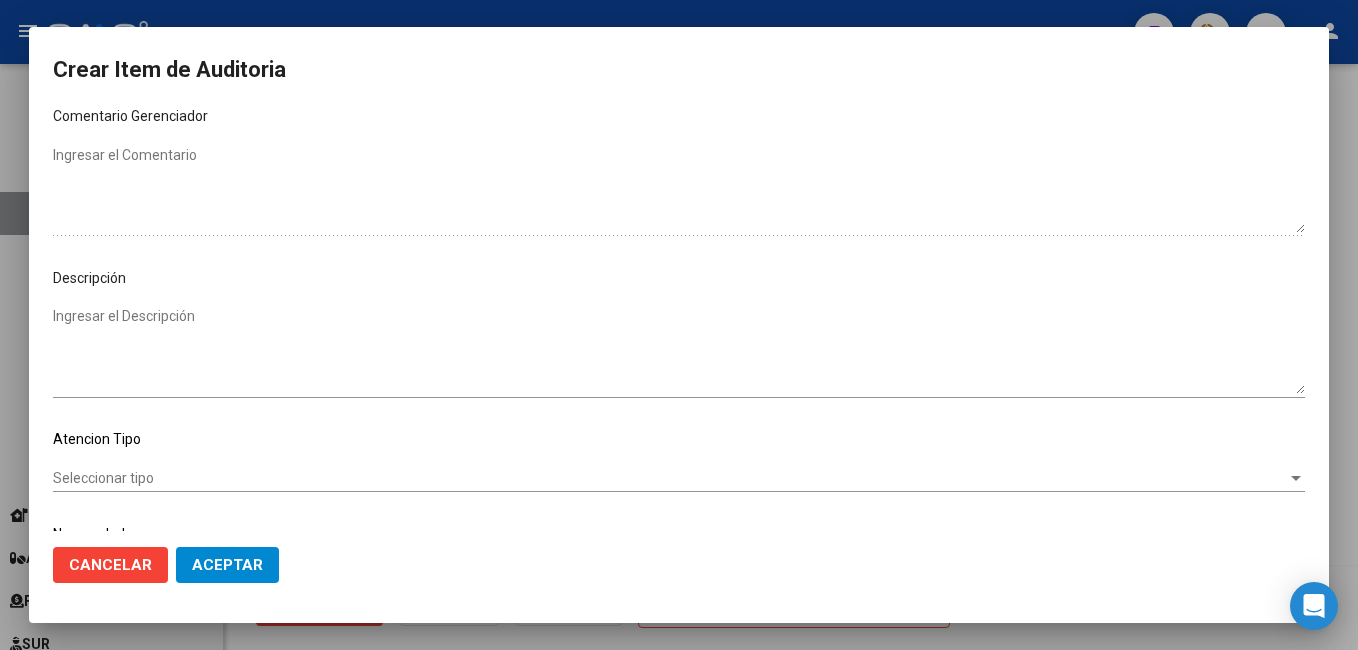 scroll, scrollTop: 1100, scrollLeft: 0, axis: vertical 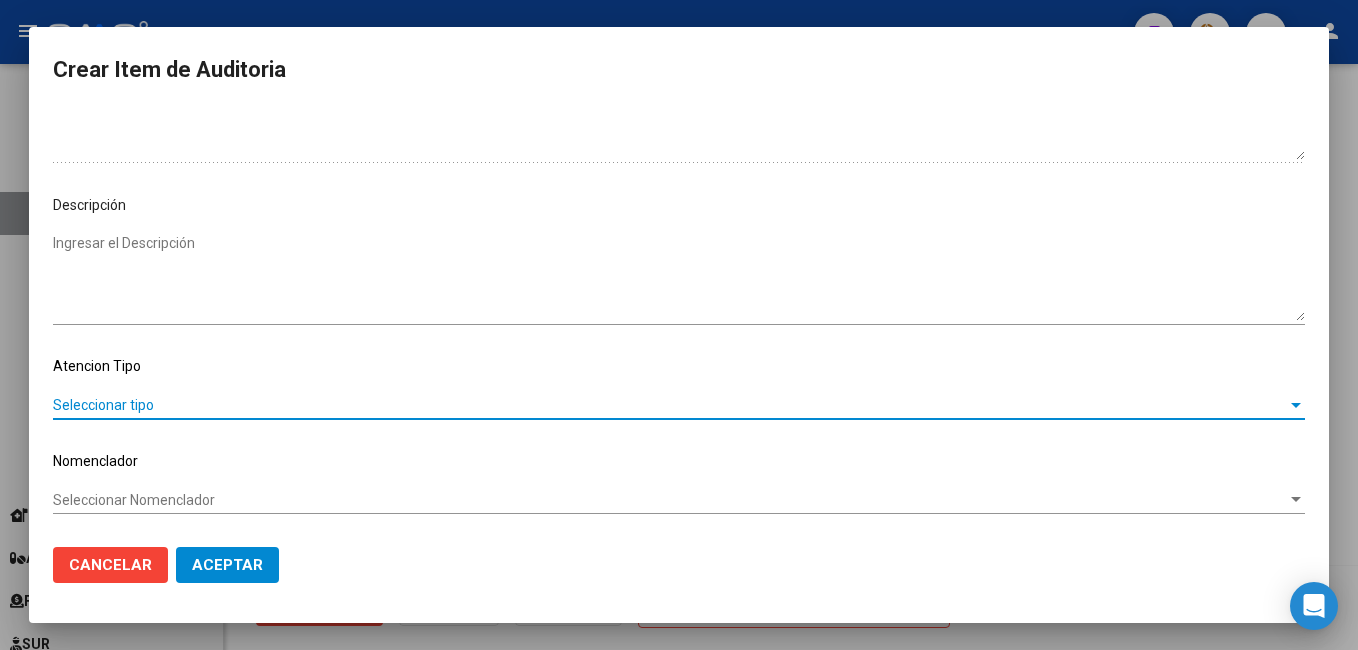 click on "Seleccionar tipo" at bounding box center (670, 405) 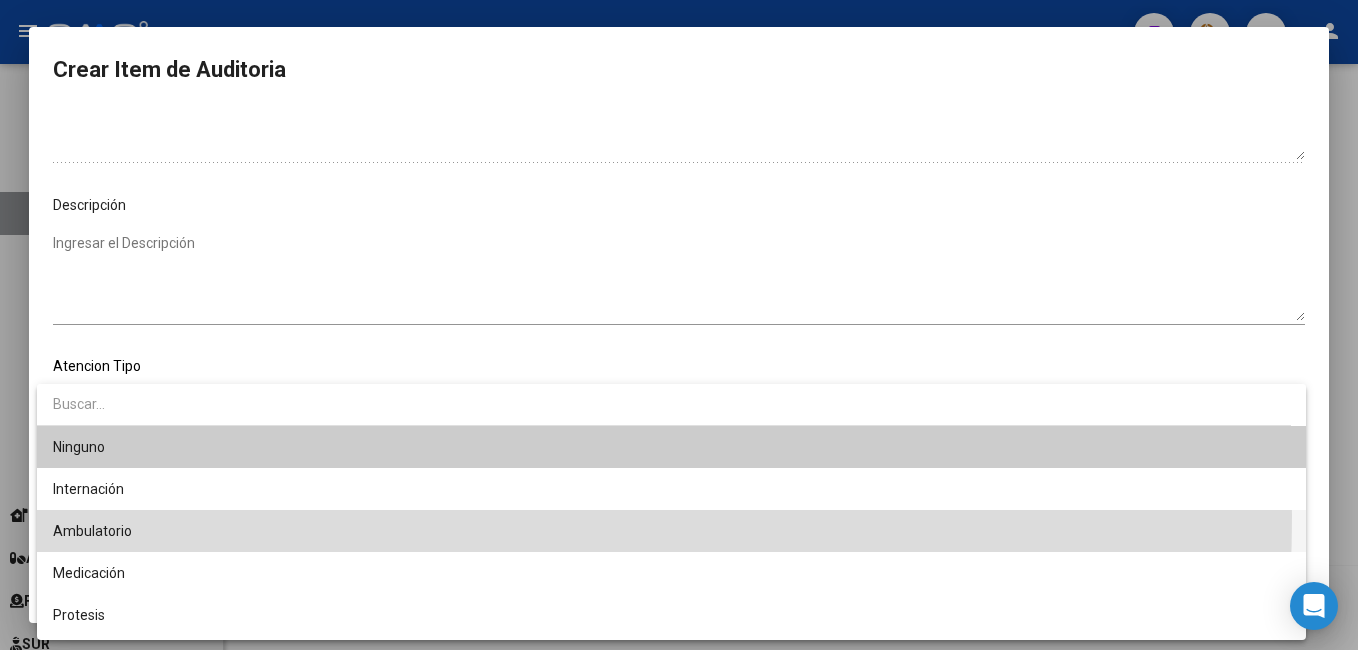 click on "Ambulatorio" at bounding box center [671, 531] 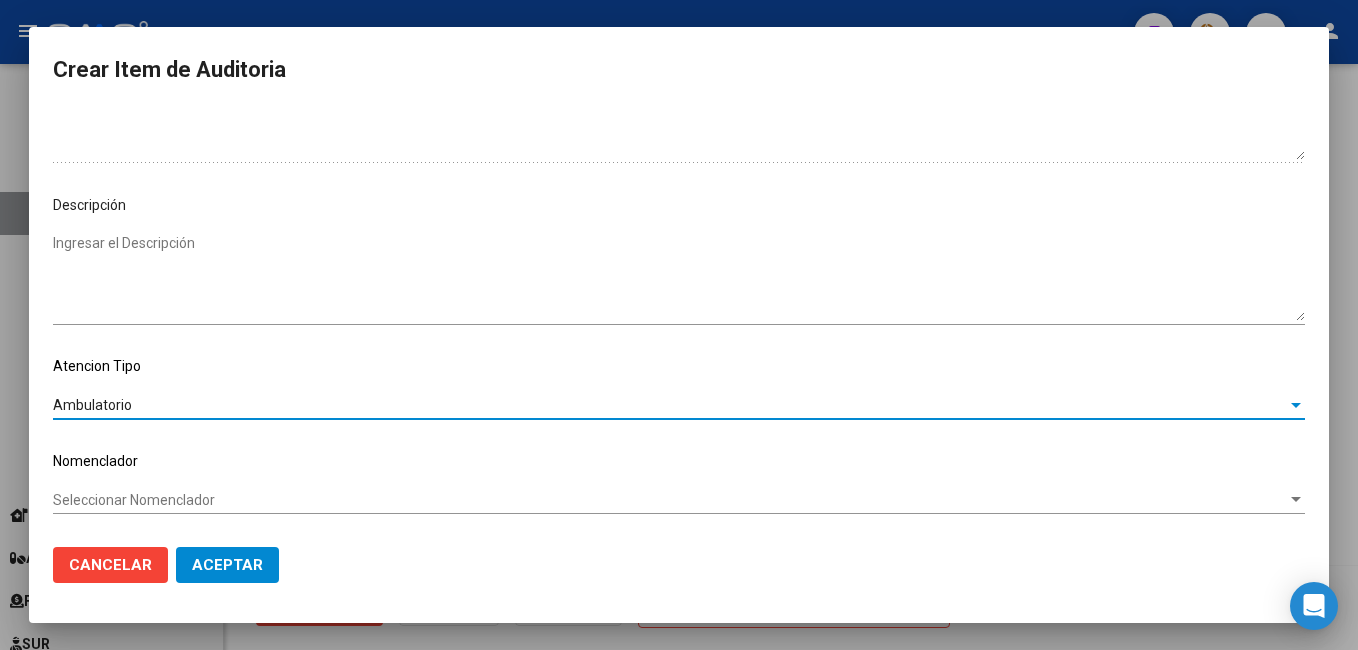 click on "Seleccionar Nomenclador Seleccionar Nomenclador" 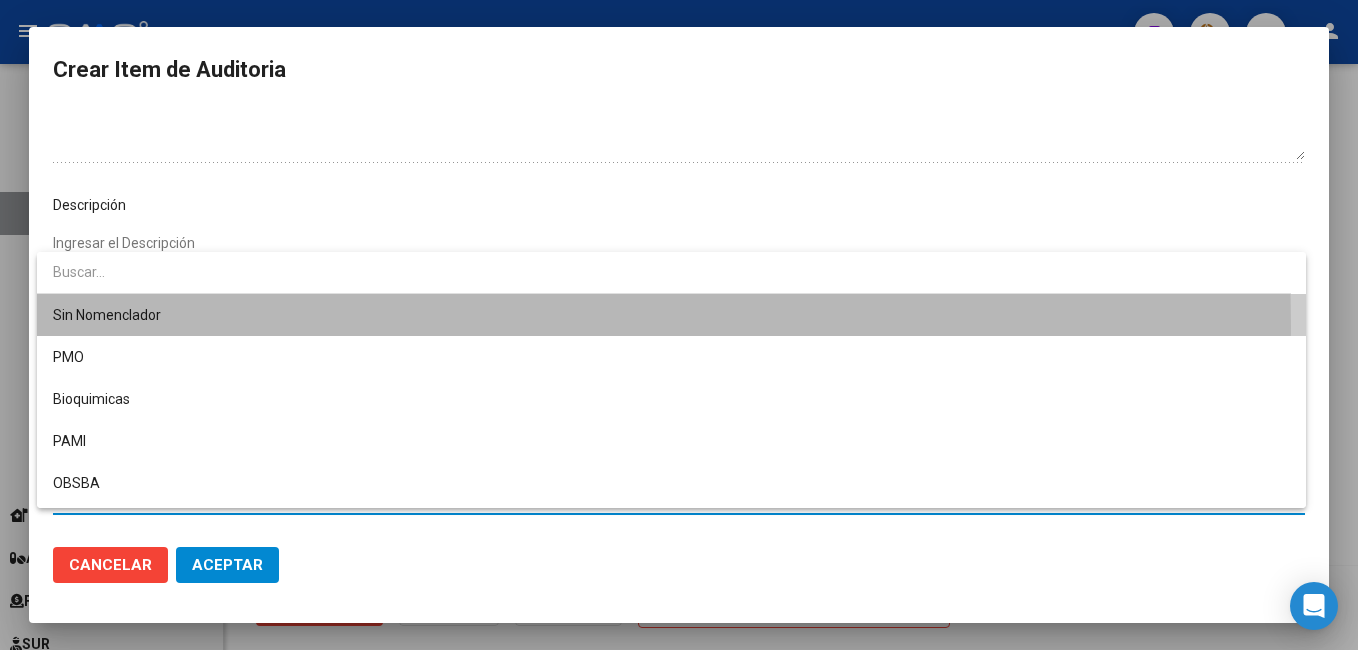 drag, startPoint x: 136, startPoint y: 490, endPoint x: 118, endPoint y: 324, distance: 166.97305 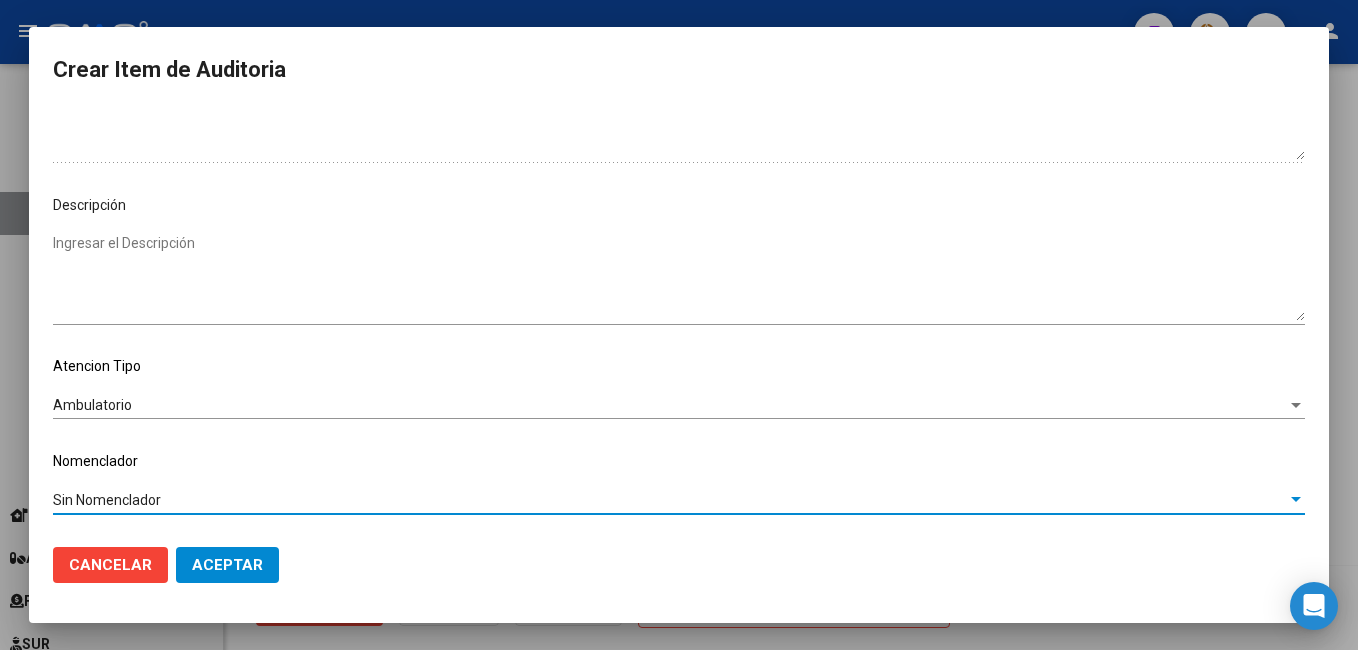 click on "Aceptar" 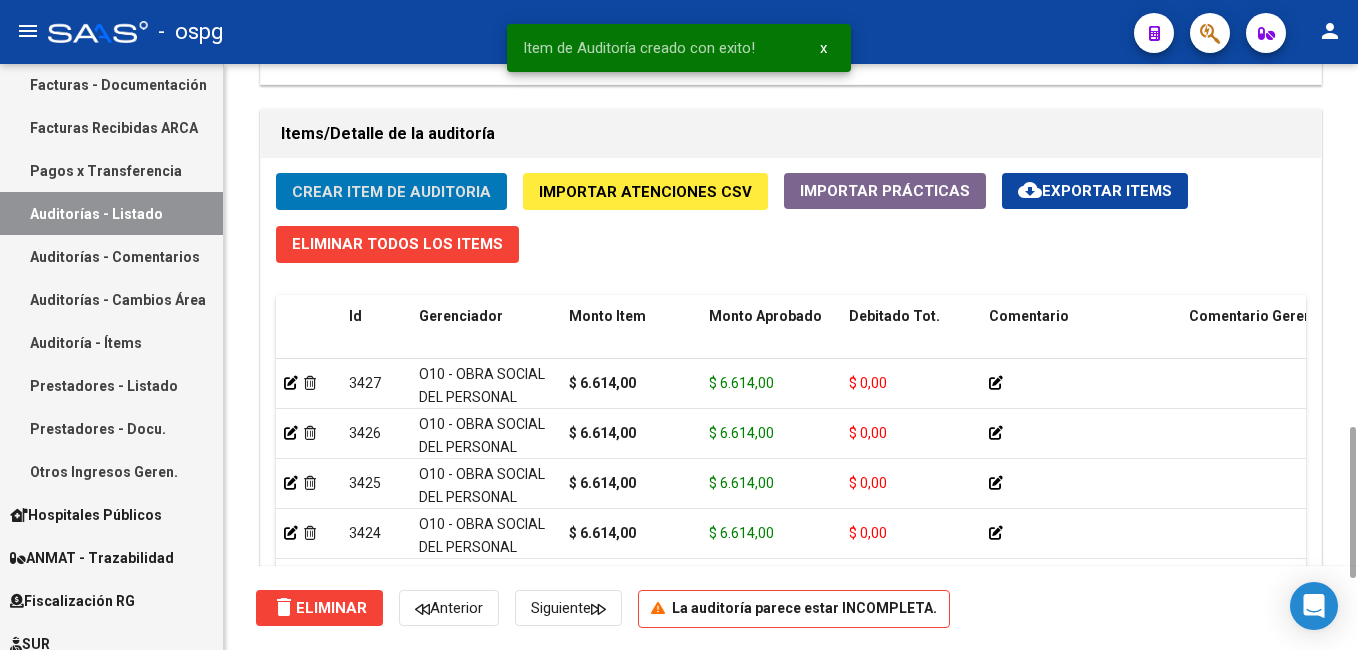 click on "Crear Item de Auditoria Importar Atenciones CSV  Importar Prácticas
cloud_download  Exportar Items   Eliminar Todos los Items  Id Gerenciador Monto Item Monto Aprobado Debitado Tot. Comentario Comentario Gerenciador Descripción Afiliado Estado CUIL Documento Nombre Completo Fec. Prestación Atencion Tipo Nomenclador Código Nomenclador Nombre Usuario Creado Area Creado Area Modificado     3427  O10 - OBRA SOCIAL DEL PERSONAL GRAFICO $ 6.614,00 $ 6.614,00 $ 0,00         [DOCUMENT]  [DOCUMENT]   [LAST], [FIRST] [MIDDLE]             undefined   02/05/2024   Ambulatorio  Carla Bolano   11/07/2025      3426  O10 - OBRA SOCIAL DEL PERSONAL GRAFICO $ 6.614,00 $ 6.614,00 $ 0,00         [DOCUMENT]  [DOCUMENT]   [LAST] [FIRST] [MIDDLE]       undefined   23/04/2024   Ambulatorio  Carla Bolano   11/07/2025      3425  O10 - OBRA SOCIAL DEL PERSONAL GRAFICO $ 6.614,00 $ 6.614,00 $ 0,00         [DOCUMENT]  [DOCUMENT]   [LAST], [FIRST] [MIDDLE]         undefined   28/05/2024   Ambulatorio  Carla Bolano      3424" 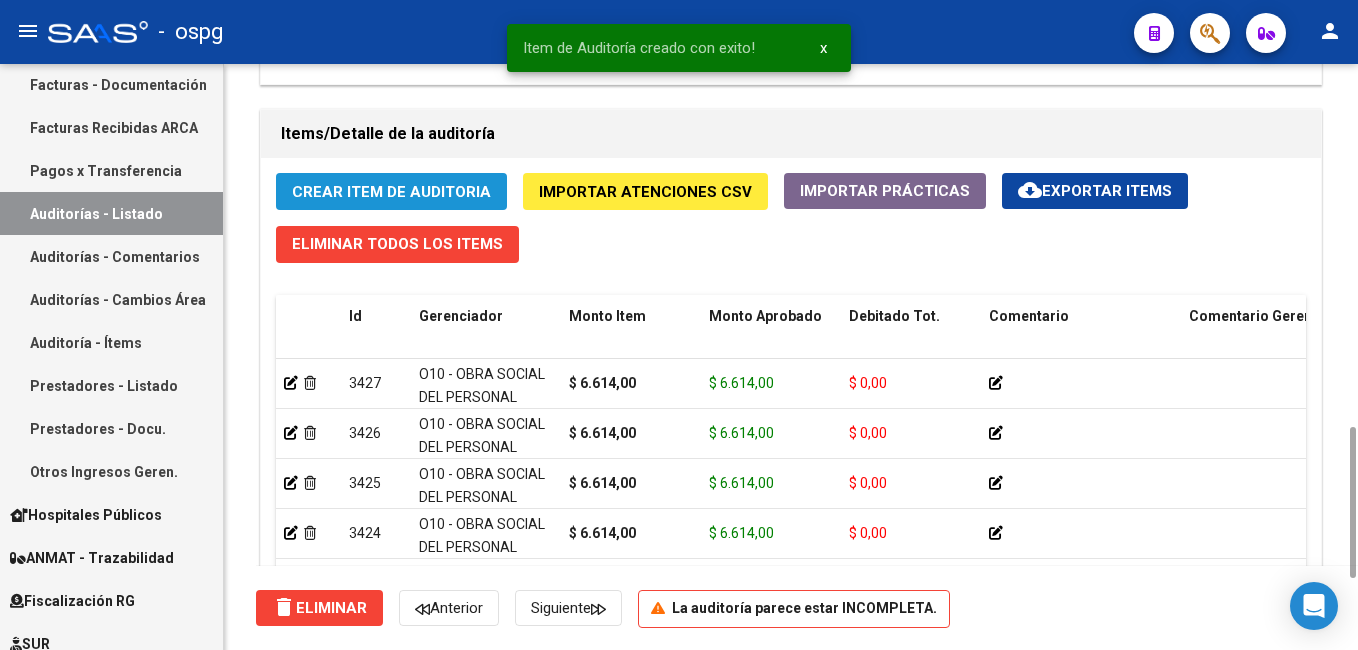 click on "Crear Item de Auditoria" 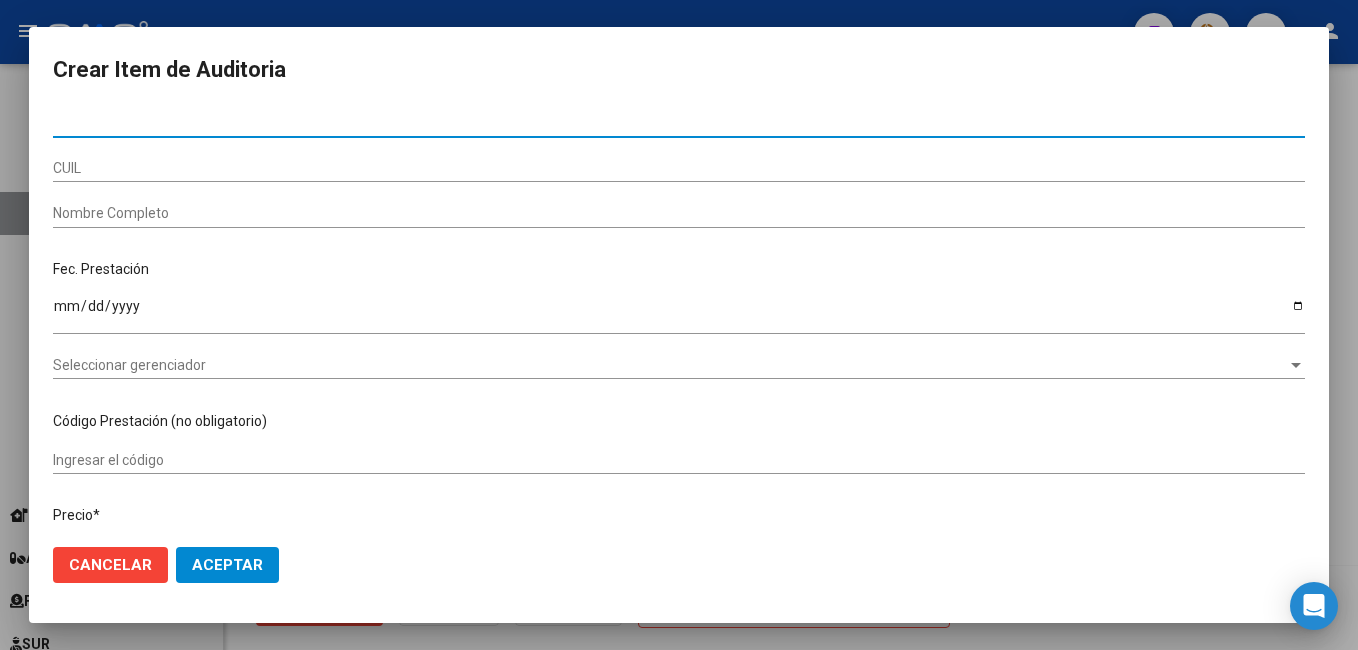 type on "[NUMBER]" 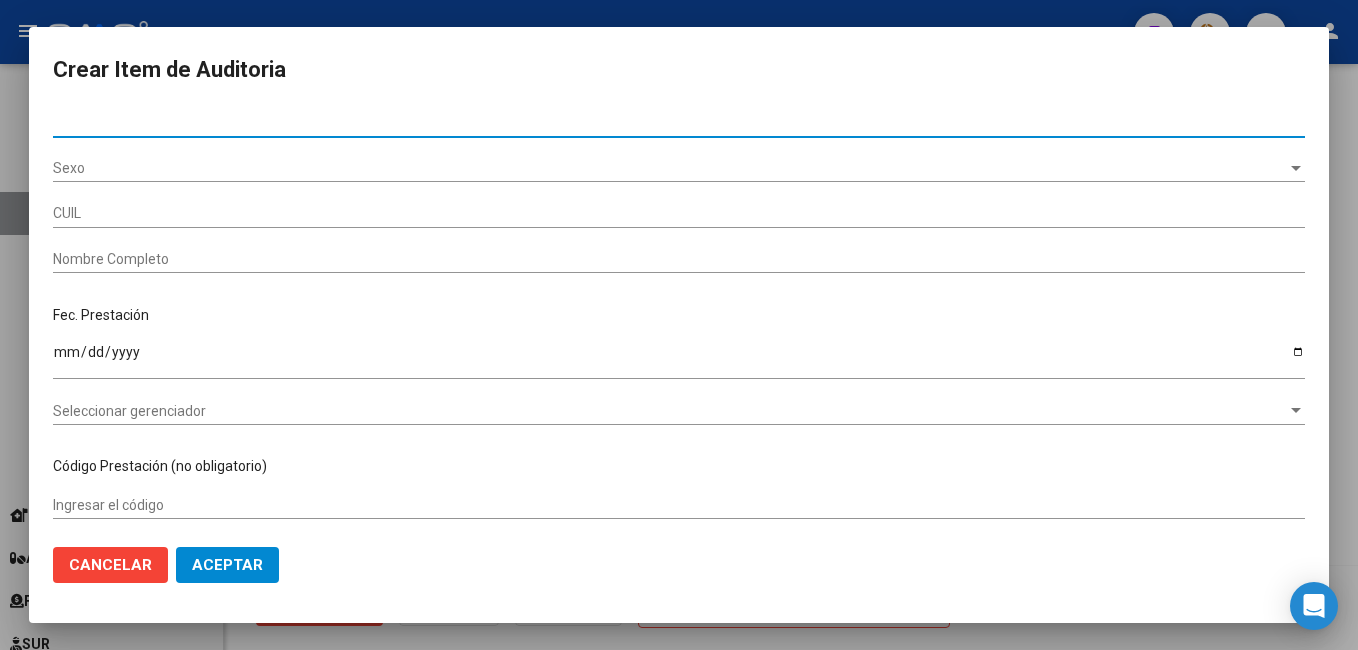type on "[NUMBER]" 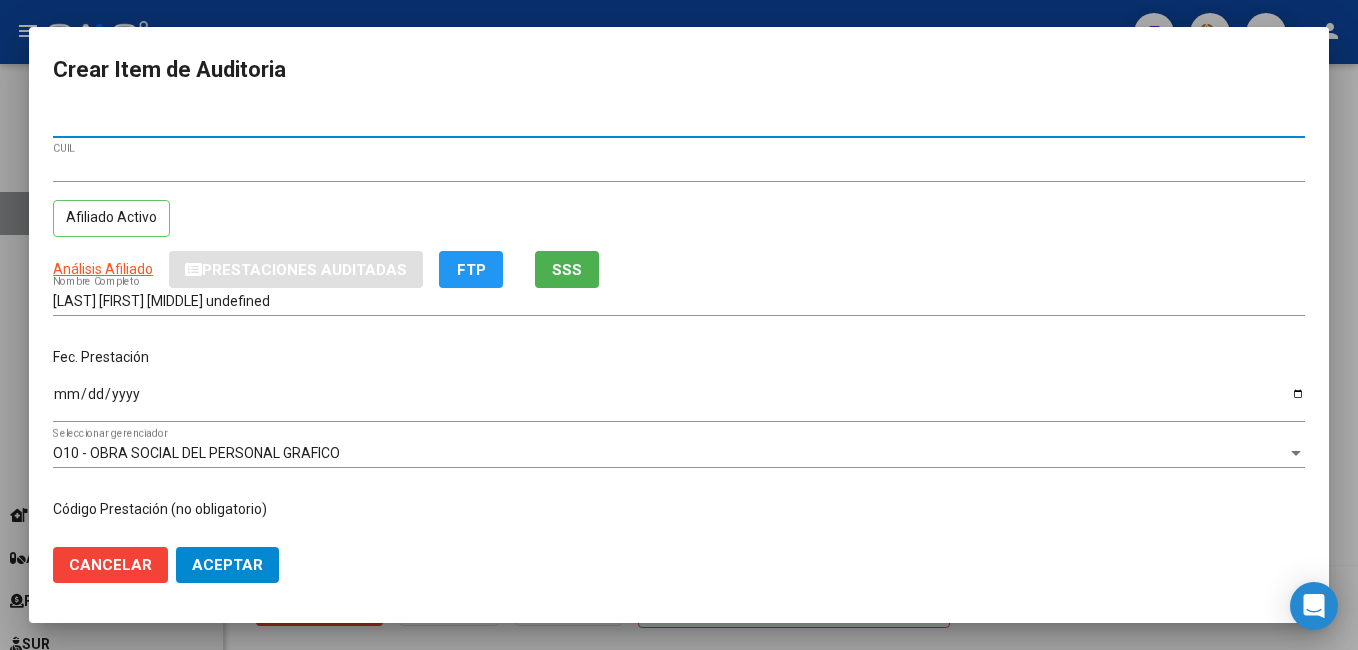 type on "[NUMBER]" 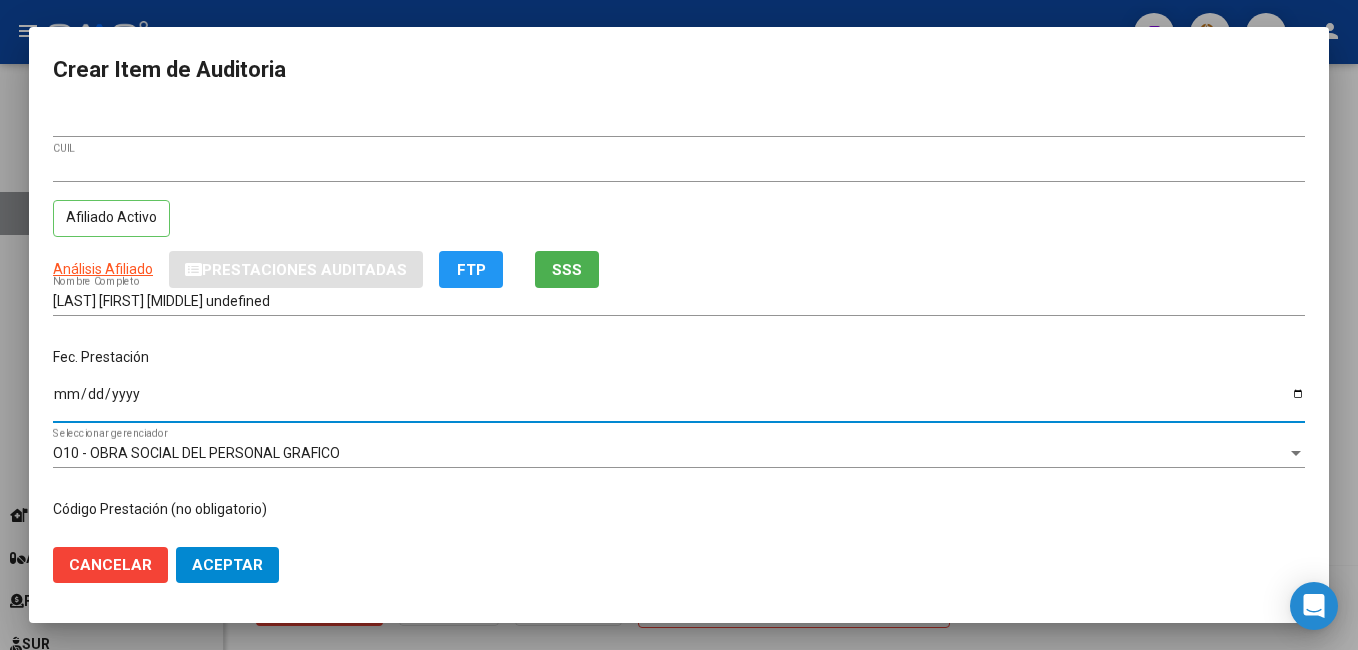 drag, startPoint x: 65, startPoint y: 404, endPoint x: 121, endPoint y: 382, distance: 60.166435 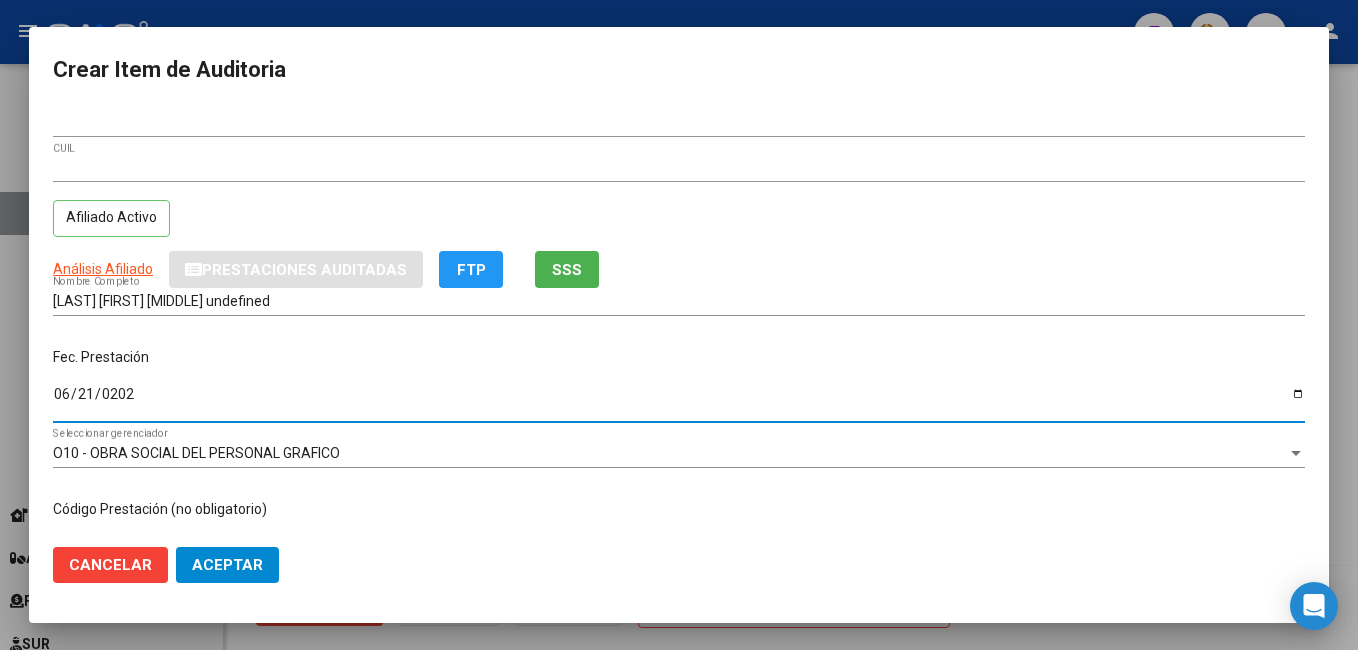 type on "[DATE]" 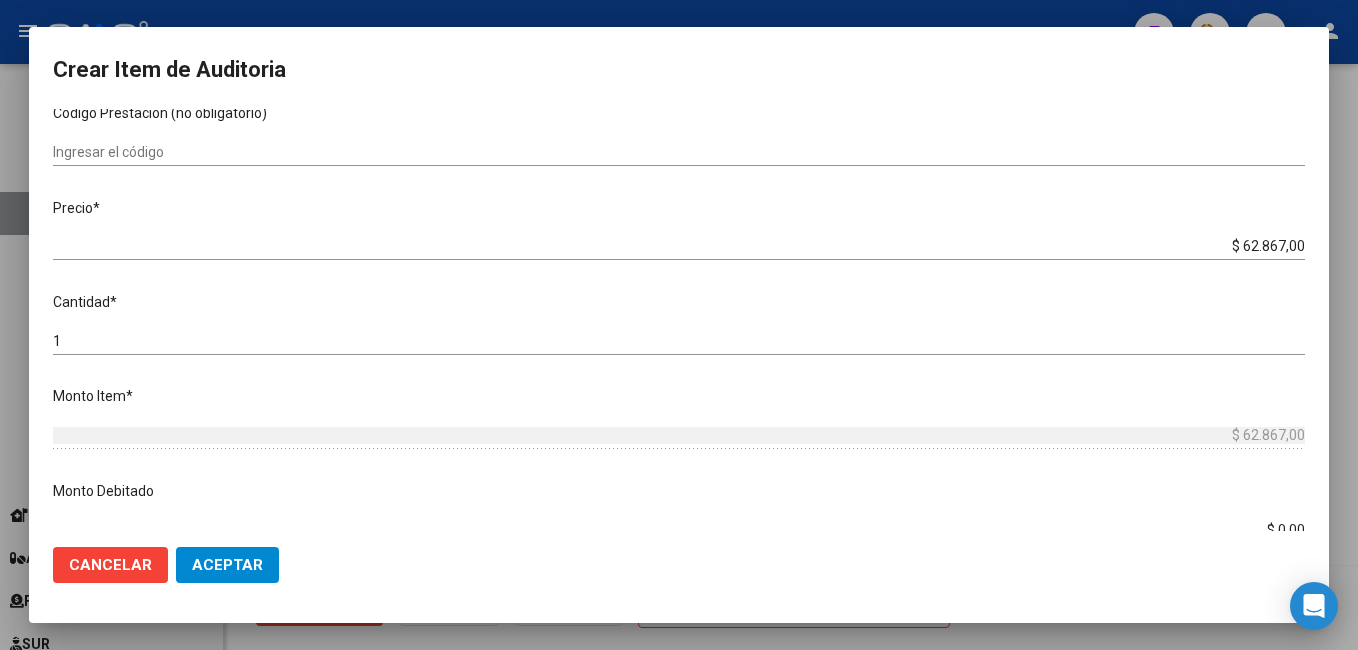 scroll, scrollTop: 400, scrollLeft: 0, axis: vertical 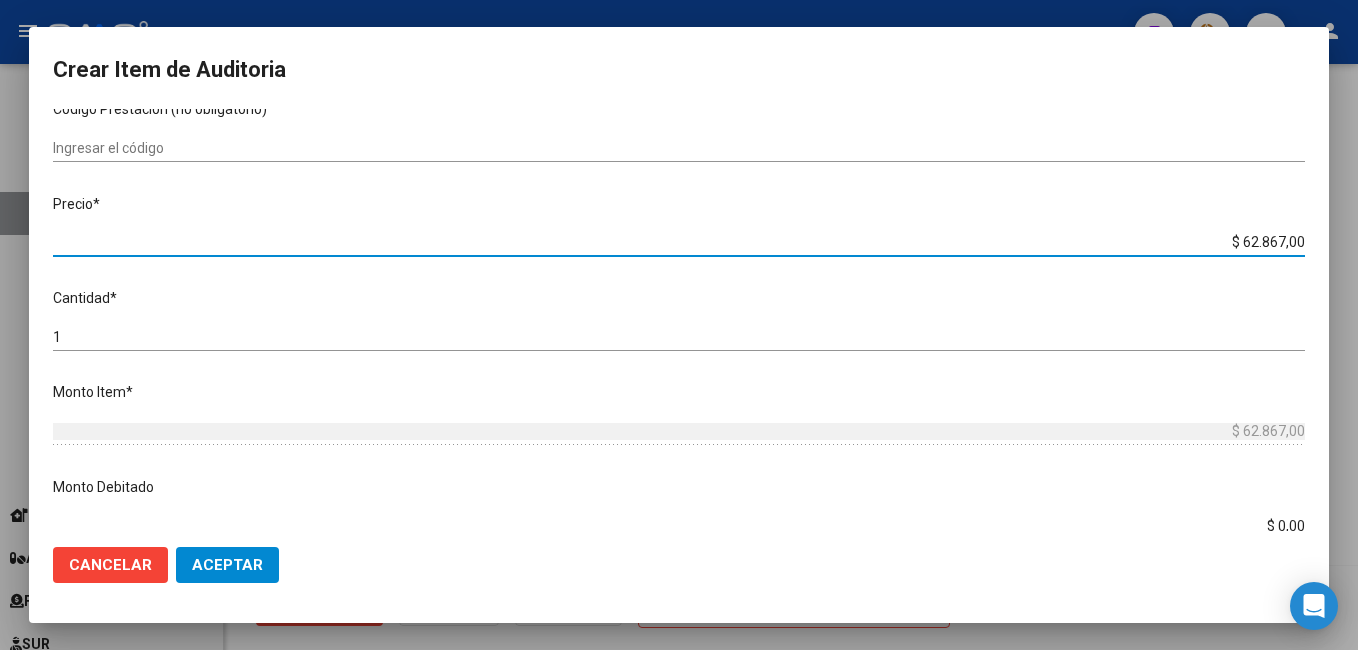 drag, startPoint x: 1207, startPoint y: 243, endPoint x: 1339, endPoint y: 199, distance: 139.14021 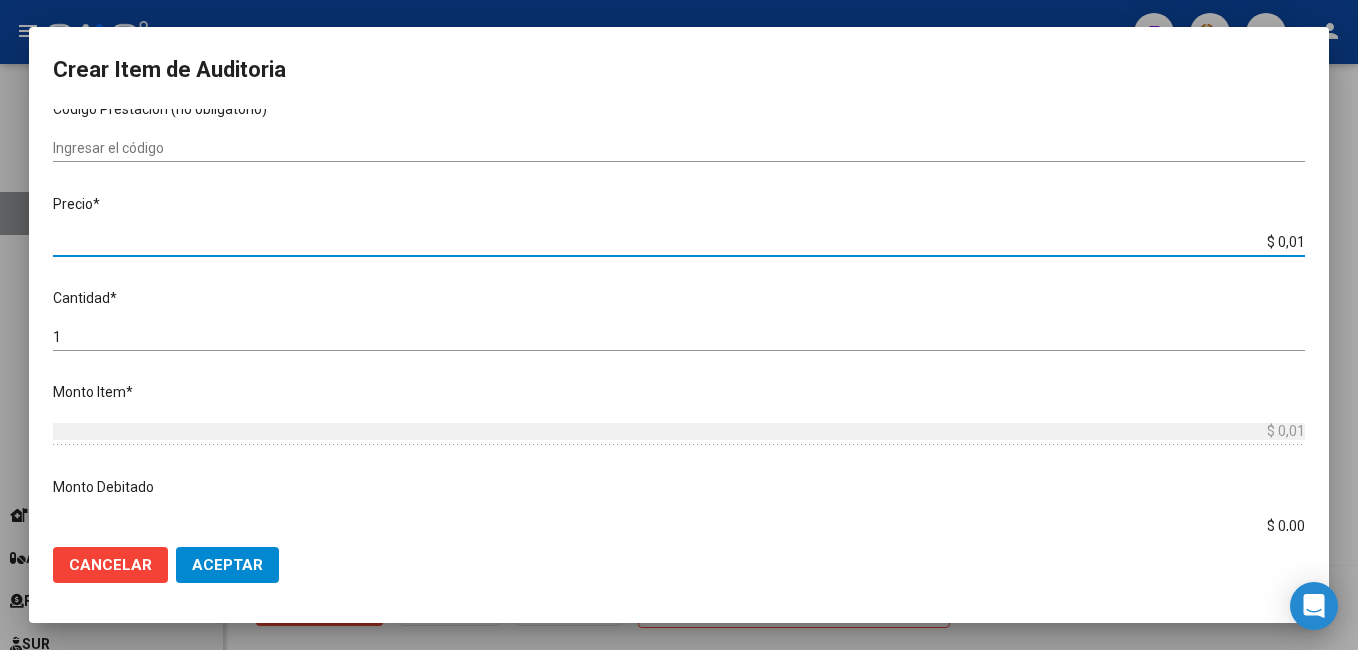 type on "$ 0,13" 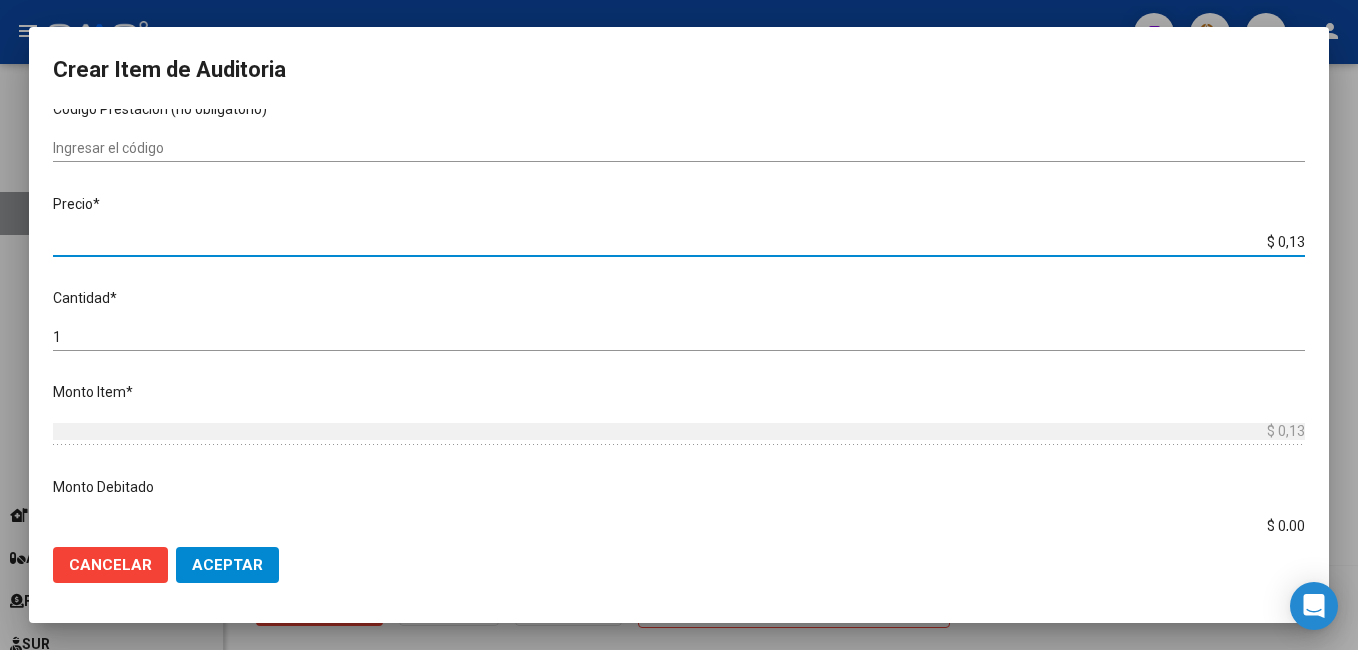 type on "$ 1,32" 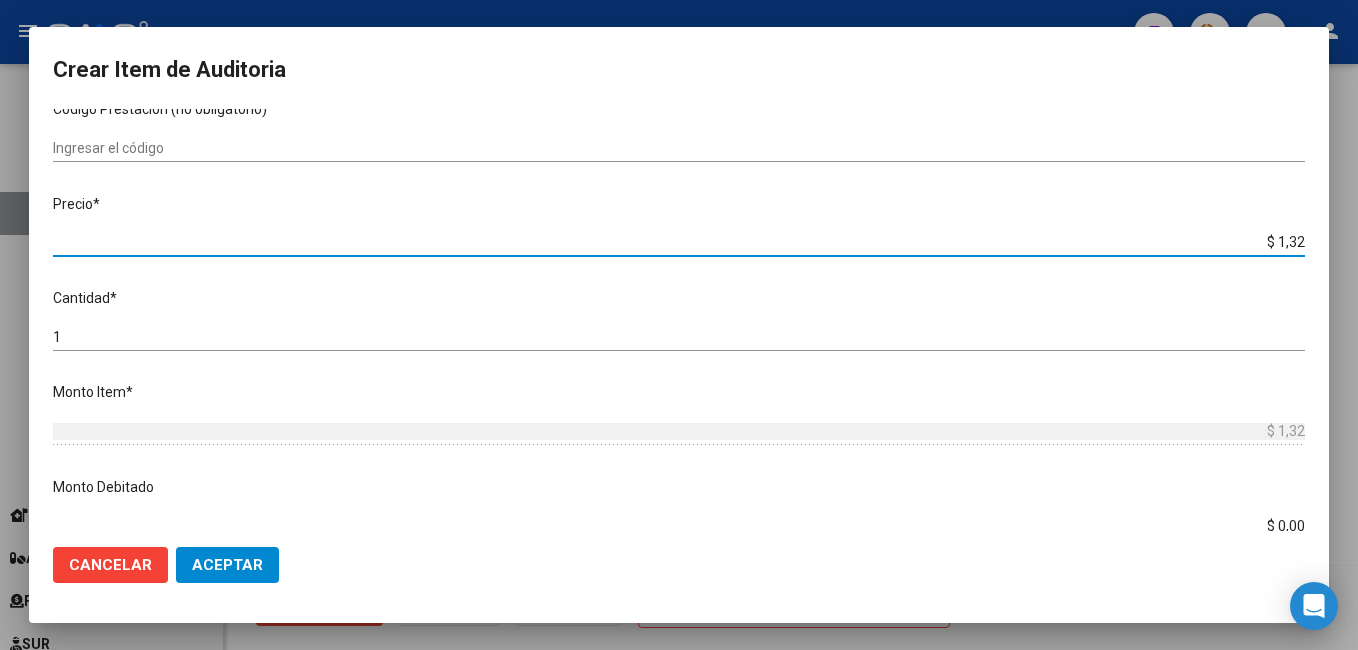 type on "$ 13,22" 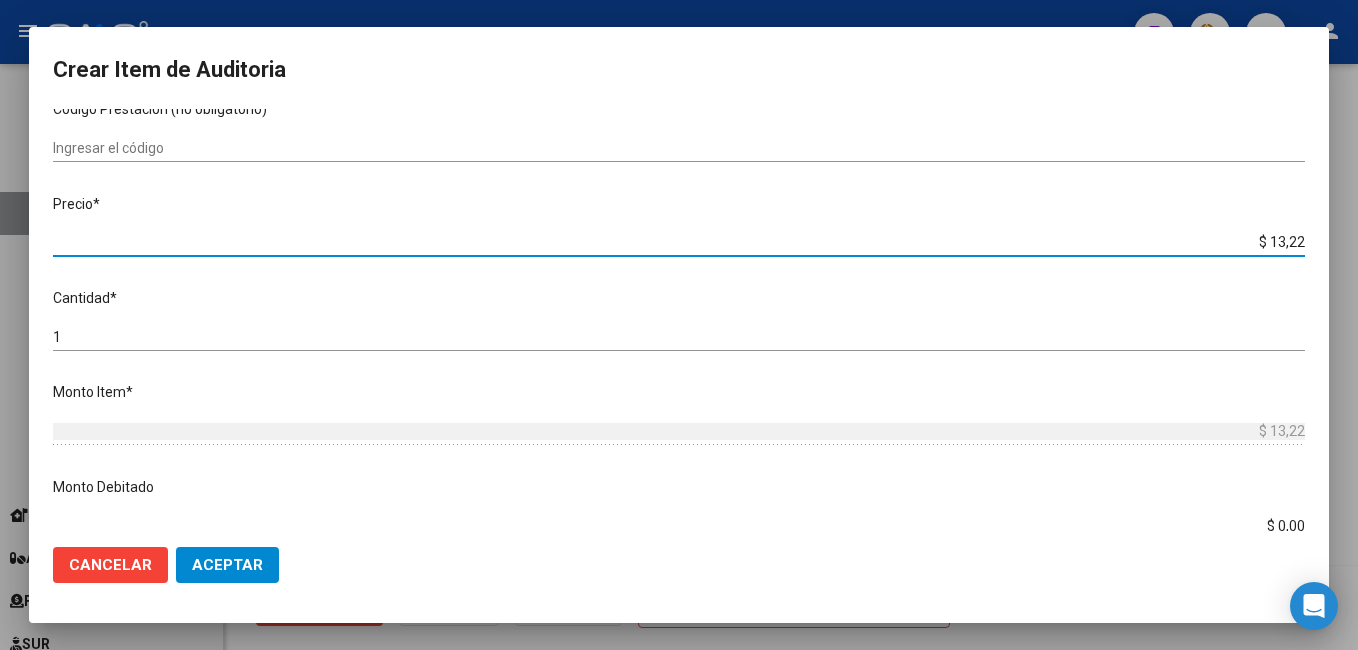 type on "$ 132,28" 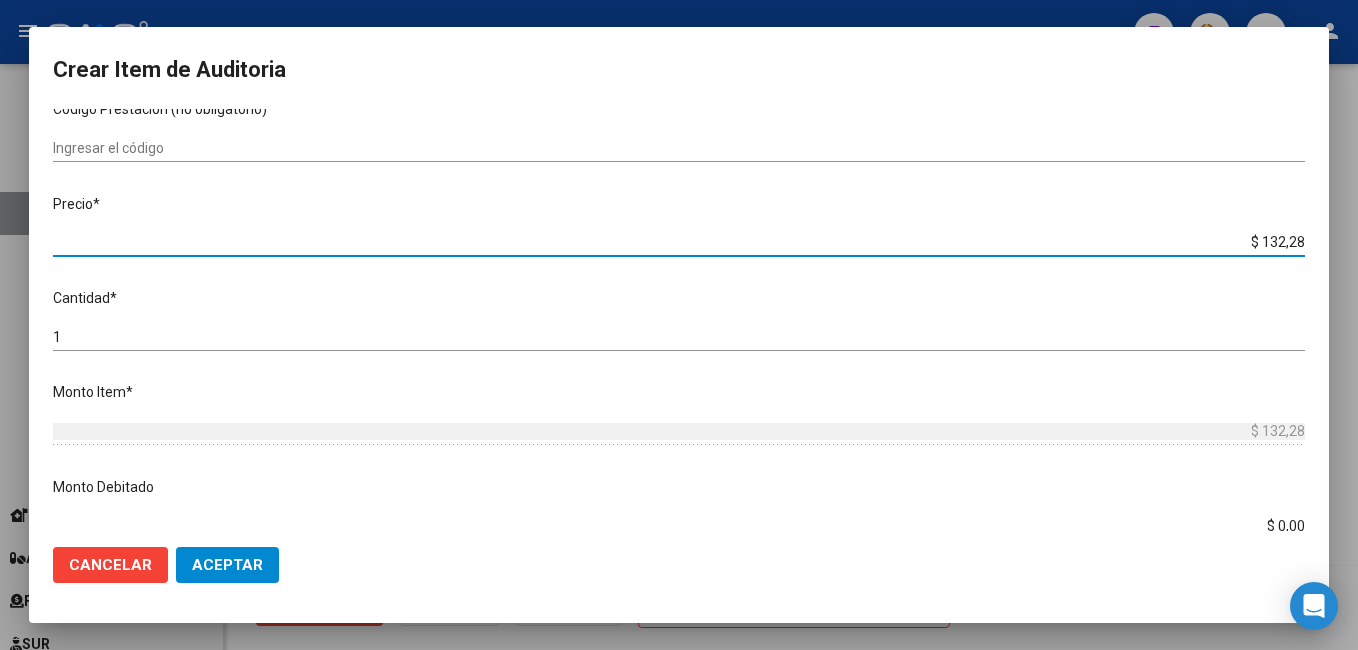 type on "$ 1.322,80" 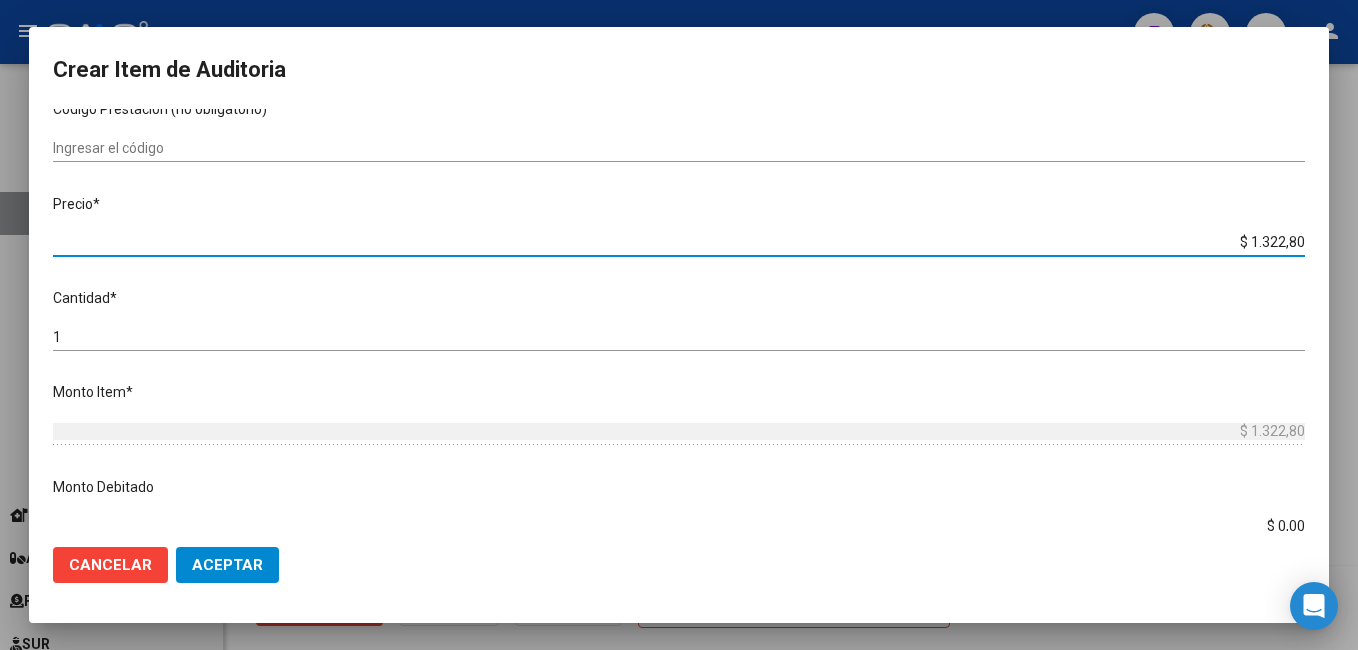 type on "$ 13.228,00" 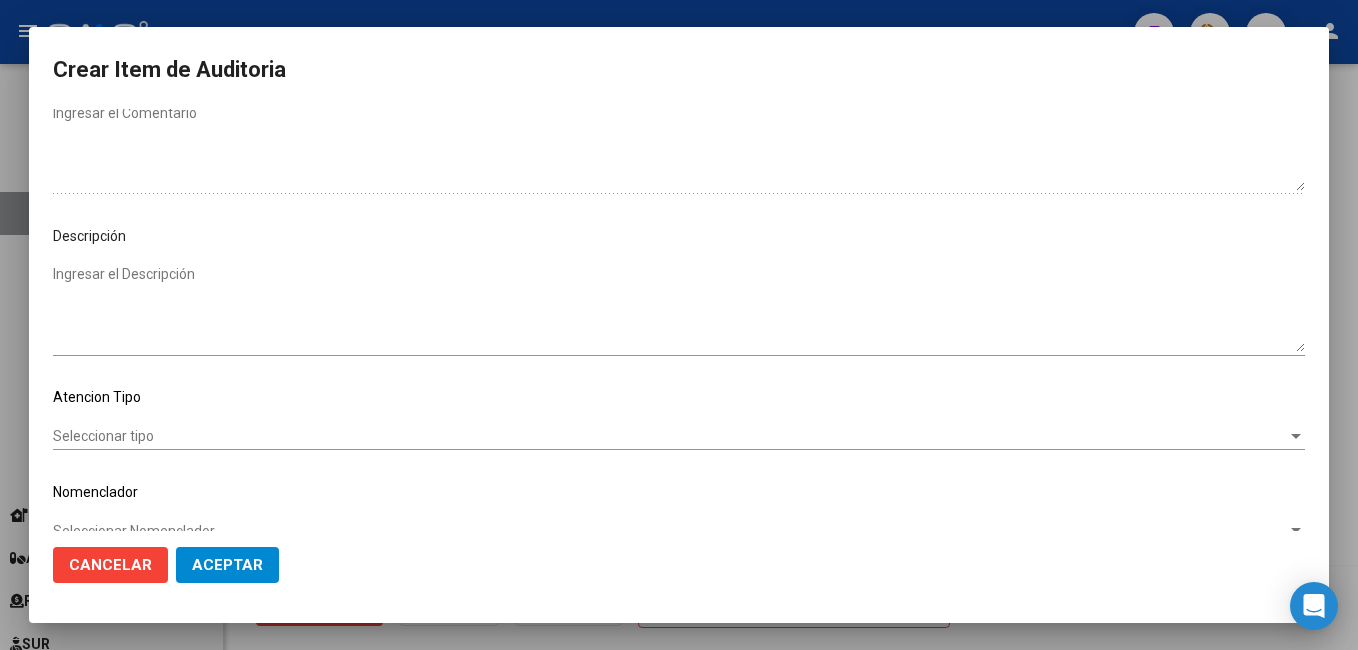 scroll, scrollTop: 1100, scrollLeft: 0, axis: vertical 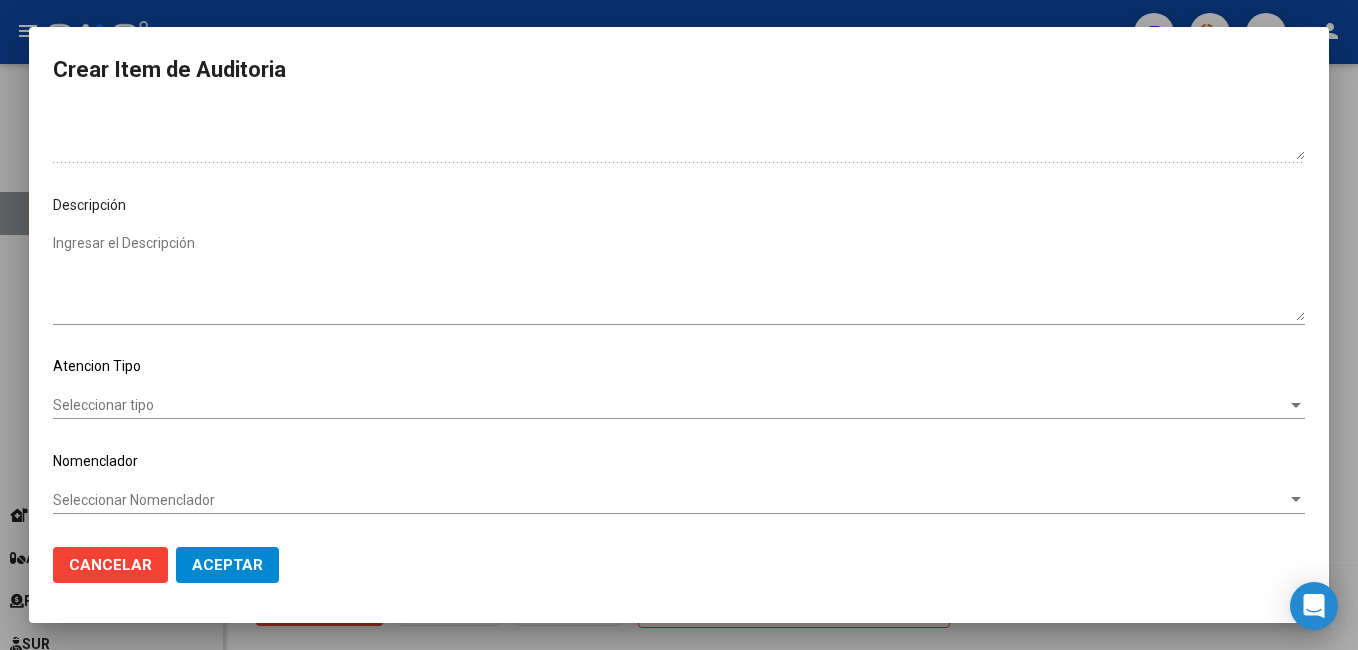 click on "Seleccionar tipo" at bounding box center (670, 405) 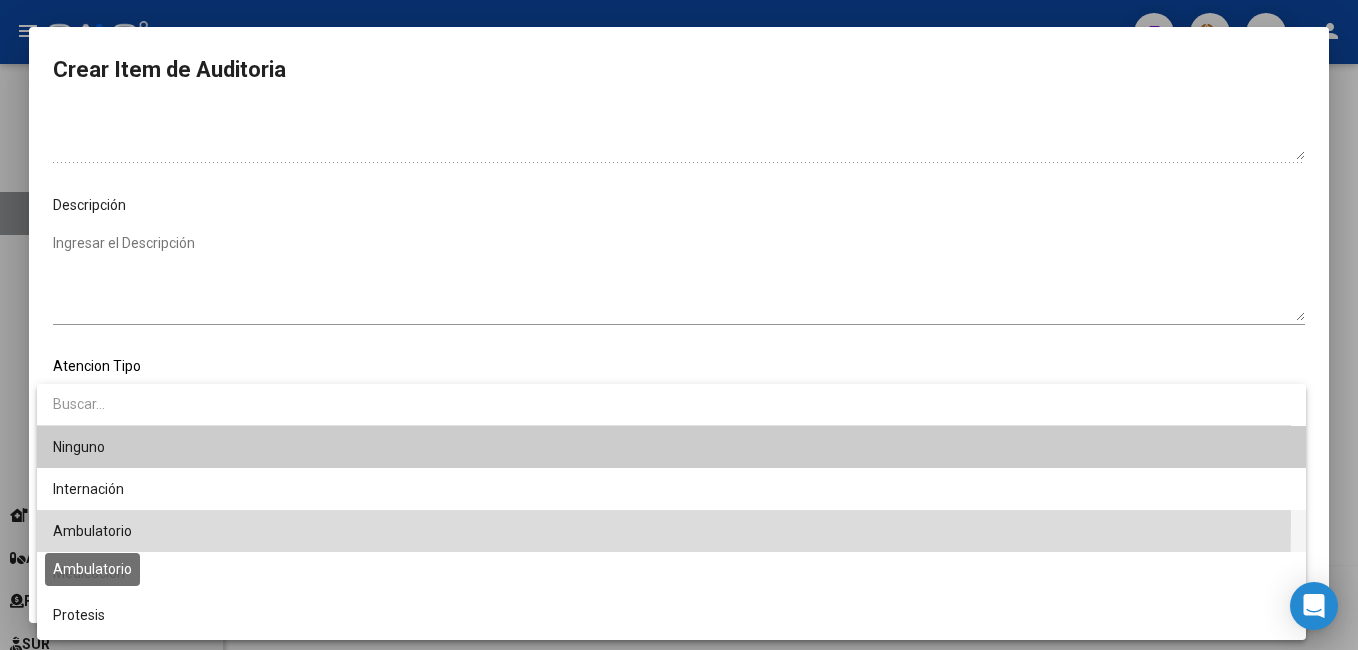 click on "Ambulatorio" at bounding box center (92, 531) 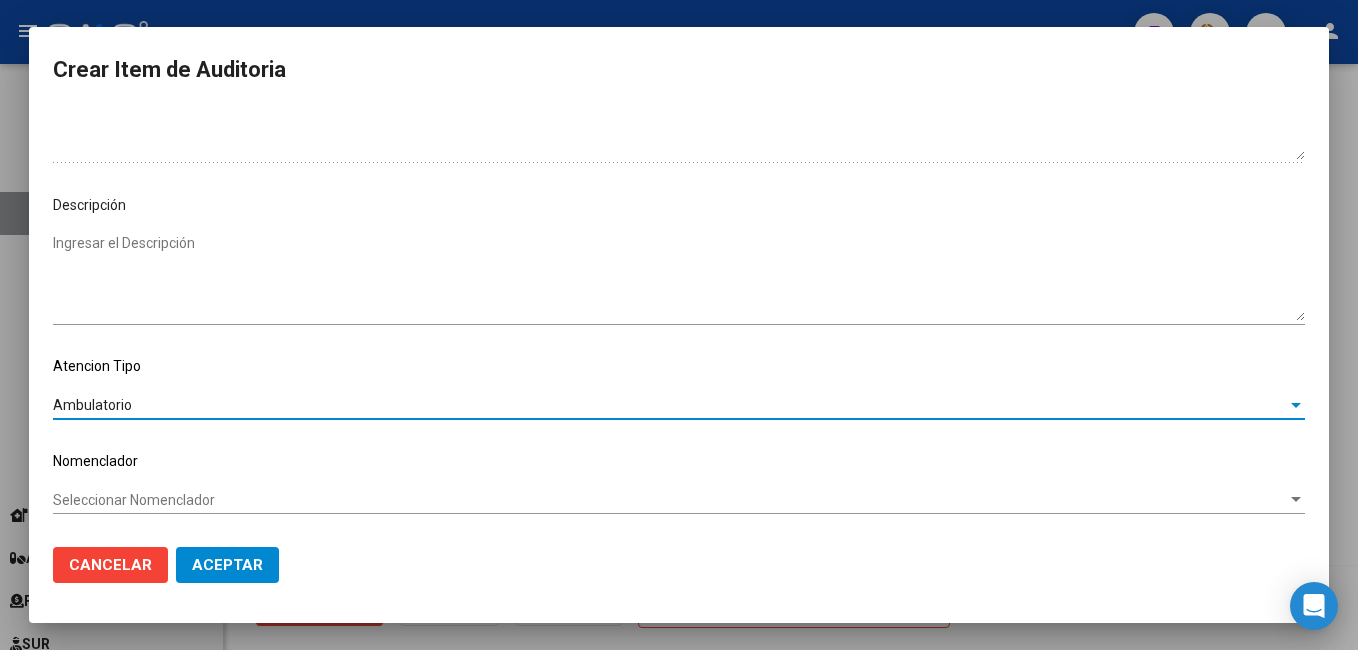click on "Seleccionar Nomenclador" at bounding box center [670, 500] 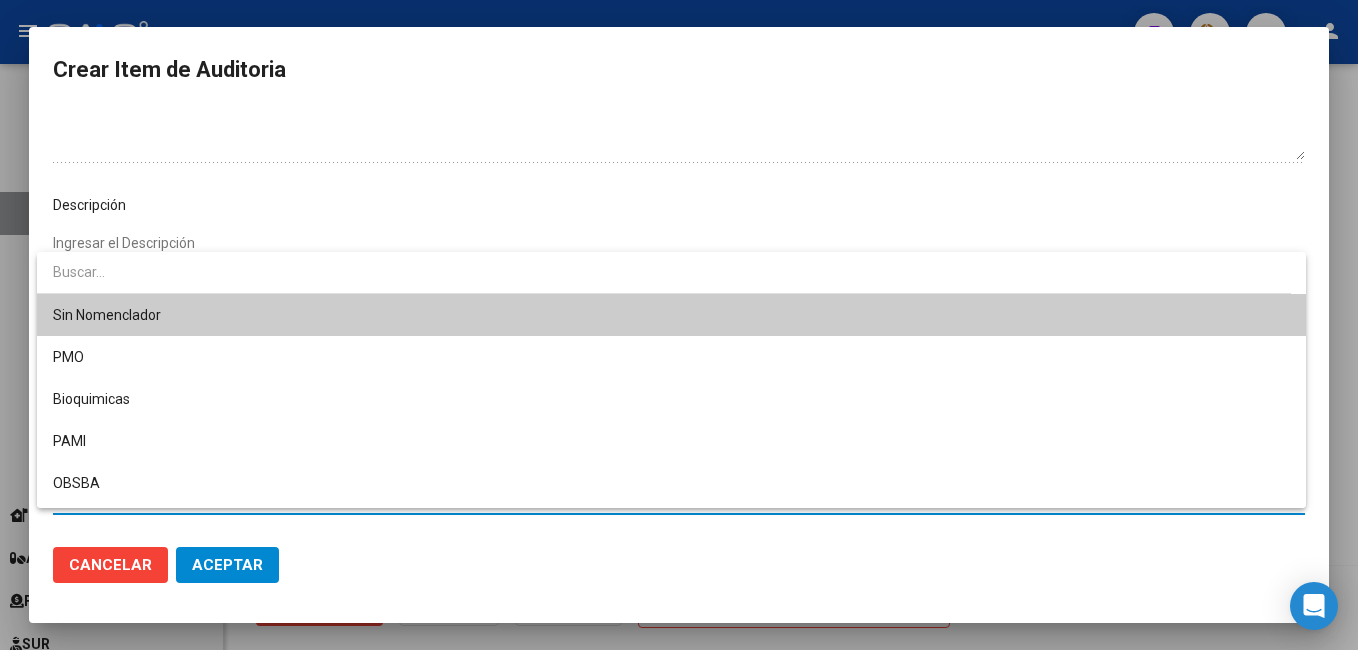 drag, startPoint x: 90, startPoint y: 502, endPoint x: 72, endPoint y: 310, distance: 192.8419 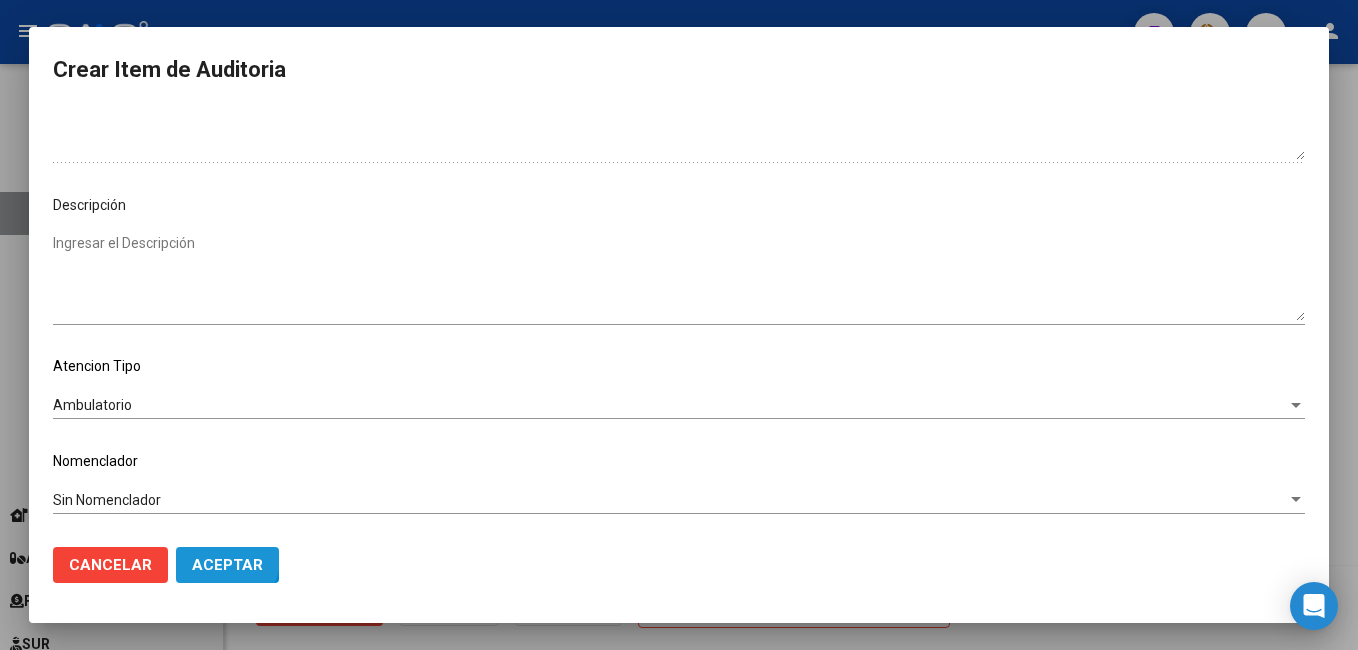 drag, startPoint x: 209, startPoint y: 554, endPoint x: 218, endPoint y: 547, distance: 11.401754 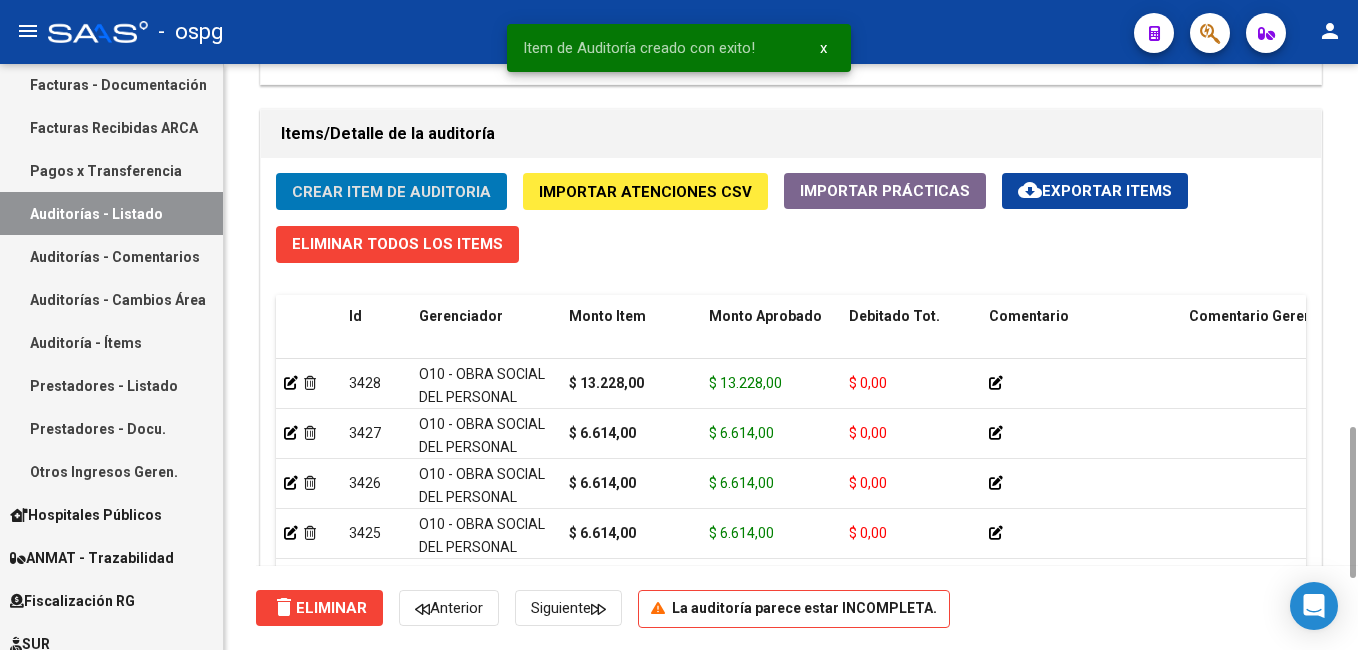 click on "Crear Item de Auditoria" 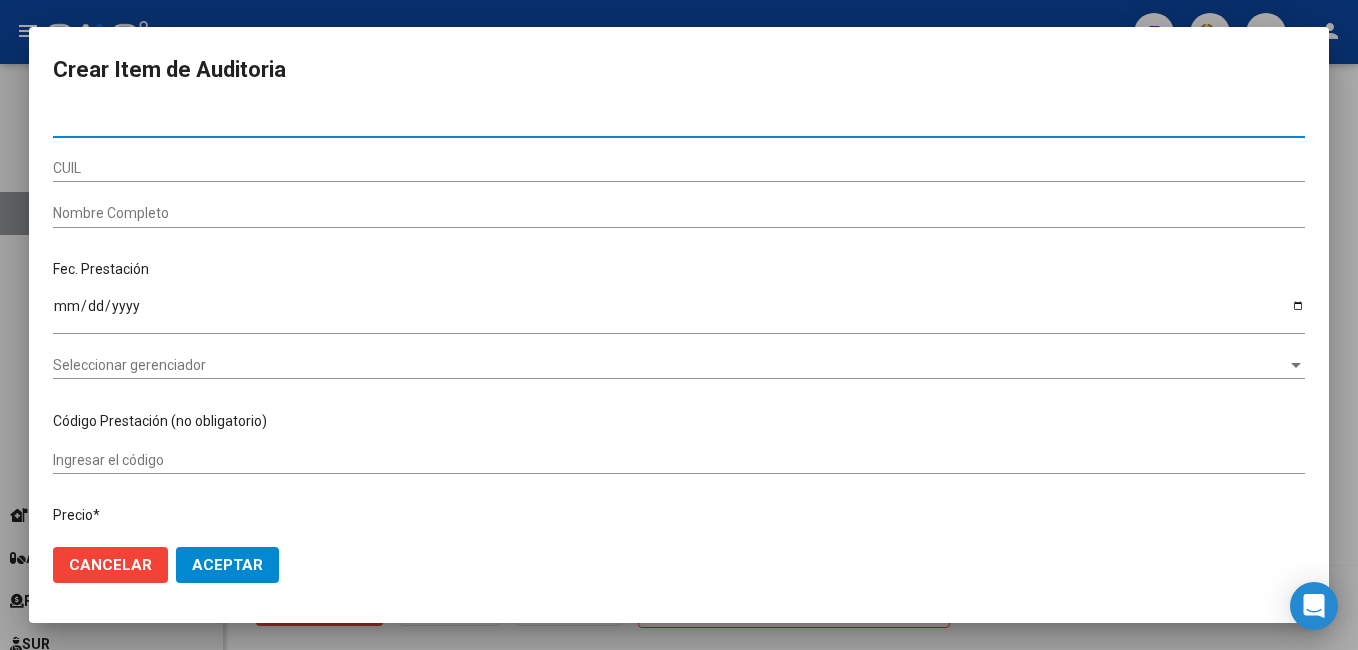 type on "[NUMBER]" 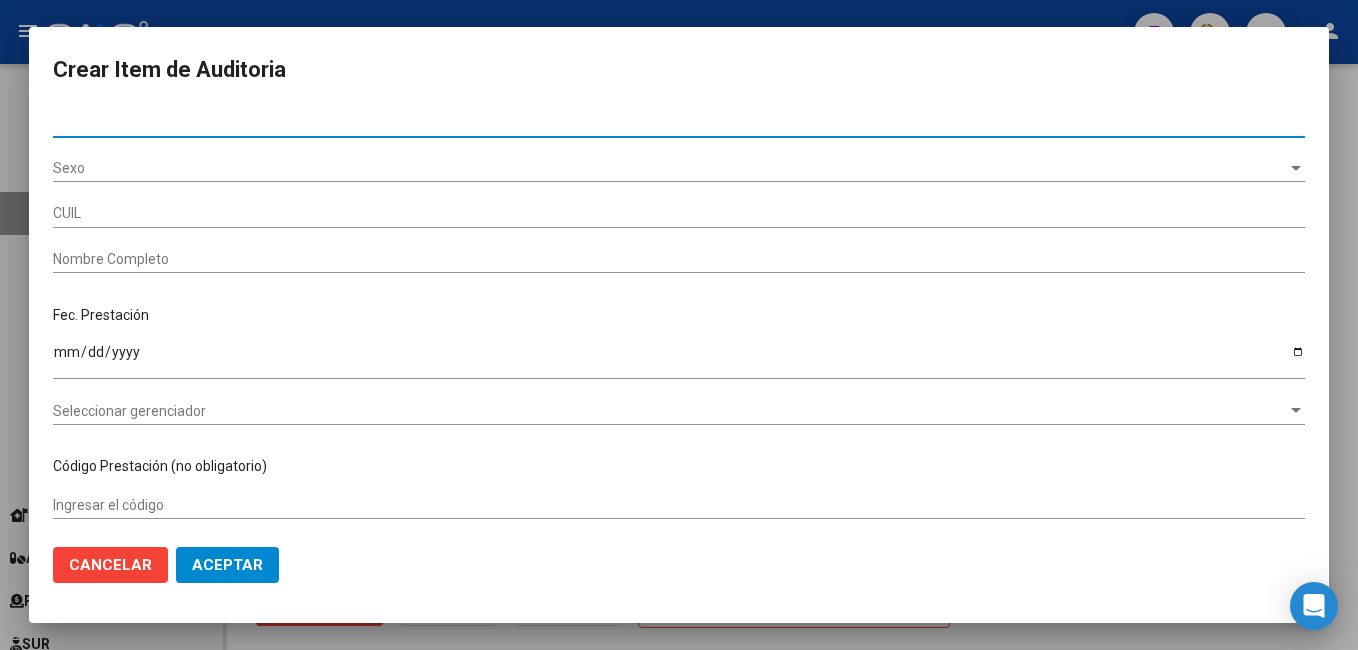 type on "[CUIL]" 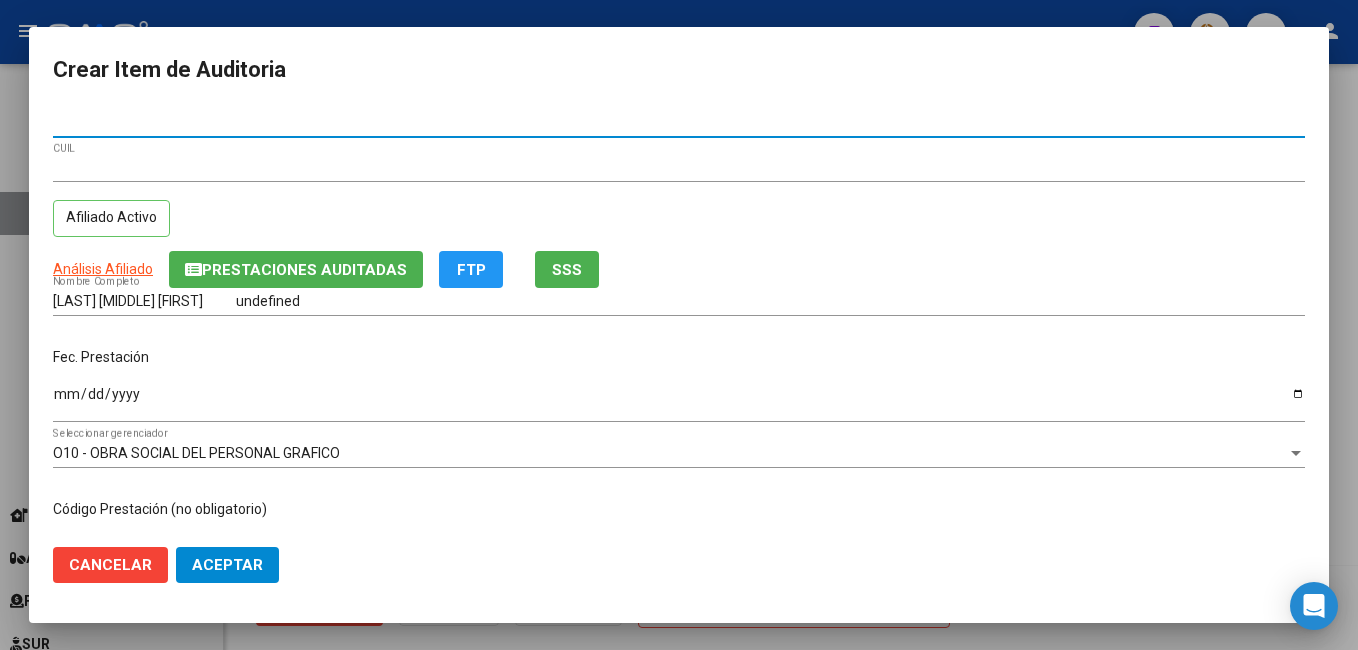 type on "[NUMBER]" 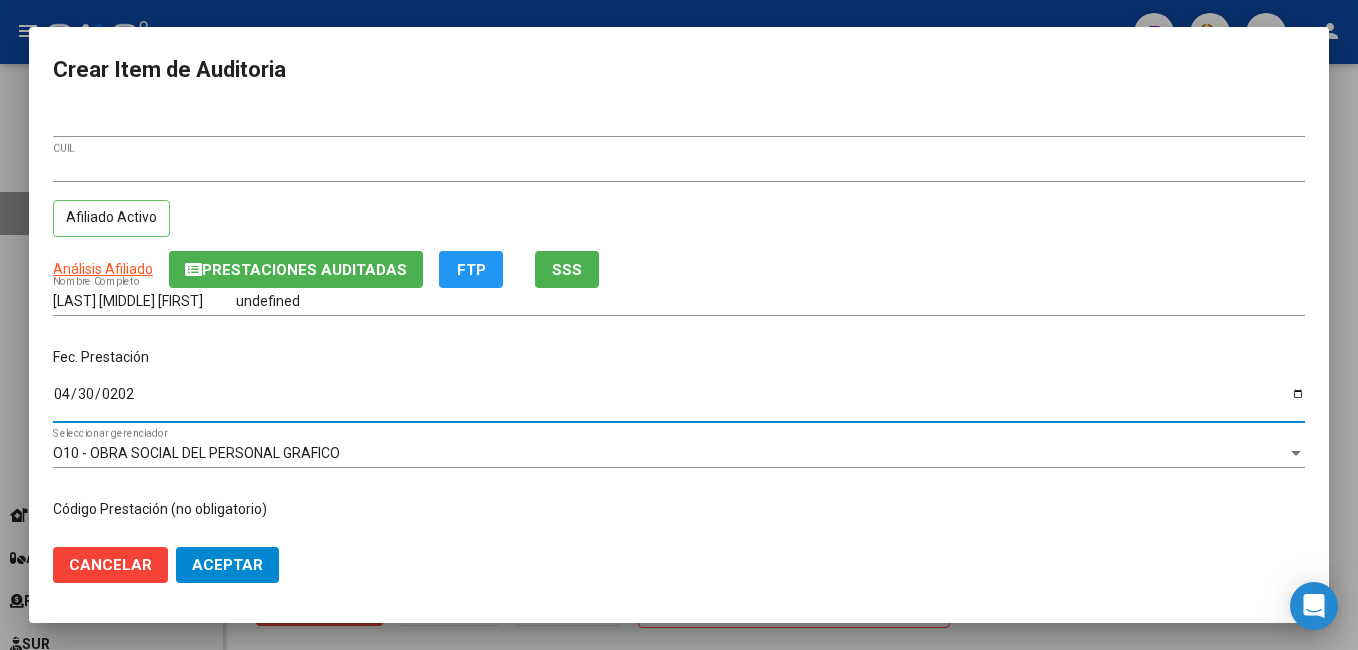 type on "[DATE]" 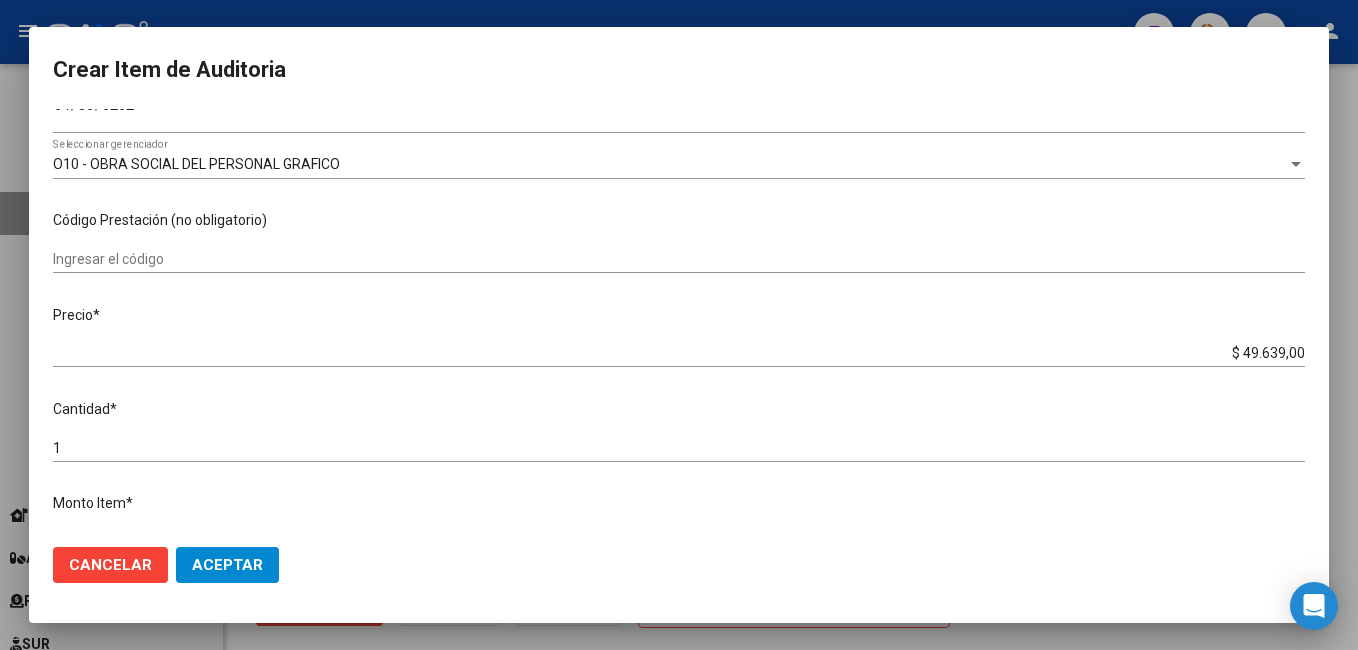 scroll, scrollTop: 300, scrollLeft: 0, axis: vertical 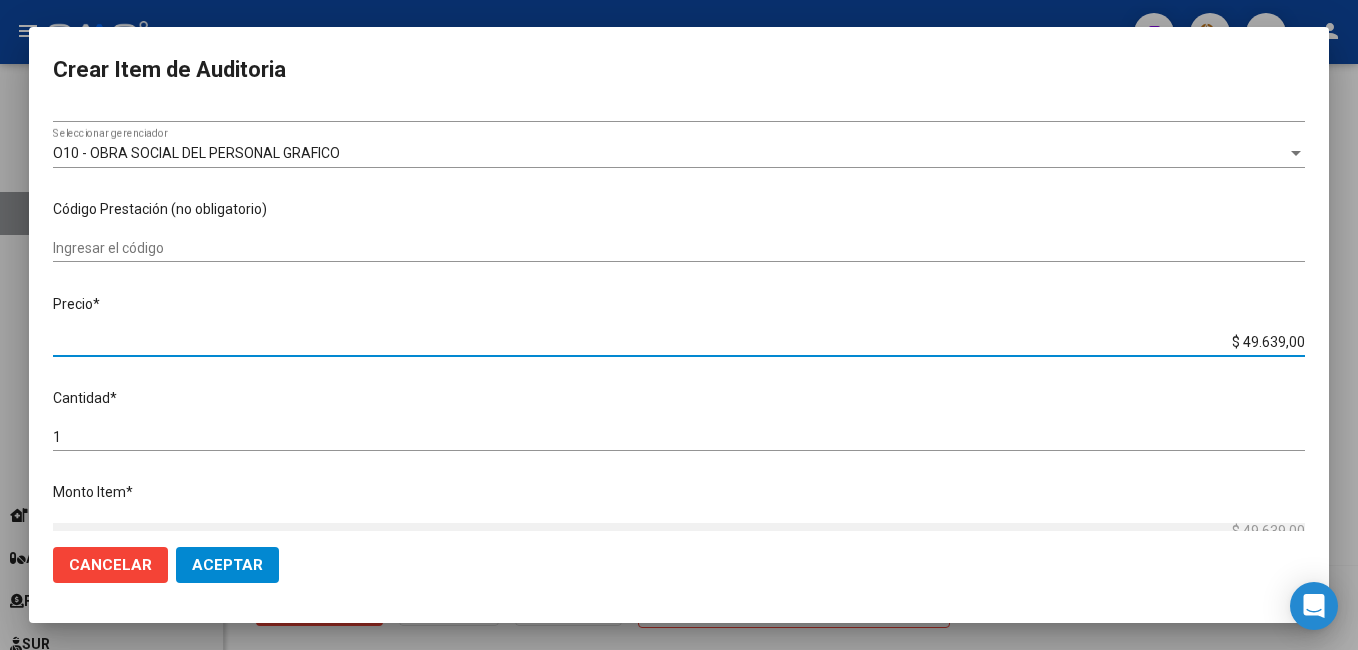 drag, startPoint x: 1203, startPoint y: 346, endPoint x: 1357, endPoint y: 310, distance: 158.15182 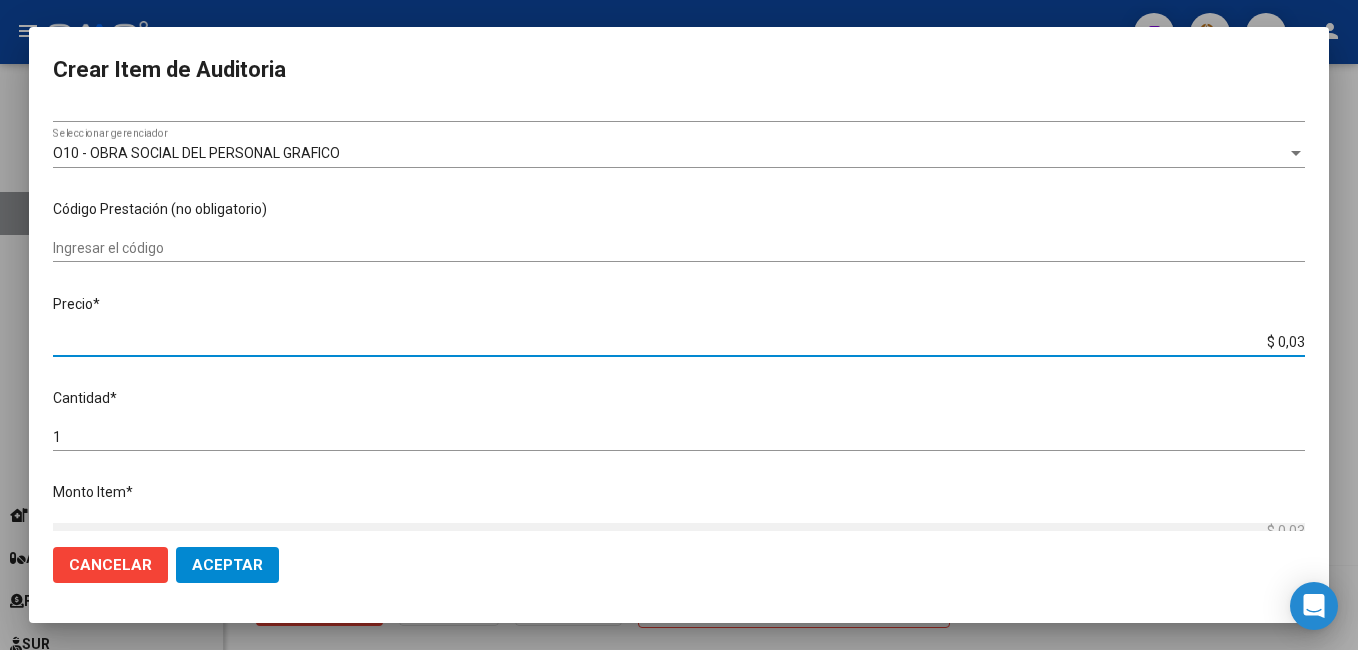 type on "$ 0,36" 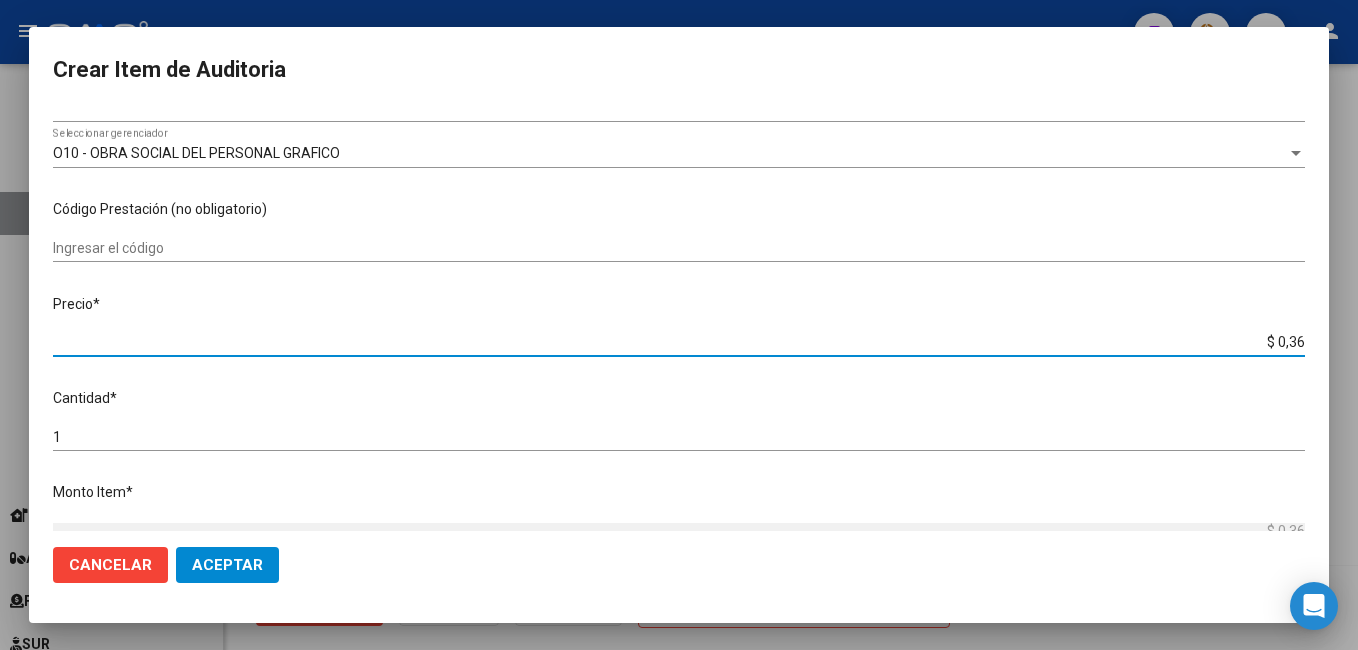type on "$ 3,64" 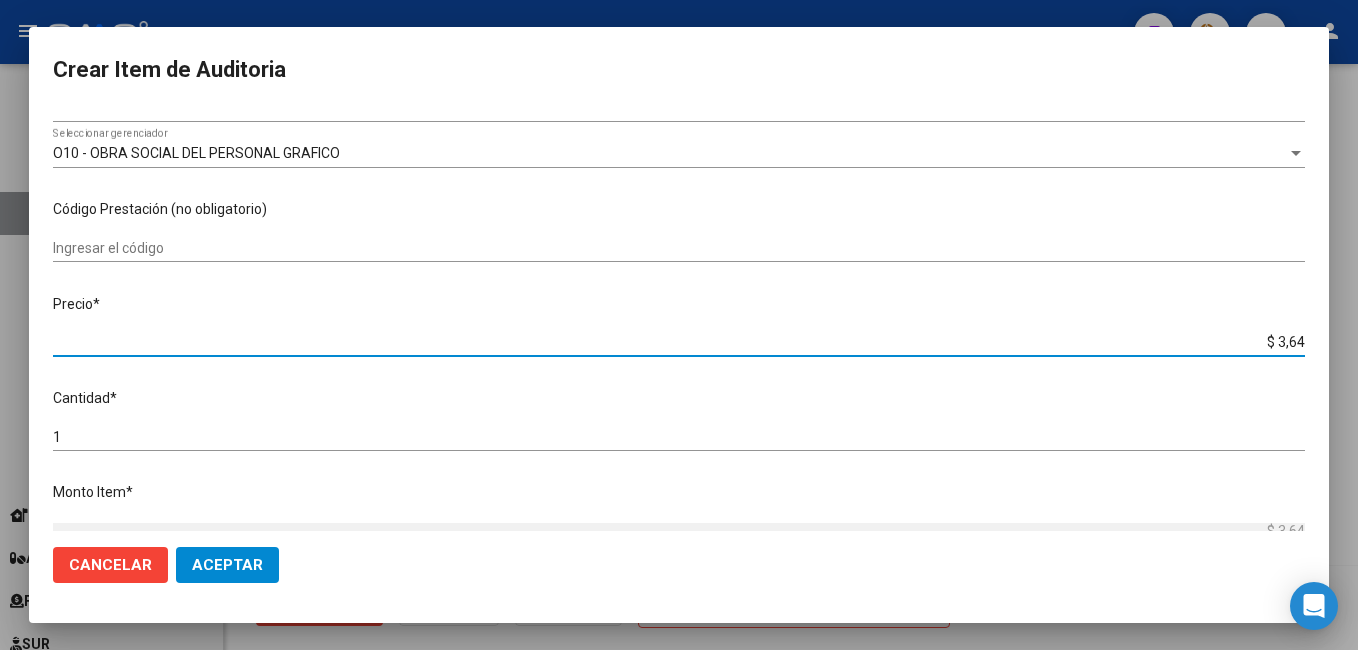type on "$ 36,41" 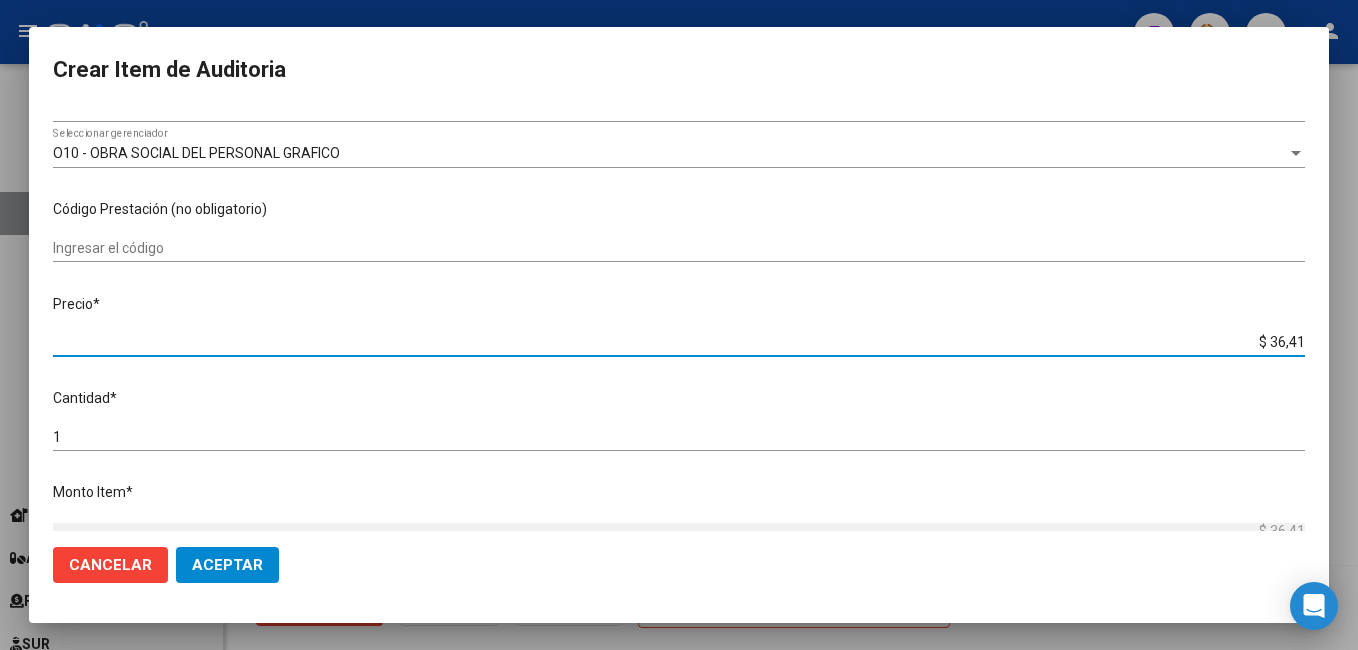 type on "$ 364,11" 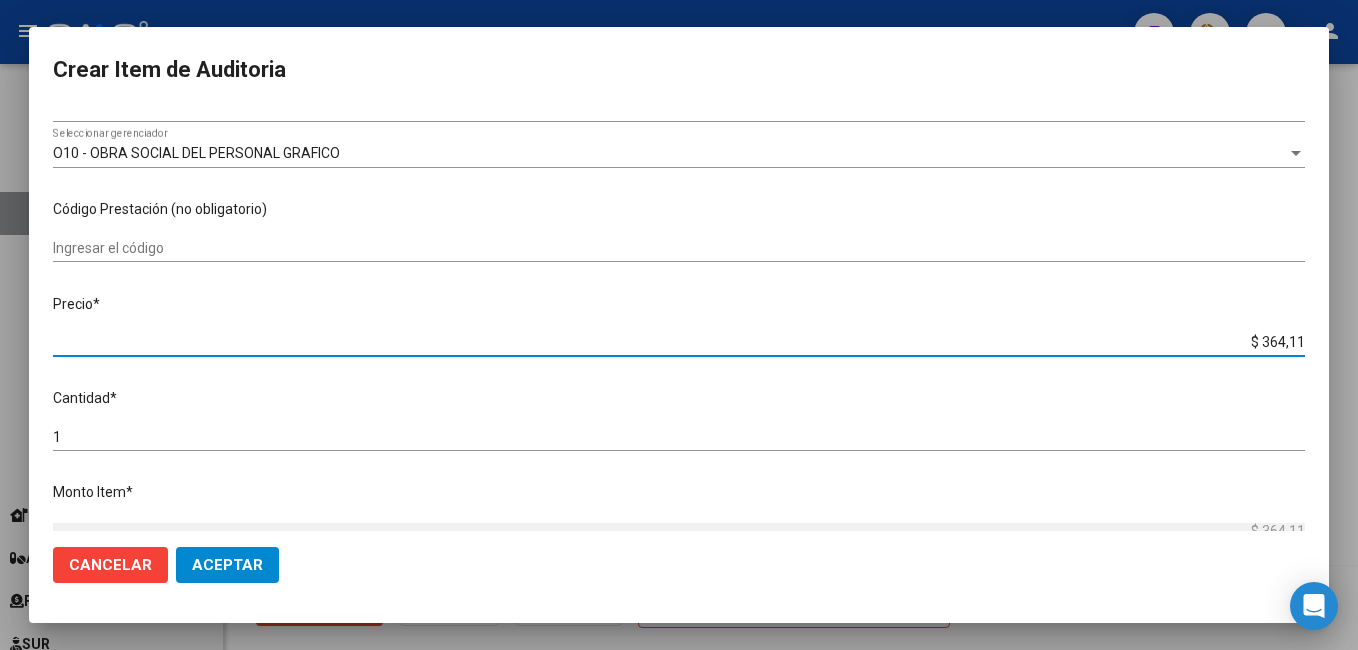 type on "$ [PRICE]" 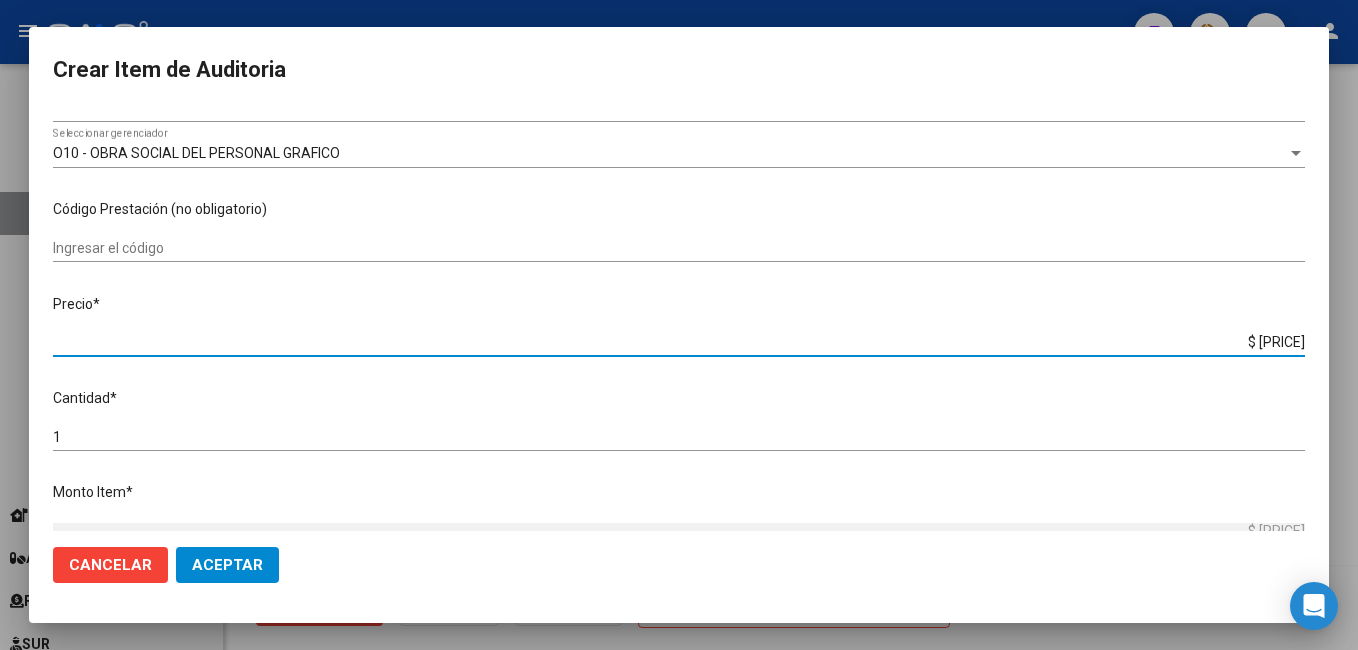 type on "$ 36.411,00" 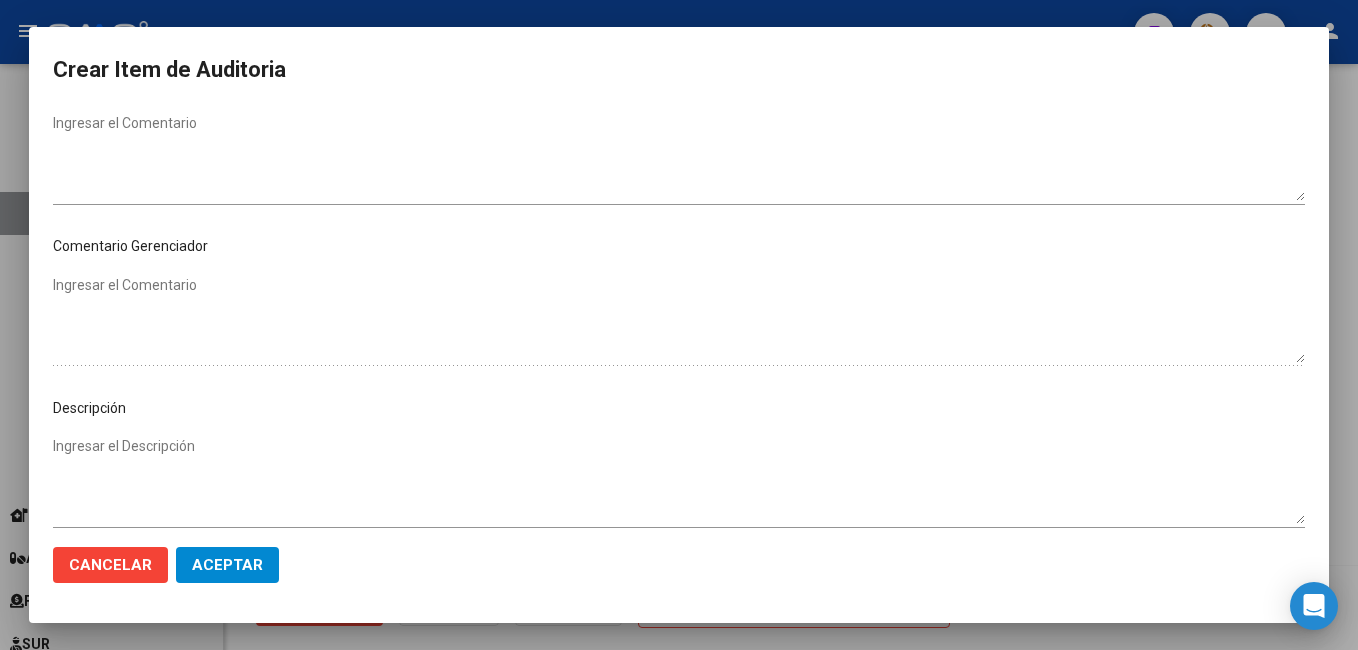 scroll, scrollTop: 1100, scrollLeft: 0, axis: vertical 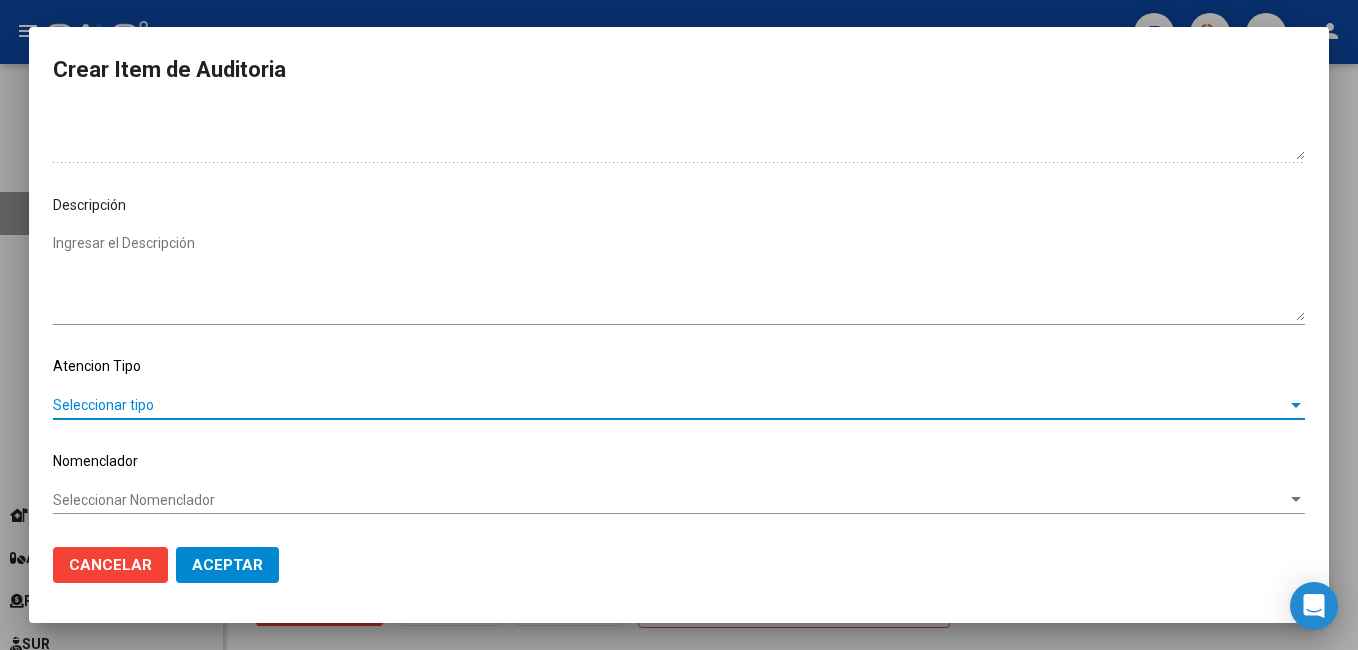 click on "Seleccionar tipo" at bounding box center [670, 405] 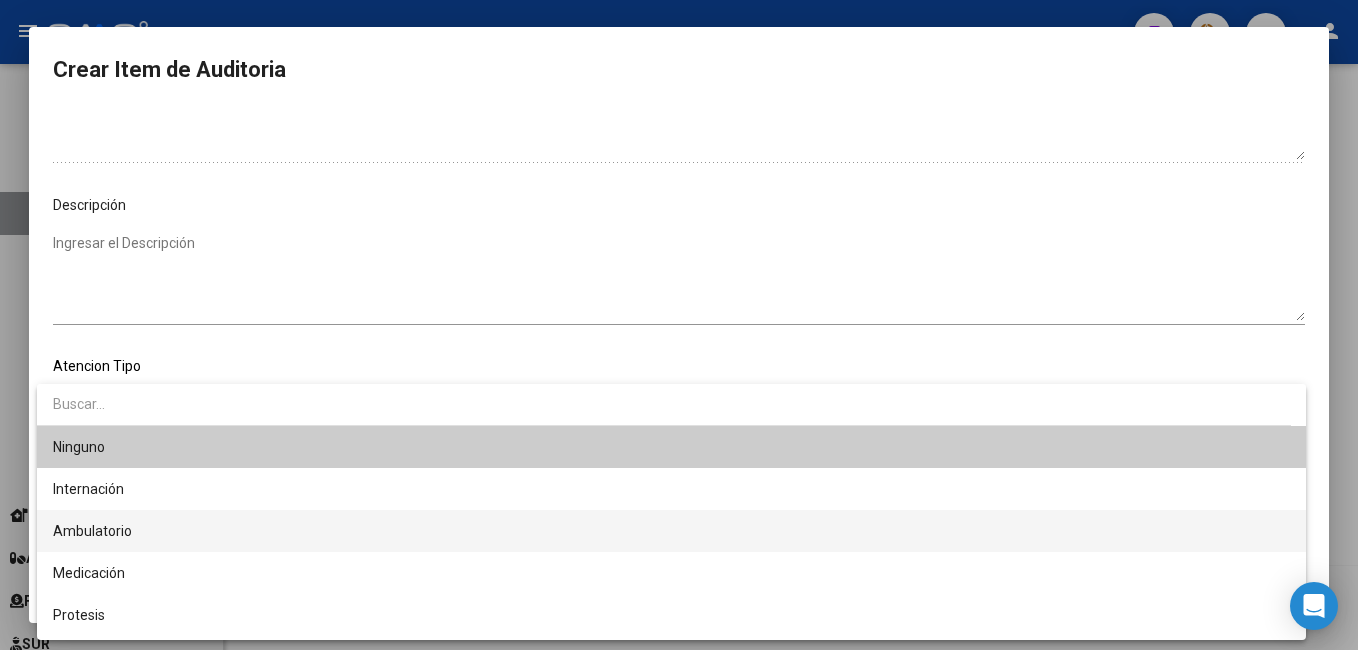 click on "Ambulatorio" at bounding box center [671, 531] 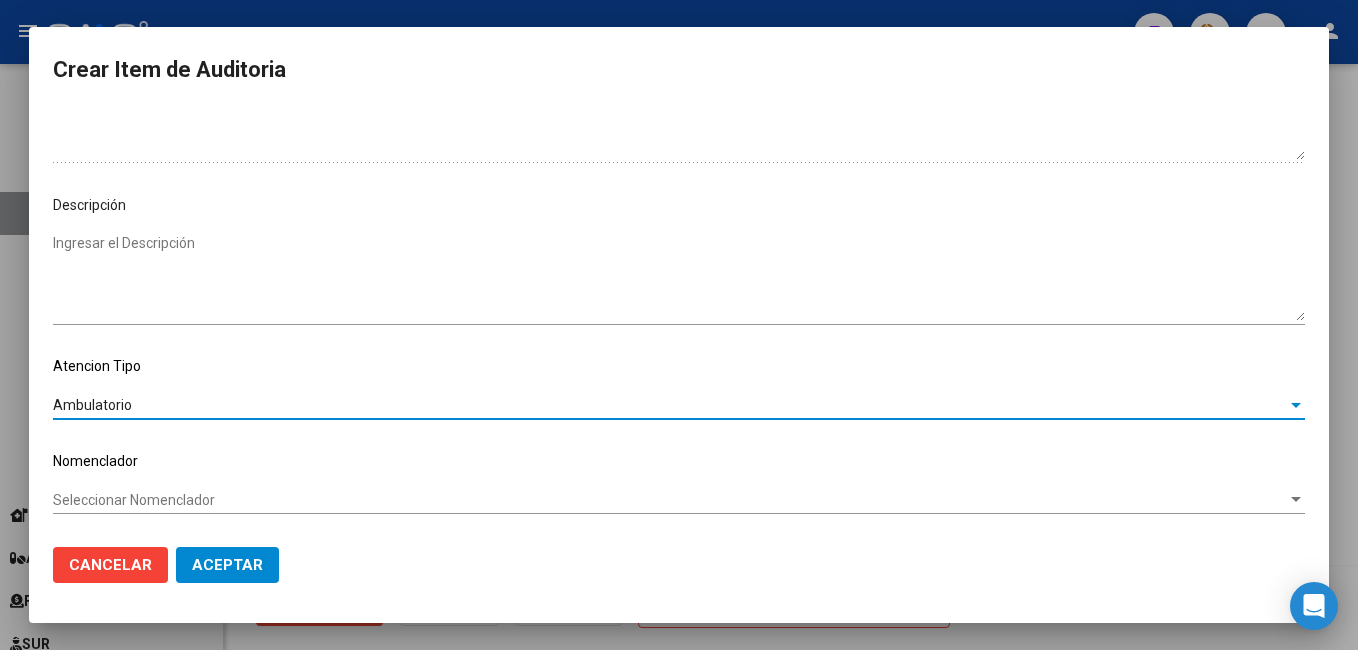 click on "[DOCUMENT] Nro Documento    [CUIL] CUIL   Afiliado Activo  Análisis Afiliado  Prestaciones Auditadas FTP SSS   [LAST] [MIDDLE] [FIRST]           undefined Nombre Completo  Fec. Prestación    2024-04-30 Ingresar la fecha  O10 - OBRA SOCIAL DEL PERSONAL GRAFICO  Seleccionar gerenciador Código Prestación (no obligatorio)    Ingresar el código  Precio  *   $ 36.411,00 Ingresar el precio  Cantidad  *   1 Ingresar la cantidad  Monto Item  *   $ 36.411,00 Ingresar el monto  Monto Debitado    $ 0,00 Ingresar el monto  Comentario Operador    Ingresar el Comentario  Comentario Gerenciador    Ingresar el Comentario  Descripción    Ingresar el Descripción   Atencion Tipo  Ambulatorio Seleccionar tipo  Nomenclador  Seleccionar Nomenclador Seleccionar Nomenclador" at bounding box center [679, 320] 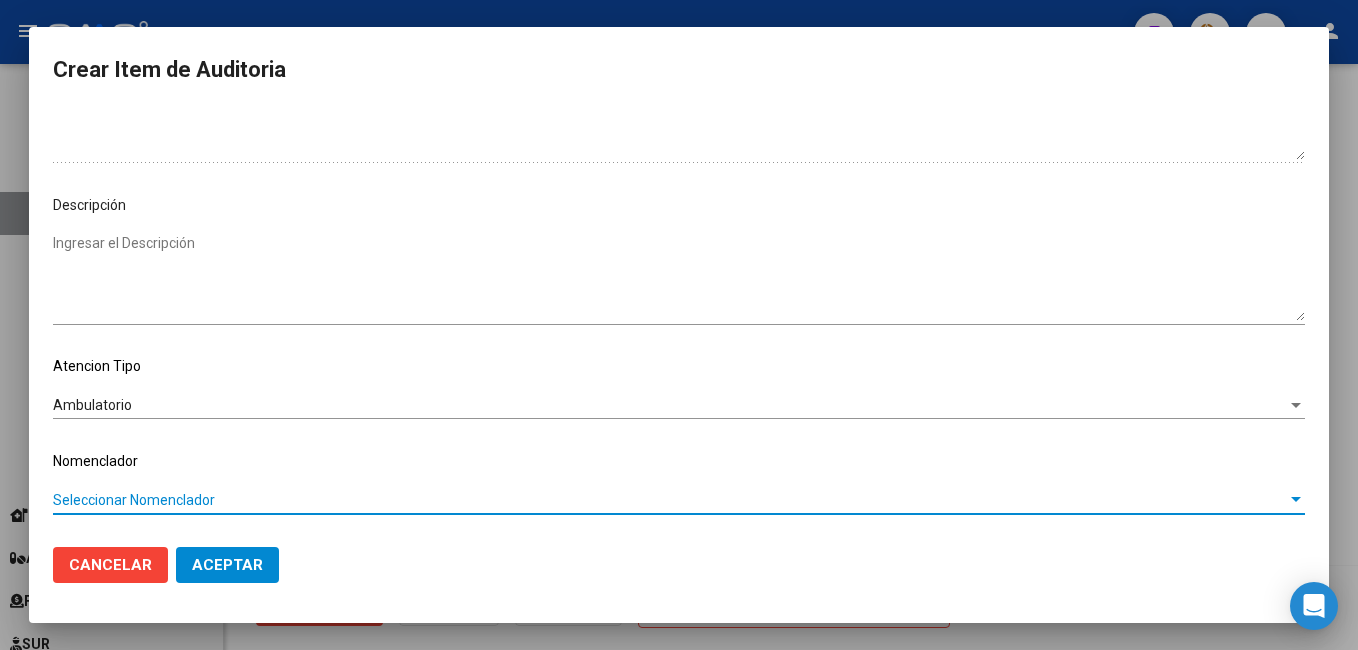 click on "Seleccionar Nomenclador" at bounding box center [670, 500] 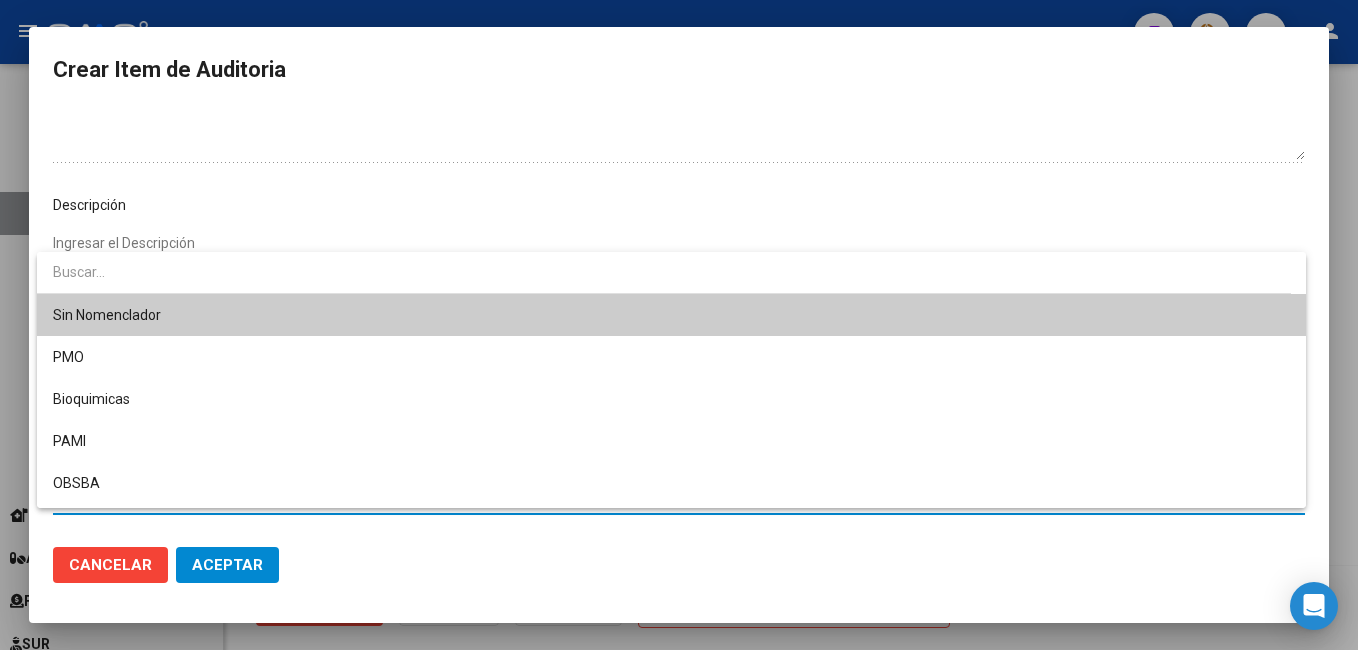 click on "Sin Nomenclador" at bounding box center [671, 315] 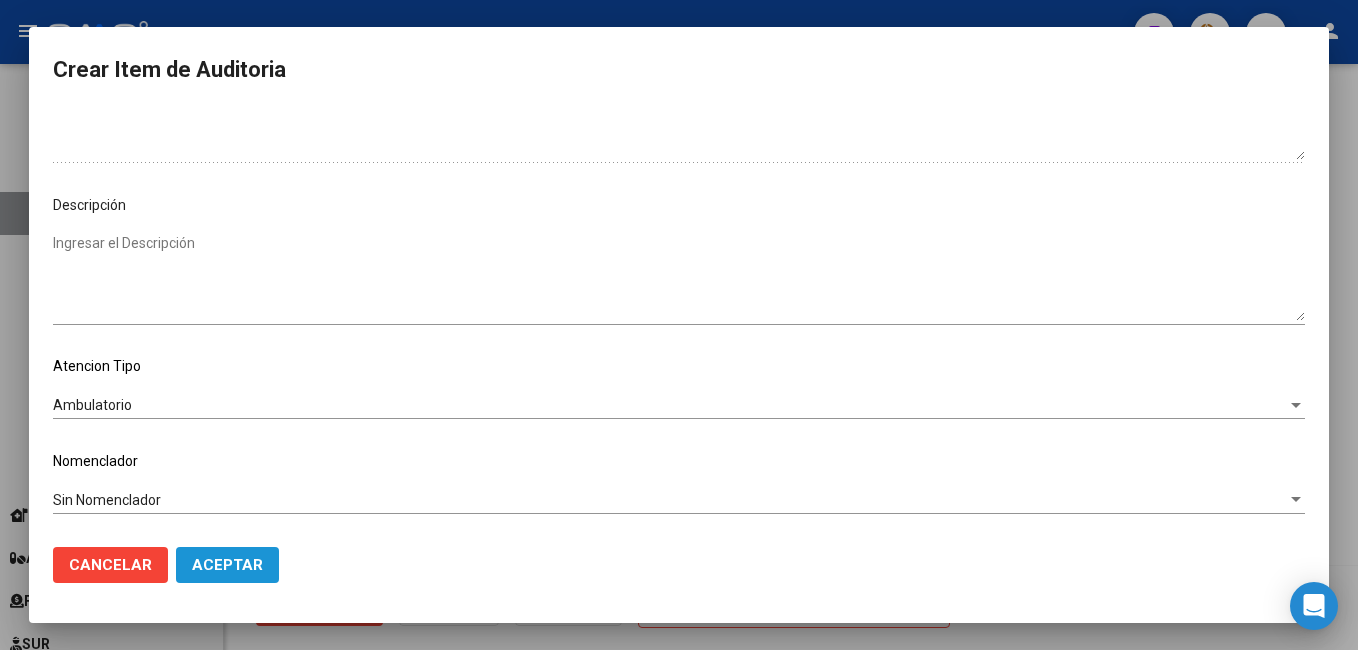 click on "Aceptar" 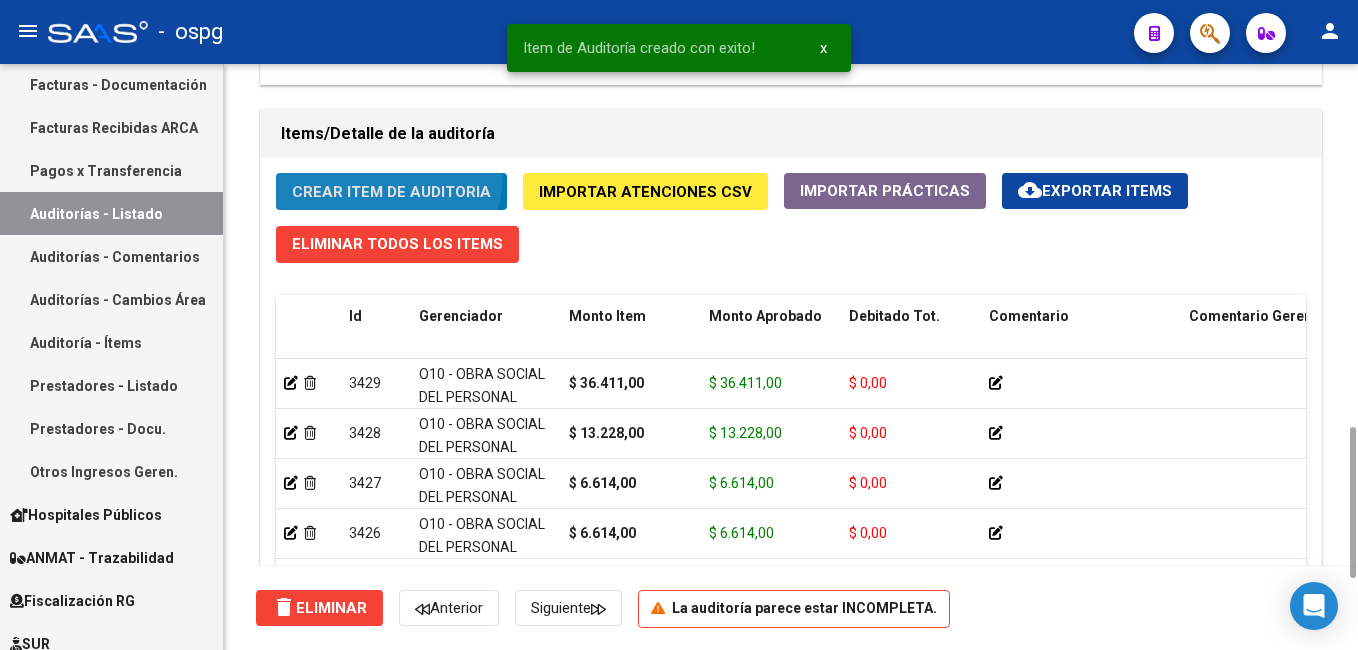 click on "Crear Item de Auditoria" 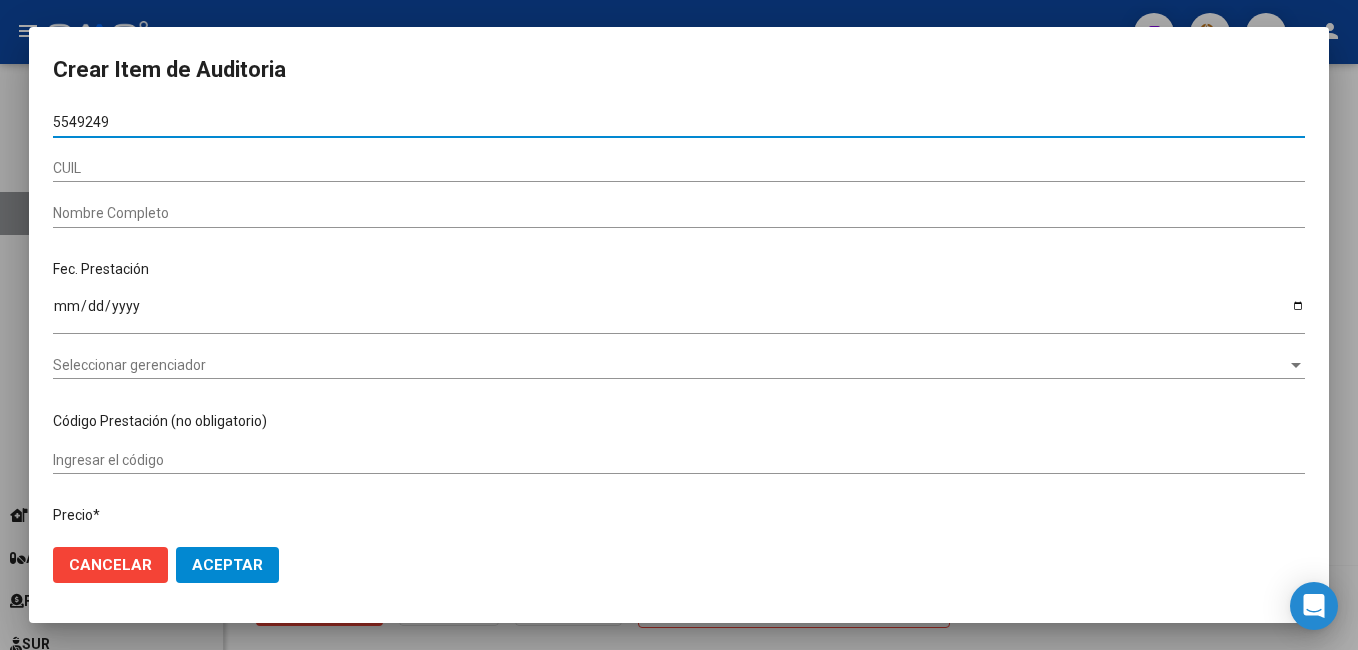 type on "55492496" 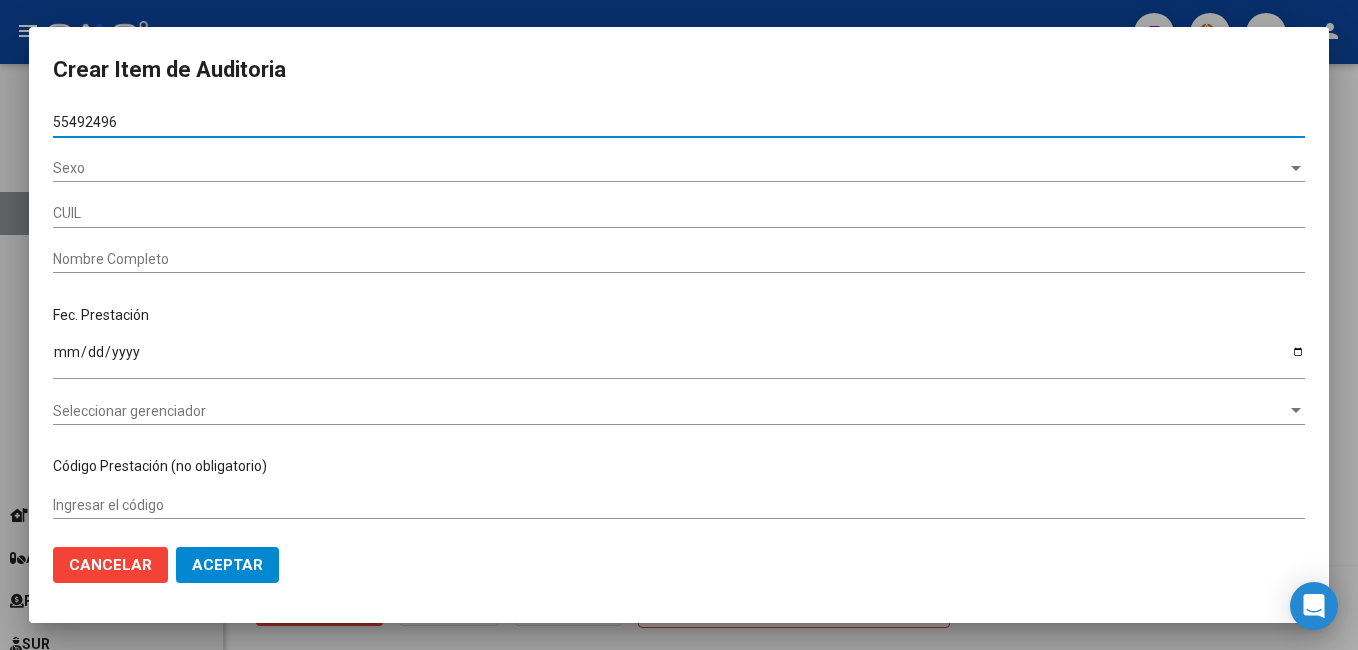 type on "[NUMBER]" 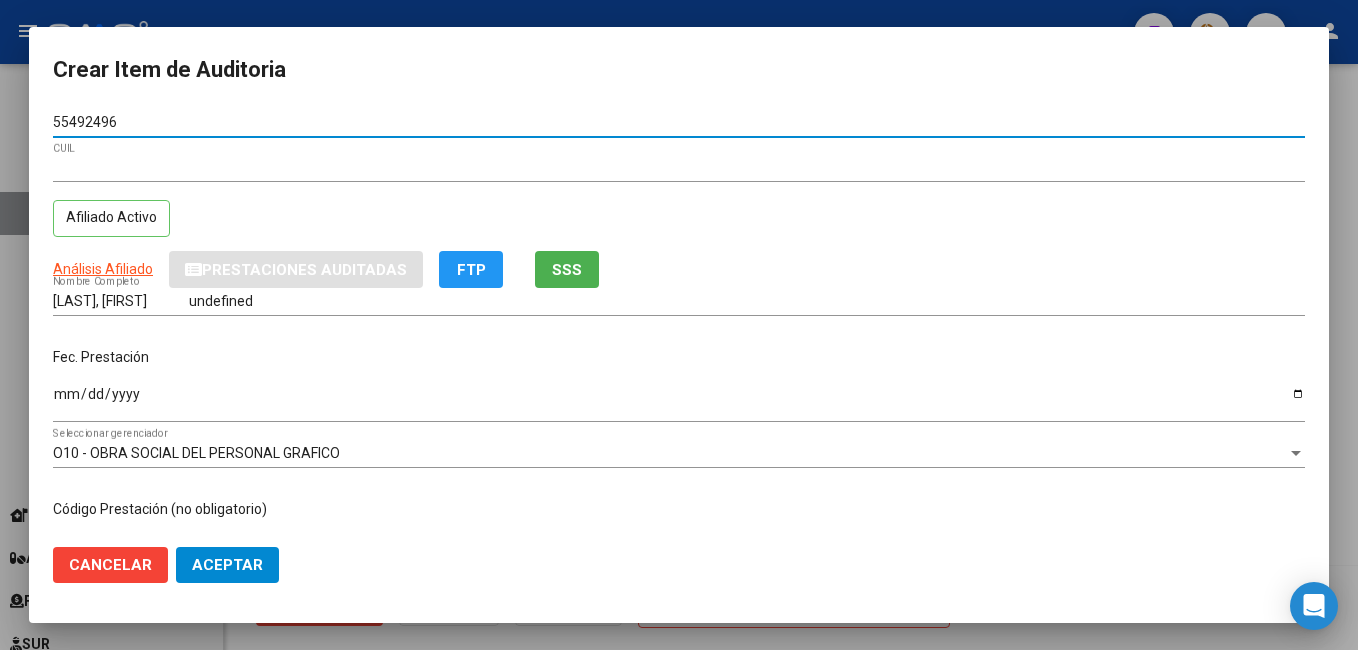type on "55492496" 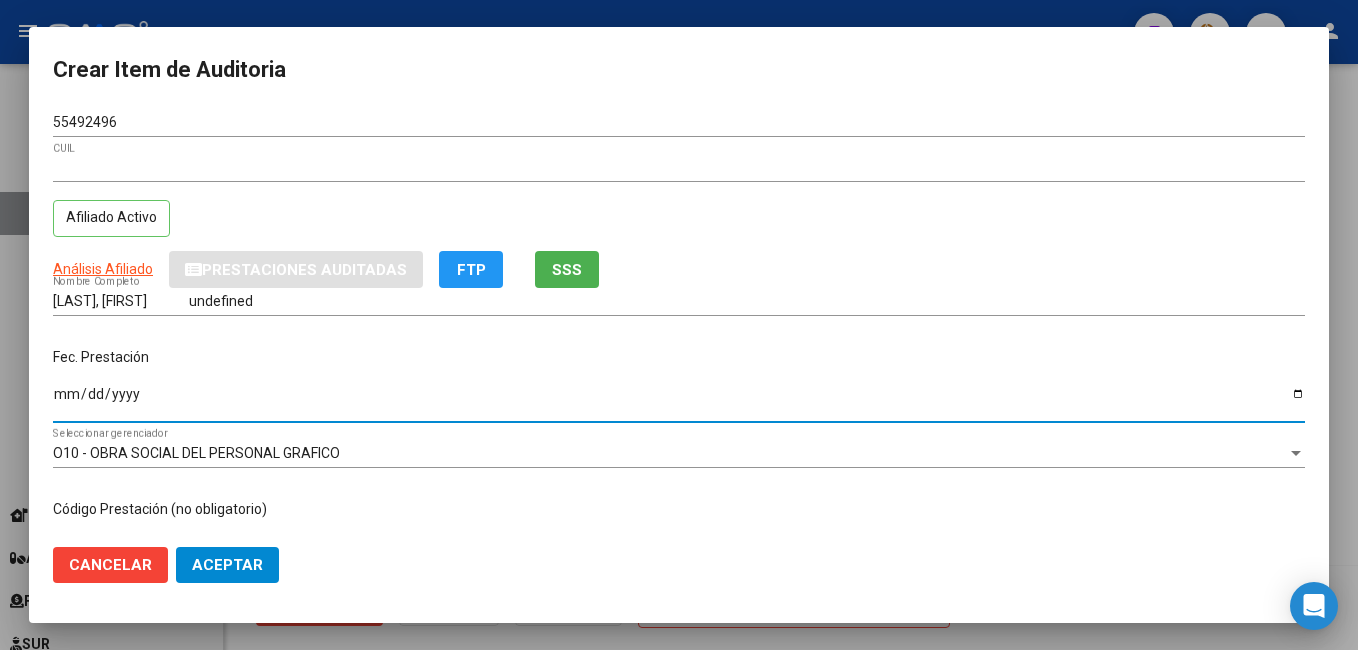 drag, startPoint x: 74, startPoint y: 398, endPoint x: 242, endPoint y: 344, distance: 176.4653 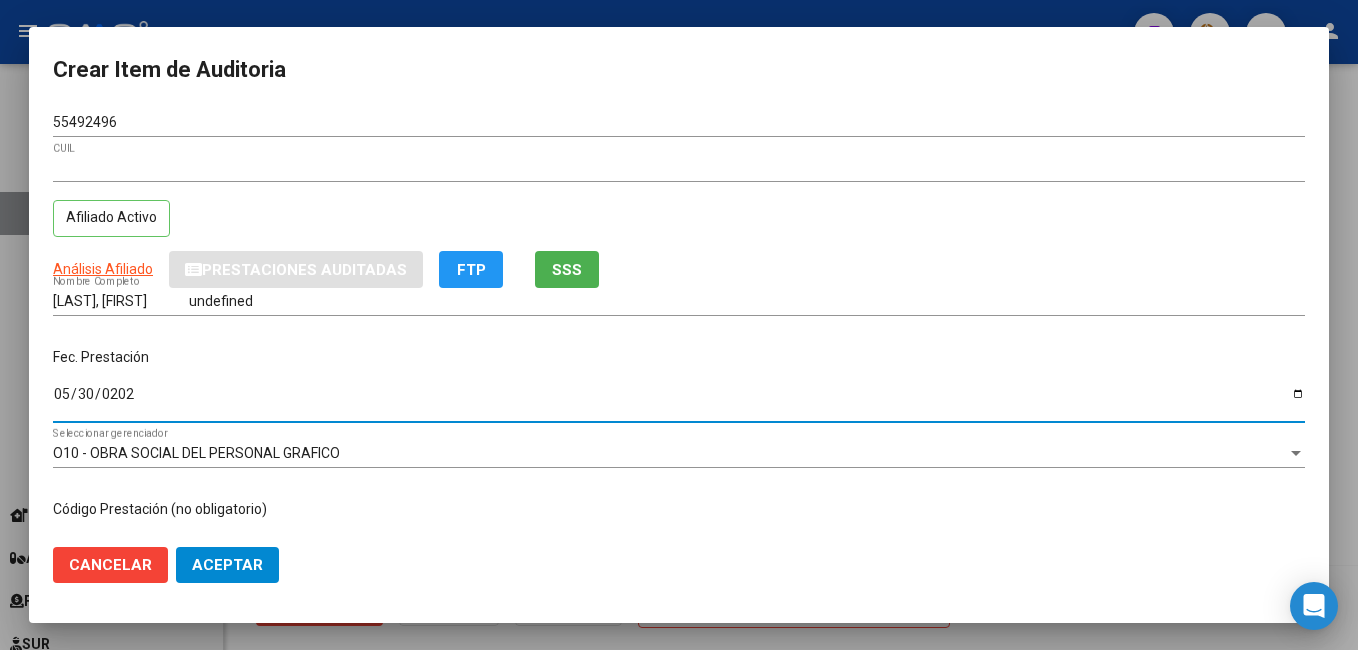 type on "2024-05-30" 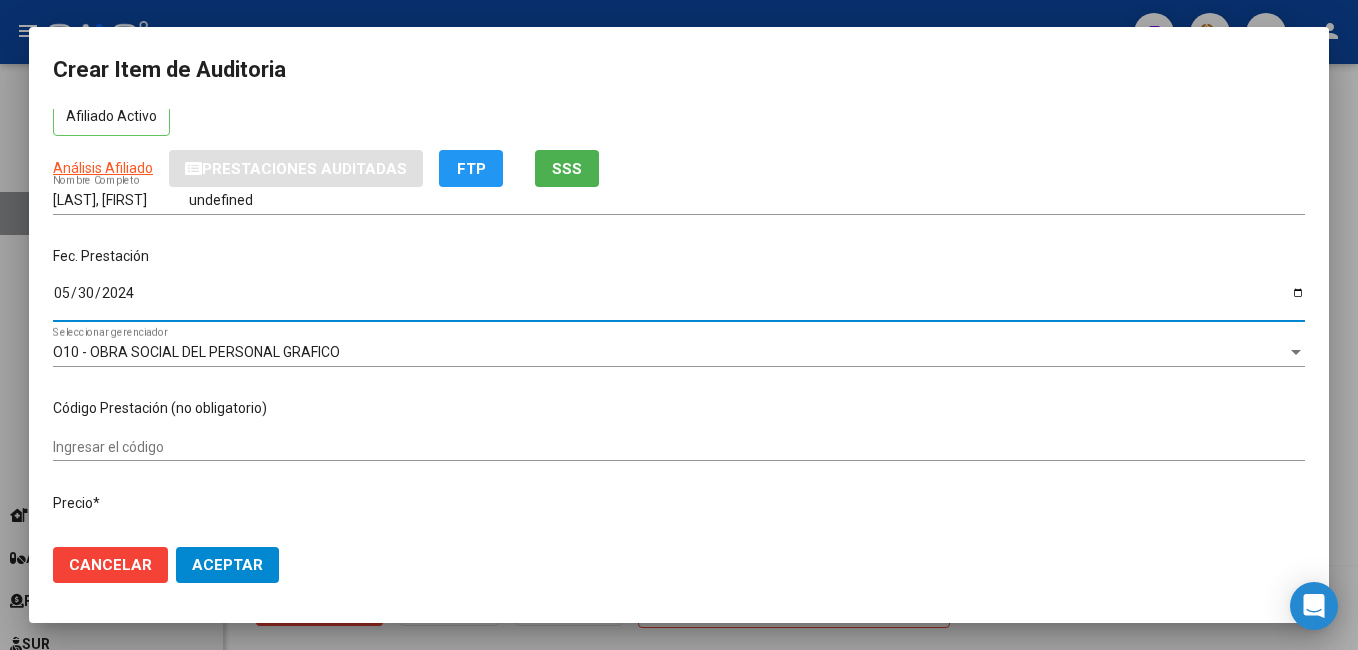 scroll, scrollTop: 300, scrollLeft: 0, axis: vertical 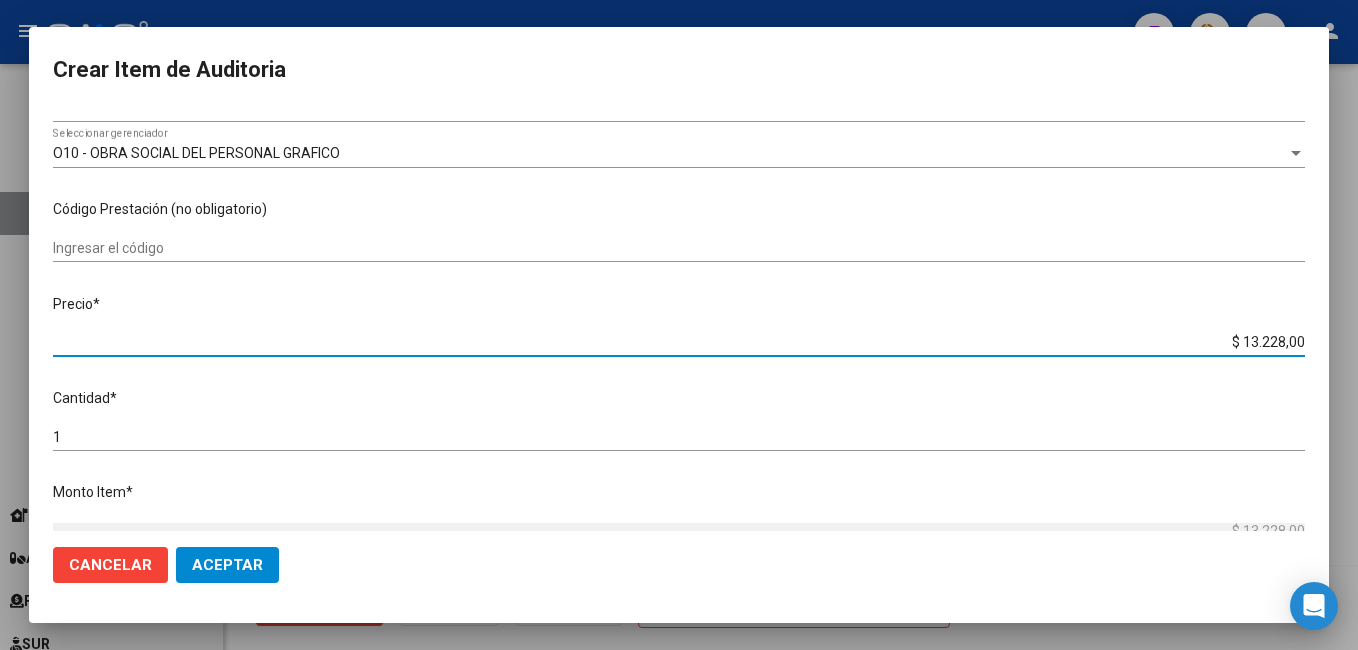 drag, startPoint x: 1204, startPoint y: 339, endPoint x: 1357, endPoint y: 317, distance: 154.57361 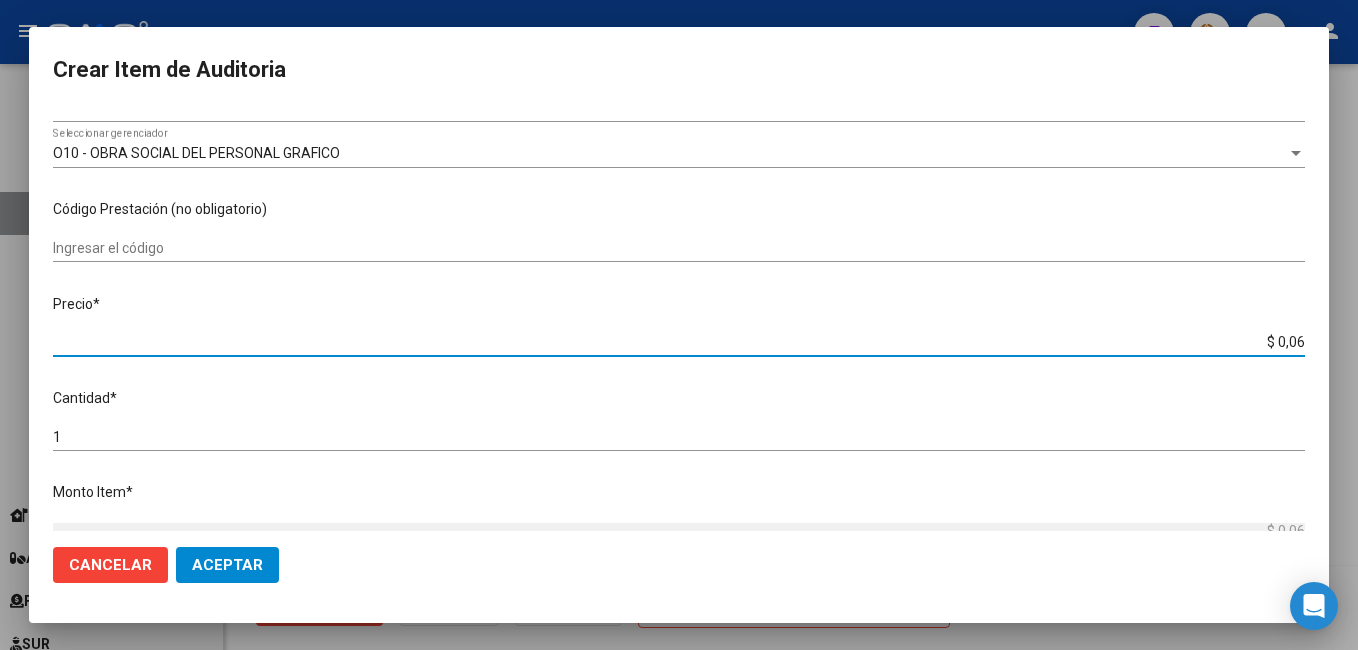 type on "$ 0,66" 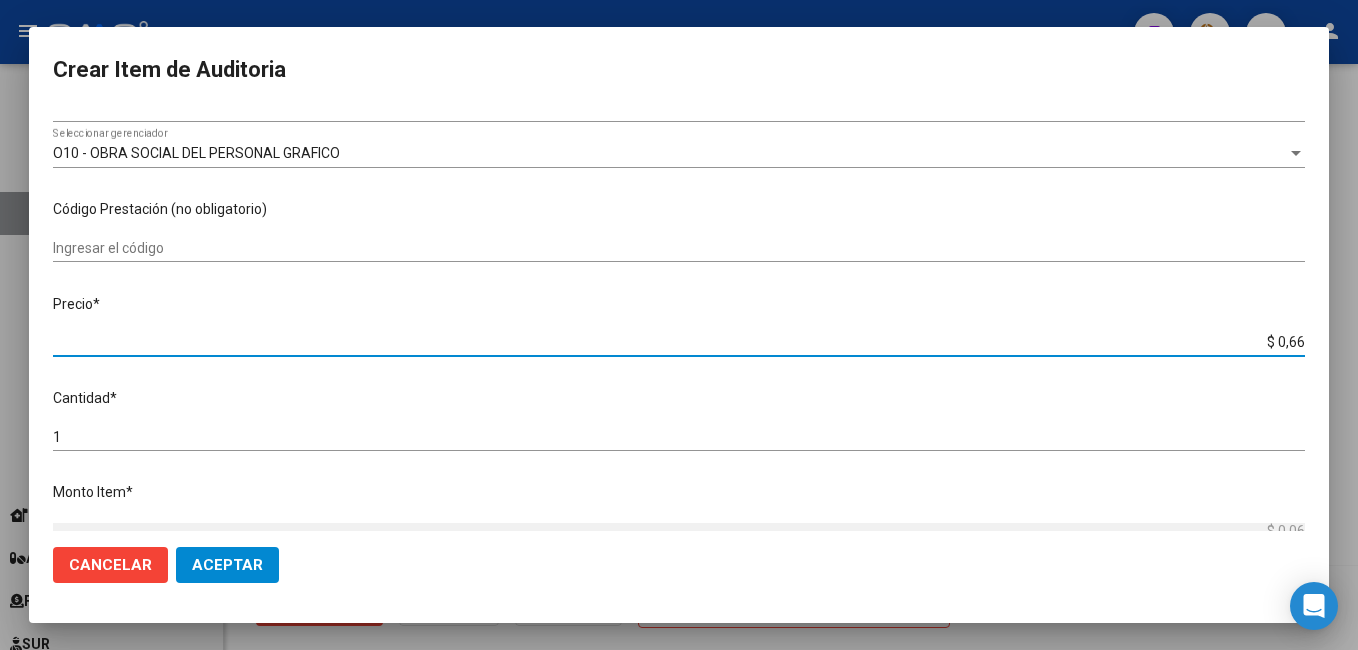 type on "$ 0,66" 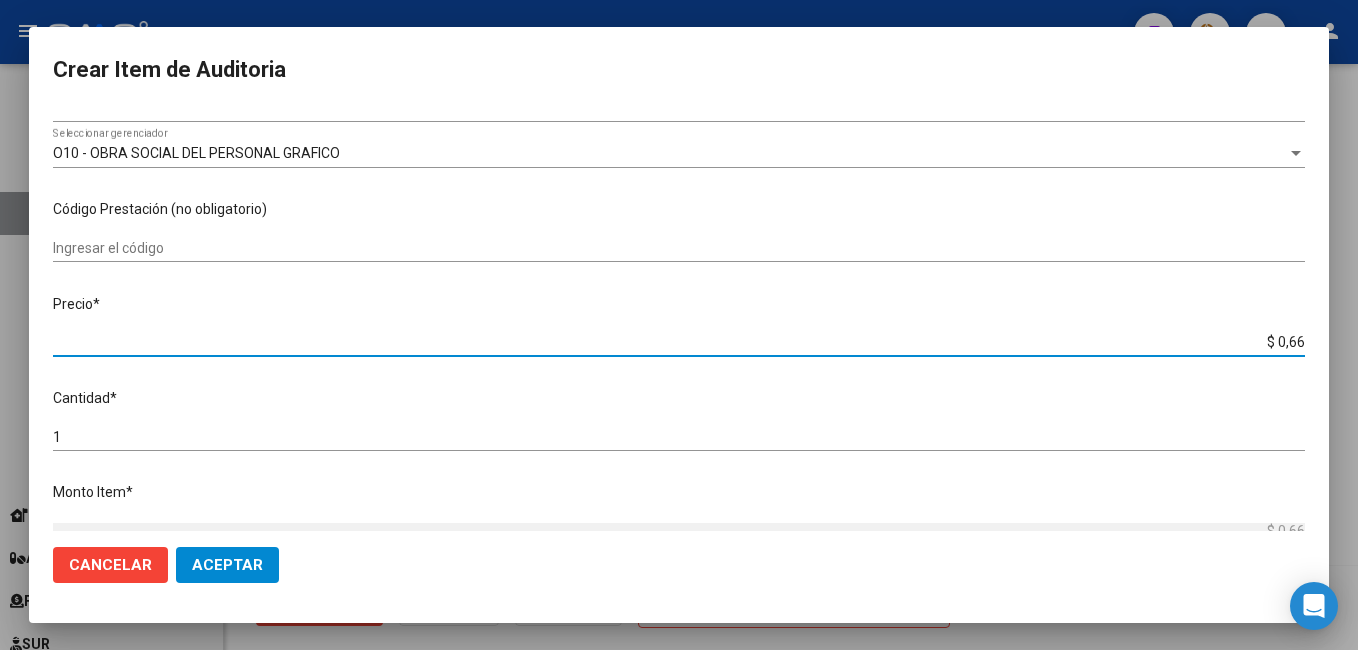 type on "$ 6,61" 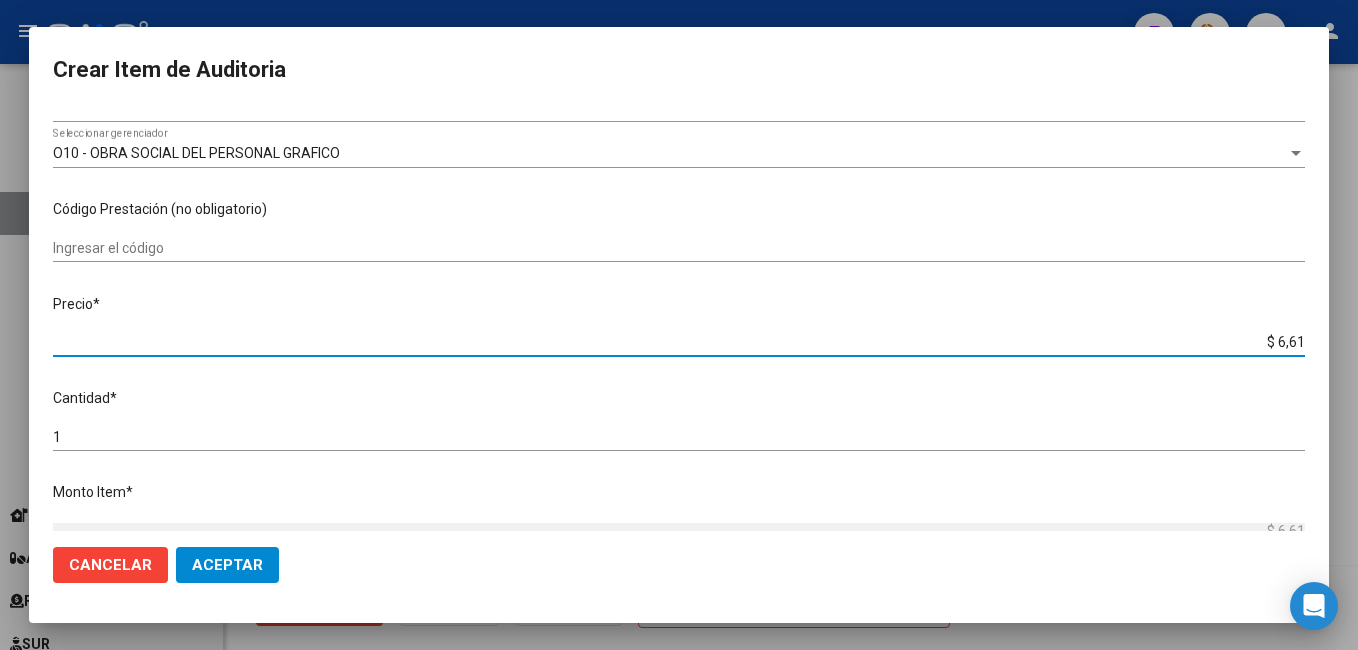 type on "$ 66,14" 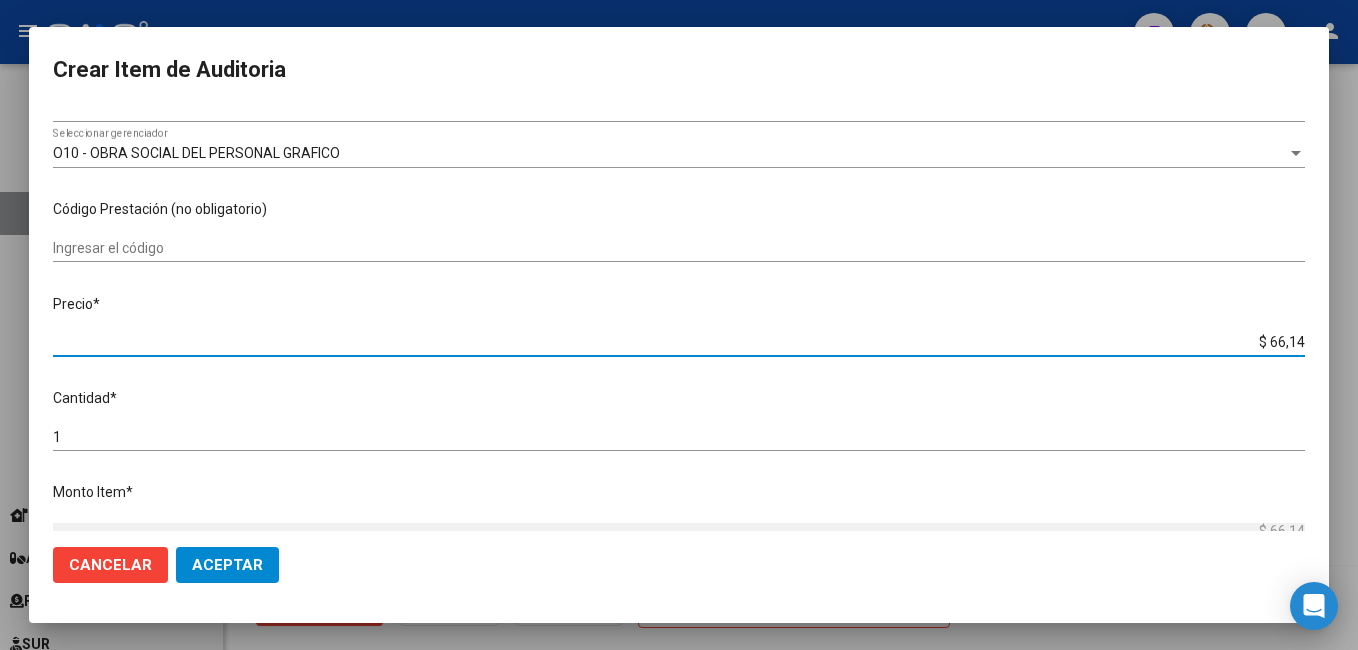 type on "$ 661,40" 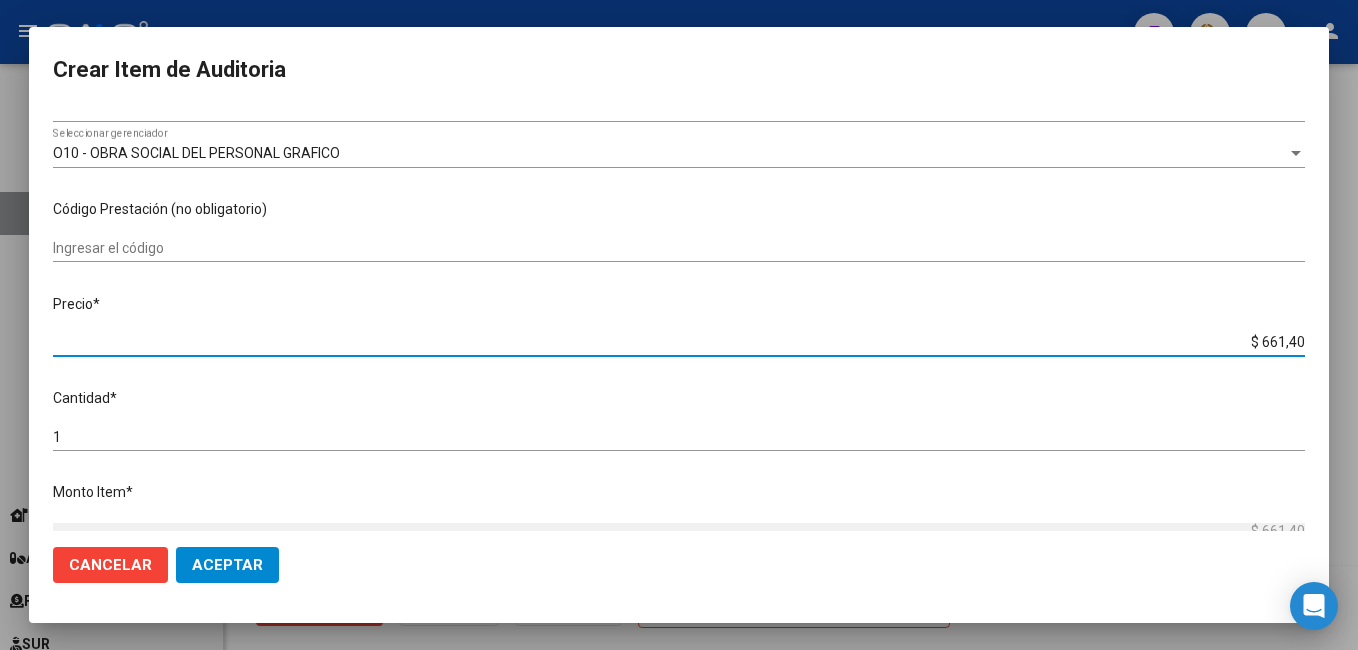 type on "$ 6.614,00" 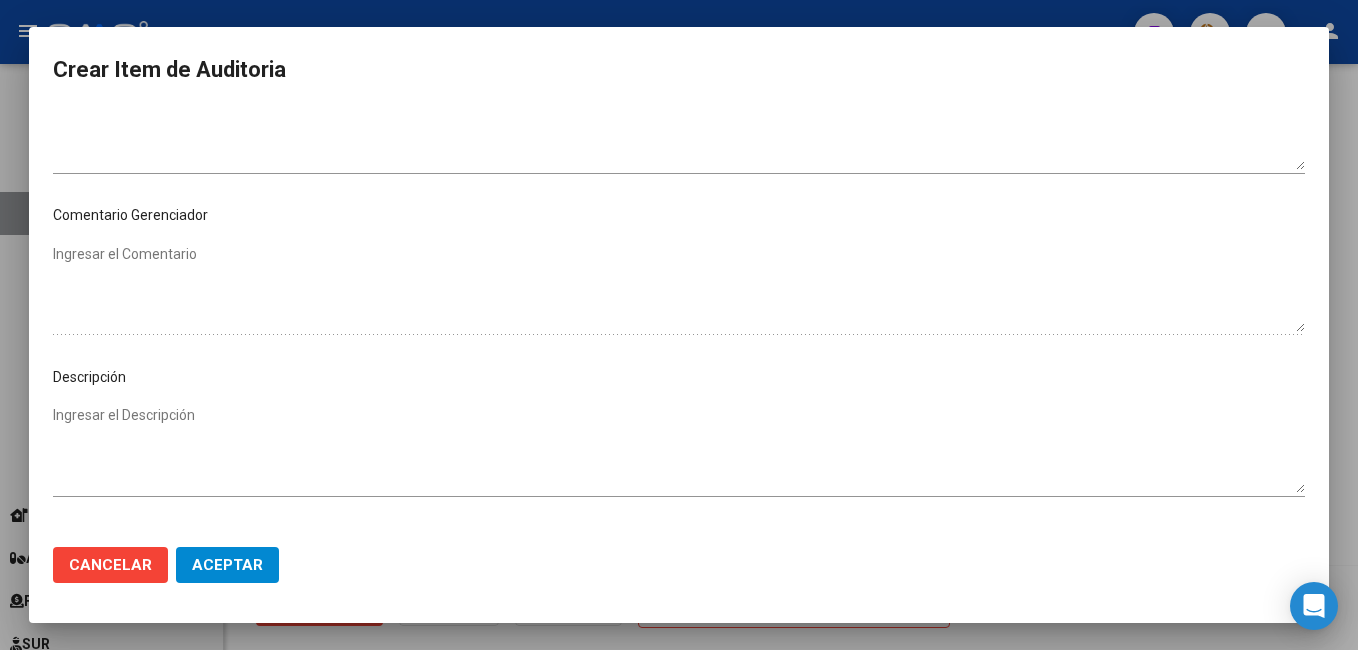 scroll, scrollTop: 1100, scrollLeft: 0, axis: vertical 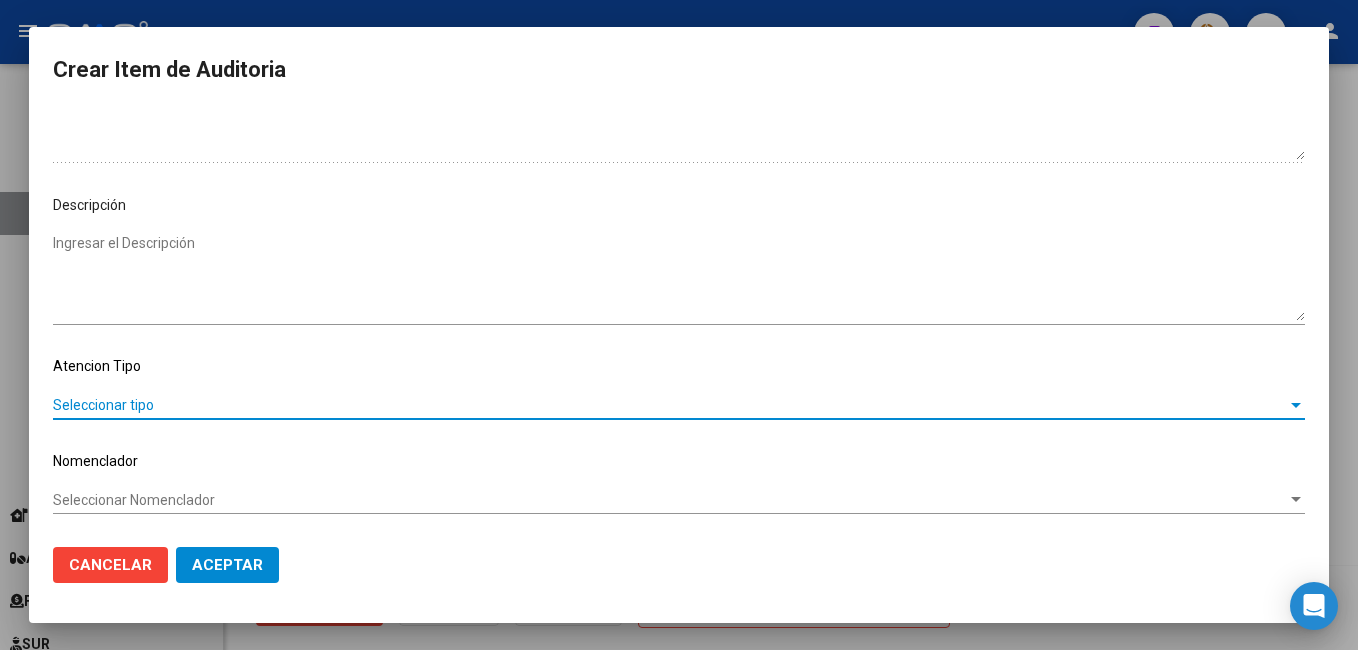 click on "Seleccionar tipo" at bounding box center [670, 405] 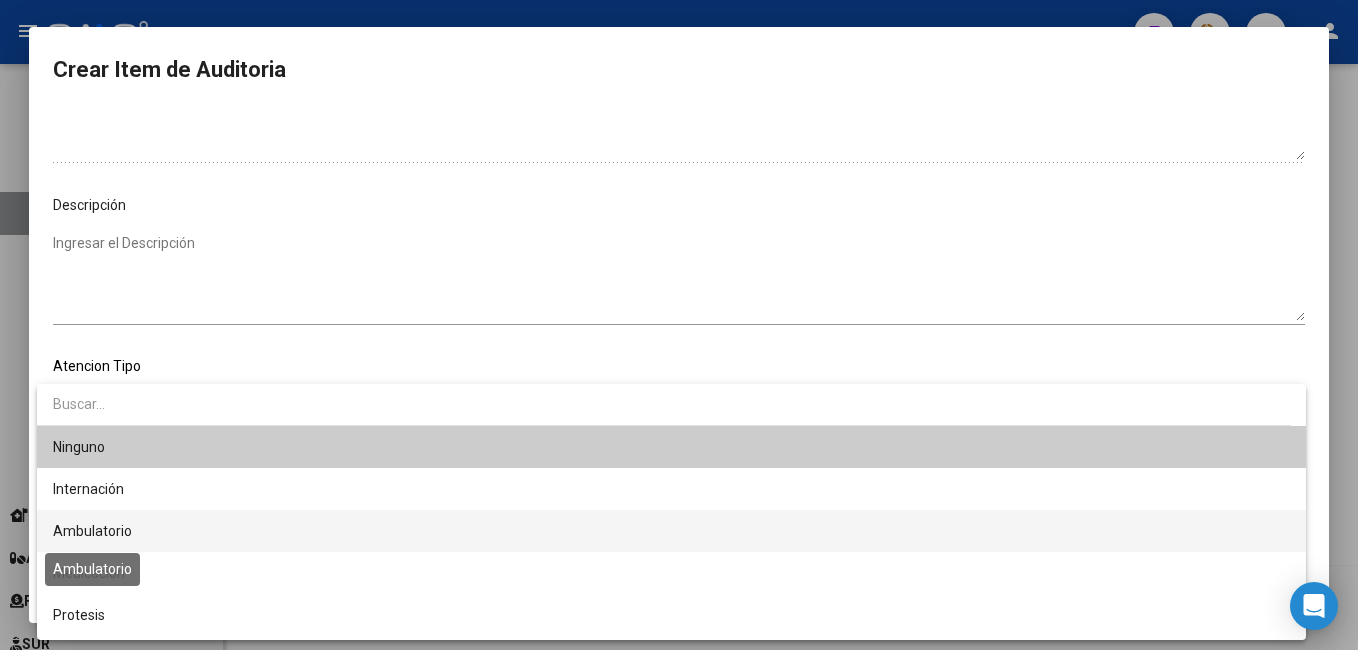 click on "Ambulatorio" at bounding box center [92, 531] 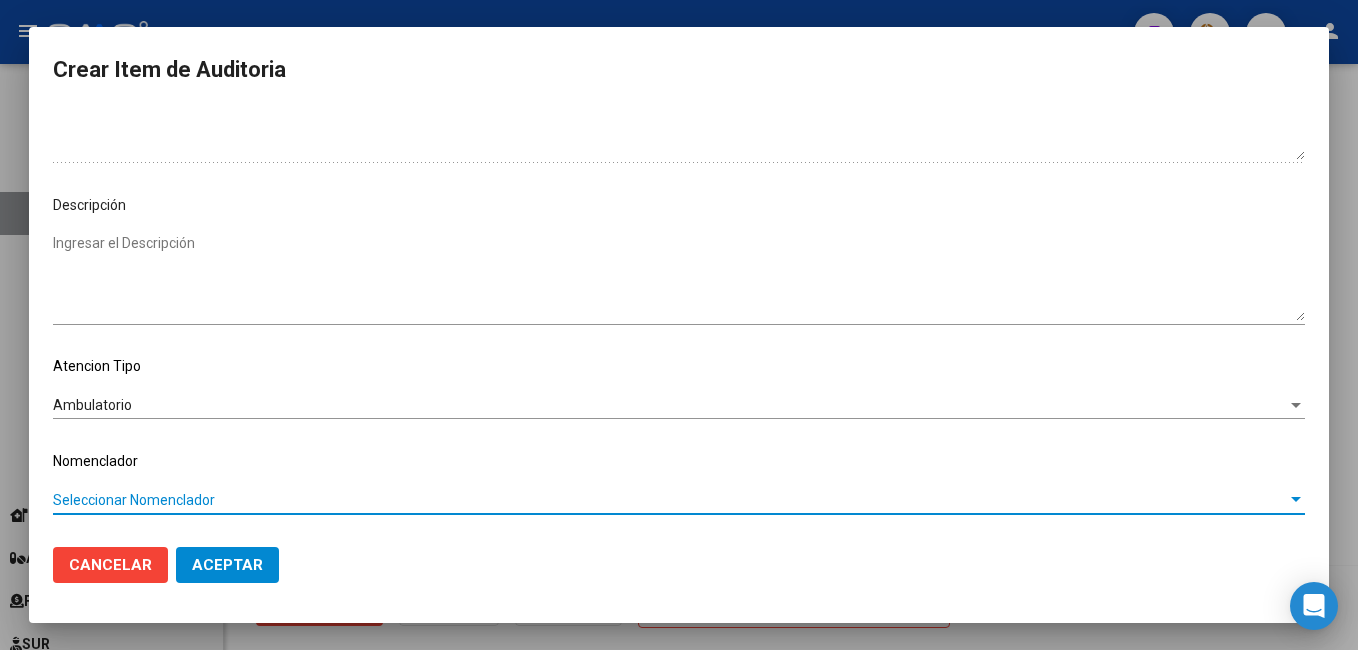 click on "Seleccionar Nomenclador" at bounding box center (670, 500) 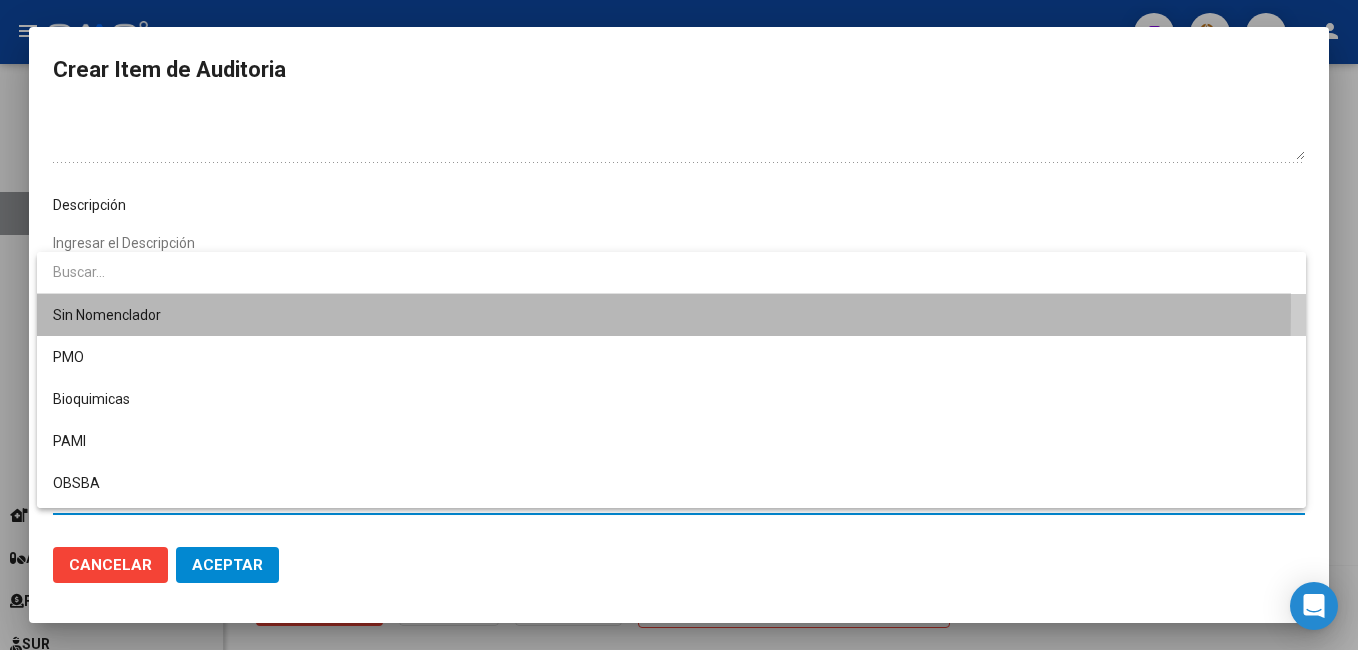 click on "Sin Nomenclador" at bounding box center [671, 315] 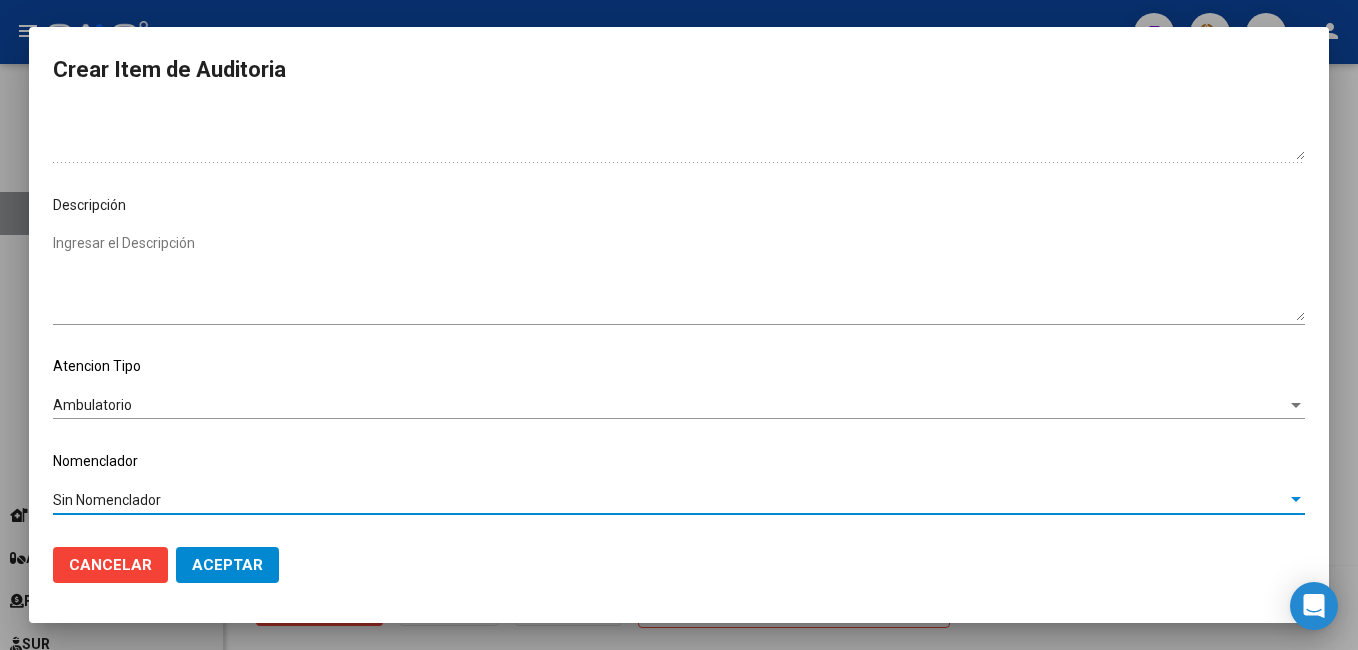 click on "Aceptar" 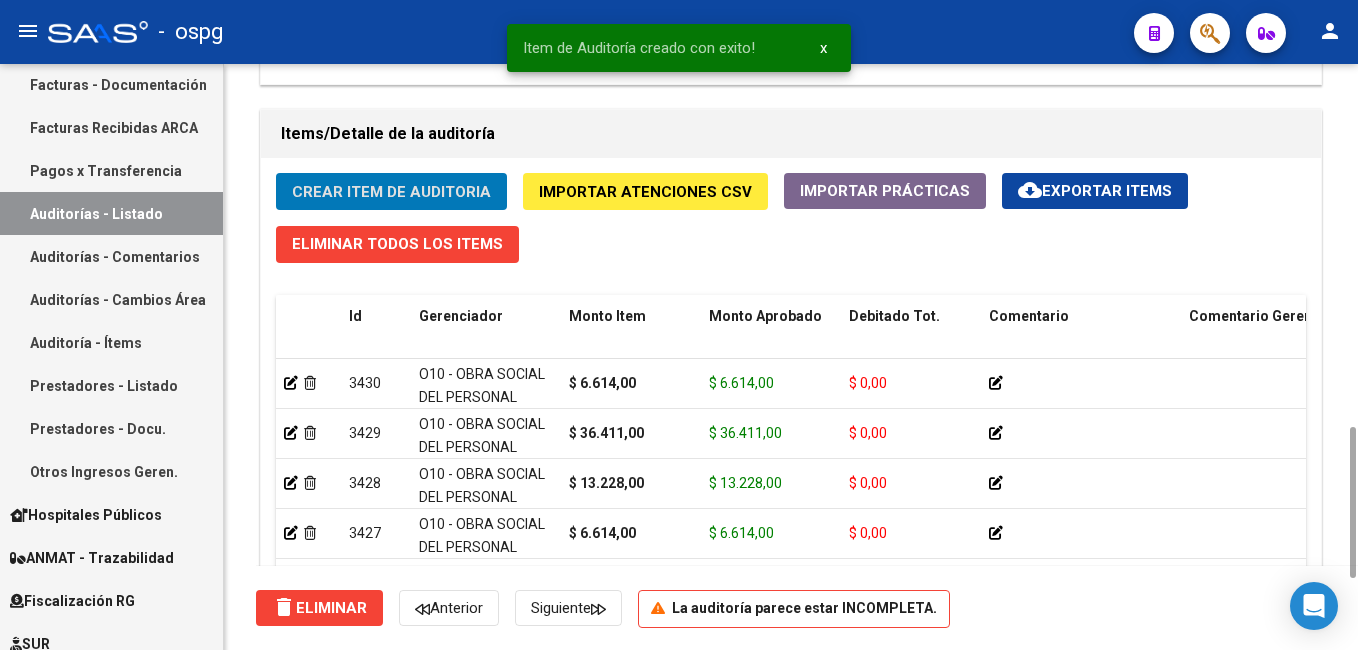 click on "Crear Item de Auditoria" 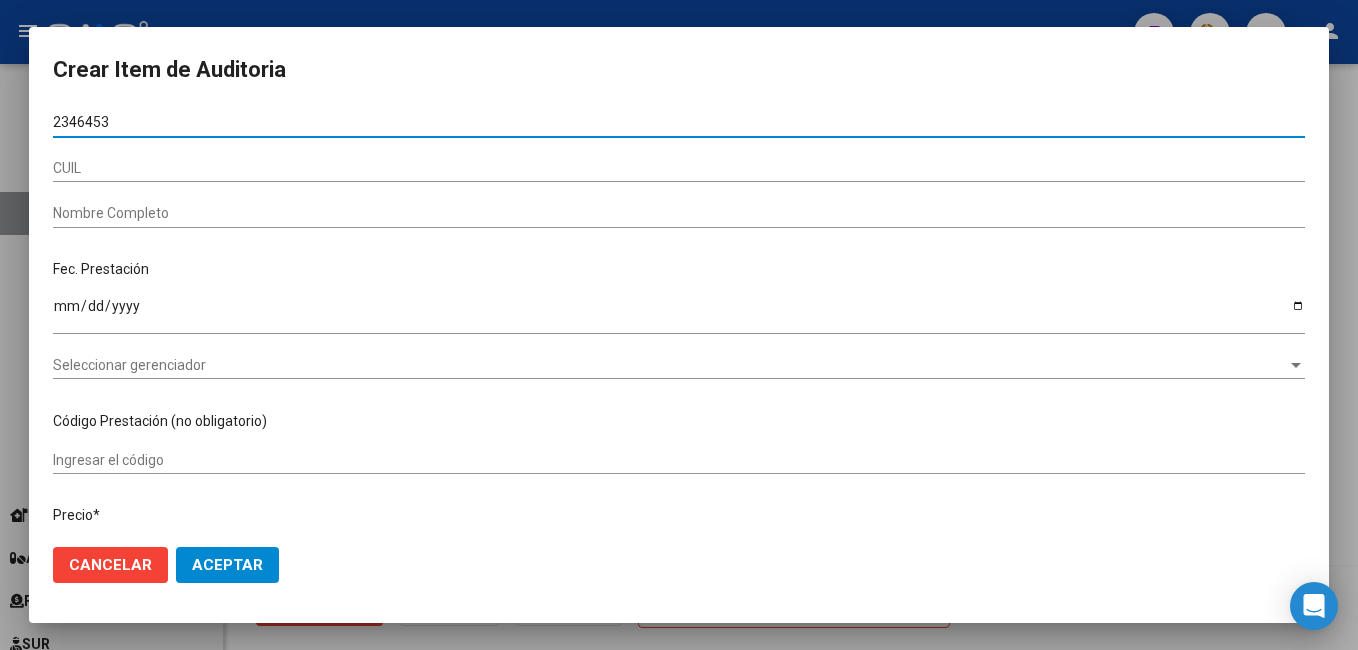 type on "[DOCUMENT]" 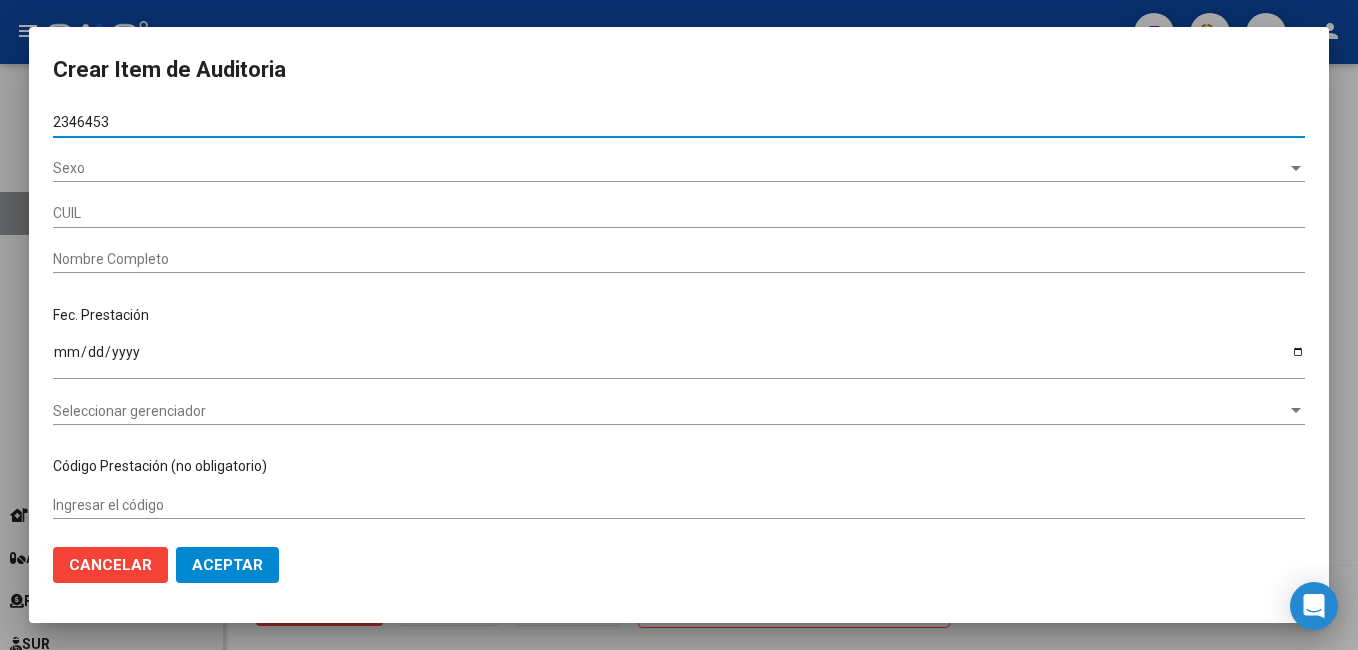 type on "[DOCUMENT]" 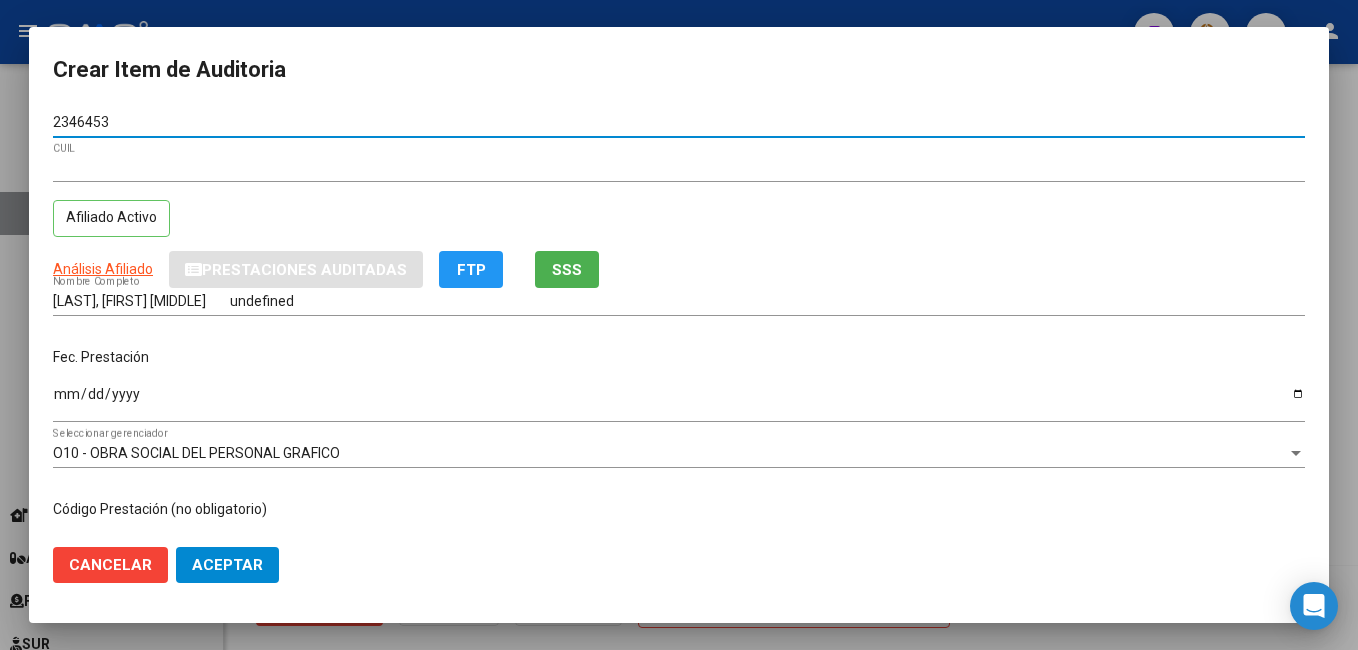 type on "[DOCUMENT]" 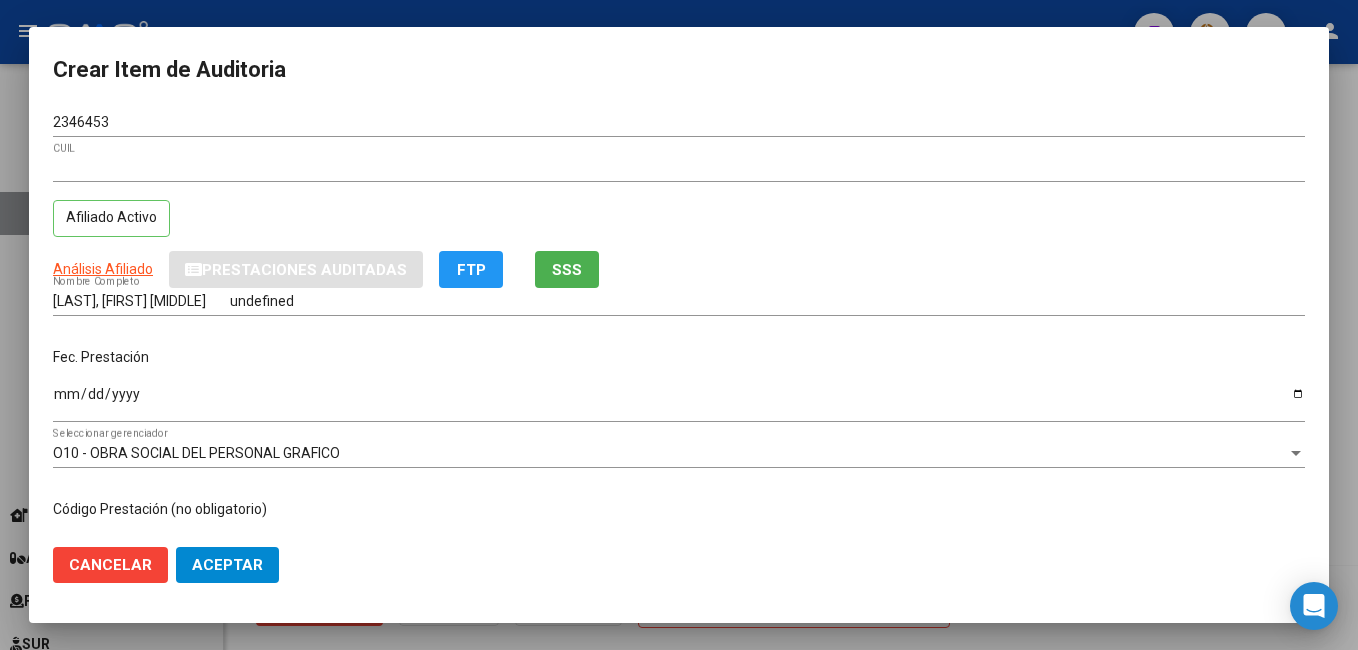 drag, startPoint x: 72, startPoint y: 368, endPoint x: 67, endPoint y: 379, distance: 12.083046 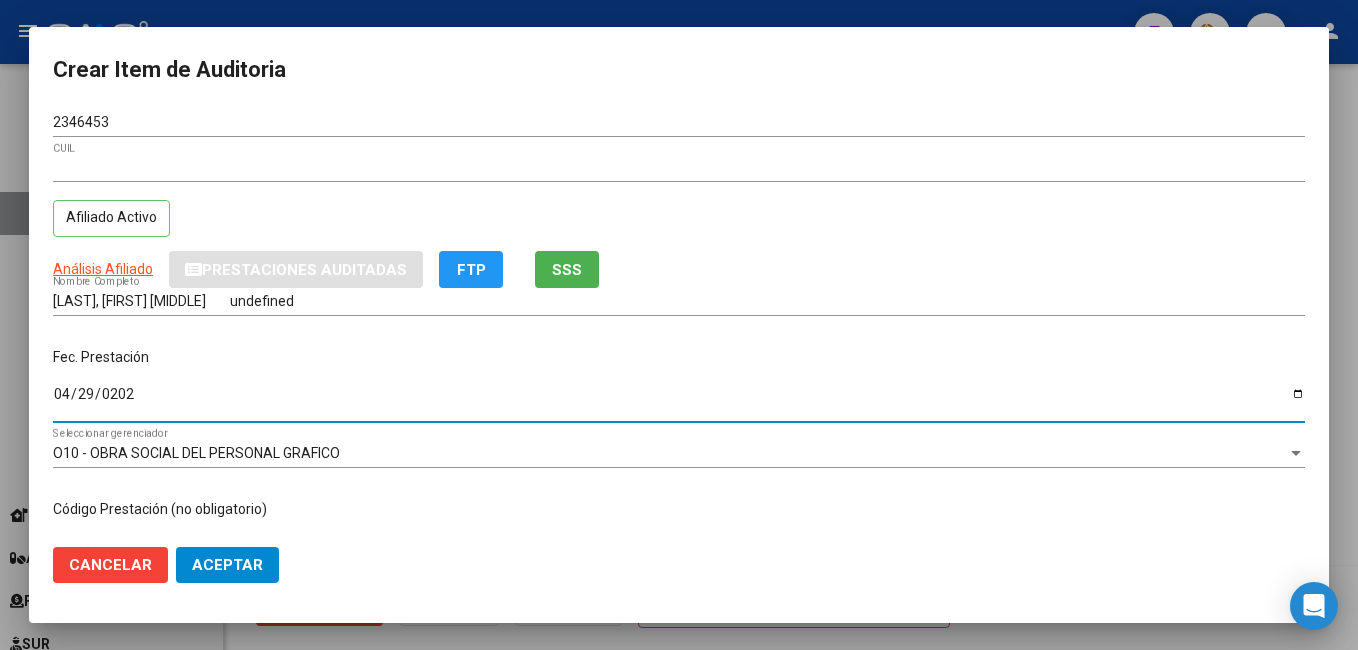 type on "[DATE]" 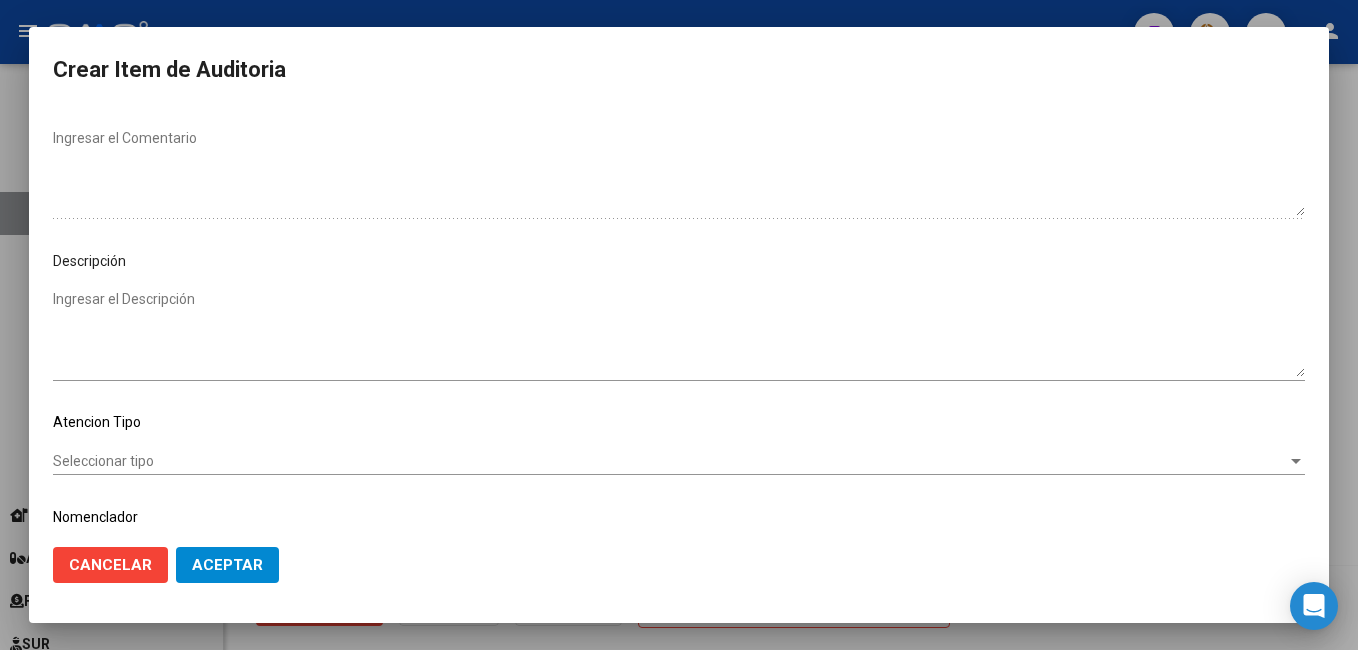 scroll, scrollTop: 1100, scrollLeft: 0, axis: vertical 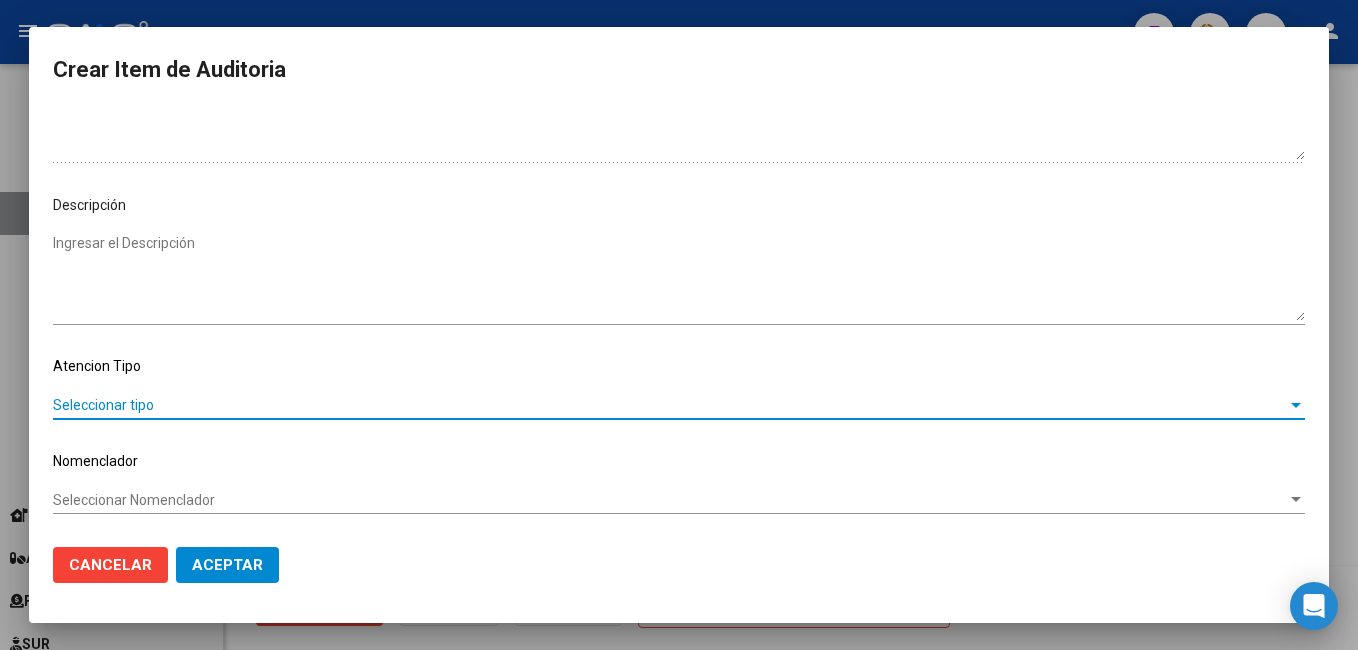 click on "Seleccionar tipo" at bounding box center (670, 405) 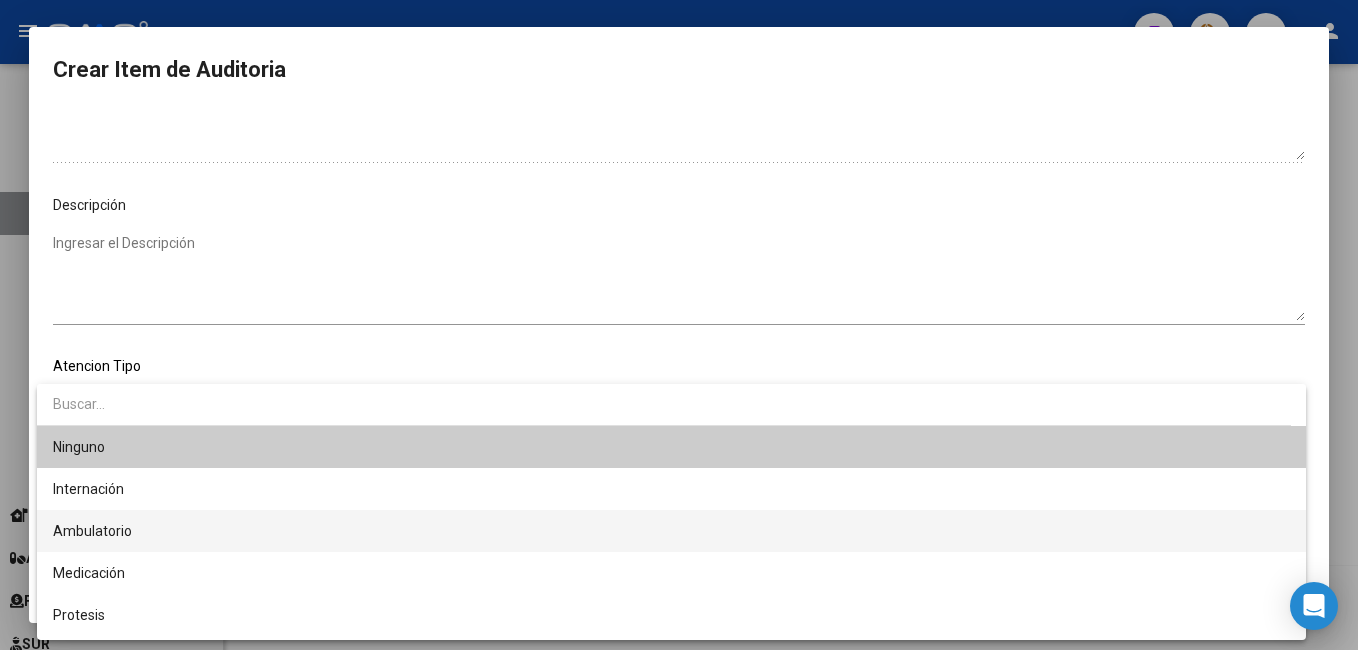 drag, startPoint x: 93, startPoint y: 407, endPoint x: 86, endPoint y: 523, distance: 116.21101 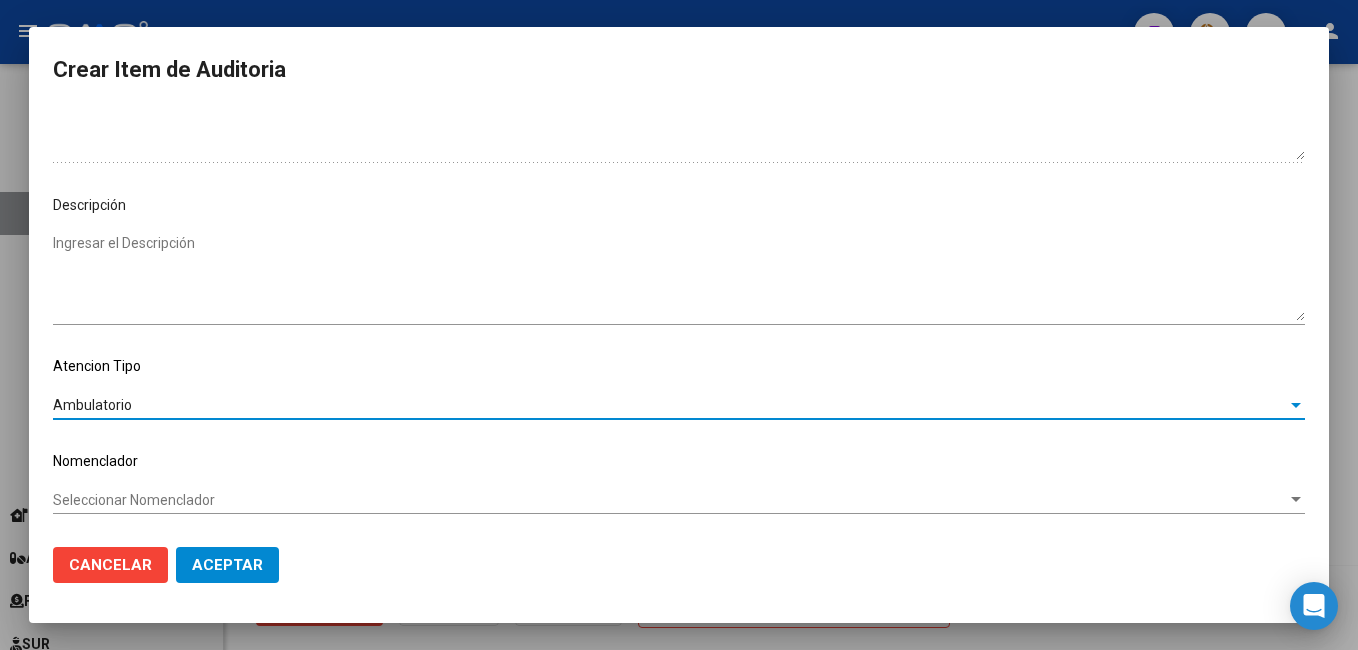 click on "Seleccionar Nomenclador" at bounding box center (670, 500) 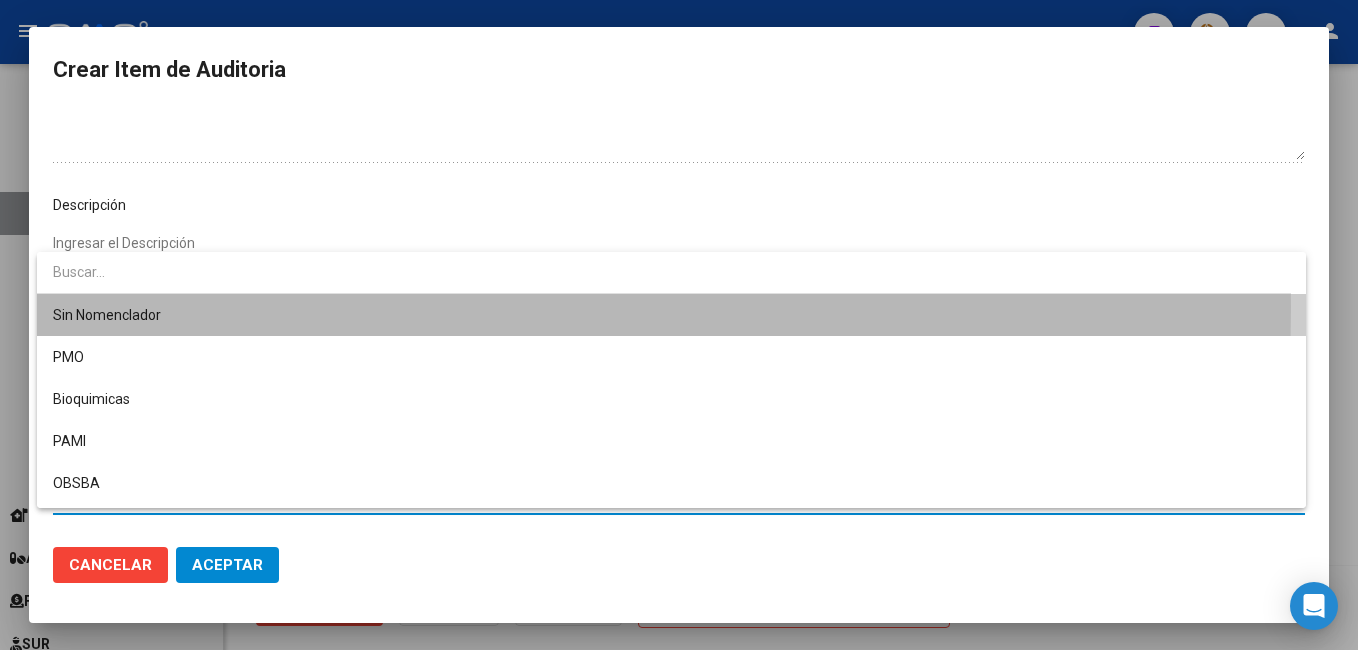 drag, startPoint x: 104, startPoint y: 306, endPoint x: 201, endPoint y: 490, distance: 208.00241 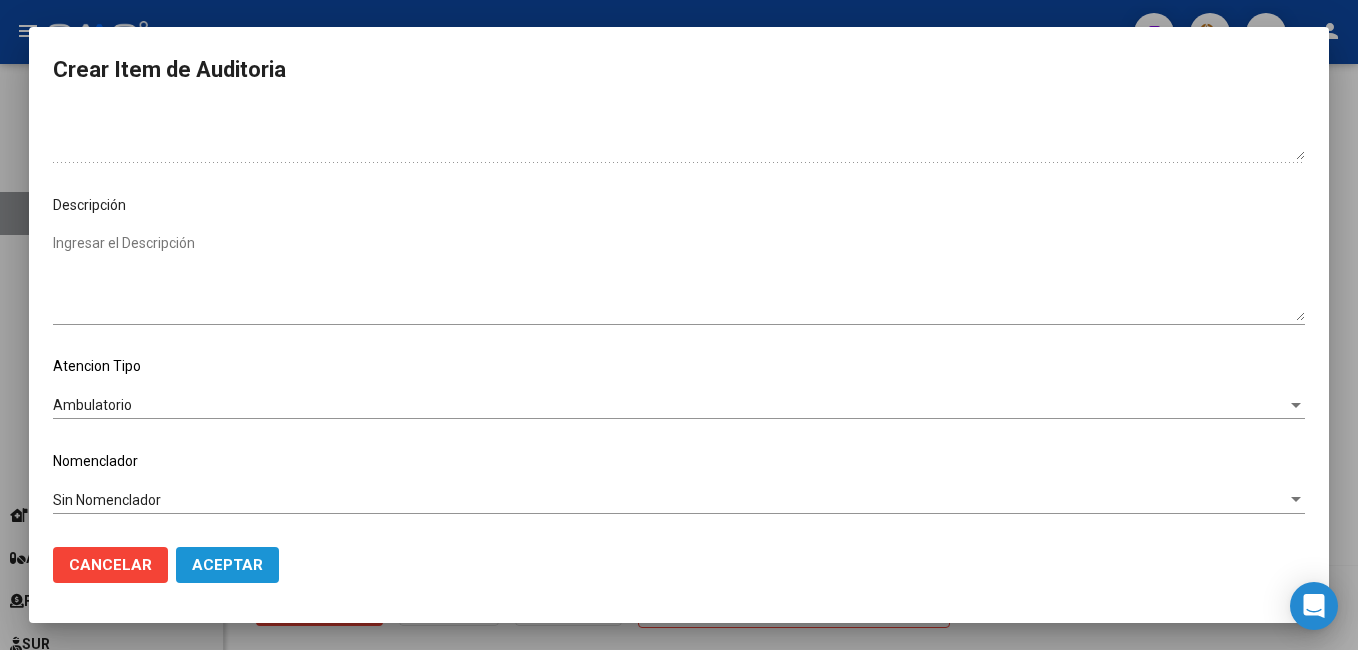click on "Aceptar" 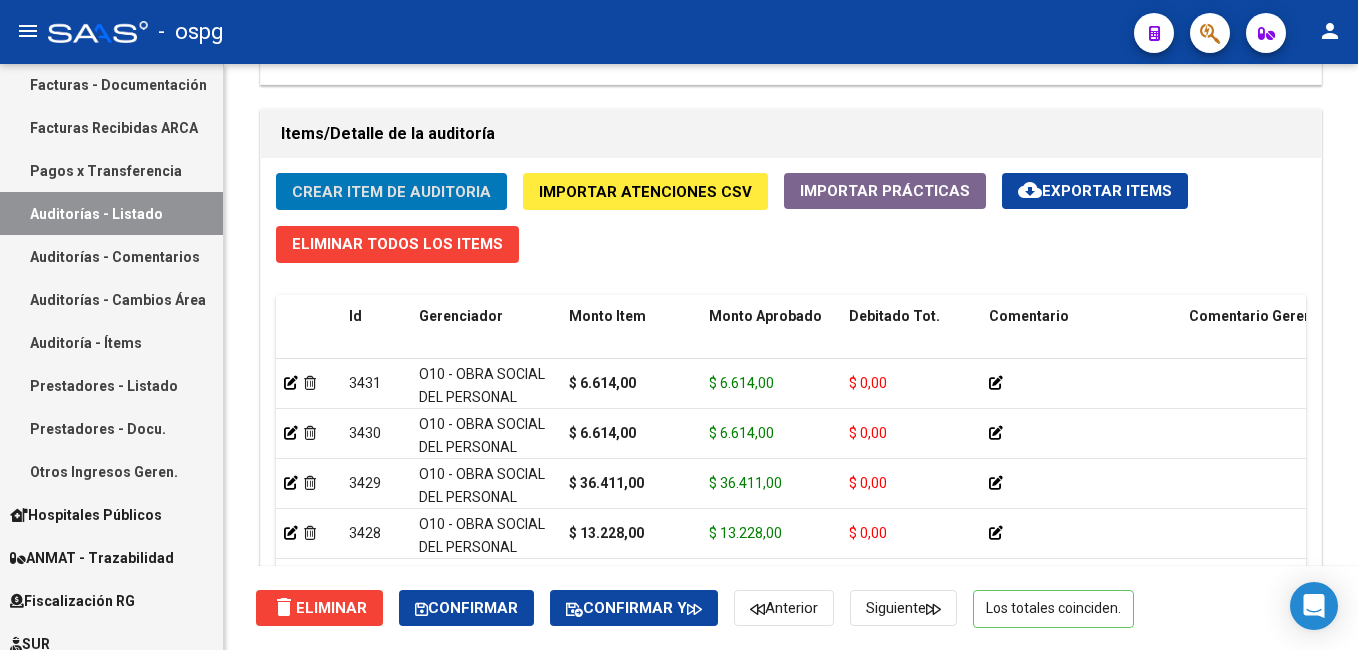 scroll, scrollTop: 1674, scrollLeft: 0, axis: vertical 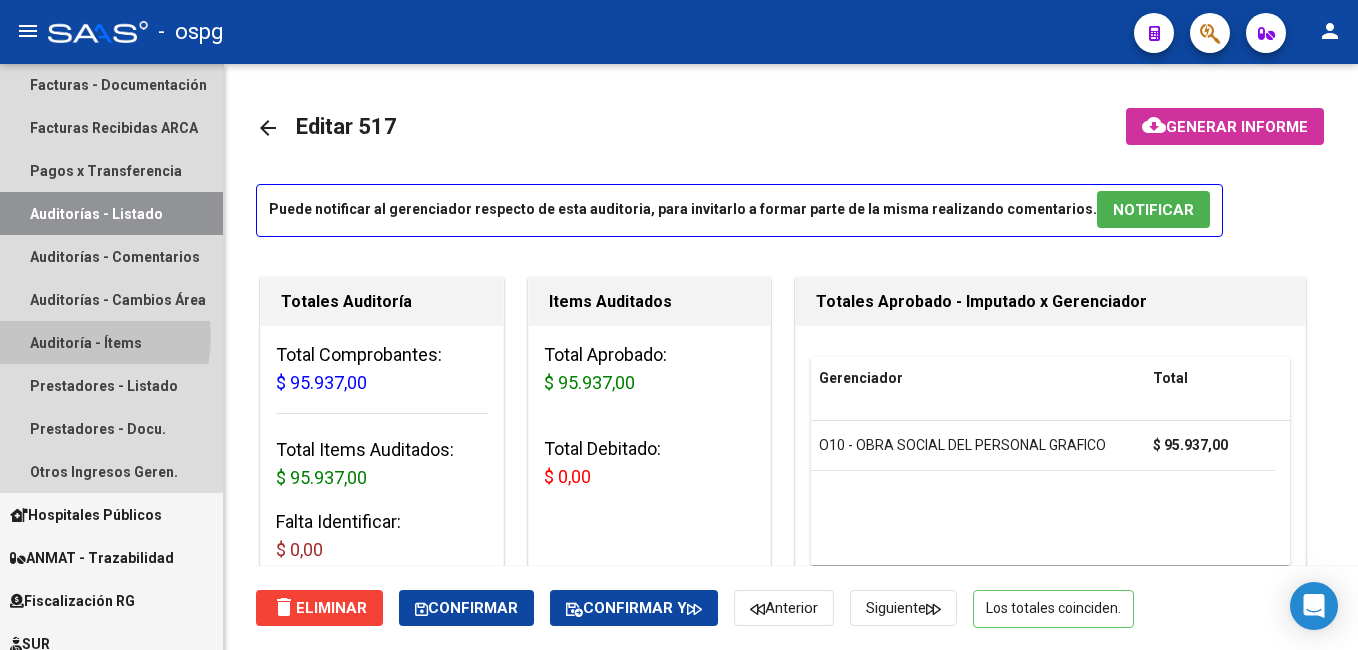click on "Auditoría - Ítems" at bounding box center (111, 342) 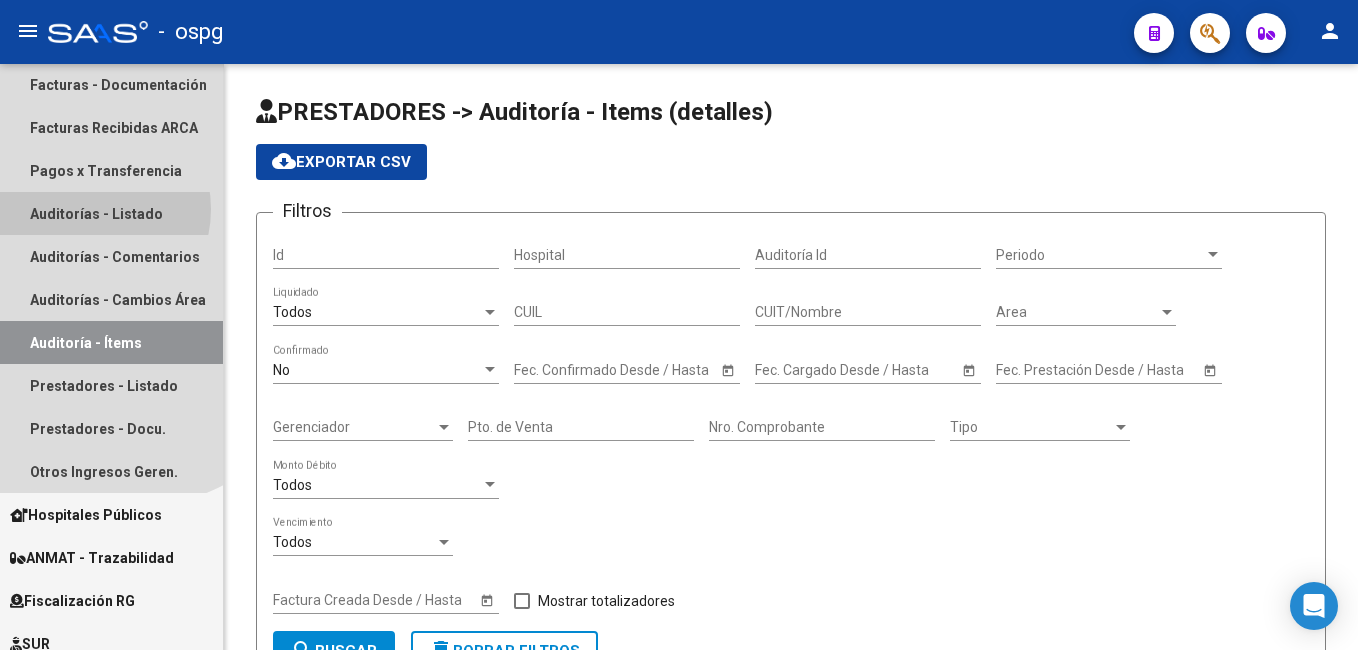 click on "Auditorías - Listado" at bounding box center [111, 213] 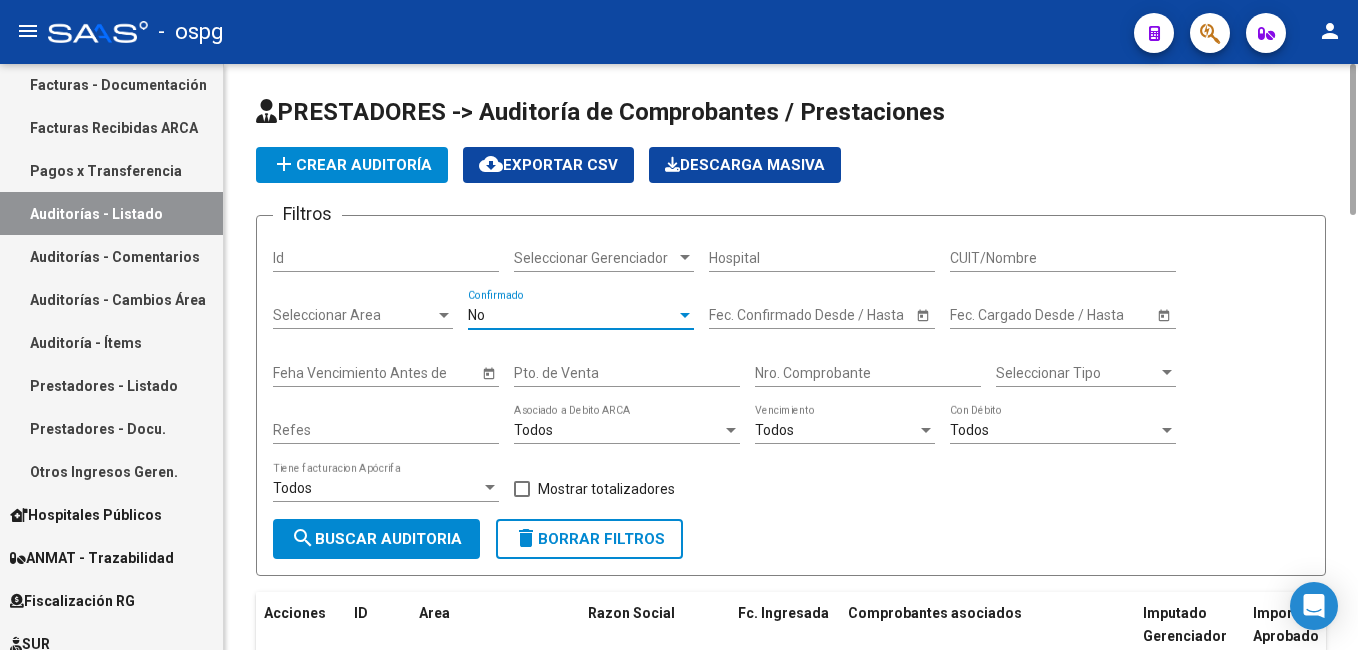 click on "No" at bounding box center (572, 315) 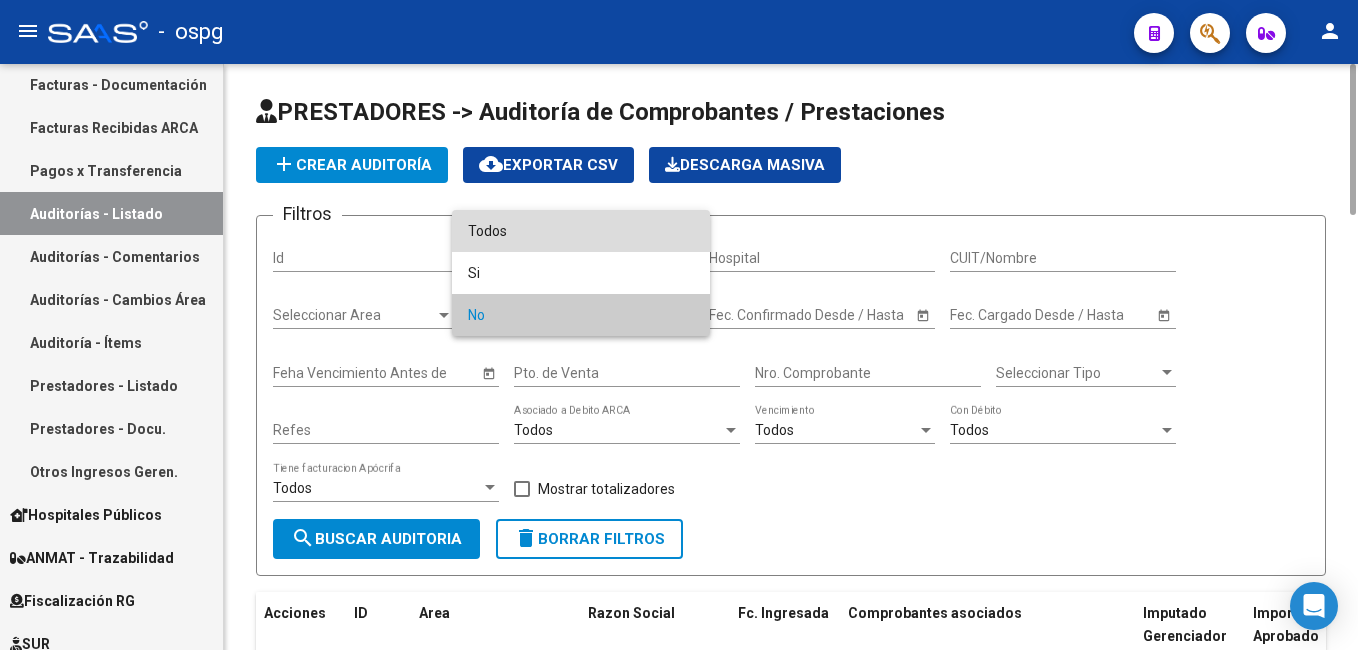 drag, startPoint x: 513, startPoint y: 232, endPoint x: 520, endPoint y: 254, distance: 23.086792 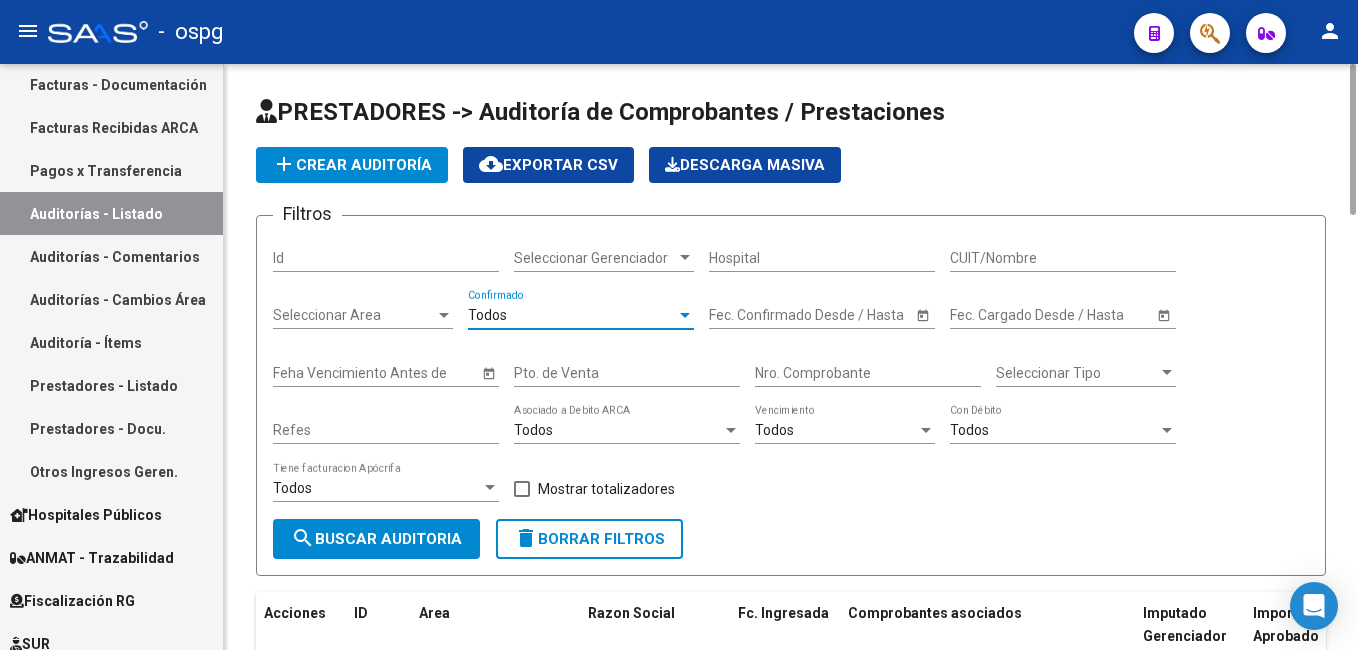 click on "Pto. de Venta" at bounding box center (627, 373) 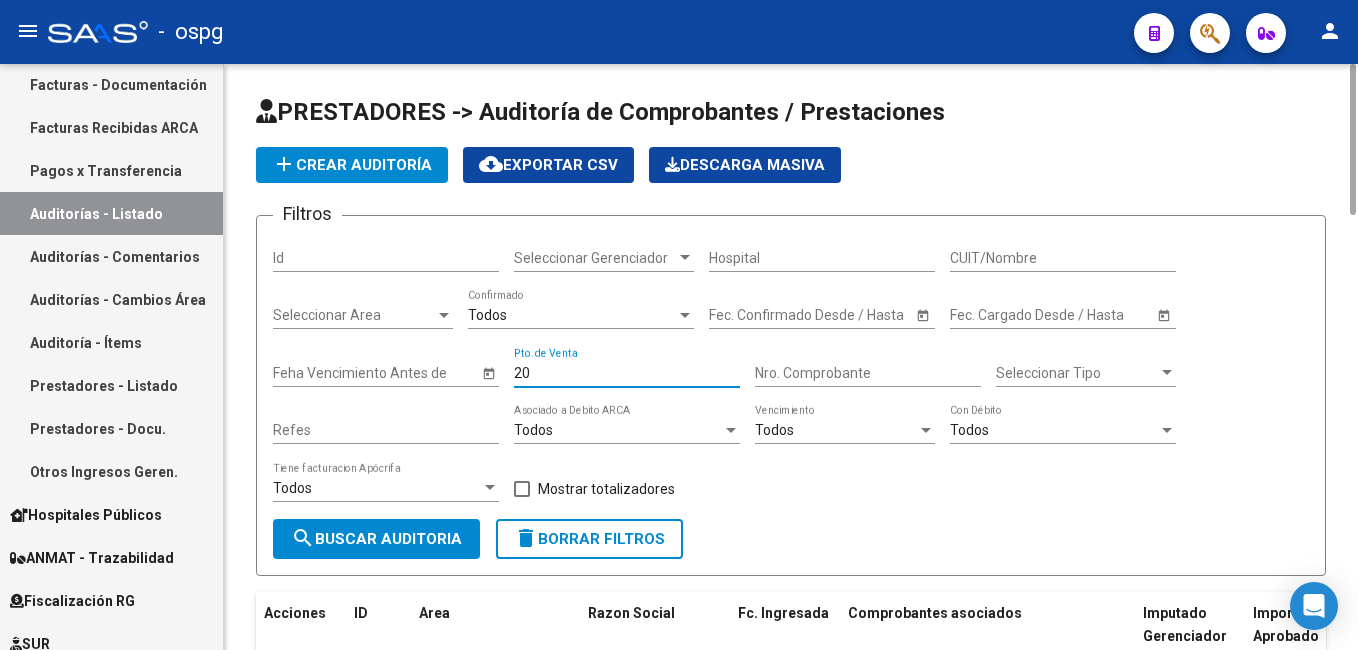 type on "20" 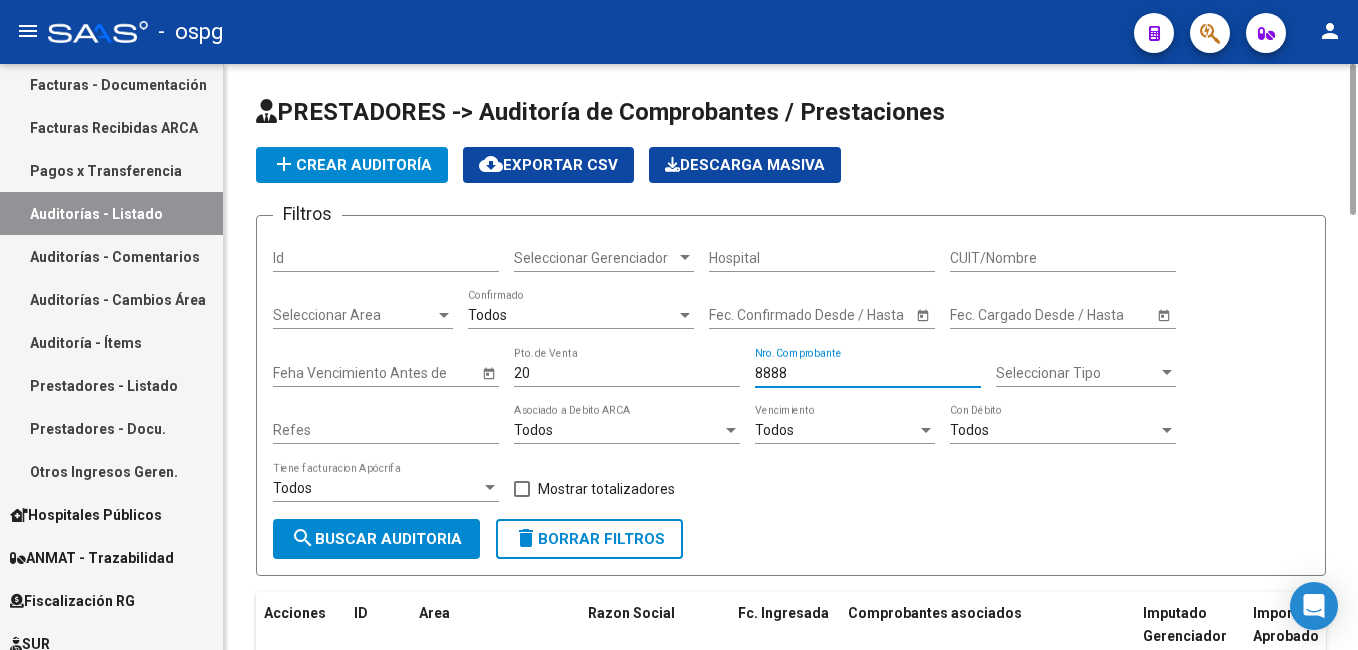 type on "8888" 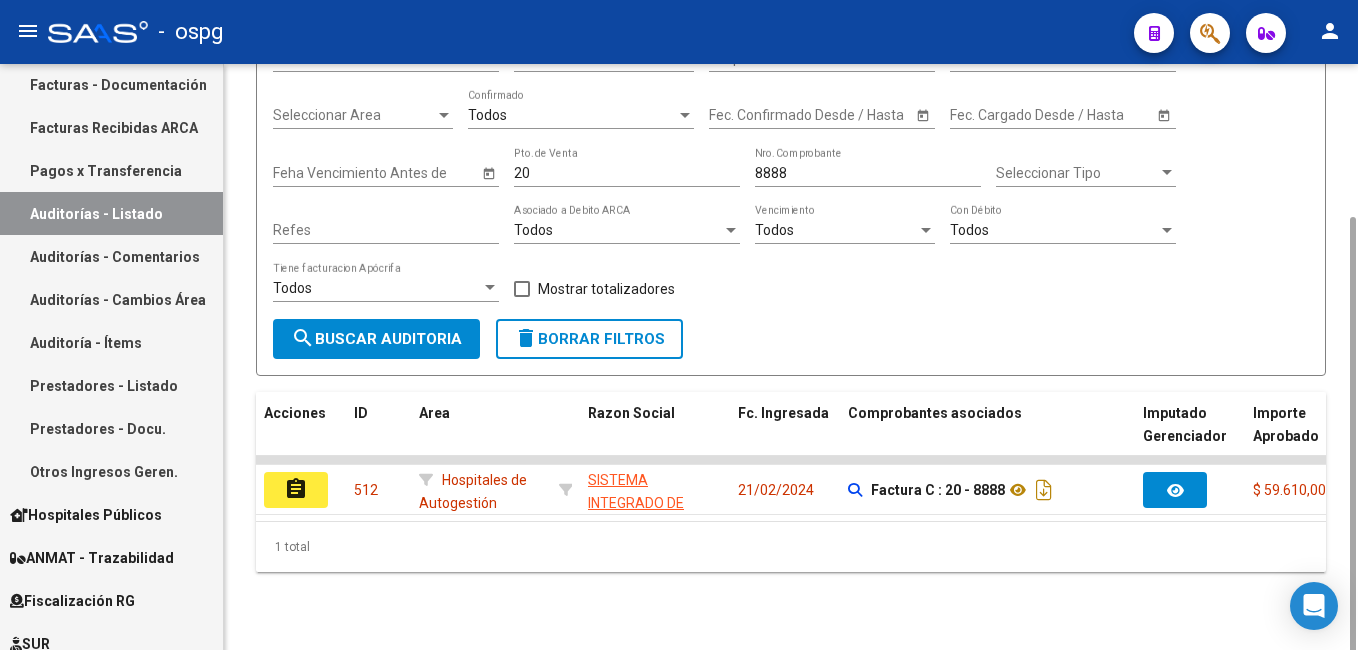 scroll, scrollTop: 202, scrollLeft: 0, axis: vertical 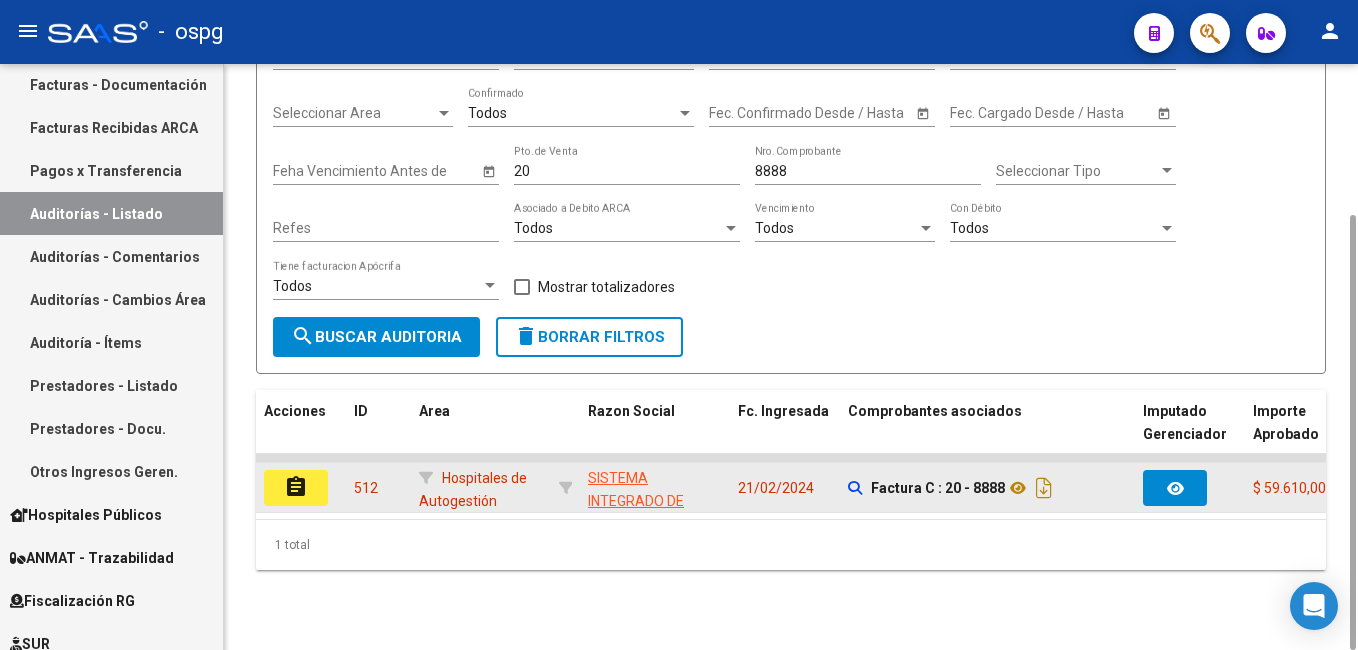 click on "assignment" 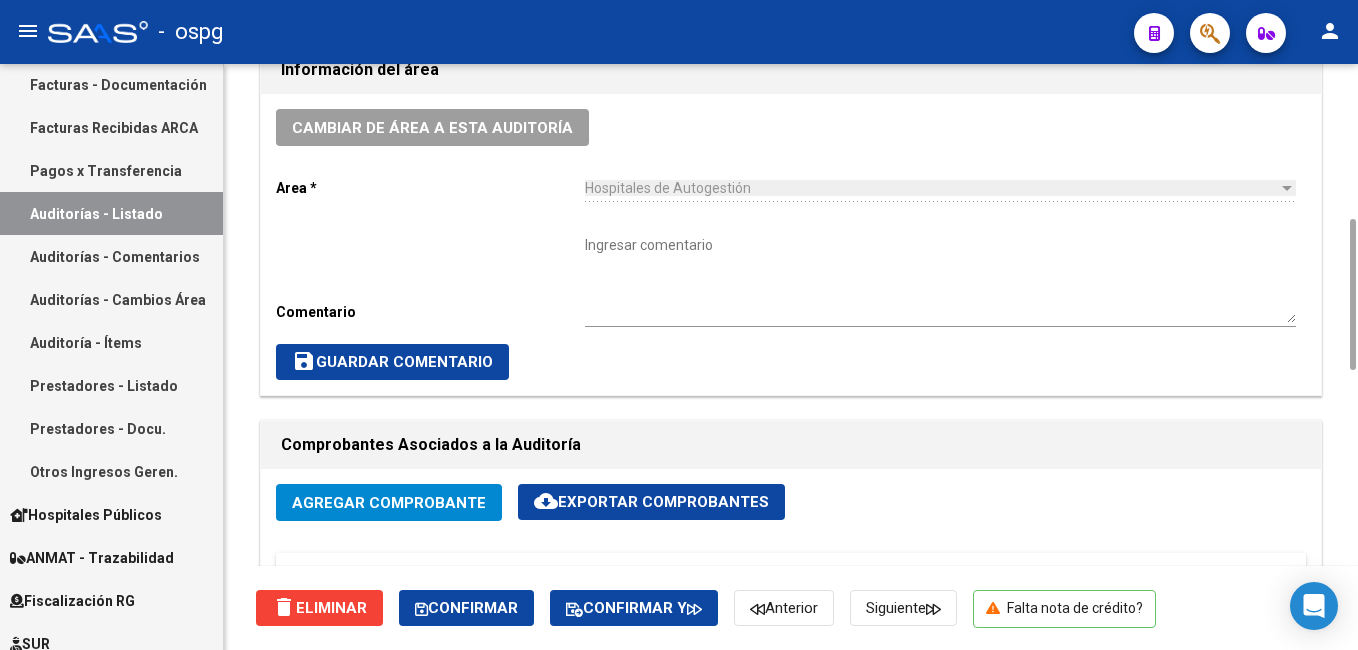 scroll, scrollTop: 1200, scrollLeft: 0, axis: vertical 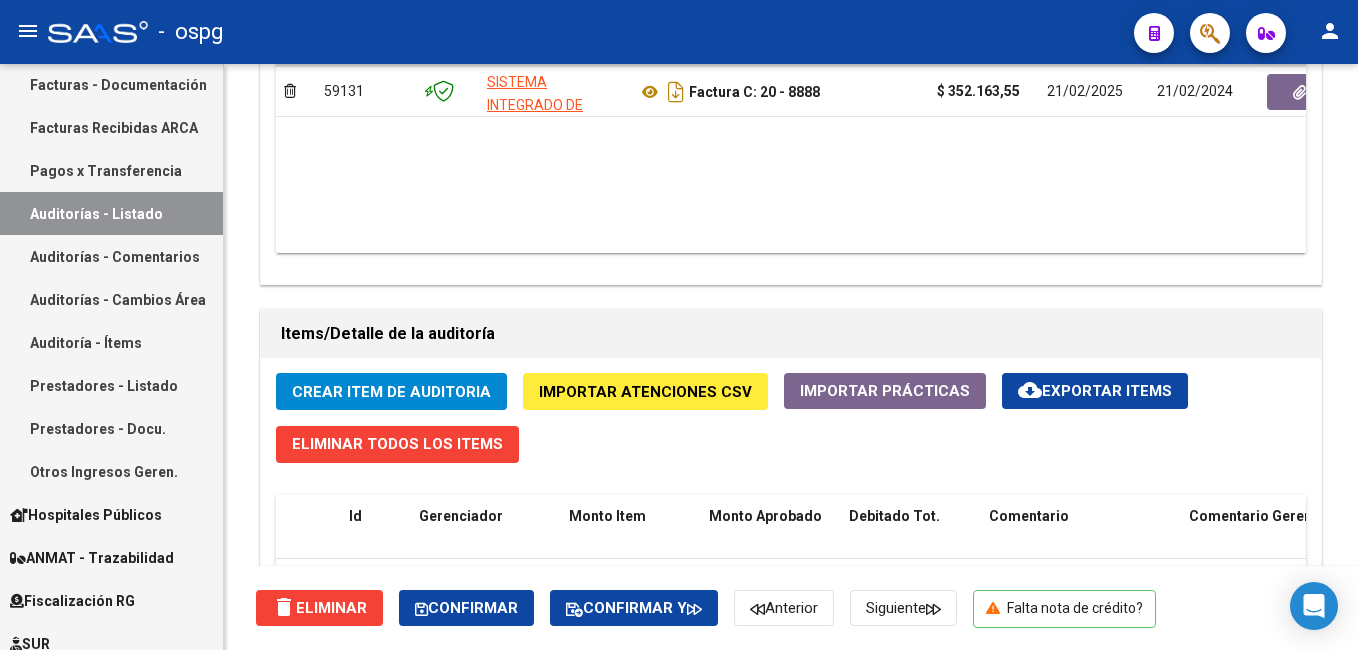 drag, startPoint x: 83, startPoint y: 217, endPoint x: 103, endPoint y: 221, distance: 20.396078 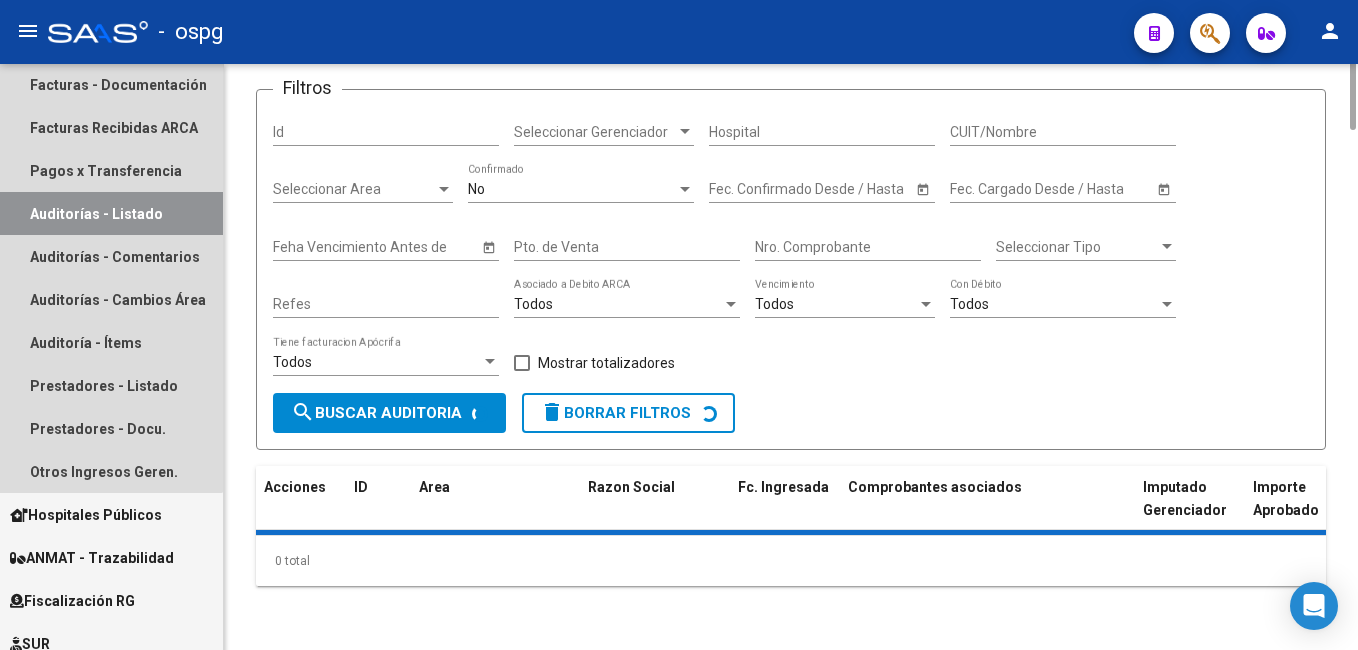 scroll, scrollTop: 0, scrollLeft: 0, axis: both 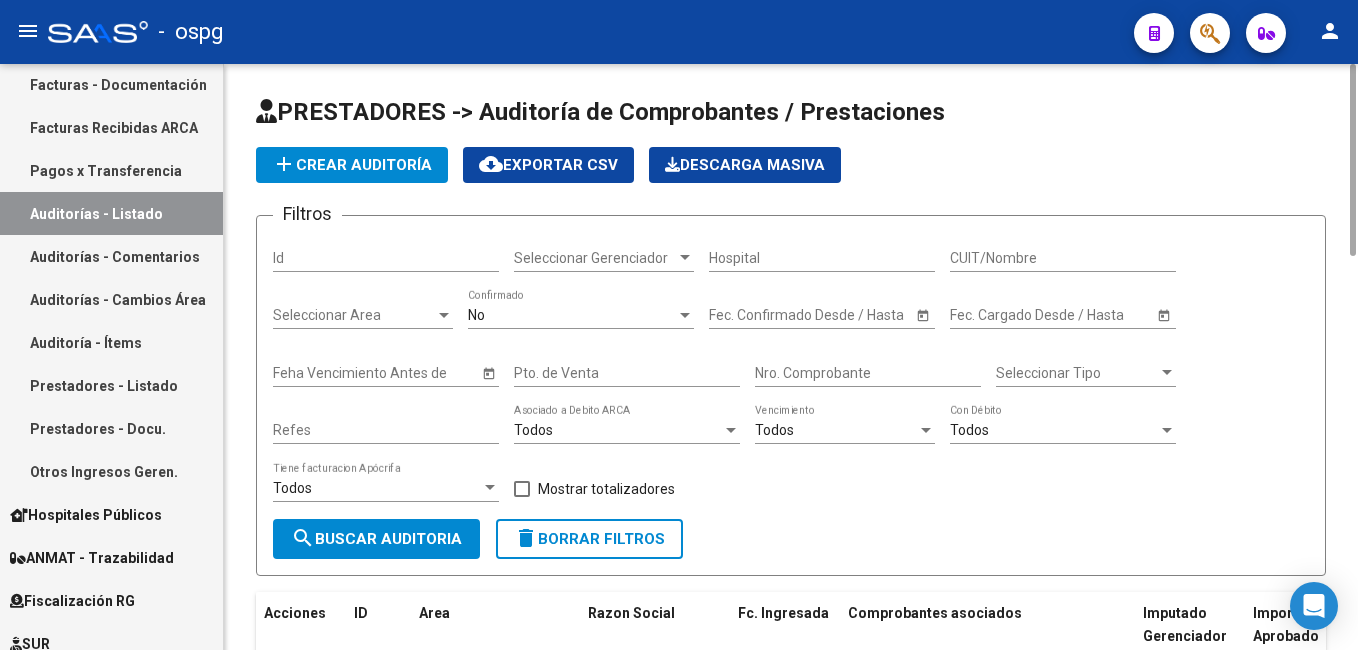 click on "No  Confirmado" 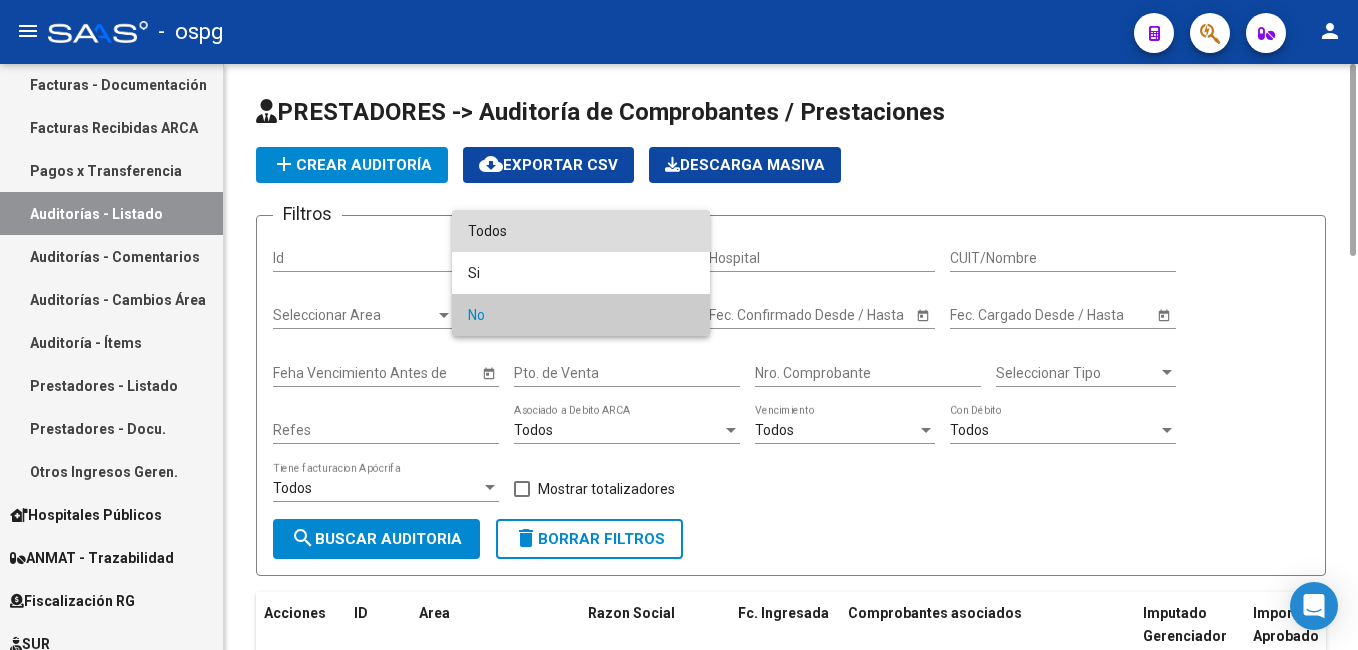drag, startPoint x: 532, startPoint y: 234, endPoint x: 569, endPoint y: 259, distance: 44.65423 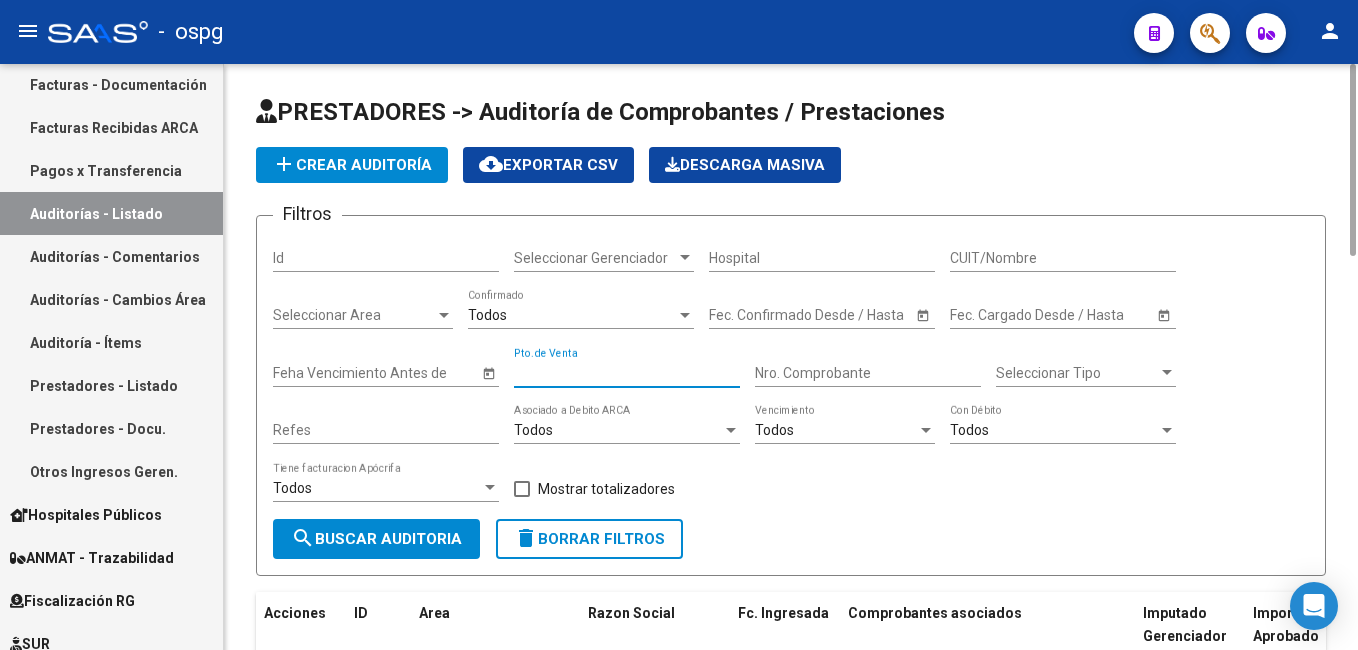 click on "Pto. de Venta" at bounding box center (627, 373) 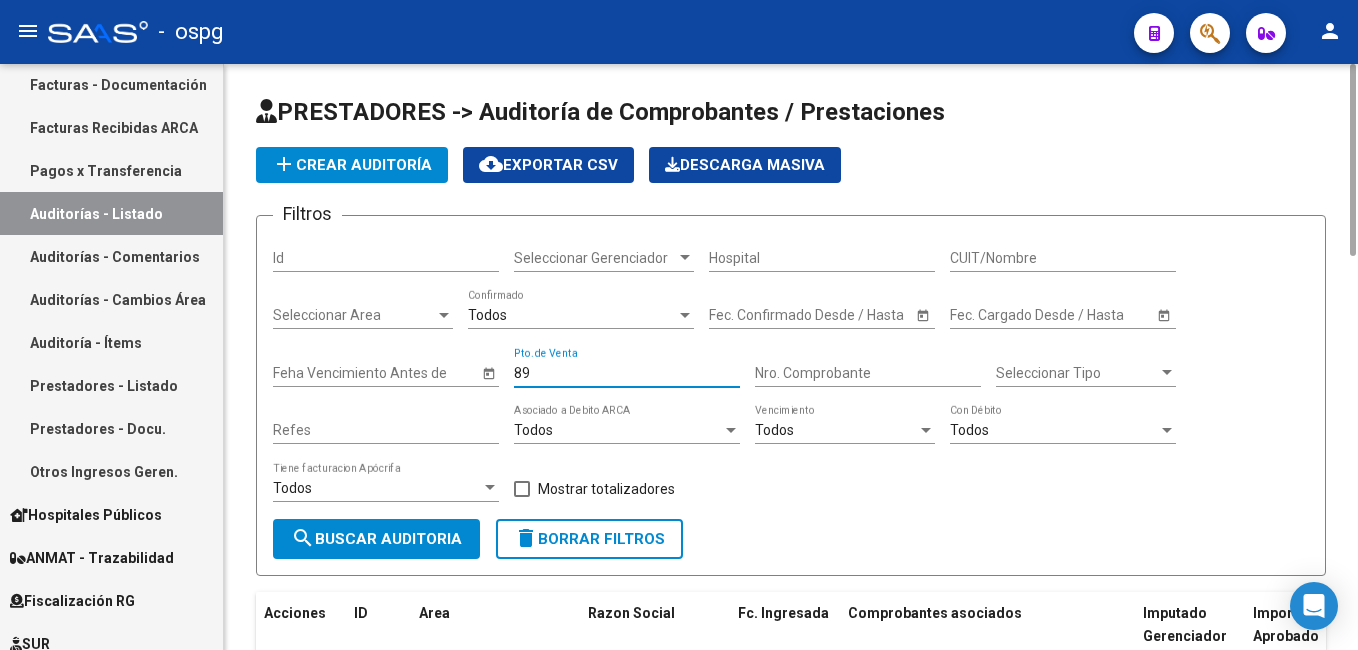 type on "8" 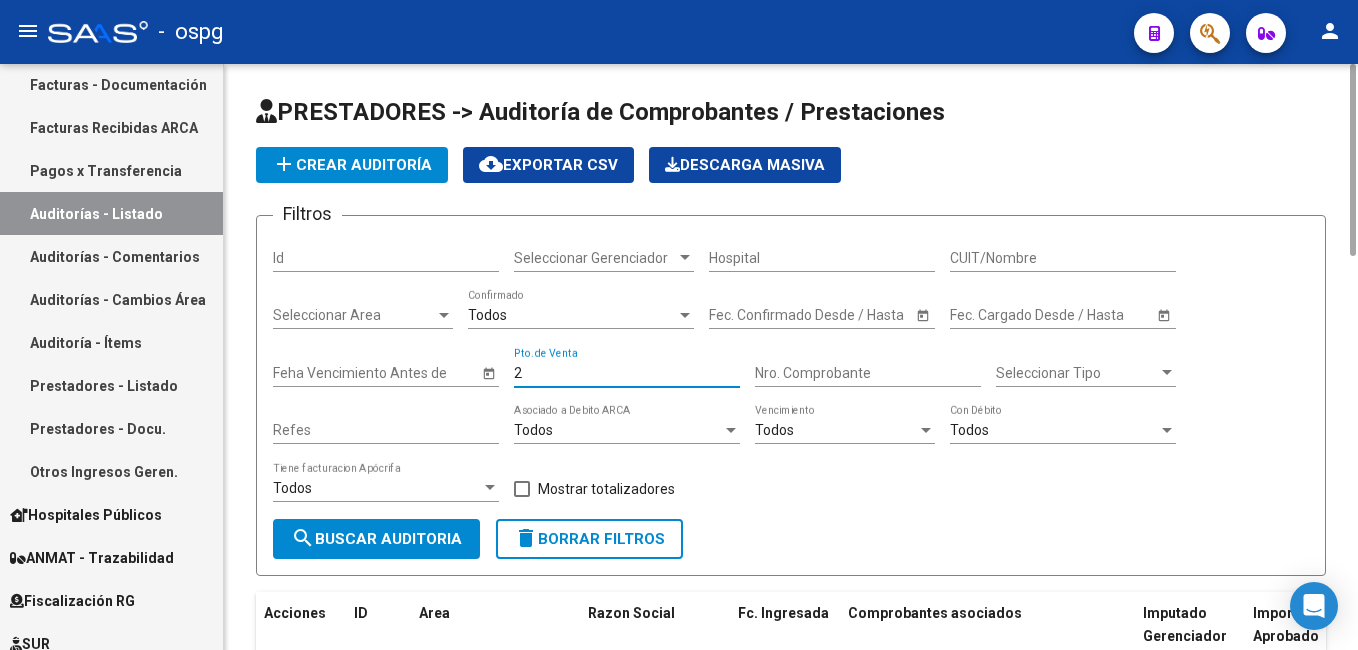 type on "2" 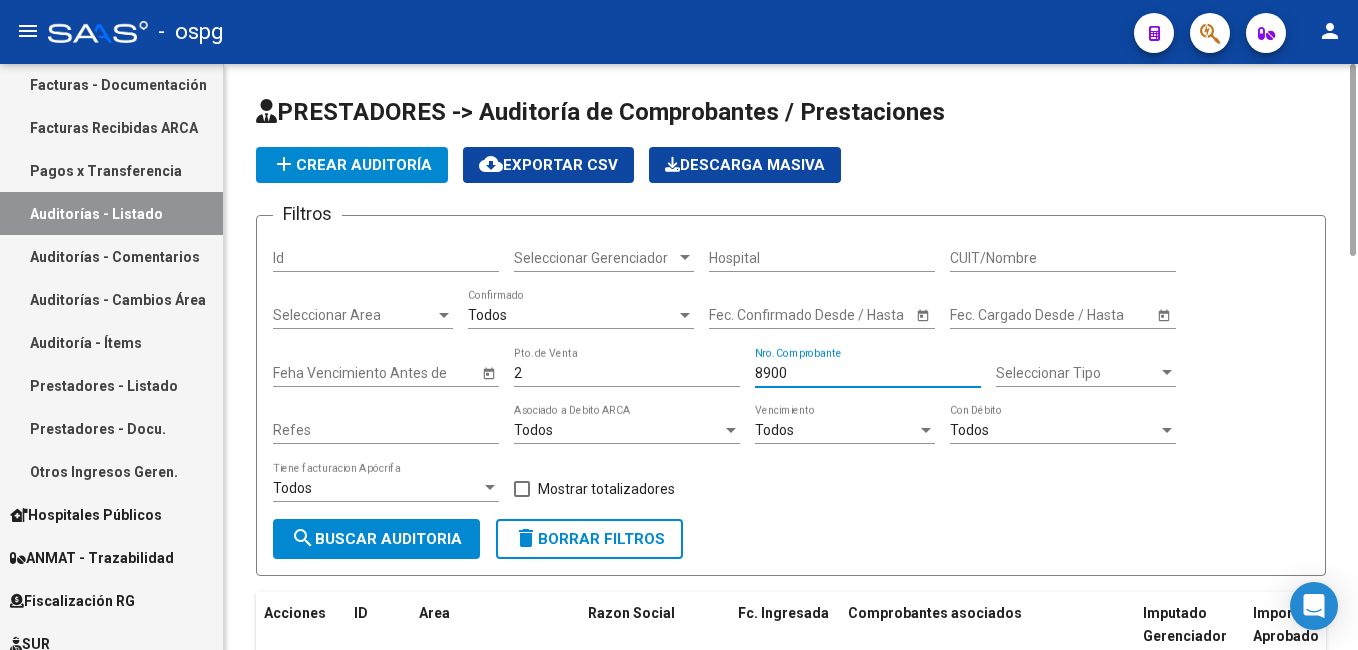 type on "8900" 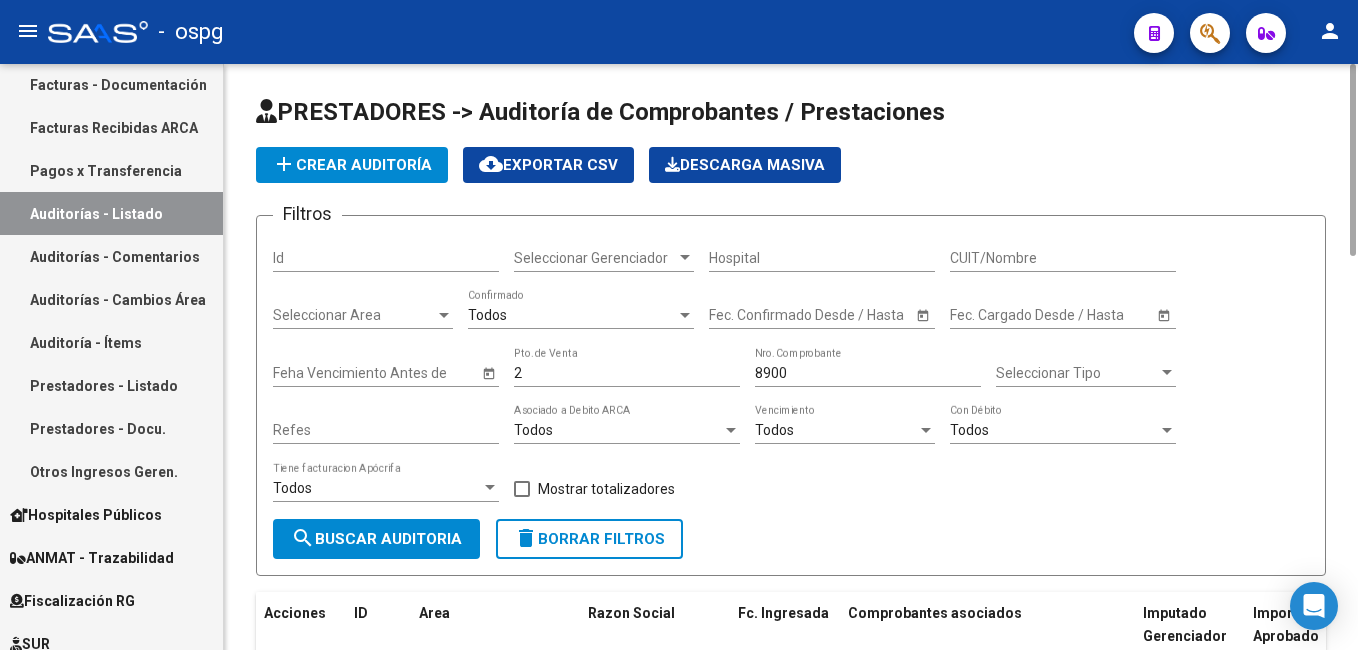 scroll, scrollTop: 202, scrollLeft: 0, axis: vertical 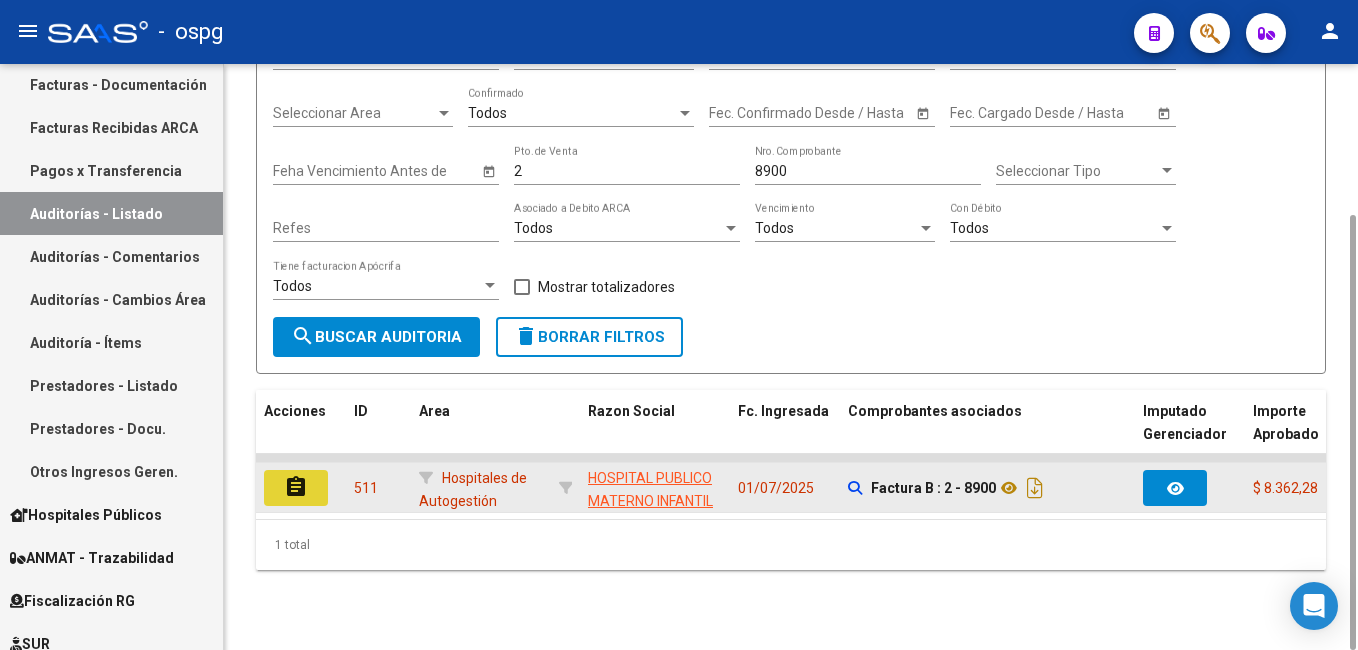 click on "assignment" 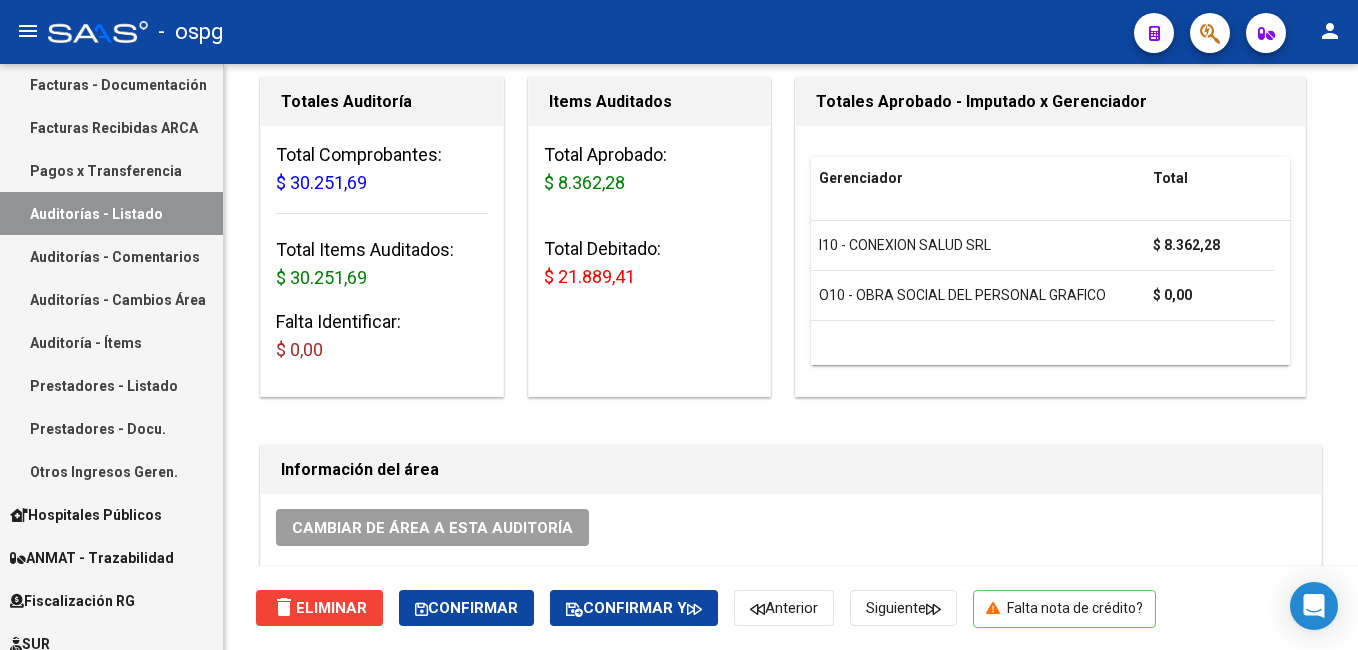 scroll, scrollTop: 0, scrollLeft: 0, axis: both 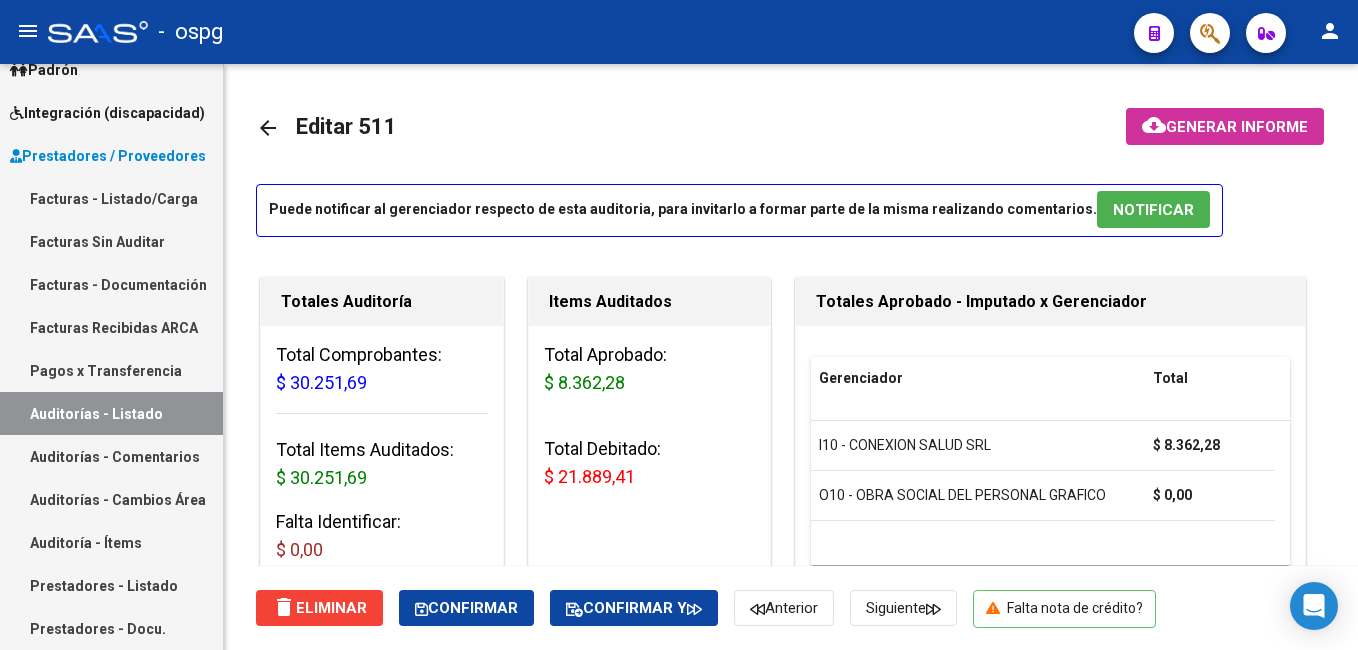 drag, startPoint x: 77, startPoint y: 406, endPoint x: 131, endPoint y: 381, distance: 59.5063 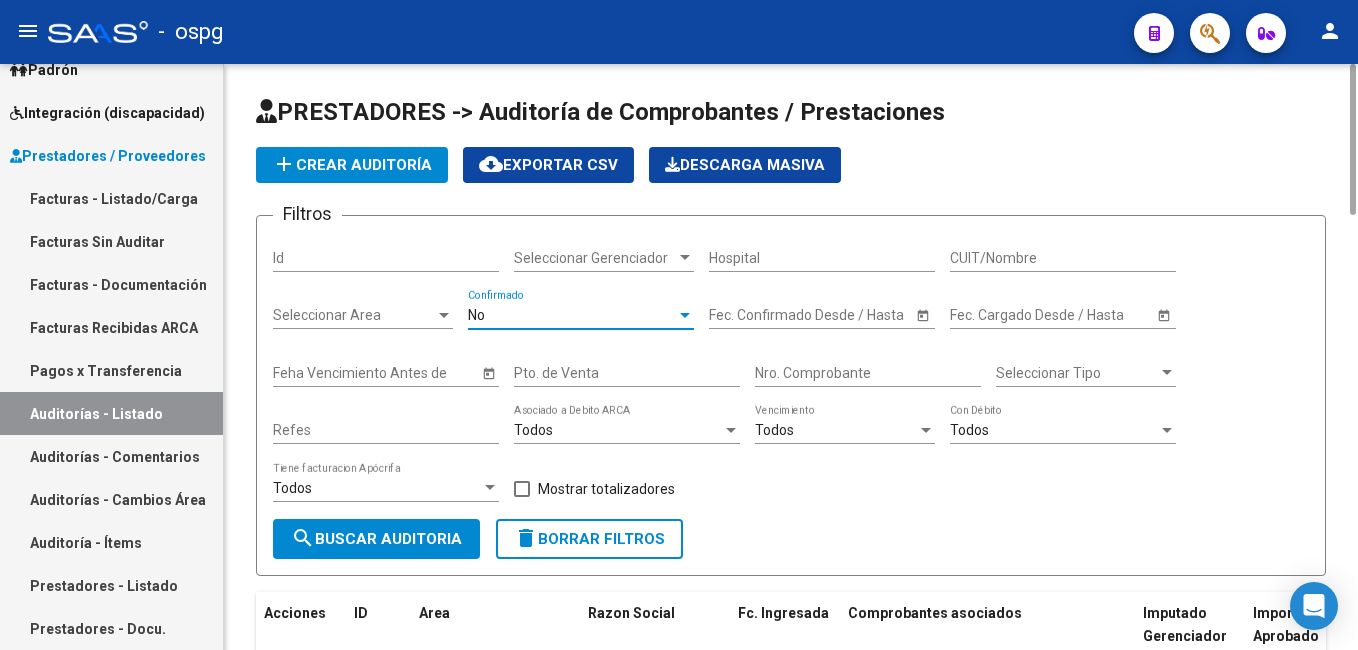 click on "No" at bounding box center [476, 315] 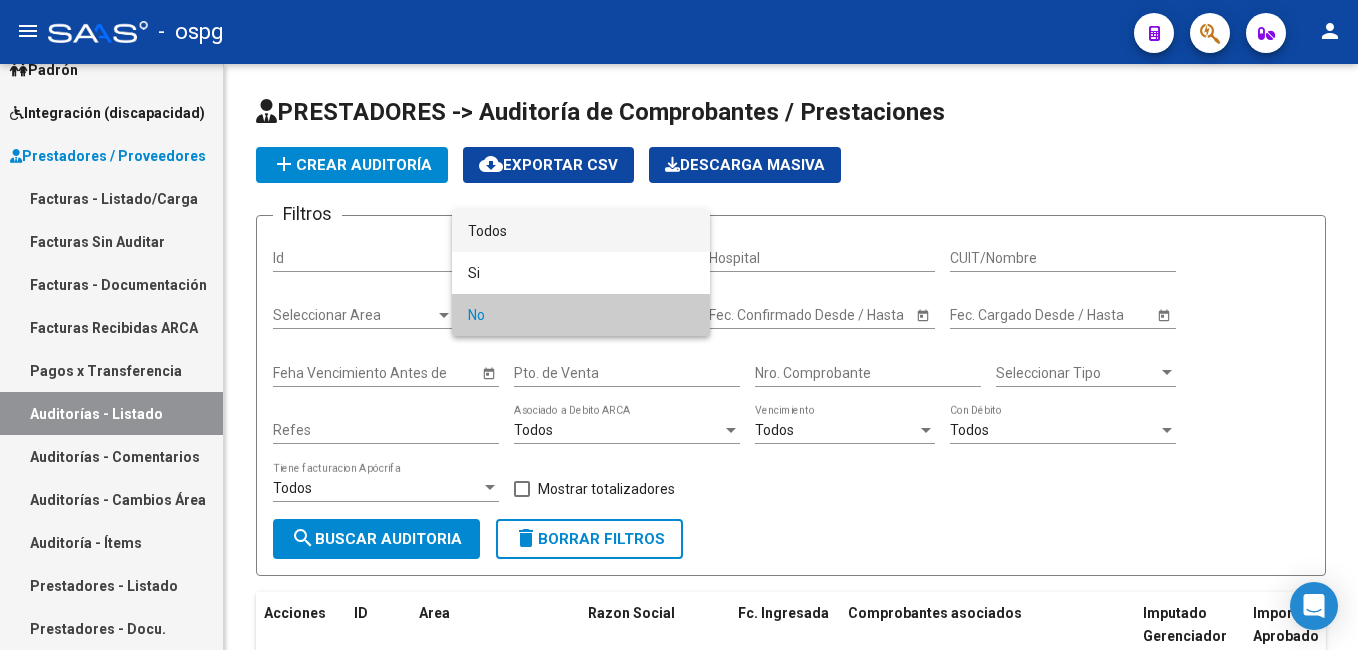 click on "Todos" at bounding box center [581, 231] 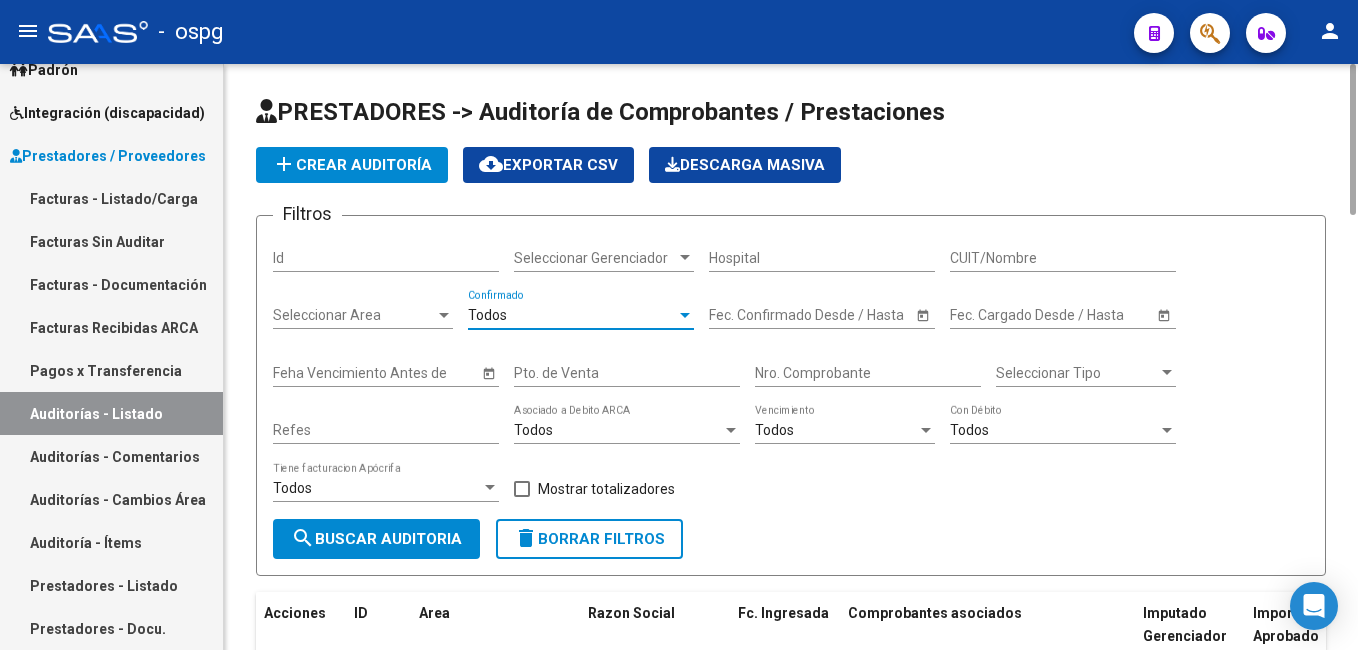 click on "Pto. de Venta" at bounding box center (627, 373) 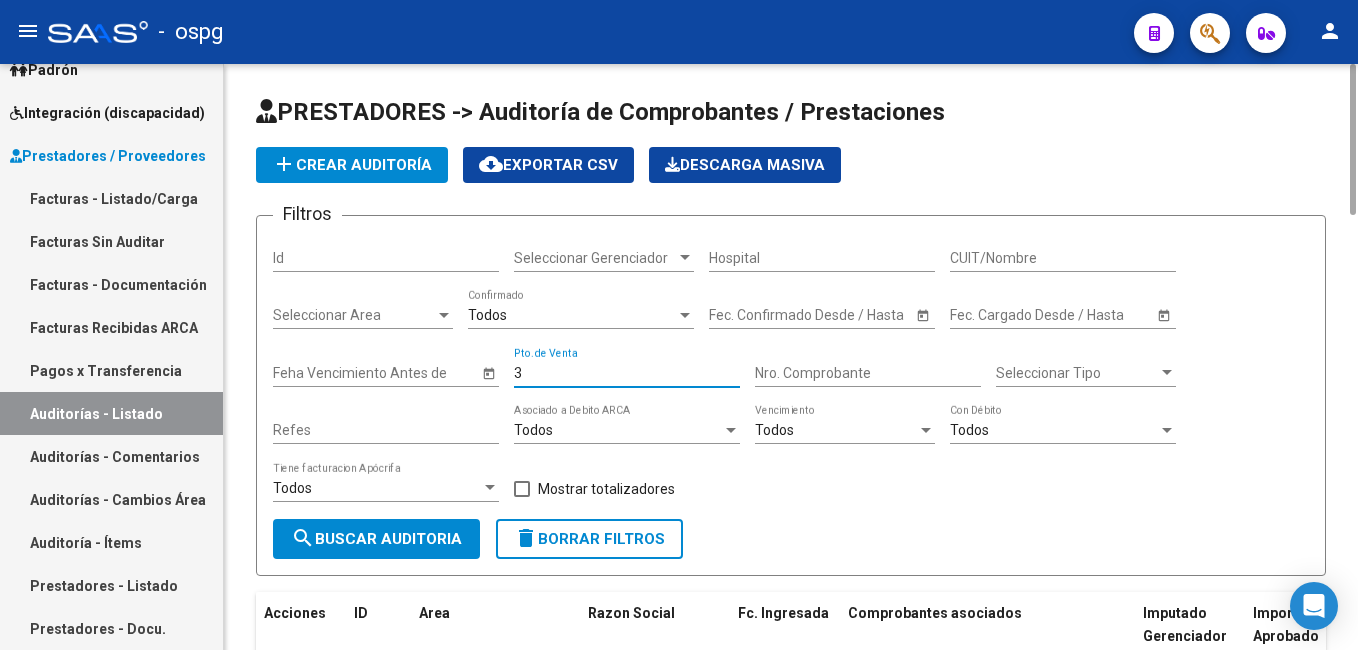type on "3" 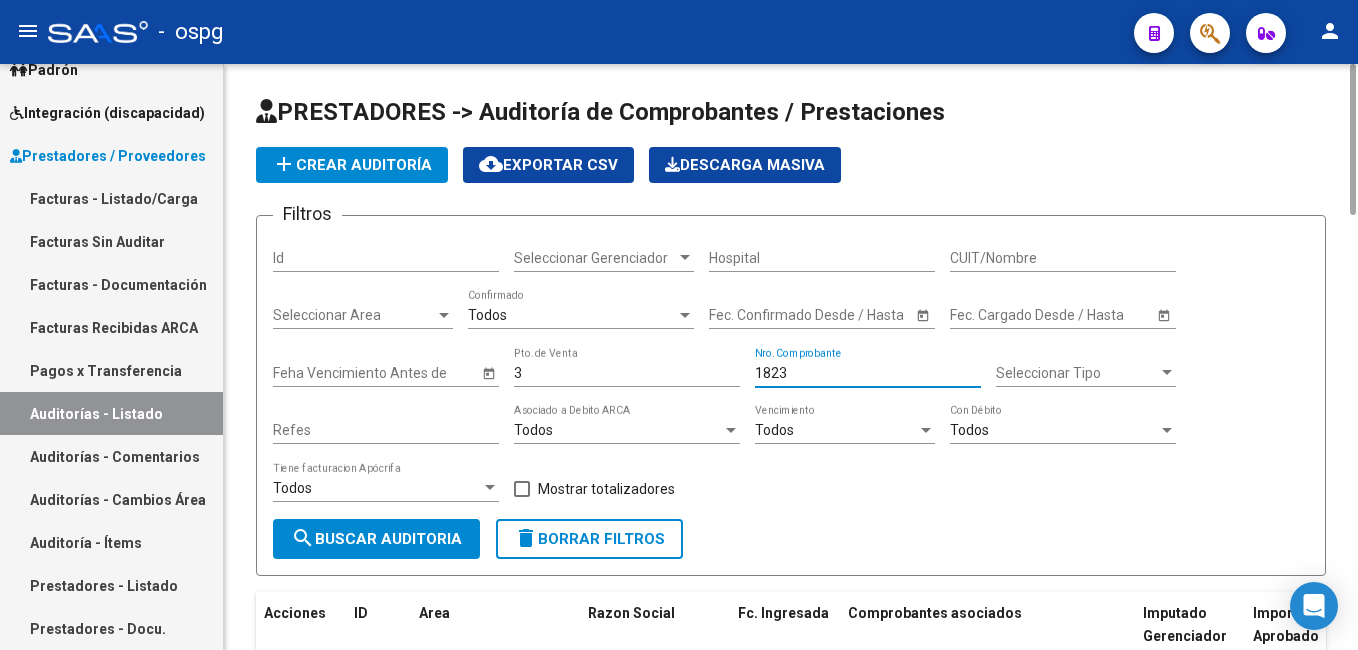 type 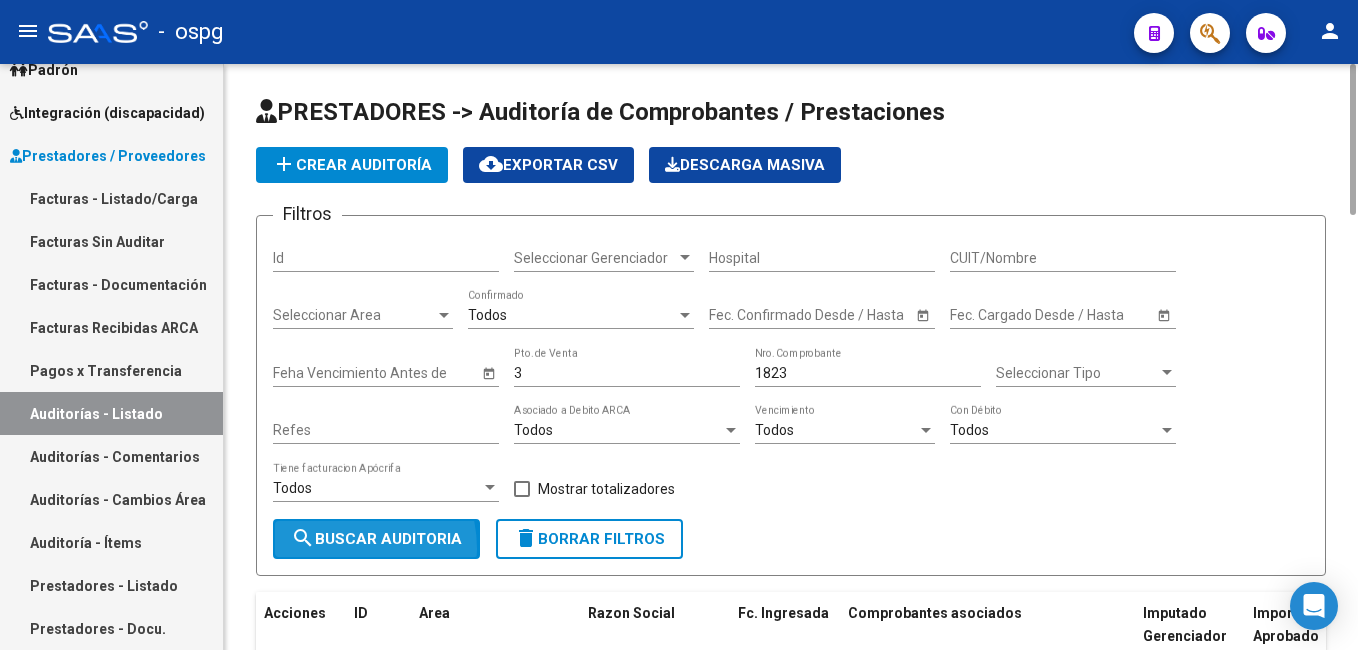 click on "search  Buscar Auditoria" 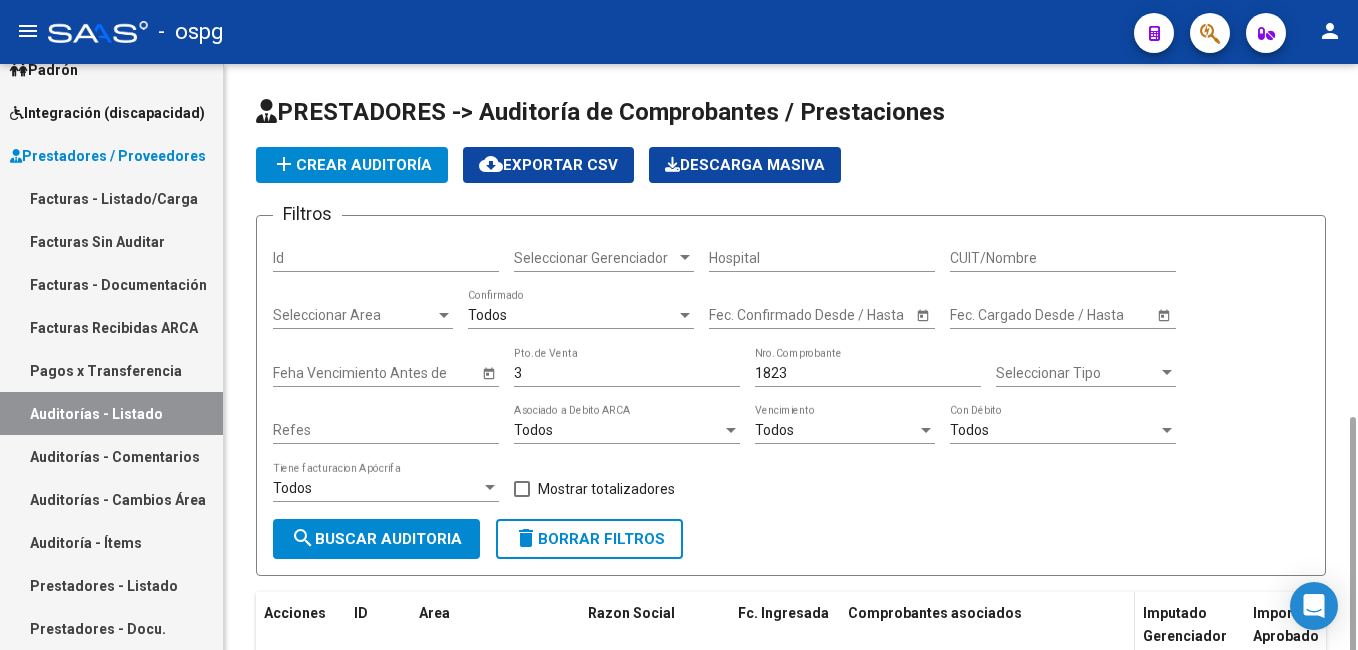 scroll, scrollTop: 202, scrollLeft: 0, axis: vertical 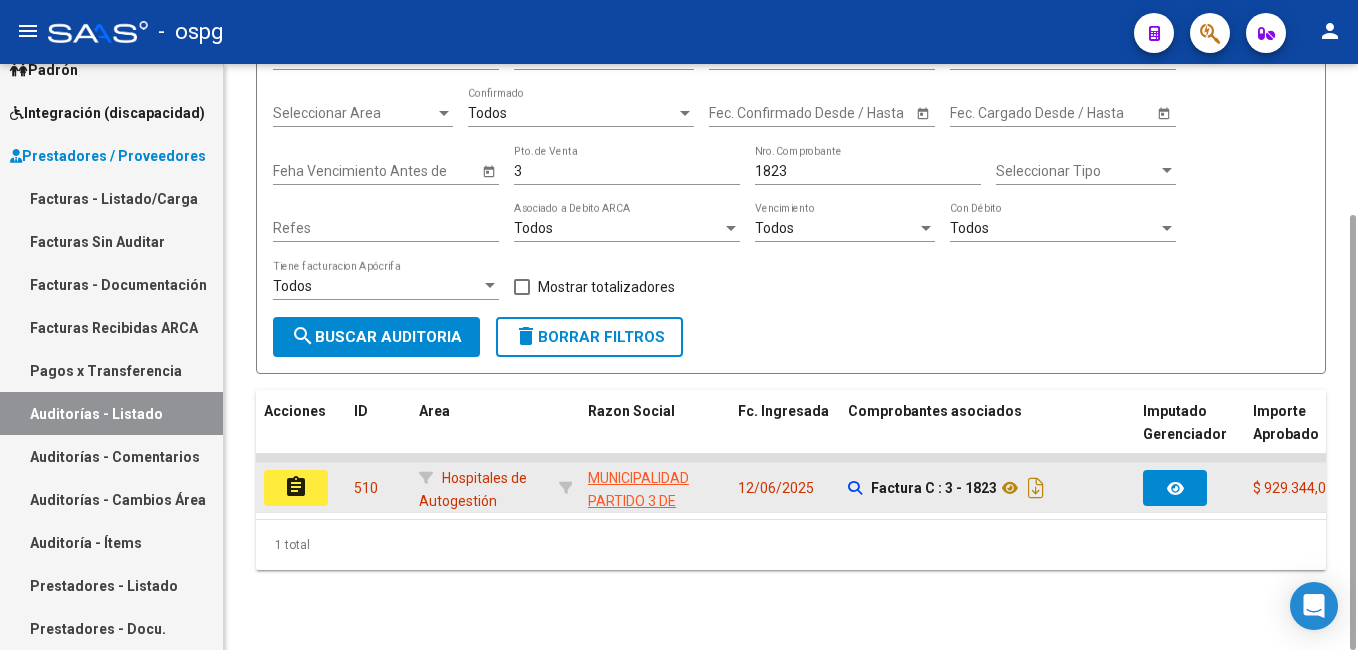 click on "assignment" 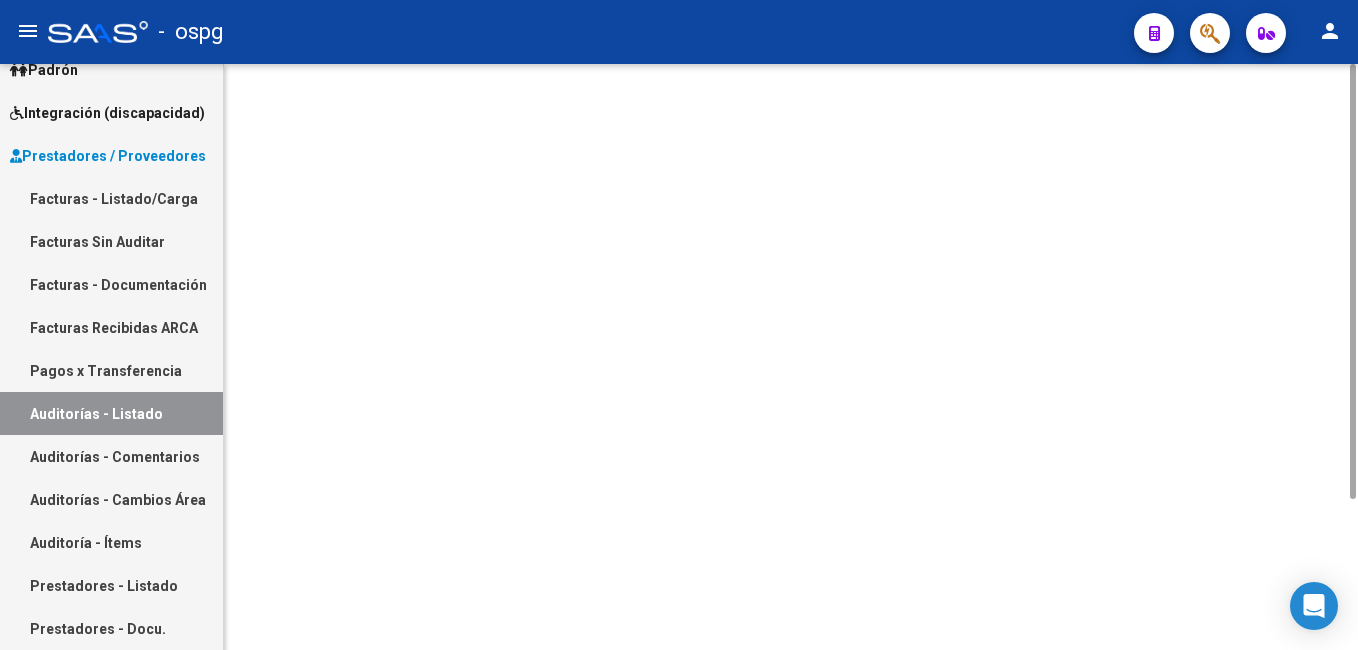 scroll, scrollTop: 0, scrollLeft: 0, axis: both 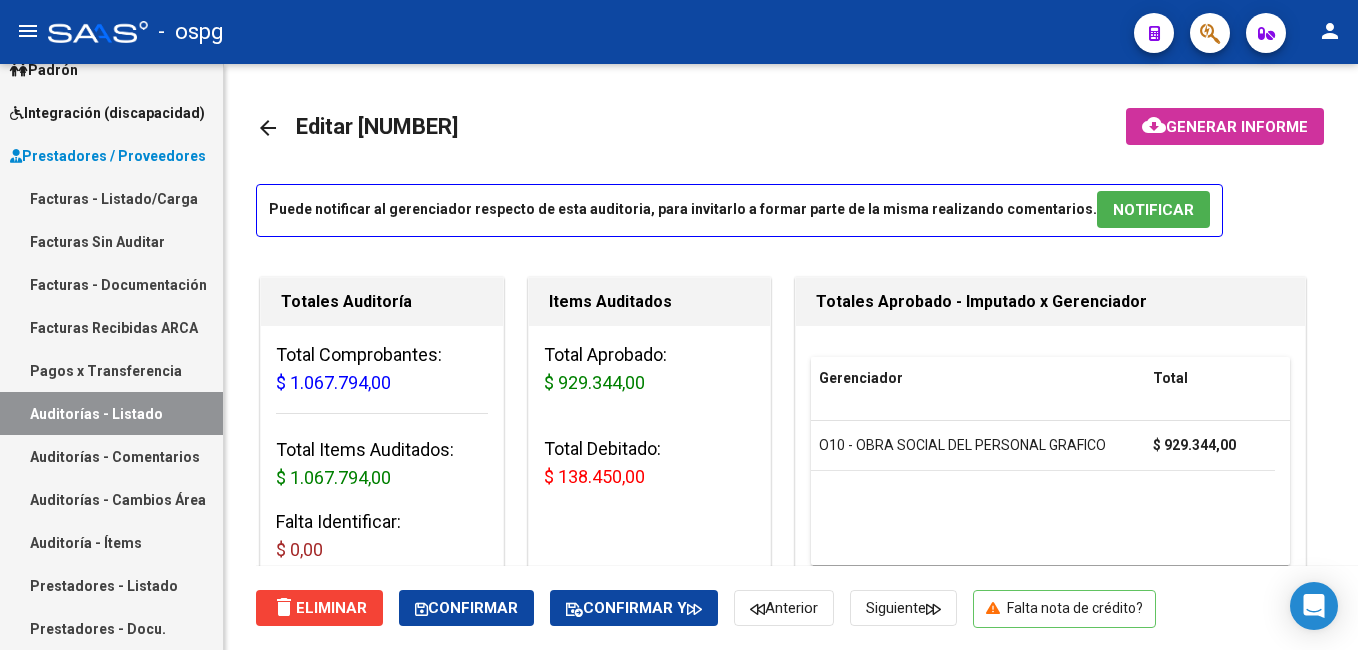 drag, startPoint x: 77, startPoint y: 413, endPoint x: 72, endPoint y: 391, distance: 22.561028 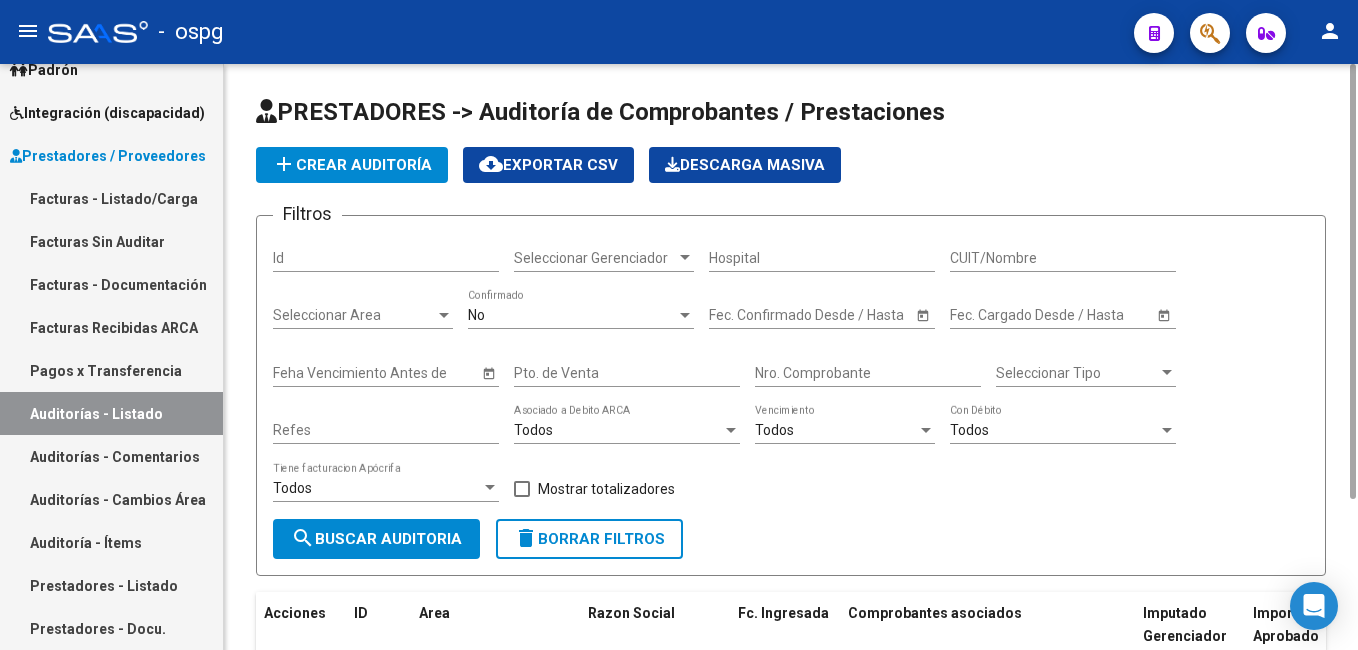 click on "No" at bounding box center [572, 315] 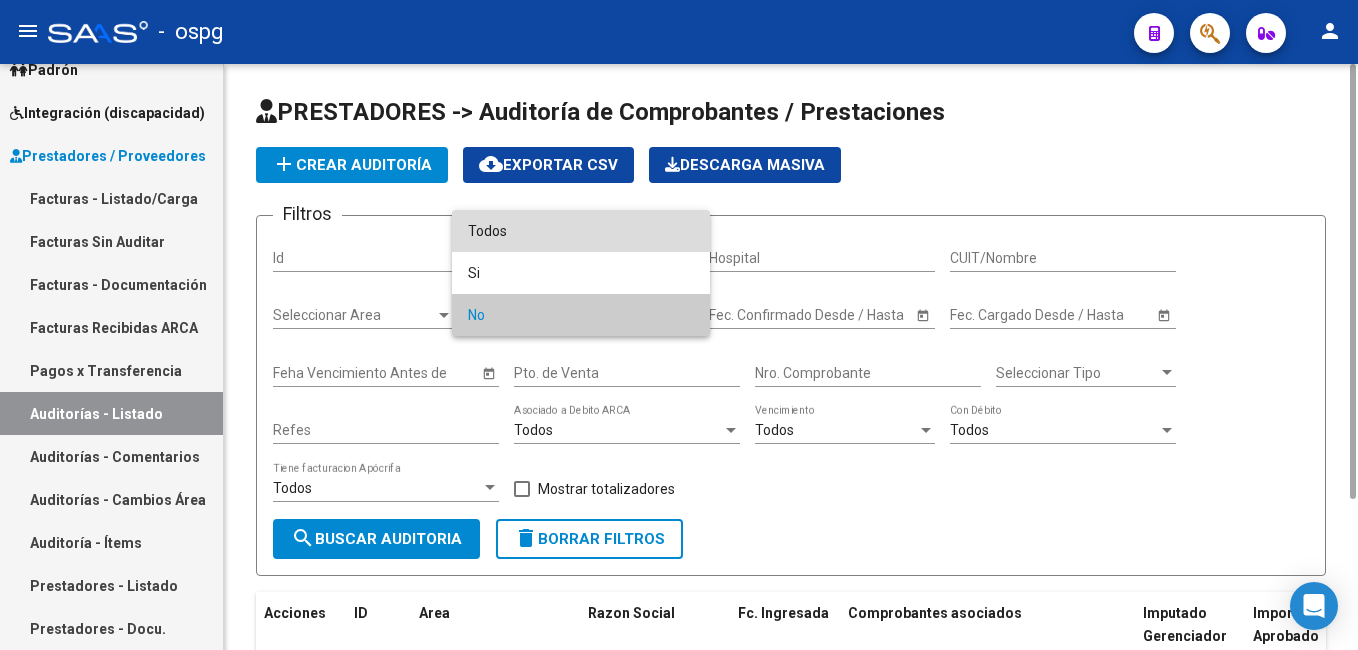 drag, startPoint x: 511, startPoint y: 236, endPoint x: 529, endPoint y: 314, distance: 80.04999 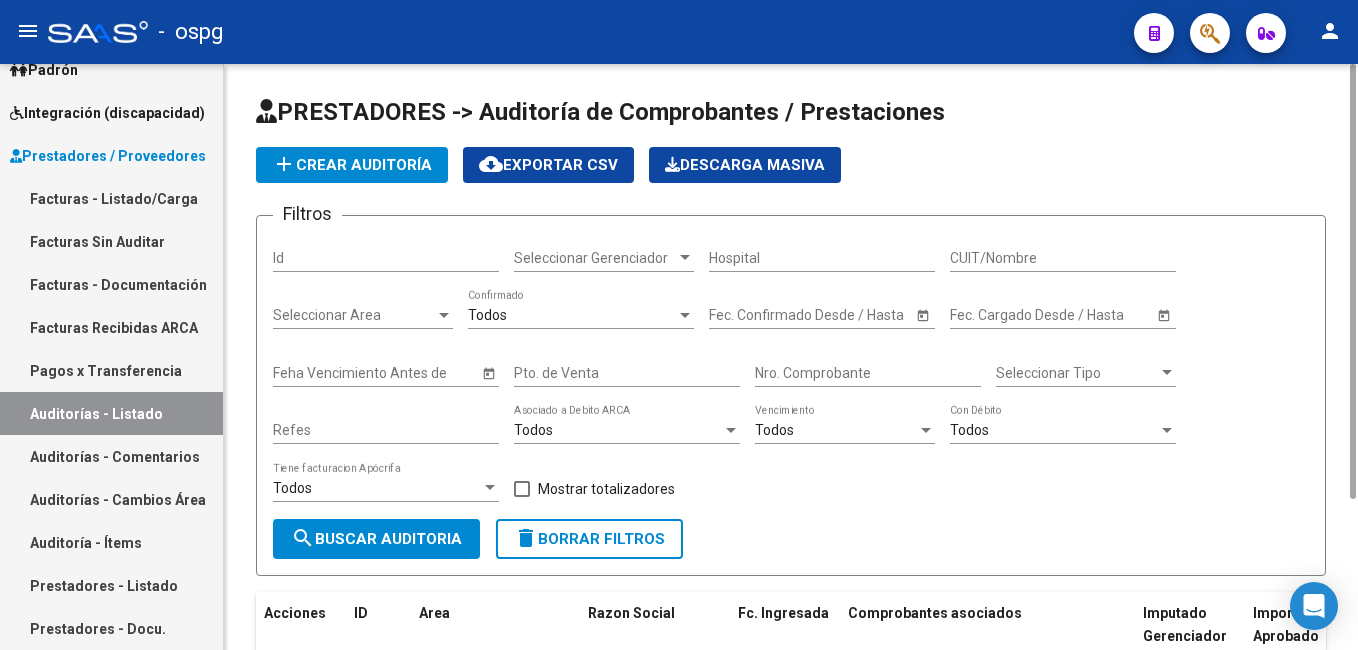 click on "Pto. de Venta" 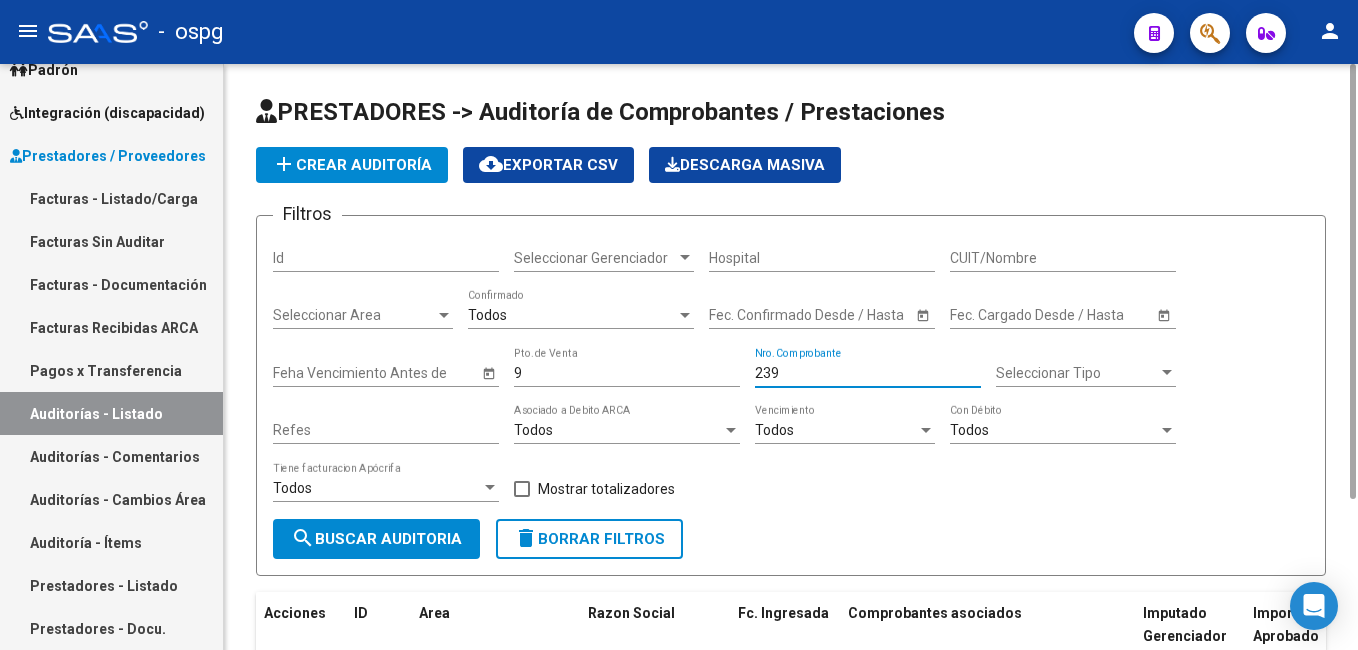 click on "search  Buscar Auditoria" 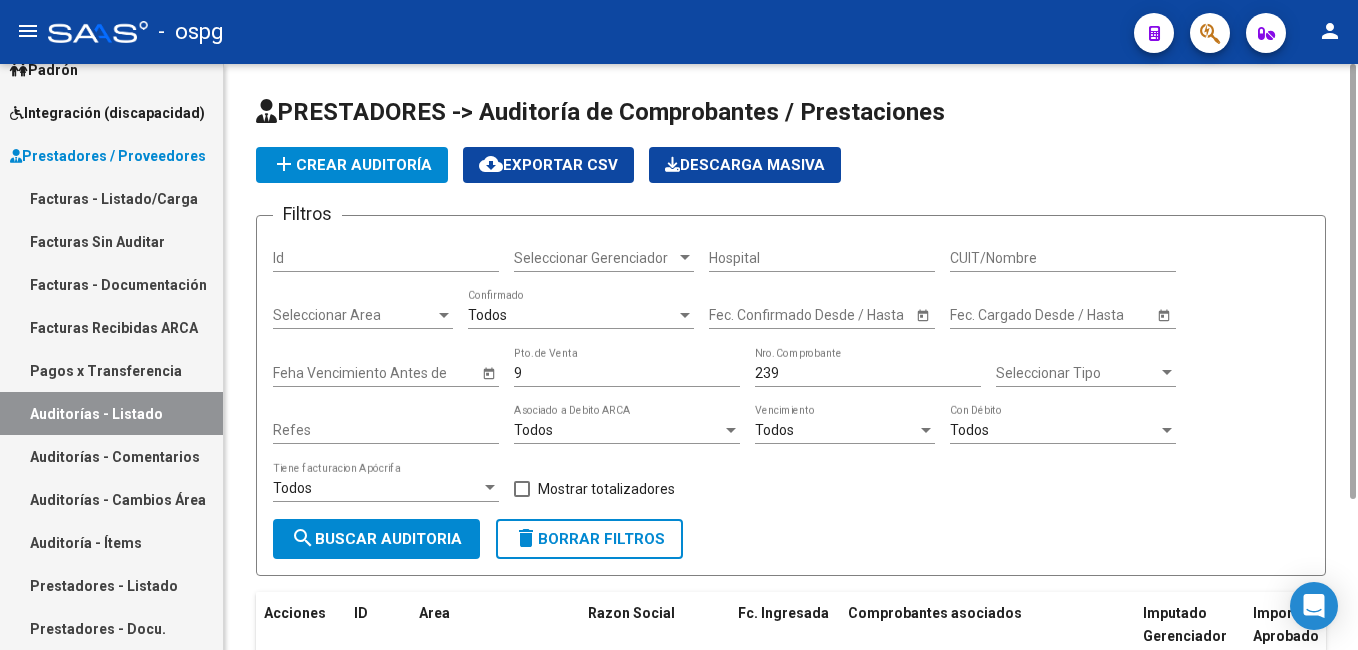 scroll, scrollTop: 171, scrollLeft: 0, axis: vertical 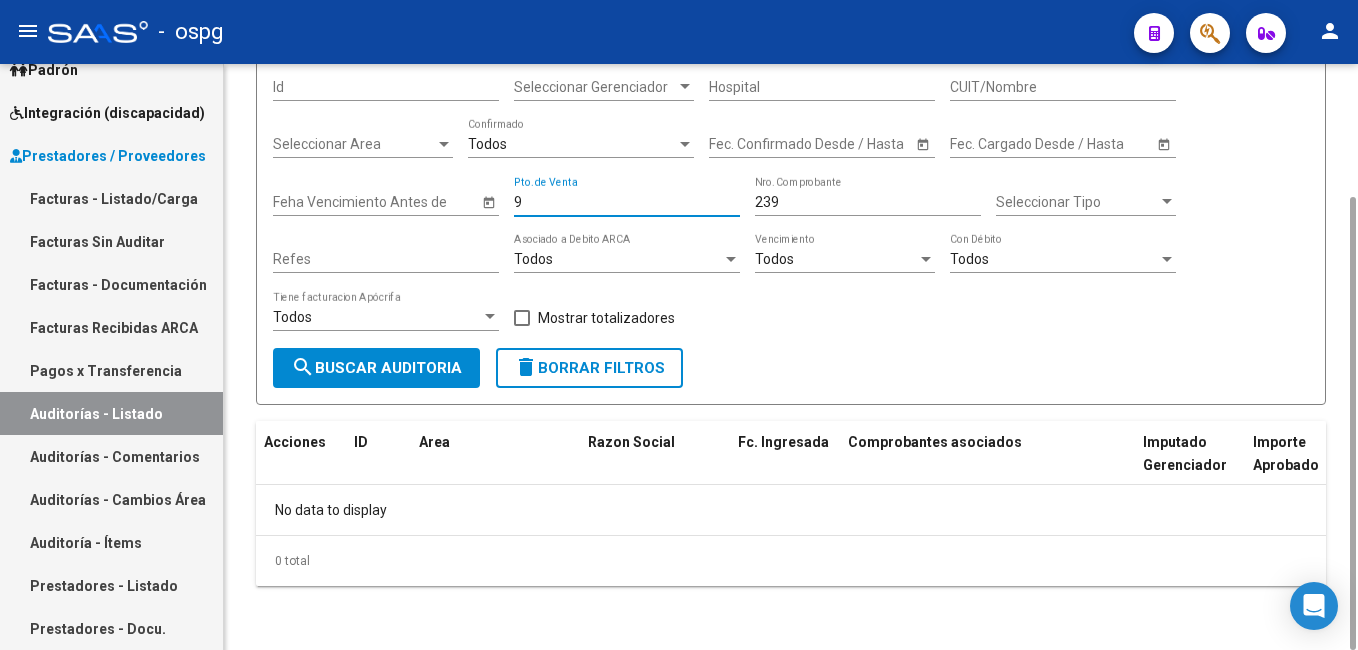 drag, startPoint x: 586, startPoint y: 194, endPoint x: 368, endPoint y: 188, distance: 218.08255 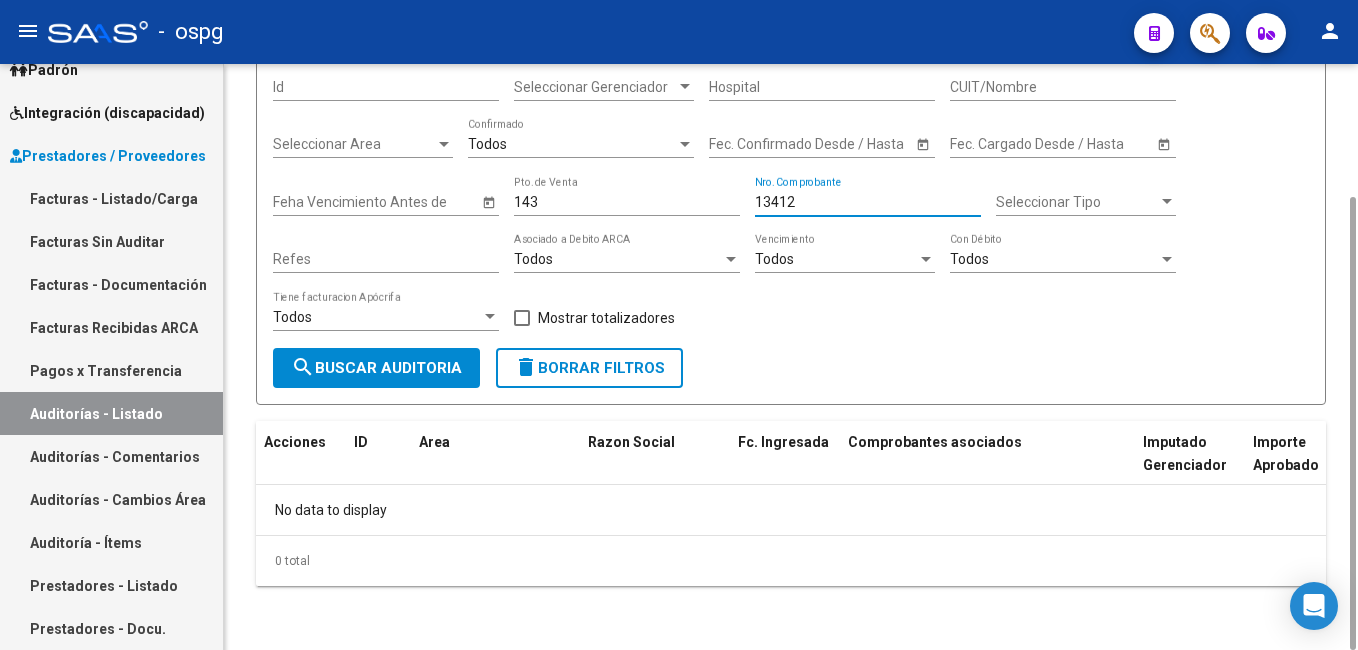 scroll, scrollTop: 0, scrollLeft: 0, axis: both 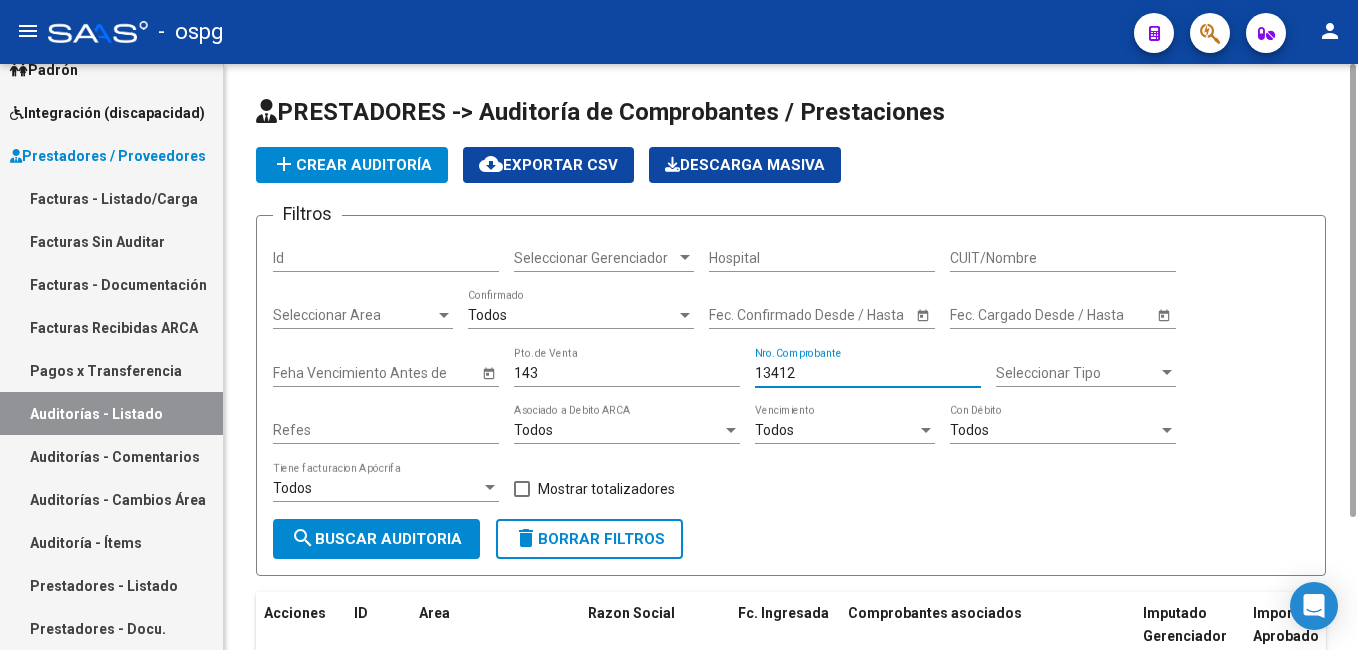 drag, startPoint x: 360, startPoint y: 527, endPoint x: 420, endPoint y: 534, distance: 60.40695 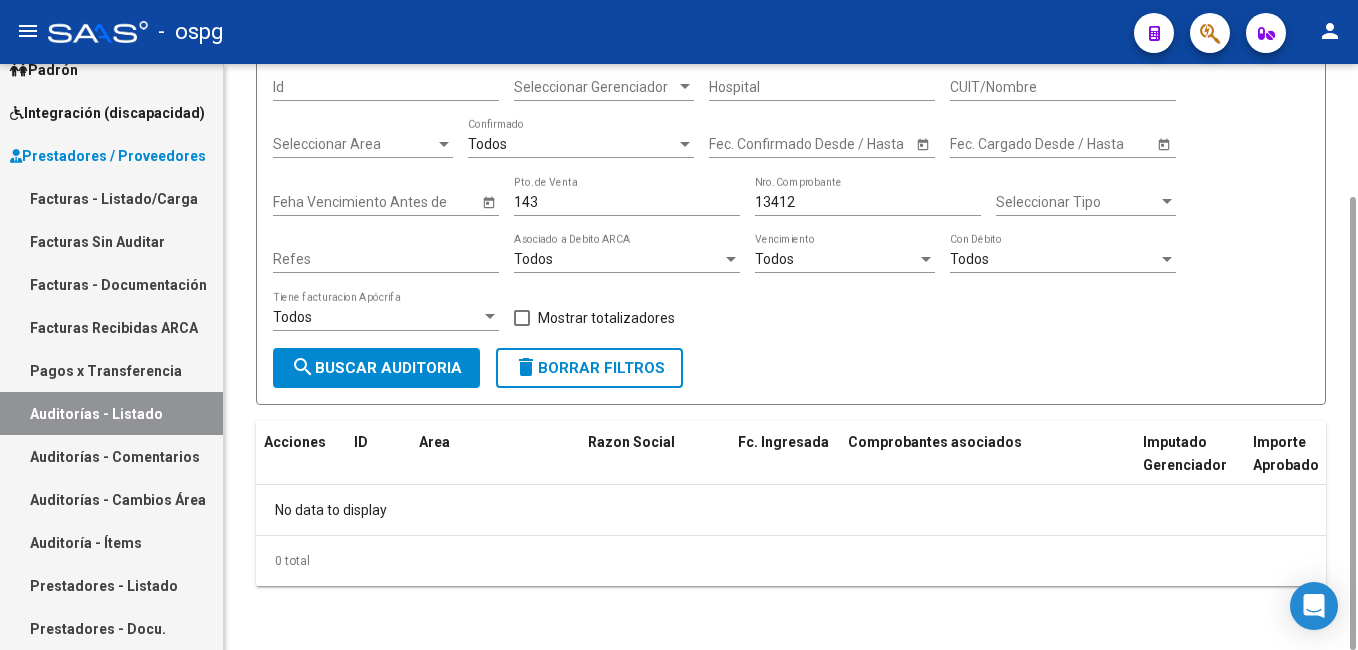 scroll, scrollTop: 0, scrollLeft: 0, axis: both 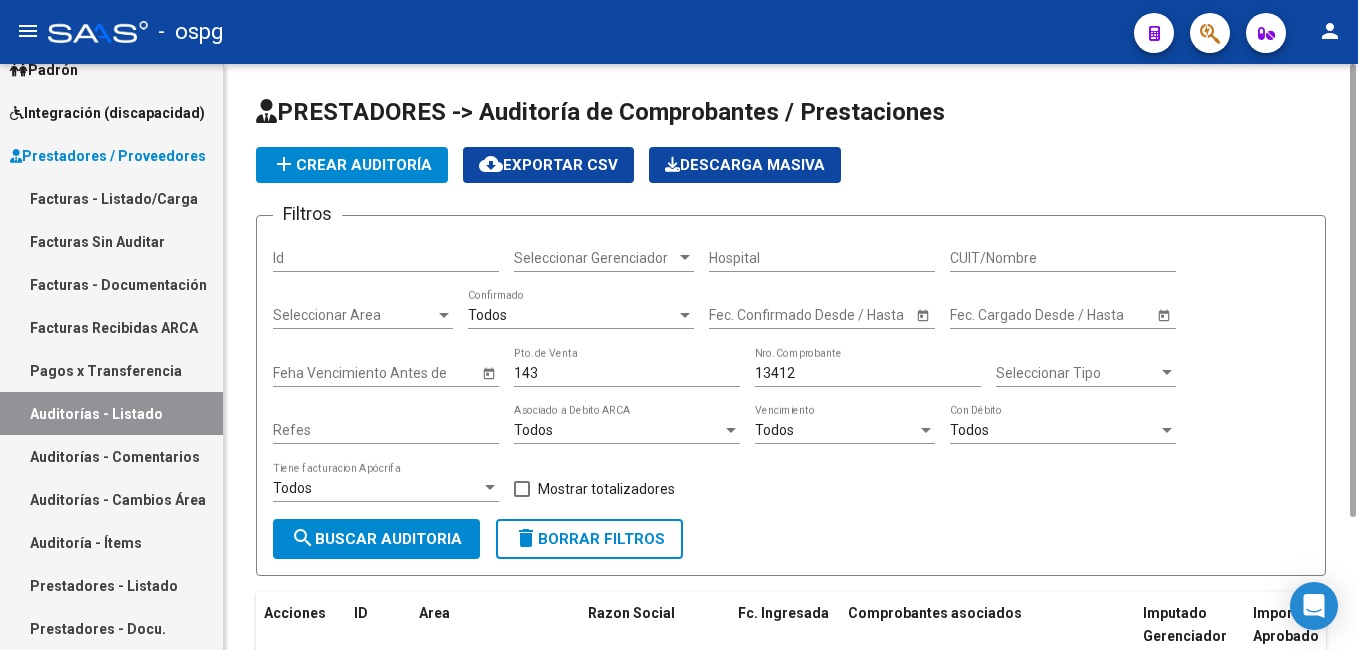drag, startPoint x: 412, startPoint y: 362, endPoint x: 402, endPoint y: 361, distance: 10.049875 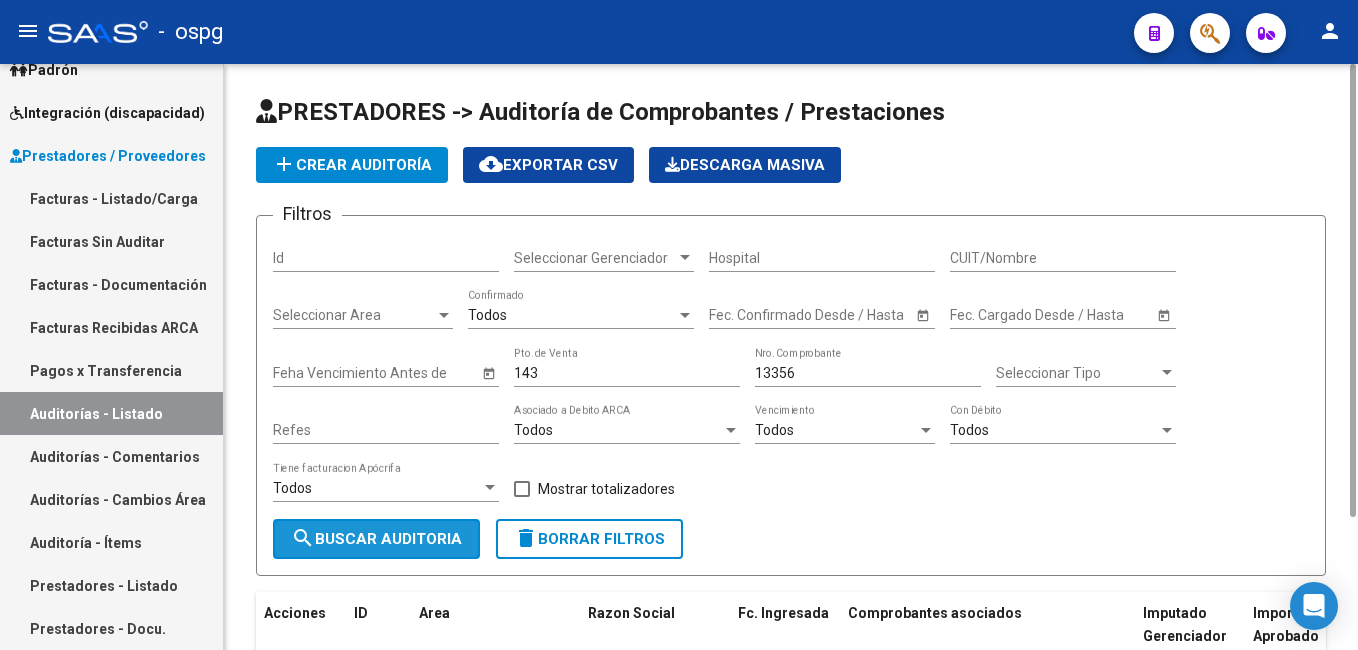 click on "search  Buscar Auditoria" 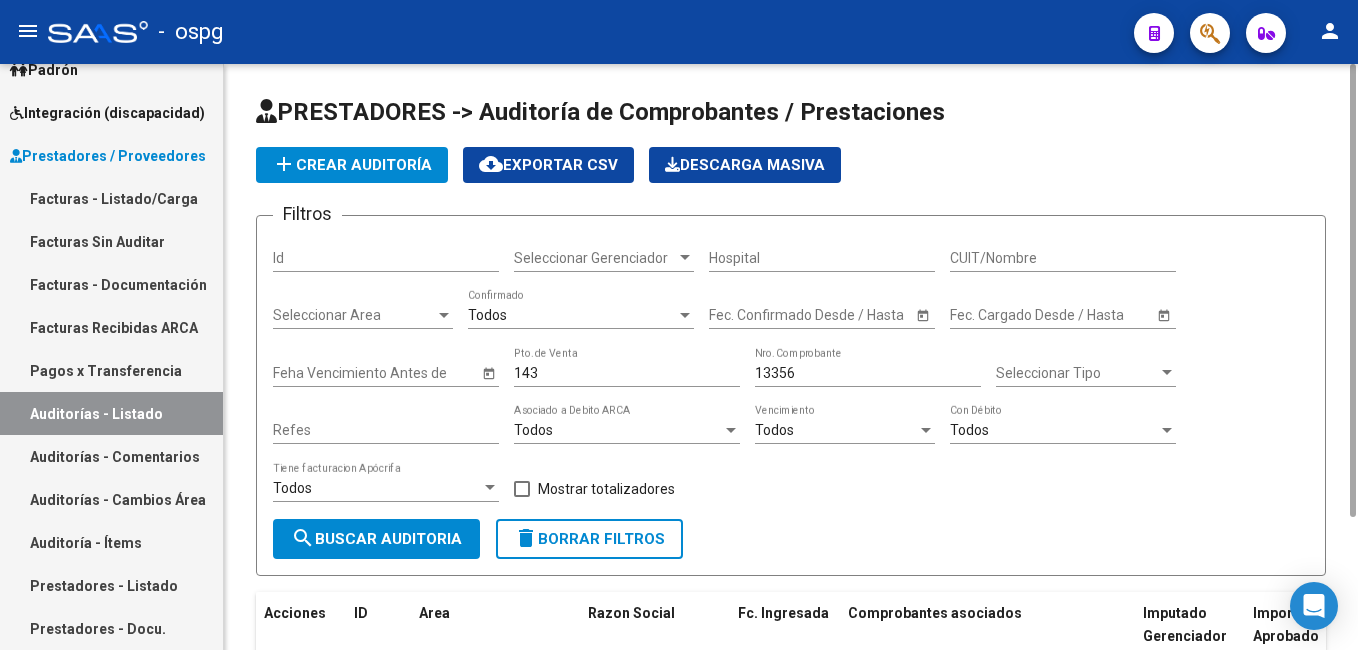 scroll, scrollTop: 171, scrollLeft: 0, axis: vertical 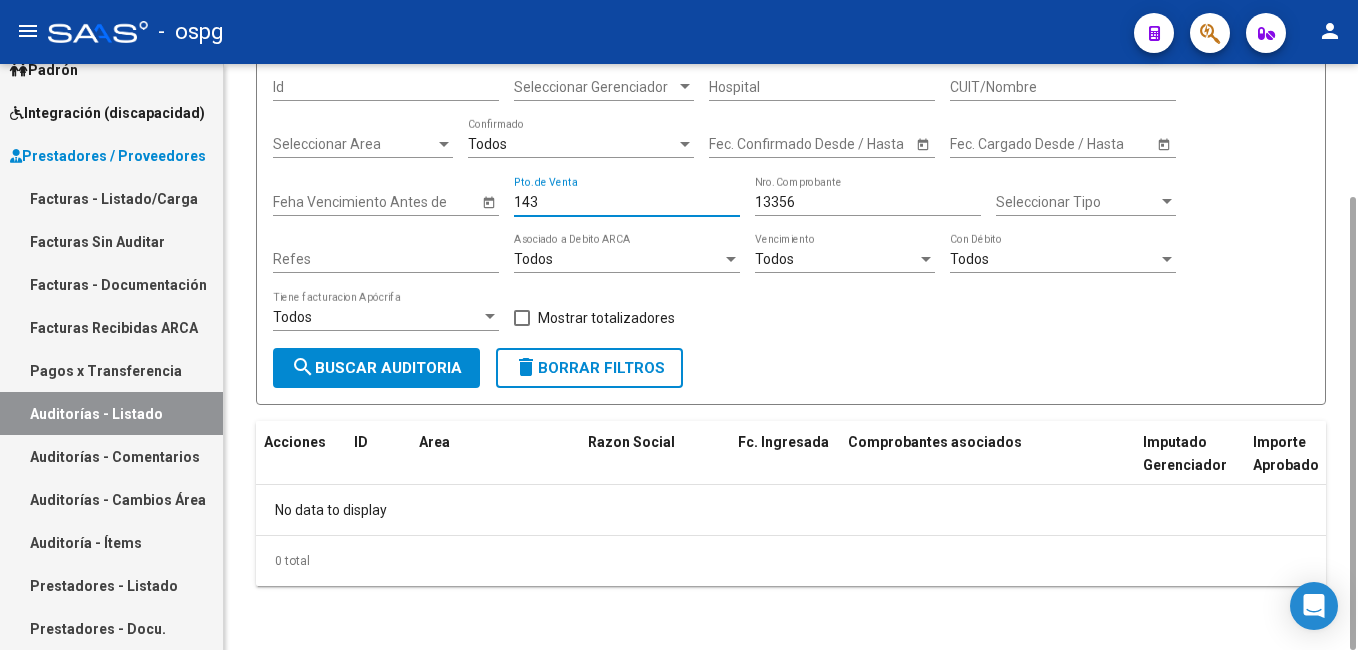 drag, startPoint x: 583, startPoint y: 206, endPoint x: 449, endPoint y: 156, distance: 143.02448 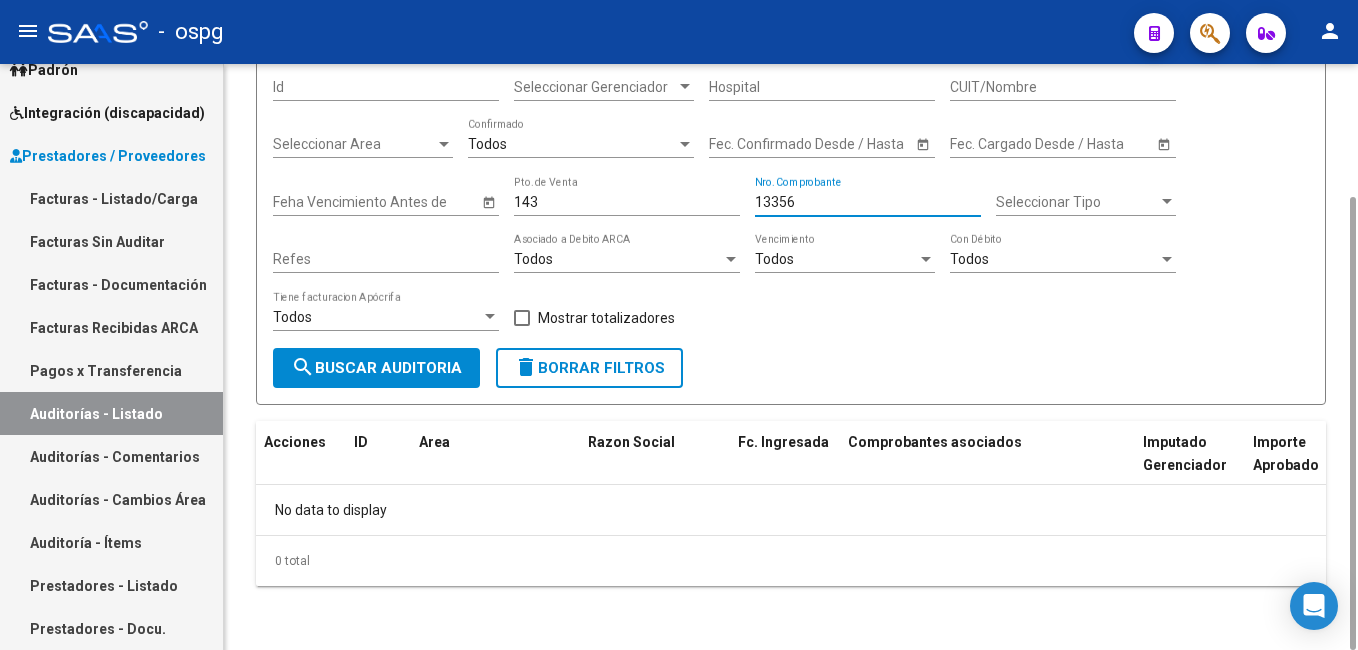drag, startPoint x: 823, startPoint y: 208, endPoint x: 623, endPoint y: 199, distance: 200.2024 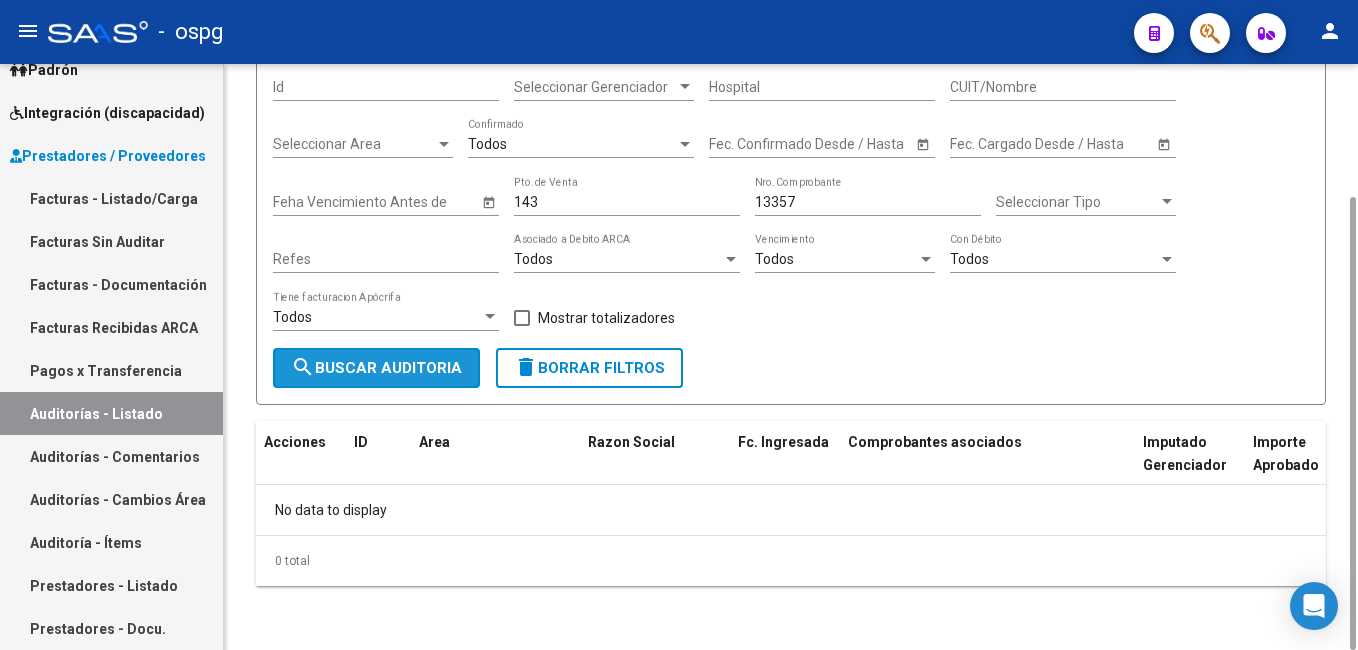 click on "search  Buscar Auditoria" 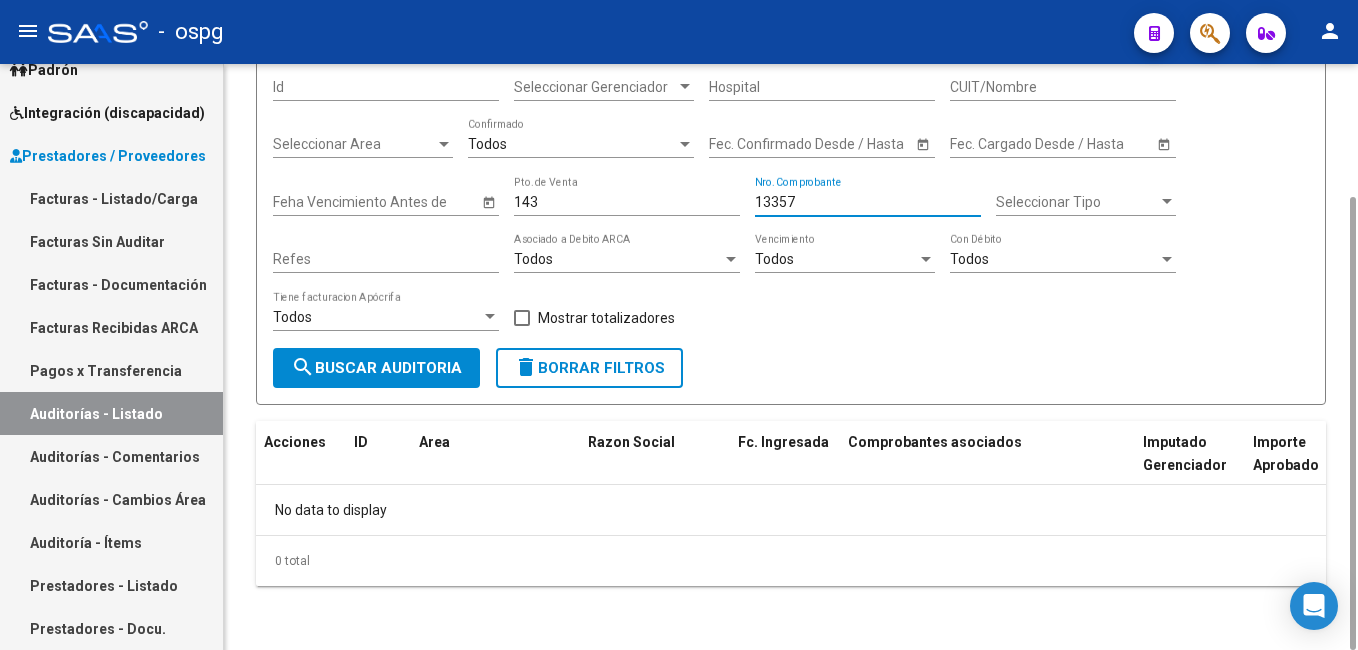 drag, startPoint x: 809, startPoint y: 197, endPoint x: 663, endPoint y: 183, distance: 146.6697 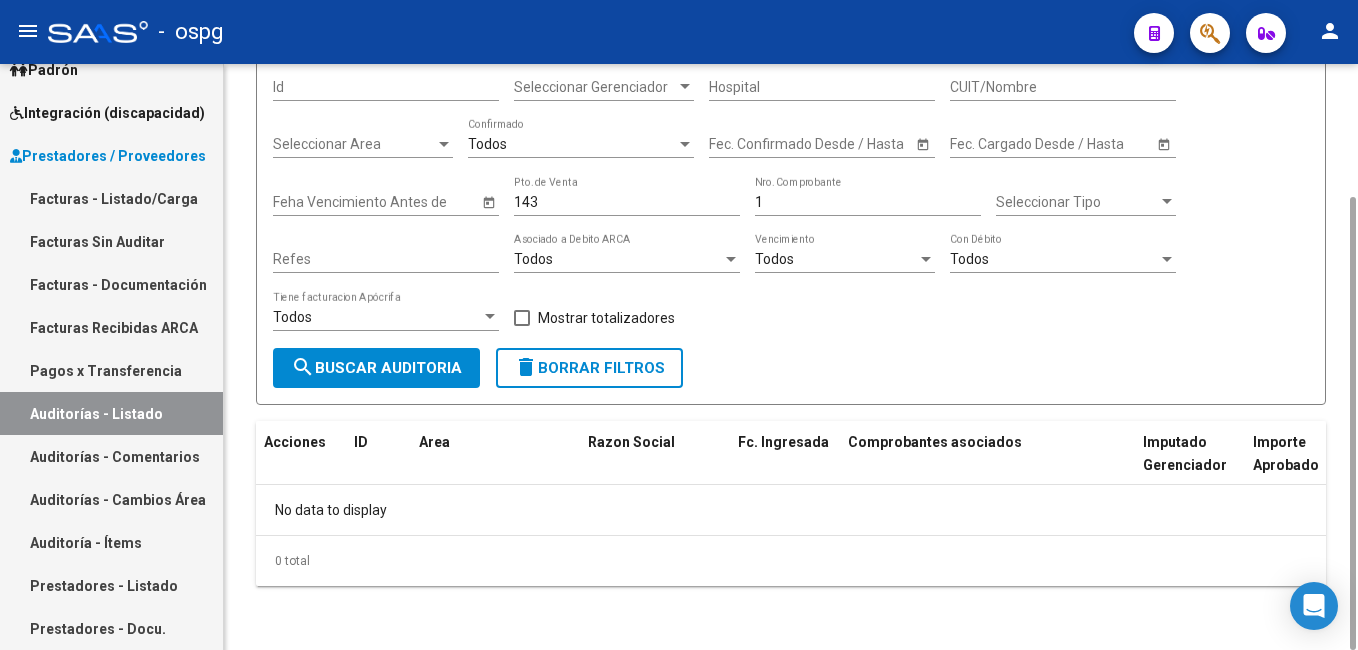 drag, startPoint x: 640, startPoint y: 193, endPoint x: 495, endPoint y: 209, distance: 145.88008 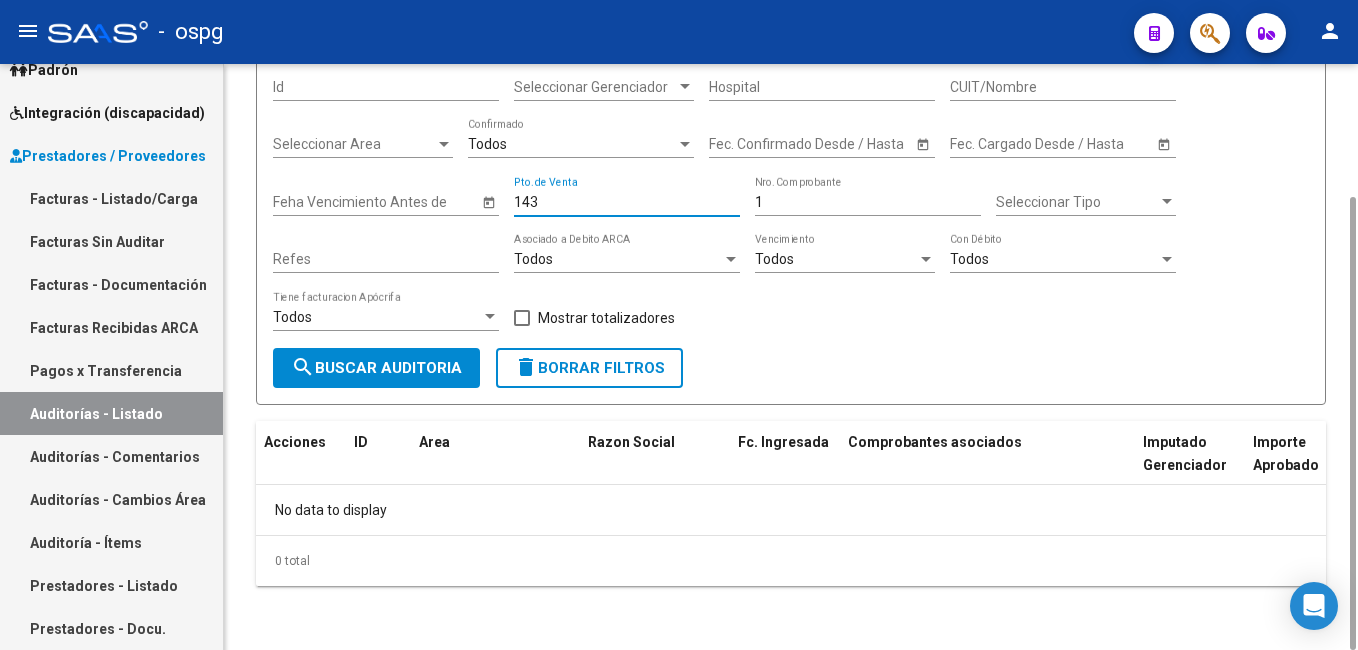 drag, startPoint x: 556, startPoint y: 199, endPoint x: 406, endPoint y: 168, distance: 153.16985 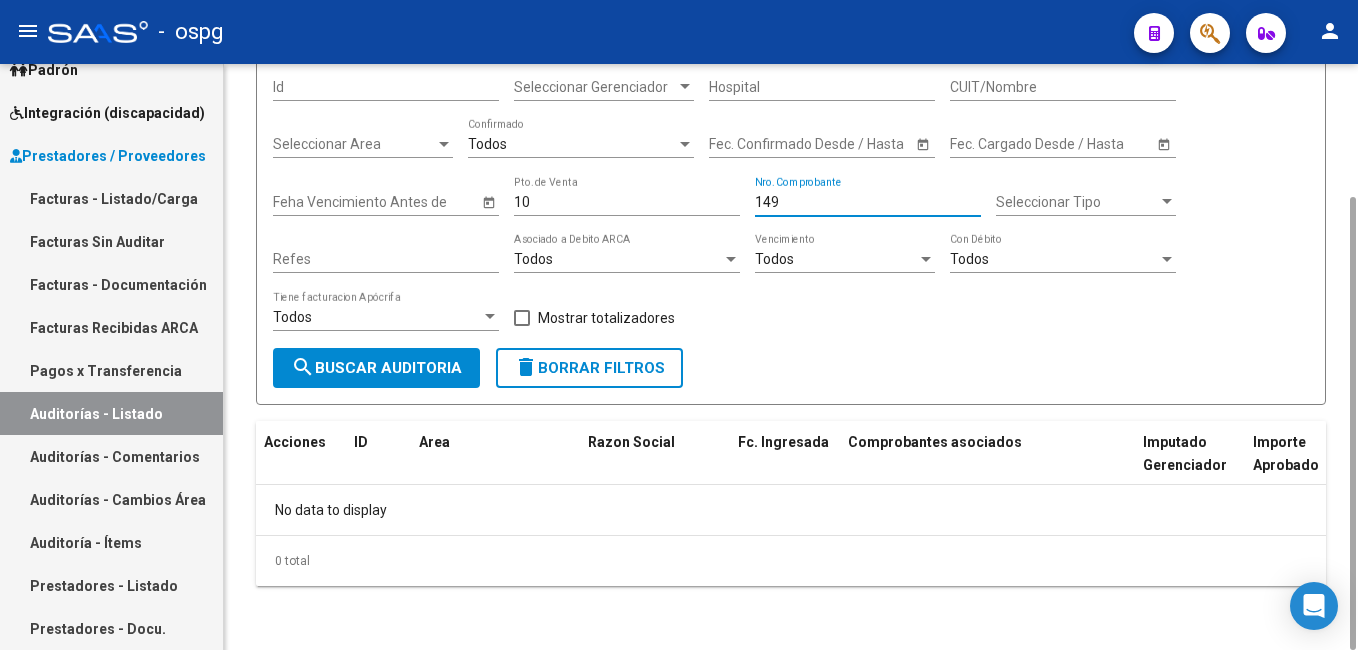 click on "search  Buscar Auditoria" 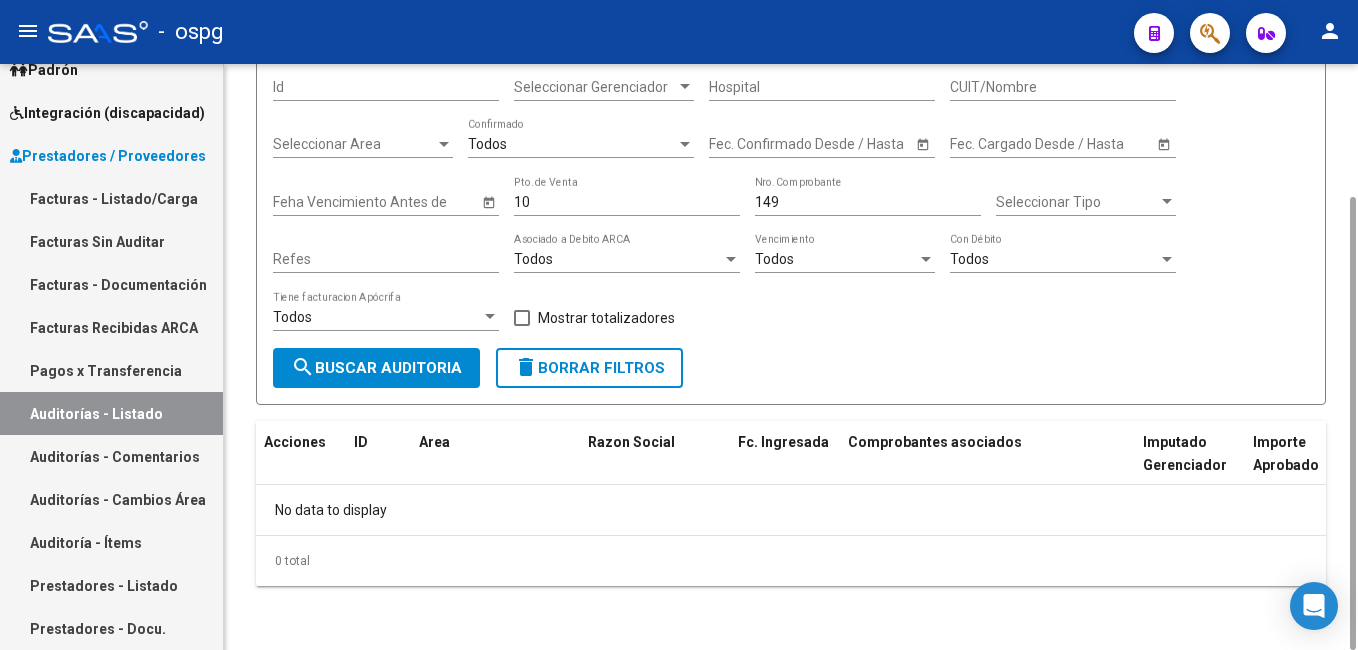 drag, startPoint x: 423, startPoint y: 206, endPoint x: 413, endPoint y: 201, distance: 11.18034 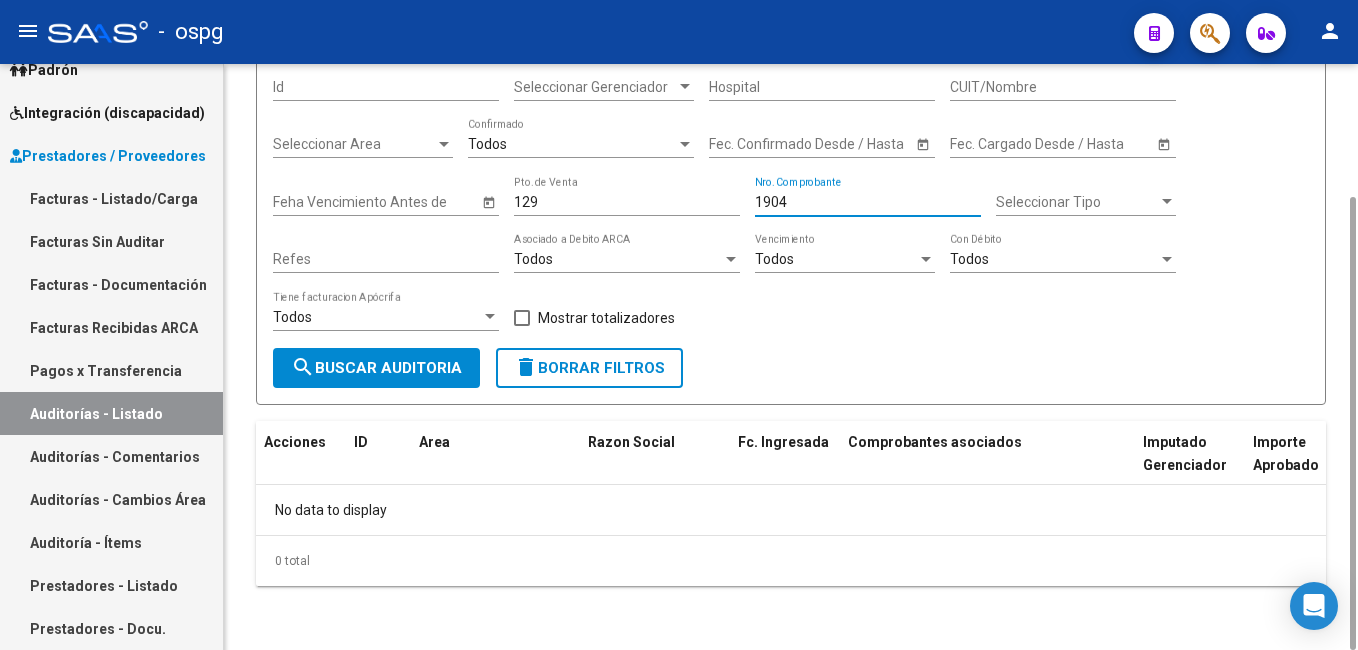 click on "search  Buscar Auditoria" 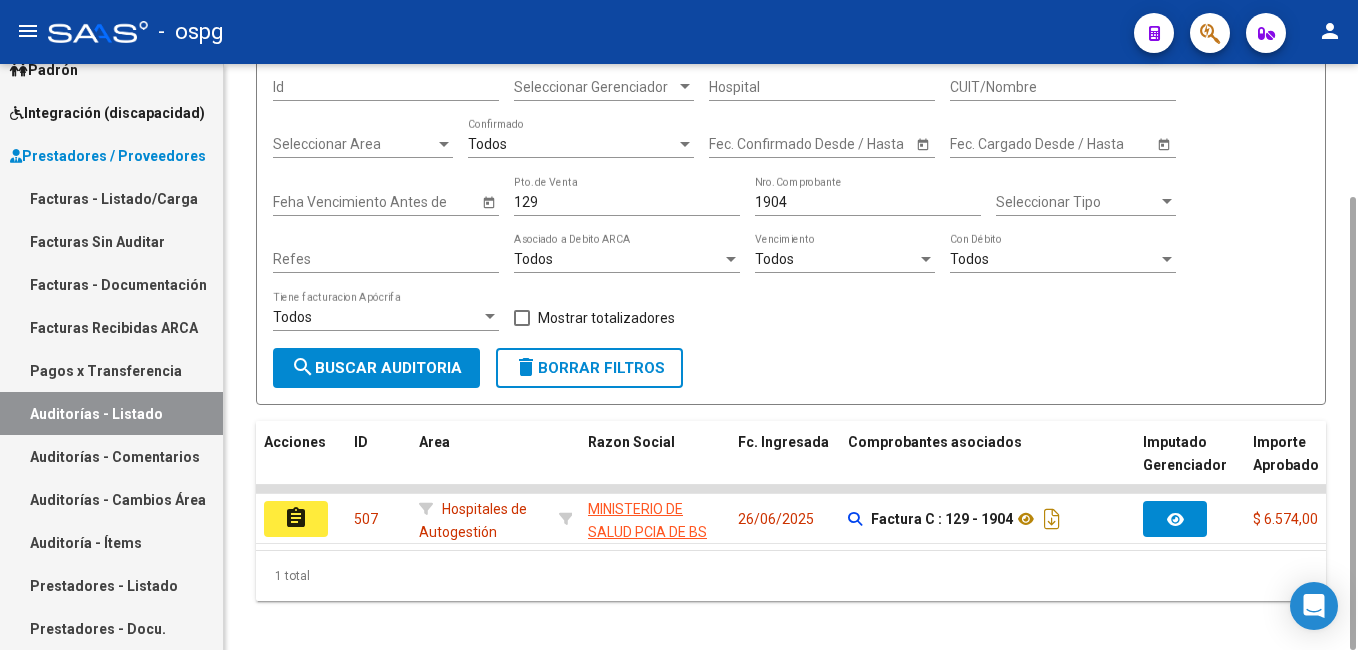 drag, startPoint x: 316, startPoint y: 506, endPoint x: 319, endPoint y: 496, distance: 10.440307 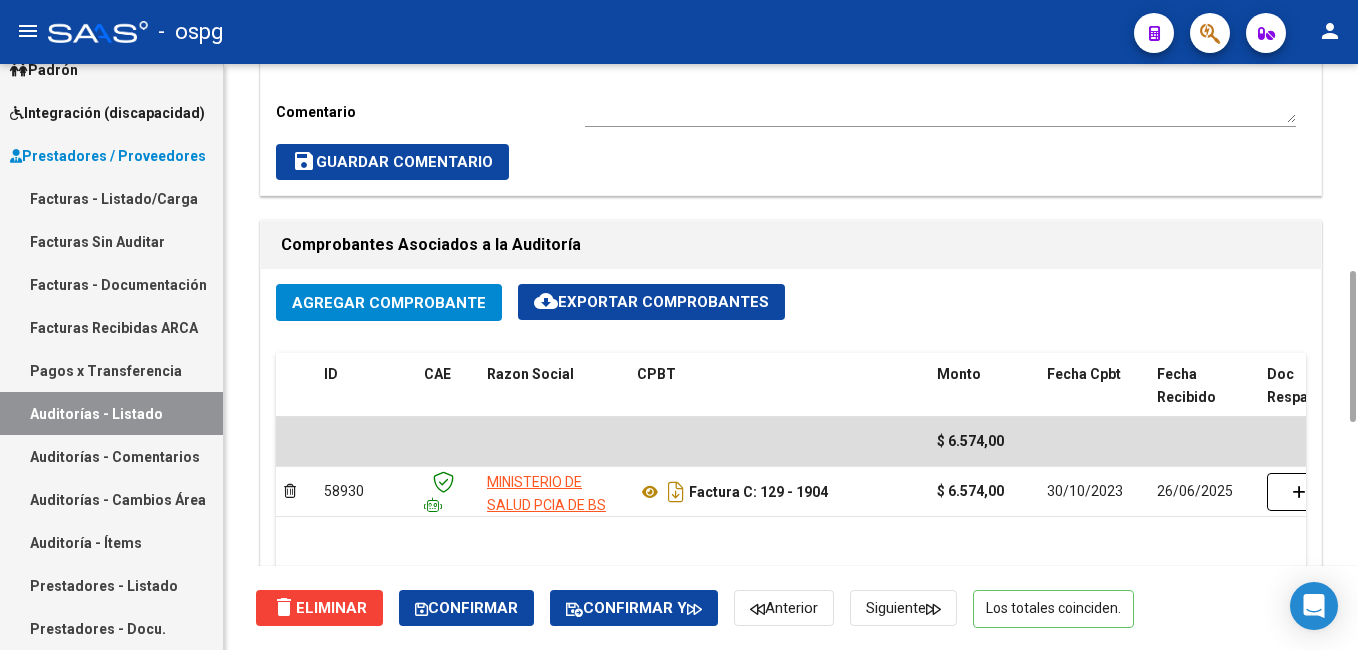 scroll, scrollTop: 0, scrollLeft: 0, axis: both 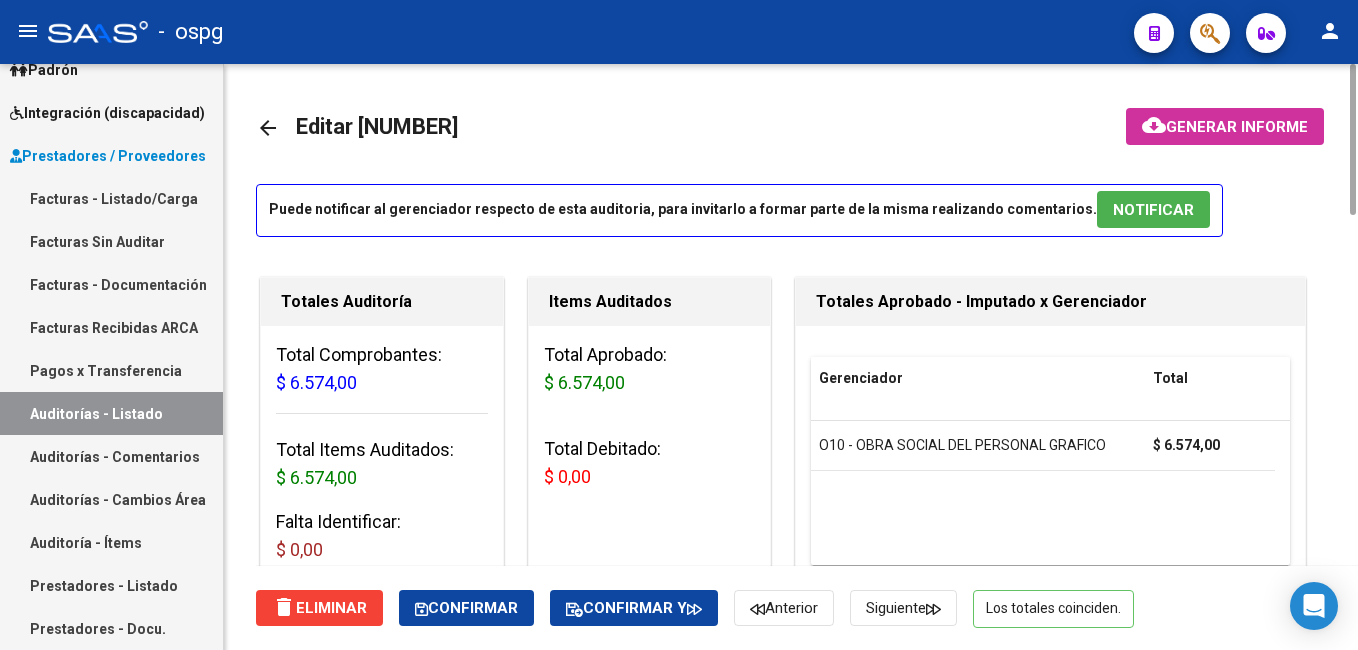 drag, startPoint x: 124, startPoint y: 407, endPoint x: 231, endPoint y: 399, distance: 107.298645 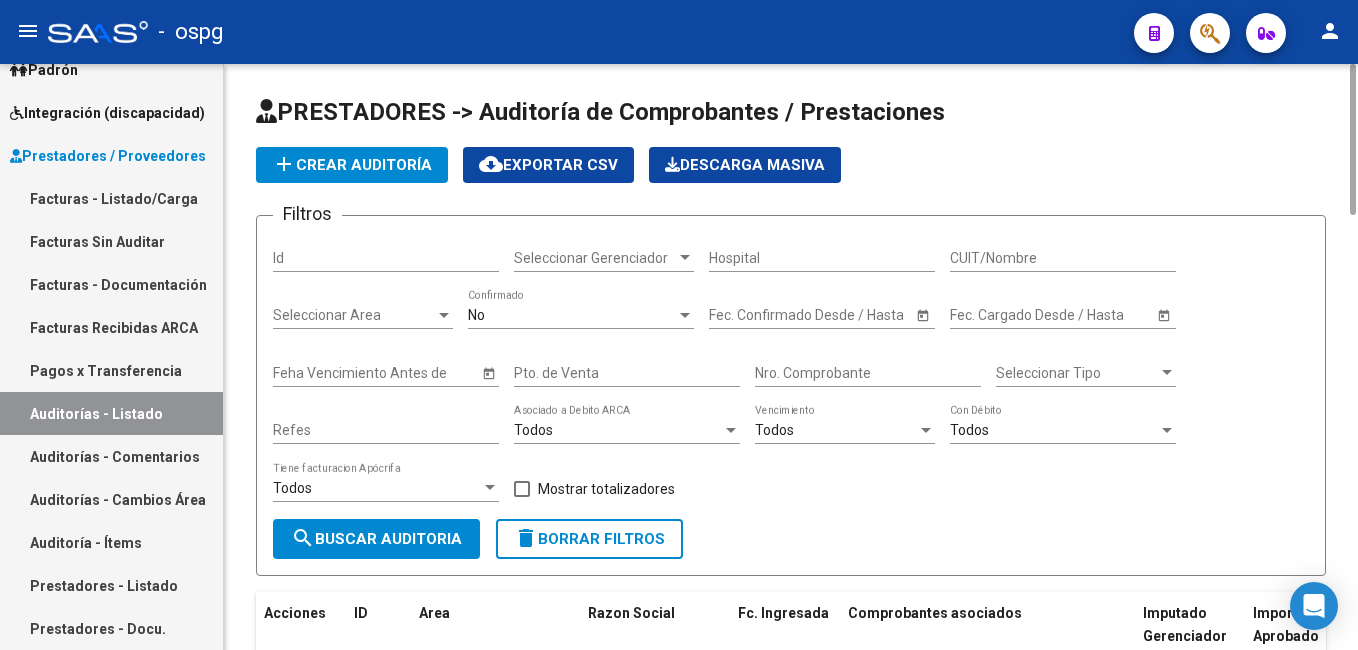 click on "No" at bounding box center (572, 315) 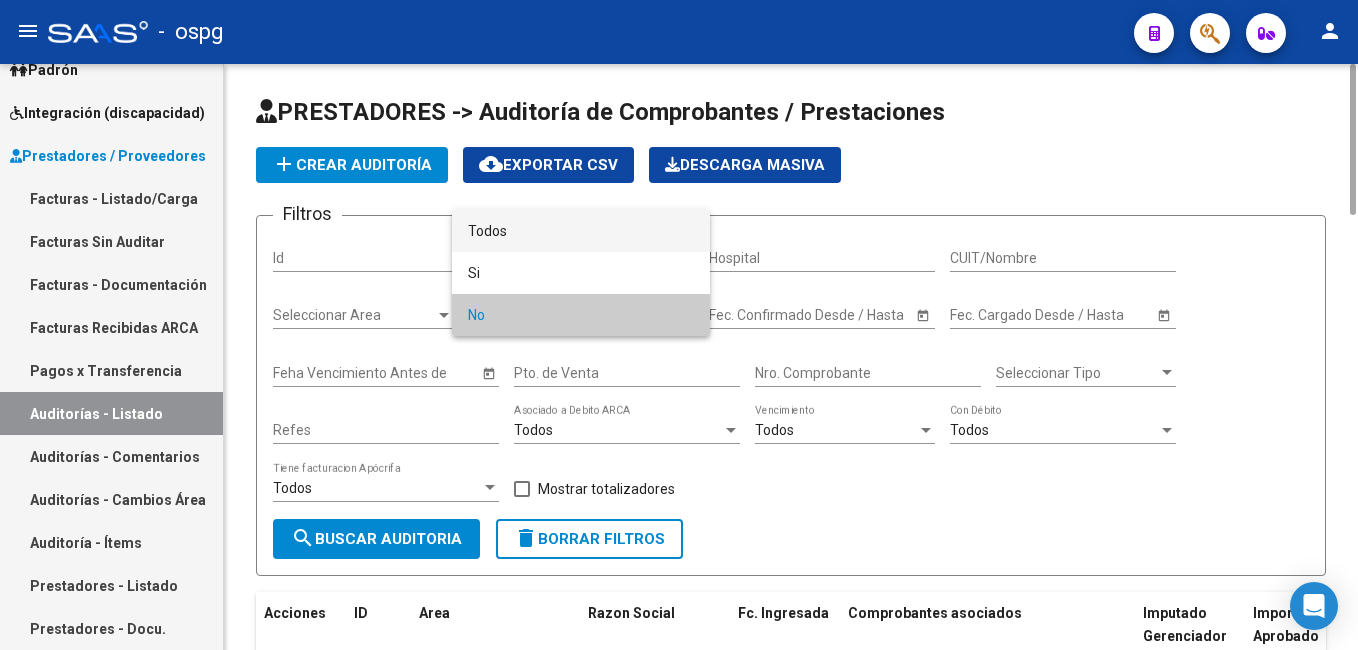 drag, startPoint x: 545, startPoint y: 234, endPoint x: 540, endPoint y: 256, distance: 22.561028 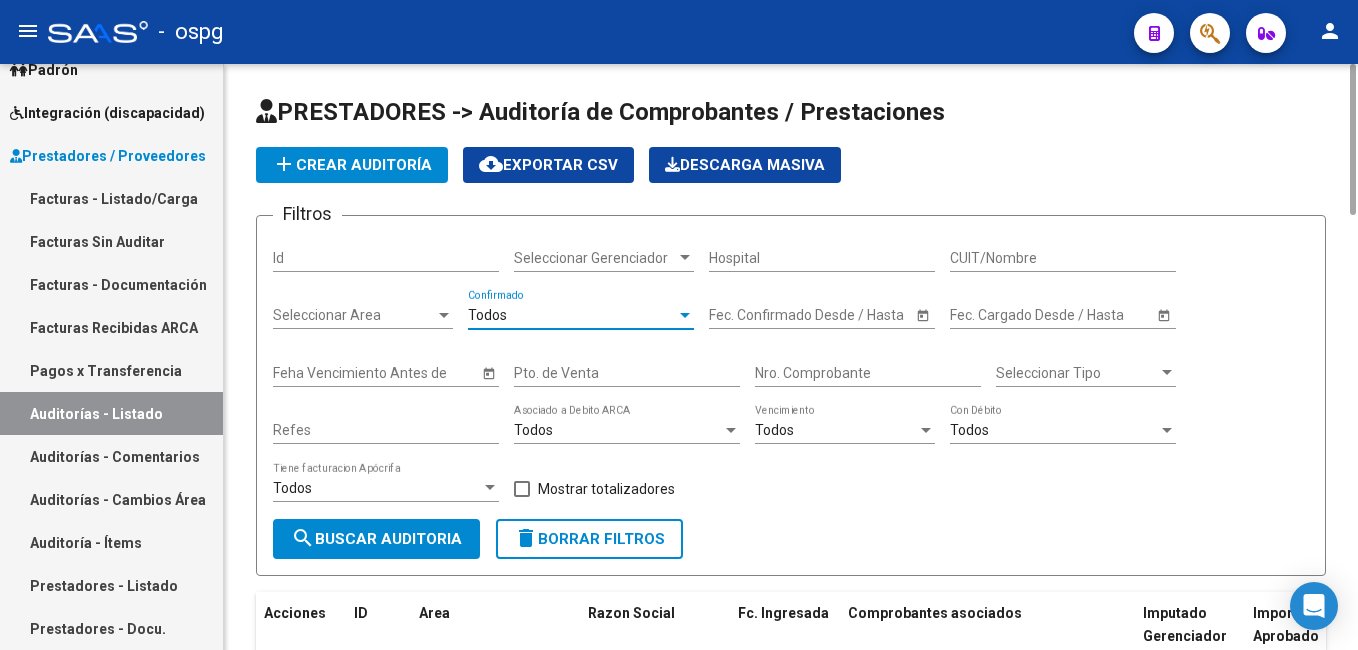 click on "Pto. de Venta" at bounding box center (627, 373) 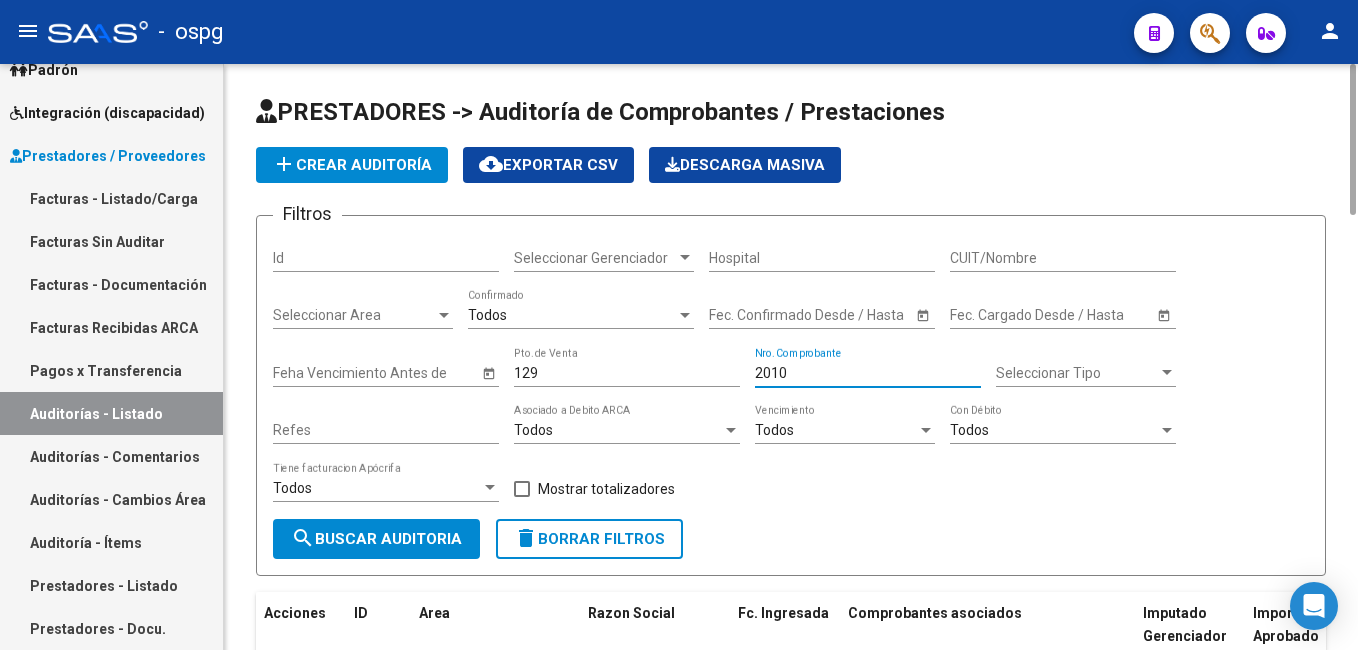 drag, startPoint x: 413, startPoint y: 532, endPoint x: 410, endPoint y: 516, distance: 16.27882 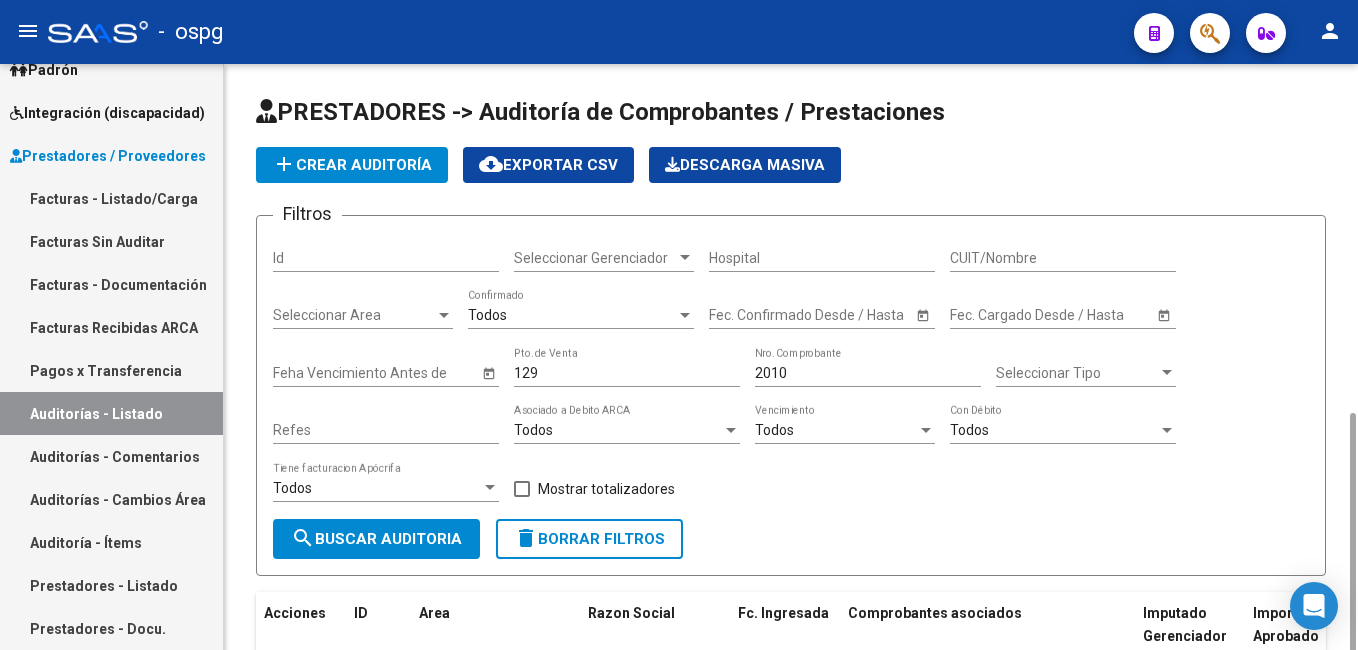scroll, scrollTop: 202, scrollLeft: 0, axis: vertical 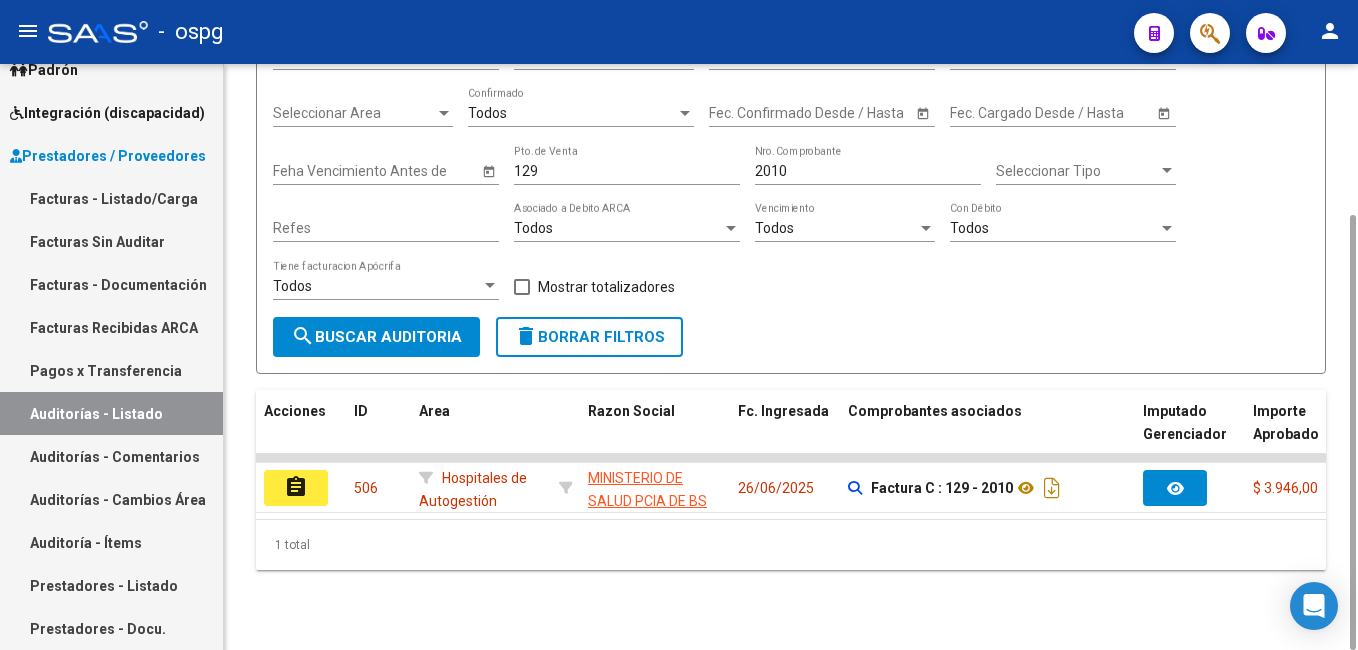 click on "assignment" 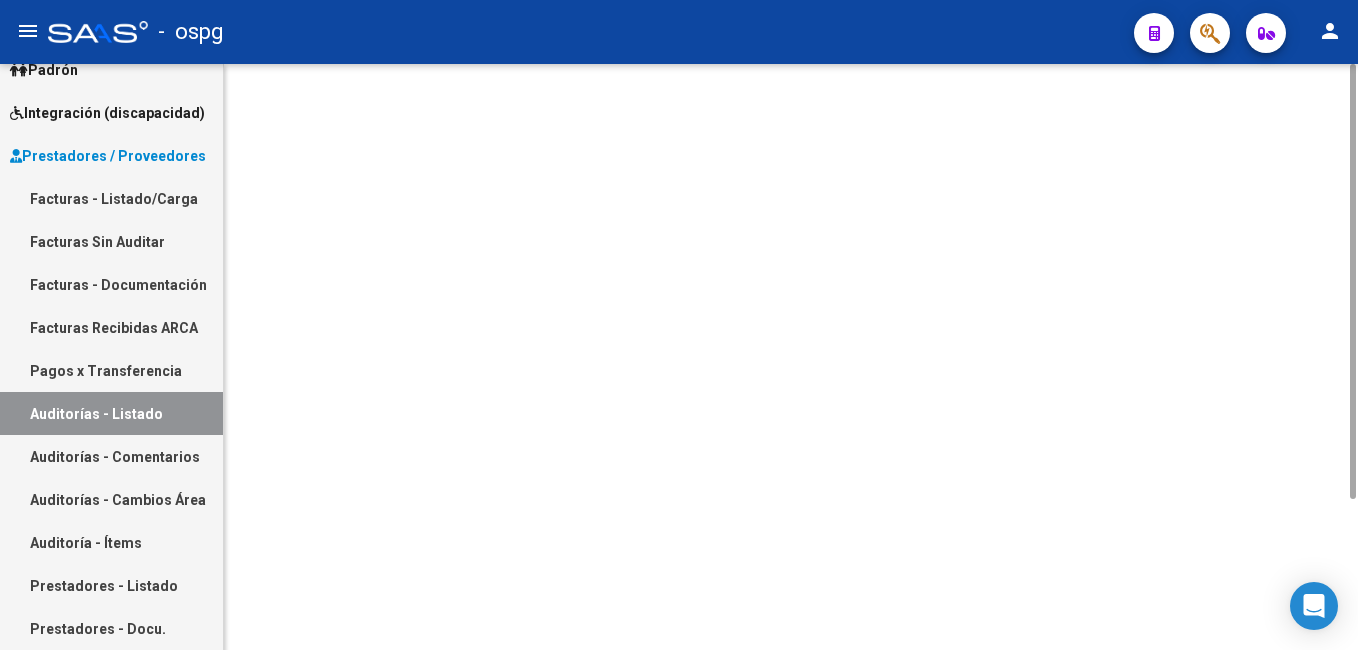 scroll, scrollTop: 0, scrollLeft: 0, axis: both 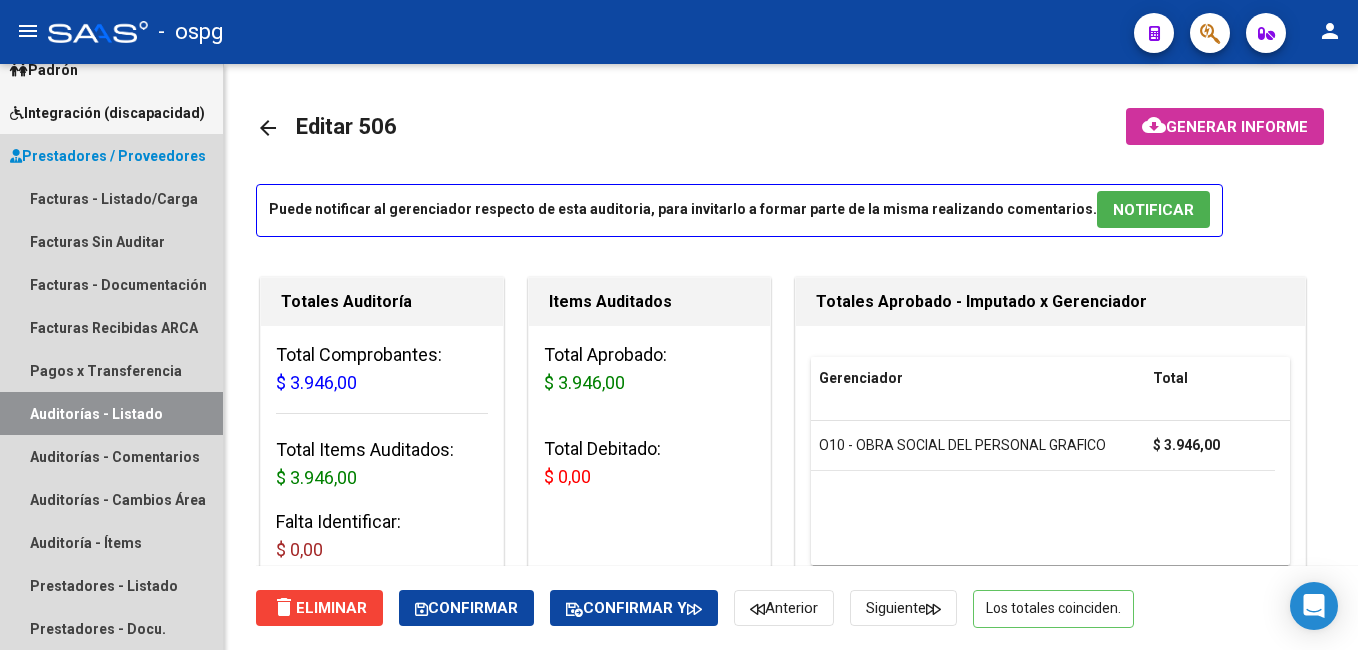 drag, startPoint x: 99, startPoint y: 402, endPoint x: 252, endPoint y: 369, distance: 156.51837 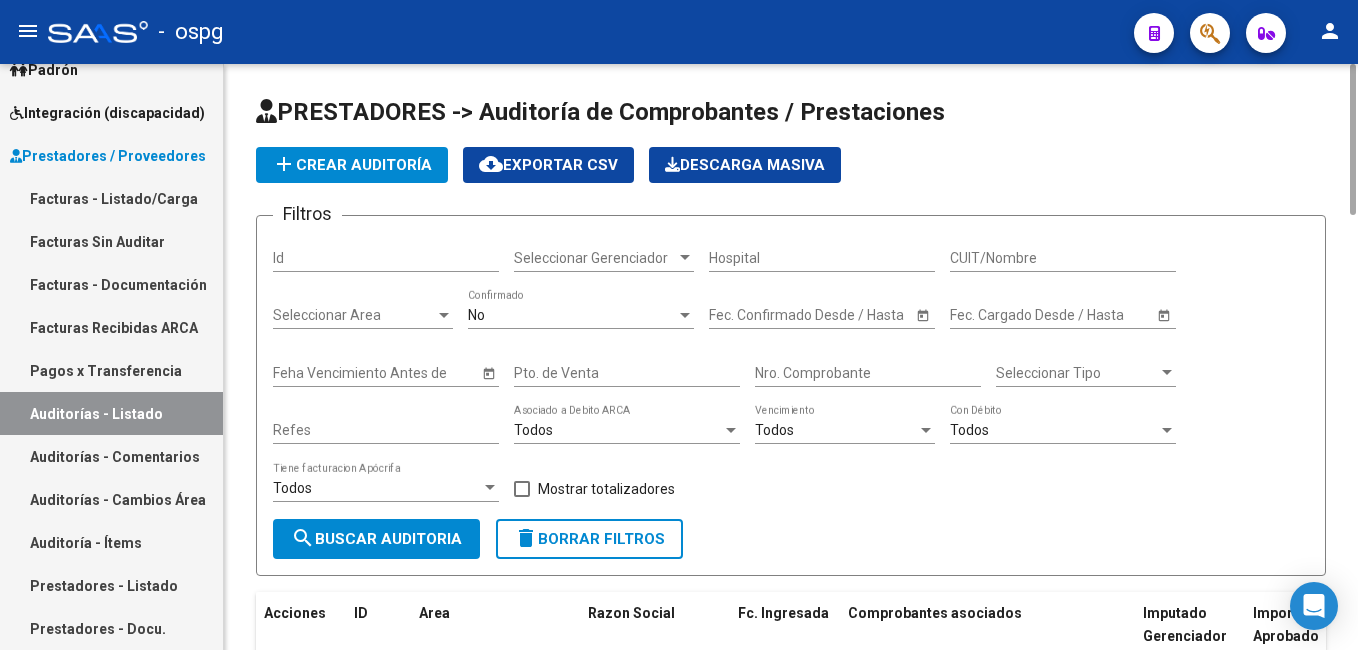 click on "No" at bounding box center [572, 315] 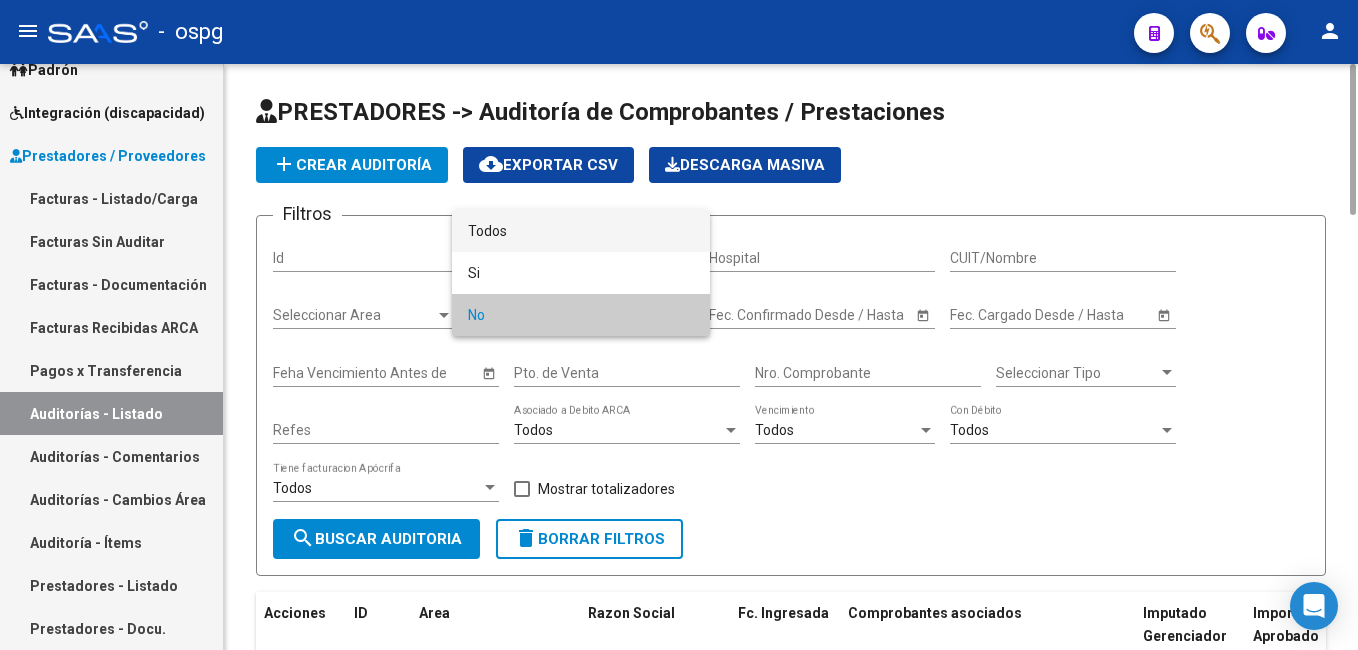drag, startPoint x: 490, startPoint y: 220, endPoint x: 536, endPoint y: 248, distance: 53.851646 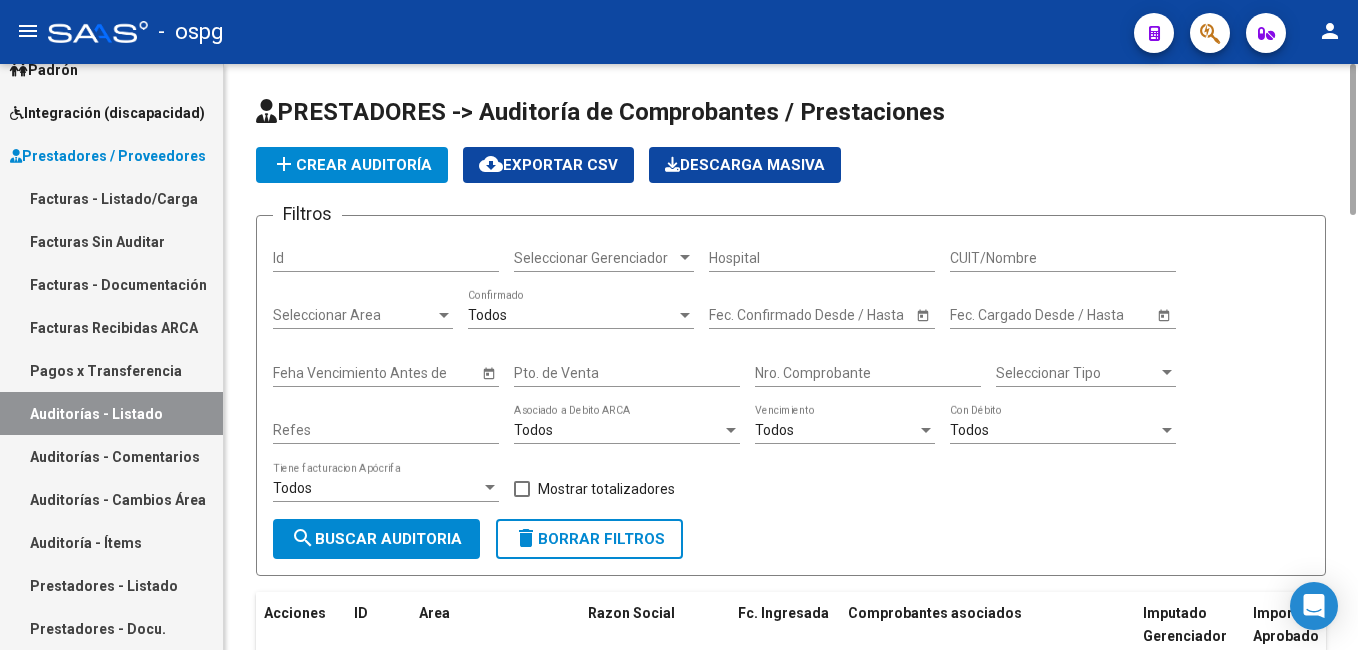 click on "Pto. de Venta" 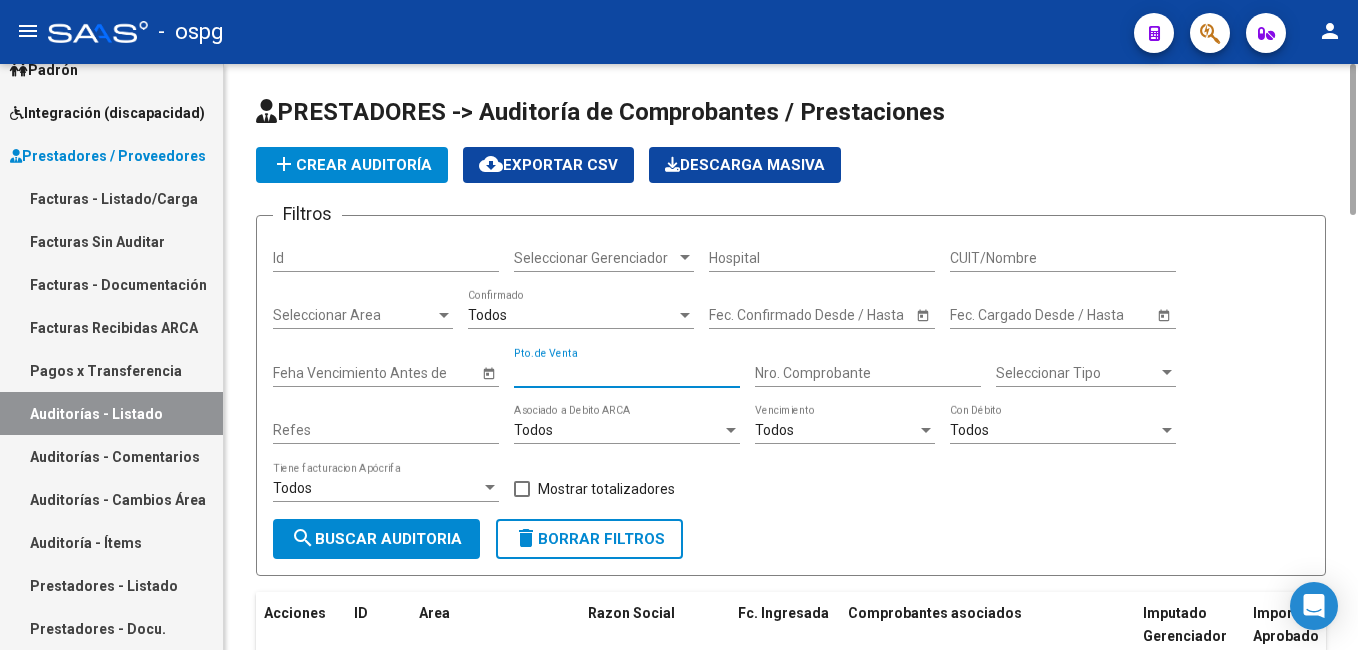 click on "Pto. de Venta" at bounding box center (627, 373) 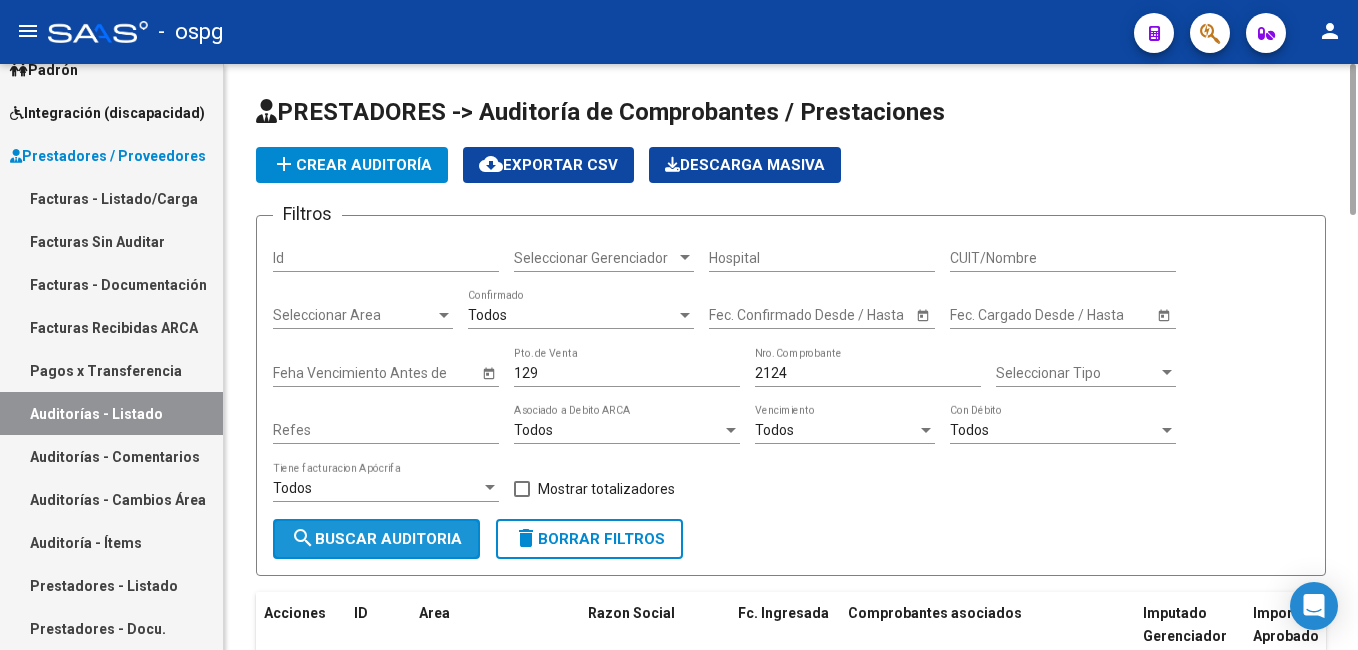 drag, startPoint x: 378, startPoint y: 537, endPoint x: 377, endPoint y: 551, distance: 14.035668 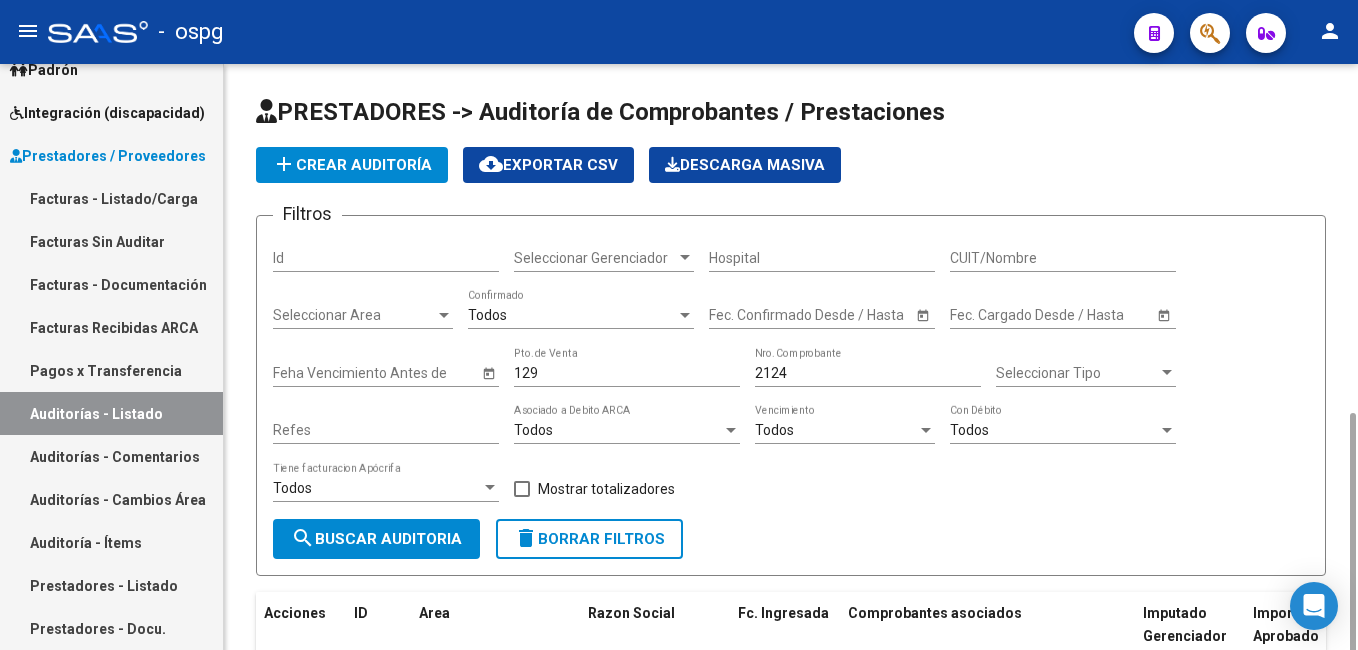 scroll, scrollTop: 202, scrollLeft: 0, axis: vertical 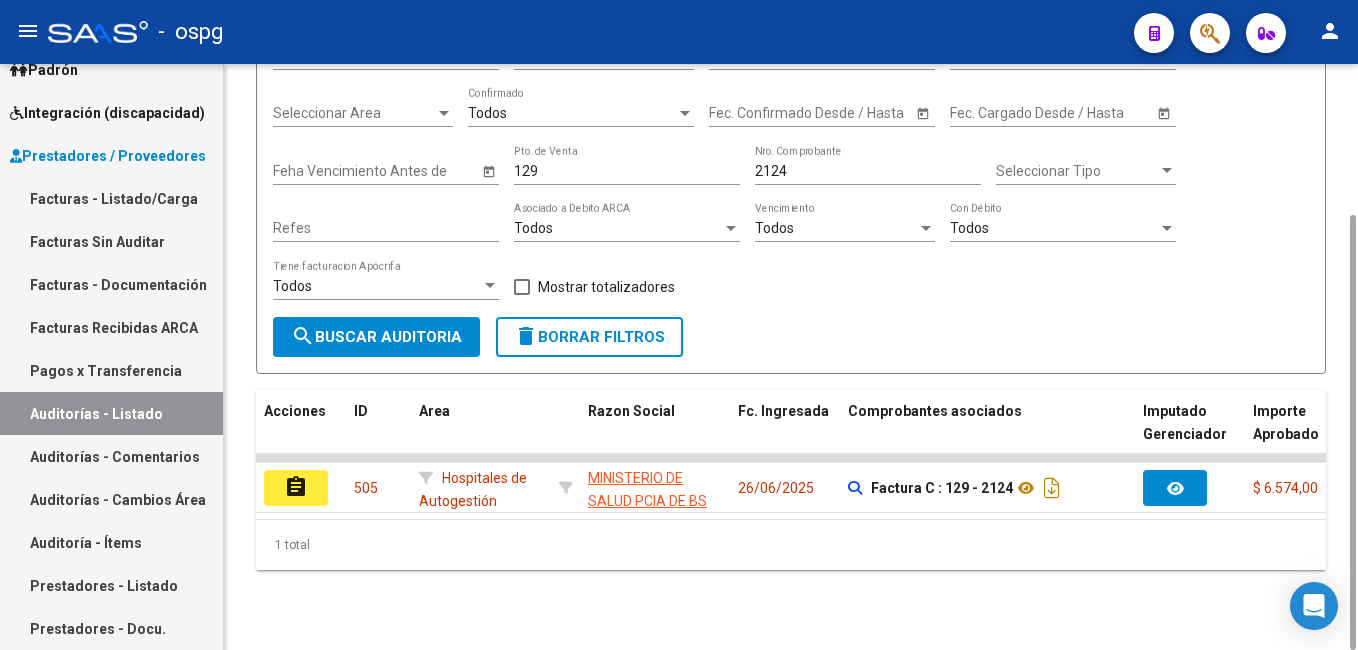 drag, startPoint x: 294, startPoint y: 491, endPoint x: 387, endPoint y: 514, distance: 95.80188 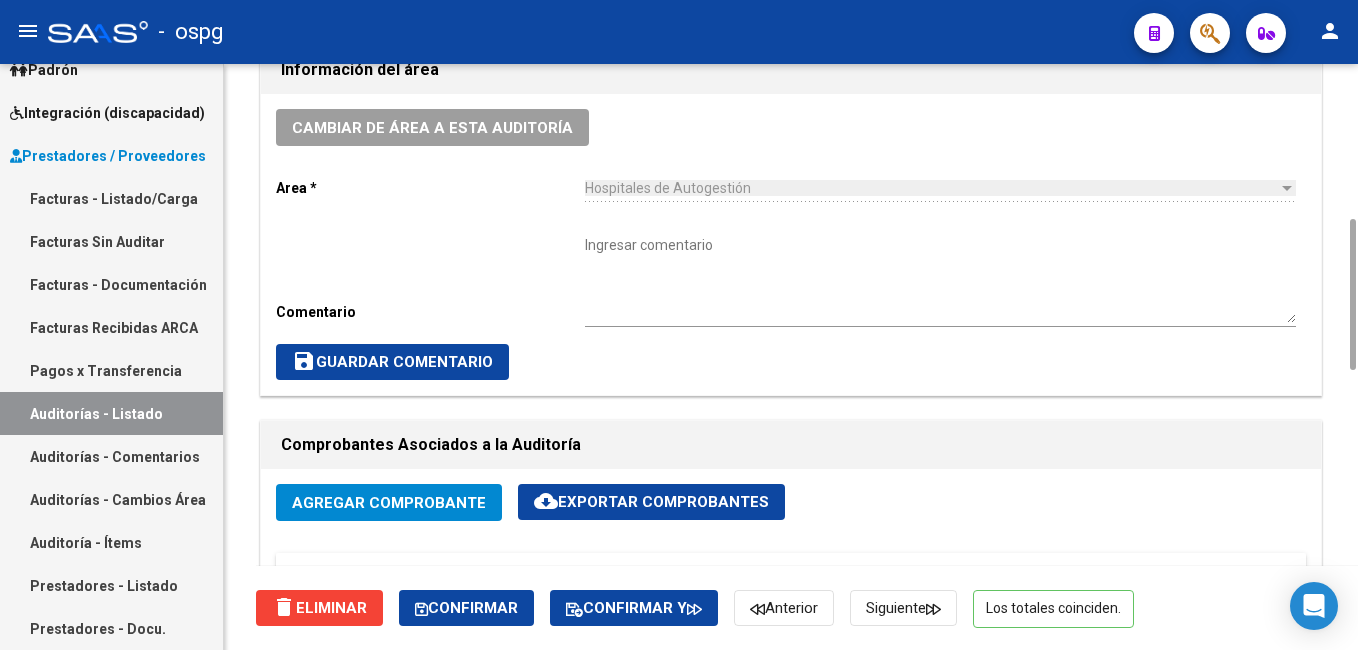 scroll, scrollTop: 0, scrollLeft: 0, axis: both 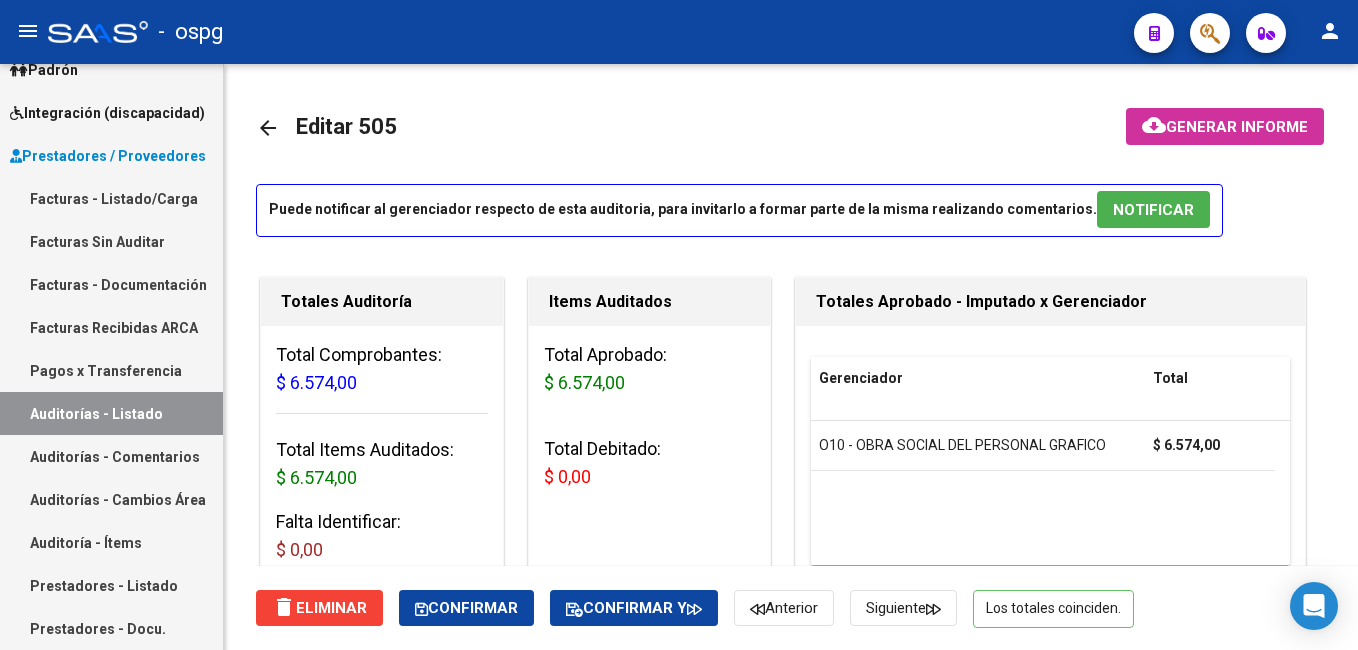 click on "Auditorías - Listado" at bounding box center (111, 413) 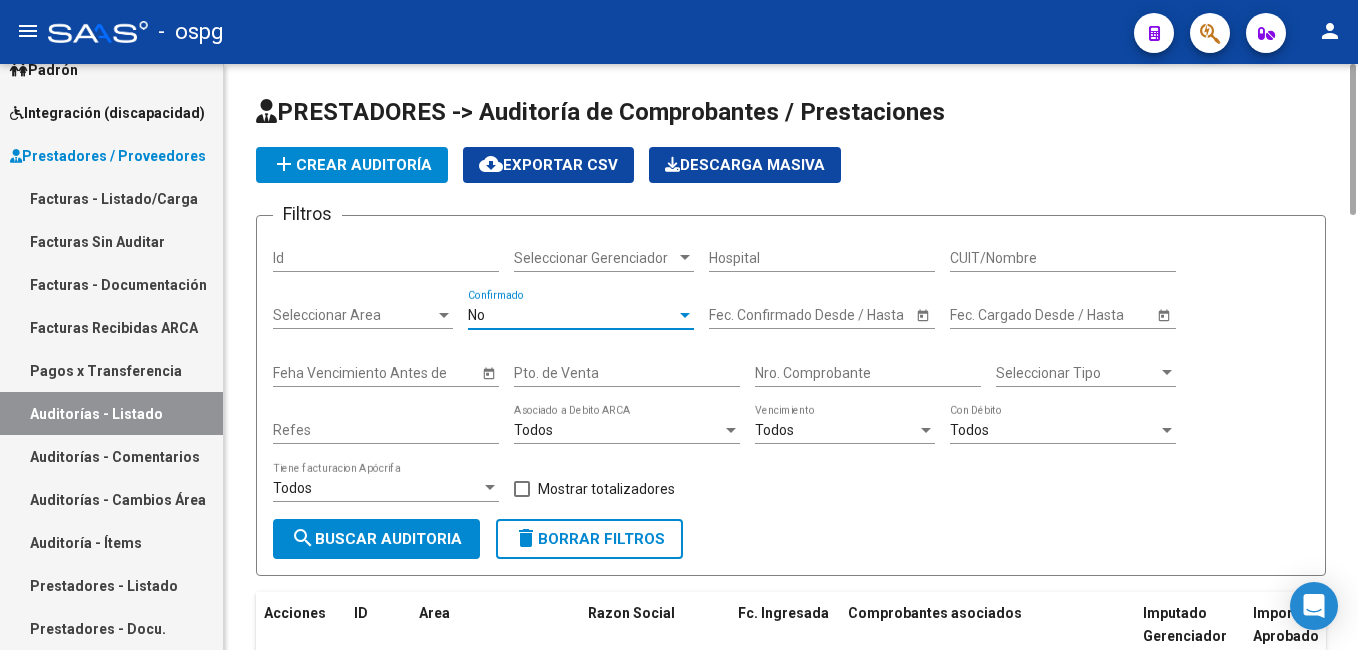 click on "No" at bounding box center [476, 315] 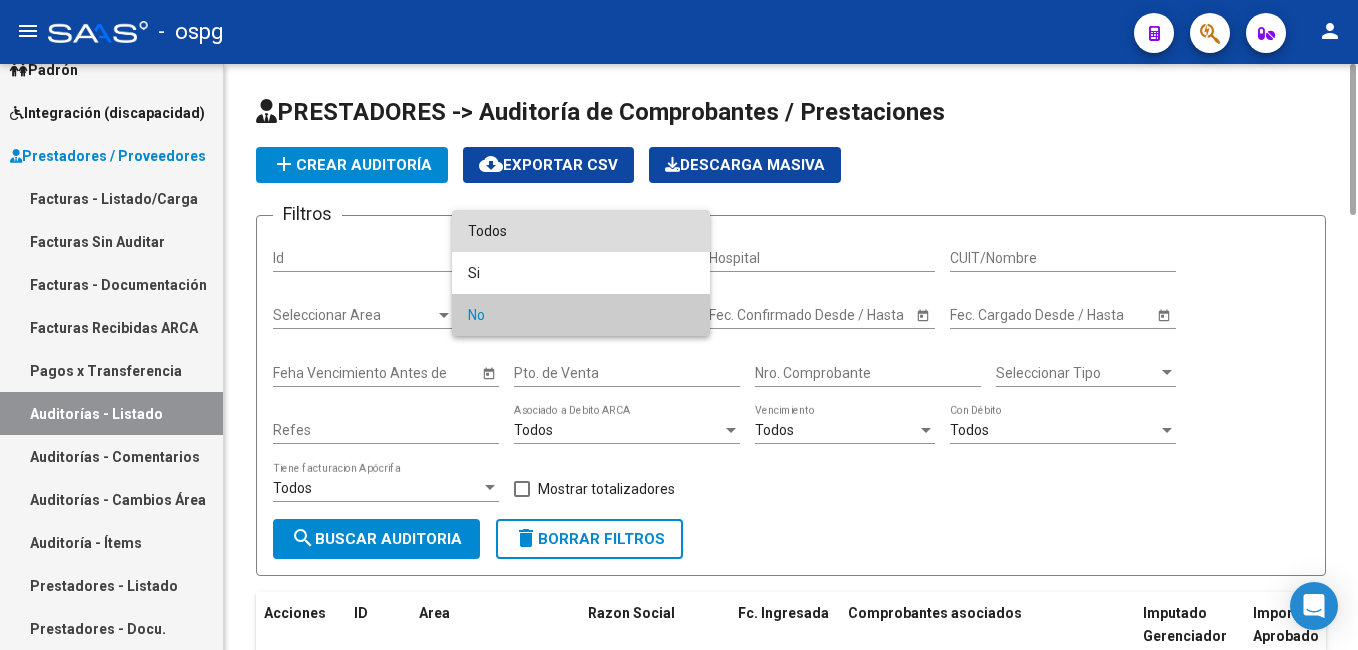 drag, startPoint x: 484, startPoint y: 317, endPoint x: 480, endPoint y: 244, distance: 73.109505 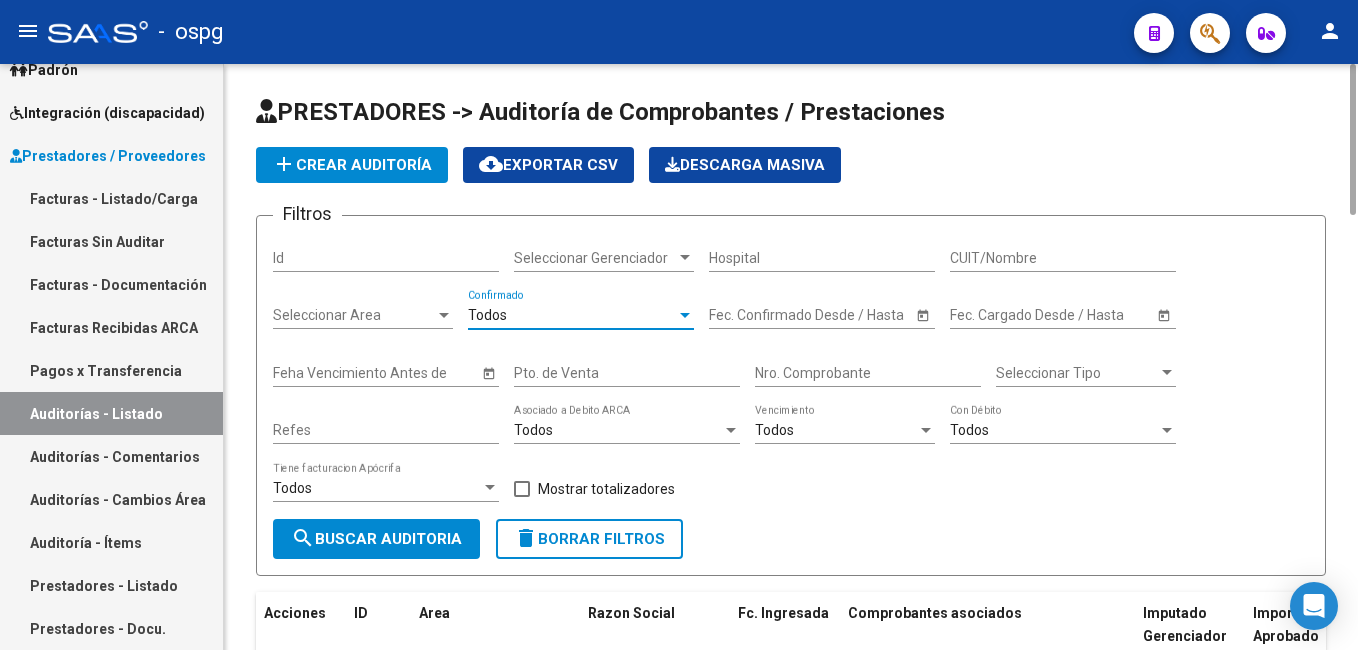 drag, startPoint x: 565, startPoint y: 397, endPoint x: 567, endPoint y: 381, distance: 16.124516 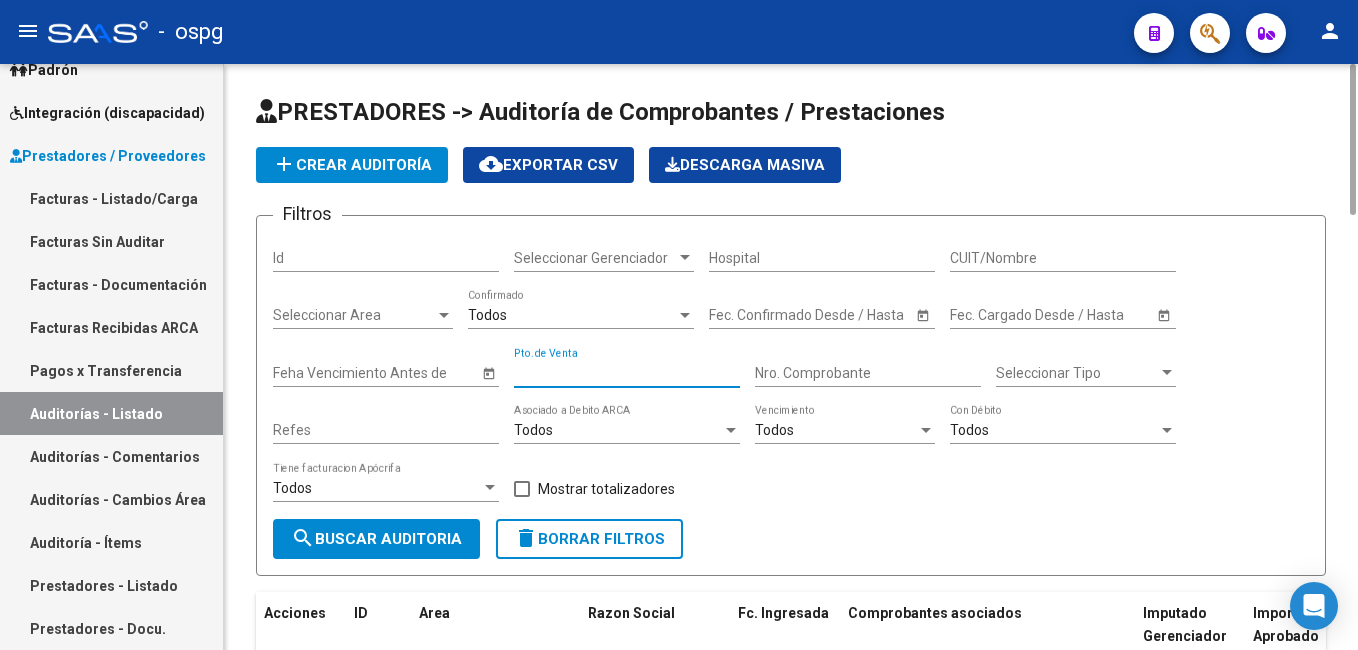 click on "Pto. de Venta" at bounding box center (627, 373) 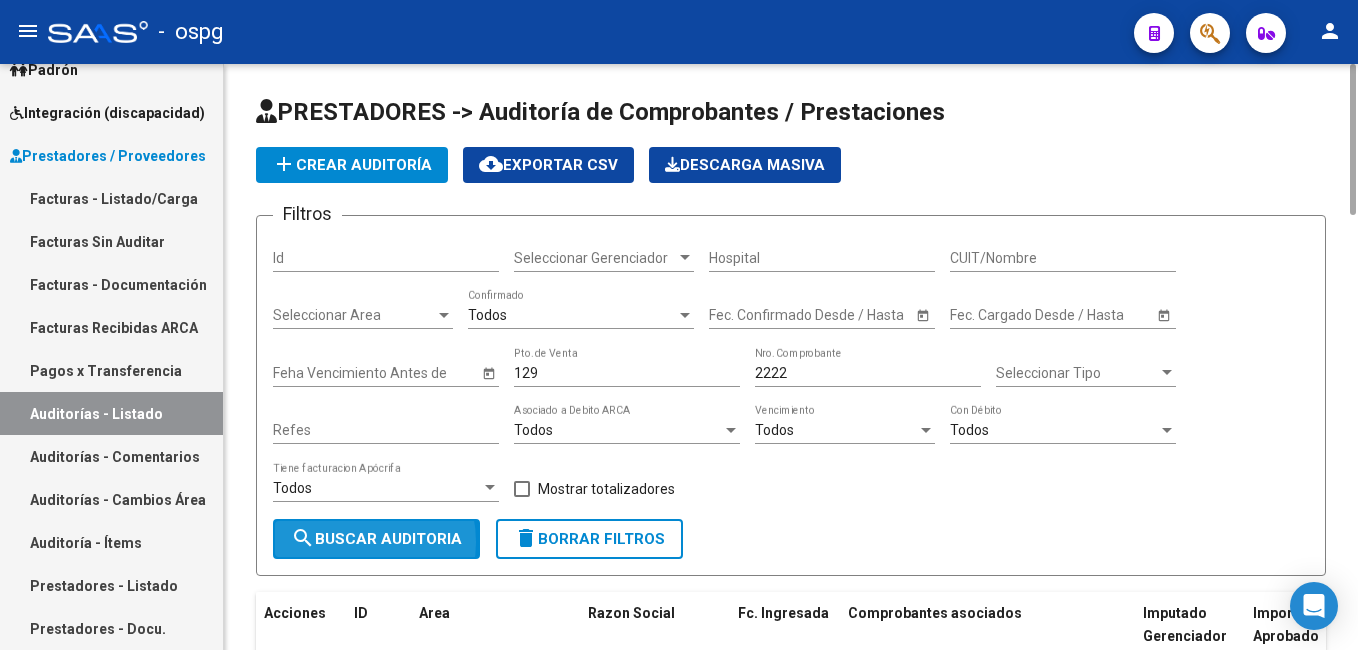 click on "search  Buscar Auditoria" 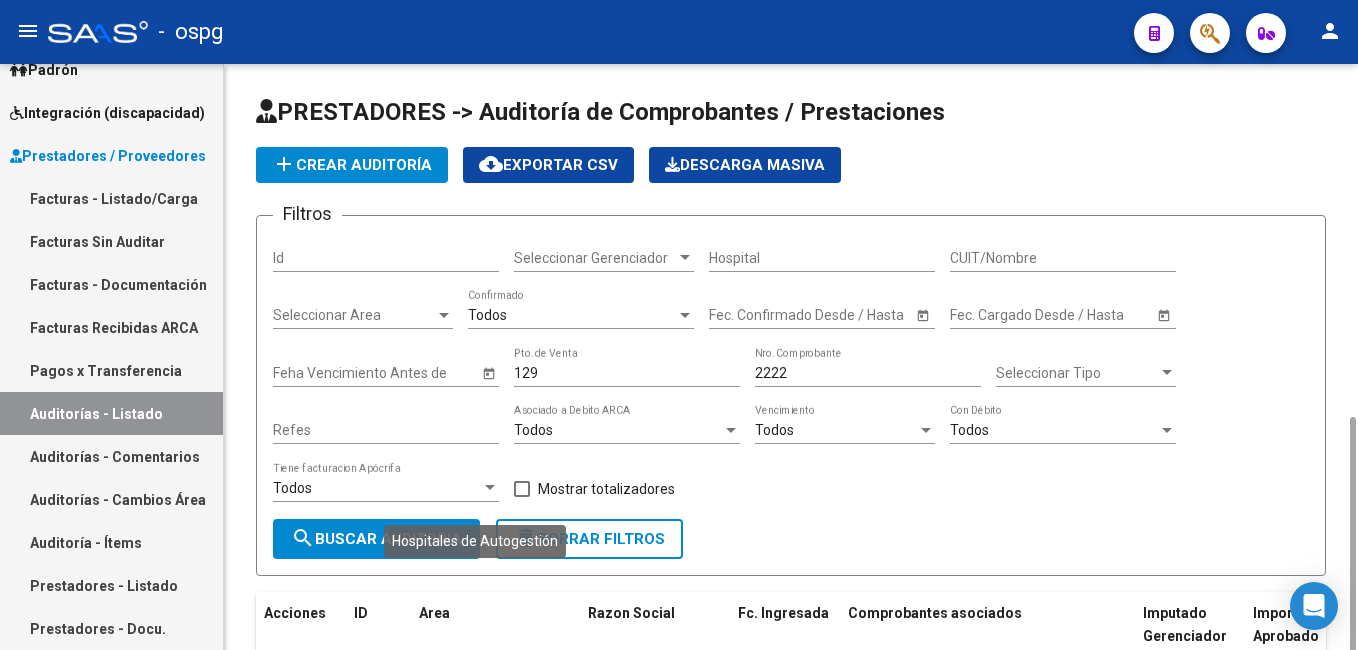 scroll, scrollTop: 202, scrollLeft: 0, axis: vertical 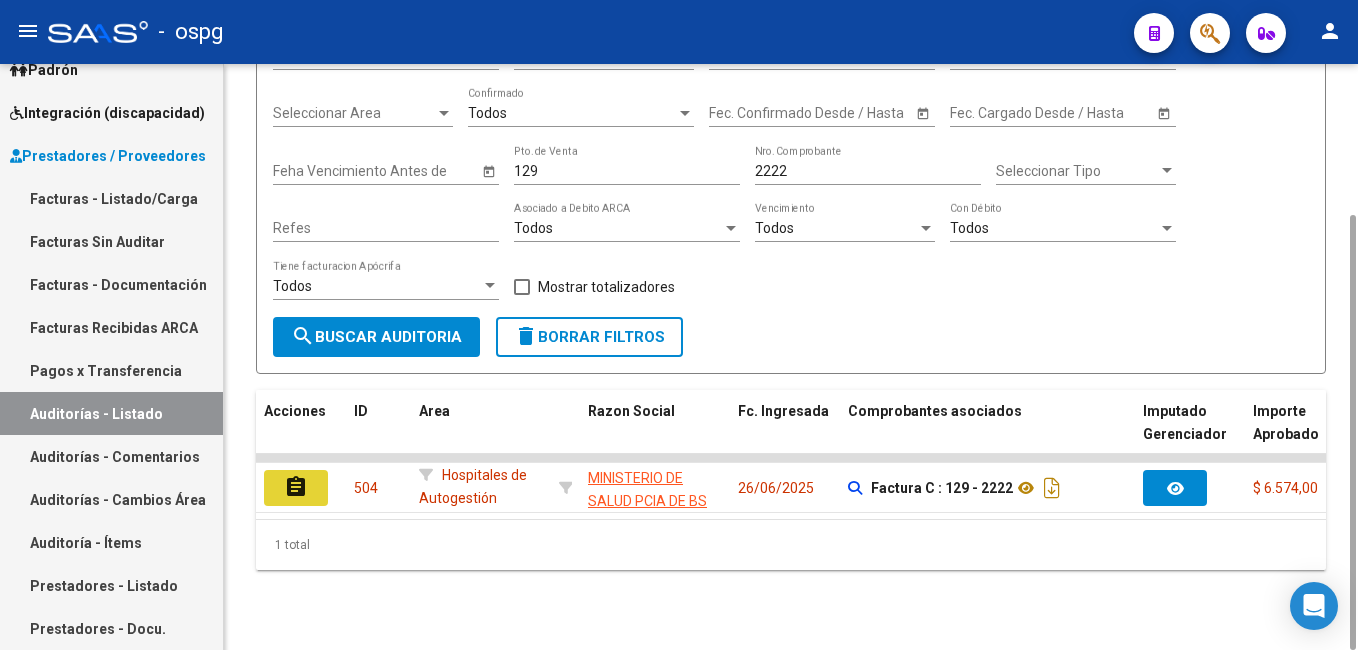 drag, startPoint x: 295, startPoint y: 473, endPoint x: 310, endPoint y: 480, distance: 16.552946 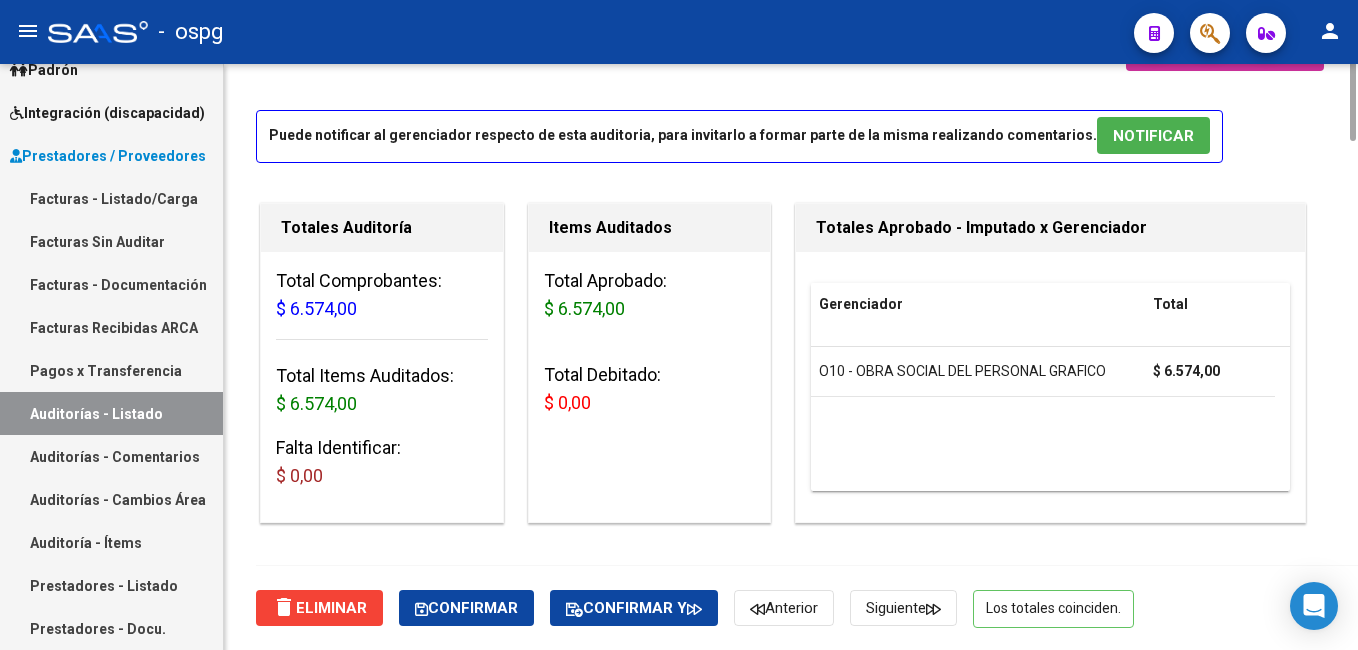 scroll, scrollTop: 0, scrollLeft: 0, axis: both 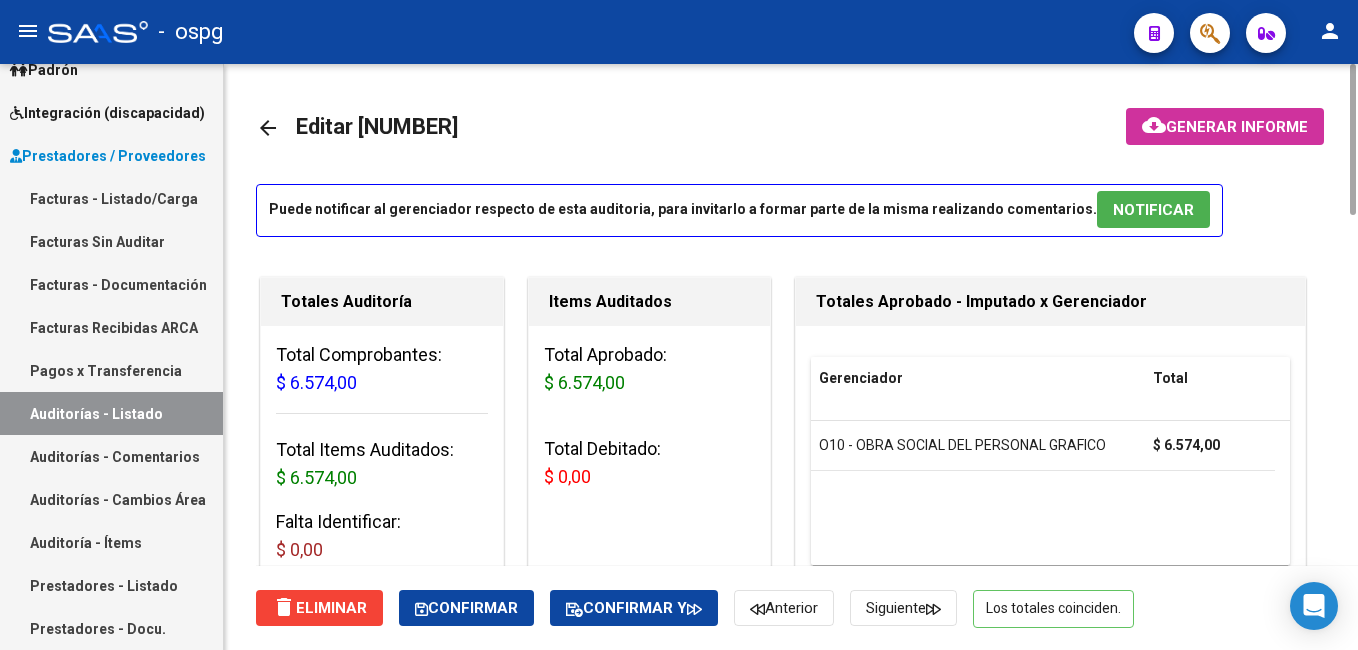 drag, startPoint x: 135, startPoint y: 407, endPoint x: 158, endPoint y: 402, distance: 23.537205 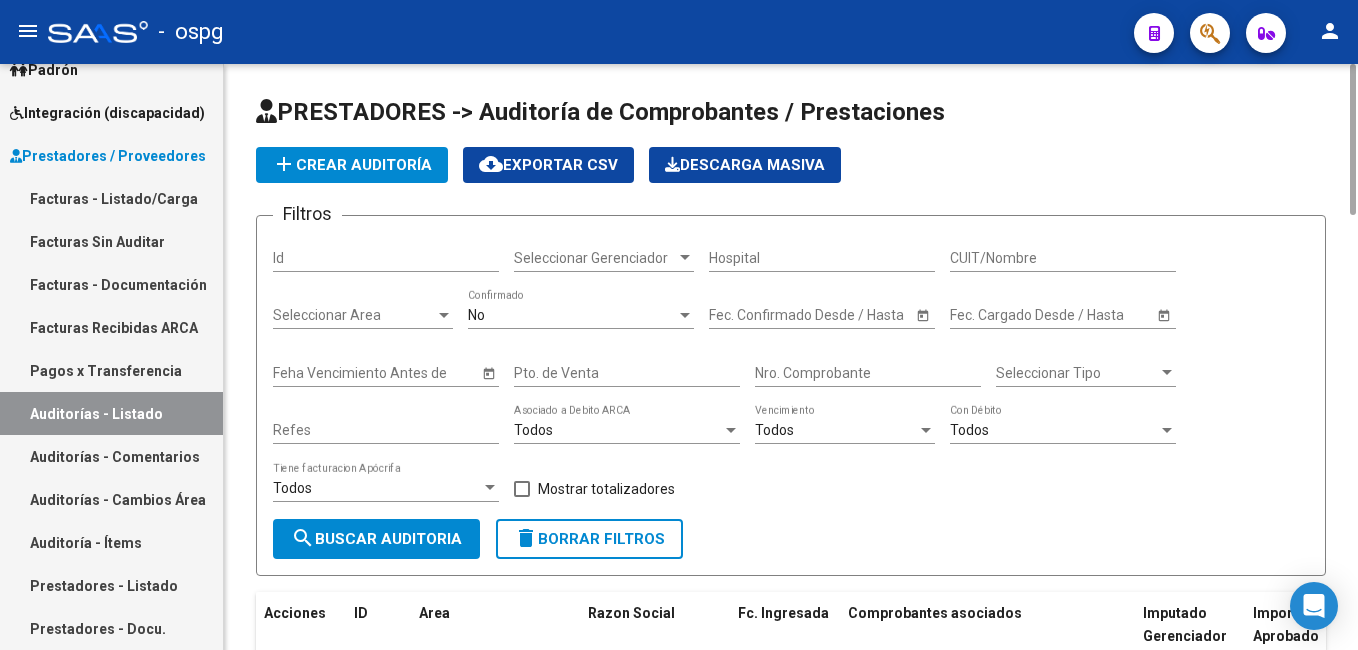 click on "No" at bounding box center (476, 315) 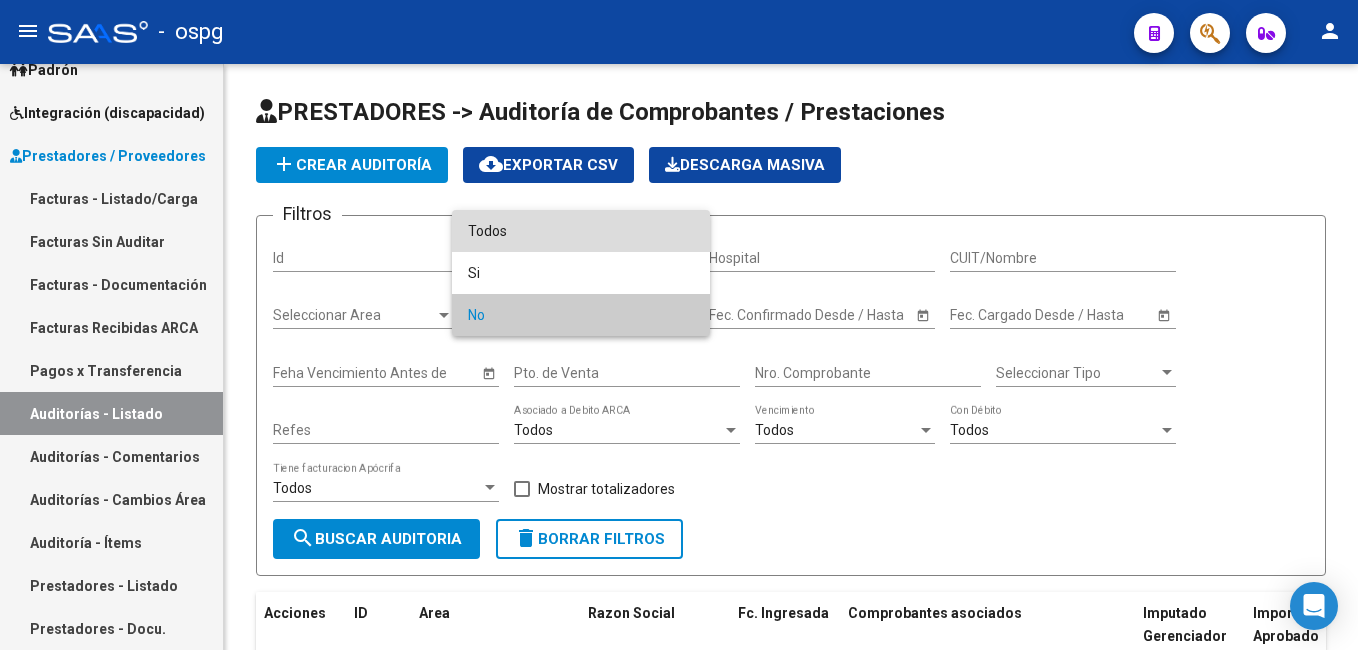 drag, startPoint x: 476, startPoint y: 216, endPoint x: 504, endPoint y: 255, distance: 48.010414 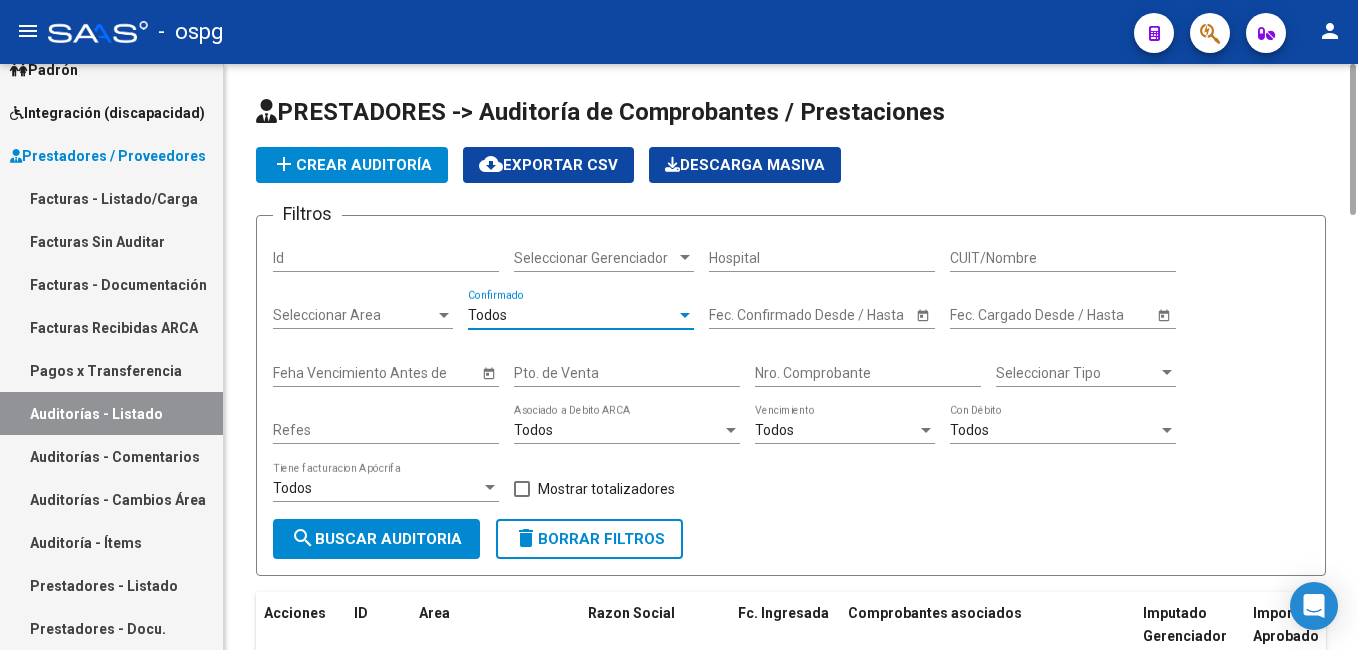click on "Pto. de Venta" 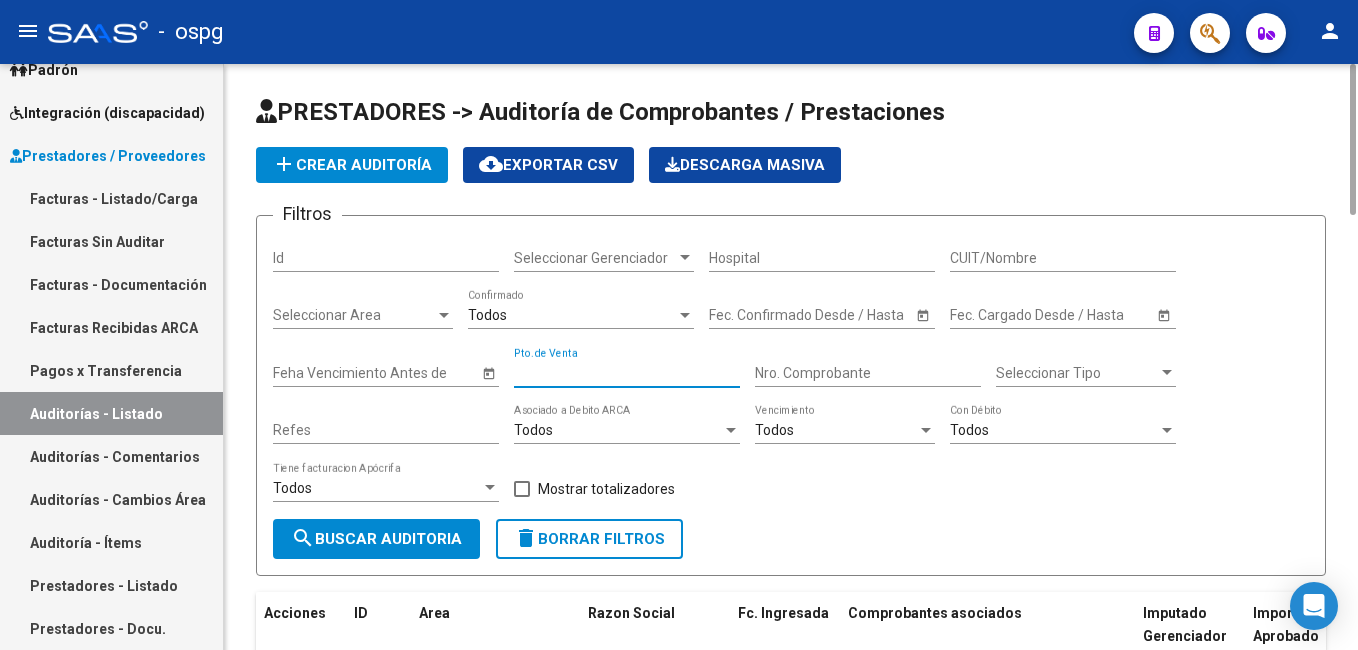 click on "Pto. de Venta" at bounding box center [627, 373] 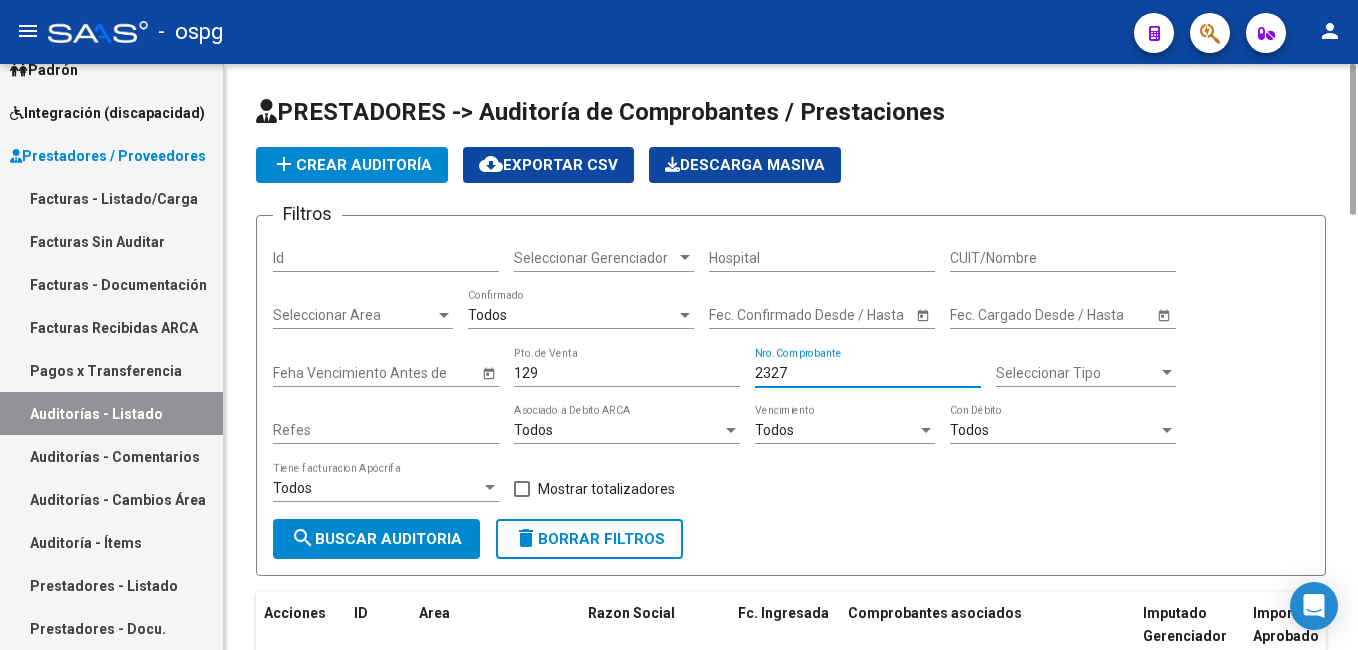 click on "search  Buscar Auditoria" 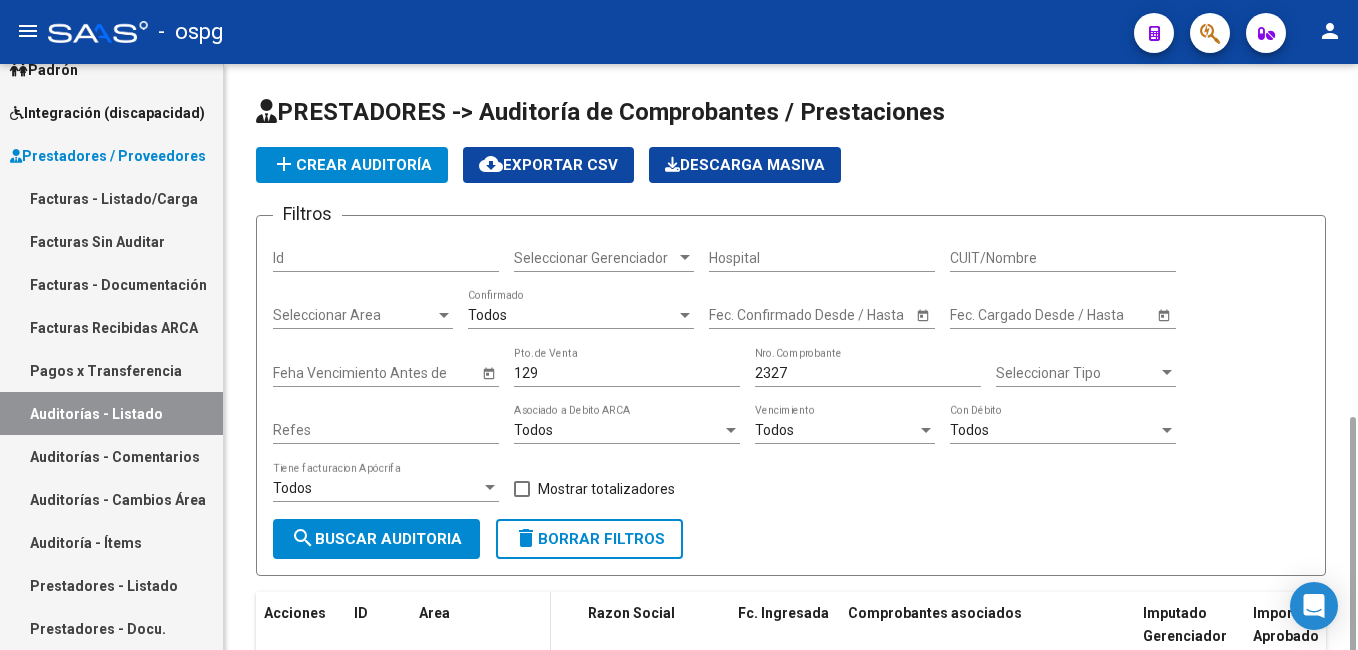 scroll, scrollTop: 202, scrollLeft: 0, axis: vertical 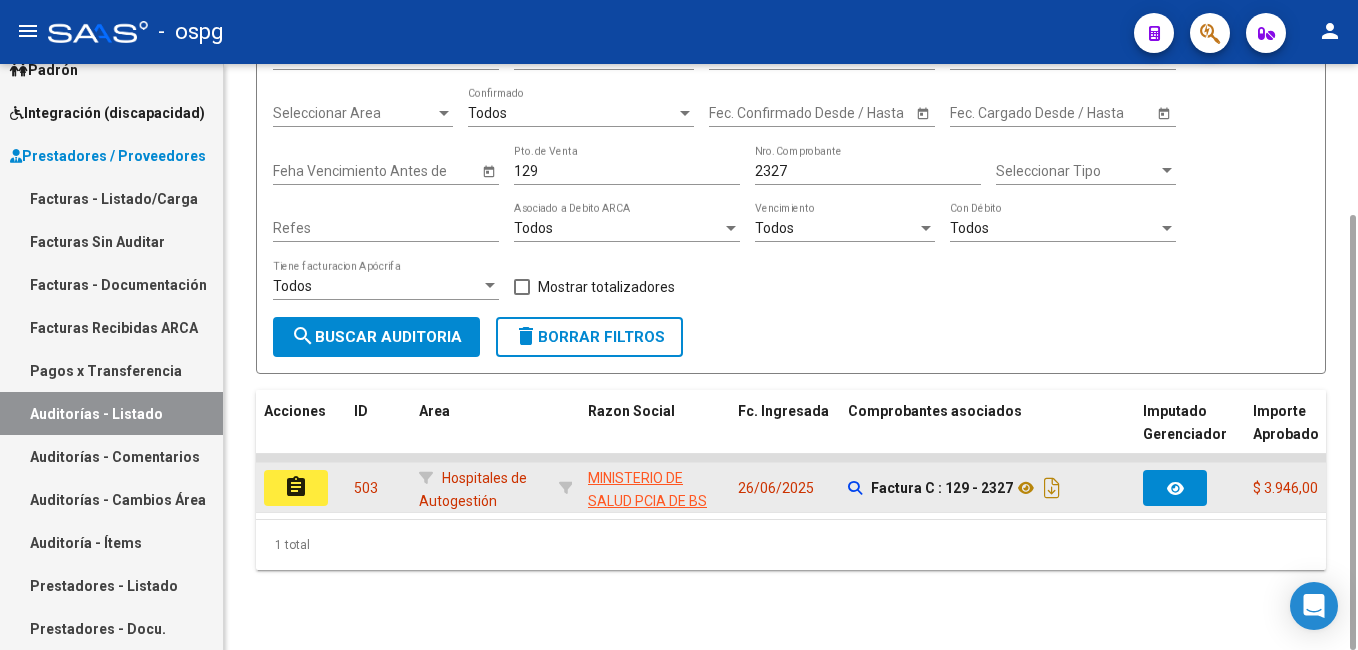 click on "assignment" 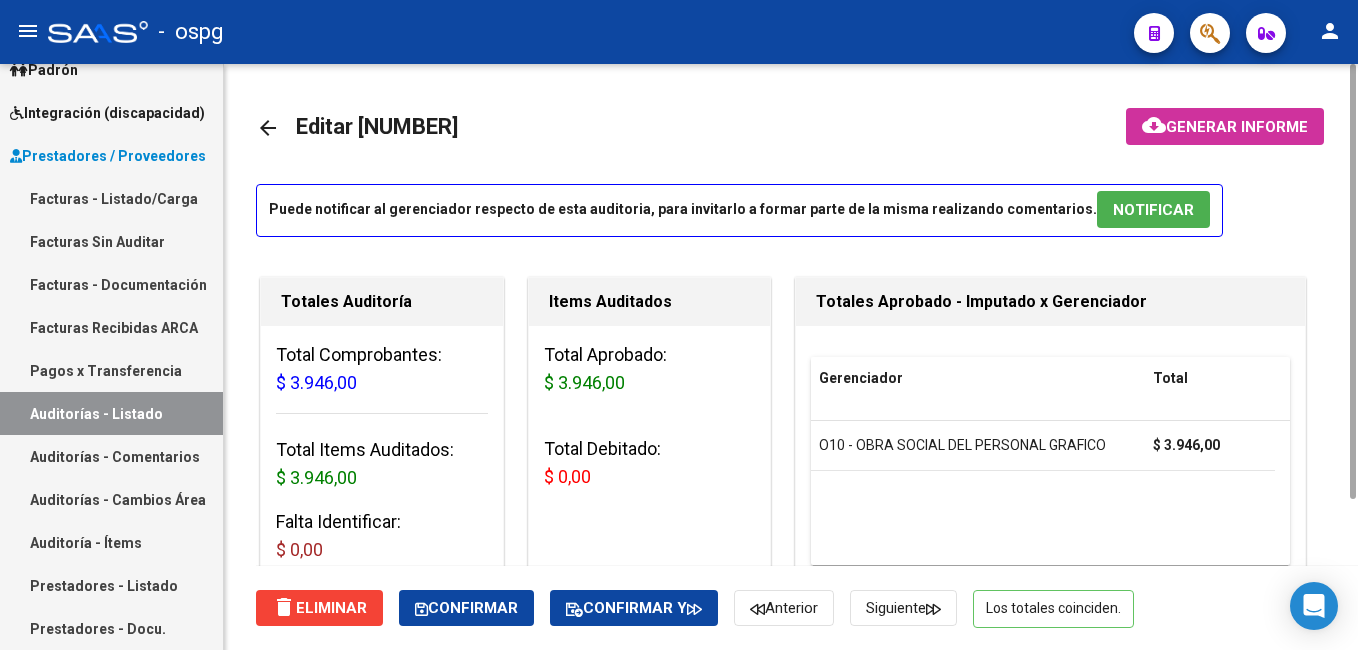 scroll, scrollTop: 400, scrollLeft: 0, axis: vertical 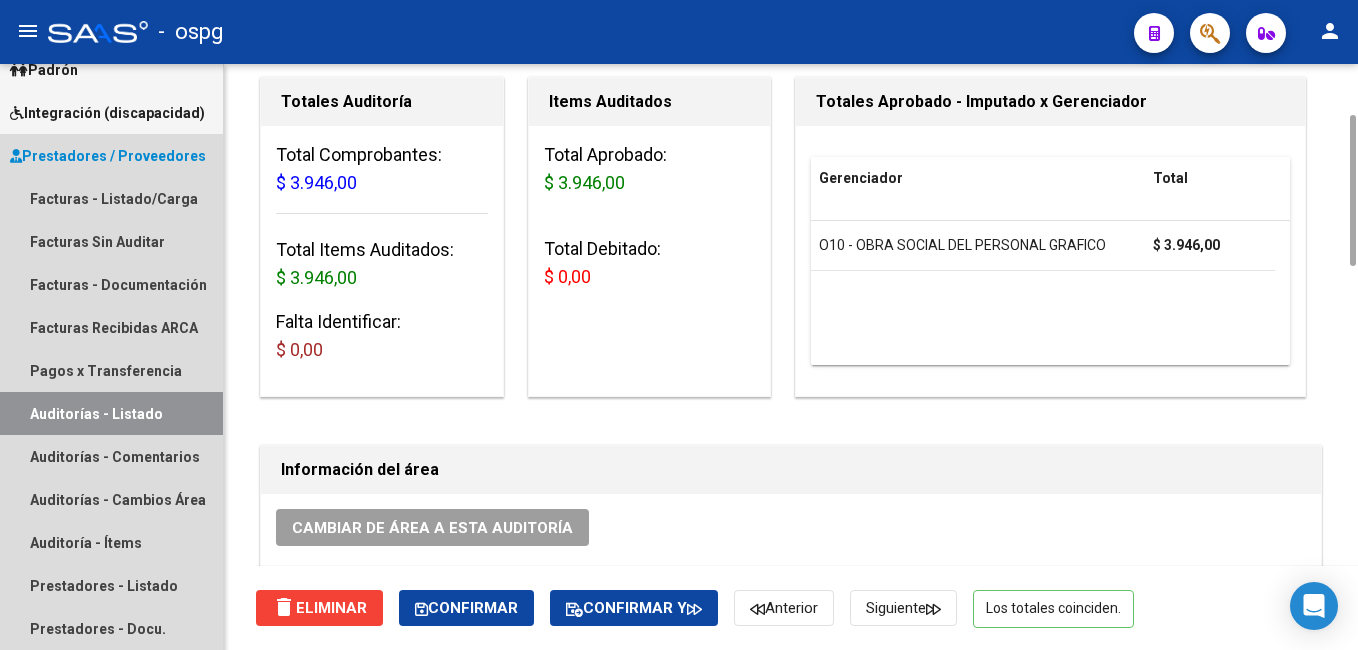 drag, startPoint x: 129, startPoint y: 411, endPoint x: 250, endPoint y: 379, distance: 125.1599 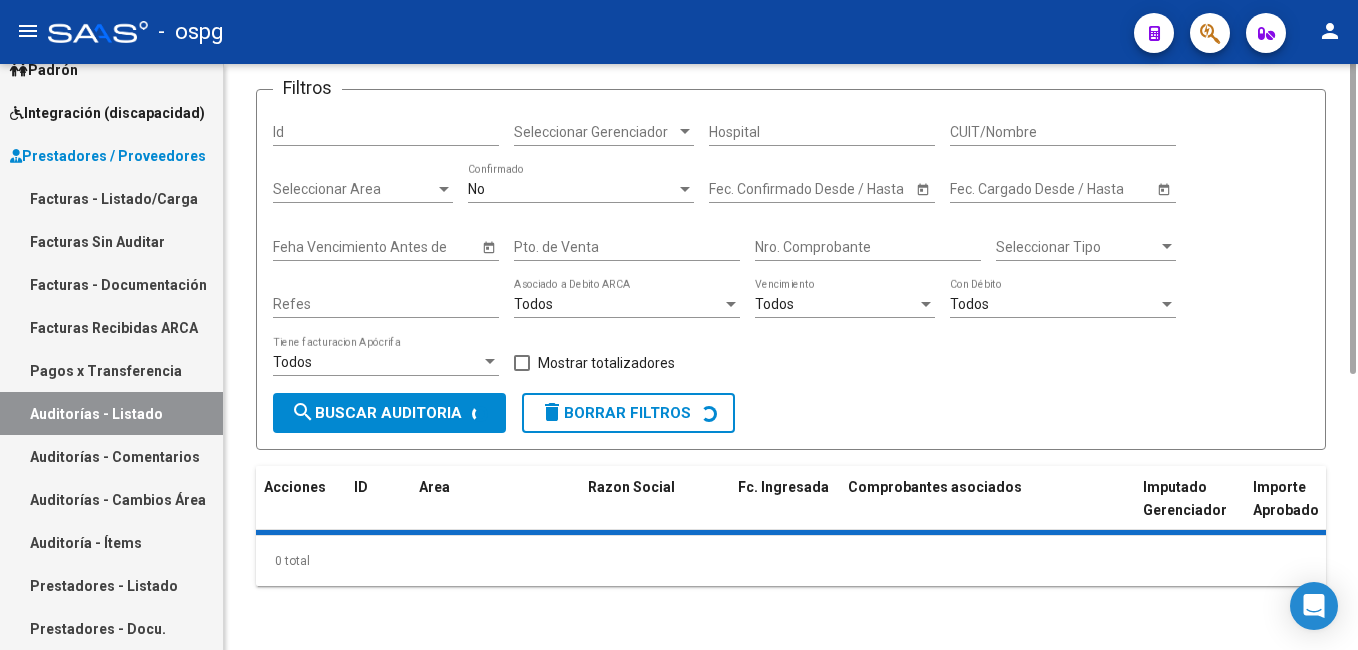 scroll, scrollTop: 0, scrollLeft: 0, axis: both 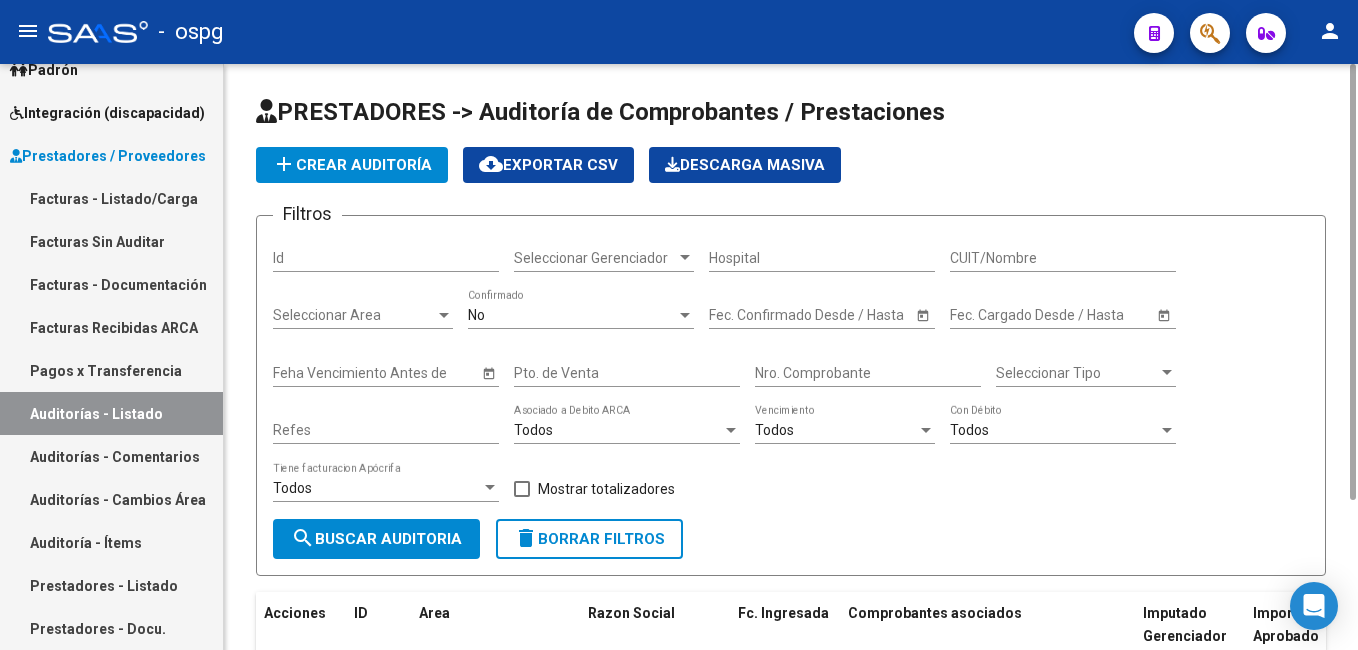 click on "No" at bounding box center [572, 315] 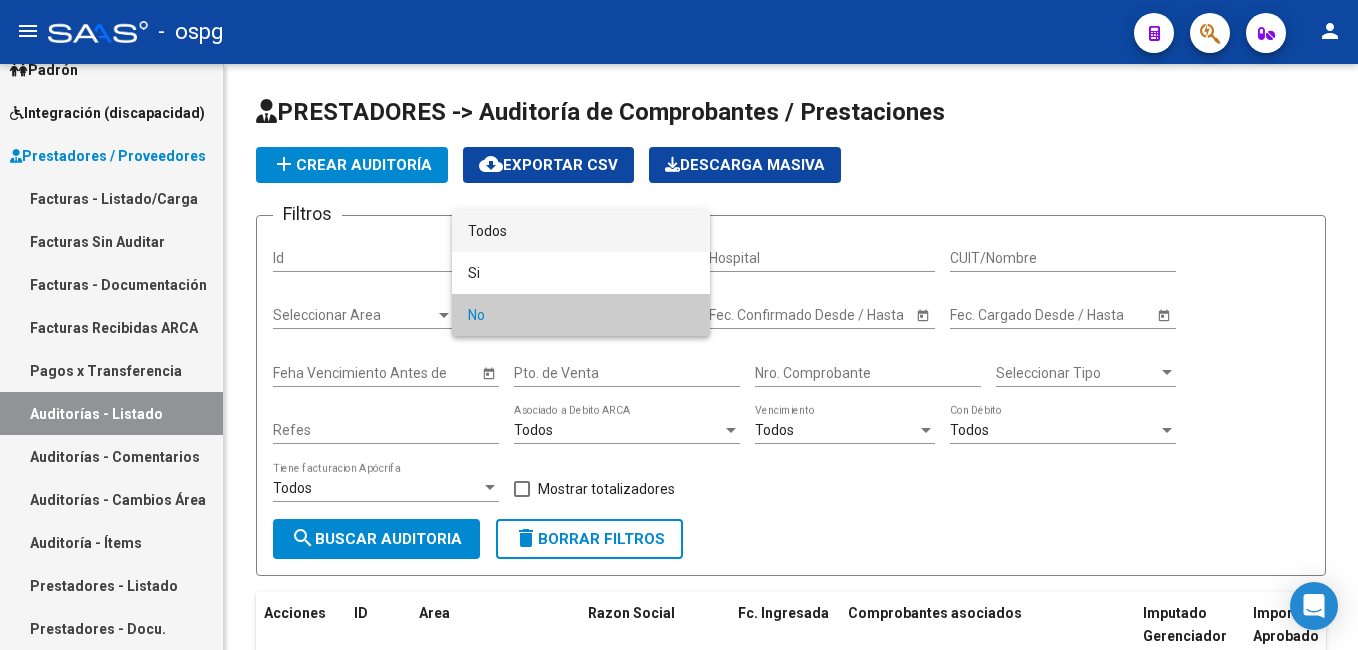 click on "Todos" at bounding box center (581, 231) 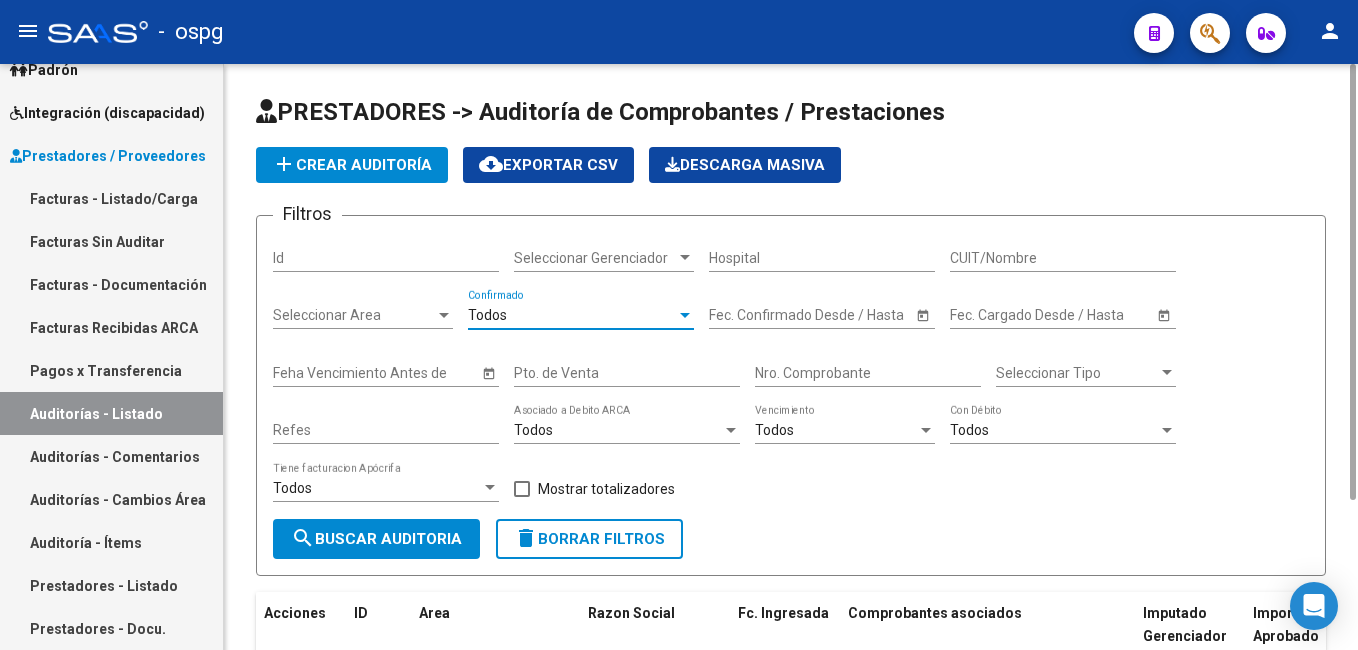 click on "Pto. de Venta" at bounding box center (627, 373) 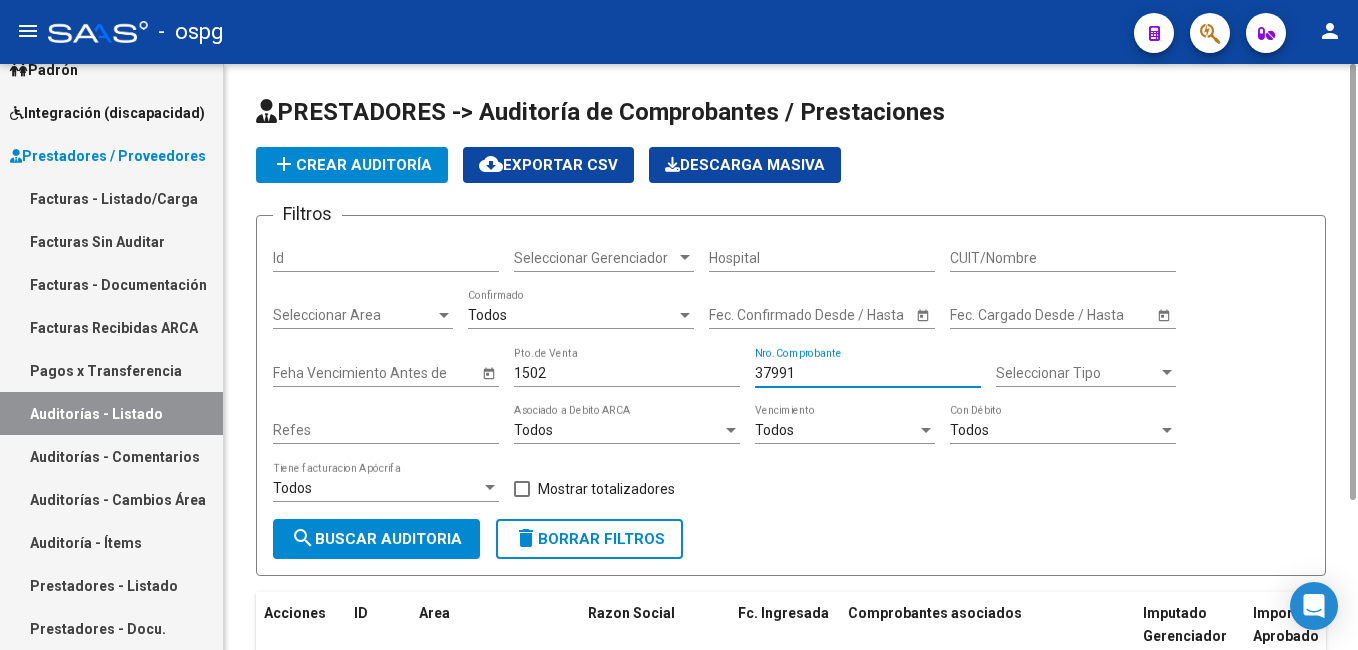 drag, startPoint x: 329, startPoint y: 533, endPoint x: 351, endPoint y: 519, distance: 26.076809 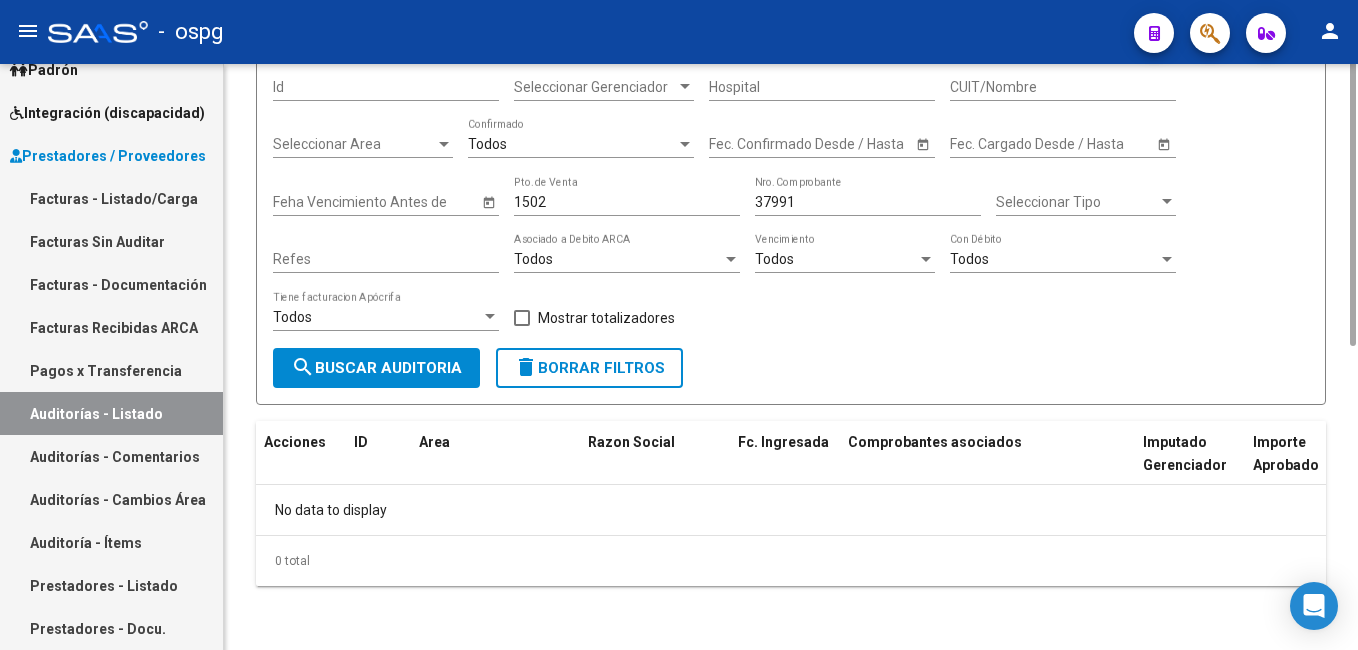 scroll, scrollTop: 0, scrollLeft: 0, axis: both 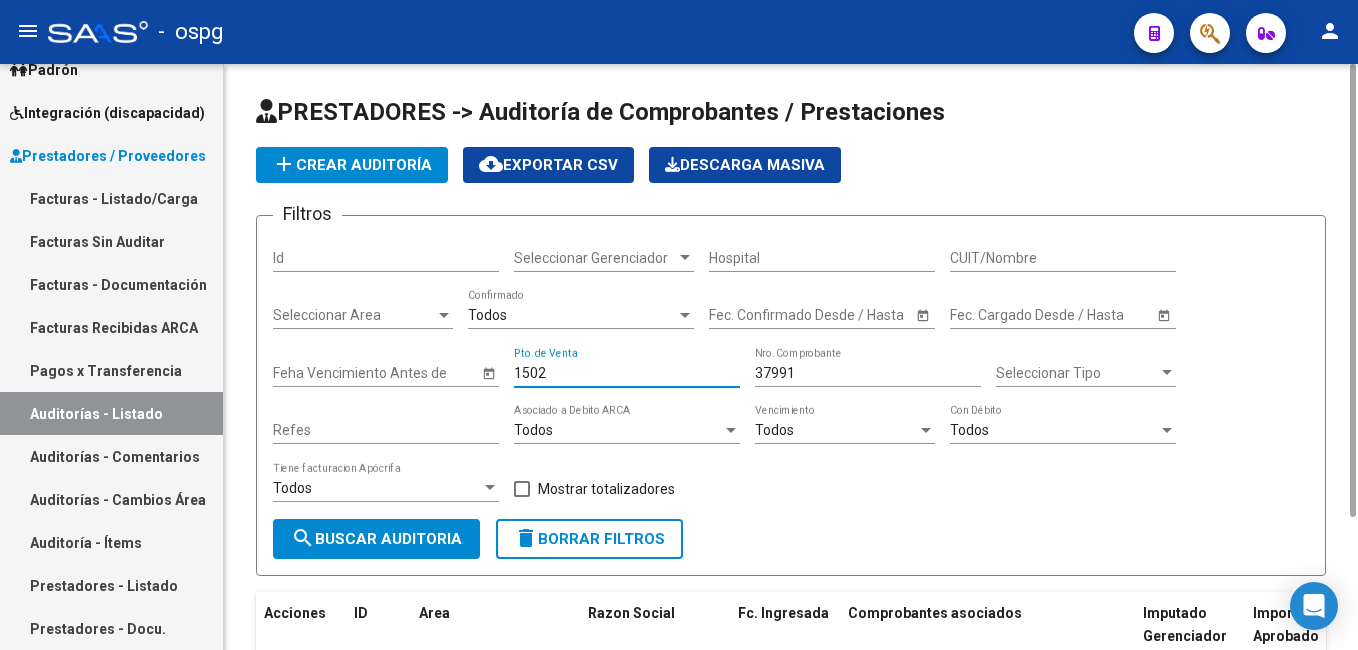 drag, startPoint x: 528, startPoint y: 390, endPoint x: 297, endPoint y: 466, distance: 243.181 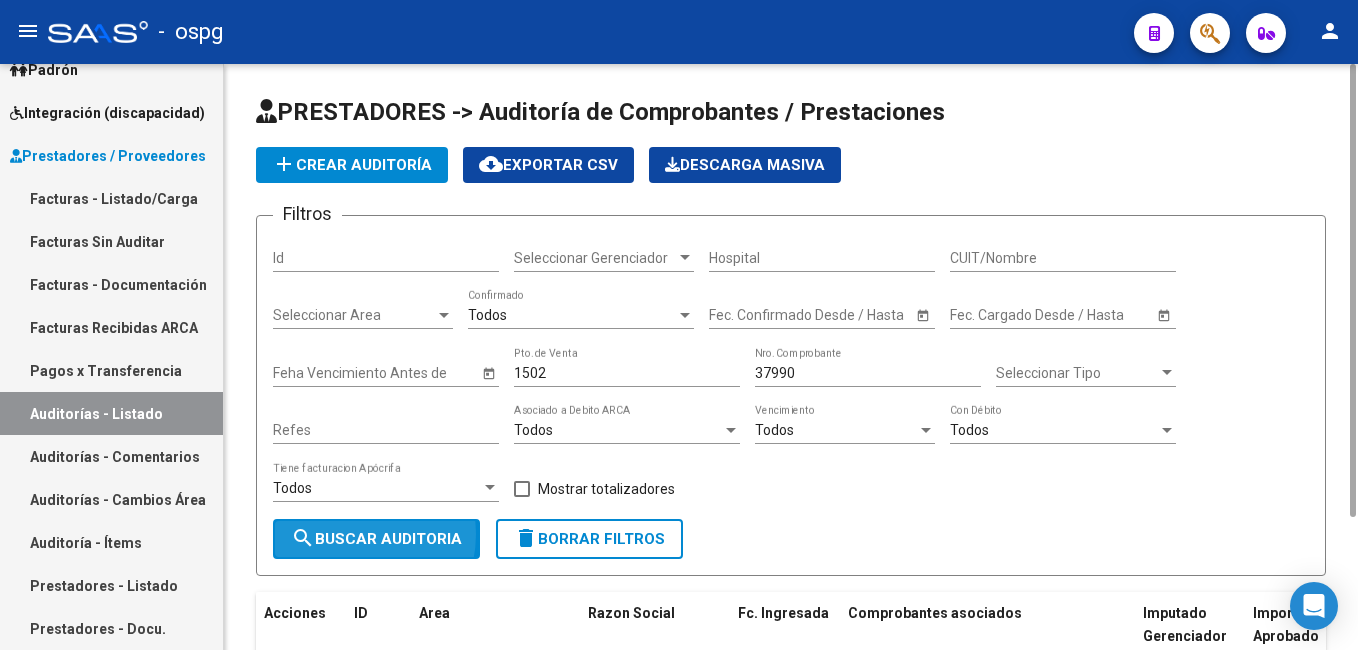 click on "search  Buscar Auditoria" 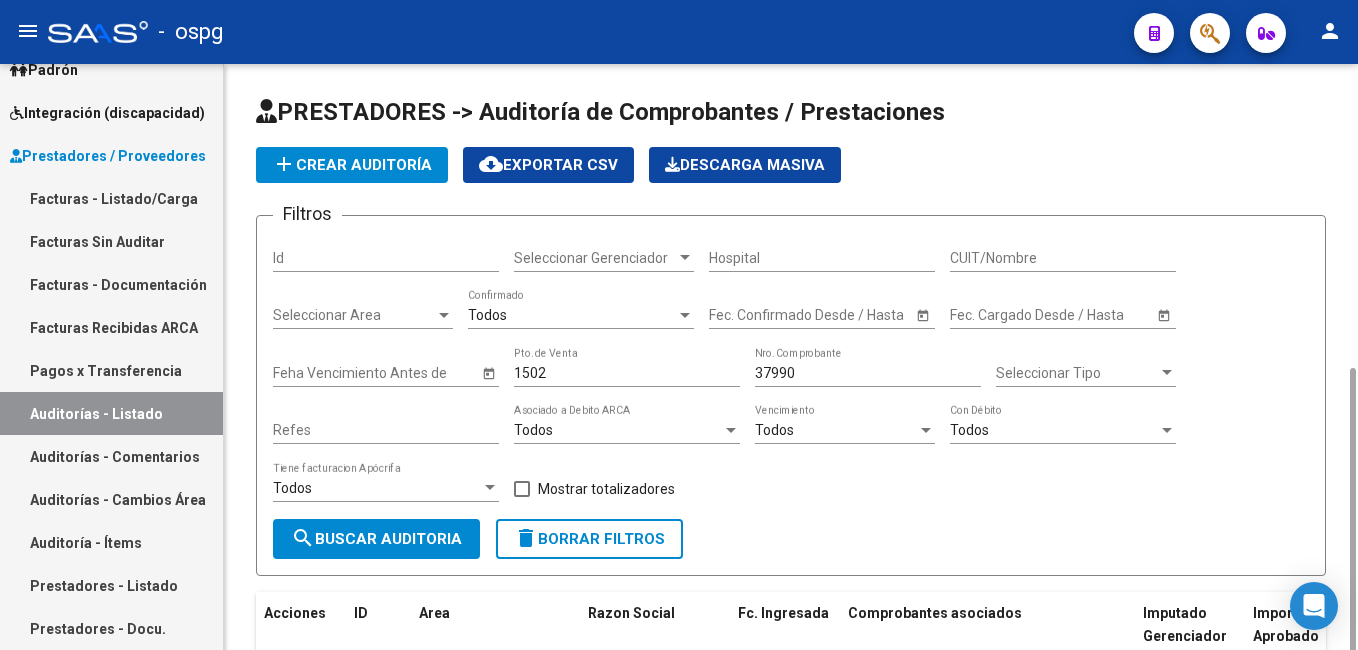 scroll, scrollTop: 171, scrollLeft: 0, axis: vertical 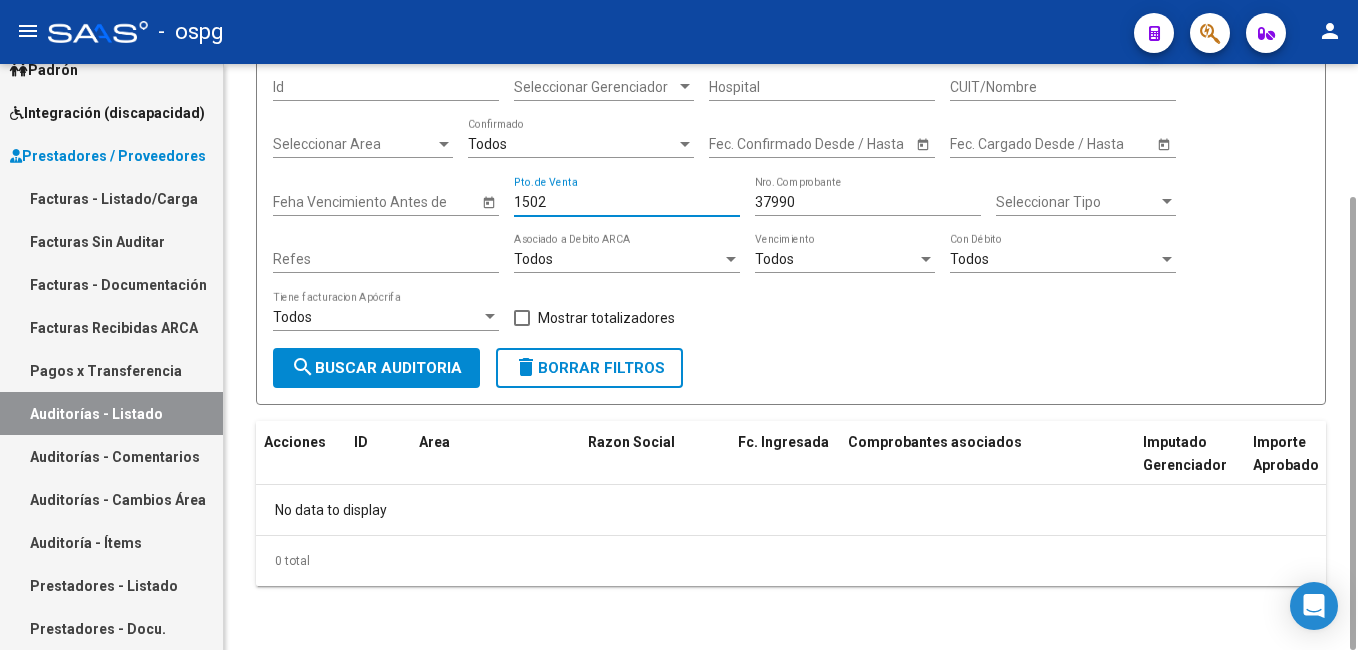 drag, startPoint x: 549, startPoint y: 202, endPoint x: 347, endPoint y: 194, distance: 202.15836 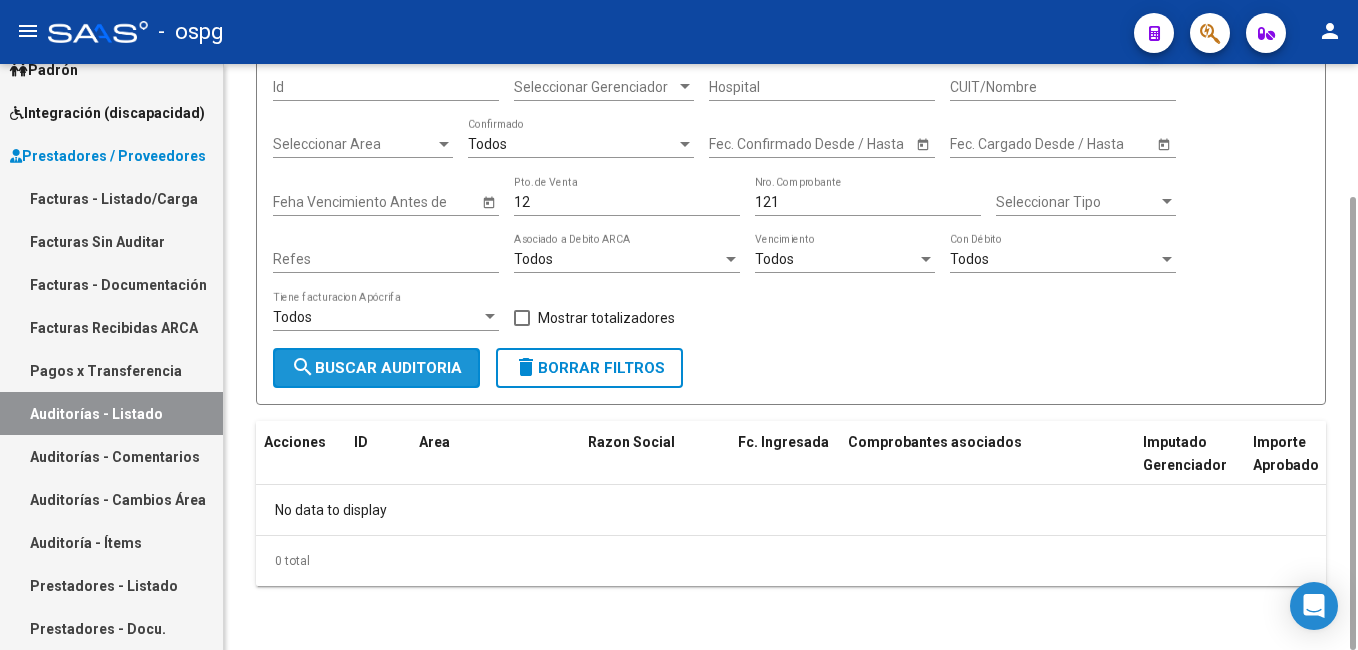 click on "search  Buscar Auditoria" 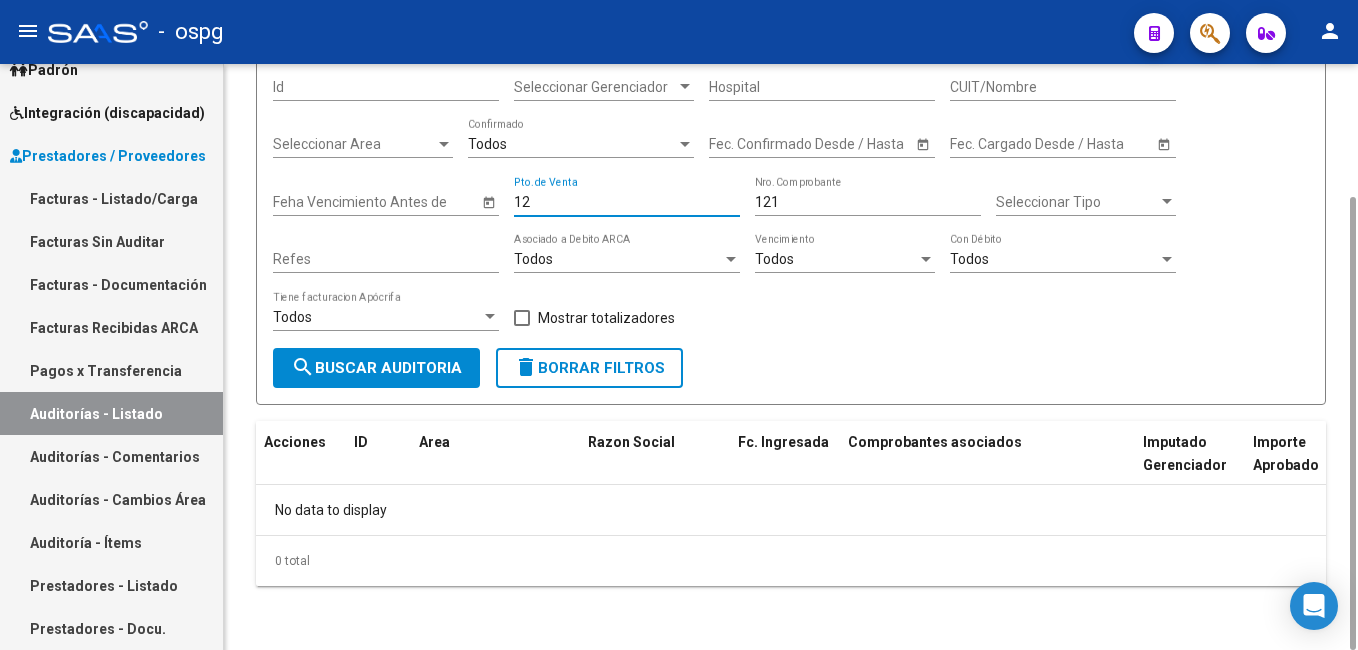 drag, startPoint x: 459, startPoint y: 196, endPoint x: 389, endPoint y: 191, distance: 70.178345 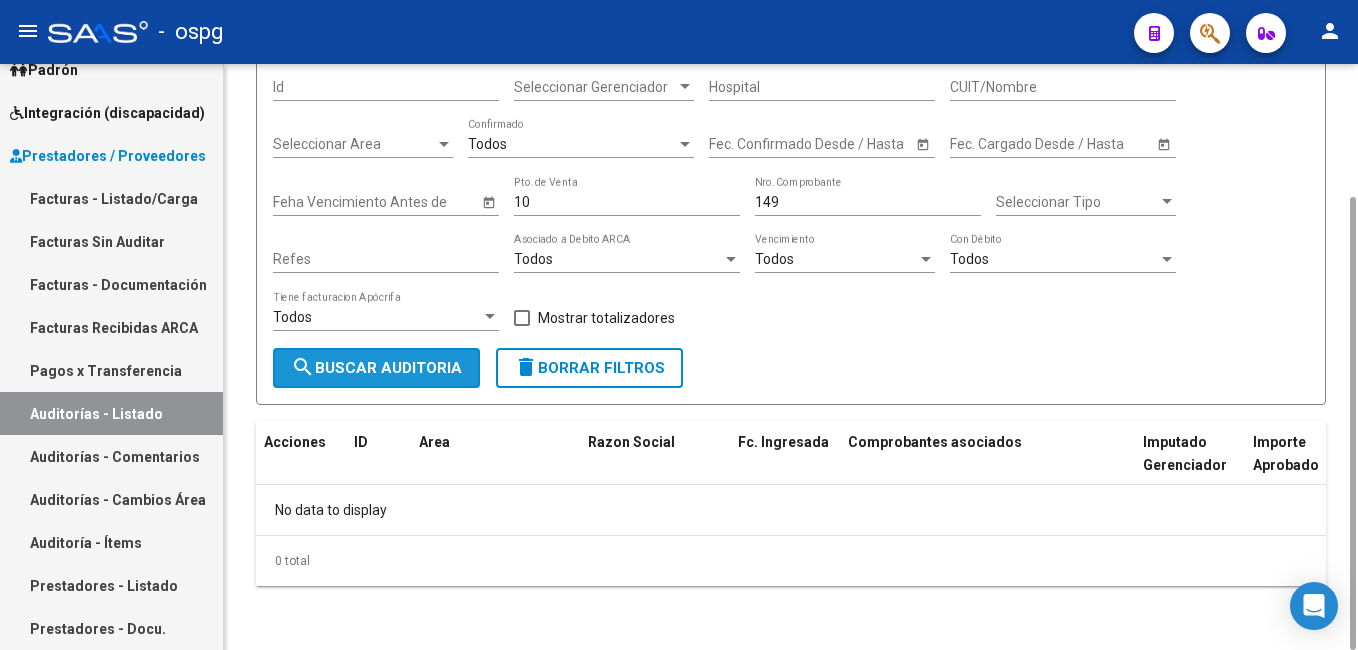 click on "search  Buscar Auditoria" 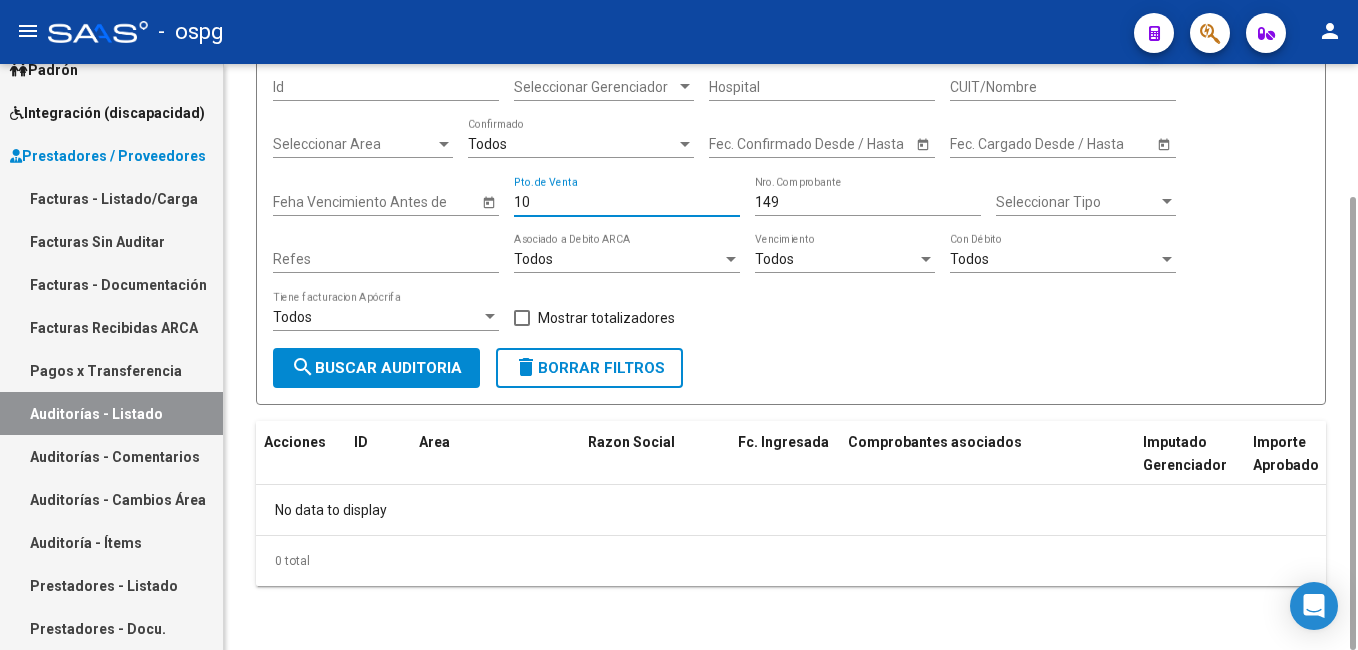 drag, startPoint x: 526, startPoint y: 194, endPoint x: 416, endPoint y: 175, distance: 111.62885 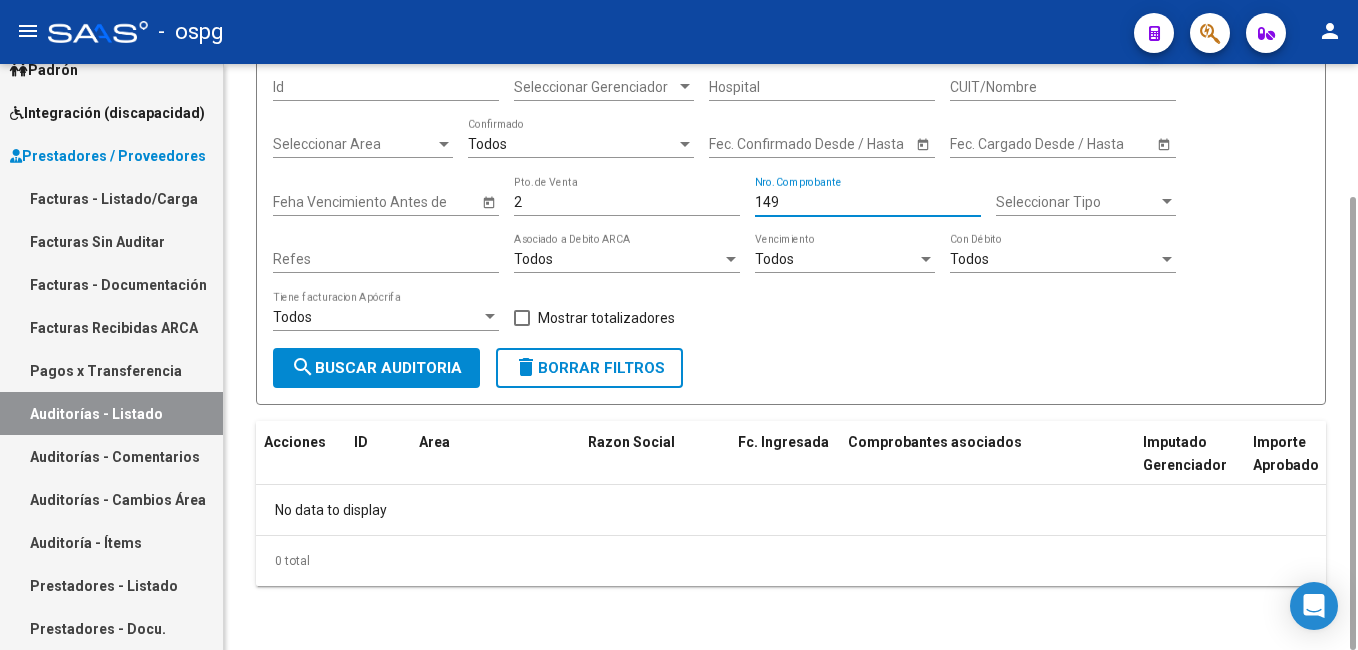 drag, startPoint x: 773, startPoint y: 195, endPoint x: 685, endPoint y: 189, distance: 88.20431 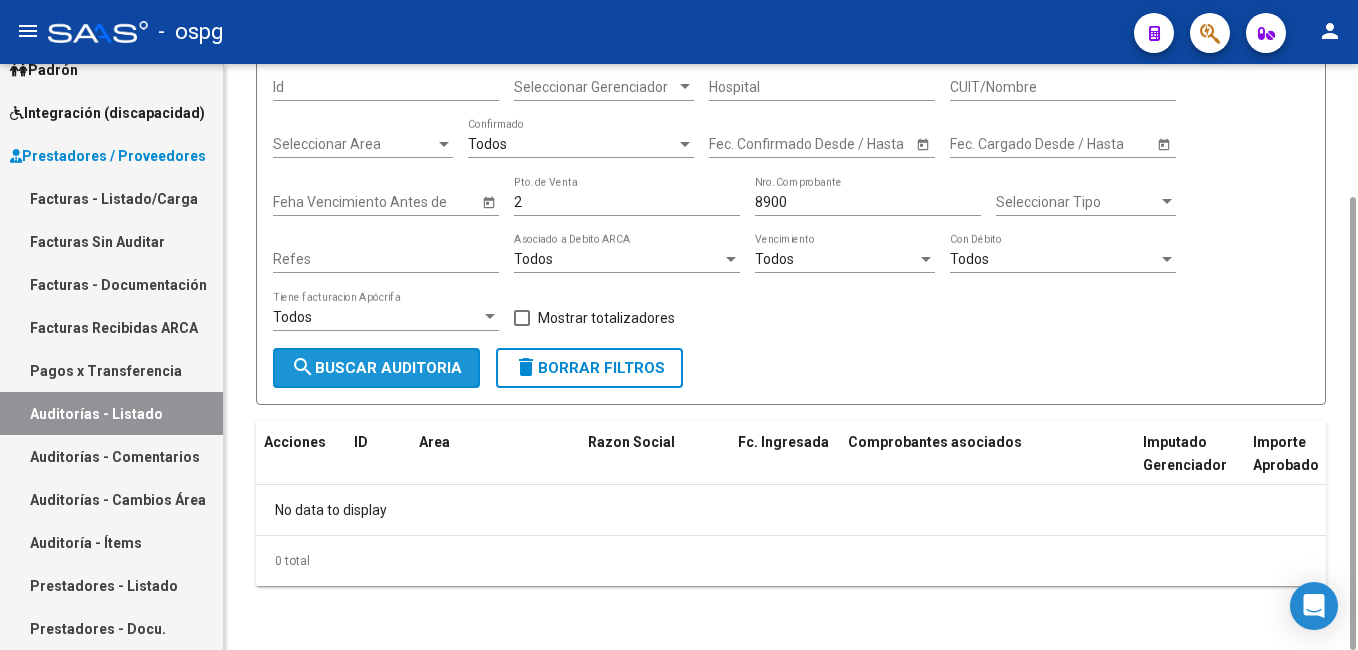 click on "search  Buscar Auditoria" 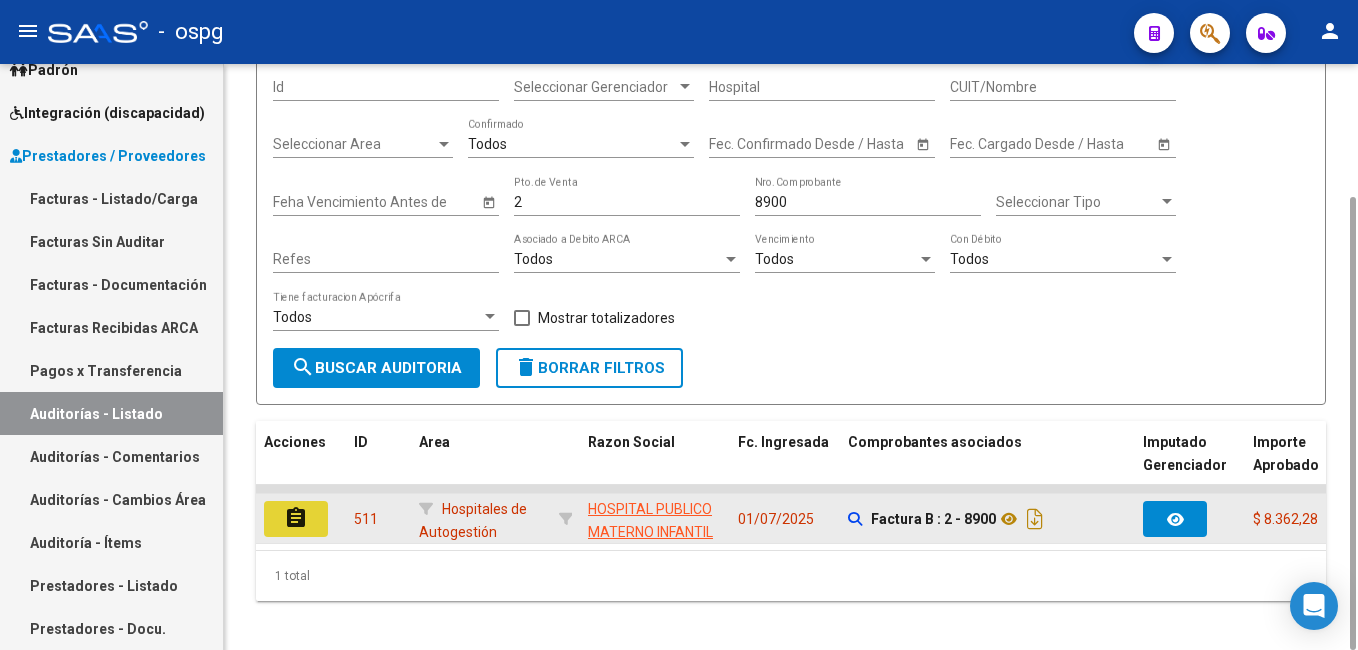 click on "assignment" 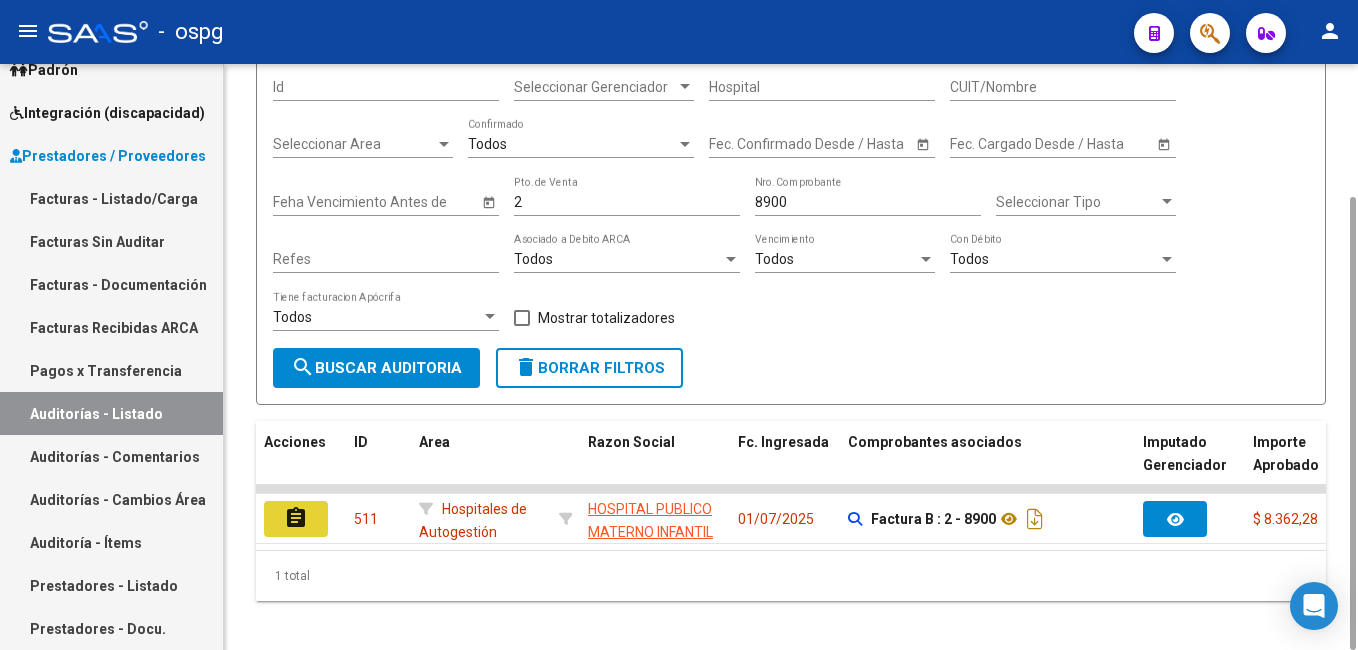 scroll, scrollTop: 0, scrollLeft: 0, axis: both 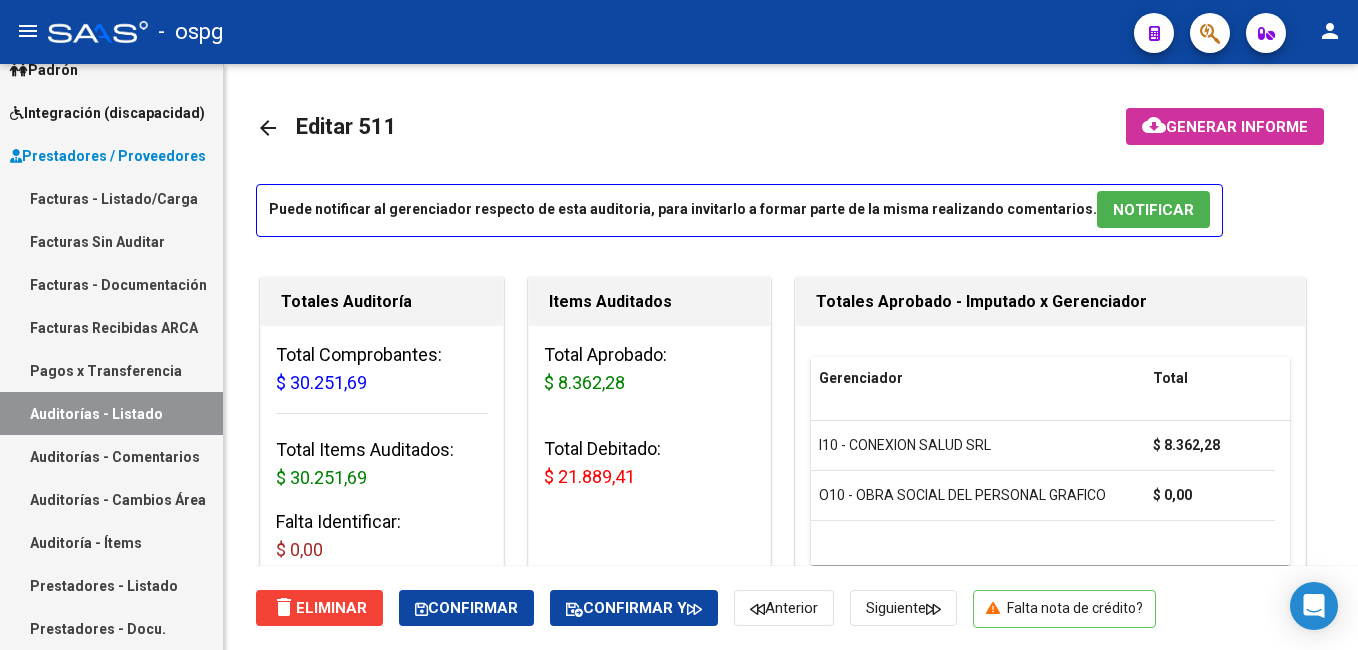 drag, startPoint x: 137, startPoint y: 412, endPoint x: 207, endPoint y: 395, distance: 72.03471 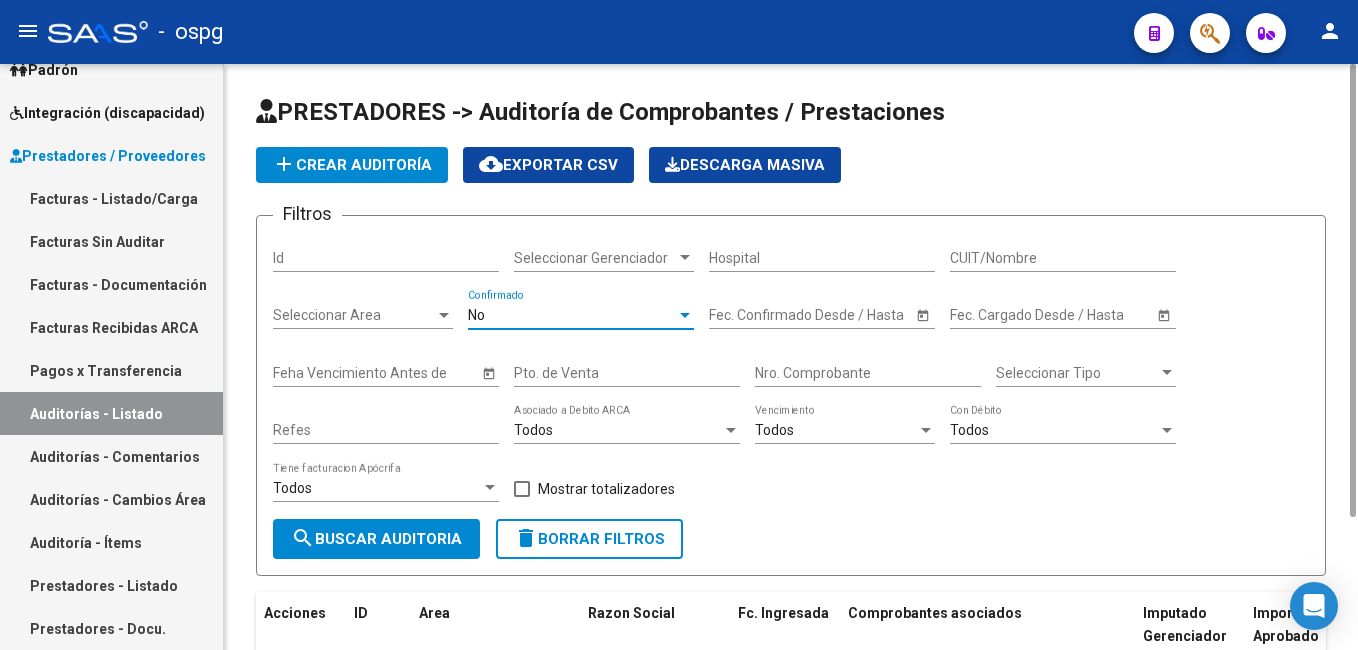 click on "No" at bounding box center [572, 315] 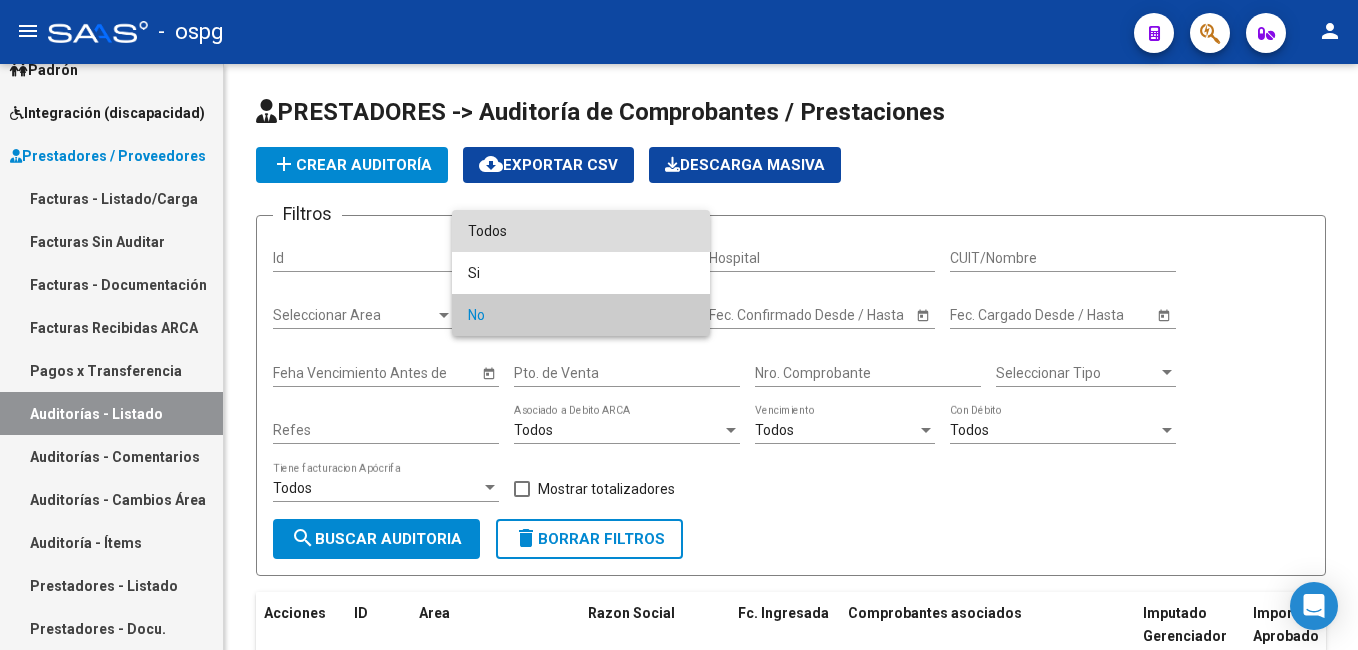 click on "Todos" at bounding box center [581, 231] 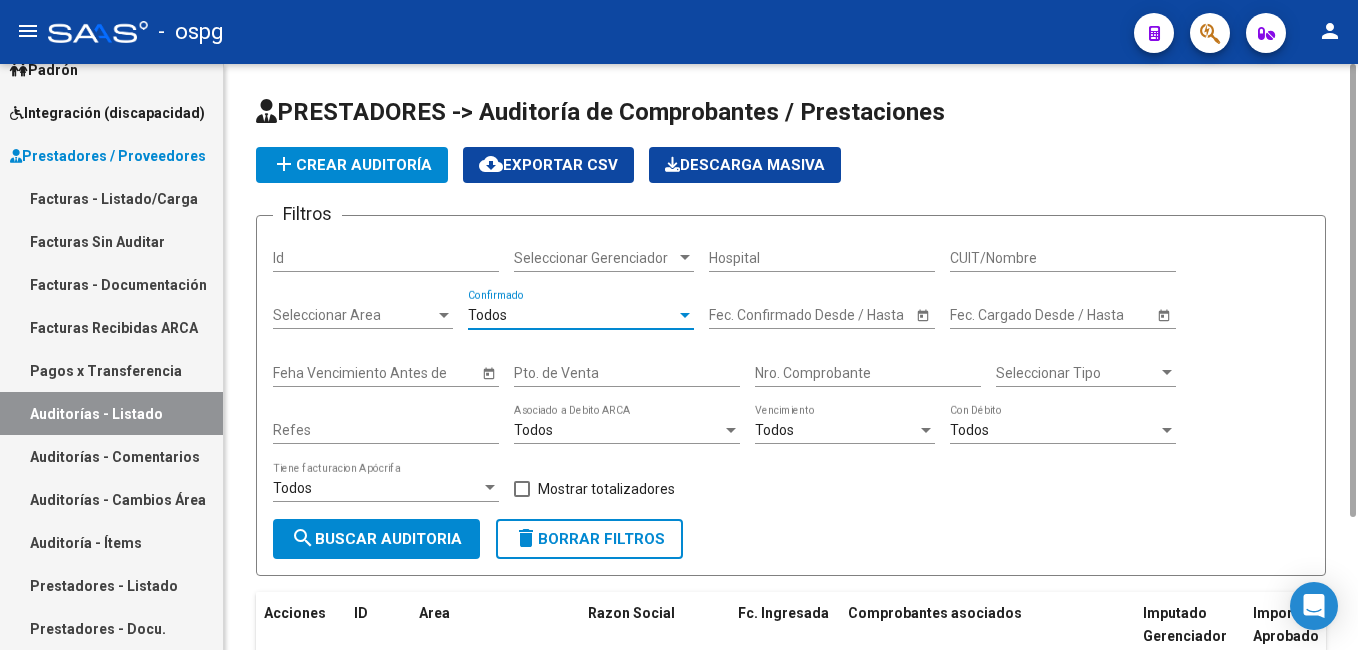 click on "Pto. de Venta" at bounding box center [627, 373] 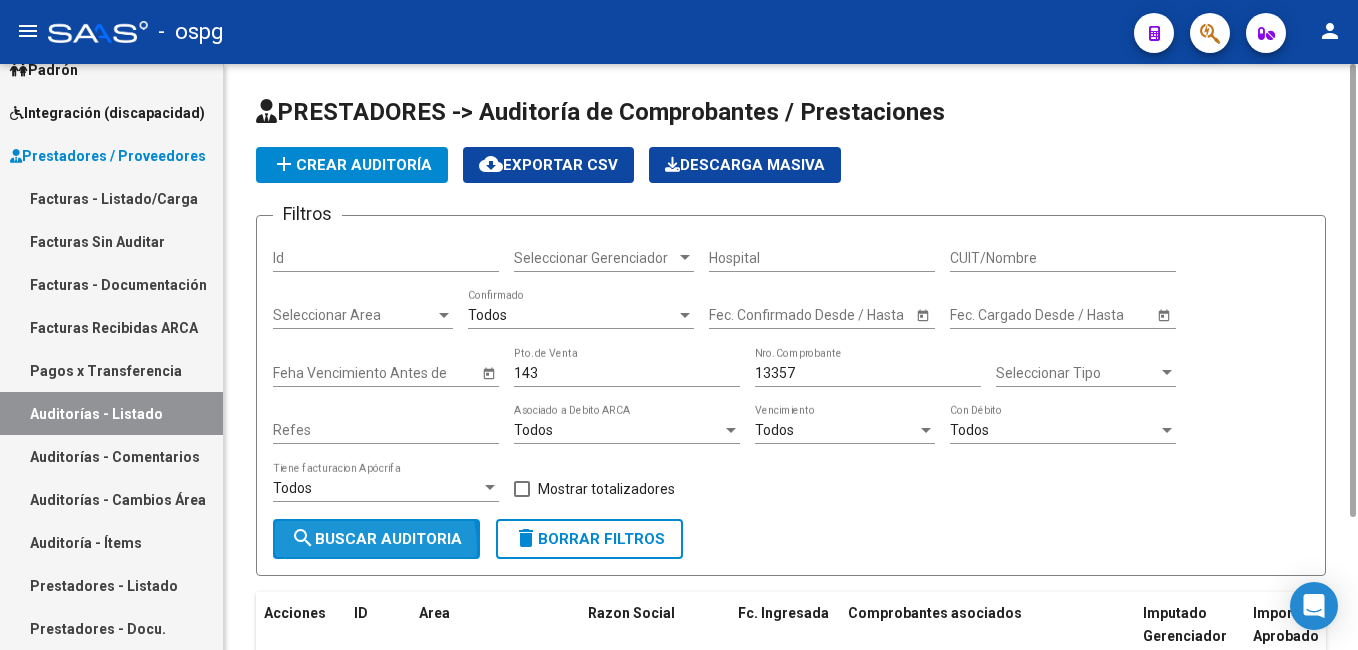 click on "search  Buscar Auditoria" 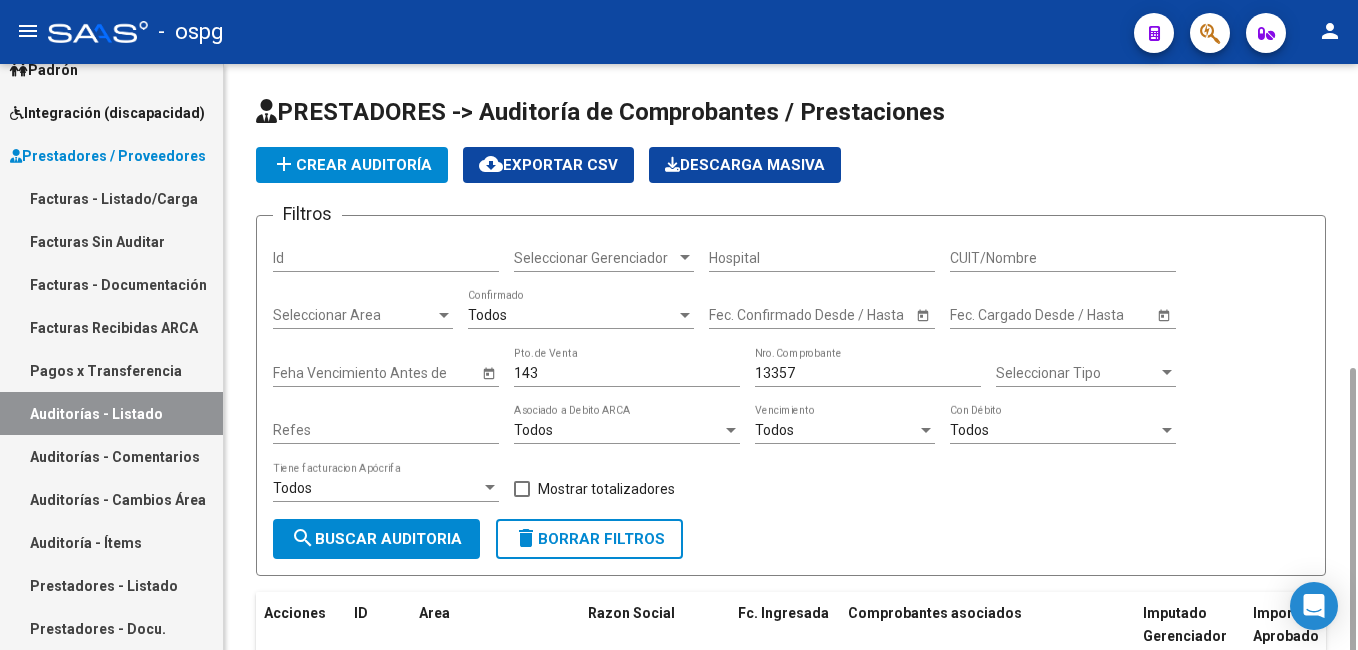 scroll, scrollTop: 171, scrollLeft: 0, axis: vertical 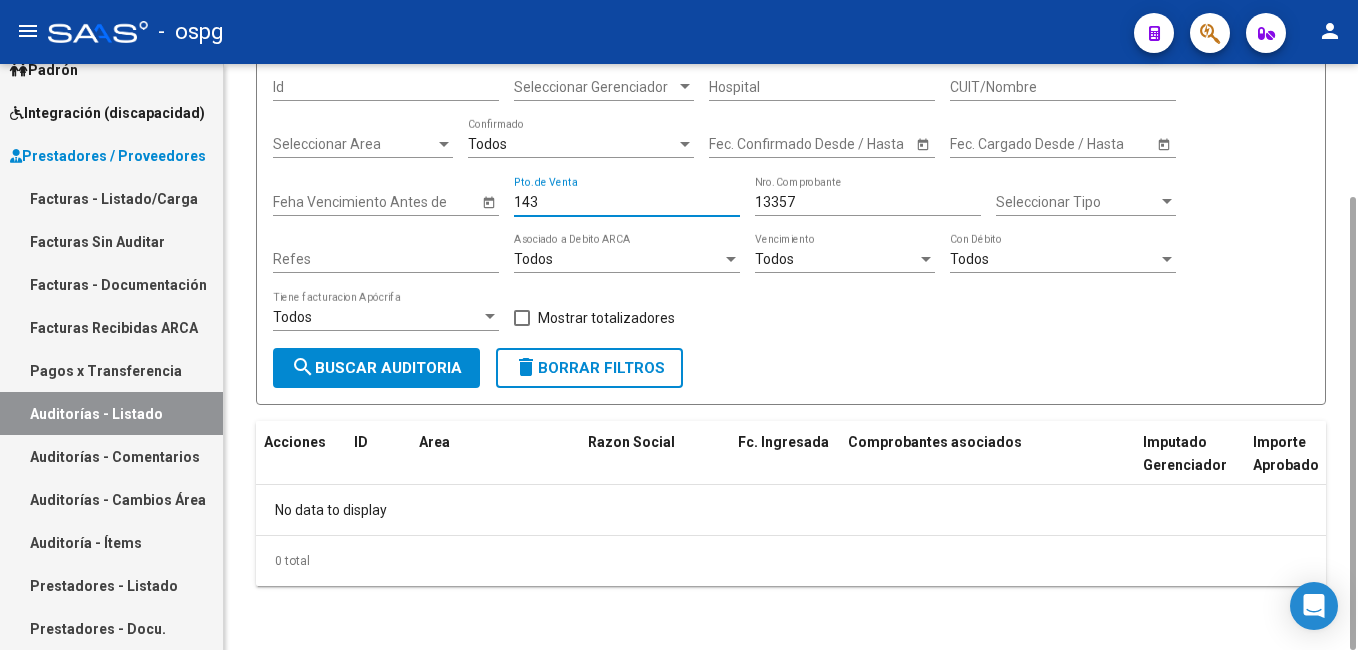 drag, startPoint x: 572, startPoint y: 204, endPoint x: 407, endPoint y: 173, distance: 167.88687 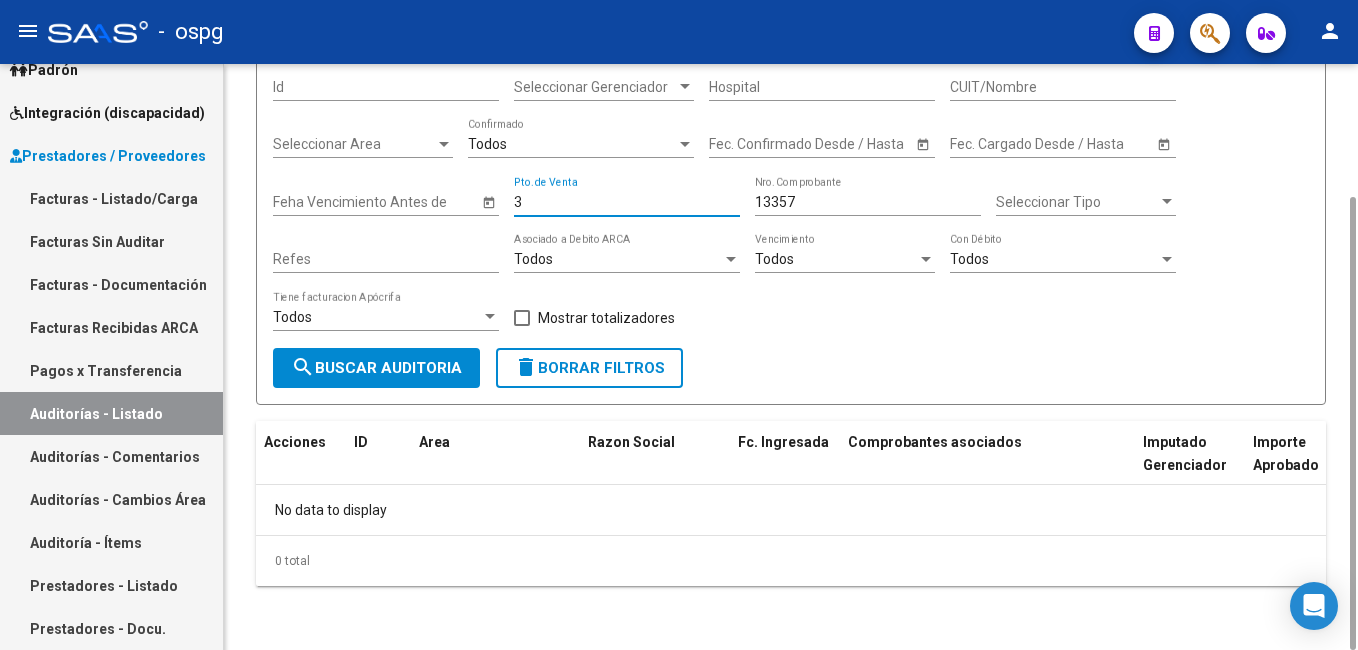 click on "[NUMBER] Nro. Comprobante" 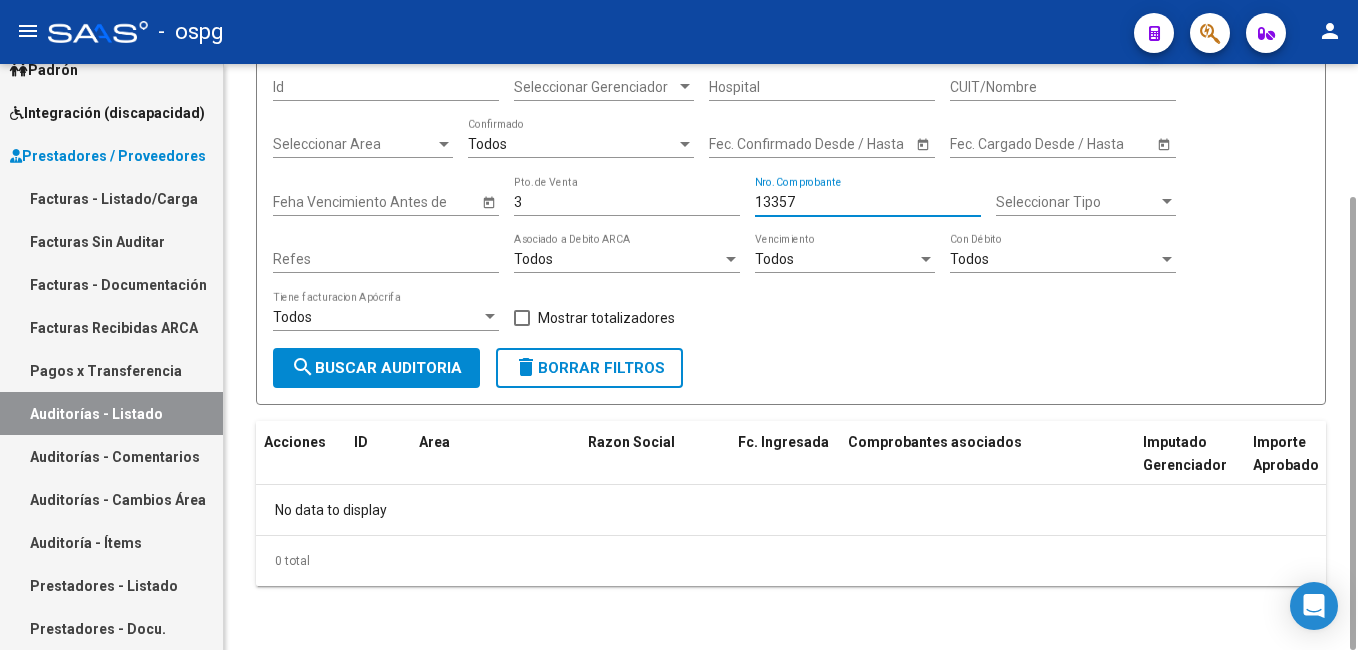 drag, startPoint x: 806, startPoint y: 198, endPoint x: 597, endPoint y: 171, distance: 210.7368 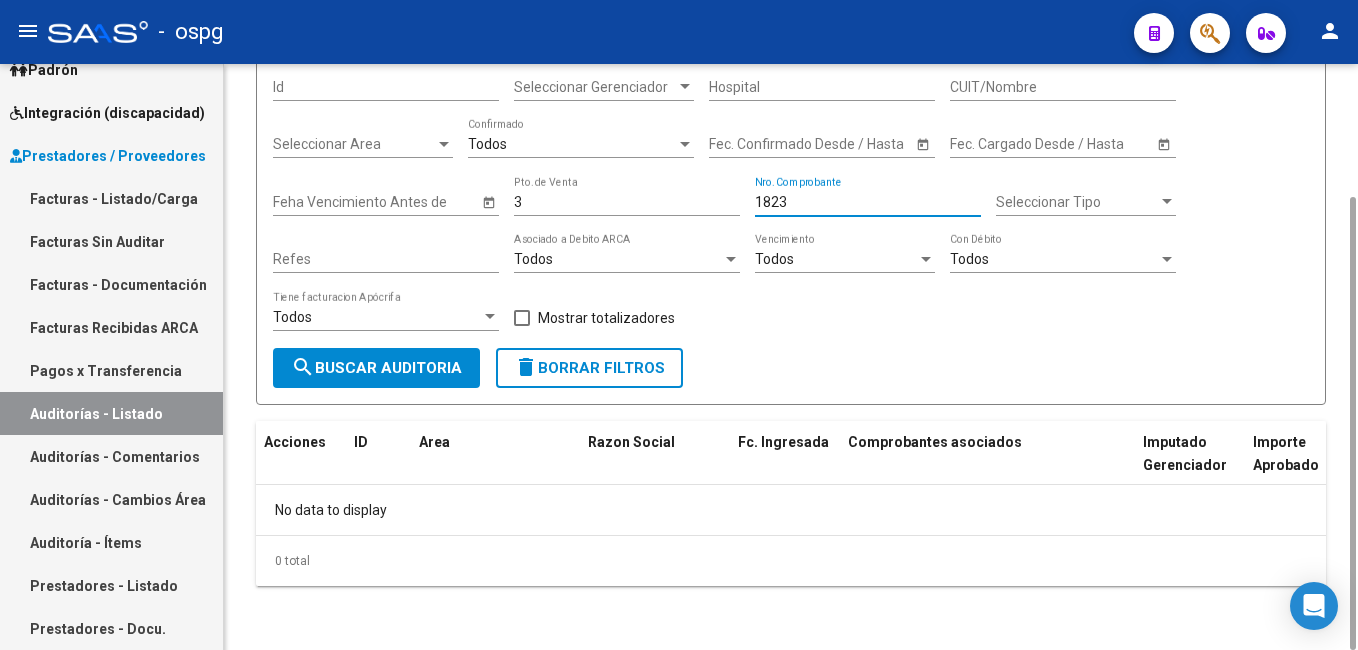 click on "search  Buscar Auditoria" 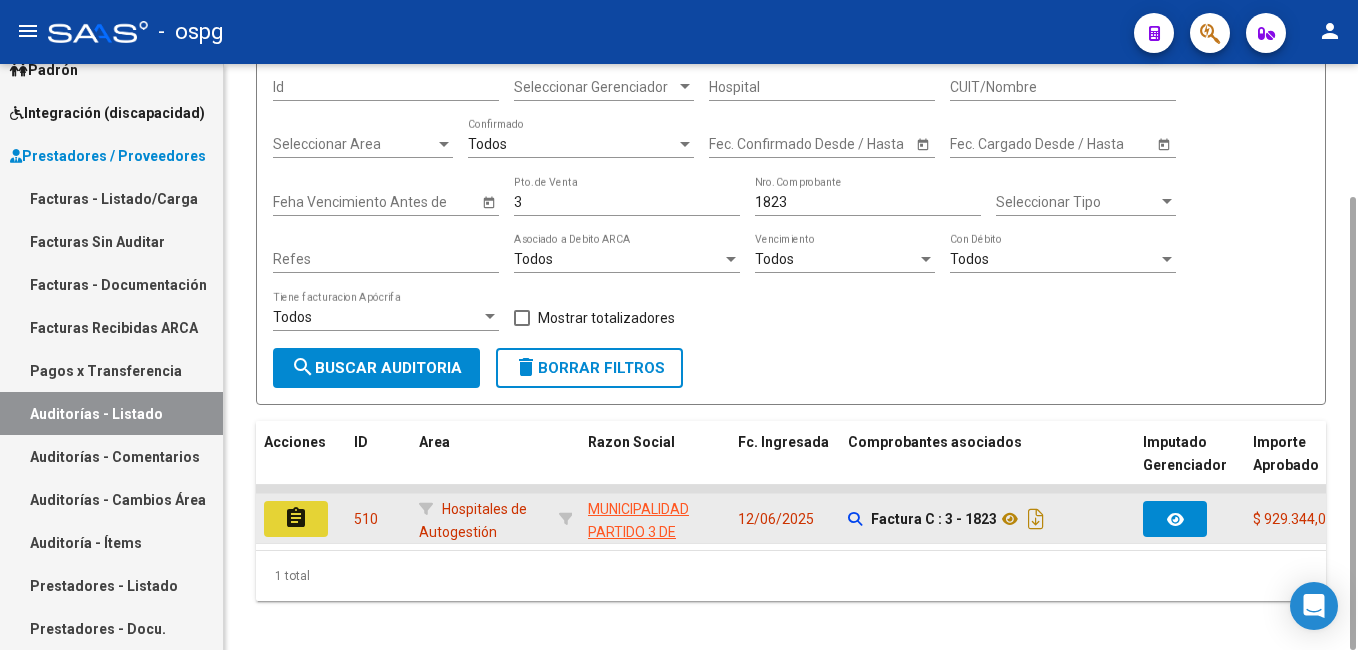 click on "assignment" 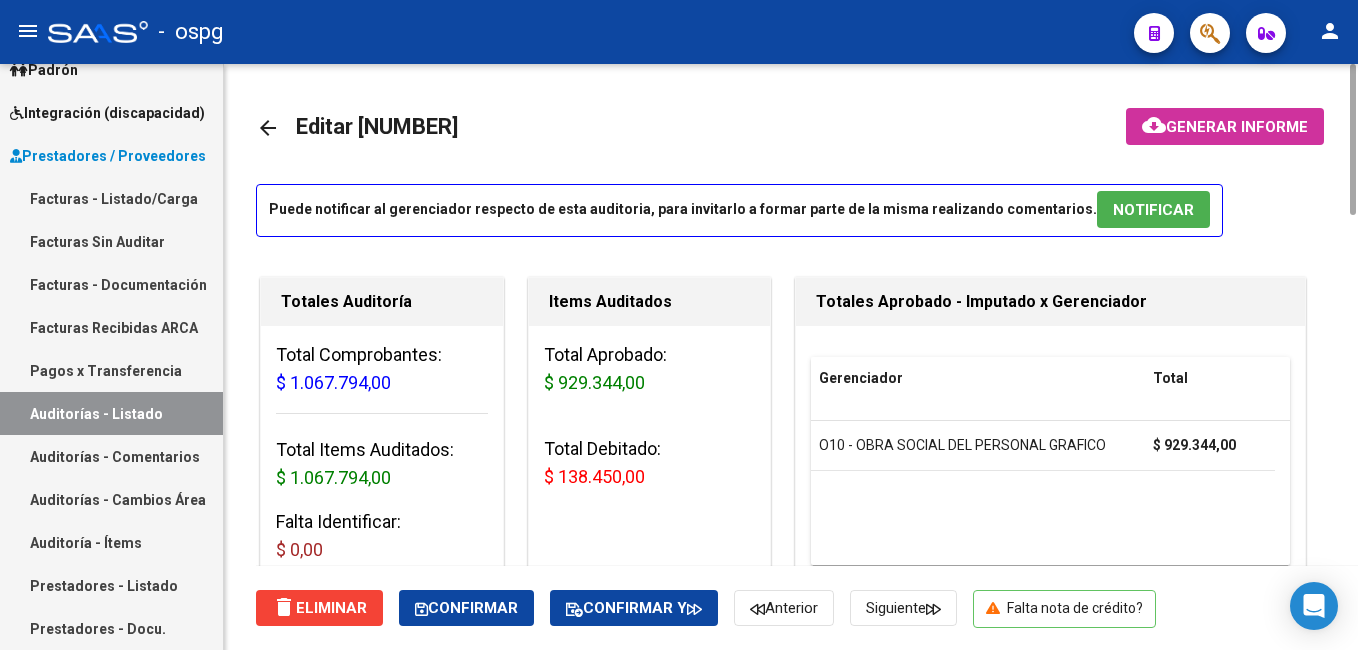 scroll, scrollTop: 400, scrollLeft: 0, axis: vertical 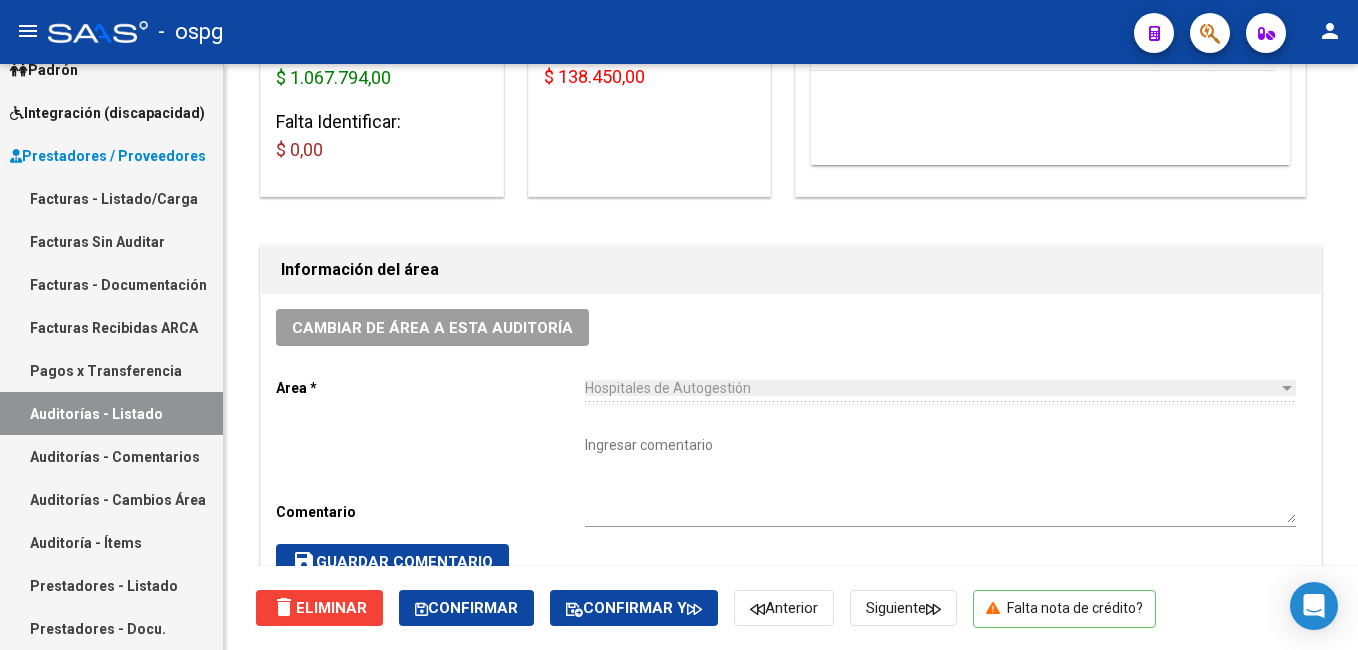 click on "Auditorías - Listado" at bounding box center [111, 413] 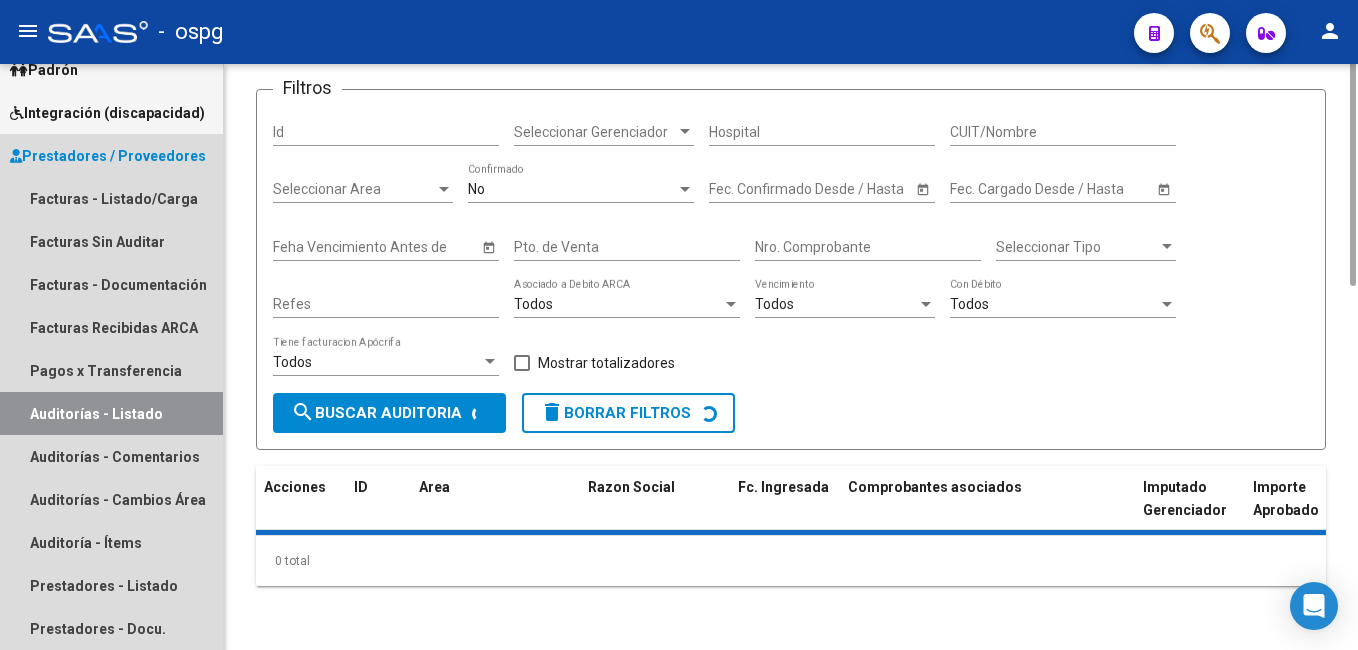 scroll, scrollTop: 0, scrollLeft: 0, axis: both 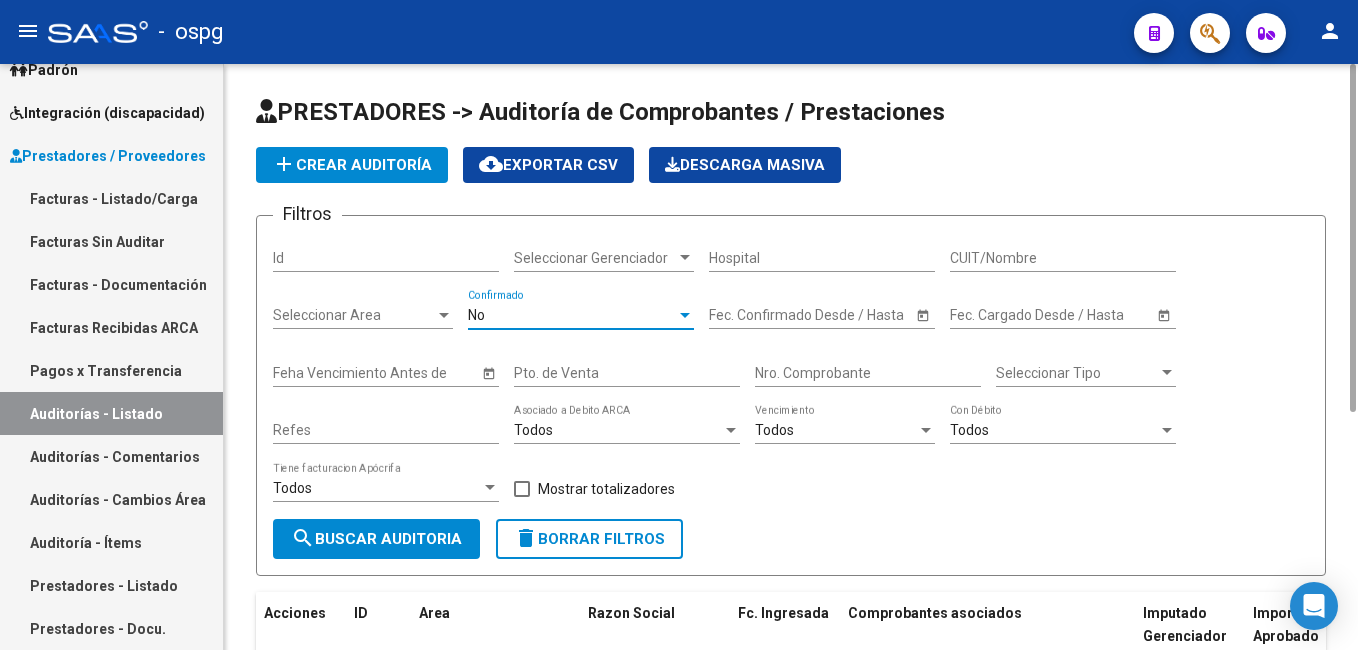click on "No" at bounding box center (572, 315) 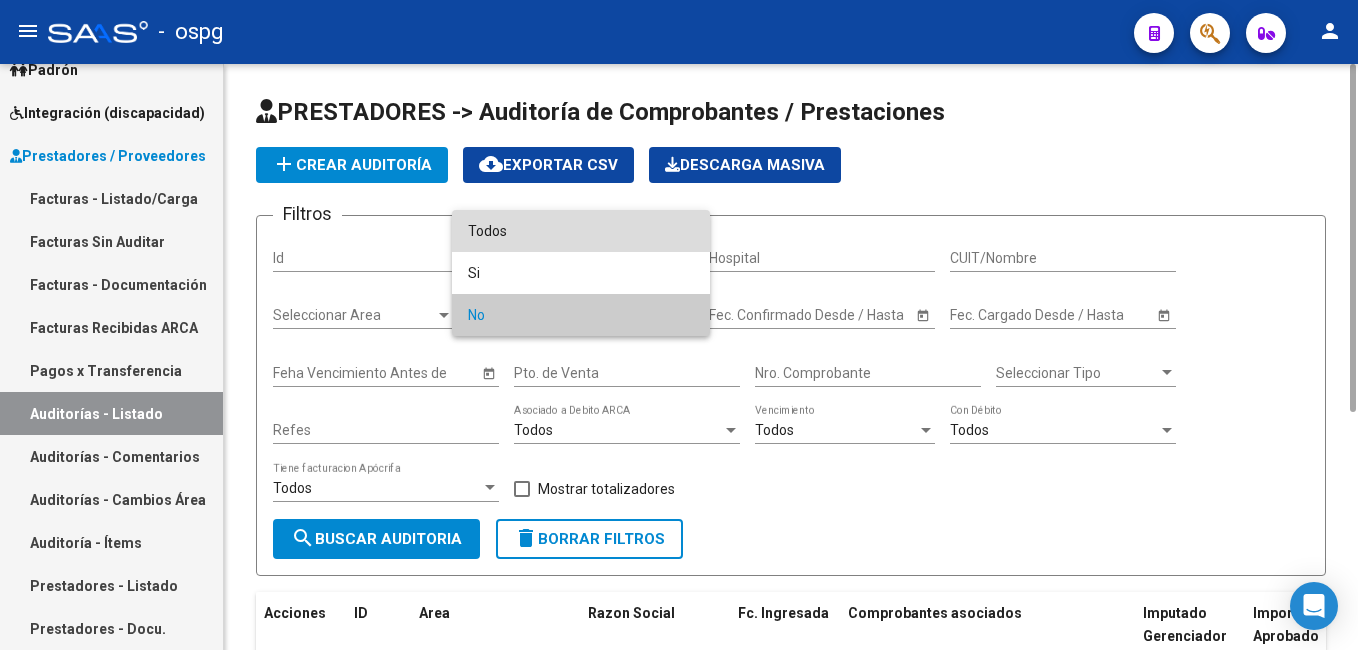 drag, startPoint x: 492, startPoint y: 226, endPoint x: 600, endPoint y: 399, distance: 203.94362 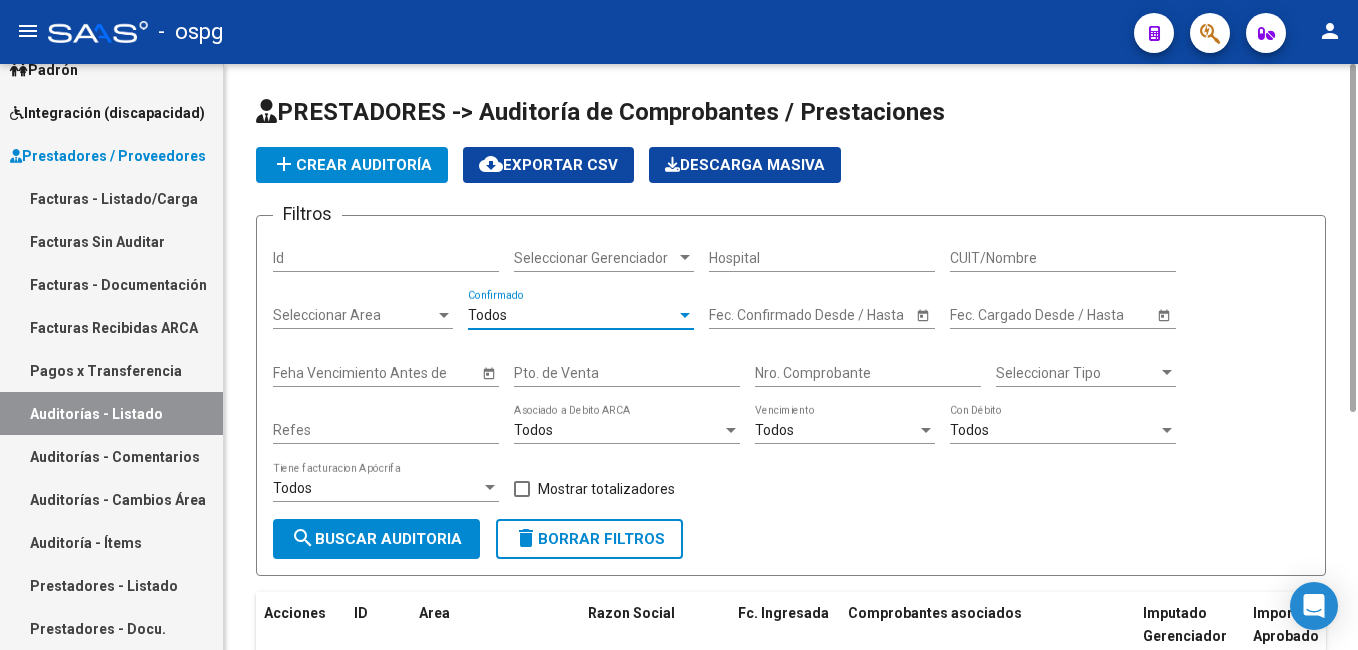 drag, startPoint x: 591, startPoint y: 369, endPoint x: 607, endPoint y: 357, distance: 20 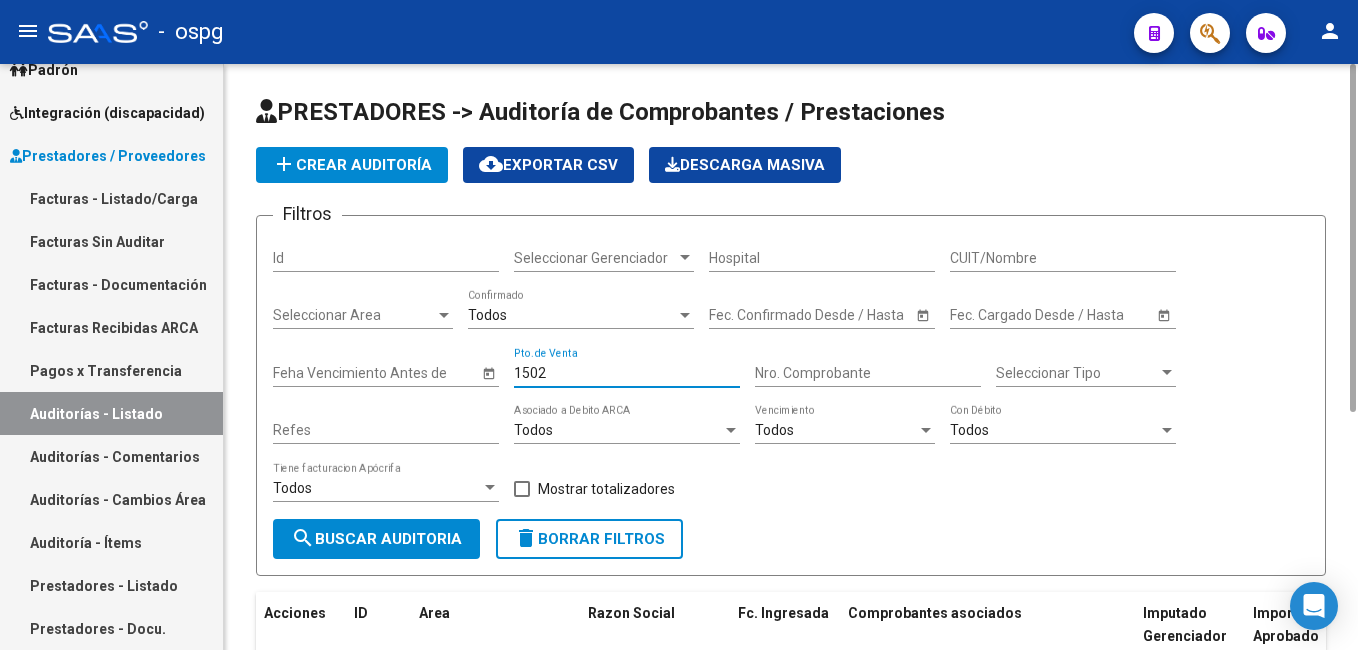 click on "Nro. Comprobante" at bounding box center [868, 373] 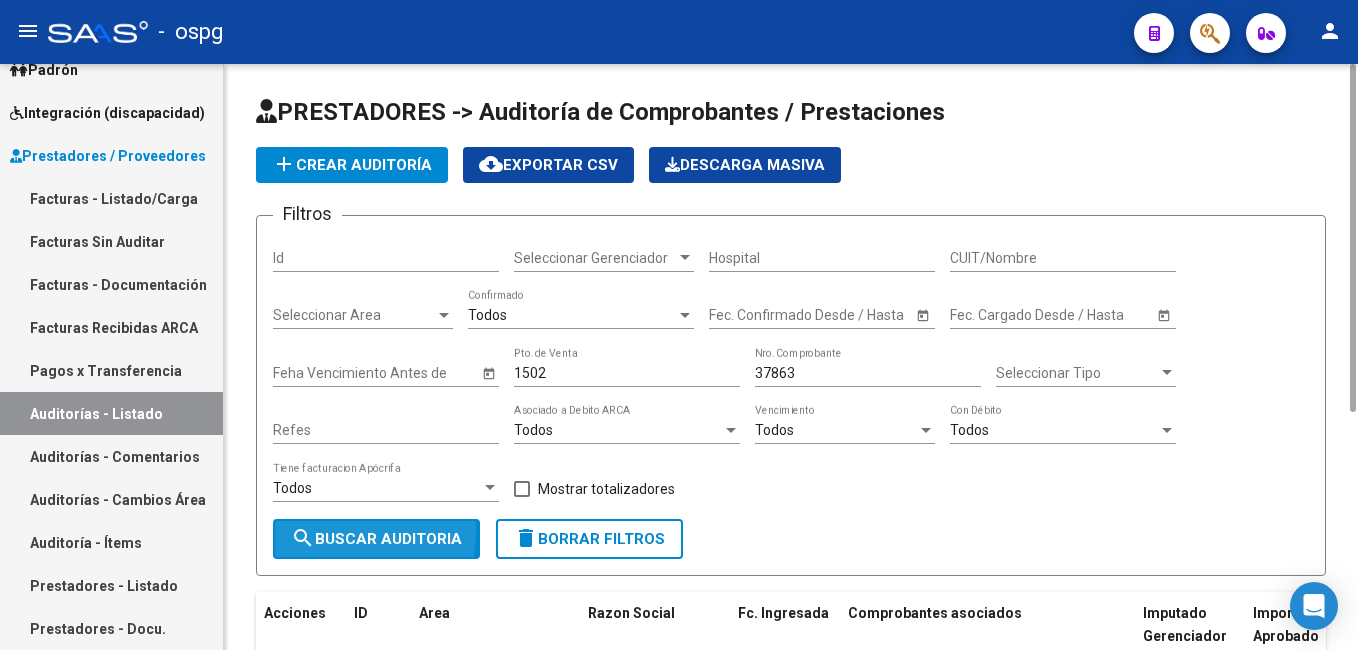 click on "search  Buscar Auditoria" 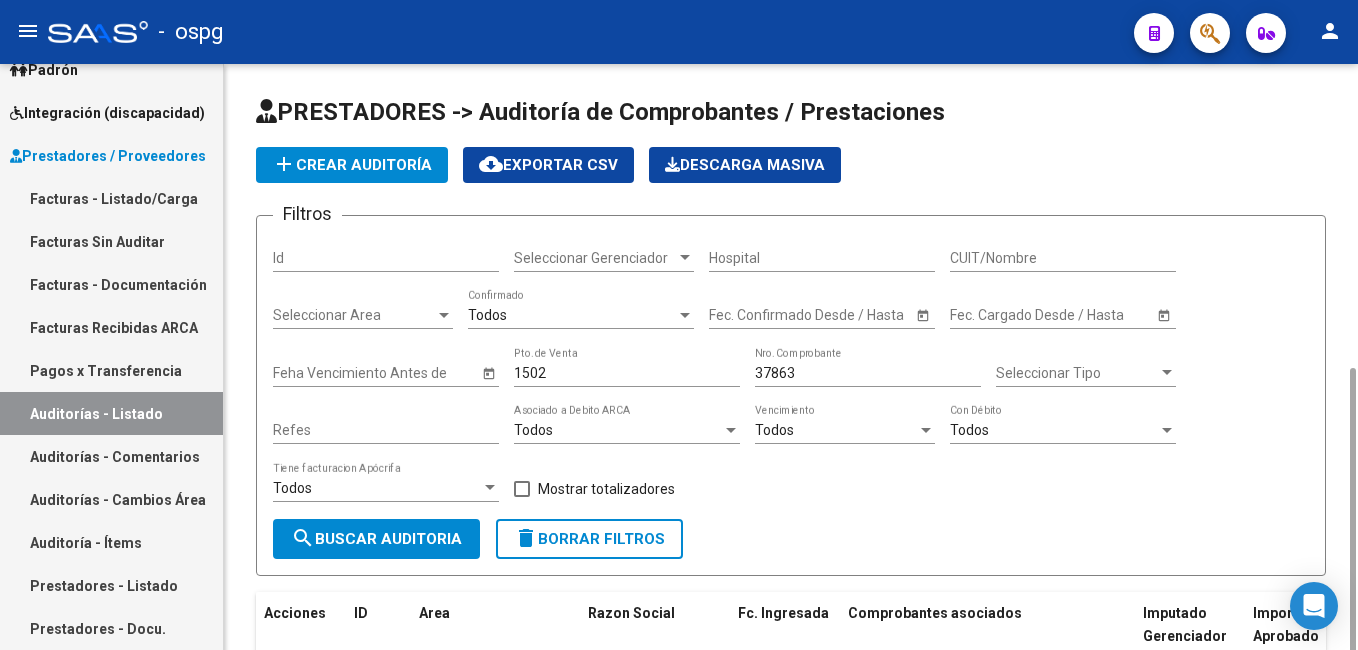scroll, scrollTop: 171, scrollLeft: 0, axis: vertical 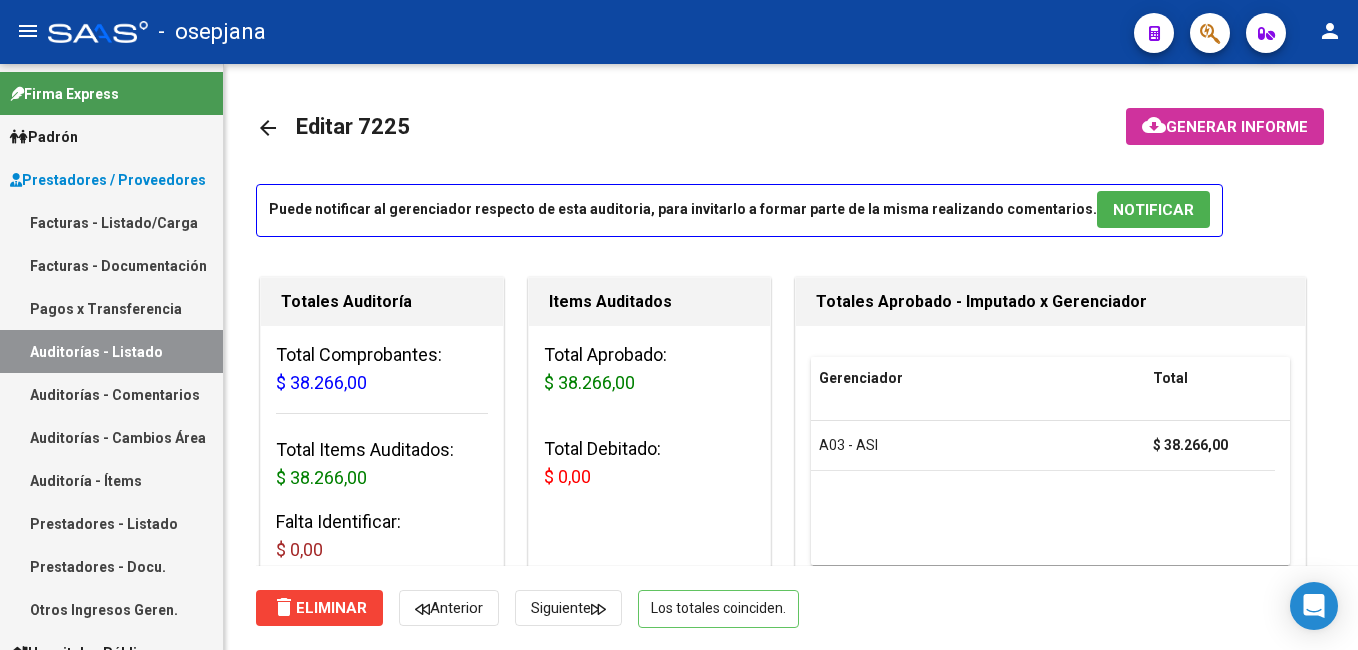 click on "Auditorías - Listado" at bounding box center (111, 351) 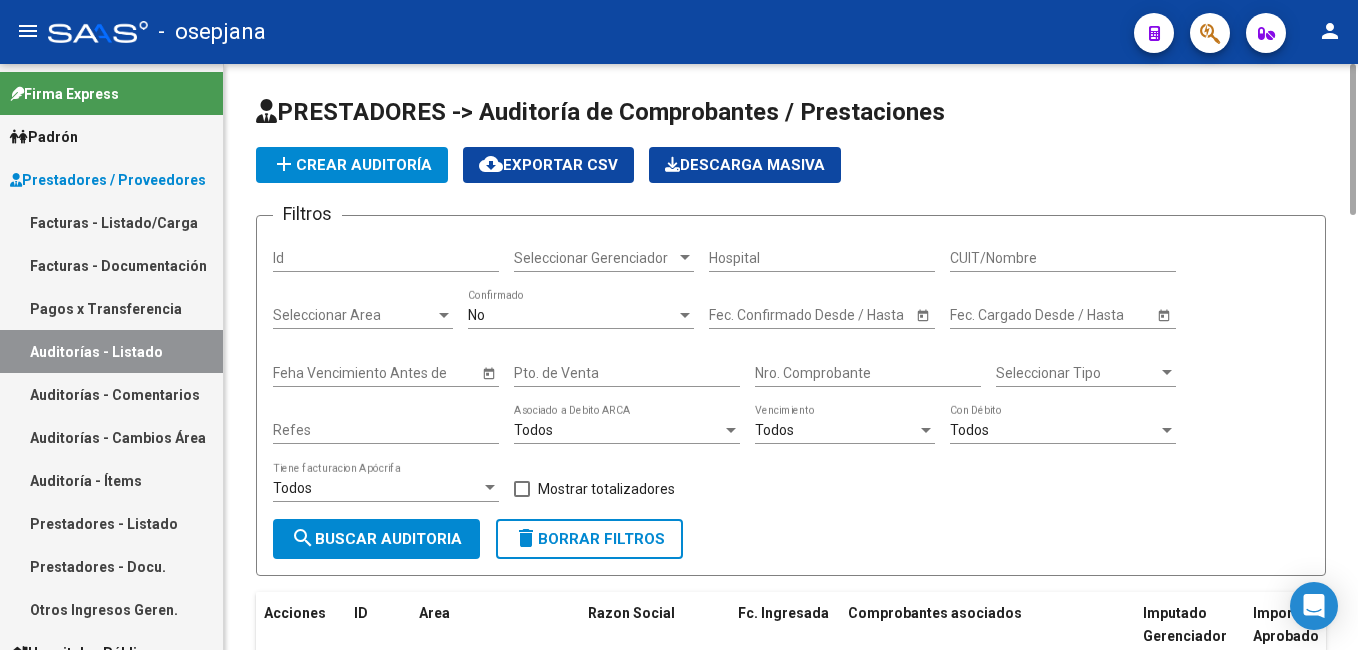 click on "No" at bounding box center (572, 315) 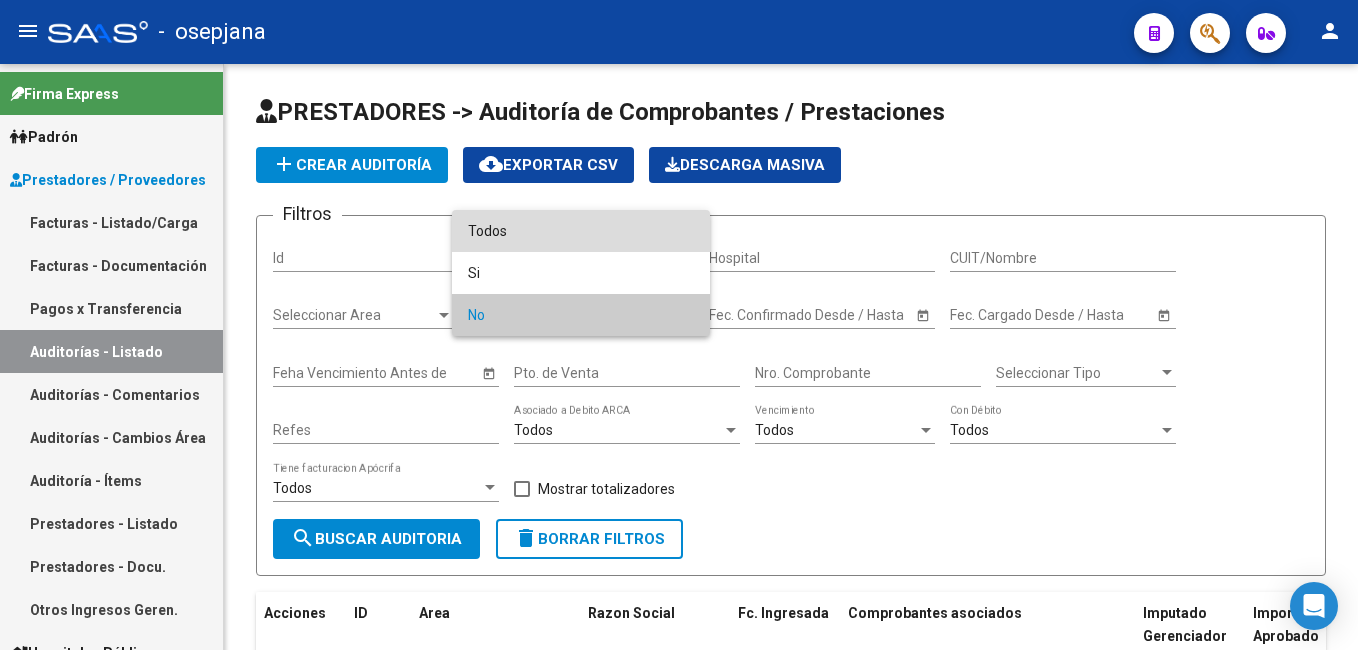 drag, startPoint x: 474, startPoint y: 233, endPoint x: 603, endPoint y: 286, distance: 139.46326 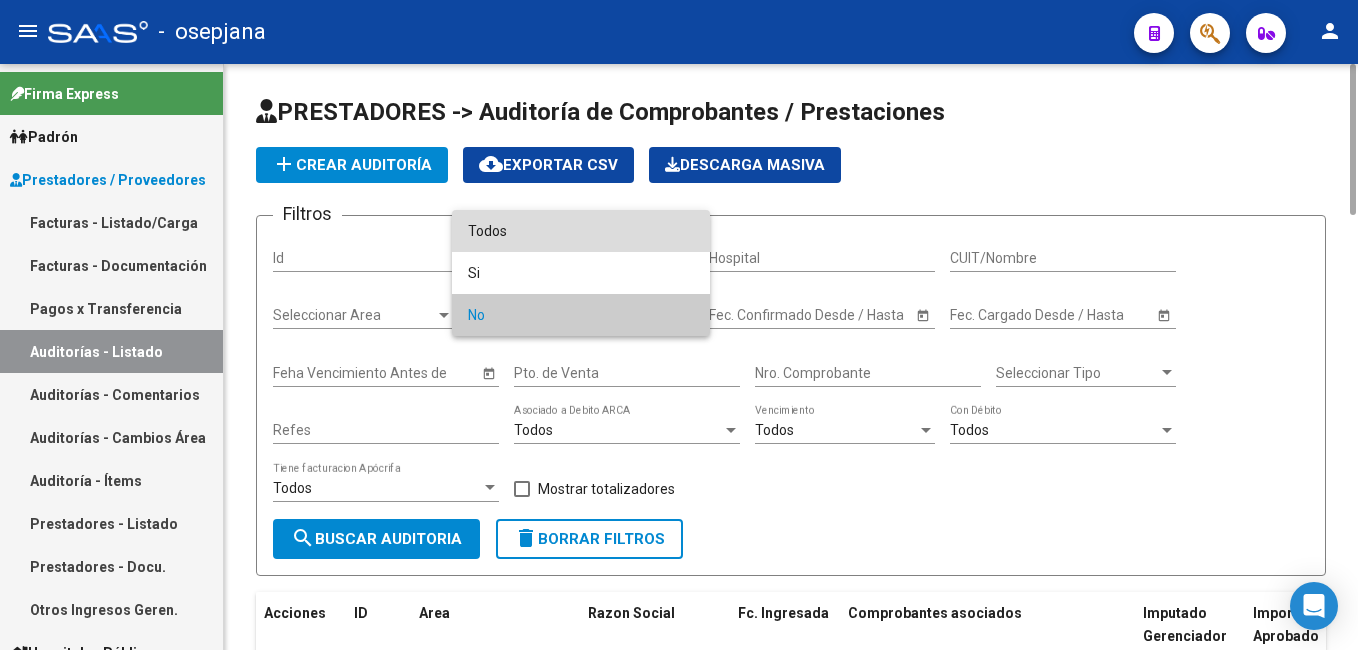 click on "Todos" at bounding box center [581, 231] 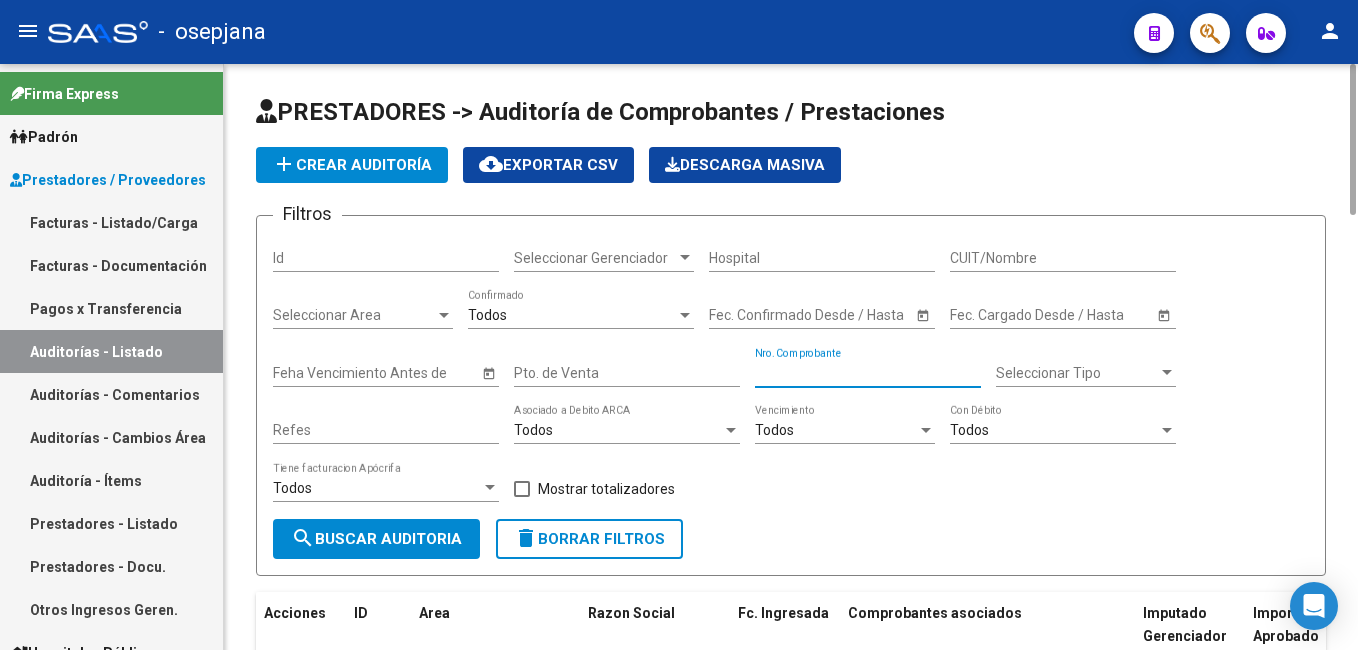 drag, startPoint x: 789, startPoint y: 364, endPoint x: 736, endPoint y: 364, distance: 53 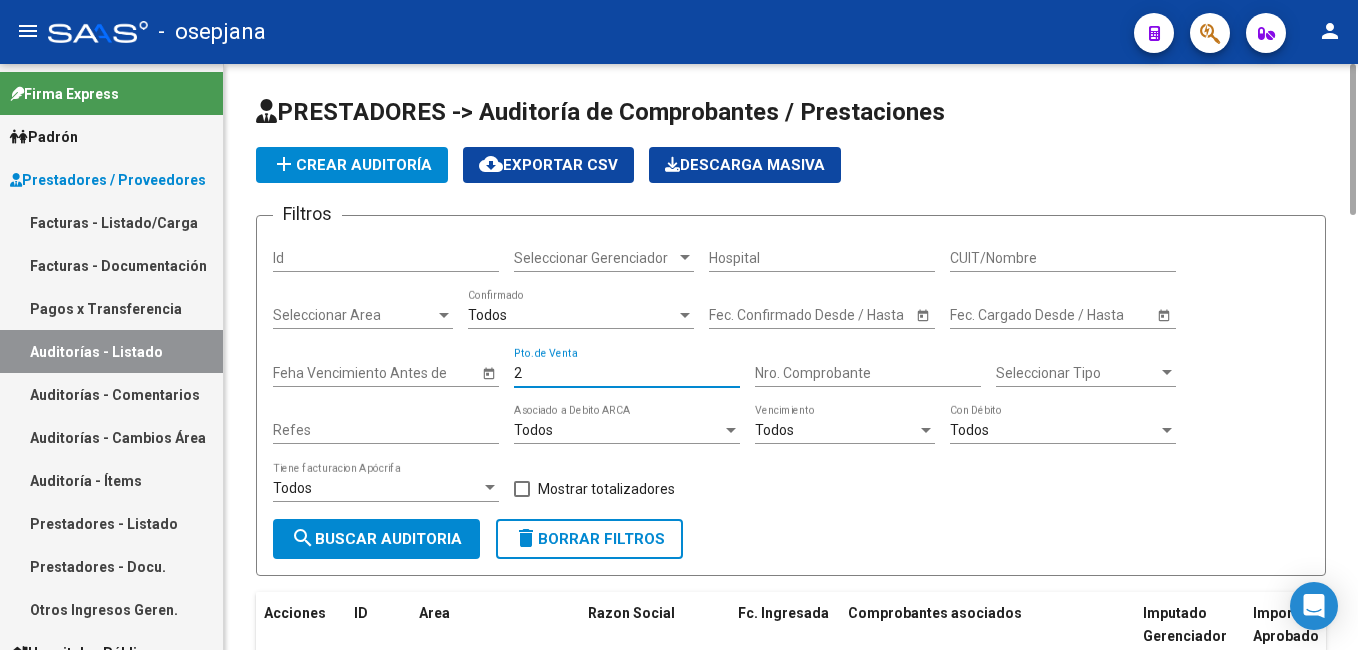 type on "2" 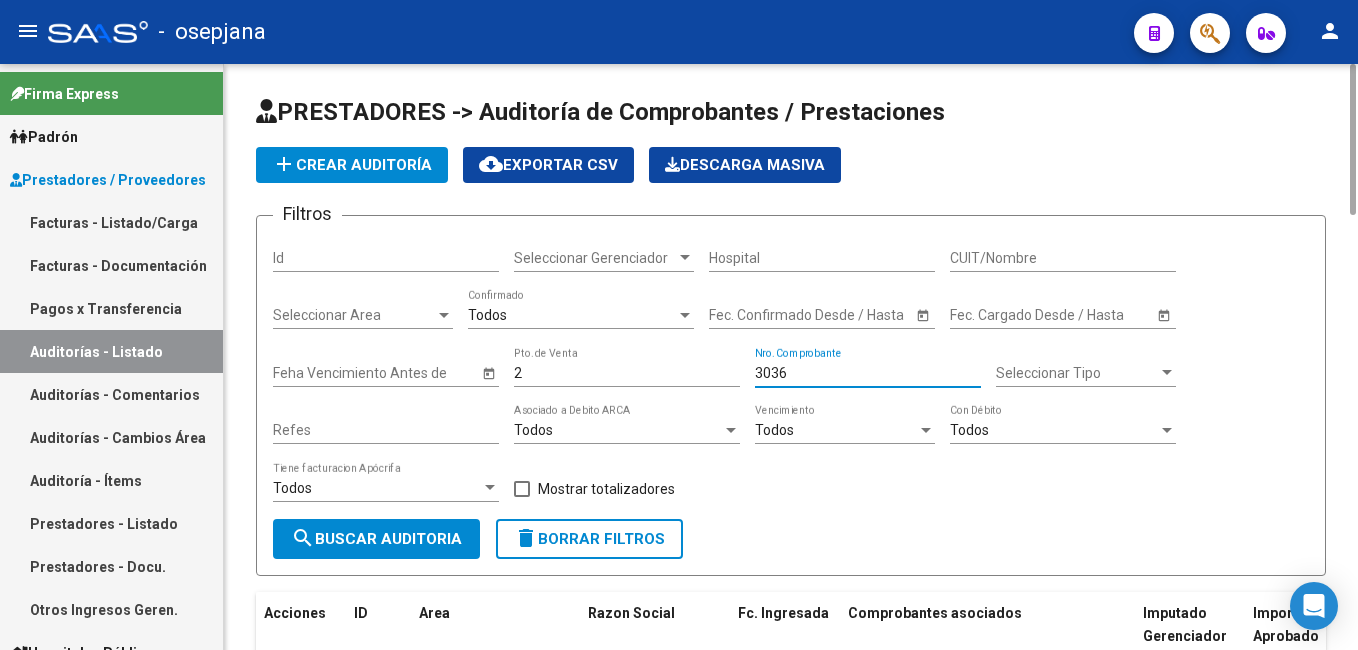 type on "3036" 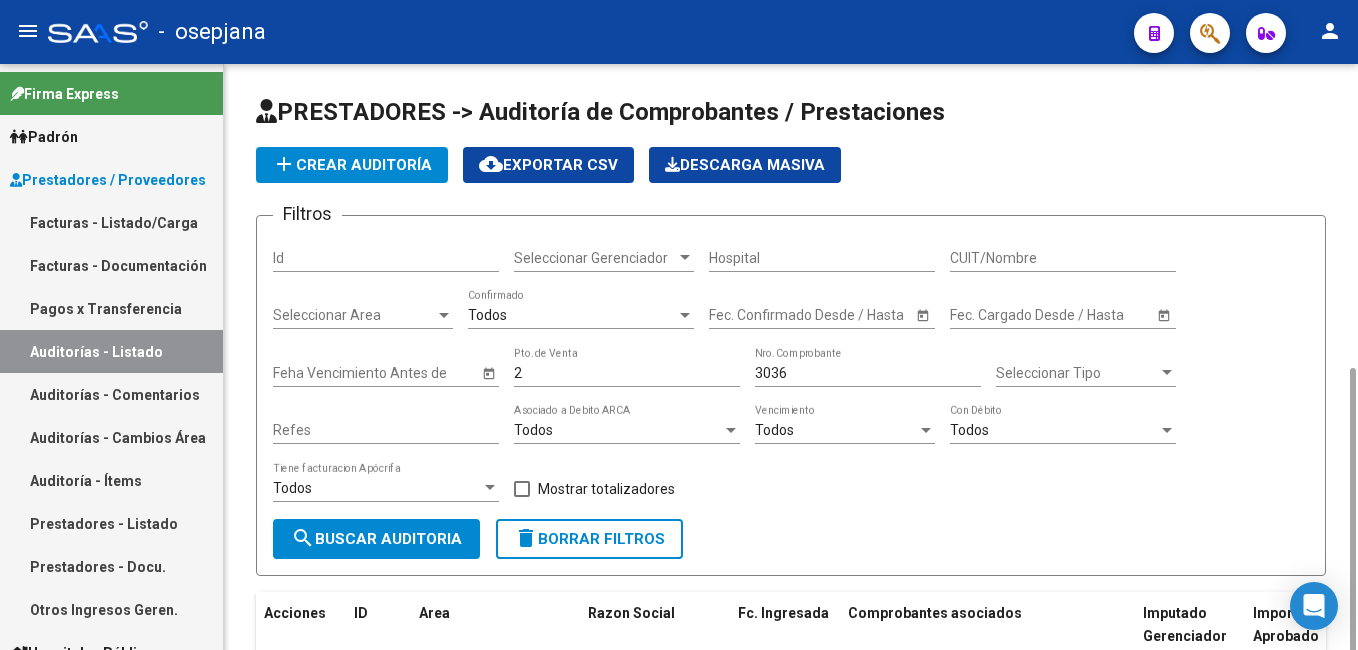 scroll, scrollTop: 171, scrollLeft: 0, axis: vertical 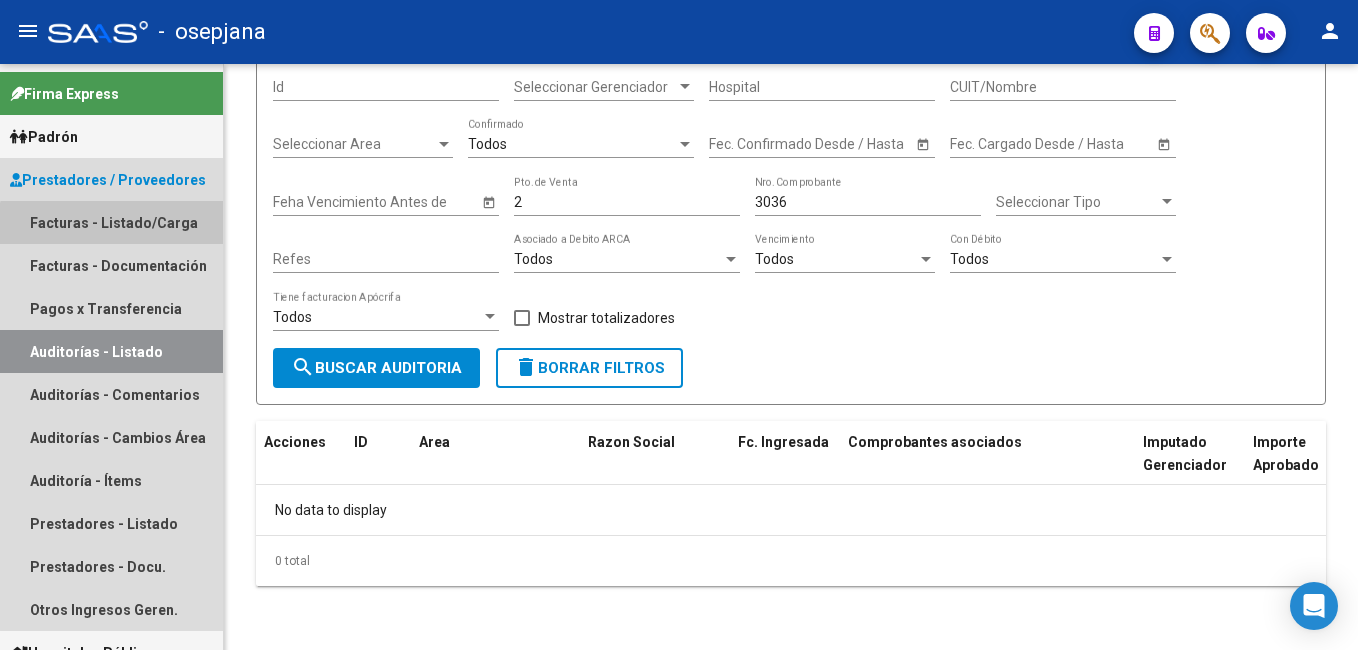 click on "Facturas - Listado/Carga" at bounding box center [111, 222] 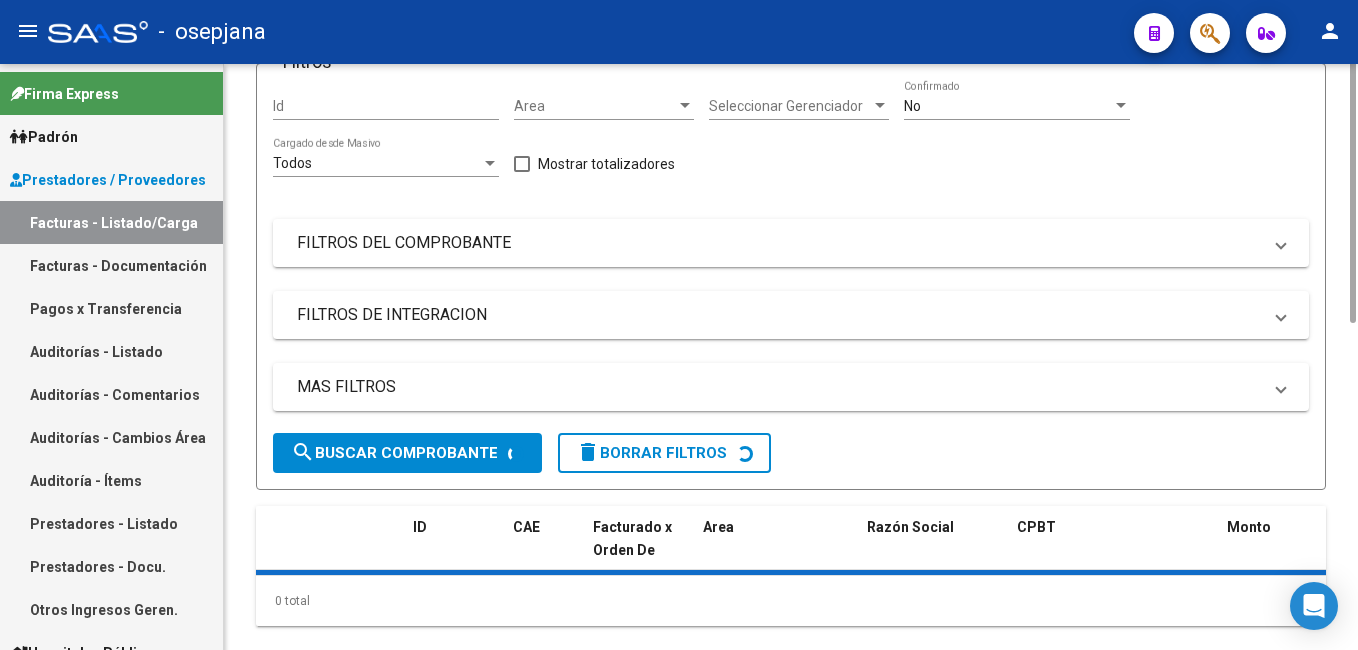 scroll, scrollTop: 0, scrollLeft: 0, axis: both 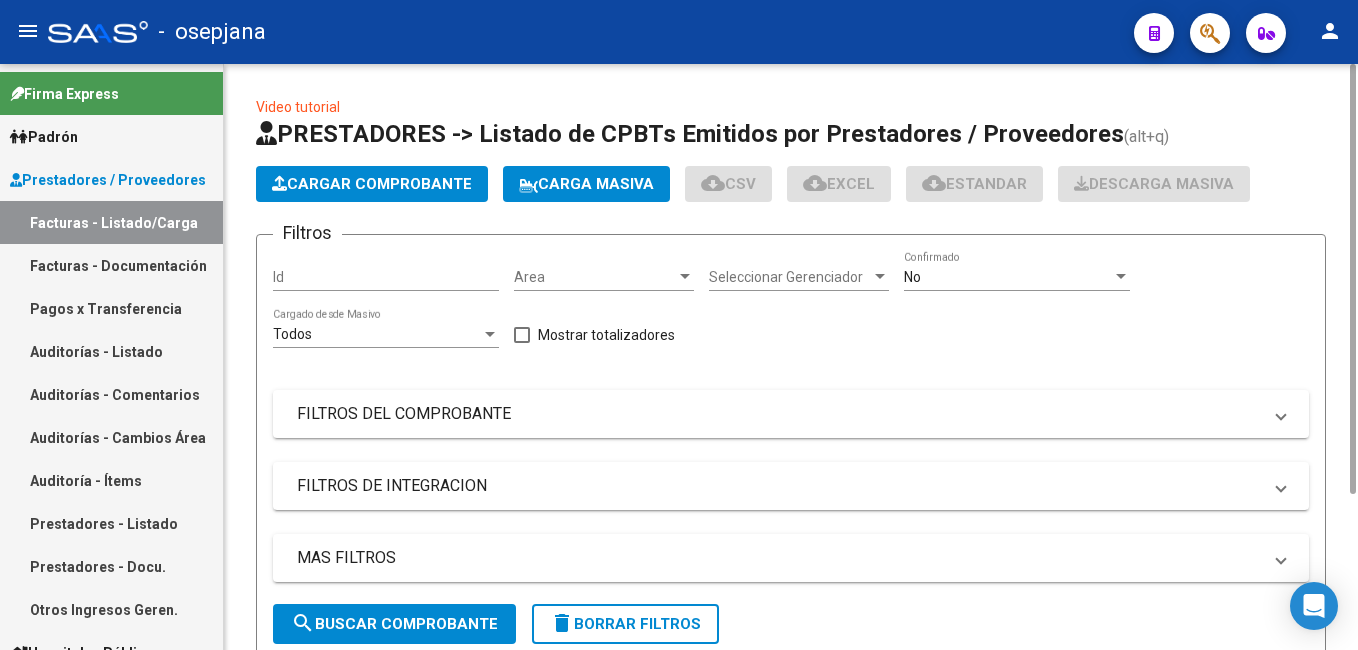click on "No" at bounding box center (1008, 277) 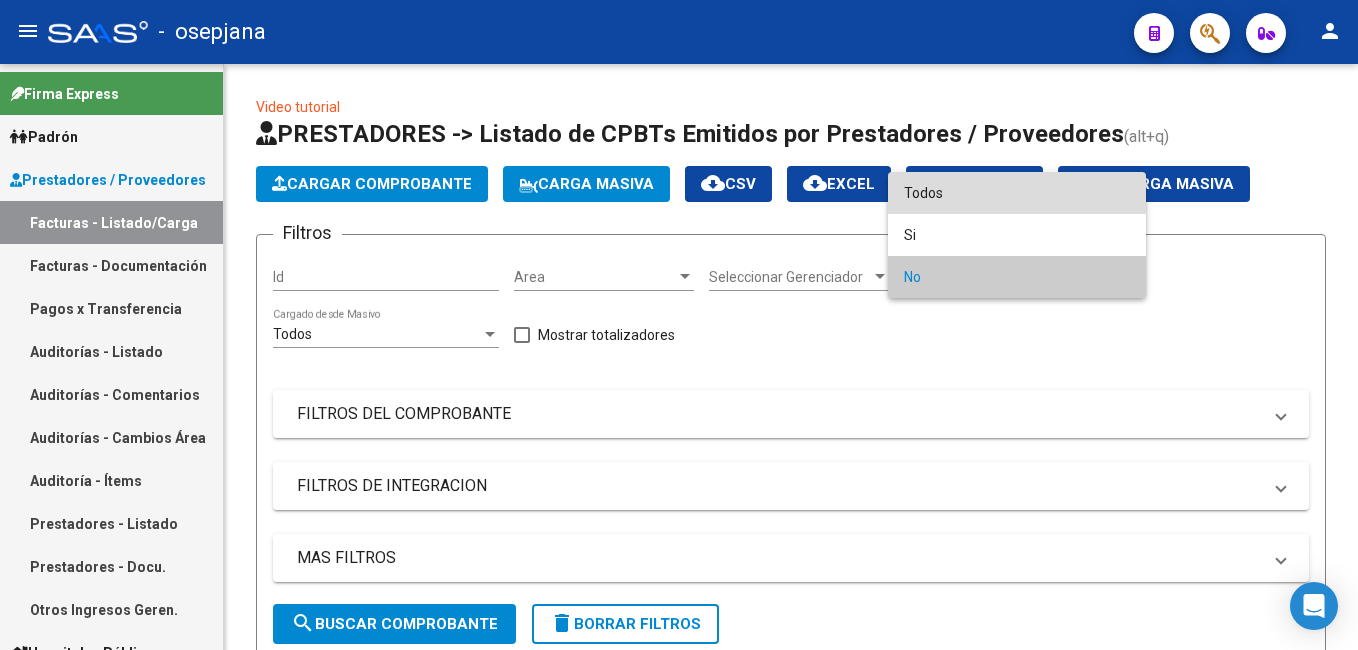 click on "Todos" at bounding box center (1017, 193) 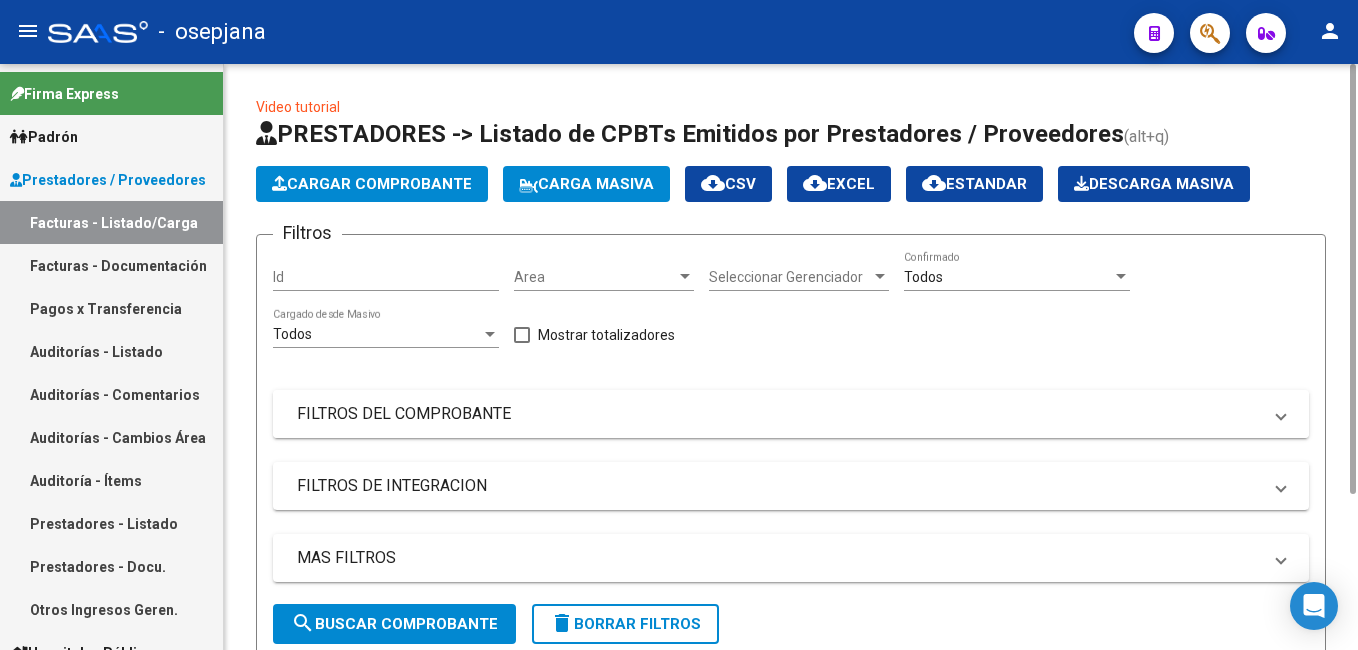 click on "FILTROS DEL COMPROBANTE" at bounding box center [779, 414] 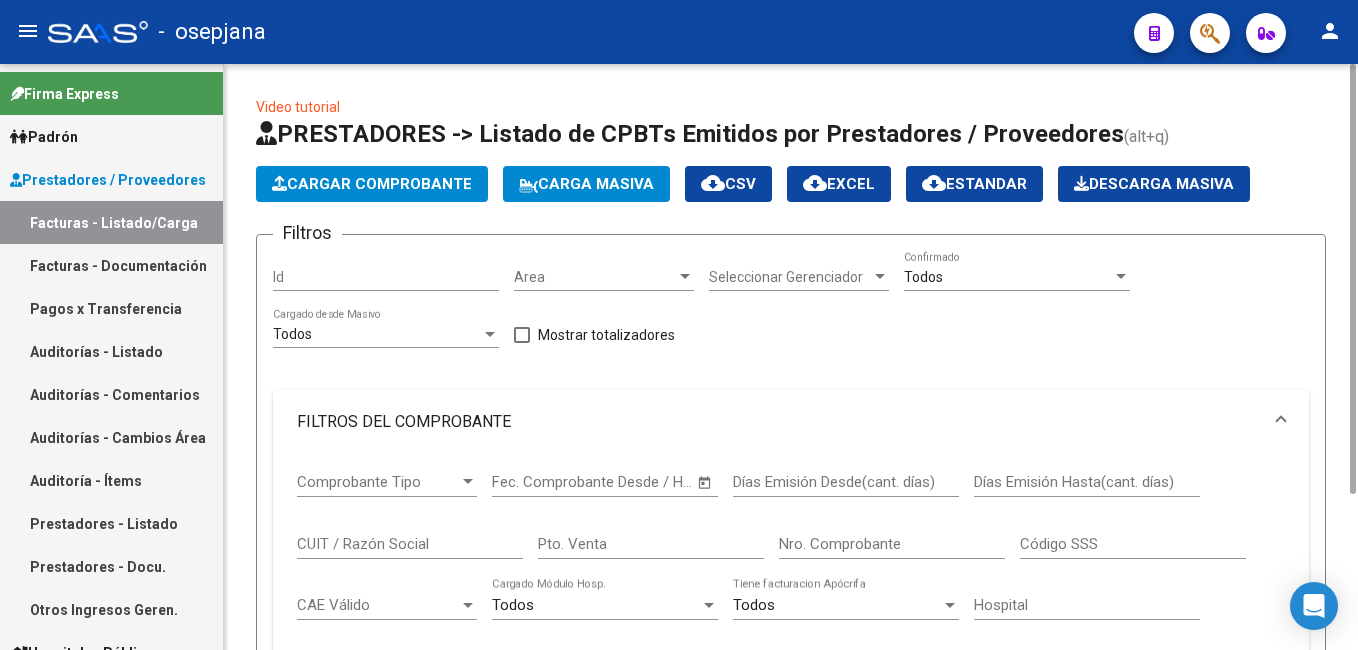 scroll, scrollTop: 200, scrollLeft: 0, axis: vertical 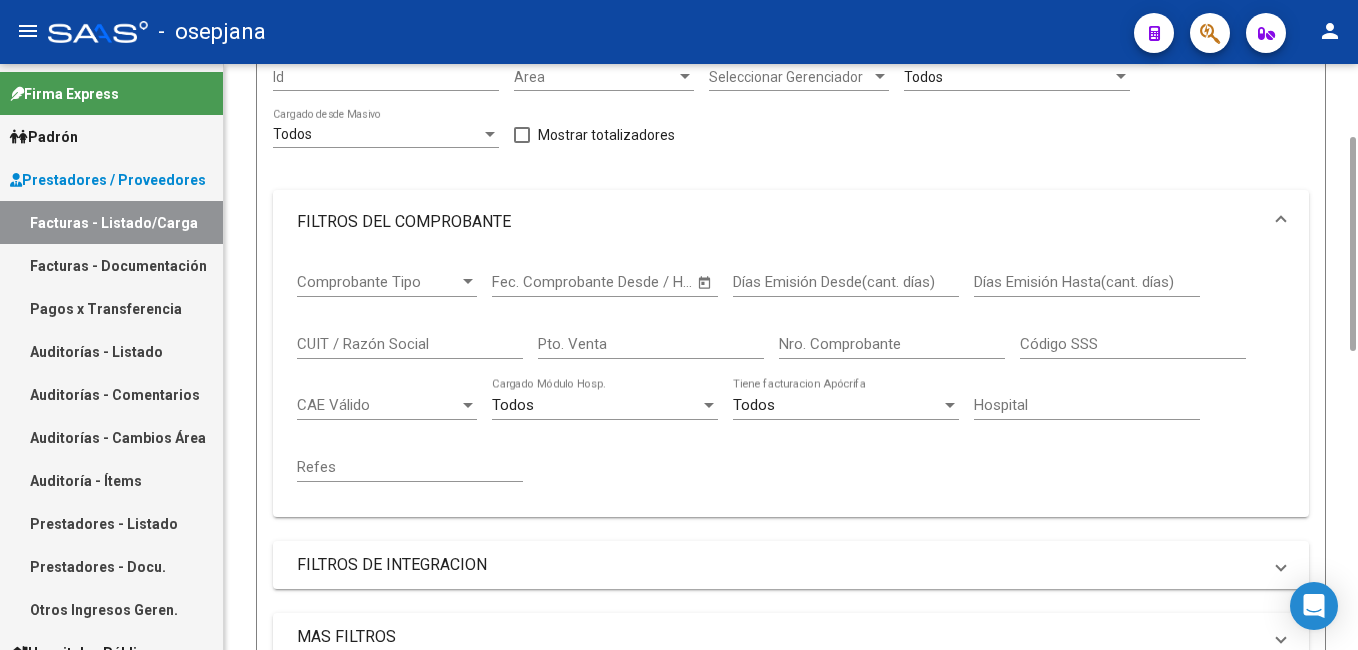 drag, startPoint x: 617, startPoint y: 329, endPoint x: 645, endPoint y: 335, distance: 28.635643 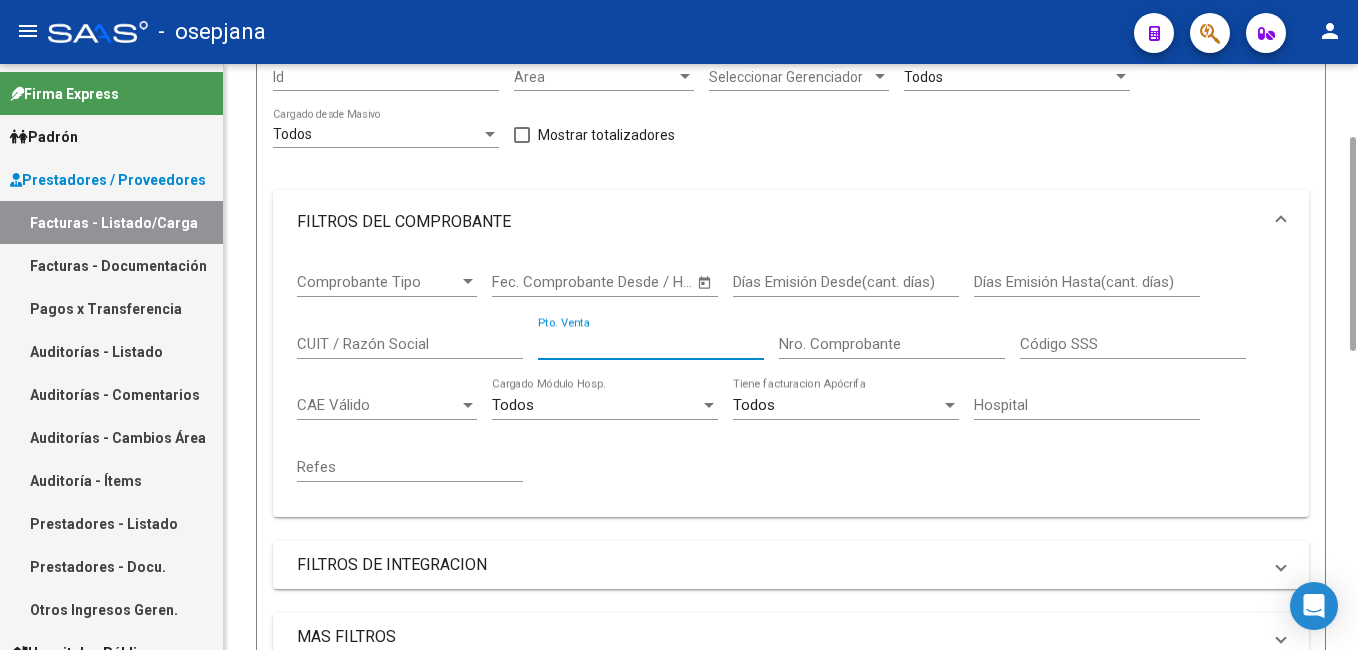 click on "Pto. Venta" at bounding box center [651, 344] 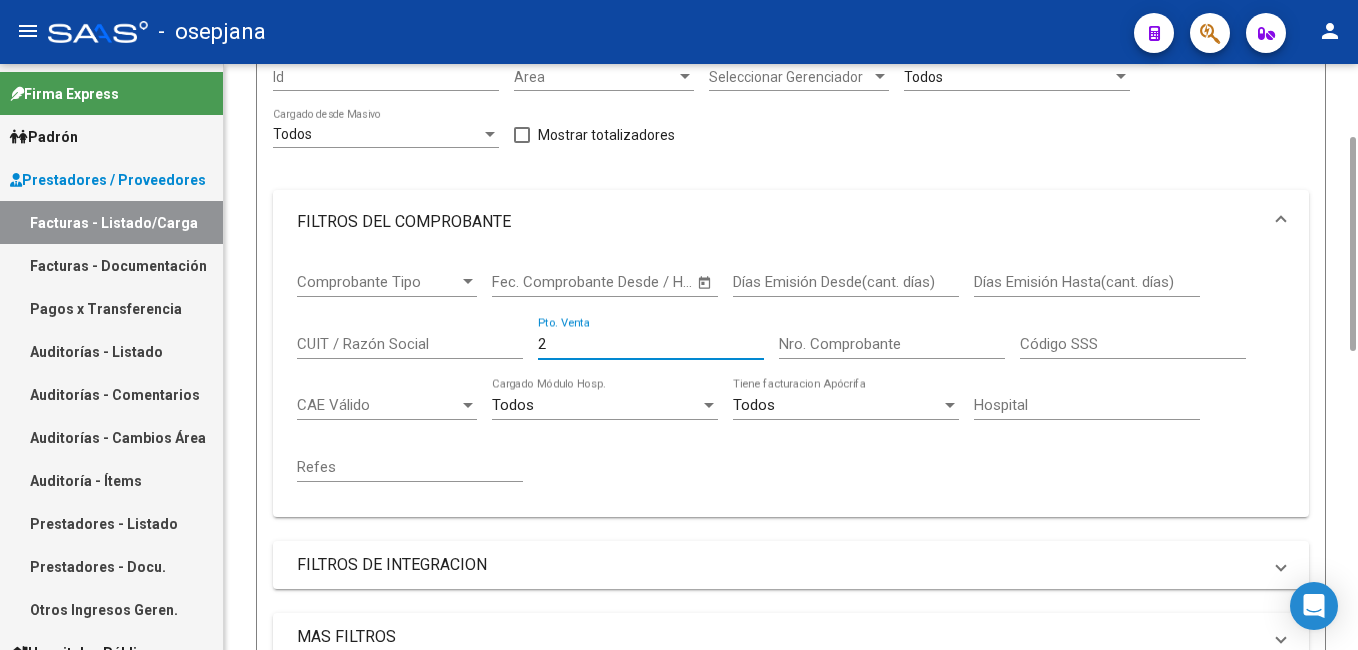 type on "2" 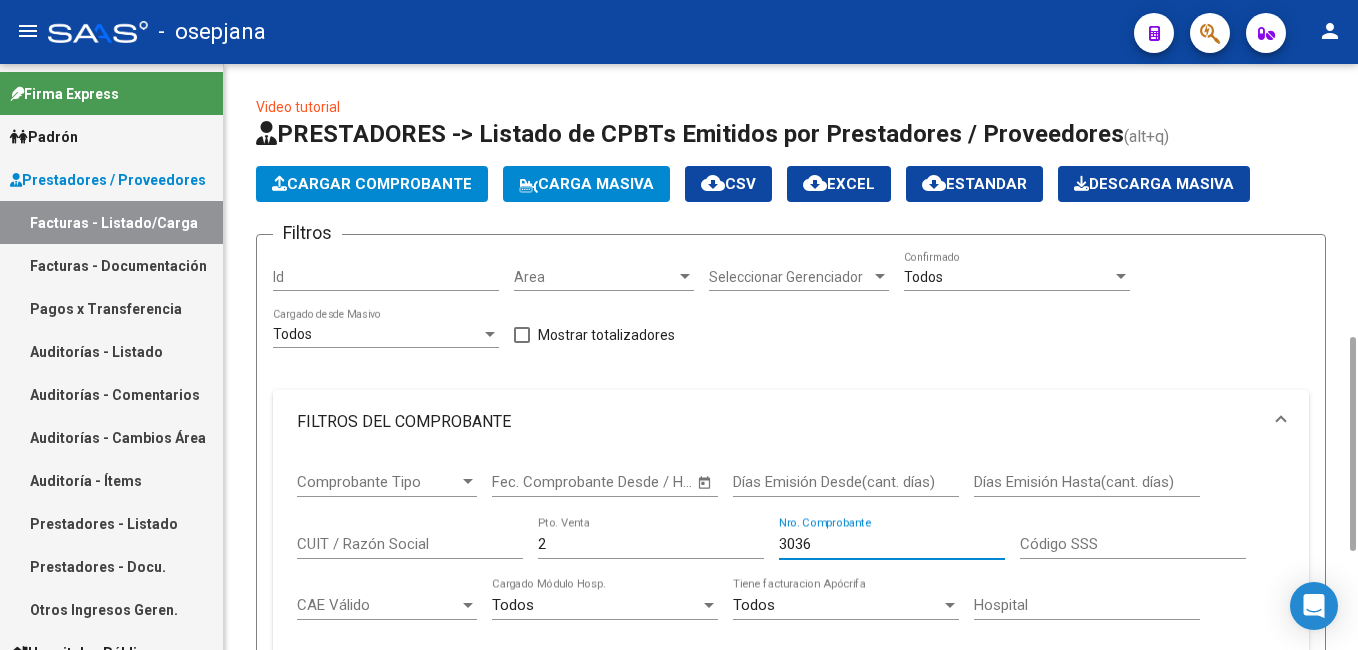 scroll, scrollTop: 400, scrollLeft: 0, axis: vertical 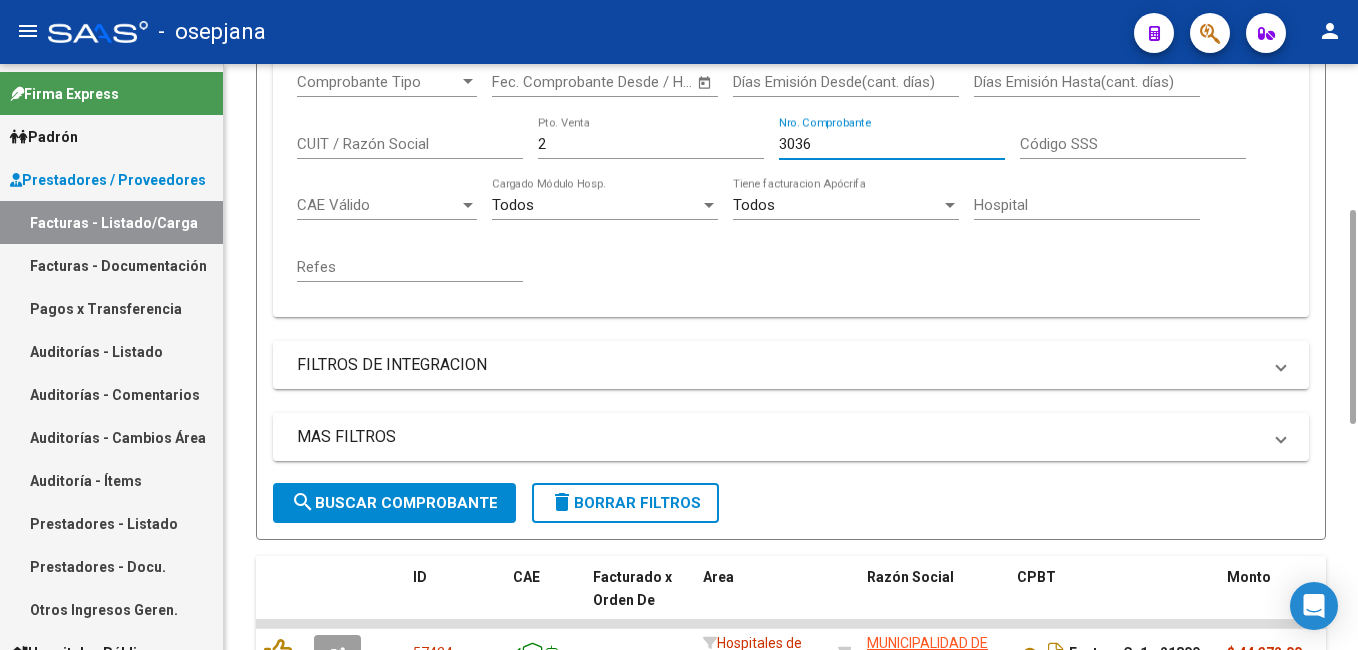 type on "3036" 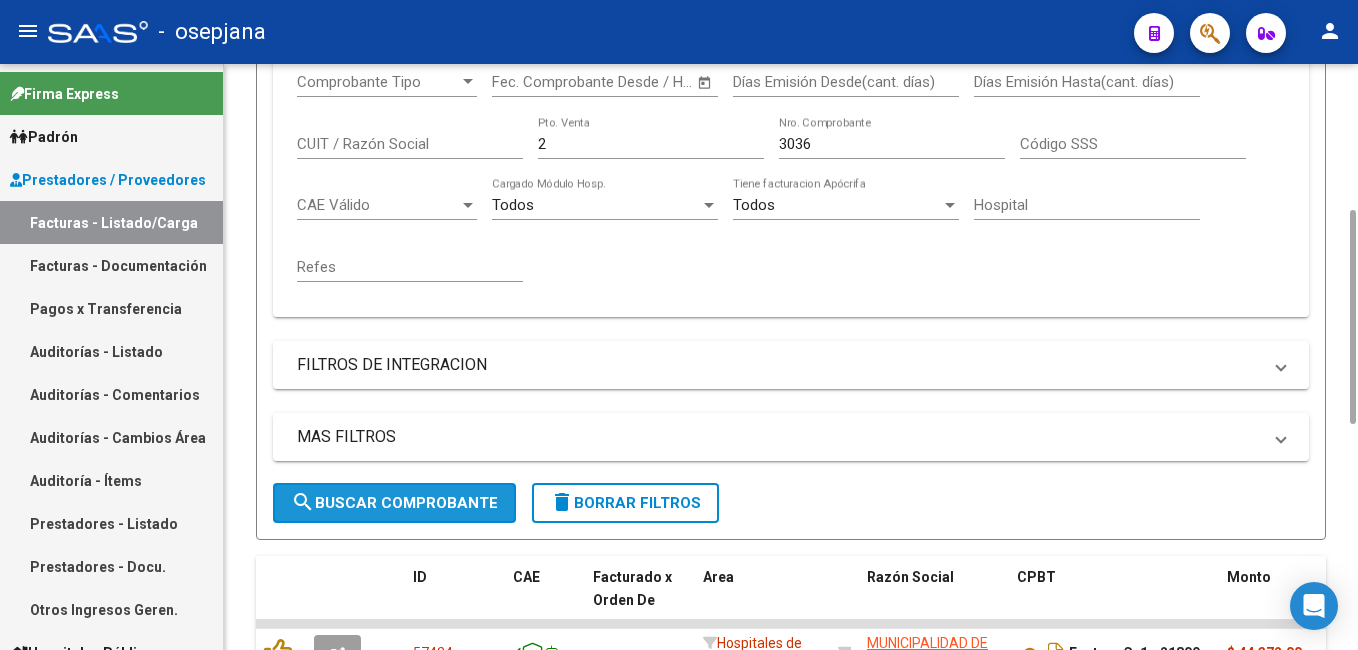drag, startPoint x: 396, startPoint y: 489, endPoint x: 474, endPoint y: 479, distance: 78.63841 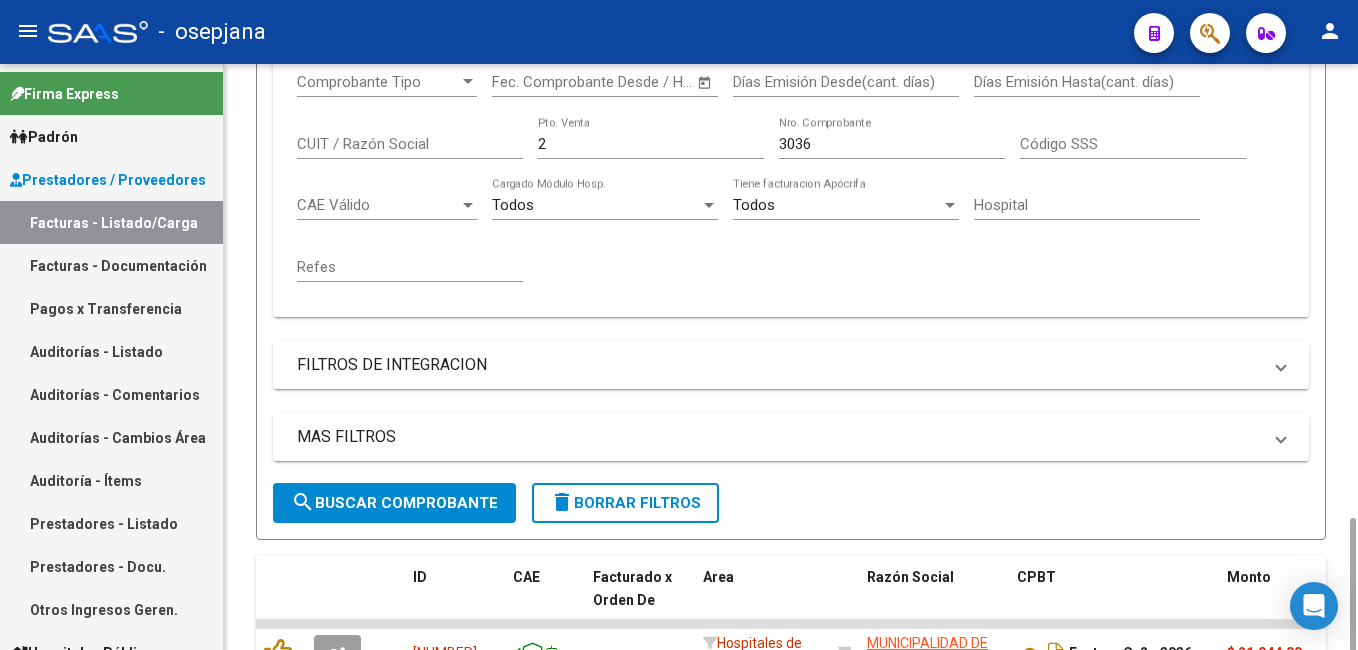 scroll, scrollTop: 566, scrollLeft: 0, axis: vertical 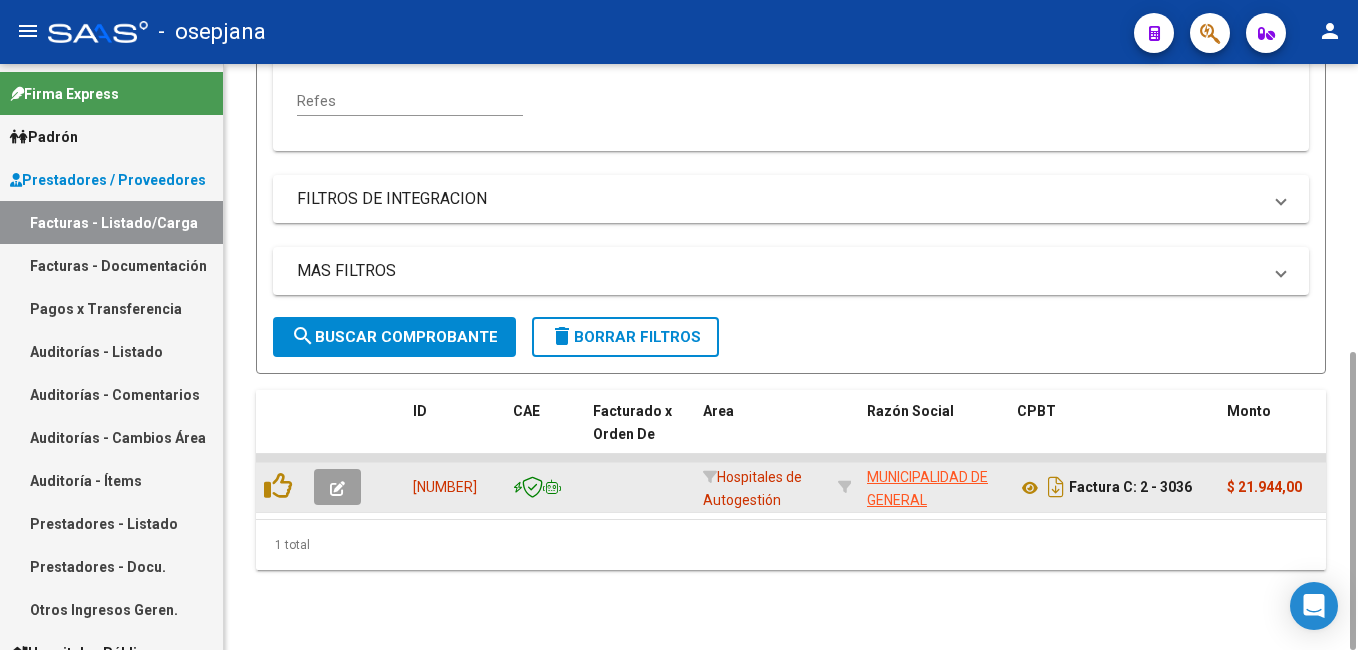 click 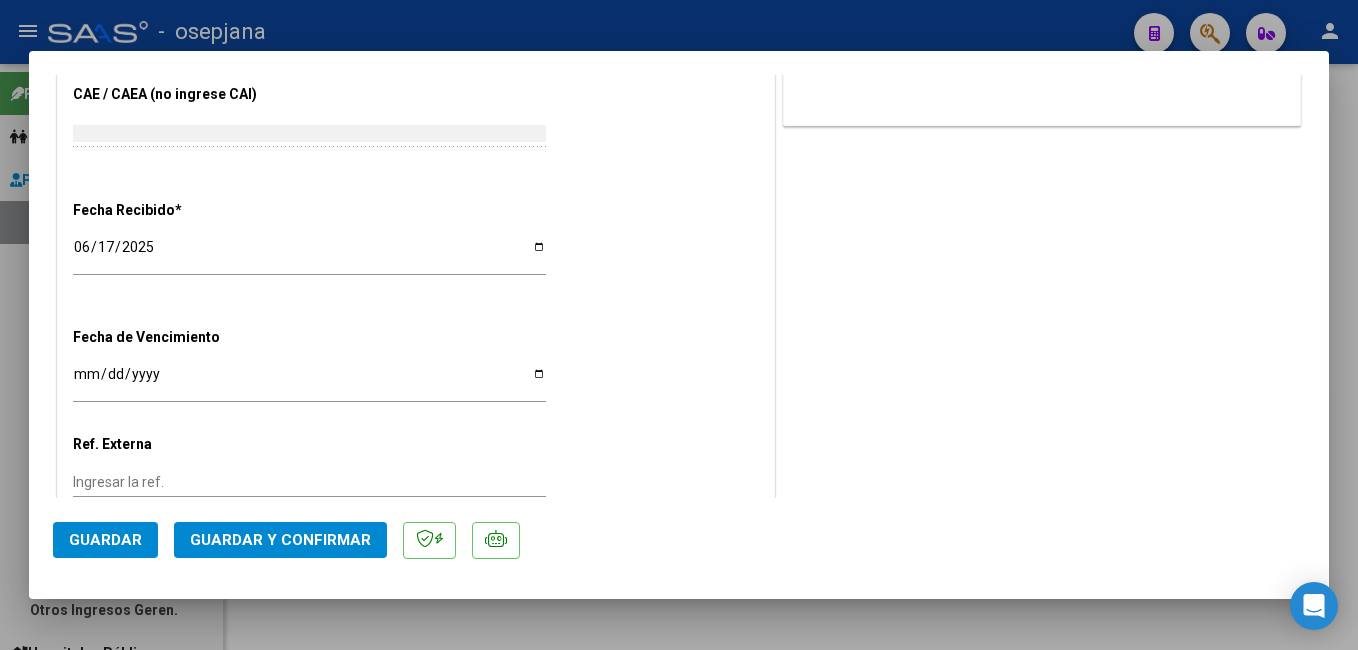 scroll, scrollTop: 1000, scrollLeft: 0, axis: vertical 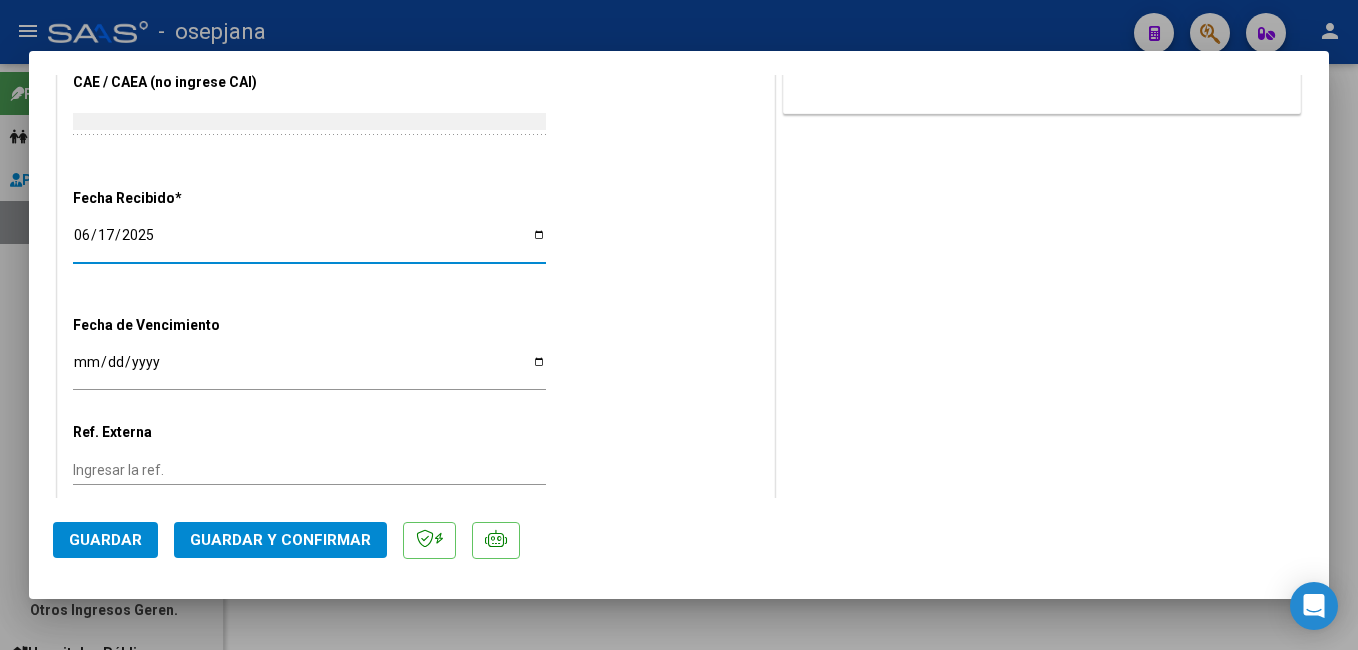 click on "2025-06-17" at bounding box center [309, 242] 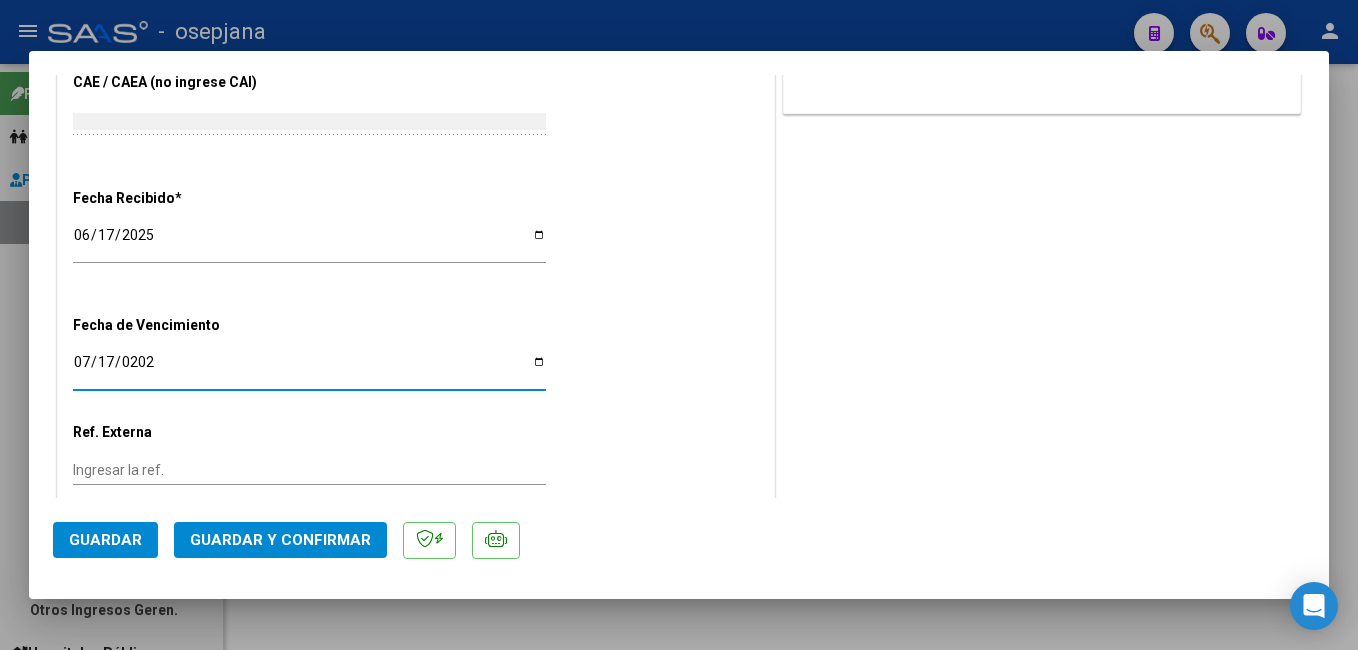 type on "2025-07-17" 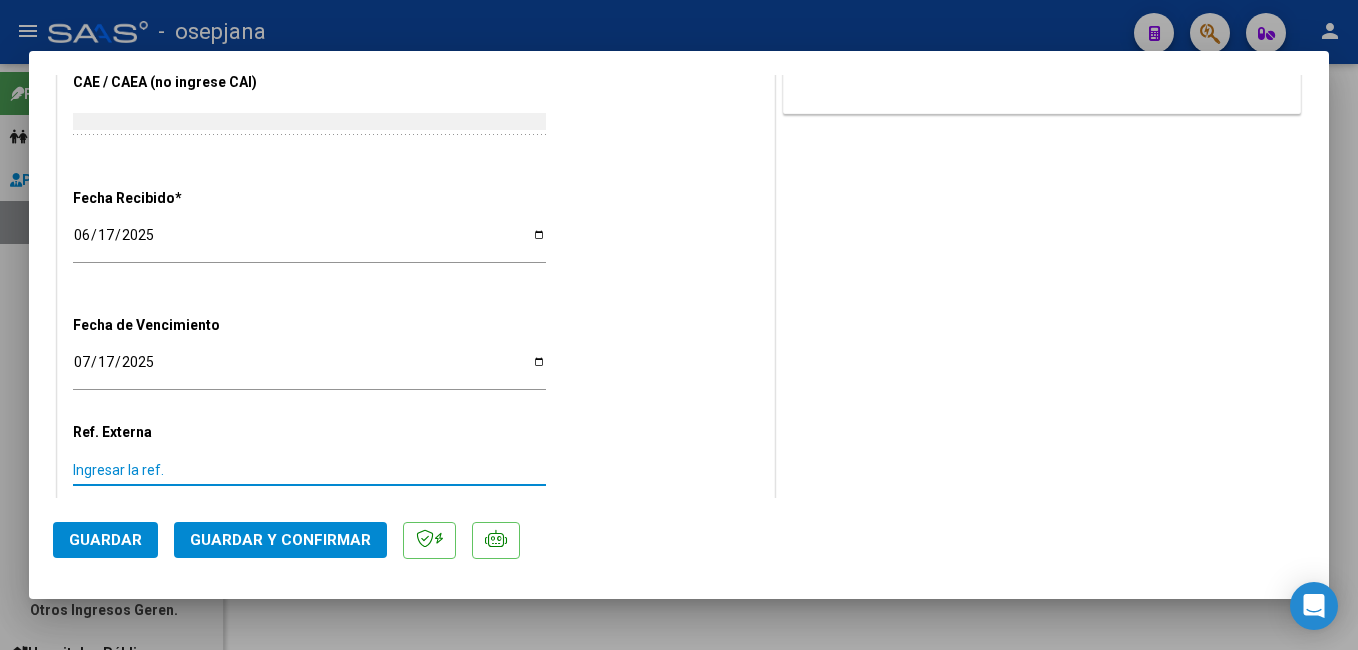 click on "Ingresar la ref." at bounding box center (309, 470) 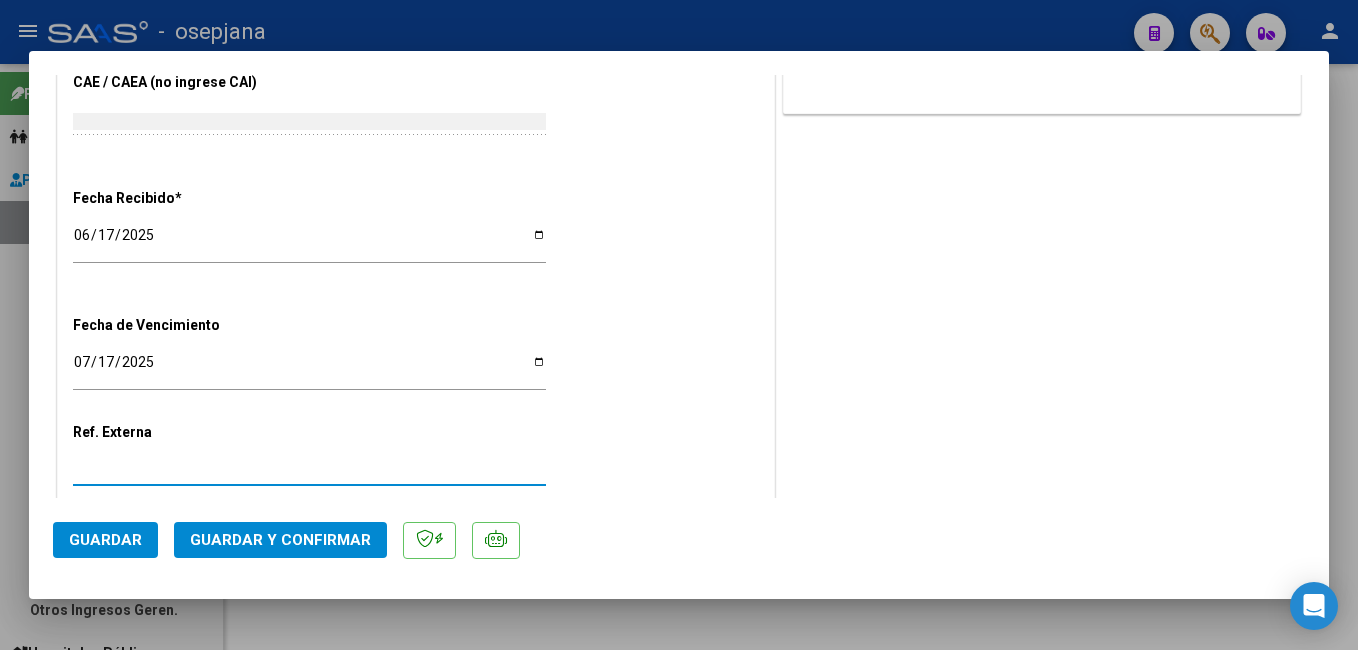 type on "30938" 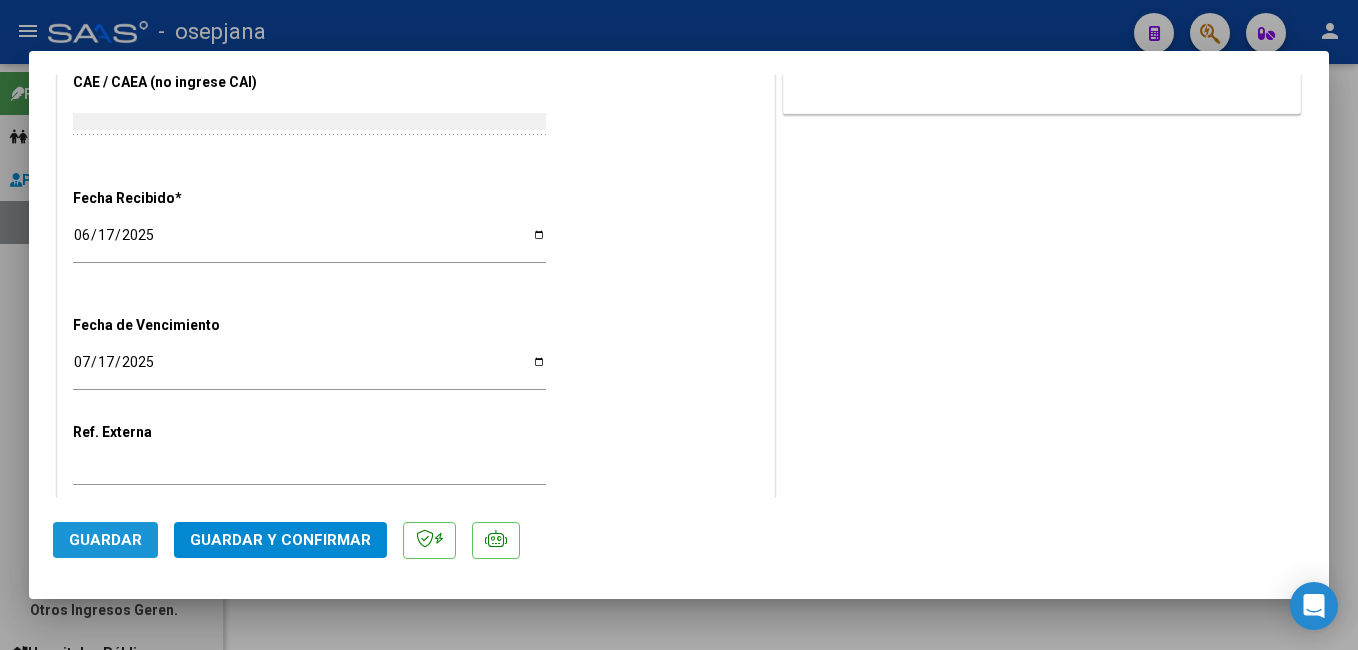 click on "Guardar" 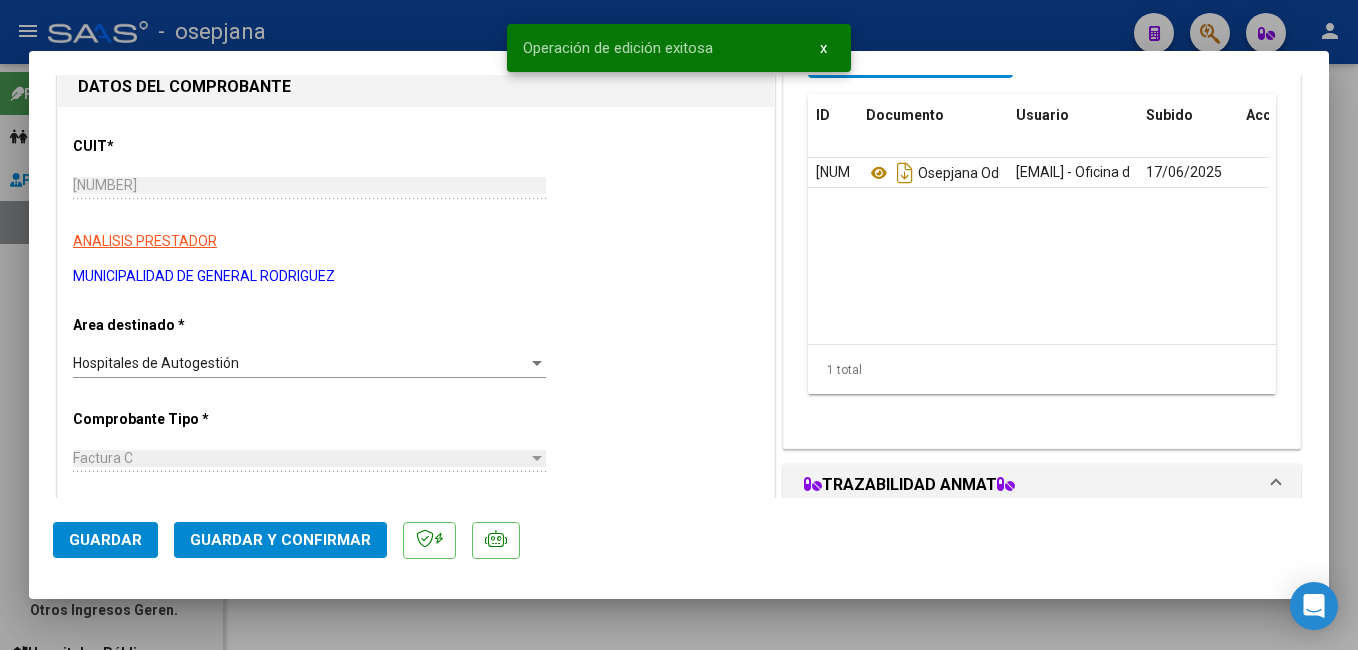 scroll, scrollTop: 0, scrollLeft: 0, axis: both 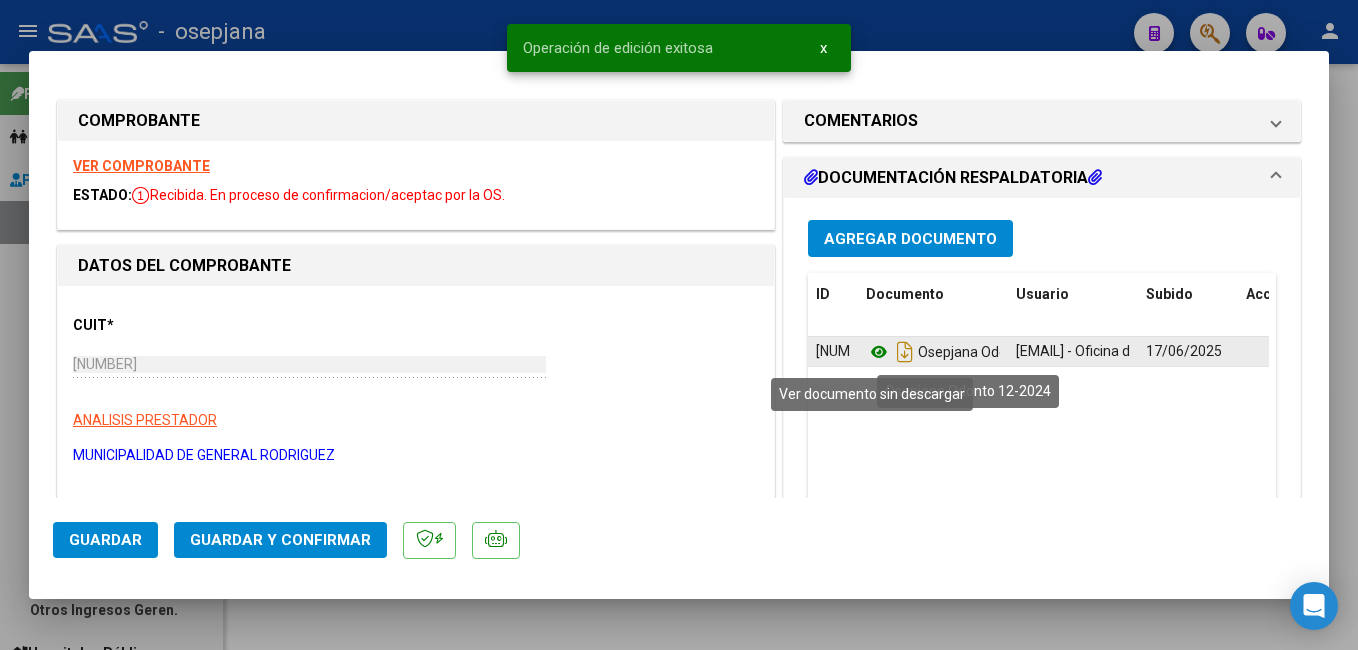 click 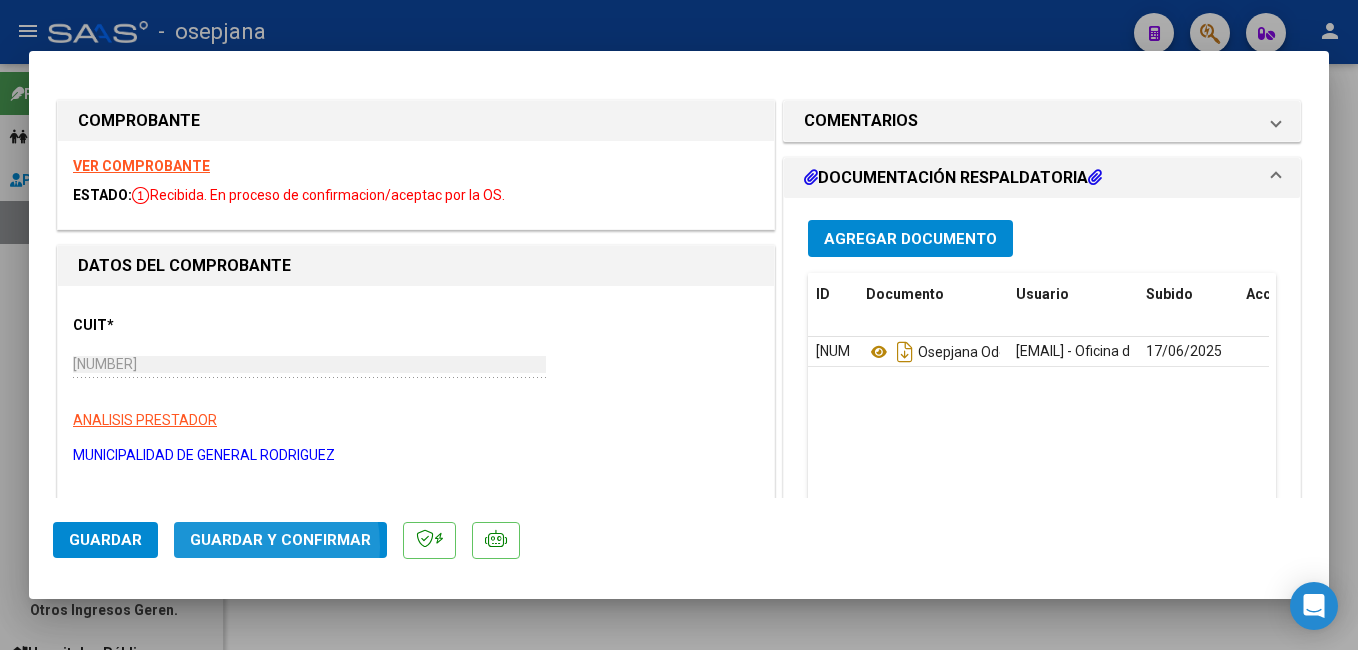 click on "Guardar y Confirmar" 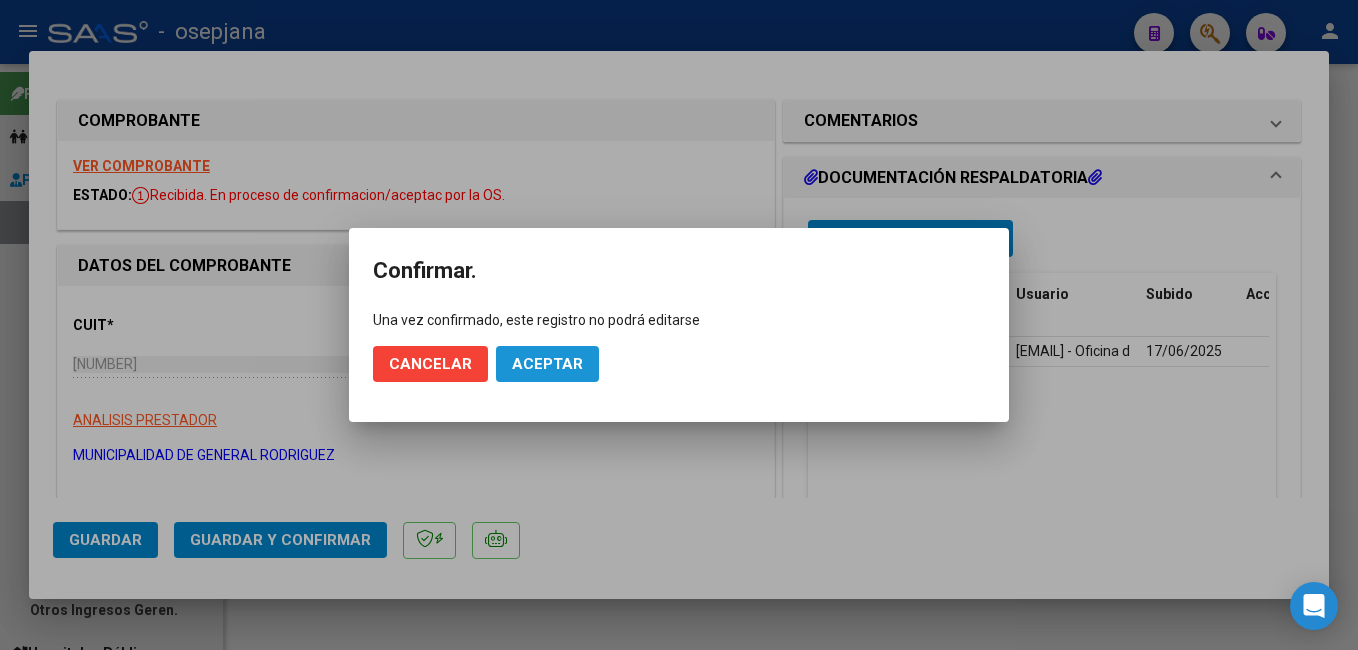 click on "Aceptar" 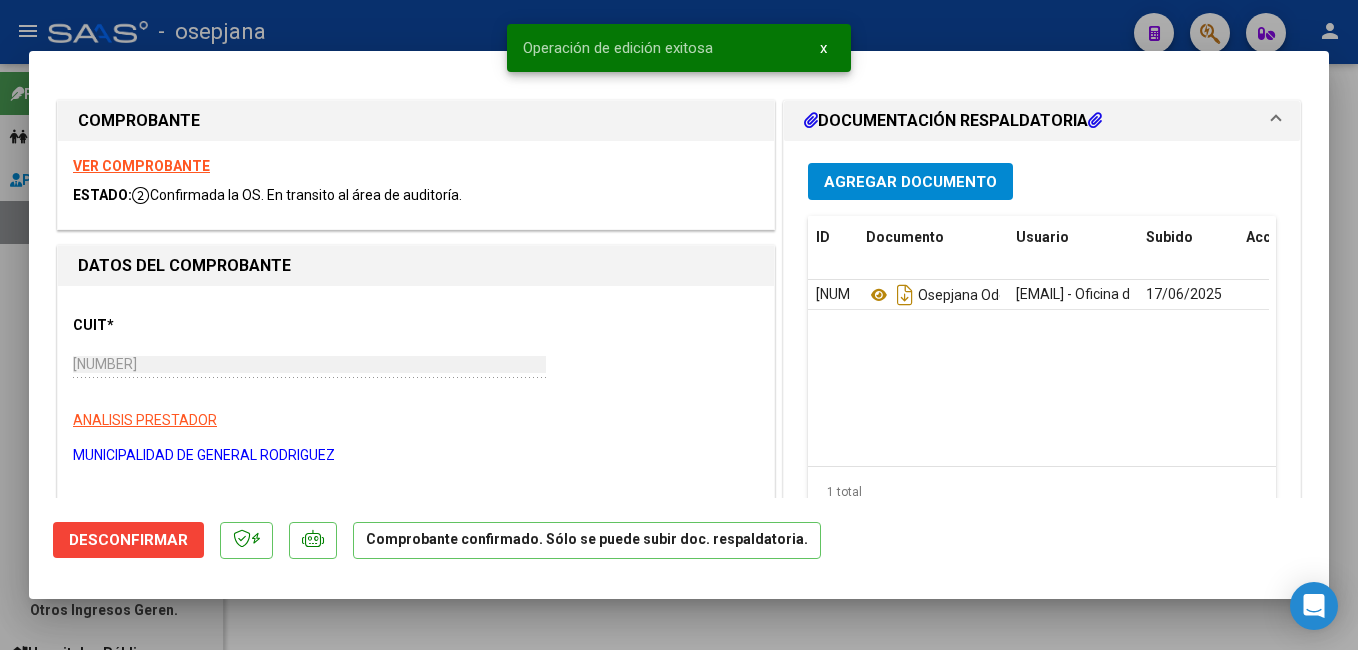 click at bounding box center (679, 325) 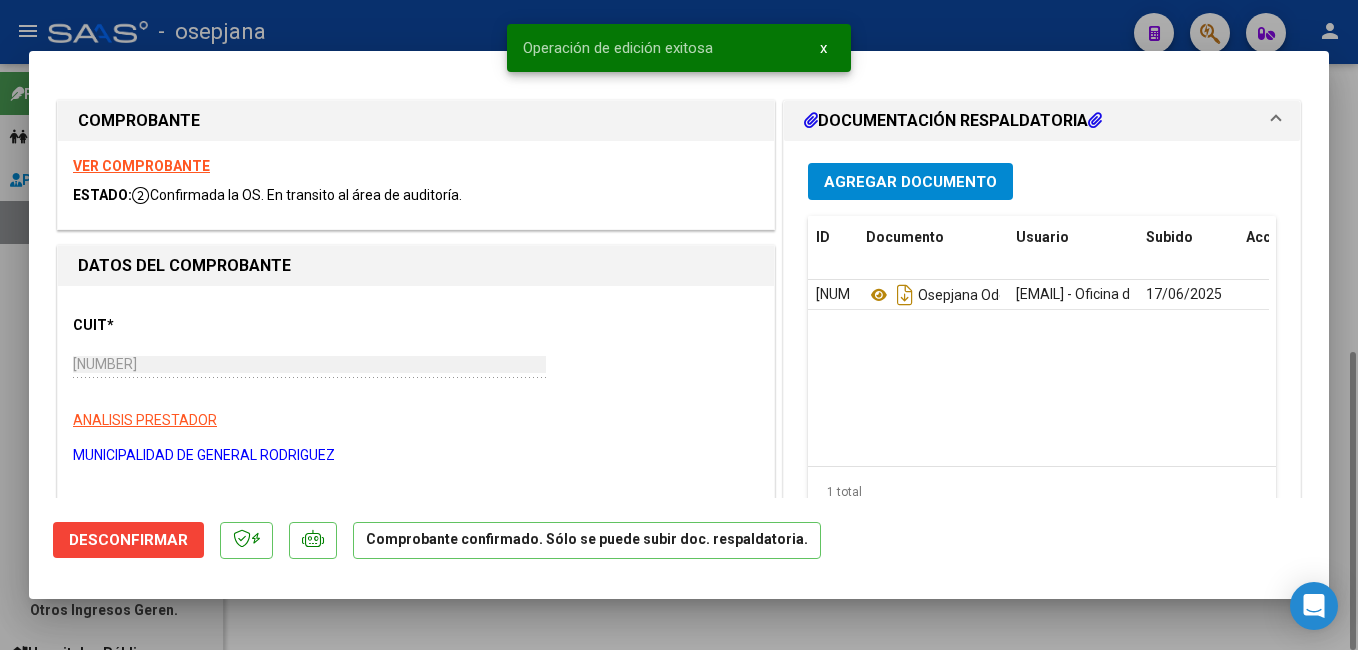 type 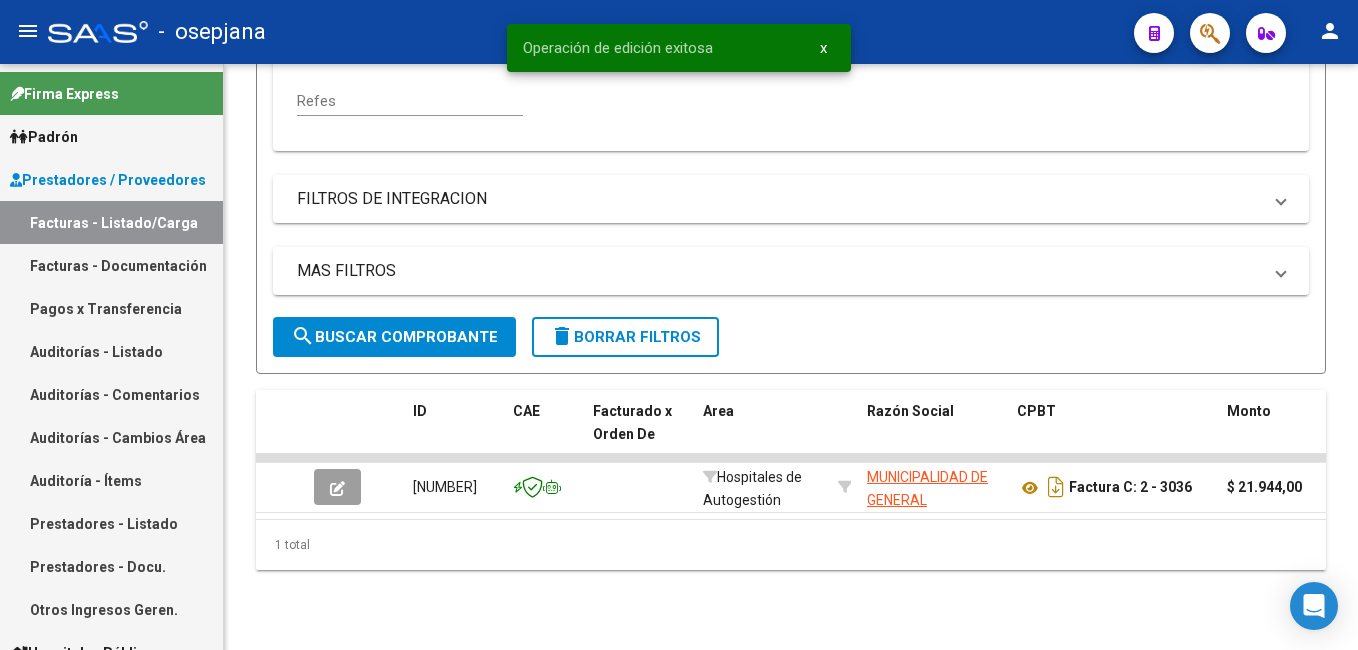 click on "Auditorías - Listado" at bounding box center [111, 351] 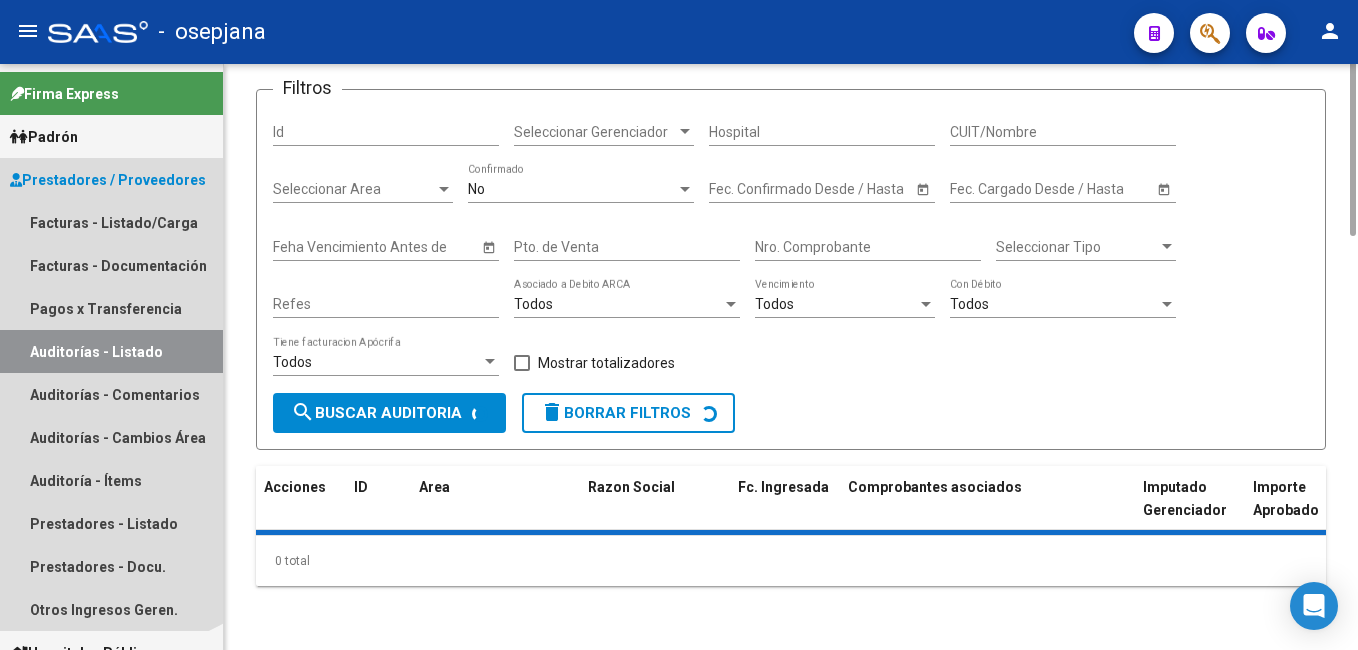 scroll, scrollTop: 0, scrollLeft: 0, axis: both 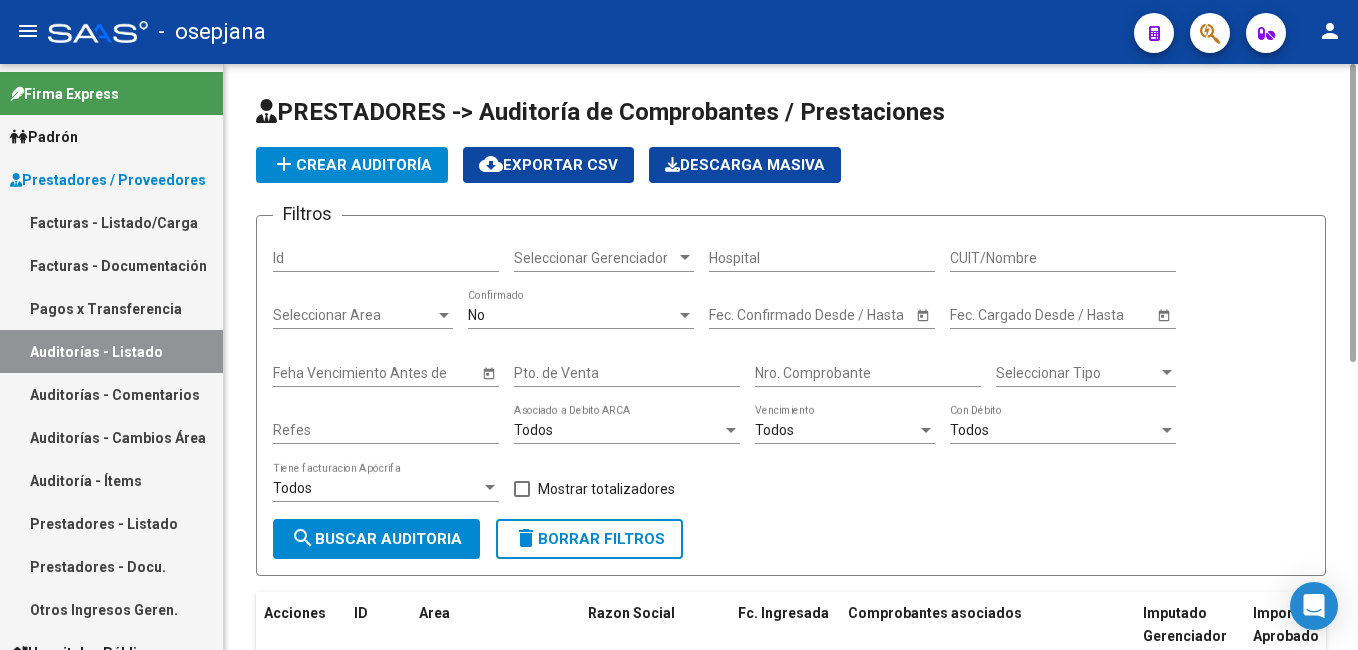 click on "add  Crear Auditoría" 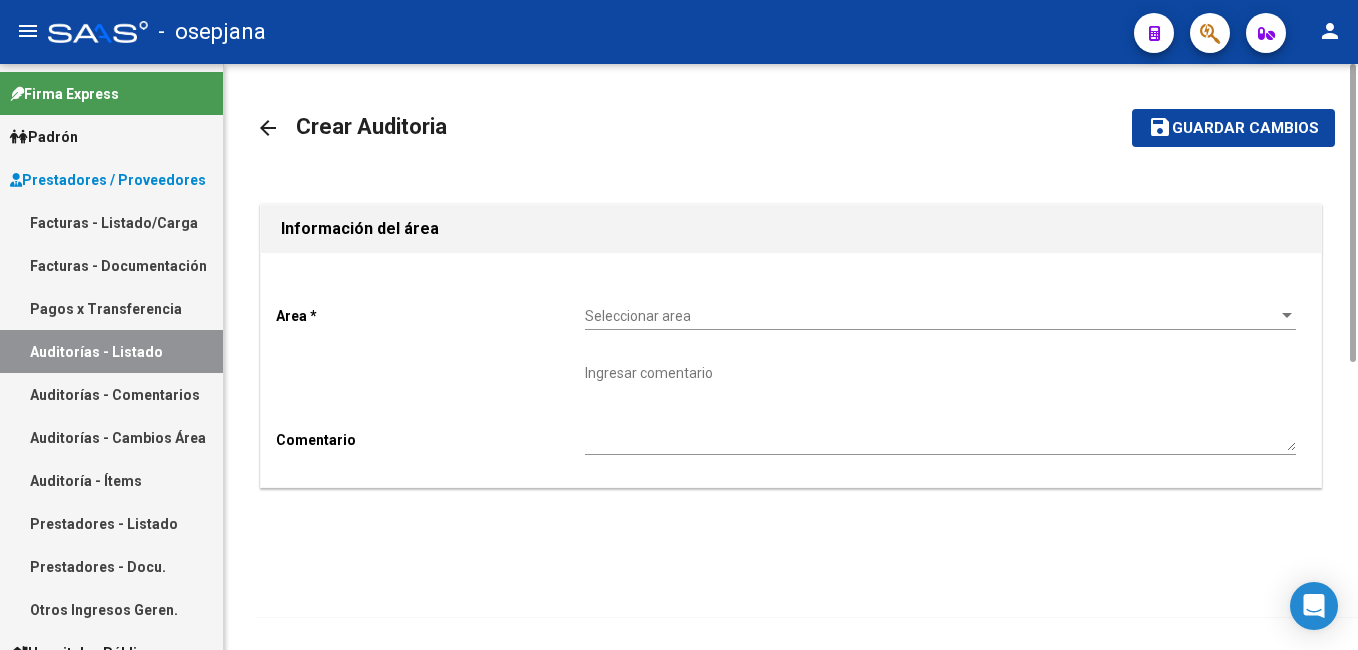 click on "Seleccionar area" at bounding box center [931, 316] 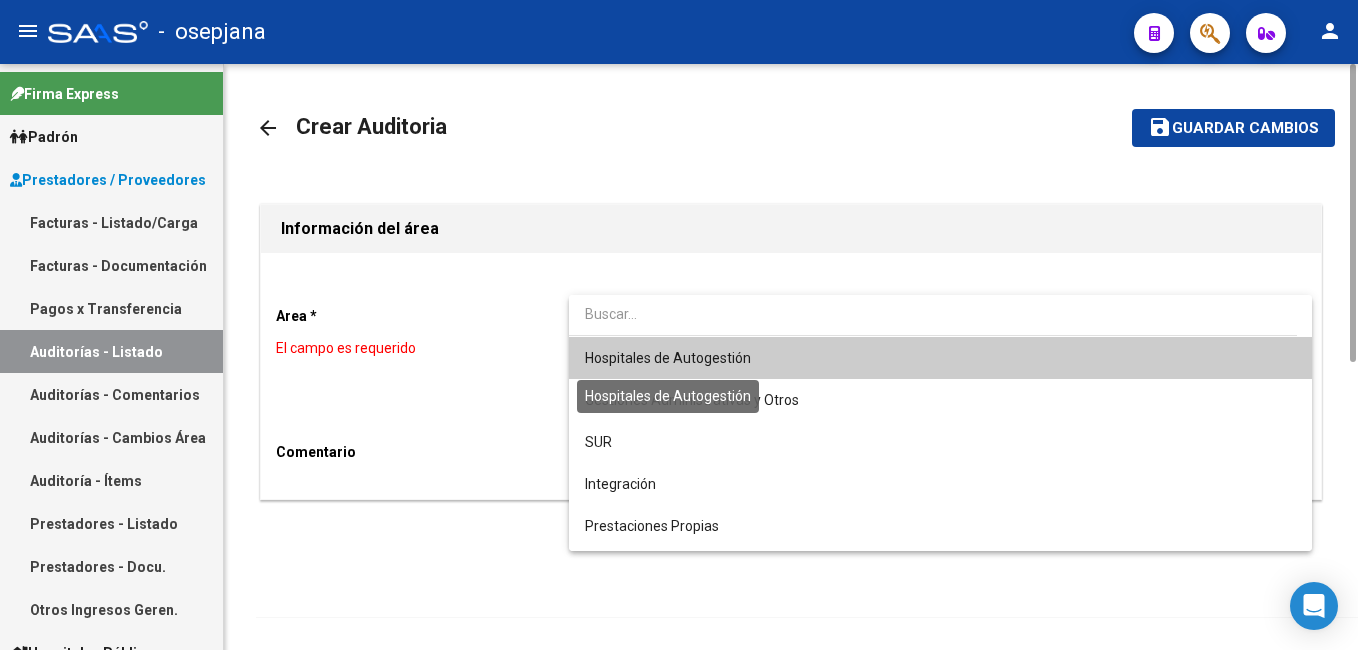 click on "Hospitales de Autogestión" at bounding box center [668, 358] 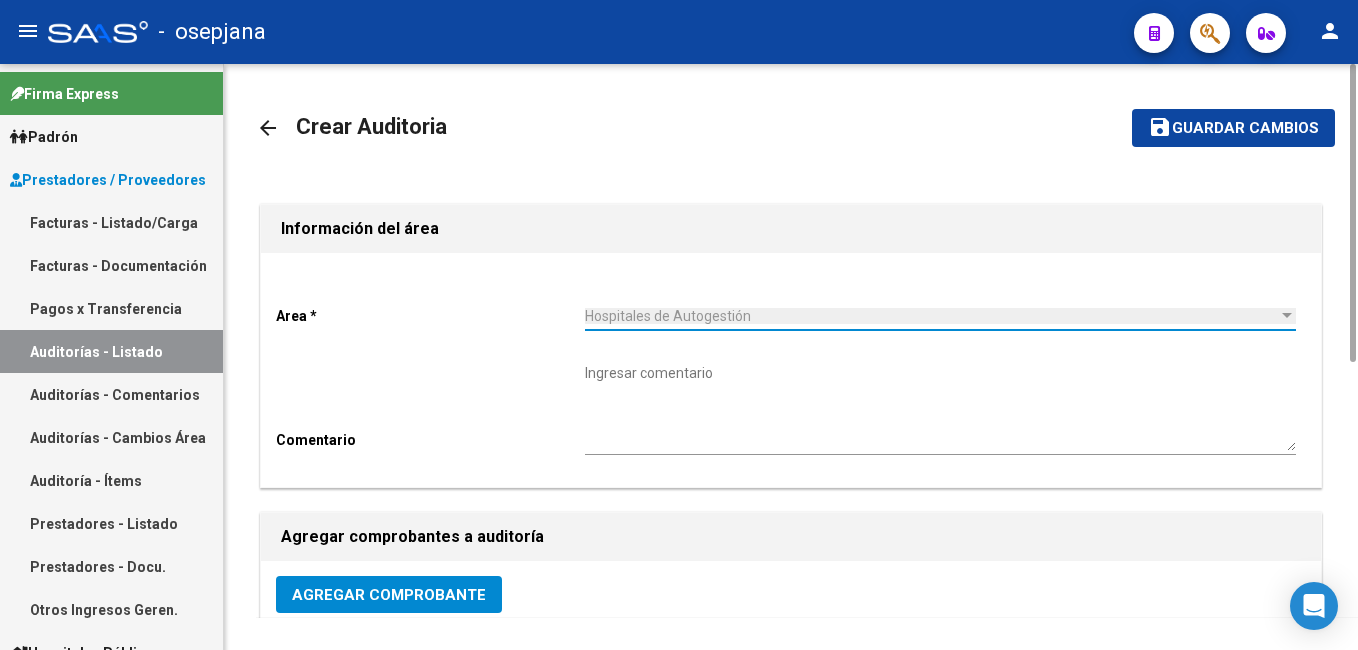 scroll, scrollTop: 400, scrollLeft: 0, axis: vertical 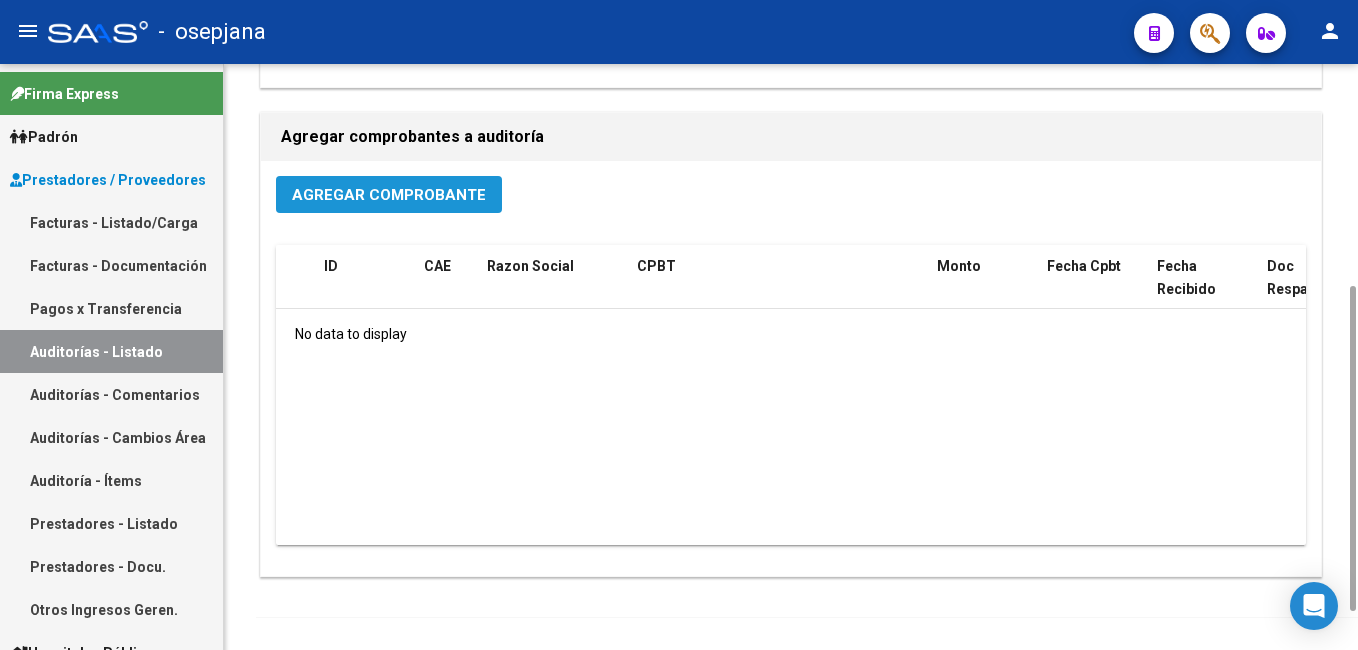 click on "Agregar Comprobante" 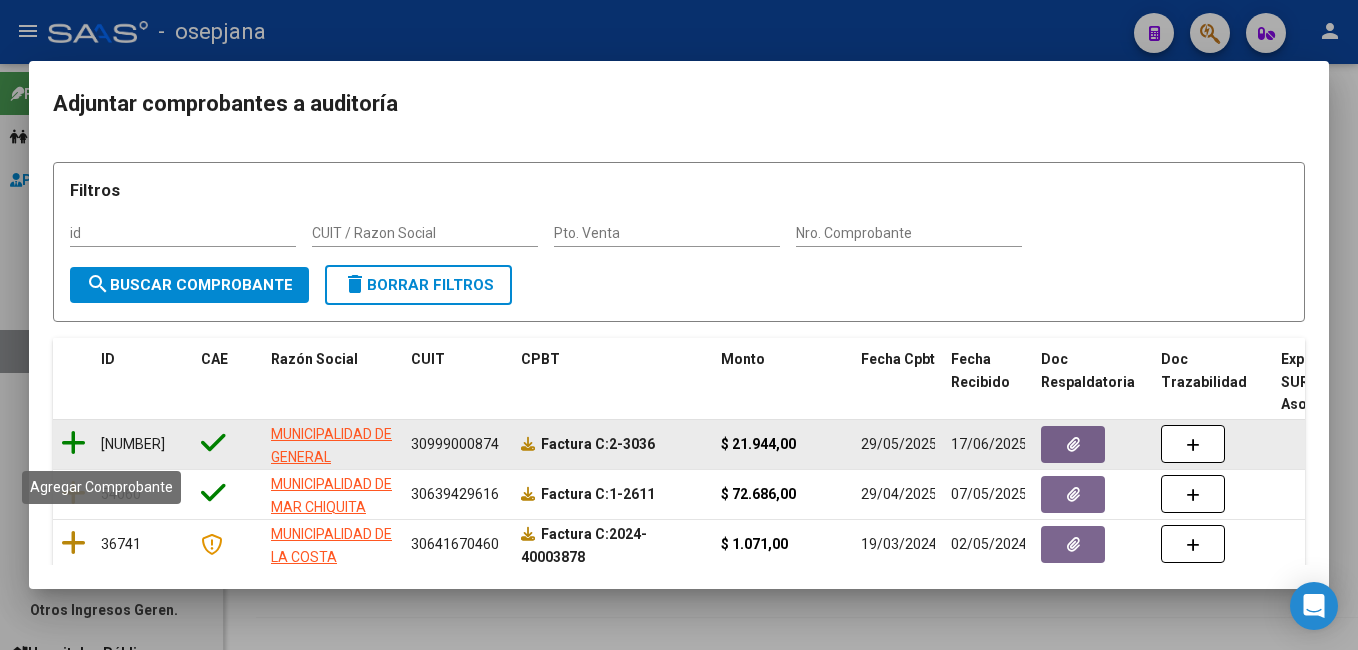 click 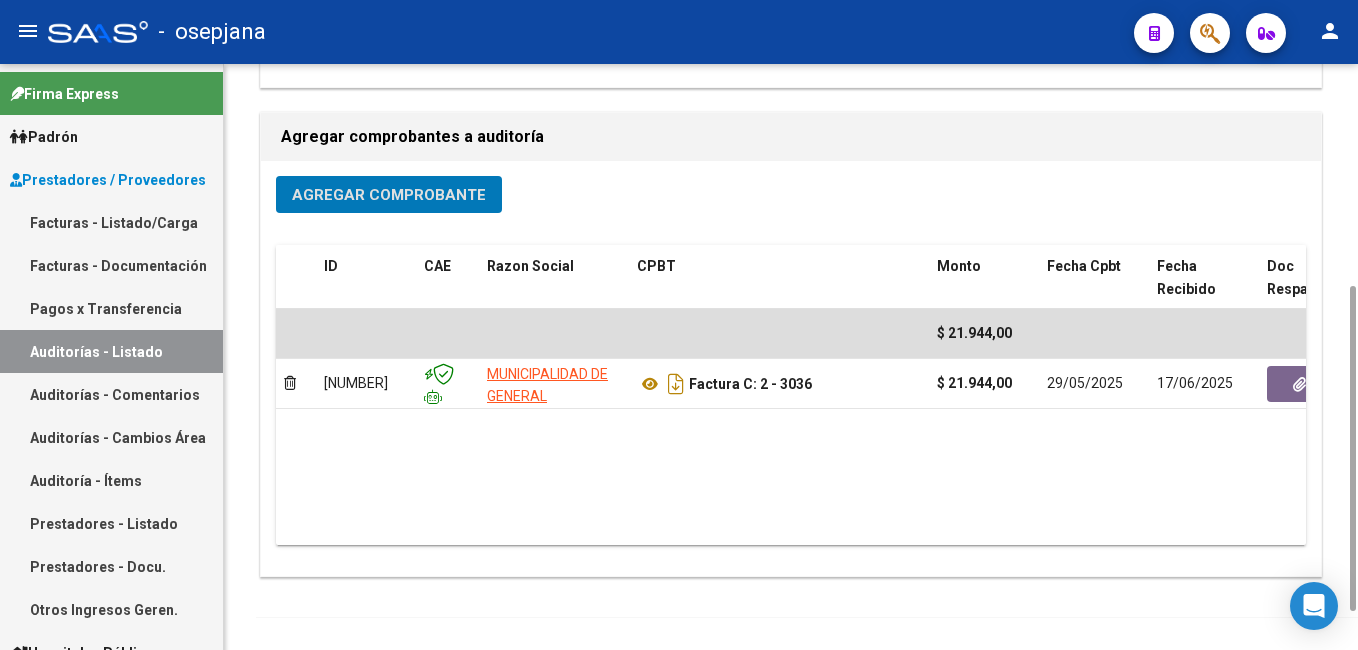 scroll, scrollTop: 0, scrollLeft: 0, axis: both 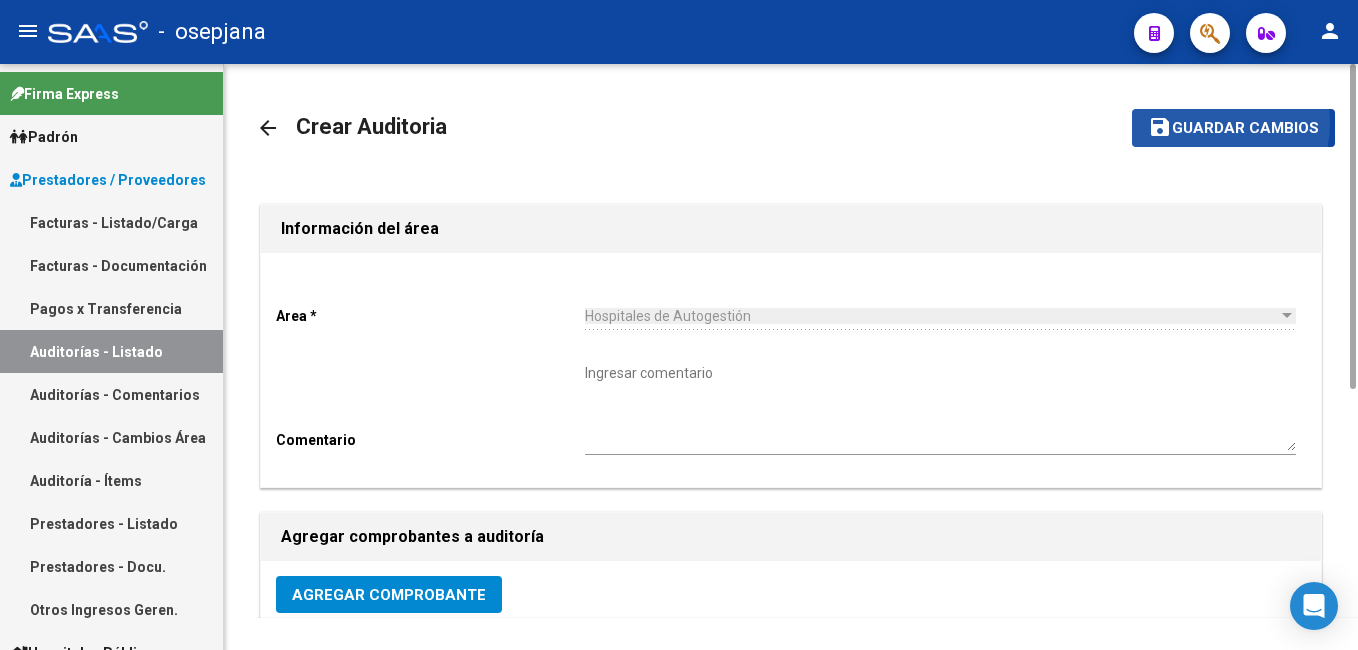 click on "Guardar cambios" 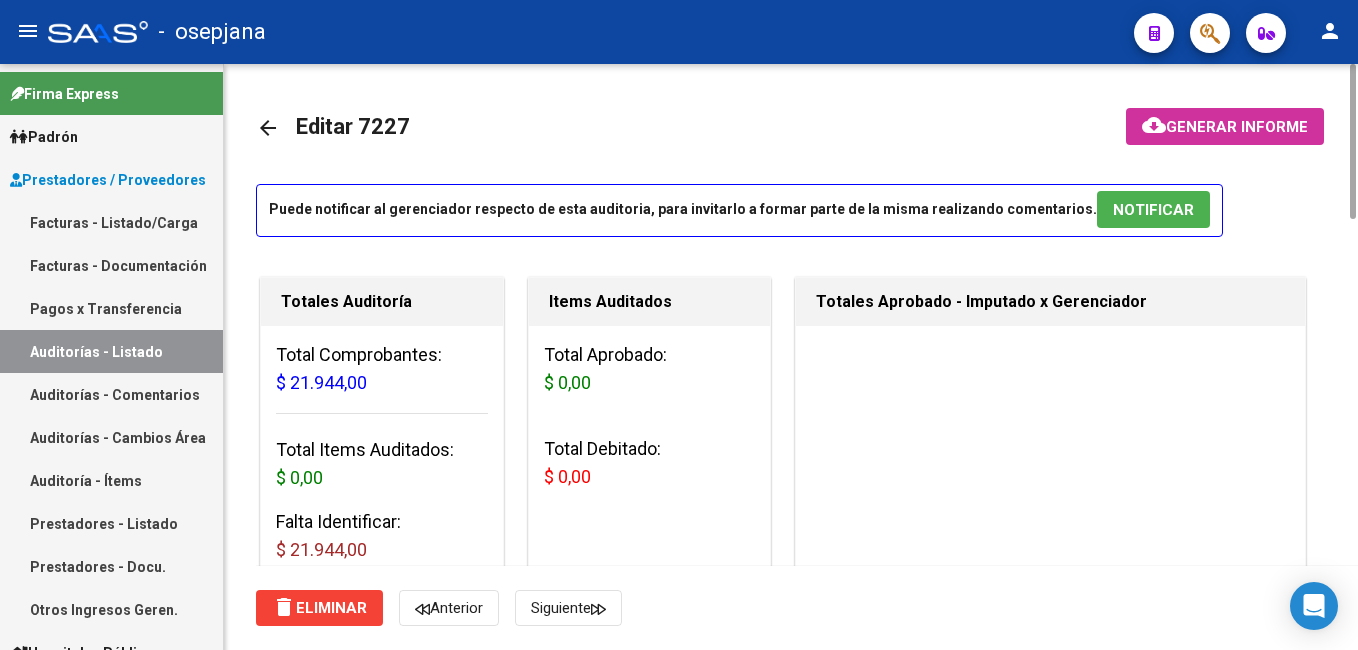 scroll, scrollTop: 800, scrollLeft: 0, axis: vertical 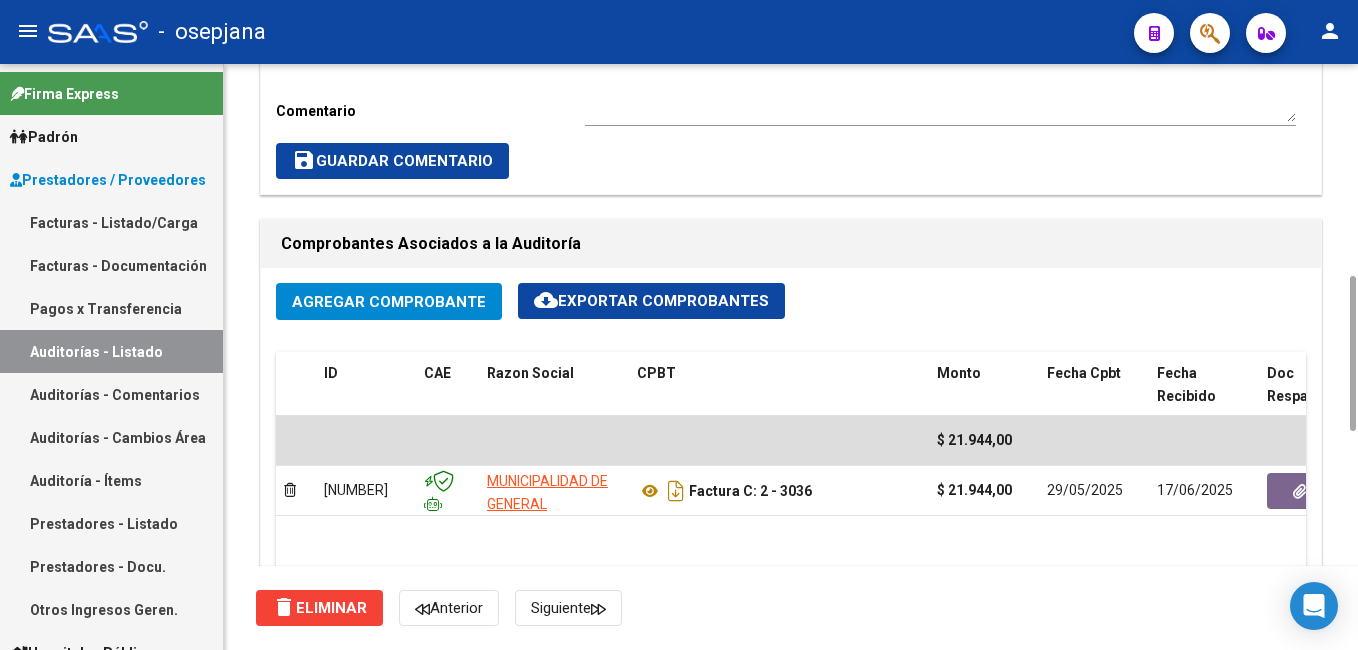 click on "Agregar Comprobante cloud_download  Exportar Comprobantes" 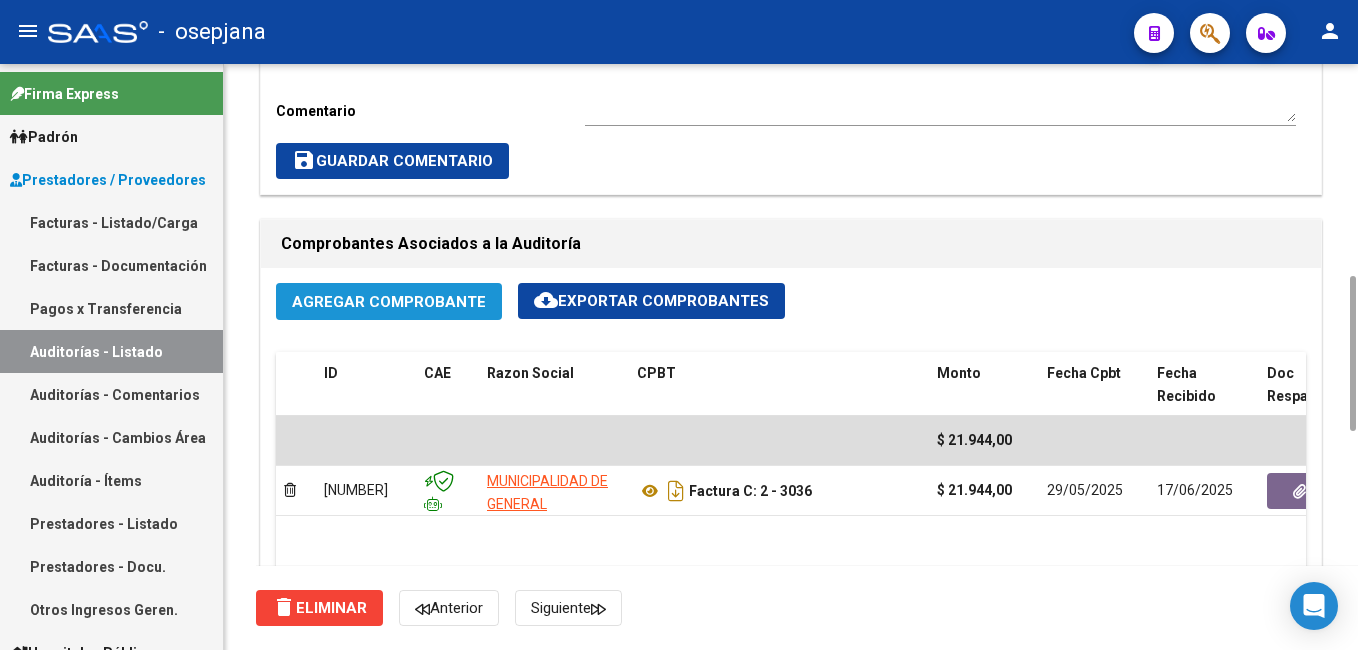 click on "Agregar Comprobante" 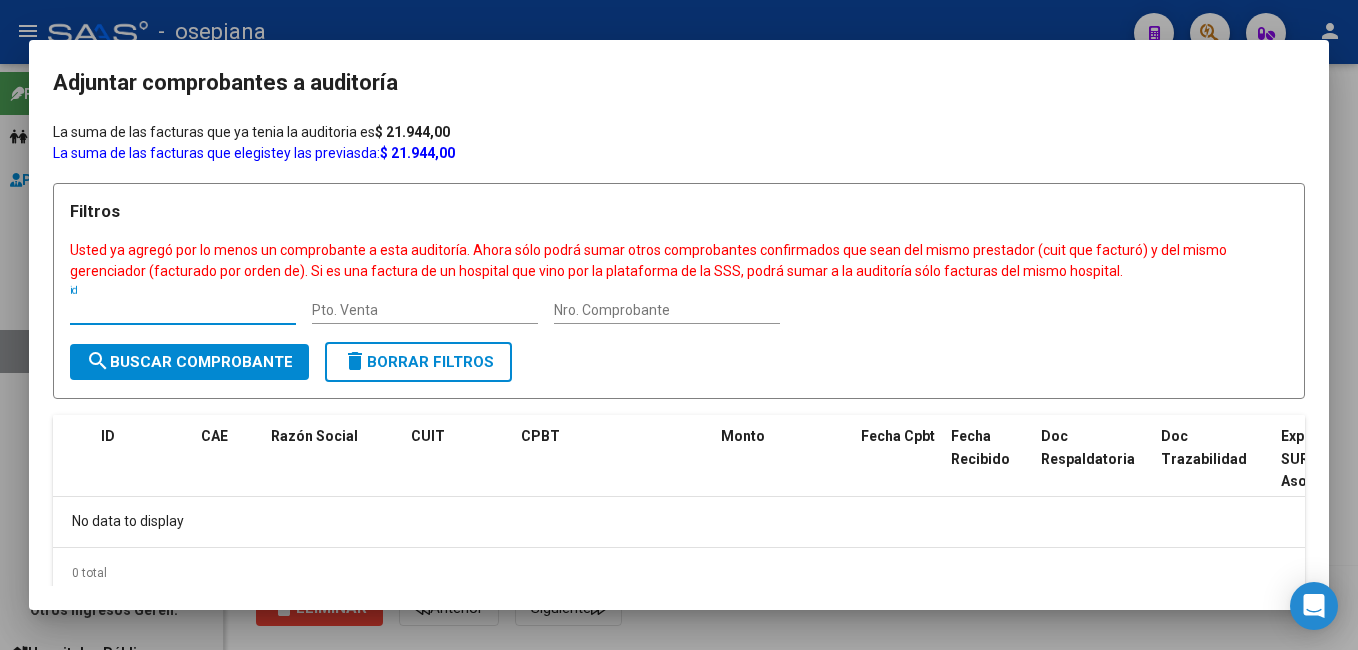 click at bounding box center (679, 325) 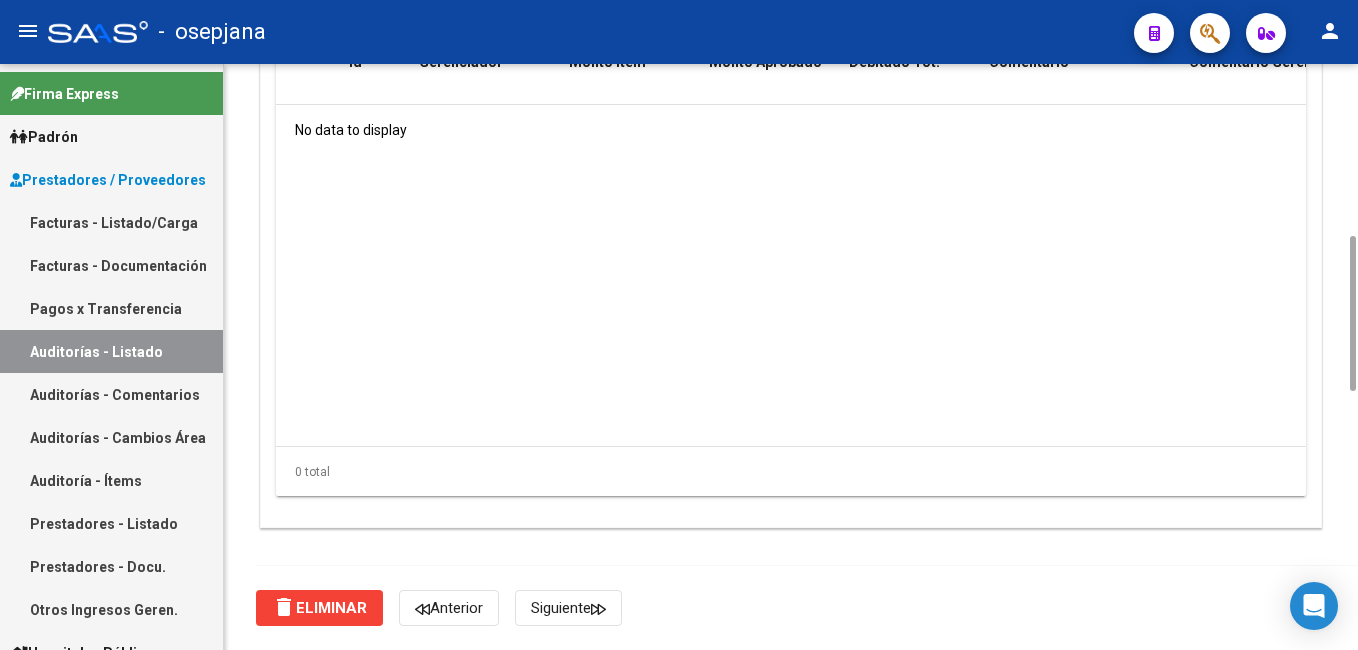 scroll, scrollTop: 1200, scrollLeft: 0, axis: vertical 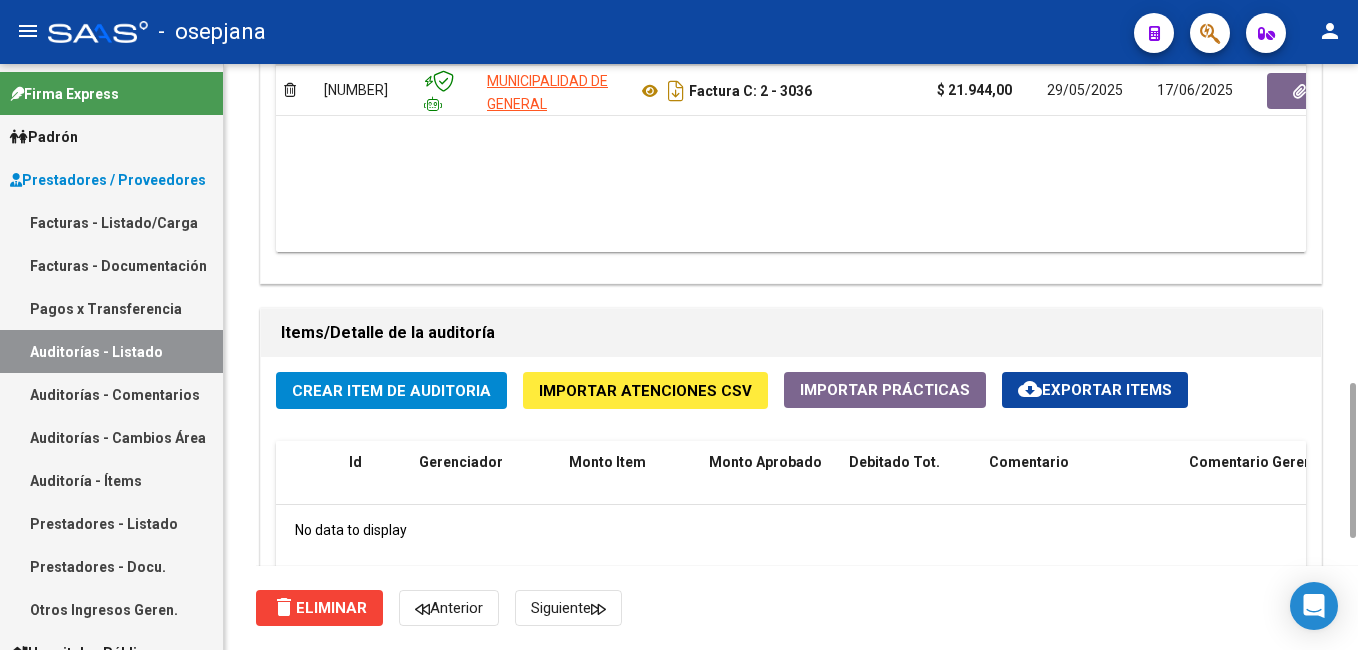 click on "Crear Item de Auditoria" 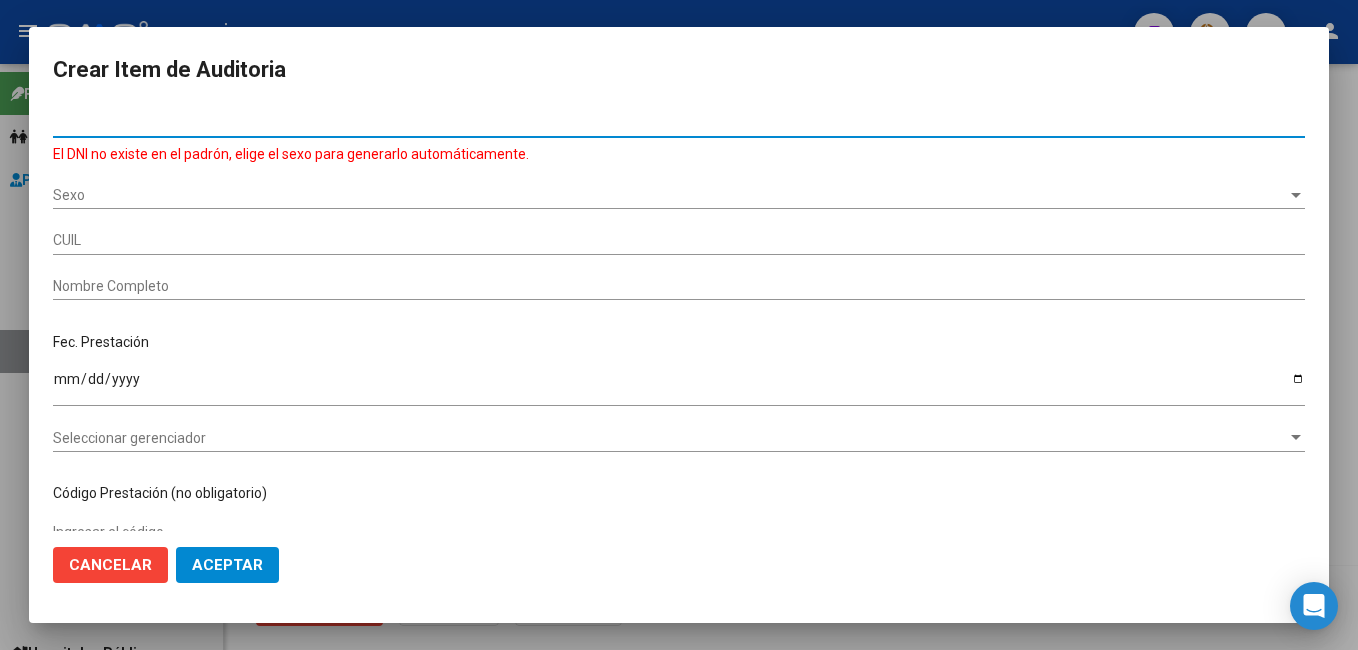 type on "50359169" 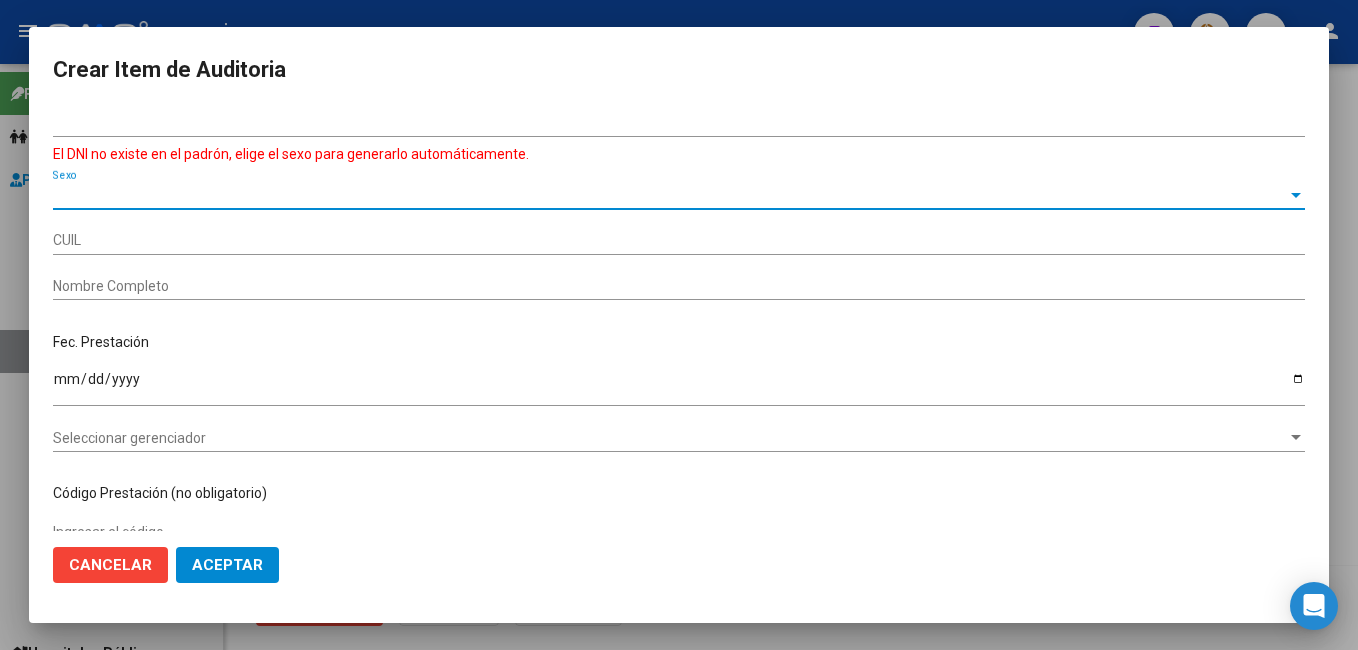 click on "Sexo" at bounding box center [670, 195] 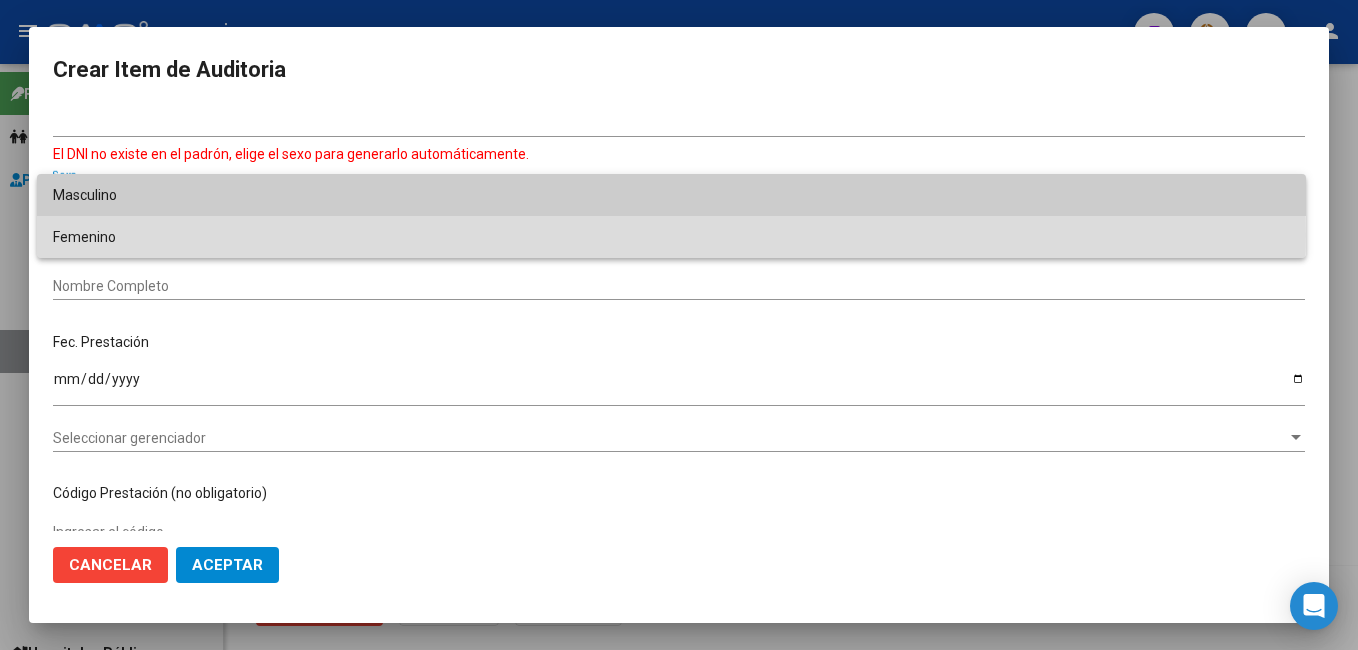 click on "Femenino" at bounding box center [671, 237] 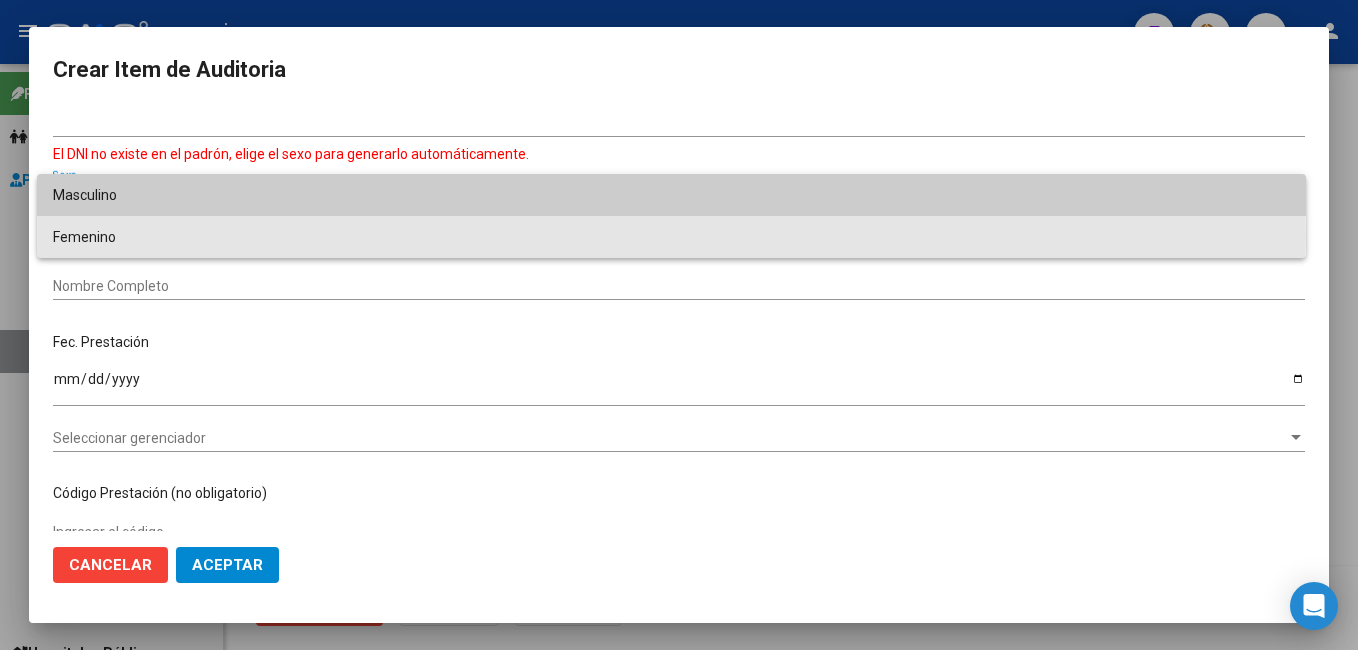 type on "27503591699" 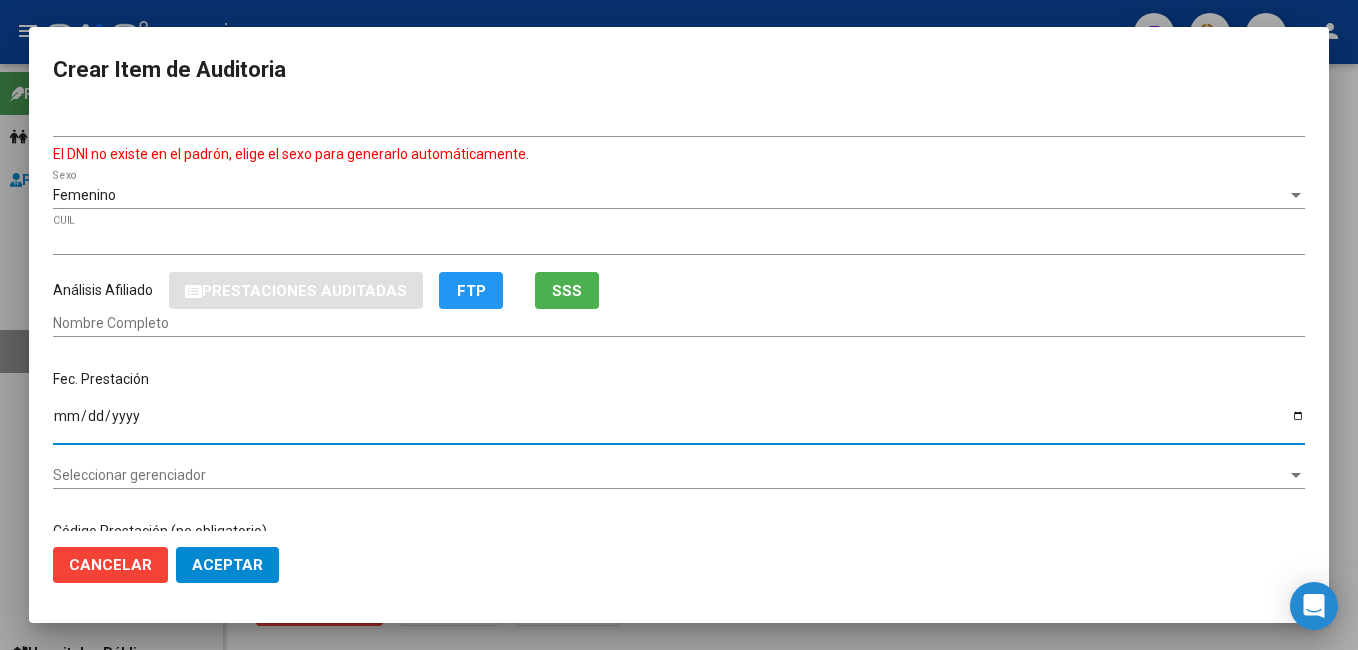 click on "Ingresar la fecha" at bounding box center (679, 423) 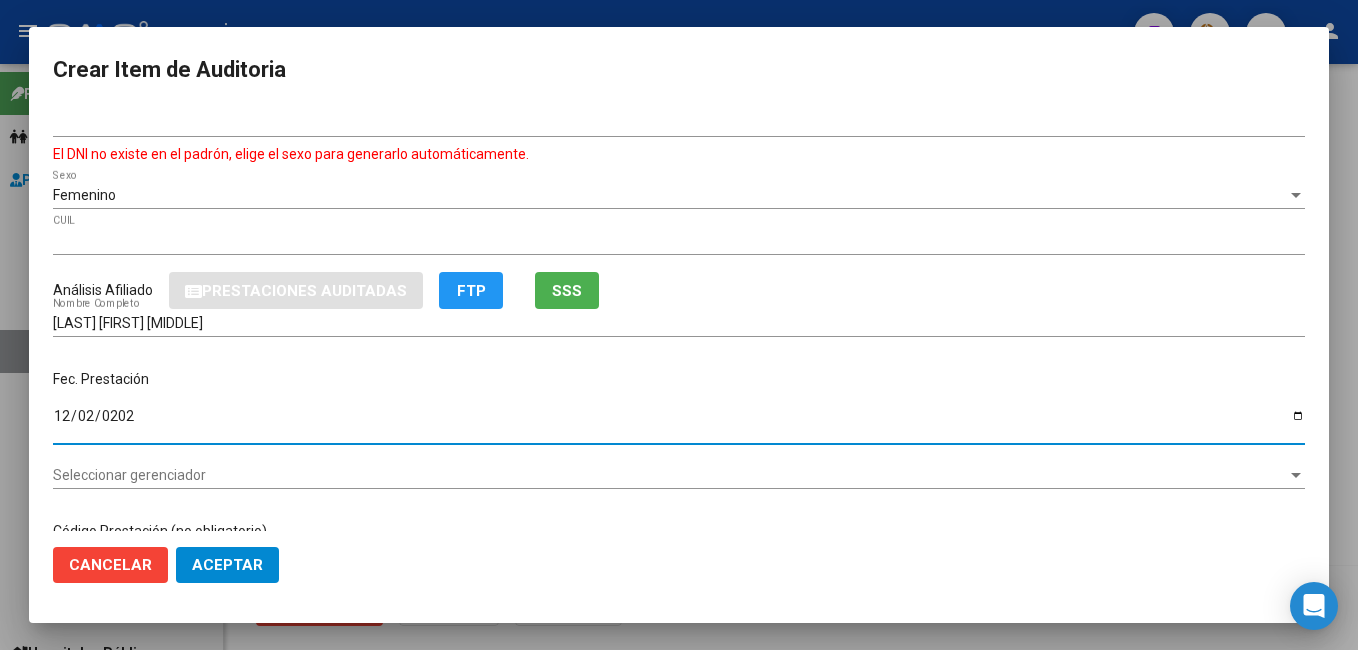 type on "2024-12-02" 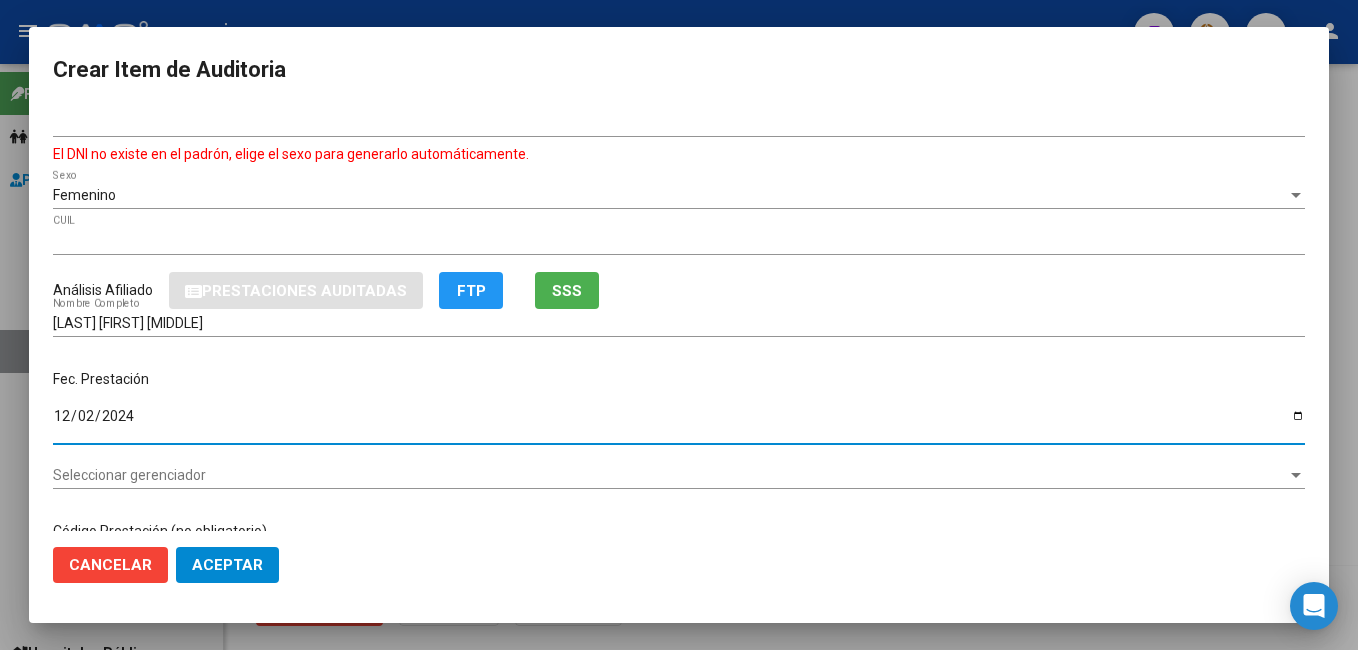 click on "SSS" 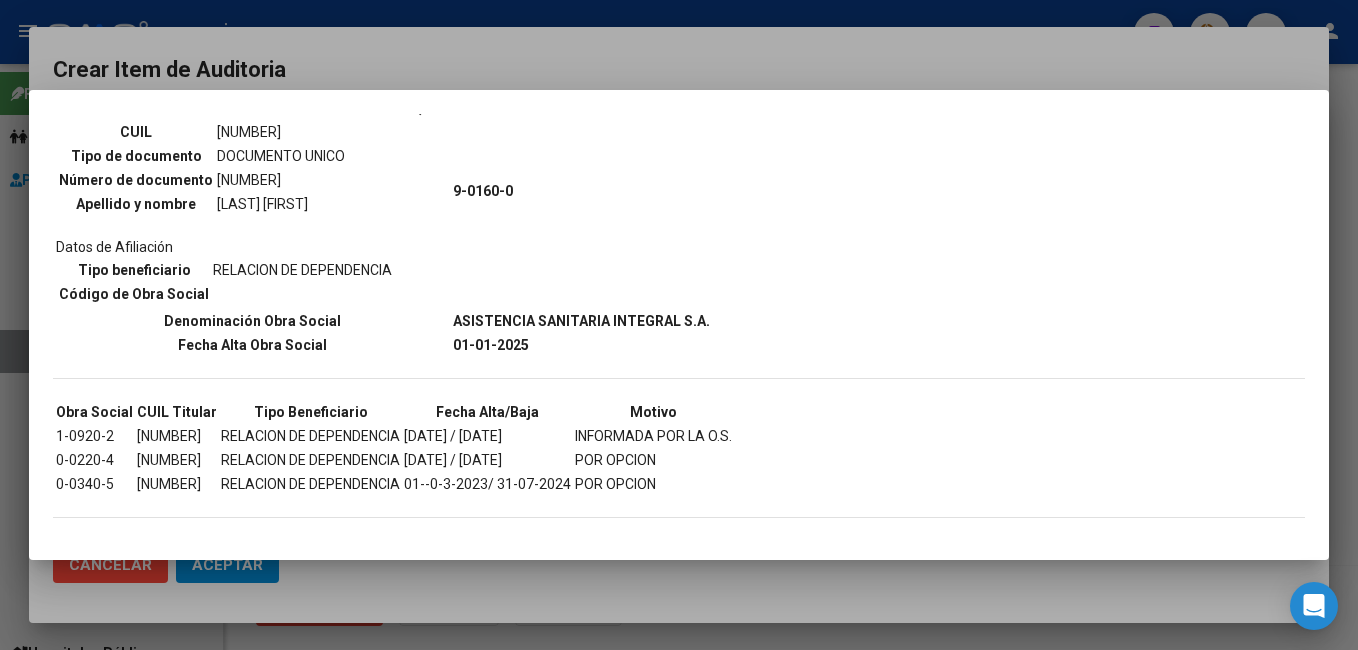 scroll, scrollTop: 180, scrollLeft: 0, axis: vertical 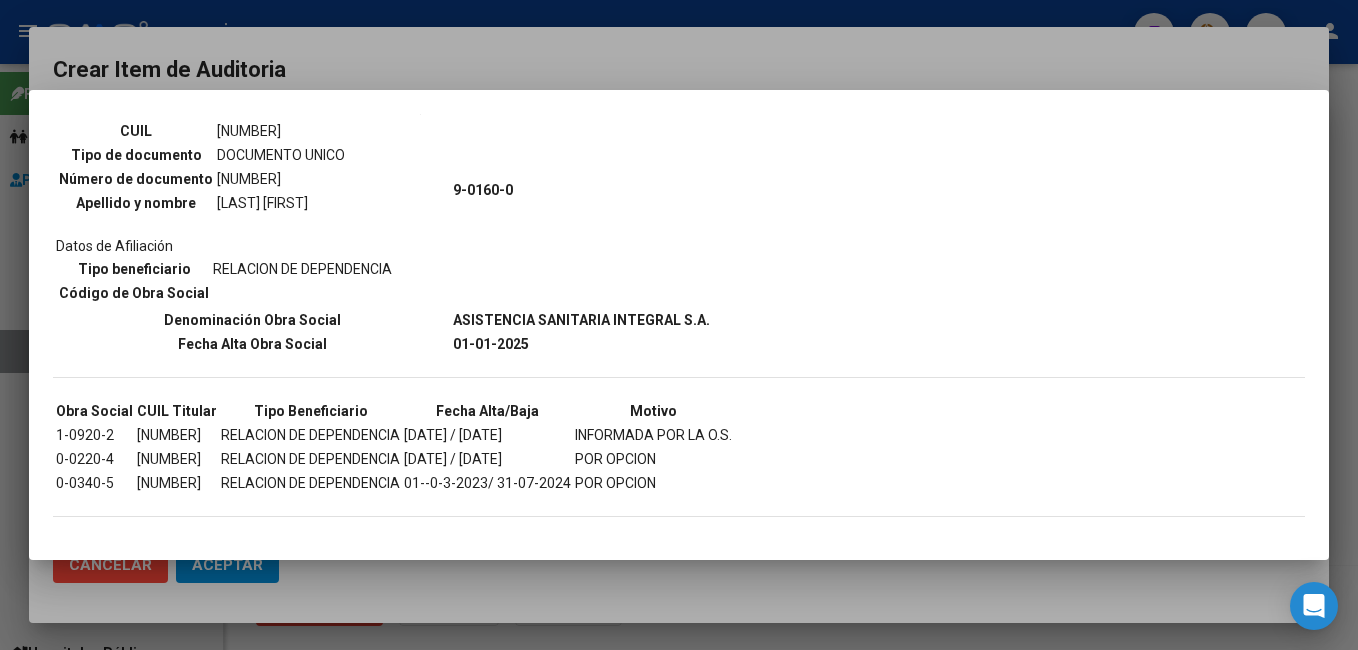 drag, startPoint x: 512, startPoint y: 463, endPoint x: 609, endPoint y: 462, distance: 97.00516 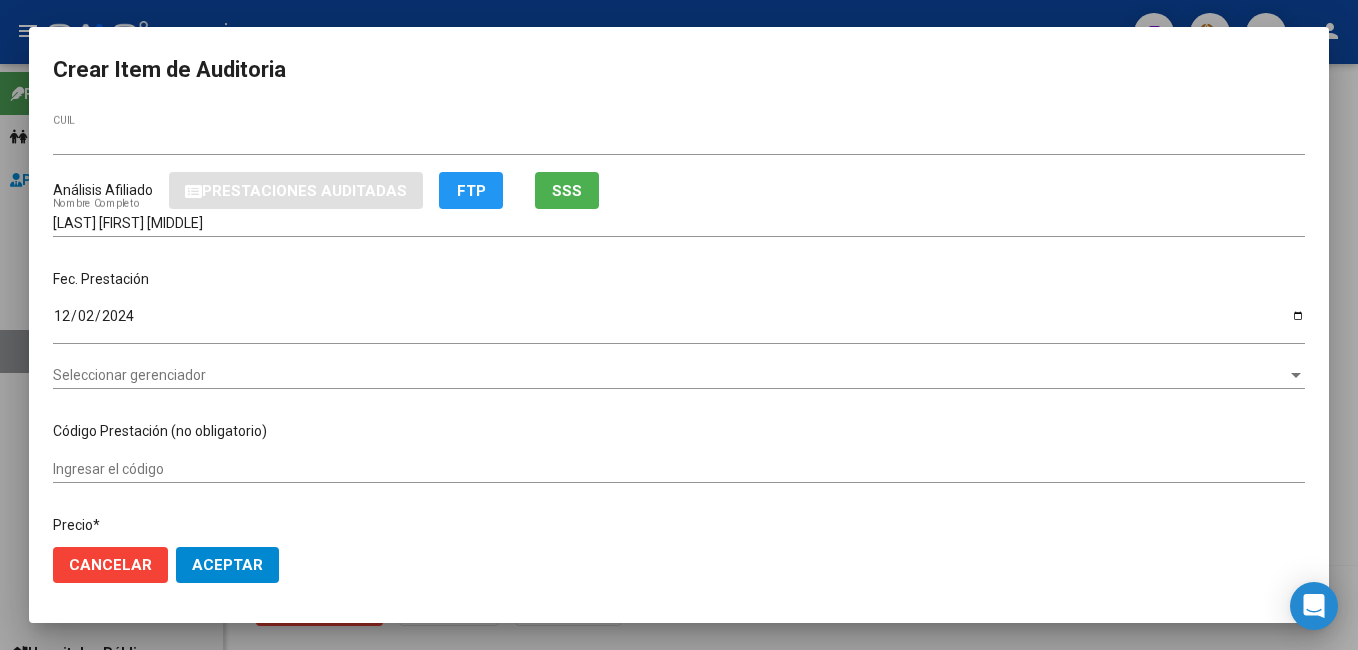 scroll, scrollTop: 200, scrollLeft: 0, axis: vertical 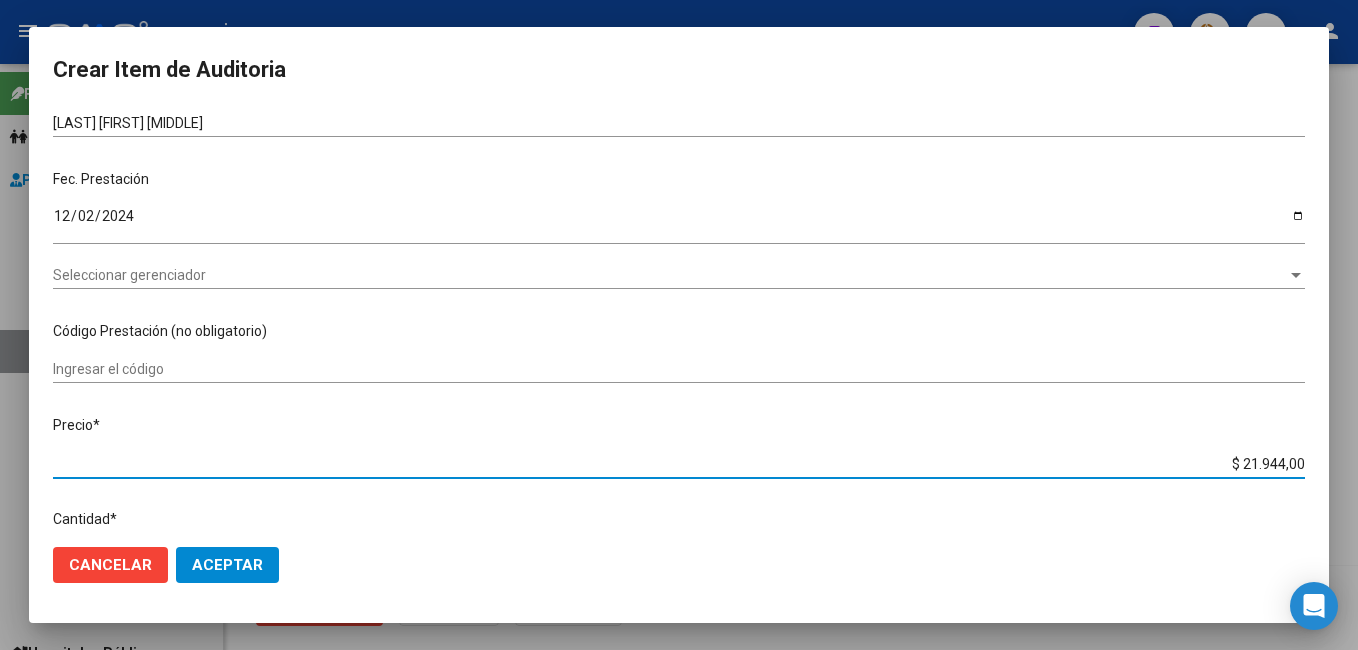 drag, startPoint x: 1204, startPoint y: 463, endPoint x: 1357, endPoint y: 456, distance: 153.16005 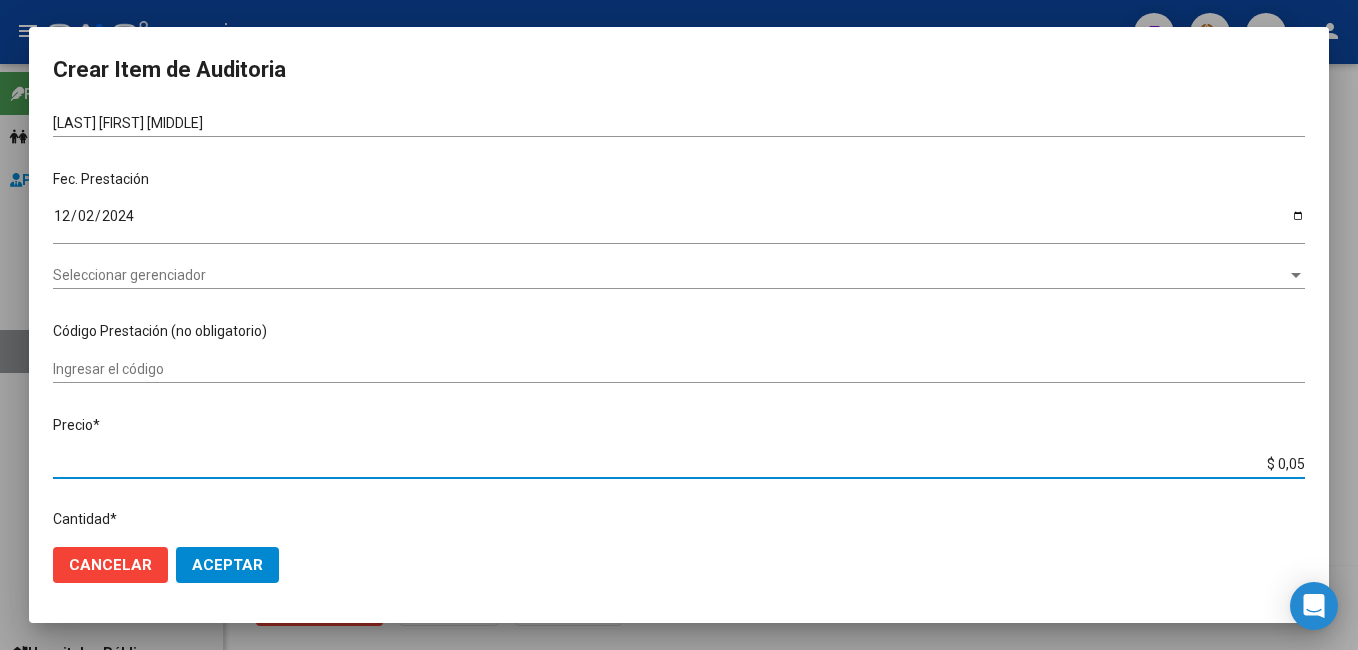 type on "$ 0,55" 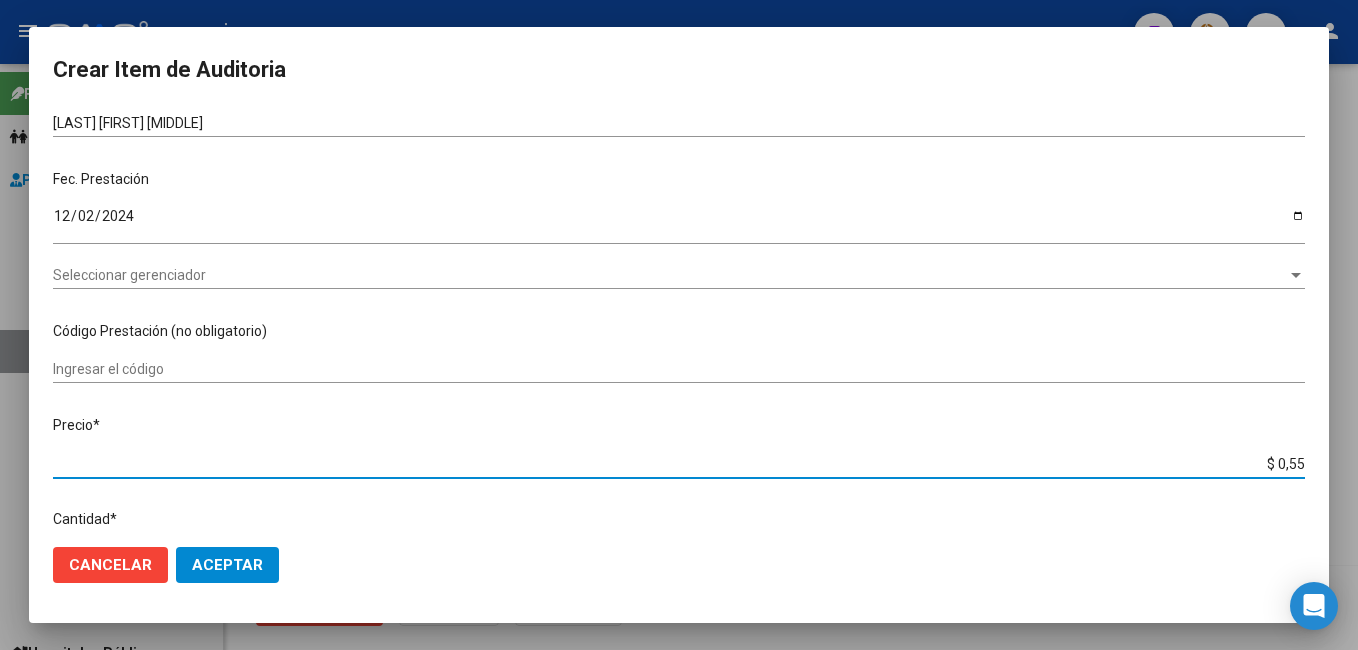 type on "$ 5,59" 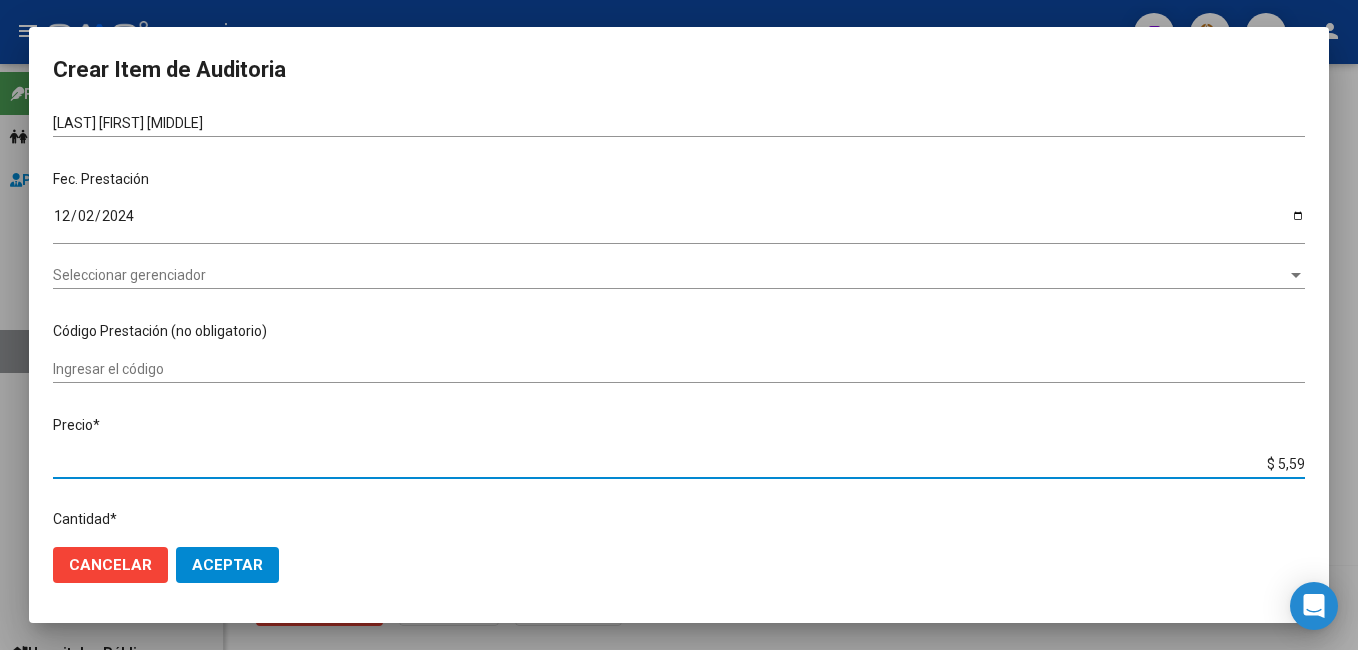 type on "$ 55,98" 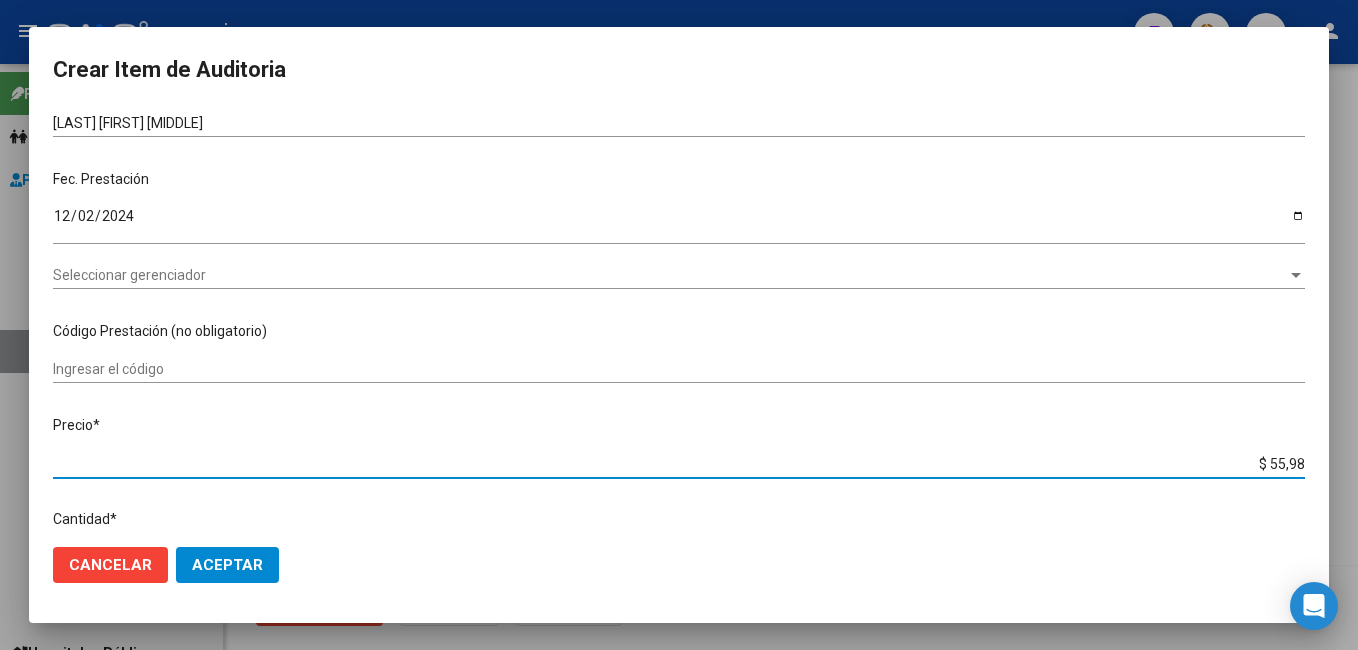 type on "$ 559,80" 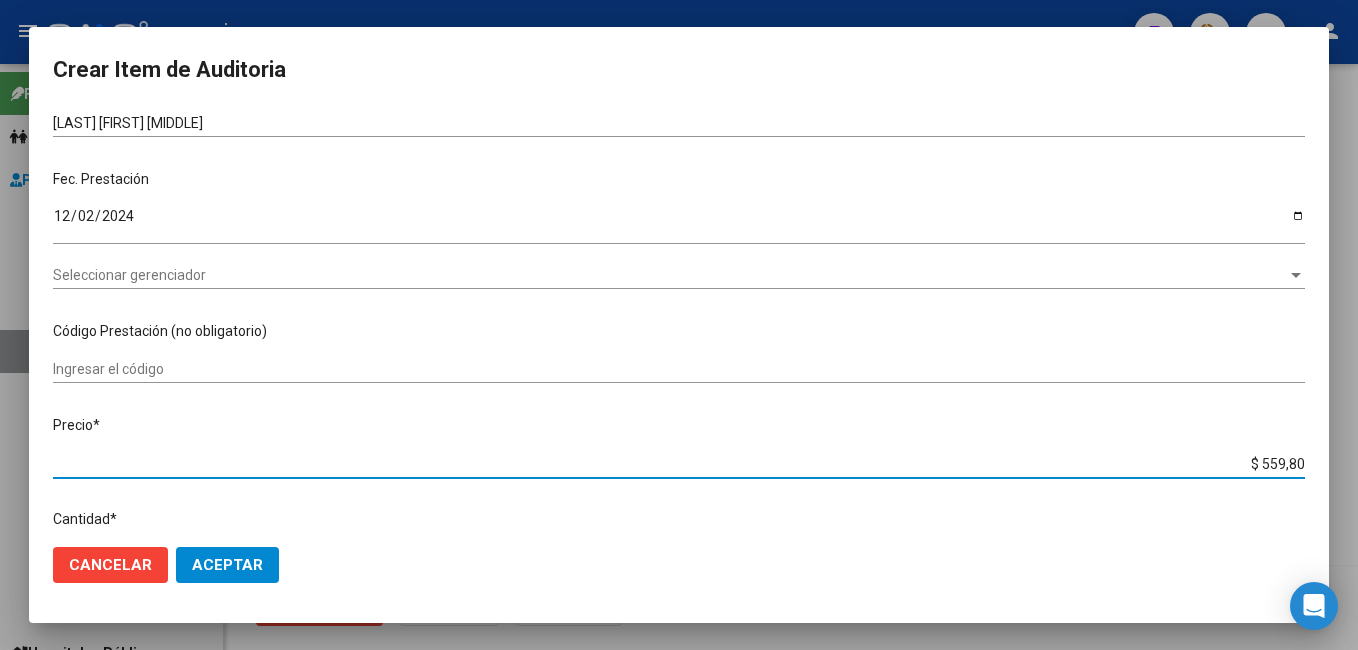 type on "$ 5.598,00" 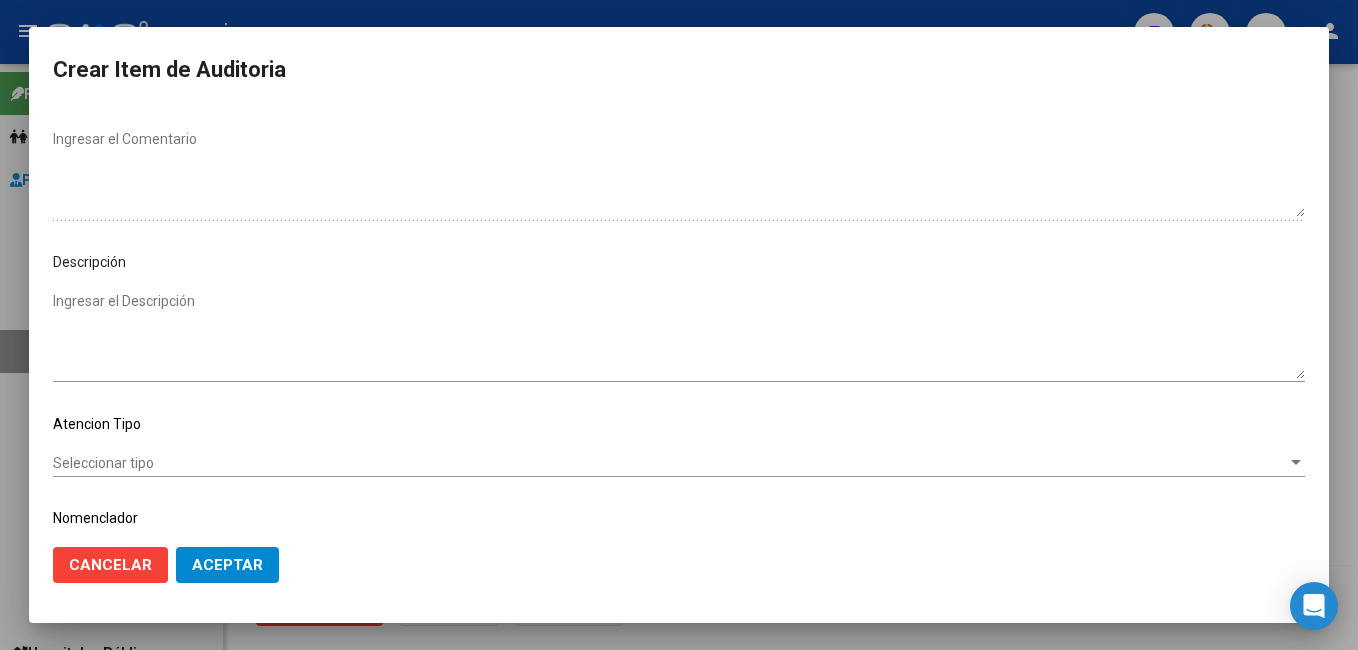 scroll, scrollTop: 1121, scrollLeft: 0, axis: vertical 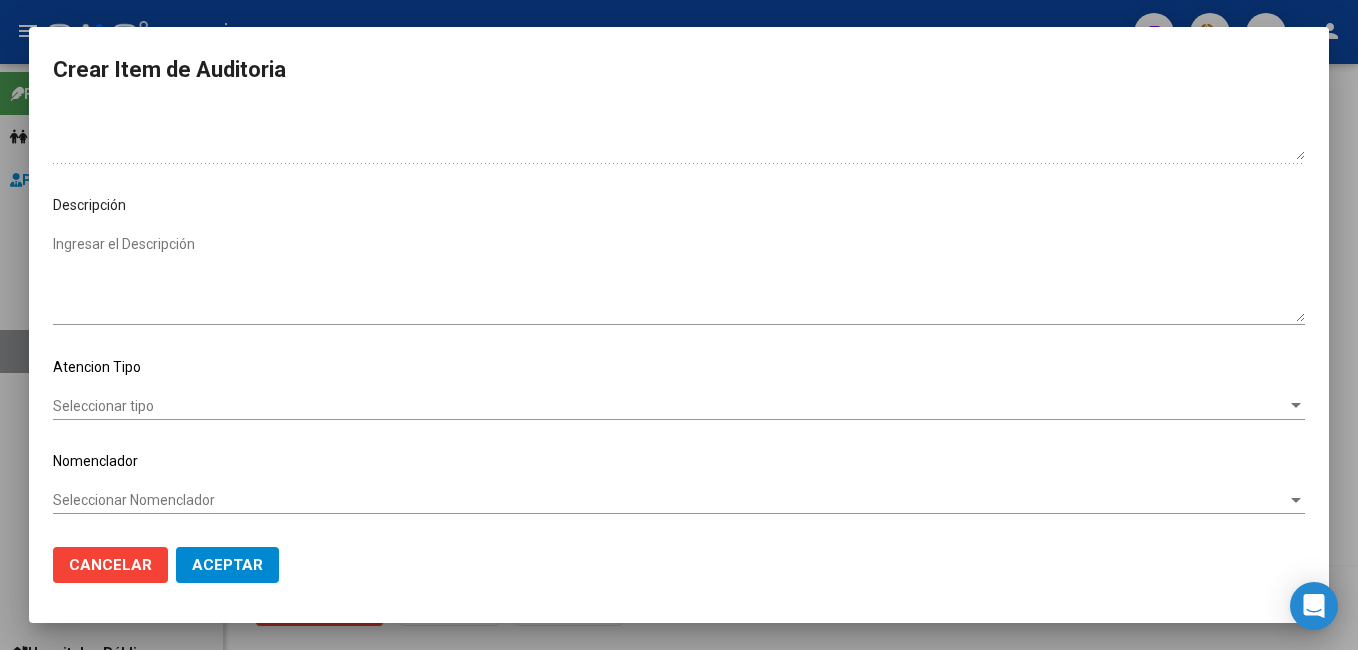 click on "Seleccionar tipo" at bounding box center (670, 406) 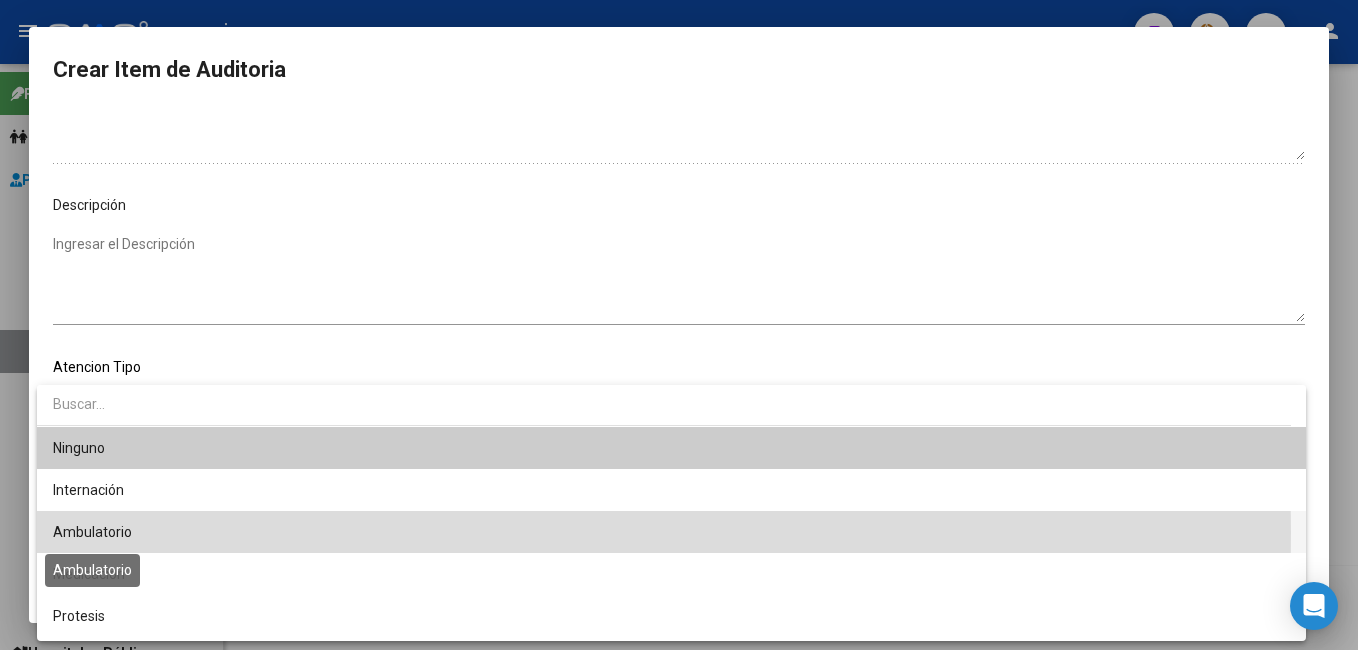 drag, startPoint x: 71, startPoint y: 532, endPoint x: 77, endPoint y: 521, distance: 12.529964 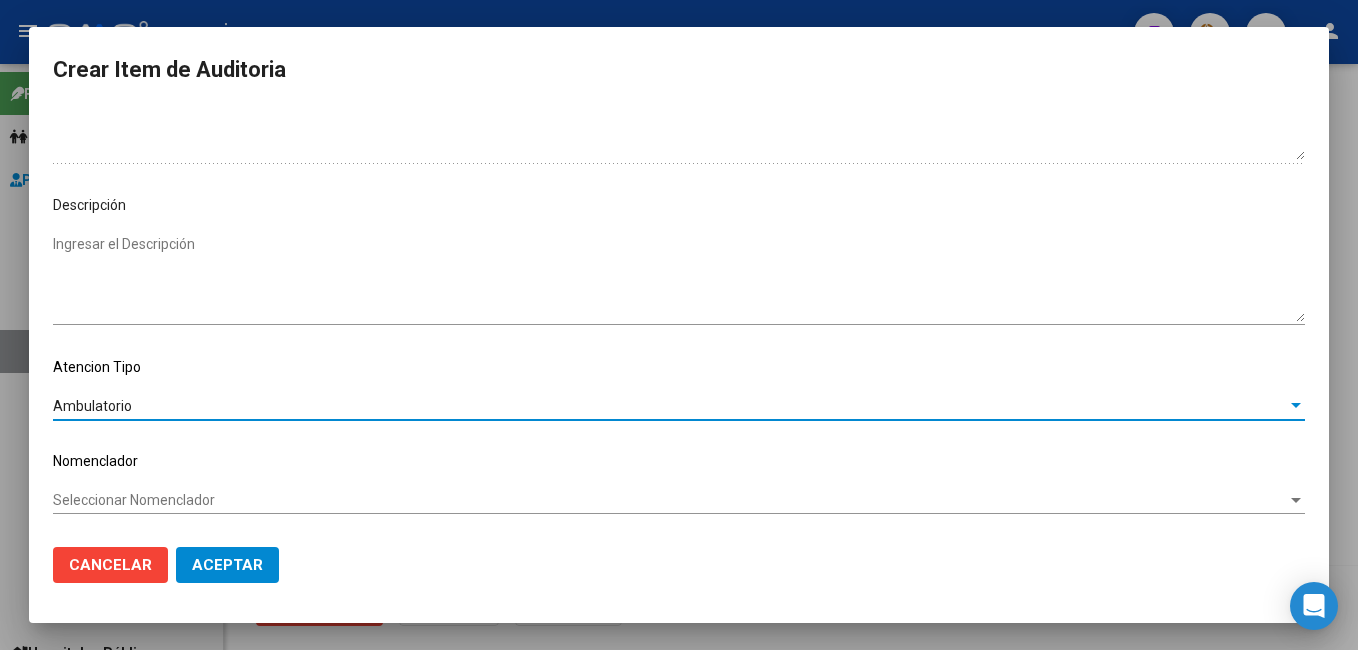 click on "Seleccionar Nomenclador" at bounding box center (670, 500) 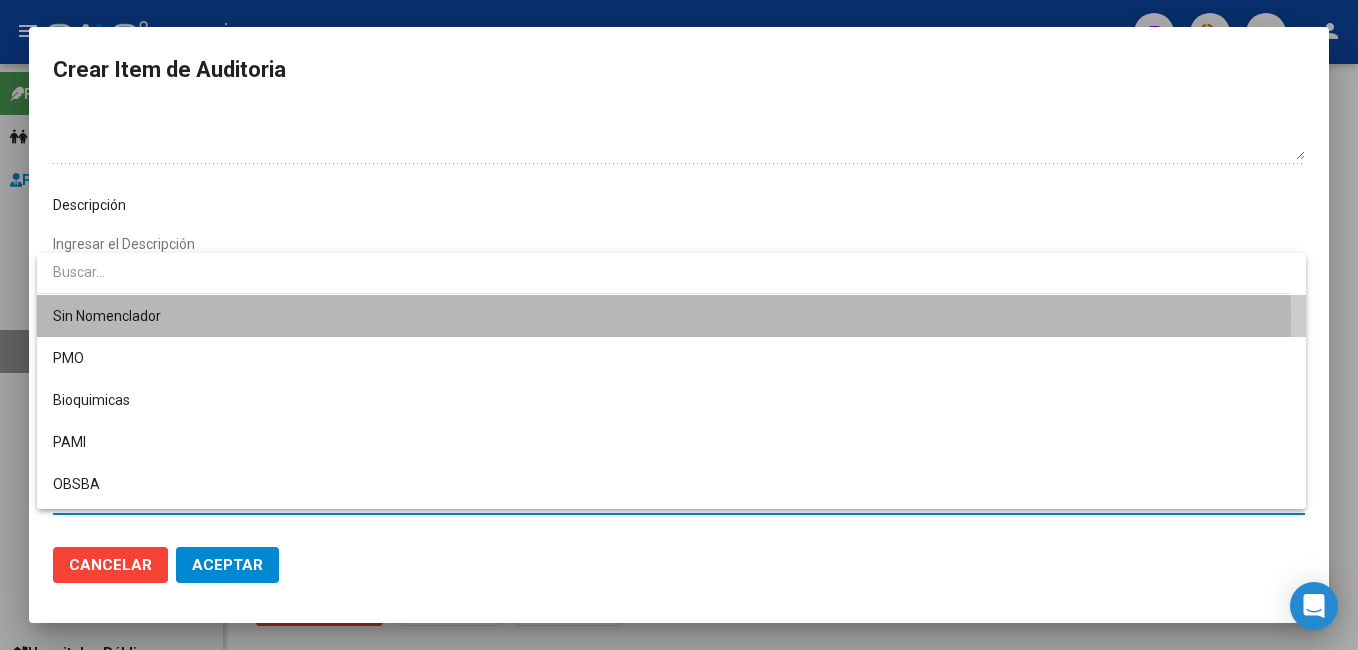 click on "Sin Nomenclador" at bounding box center (671, 316) 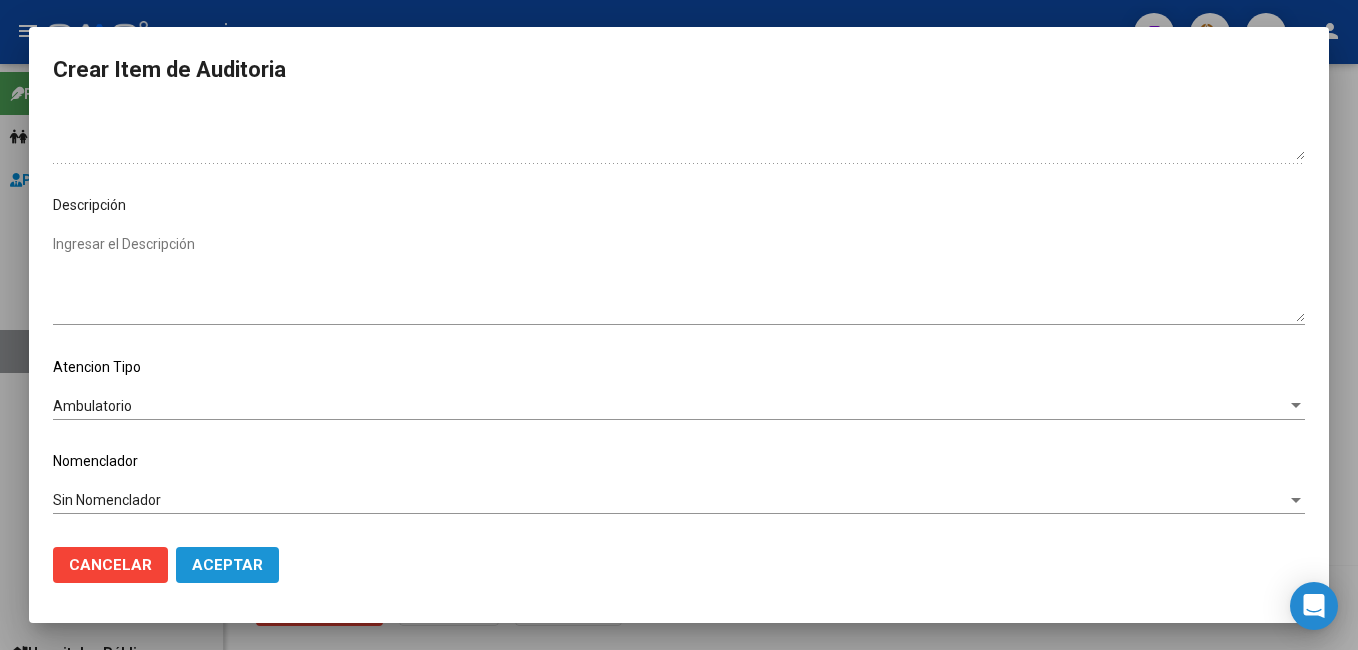 click on "Aceptar" 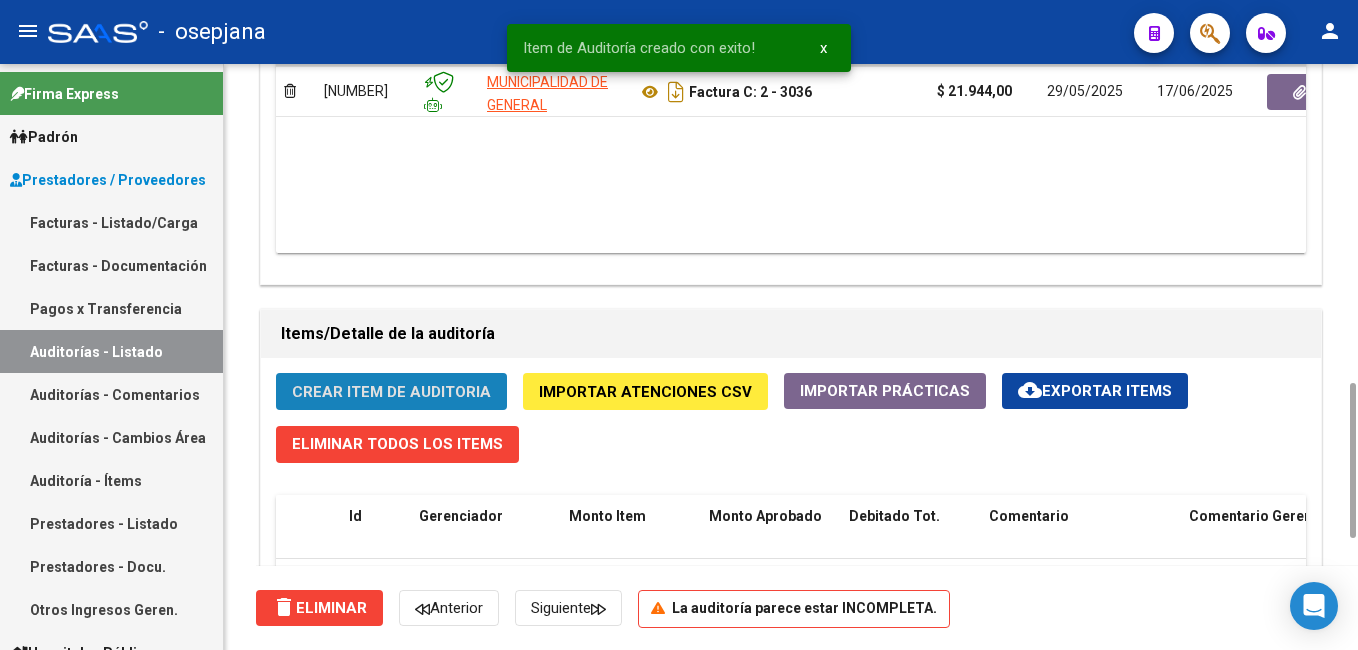 drag, startPoint x: 404, startPoint y: 380, endPoint x: 418, endPoint y: 380, distance: 14 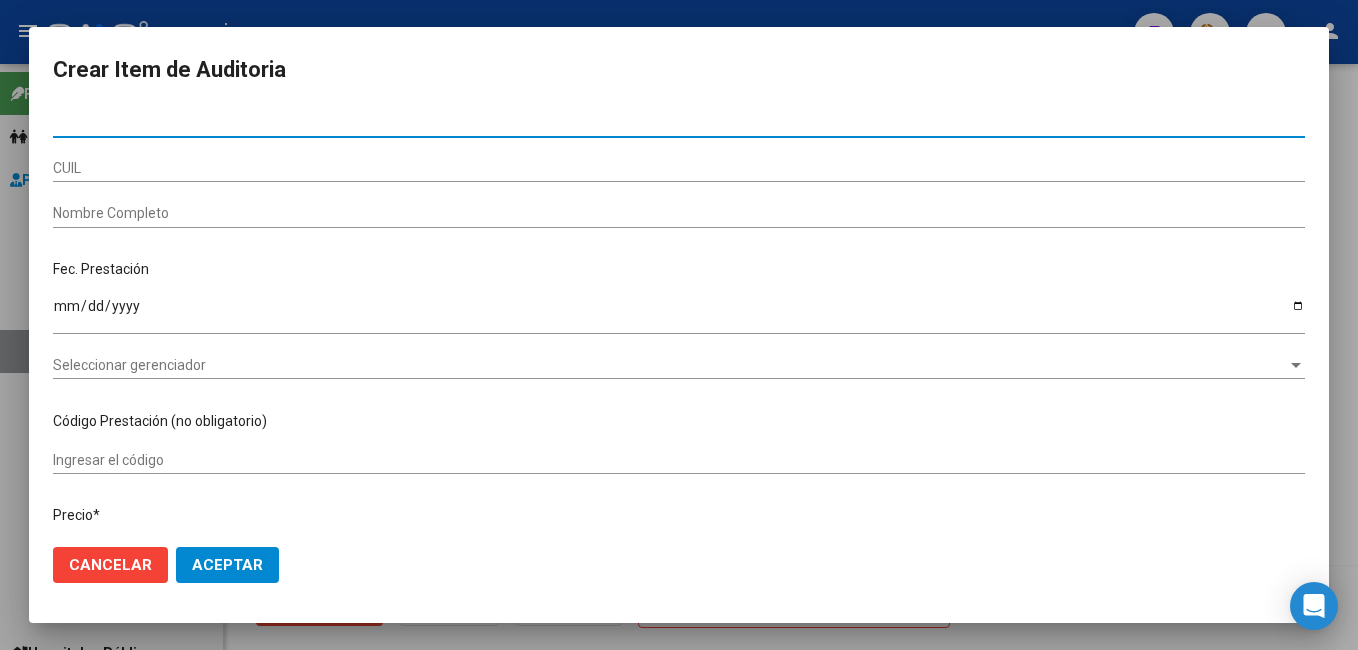 type on "55141201" 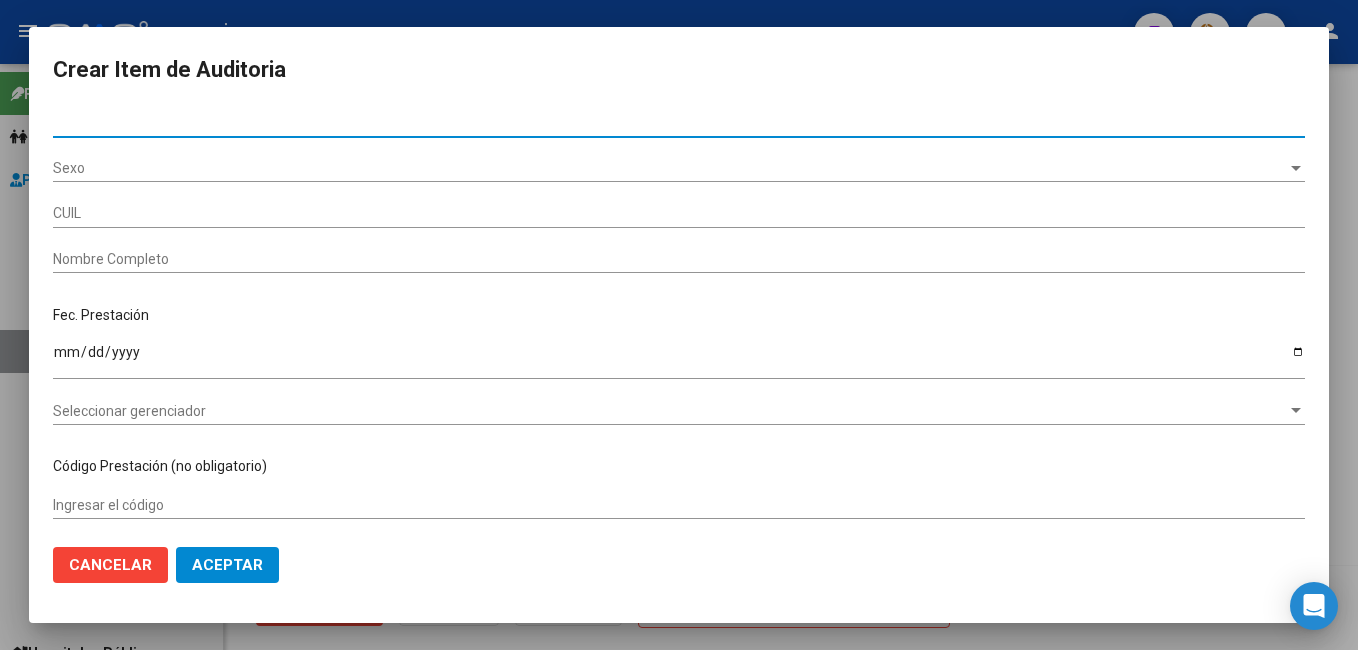 type on "20551412017" 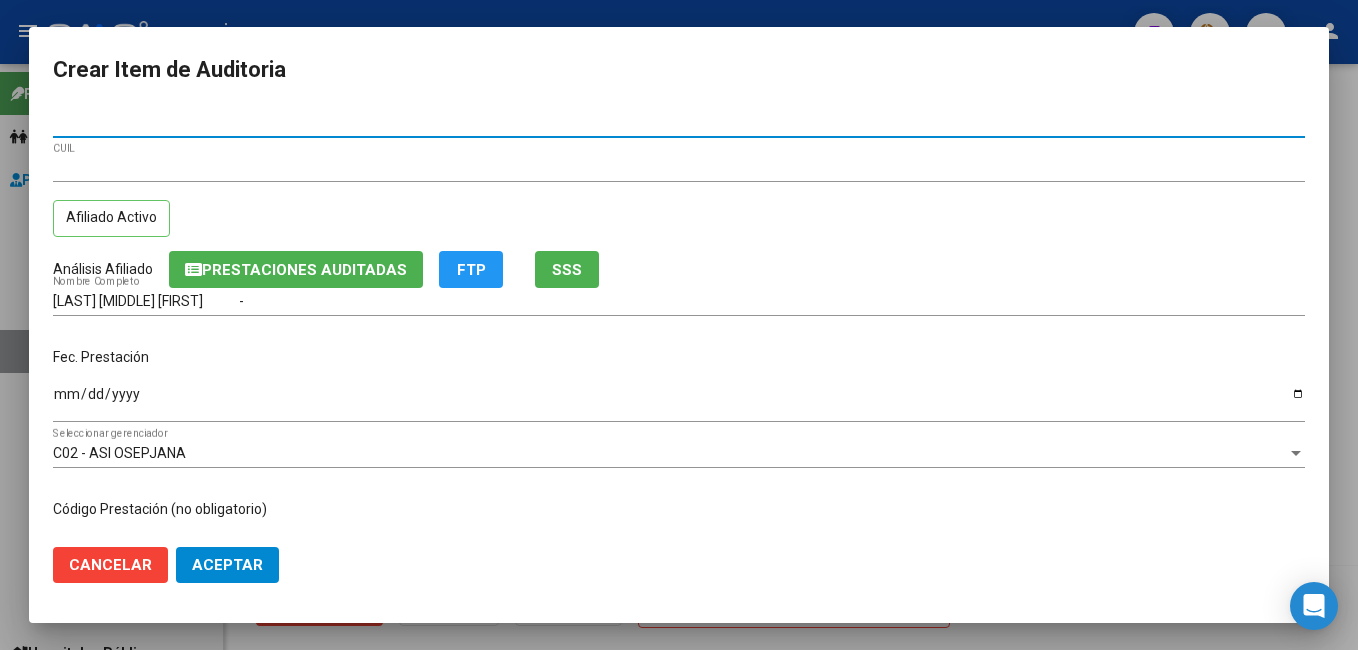 type on "55141201" 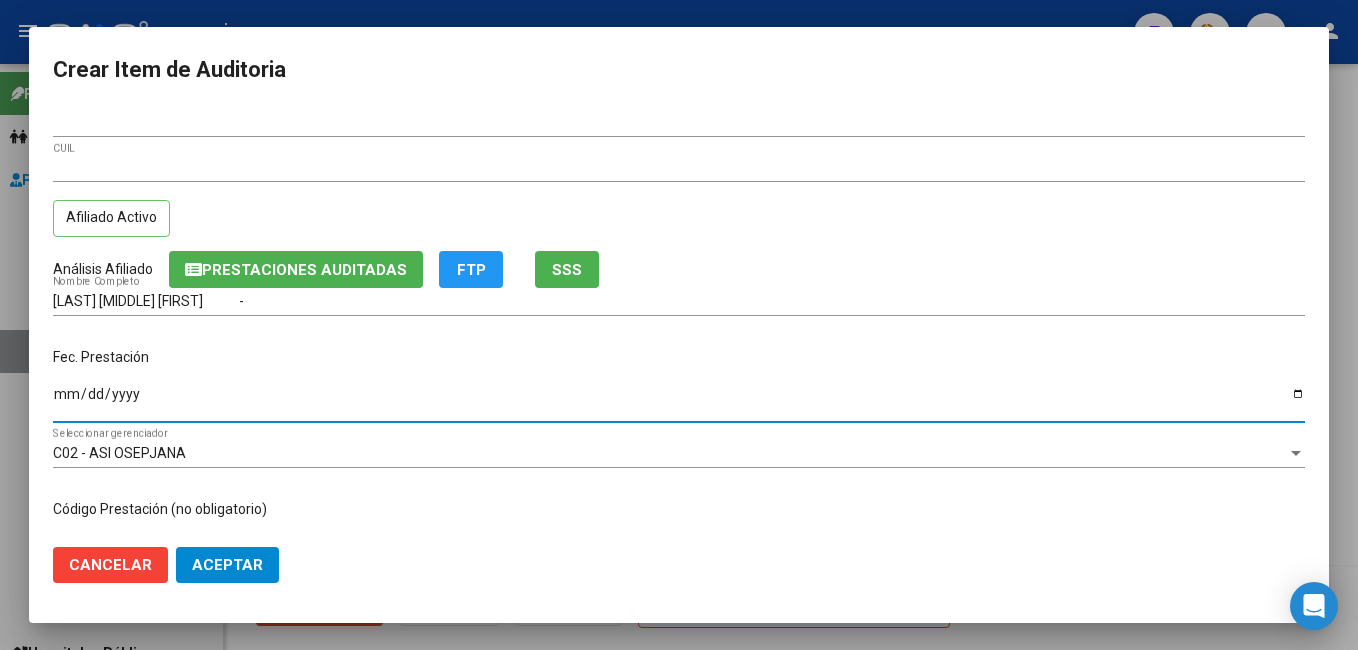 type on "2024-12-03" 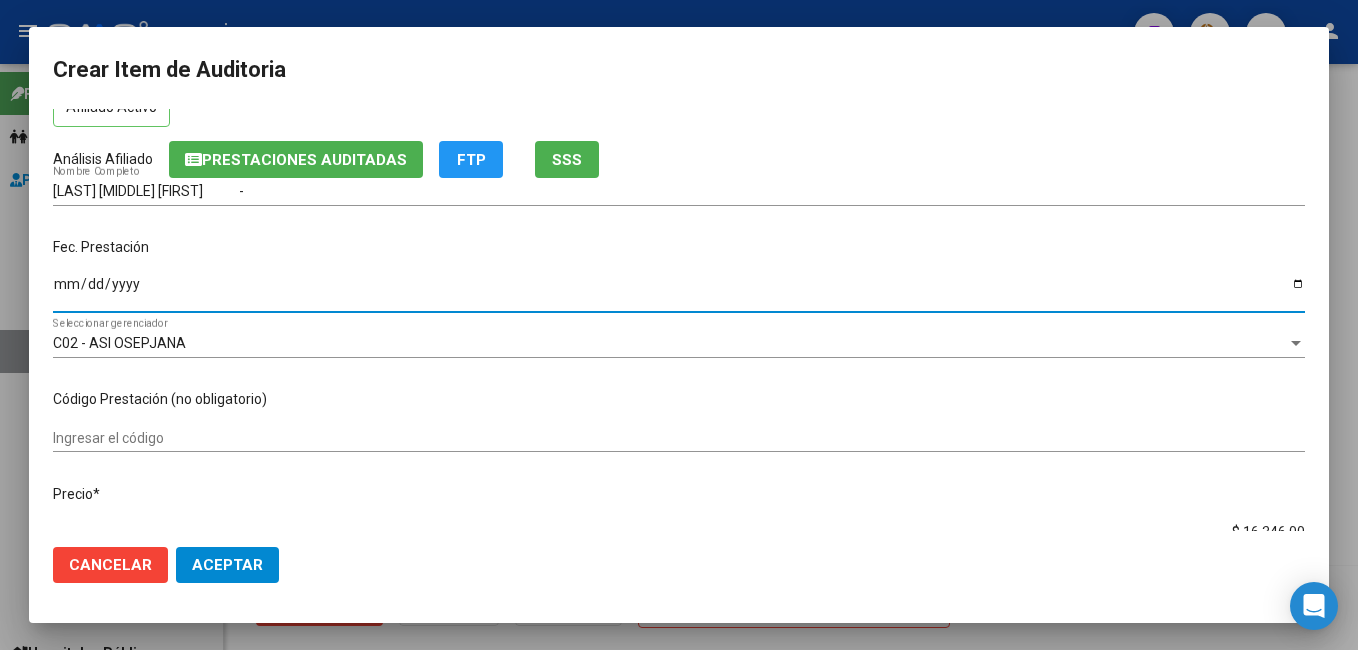 scroll, scrollTop: 200, scrollLeft: 0, axis: vertical 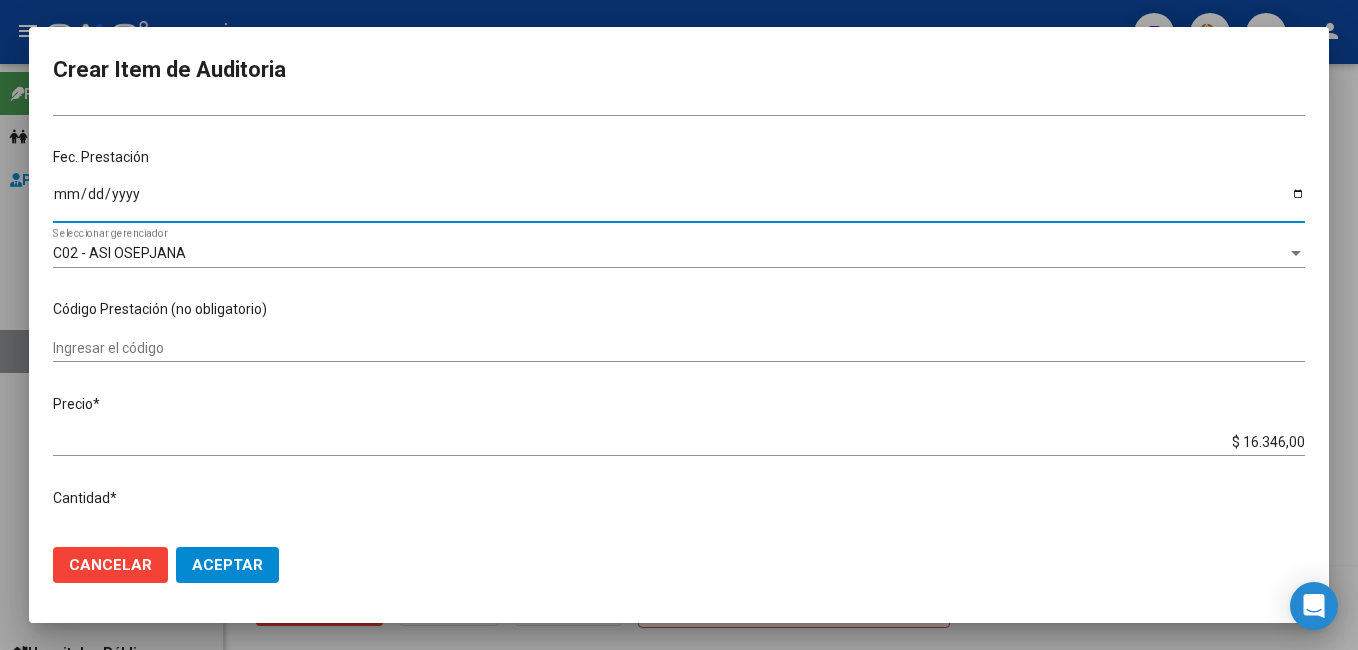click on "$ 16.346,00 Ingresar el precio" at bounding box center (679, 443) 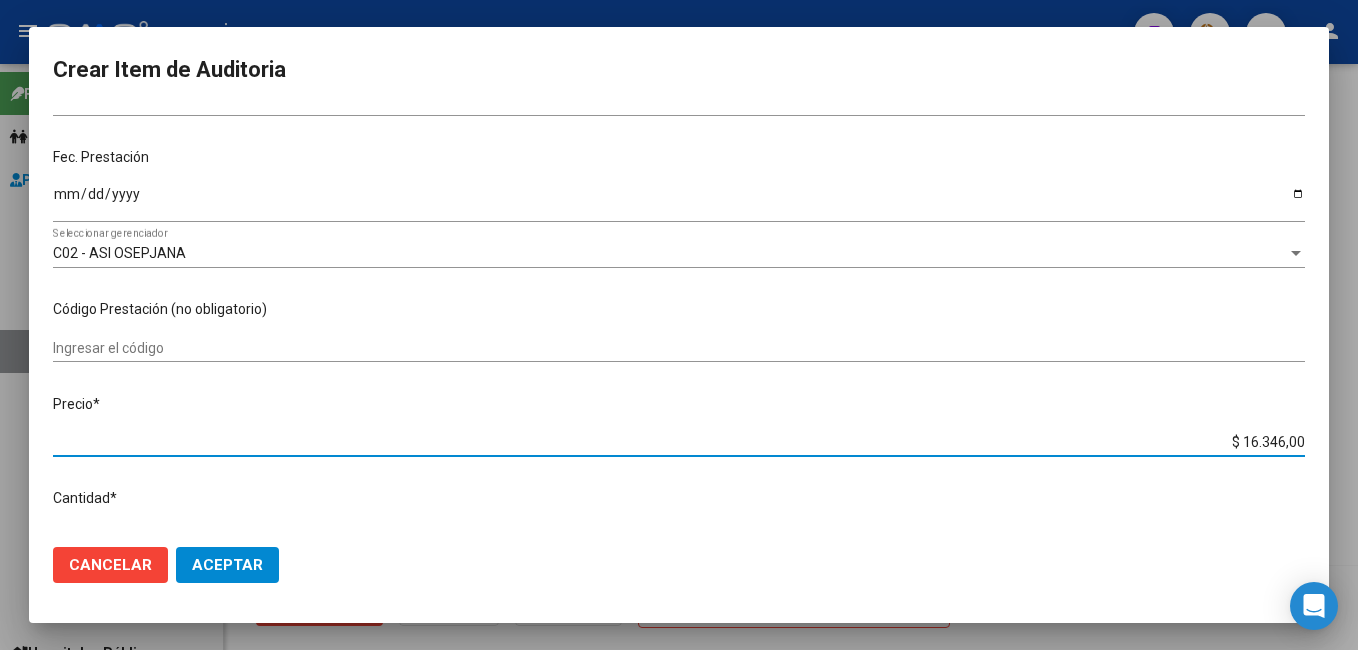 drag, startPoint x: 1201, startPoint y: 443, endPoint x: 1361, endPoint y: 427, distance: 160.798 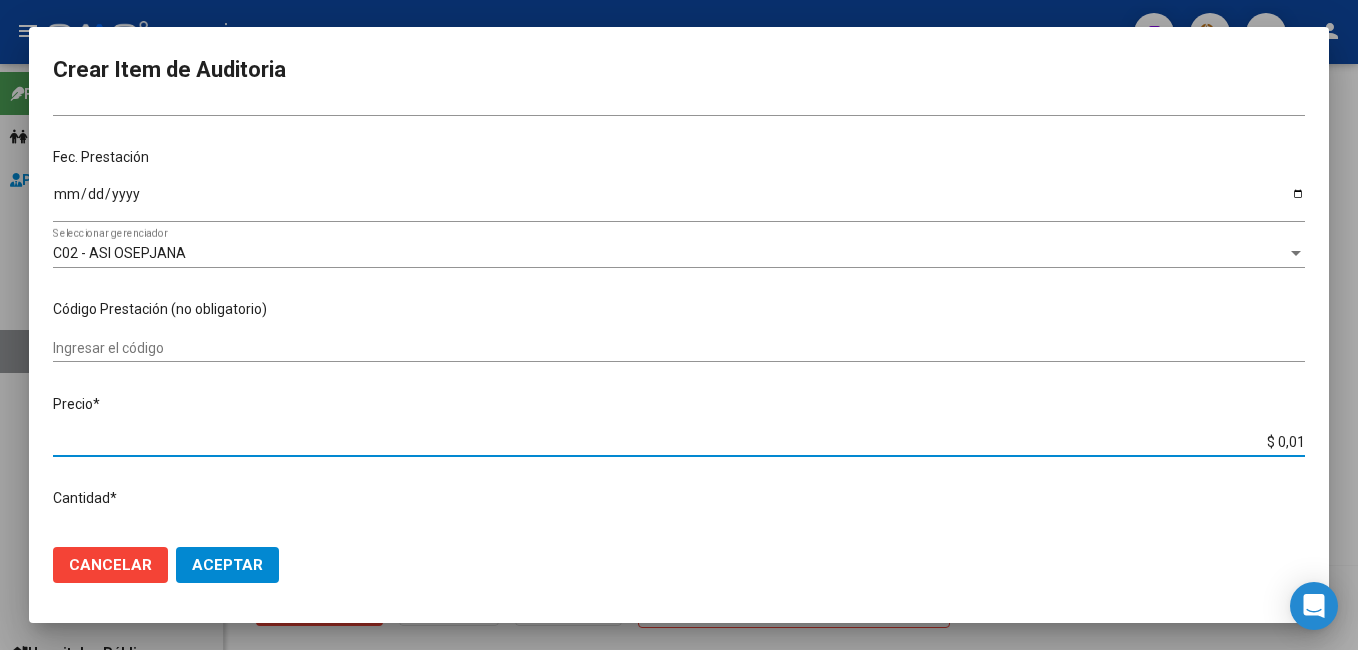 type on "$ 0,10" 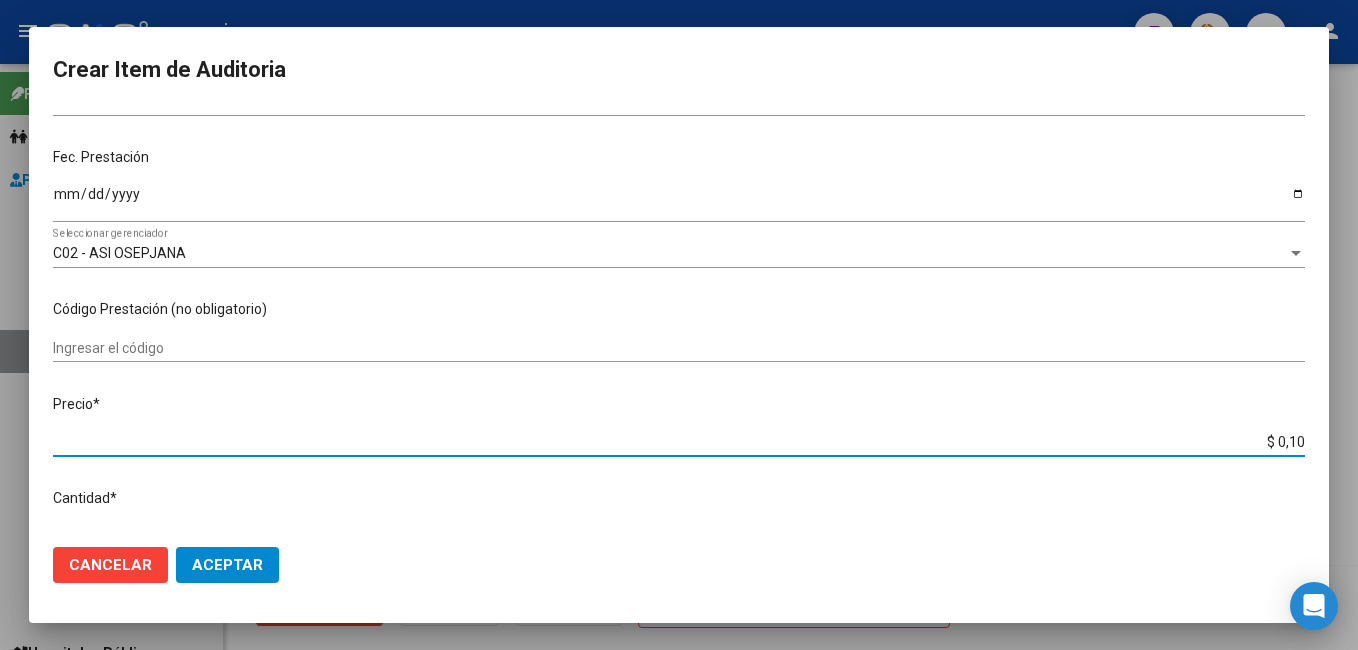 type on "$ 0,10" 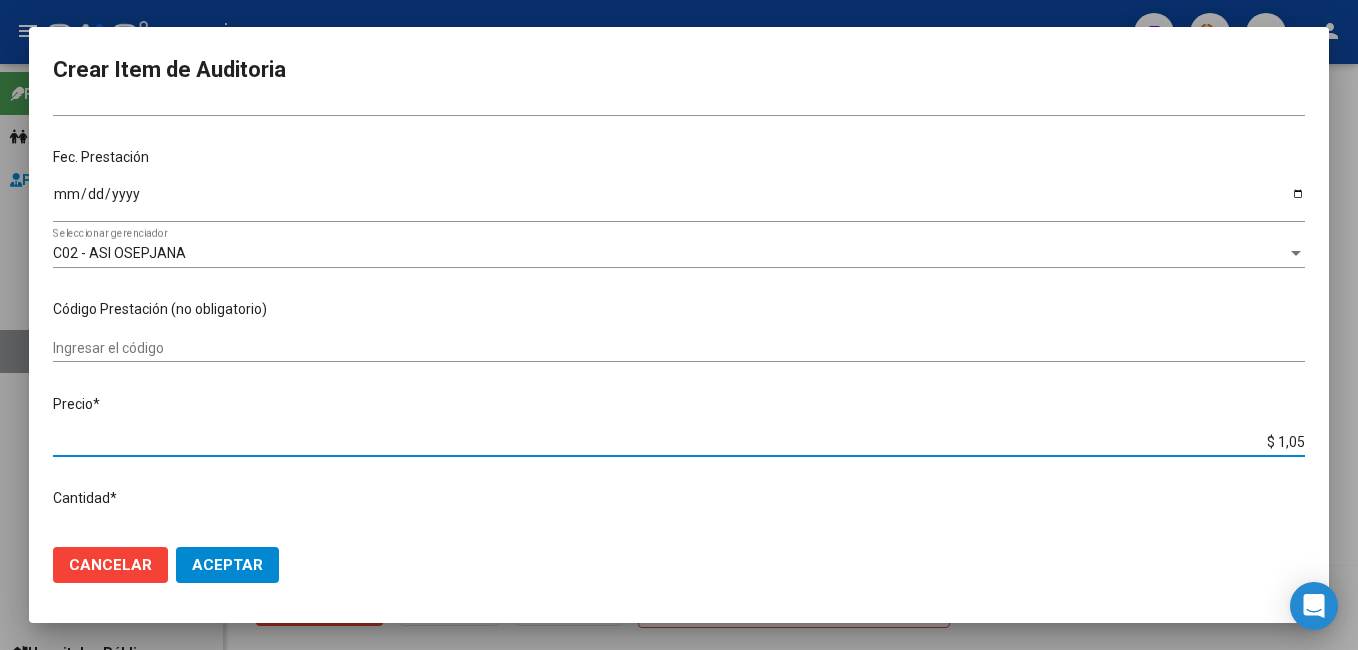 type on "$ 10,55" 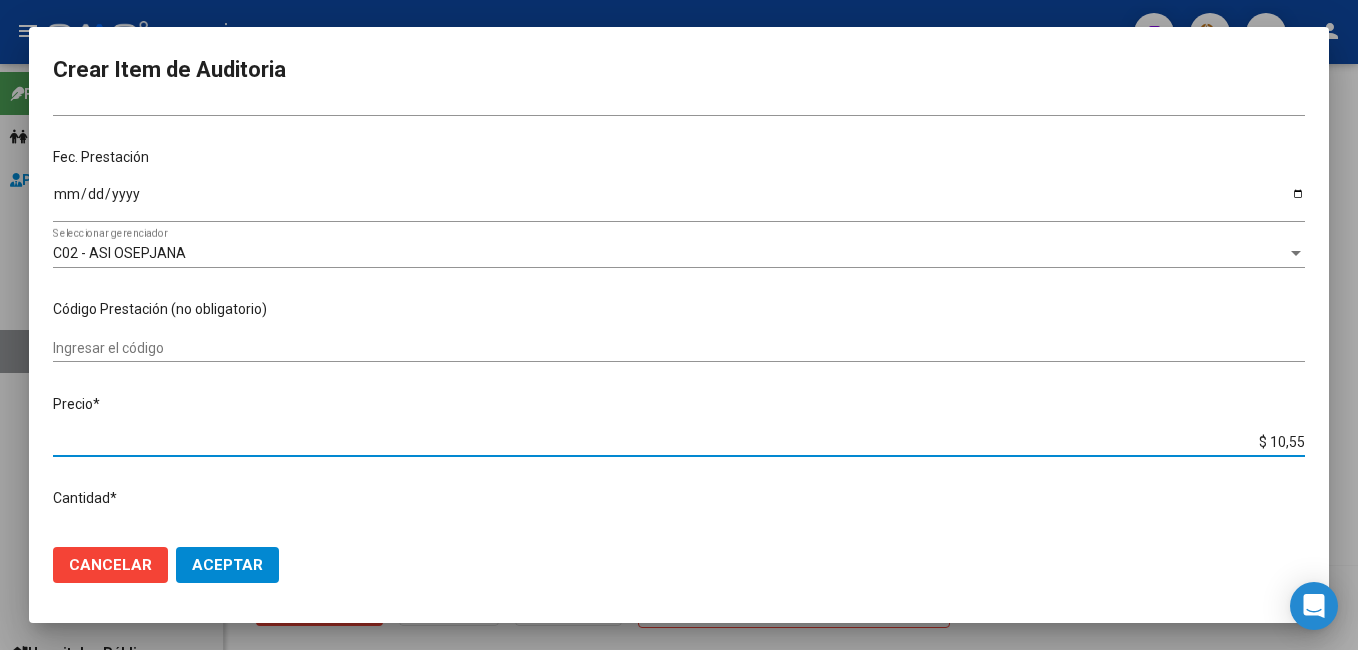 type on "$ 105,52" 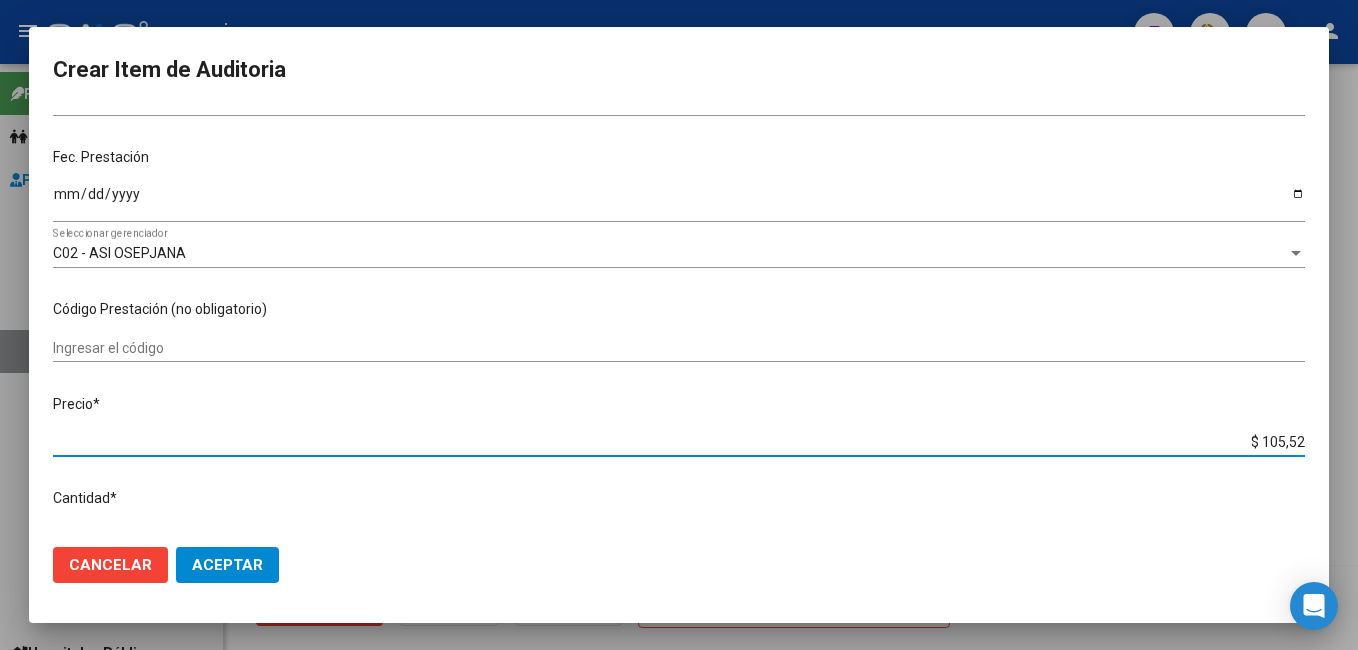 type on "$ 1.055,20" 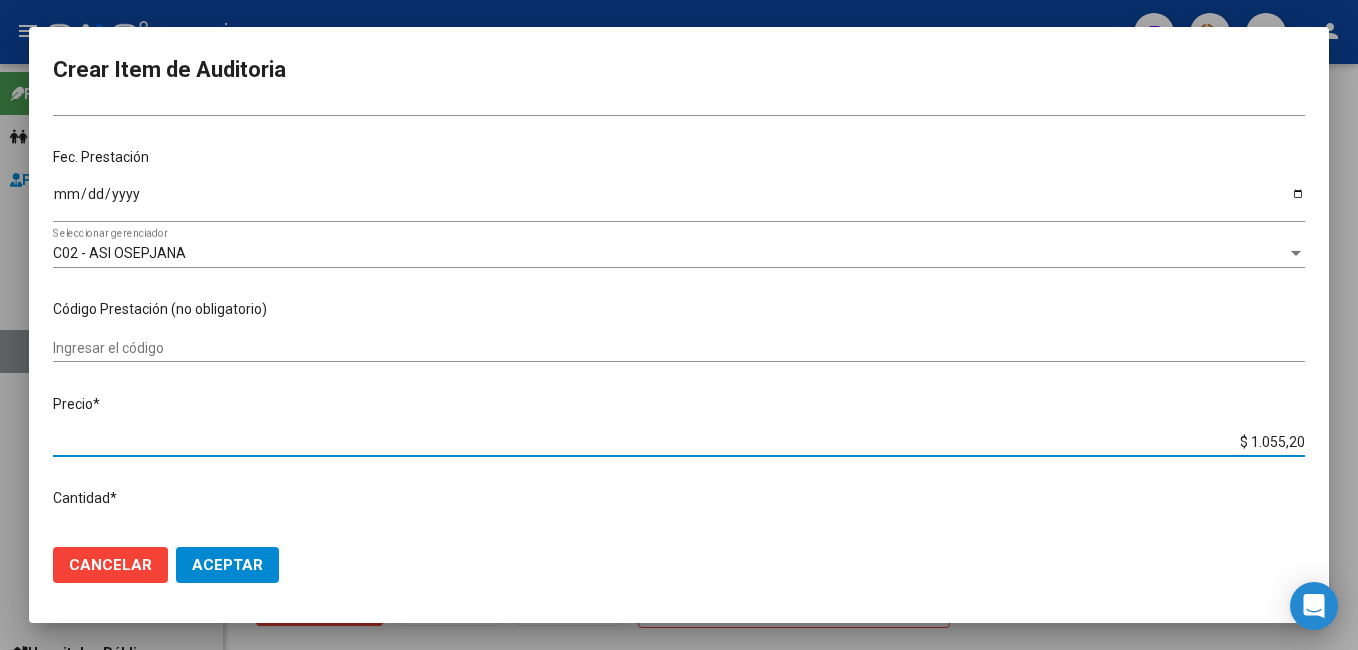 type on "$ 10.552,00" 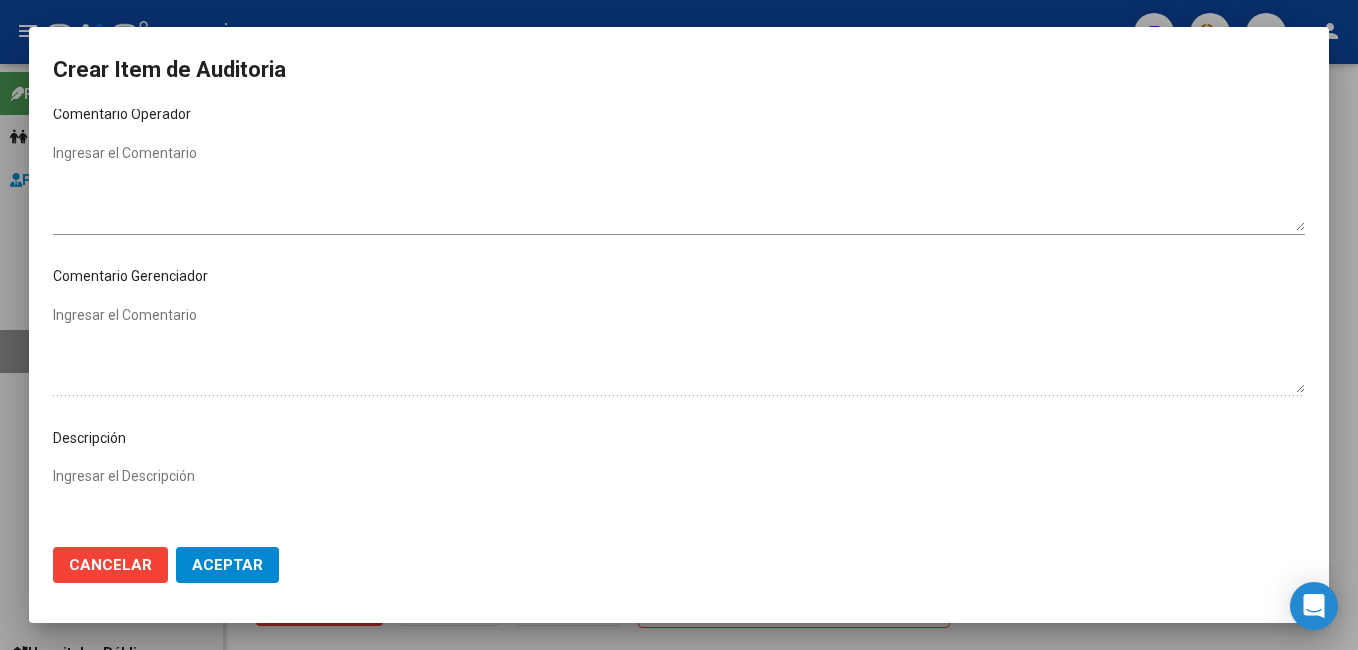 scroll, scrollTop: 1100, scrollLeft: 0, axis: vertical 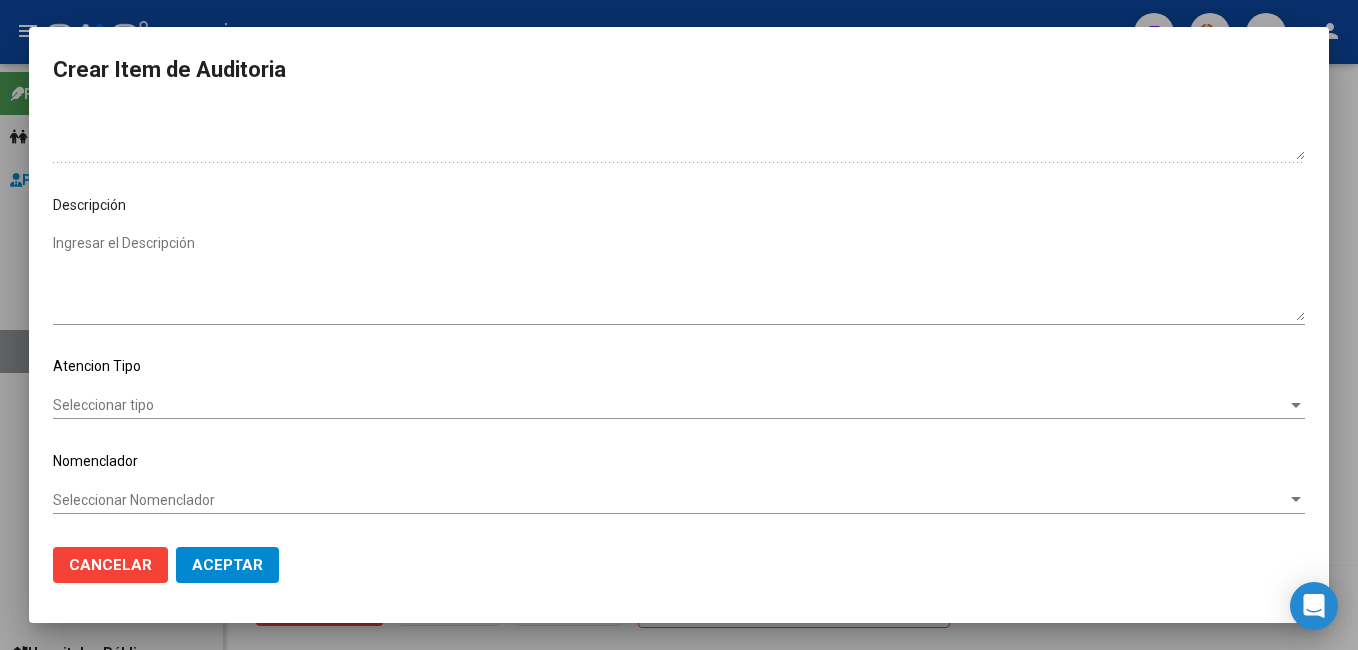 click on "Seleccionar tipo" at bounding box center [670, 405] 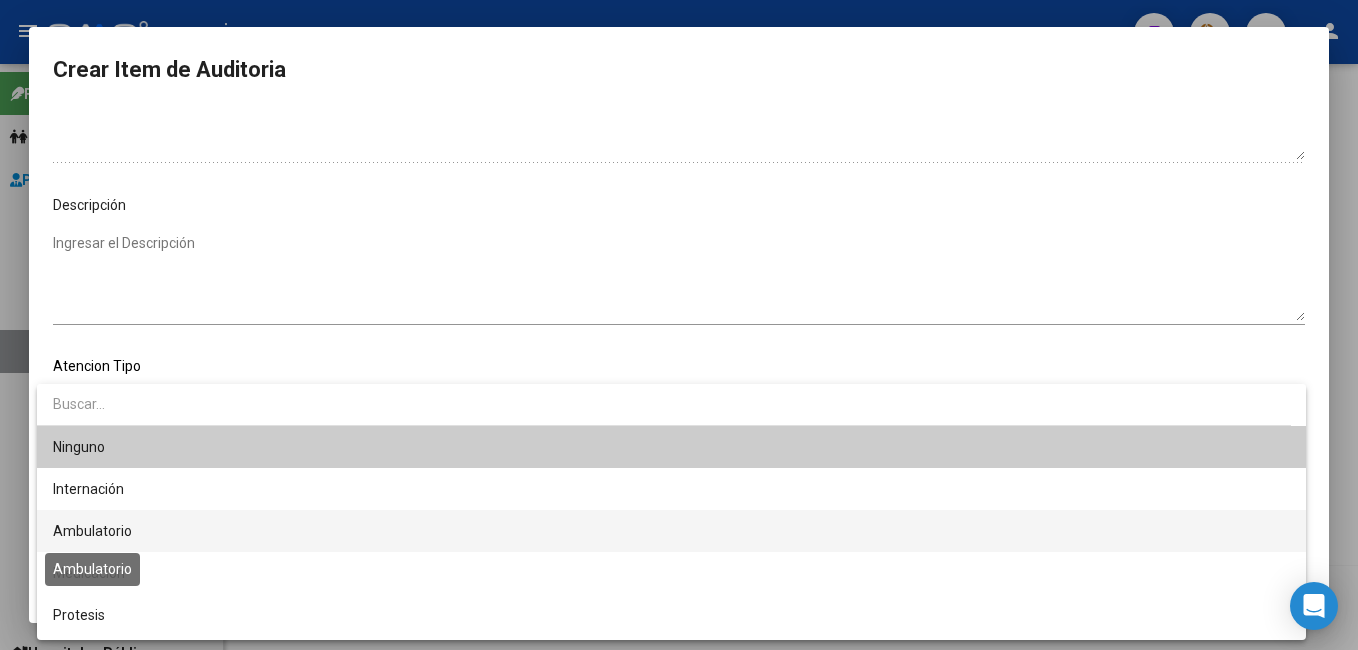 drag, startPoint x: 72, startPoint y: 526, endPoint x: 73, endPoint y: 516, distance: 10.049875 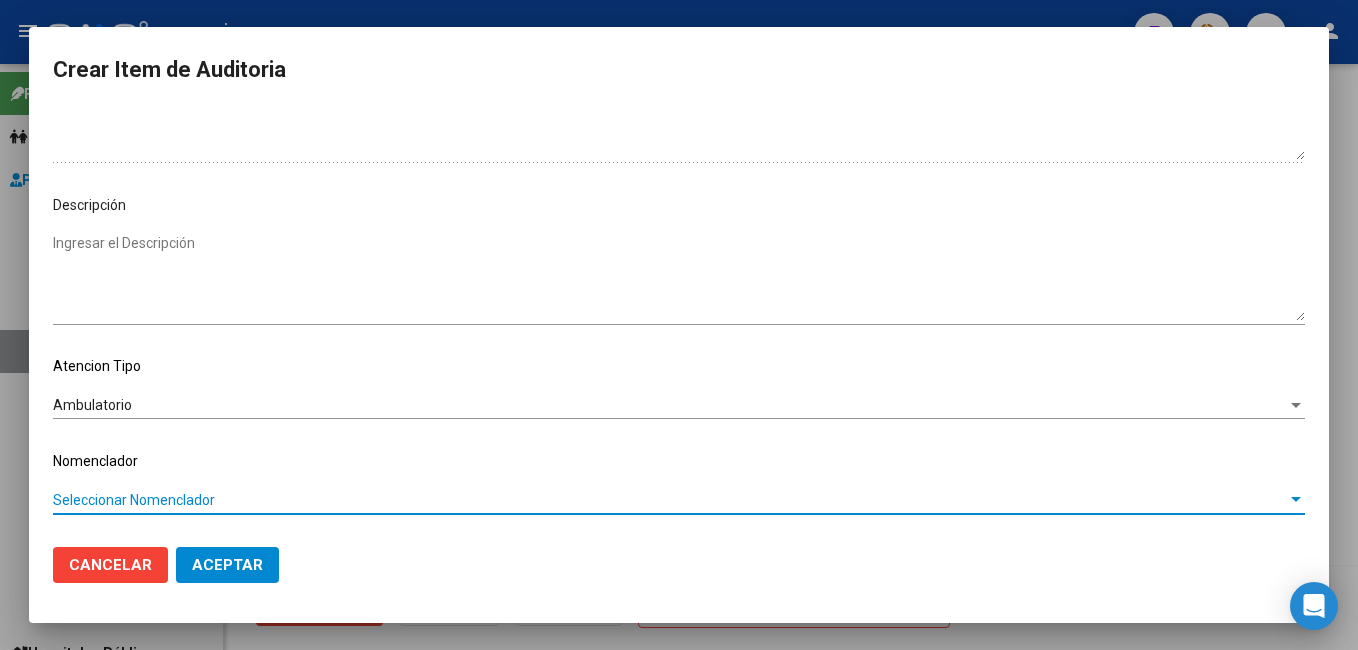 click on "Seleccionar Nomenclador" at bounding box center (670, 500) 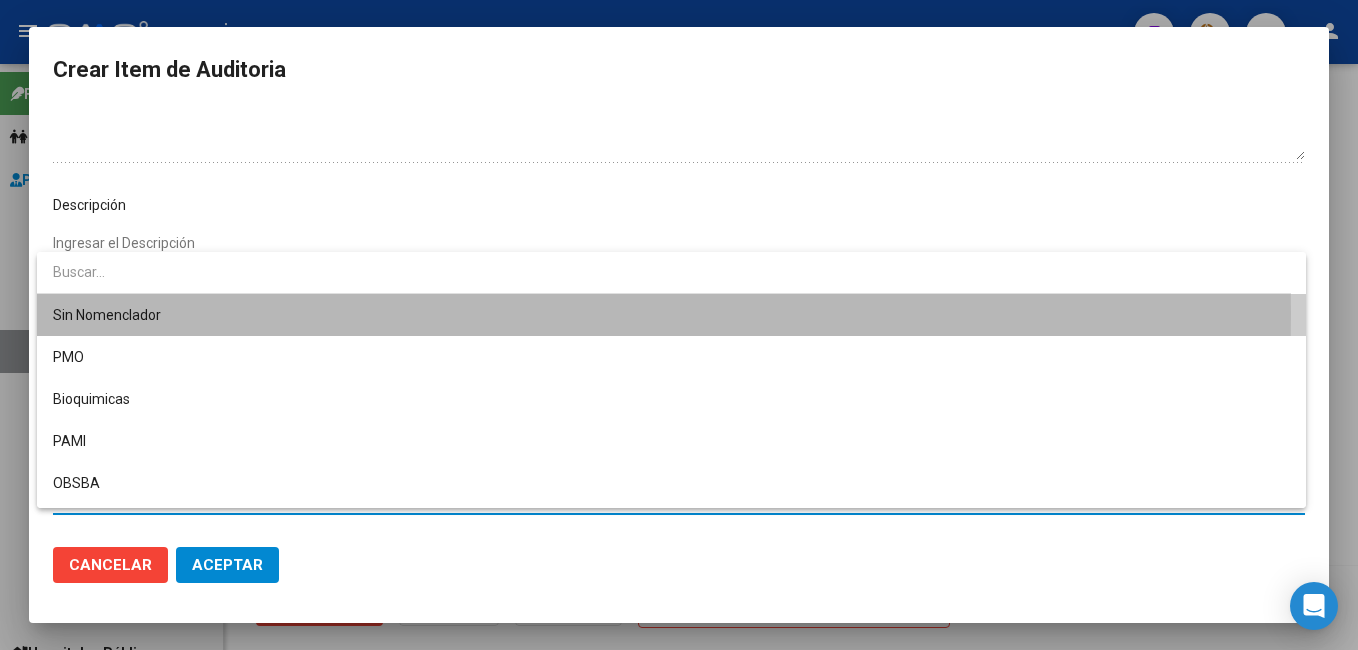 drag, startPoint x: 95, startPoint y: 501, endPoint x: 74, endPoint y: 327, distance: 175.26266 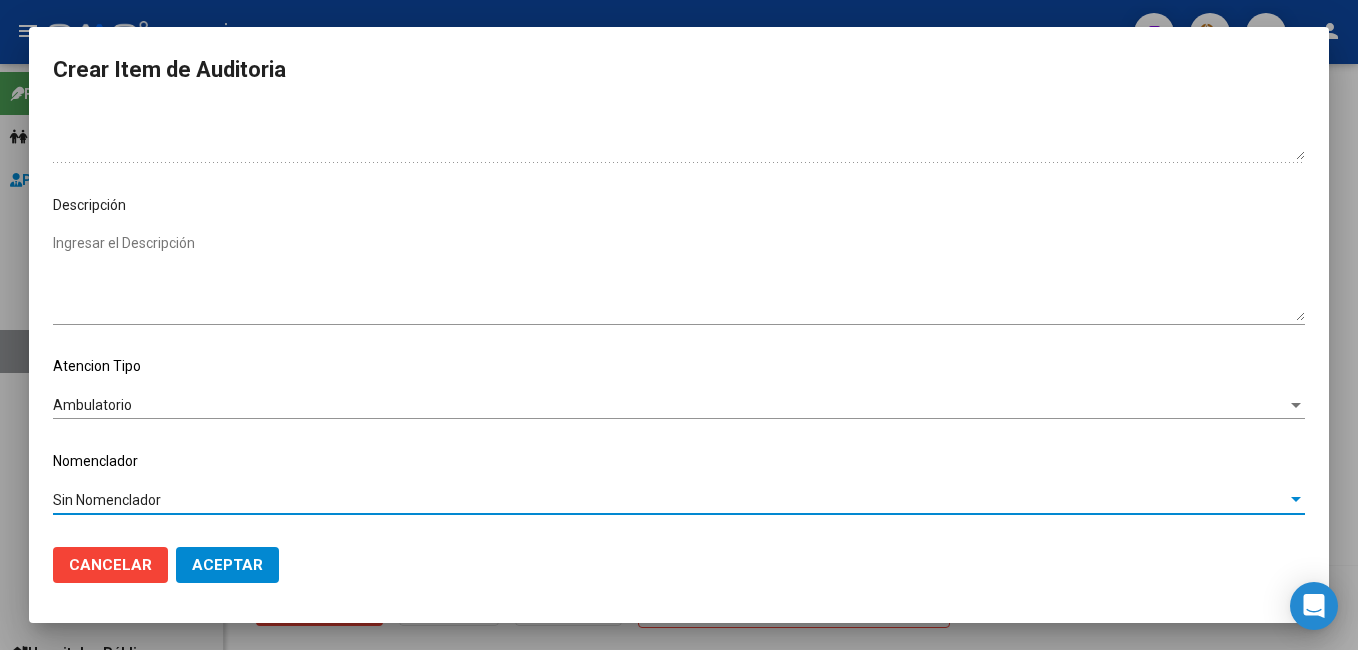click on "Aceptar" 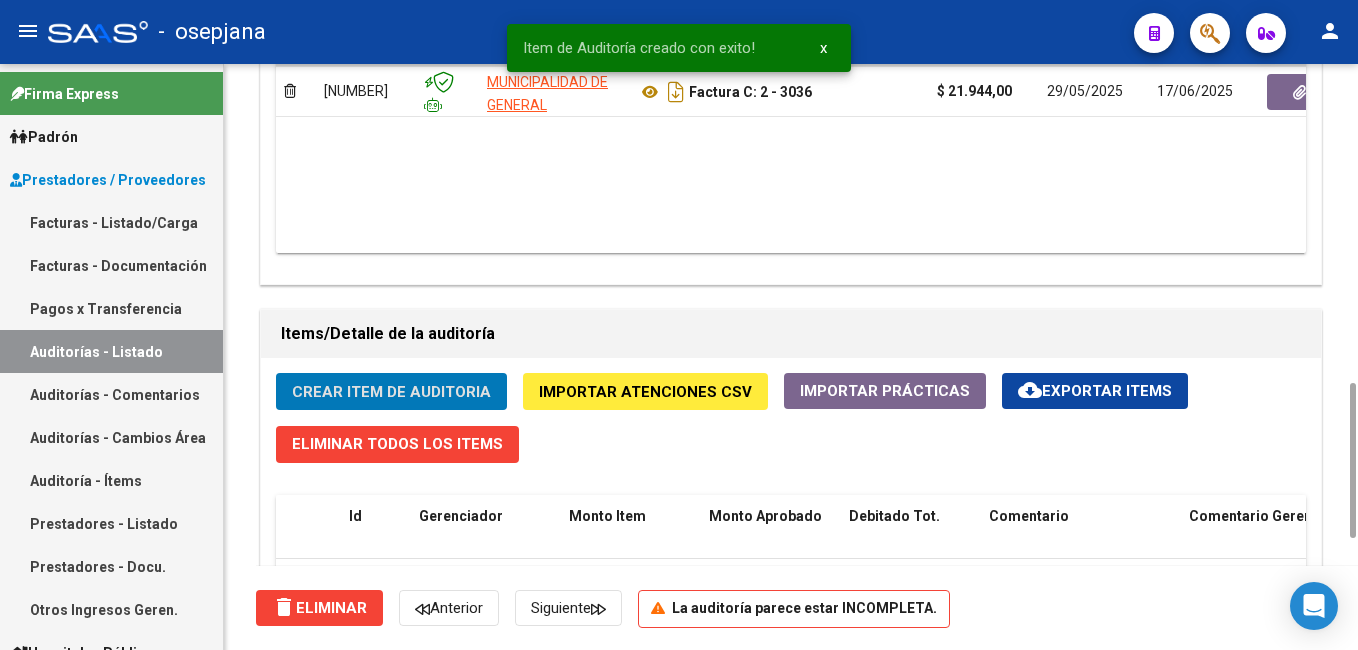 click on "Crear Item de Auditoria" 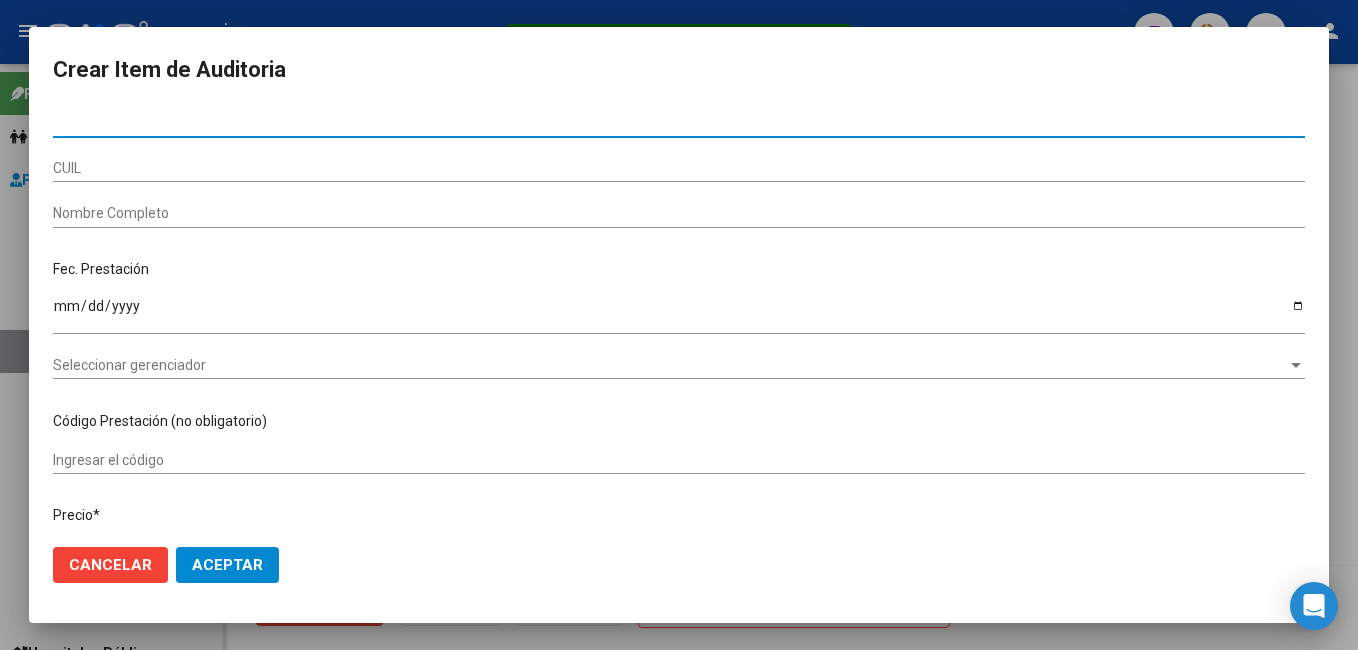type on "53220783" 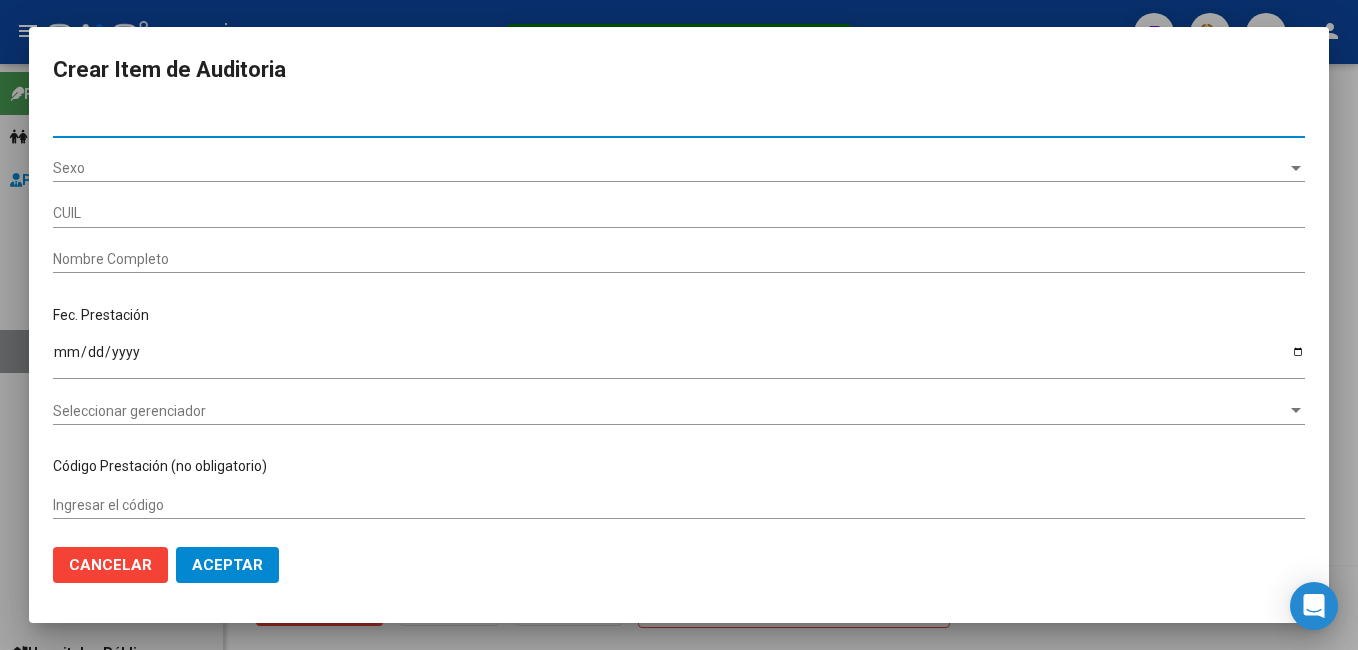 type on "20532207836" 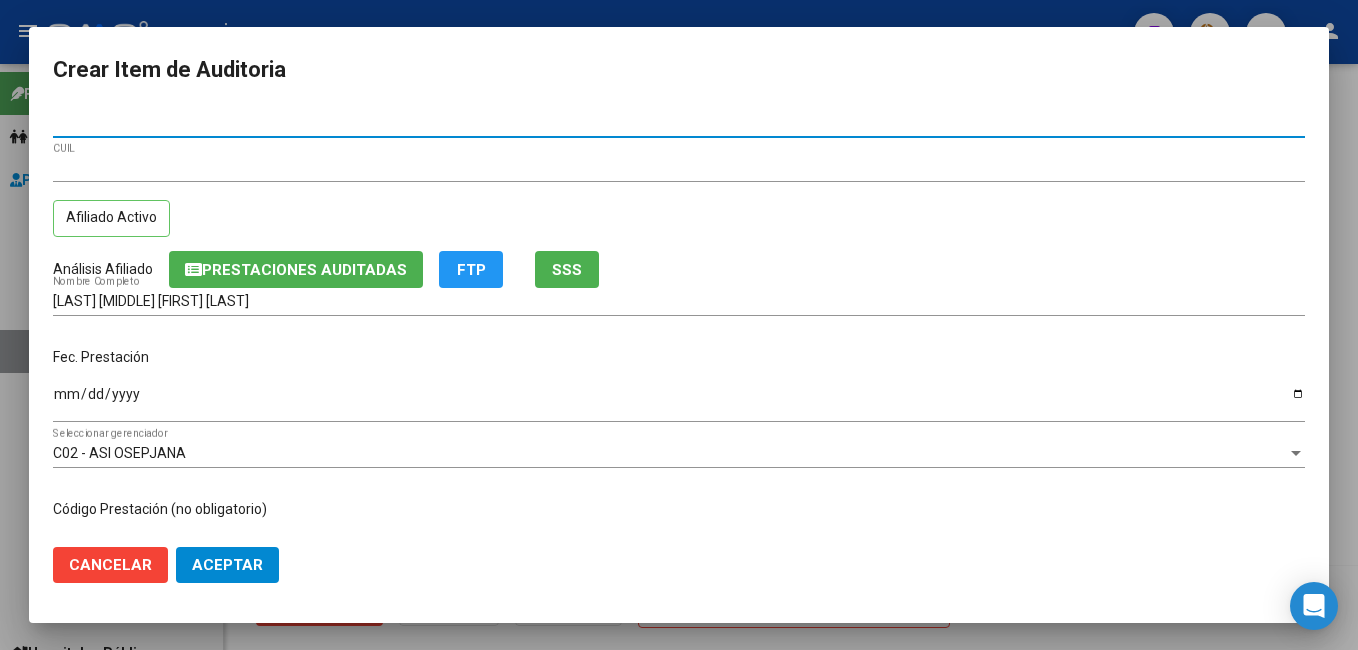 type on "53220783" 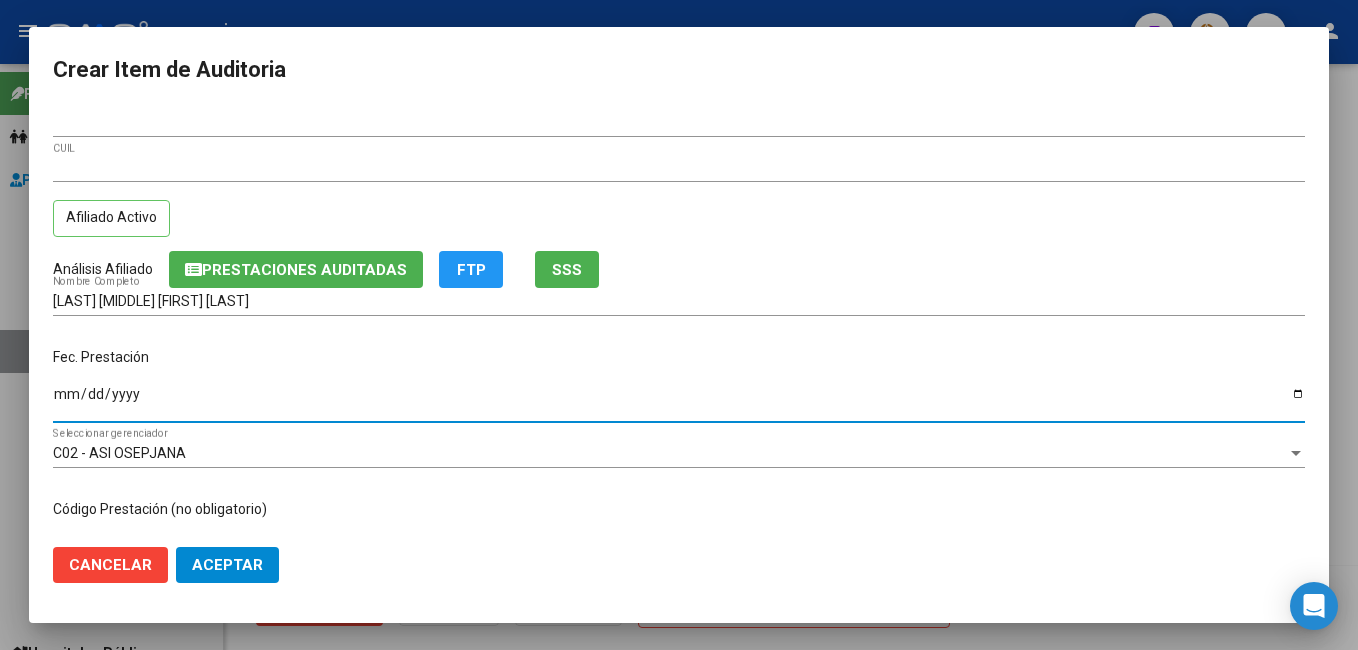 click on "Ingresar la fecha" at bounding box center [679, 401] 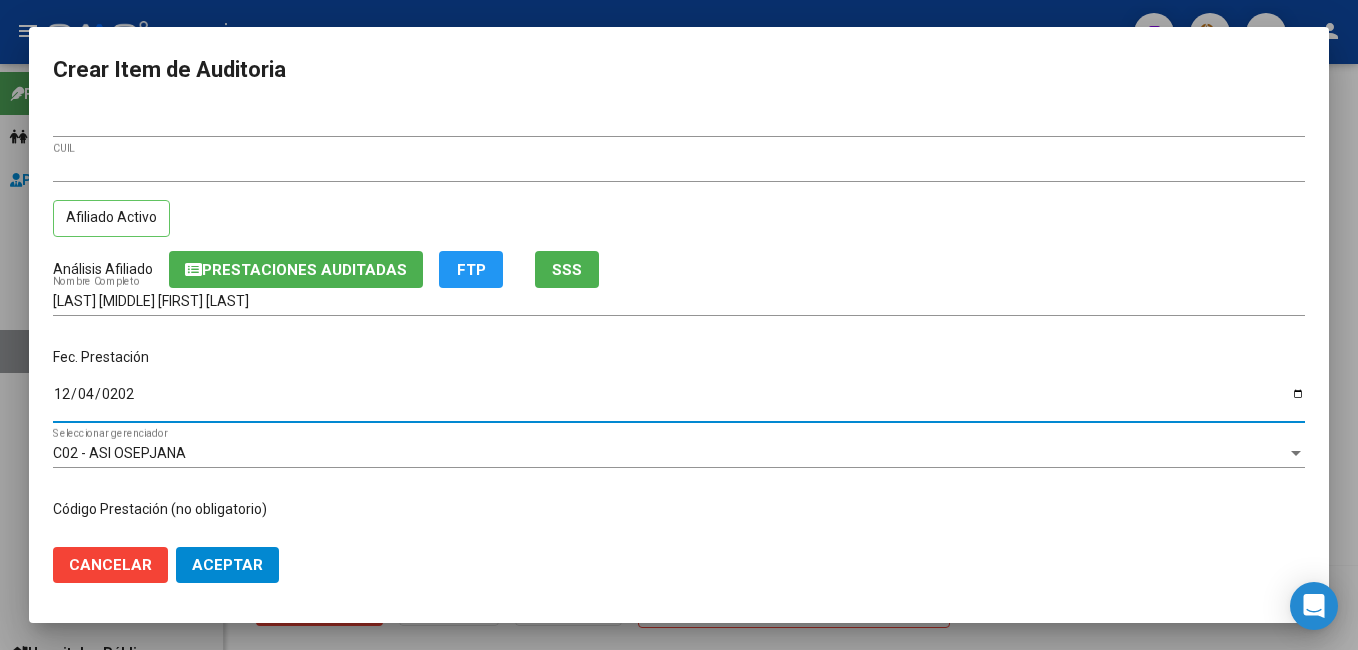 type on "2024-12-04" 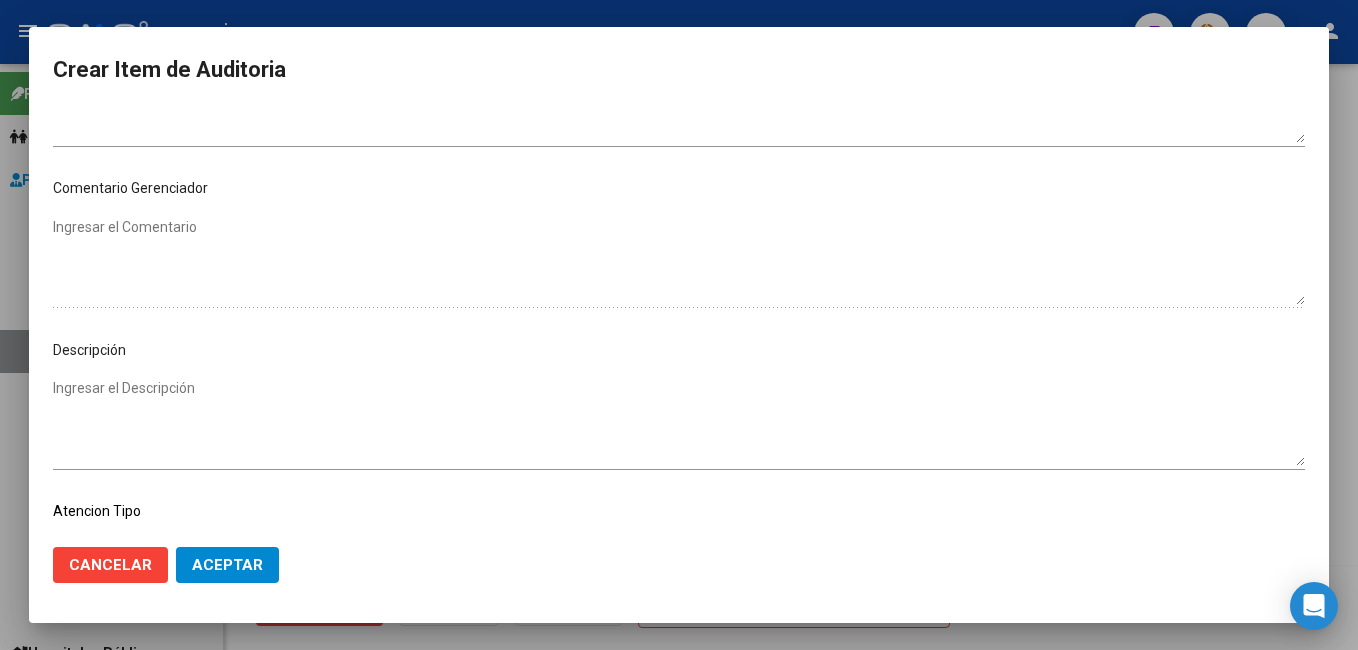 scroll, scrollTop: 1100, scrollLeft: 0, axis: vertical 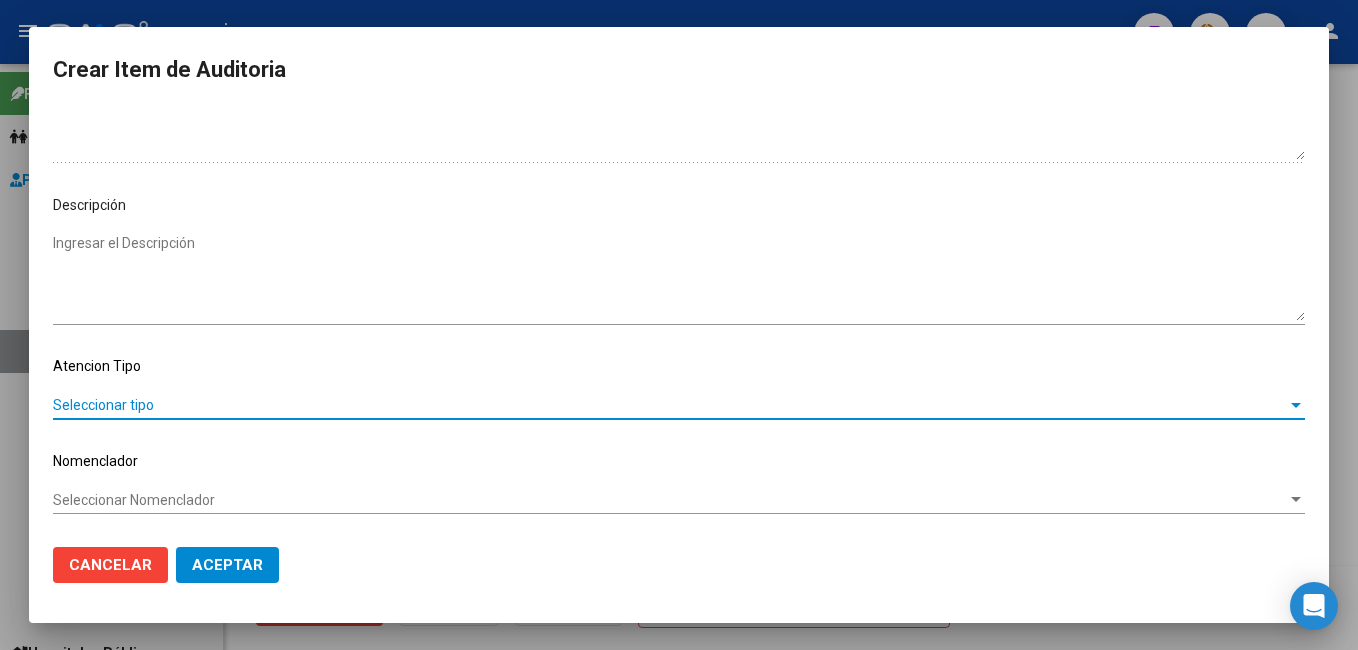 click on "Seleccionar tipo" at bounding box center [670, 405] 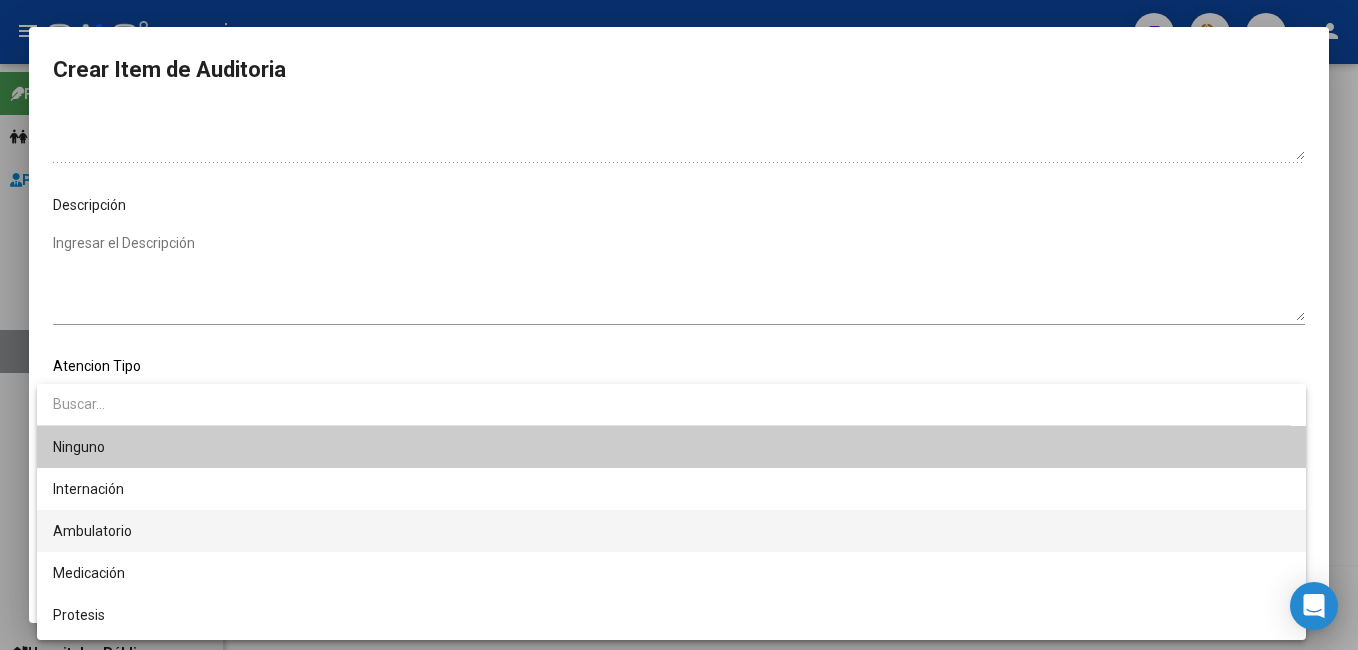click on "Ambulatorio" at bounding box center (671, 531) 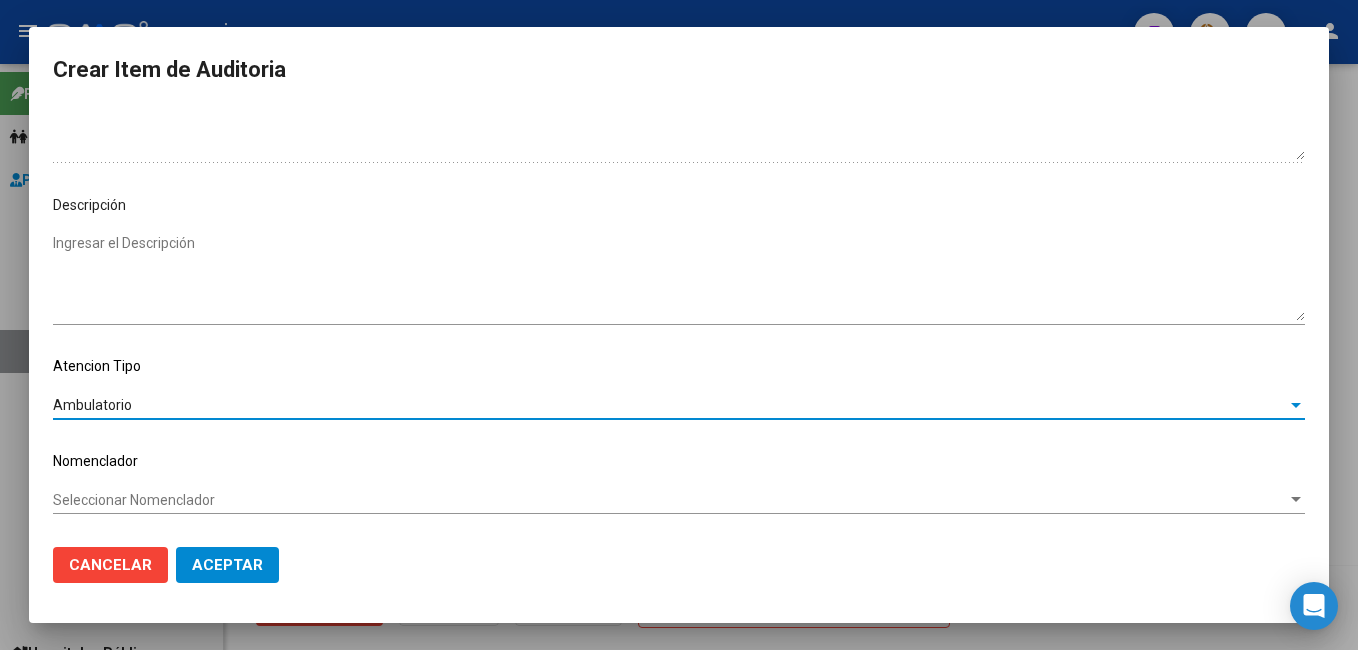 drag, startPoint x: 79, startPoint y: 515, endPoint x: 90, endPoint y: 487, distance: 30.083218 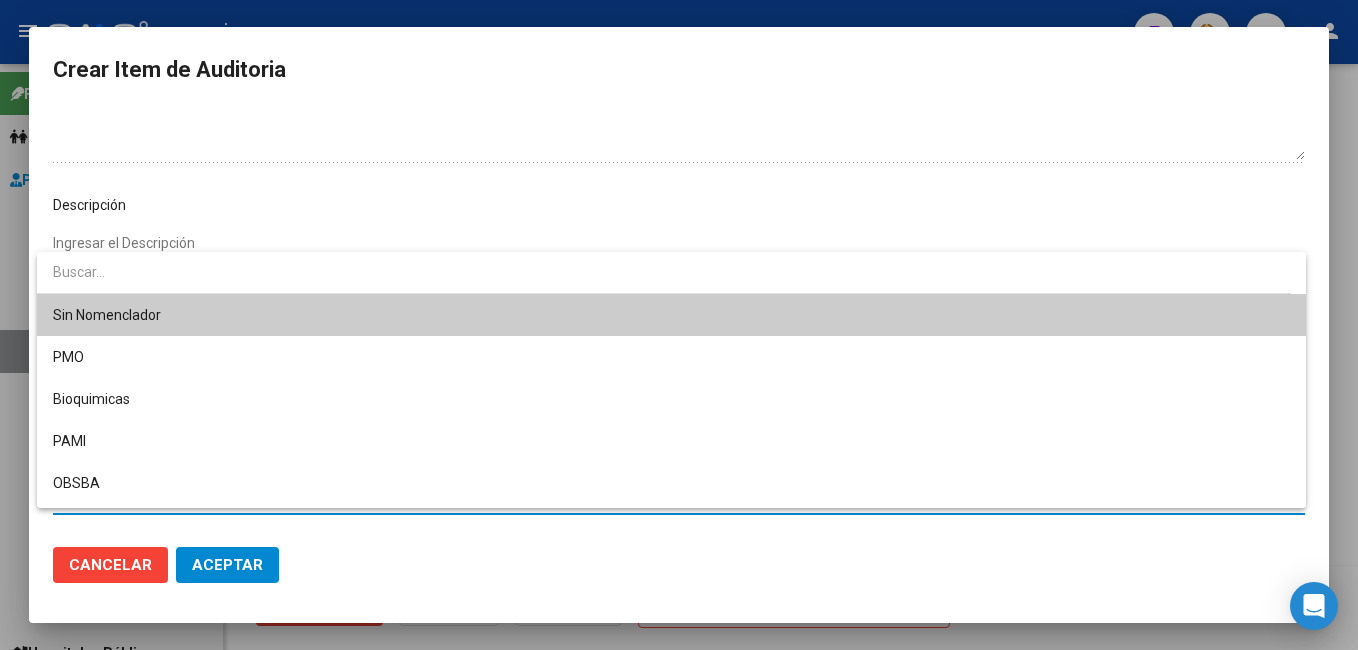 drag, startPoint x: 106, startPoint y: 313, endPoint x: 112, endPoint y: 331, distance: 18.973665 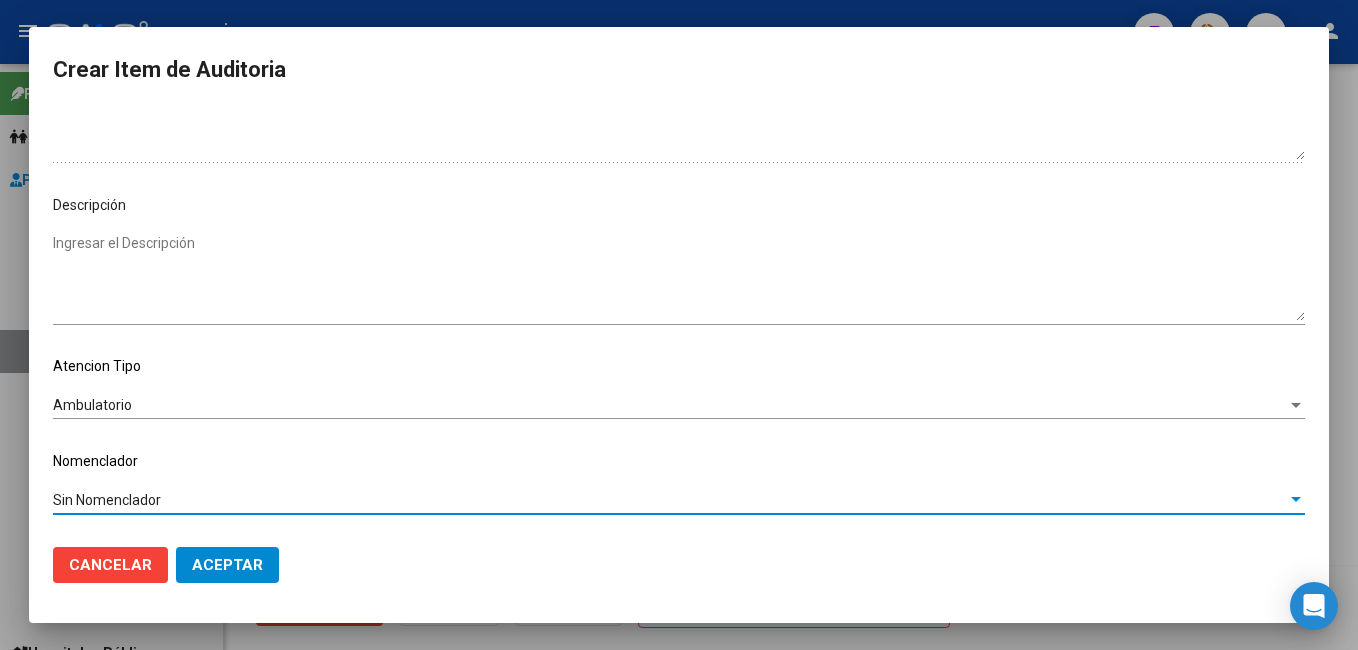 click on "Aceptar" 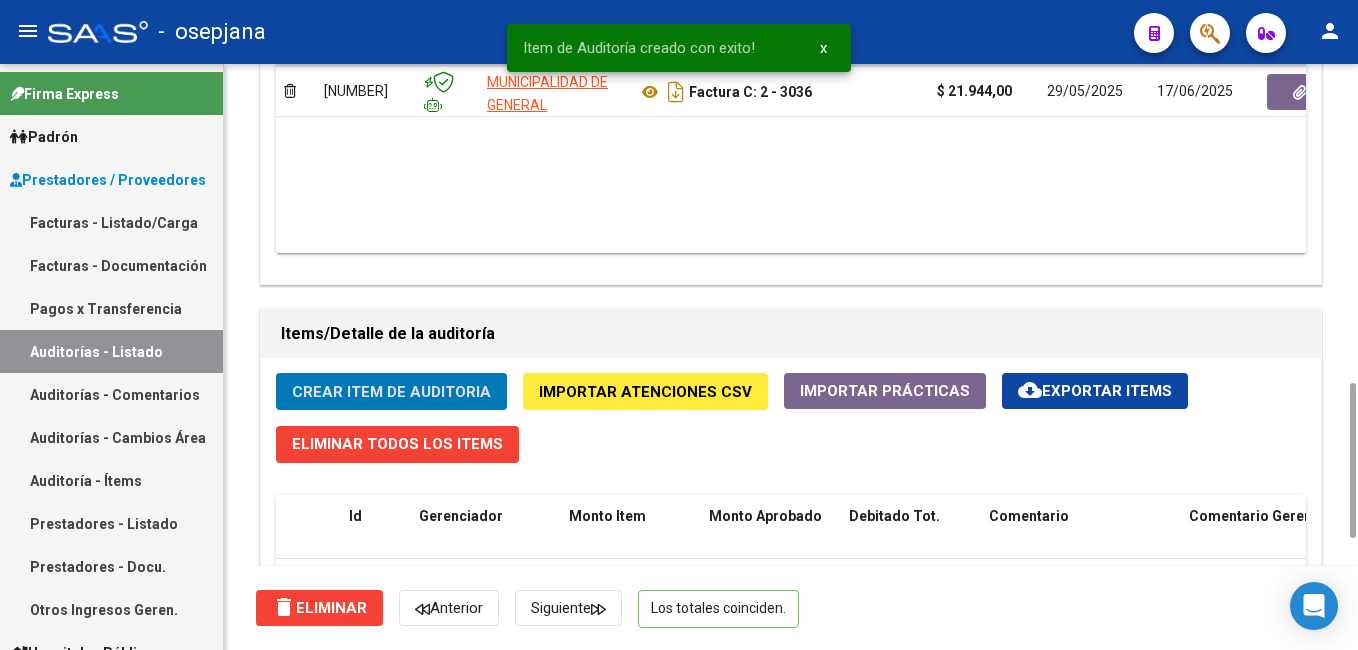 scroll, scrollTop: 0, scrollLeft: 0, axis: both 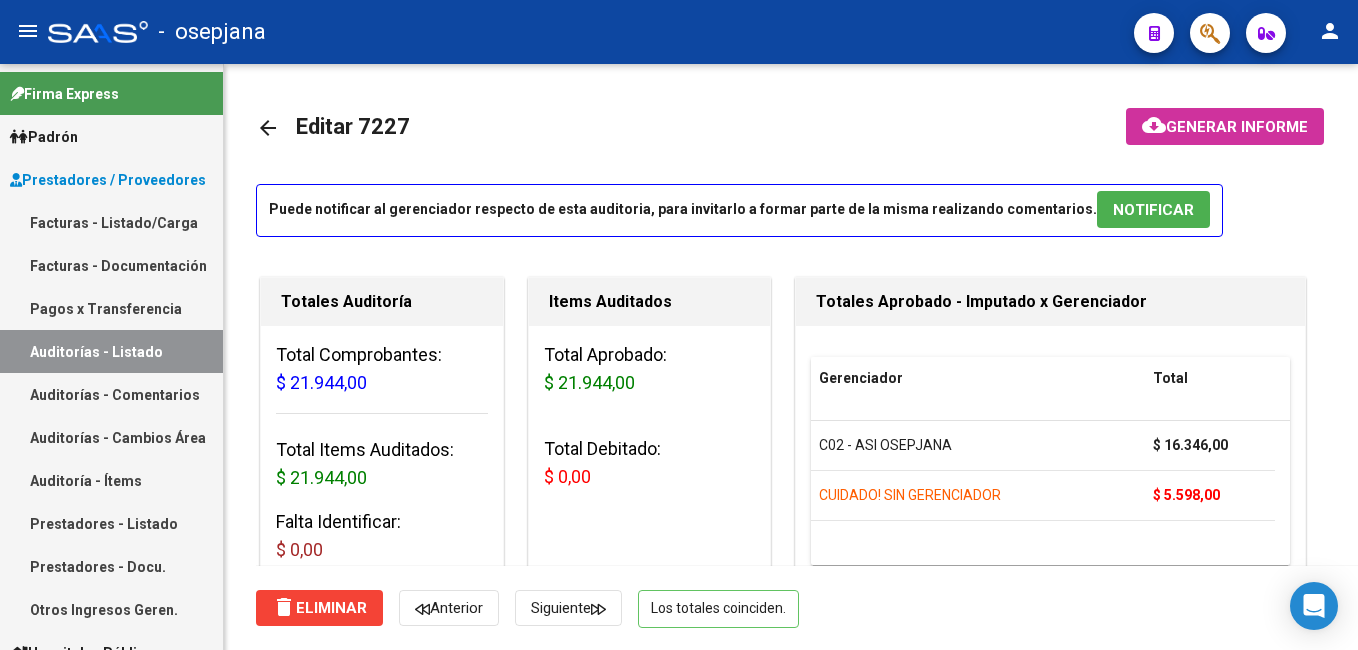 click on "Auditorías - Listado" at bounding box center [111, 351] 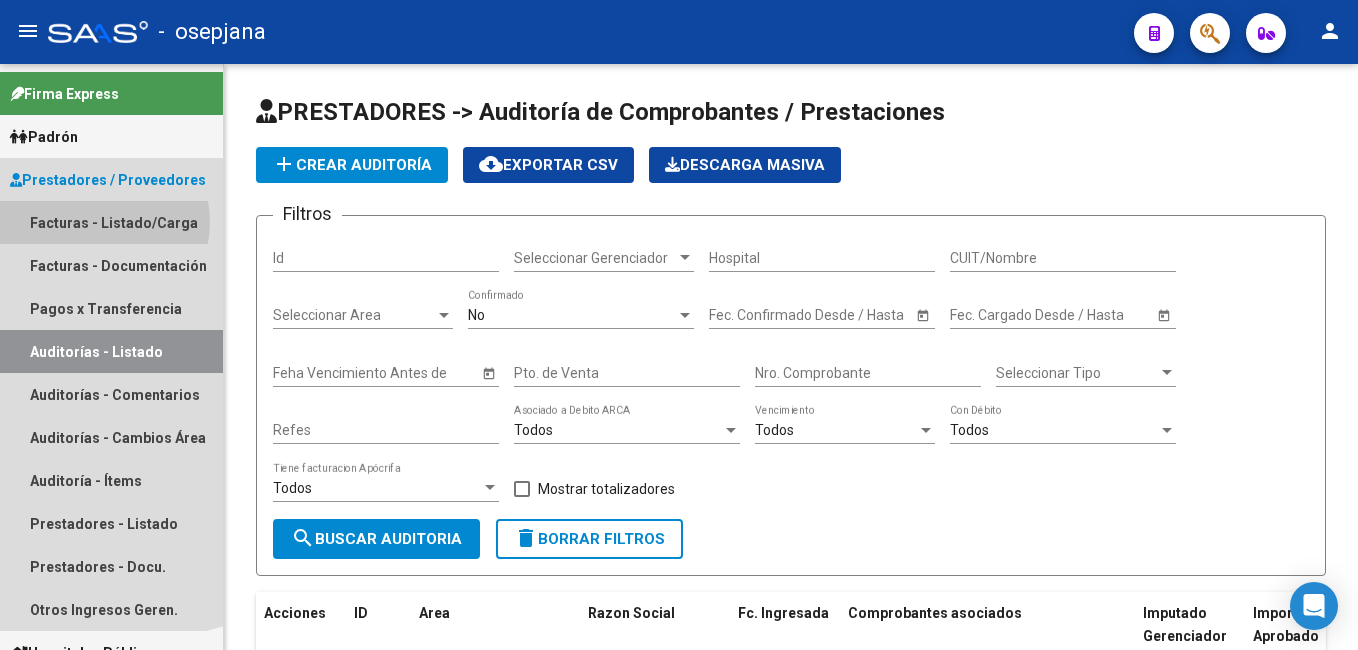 click on "Facturas - Listado/Carga" at bounding box center (111, 222) 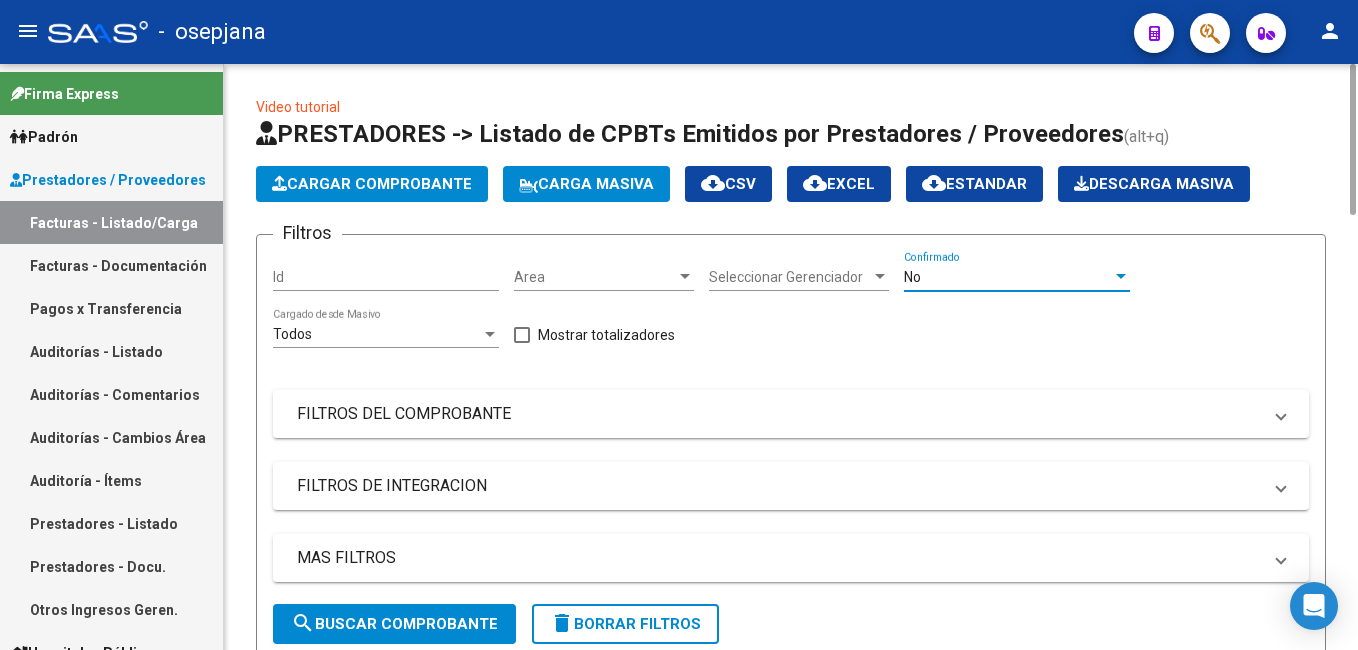 click on "No" at bounding box center [1008, 277] 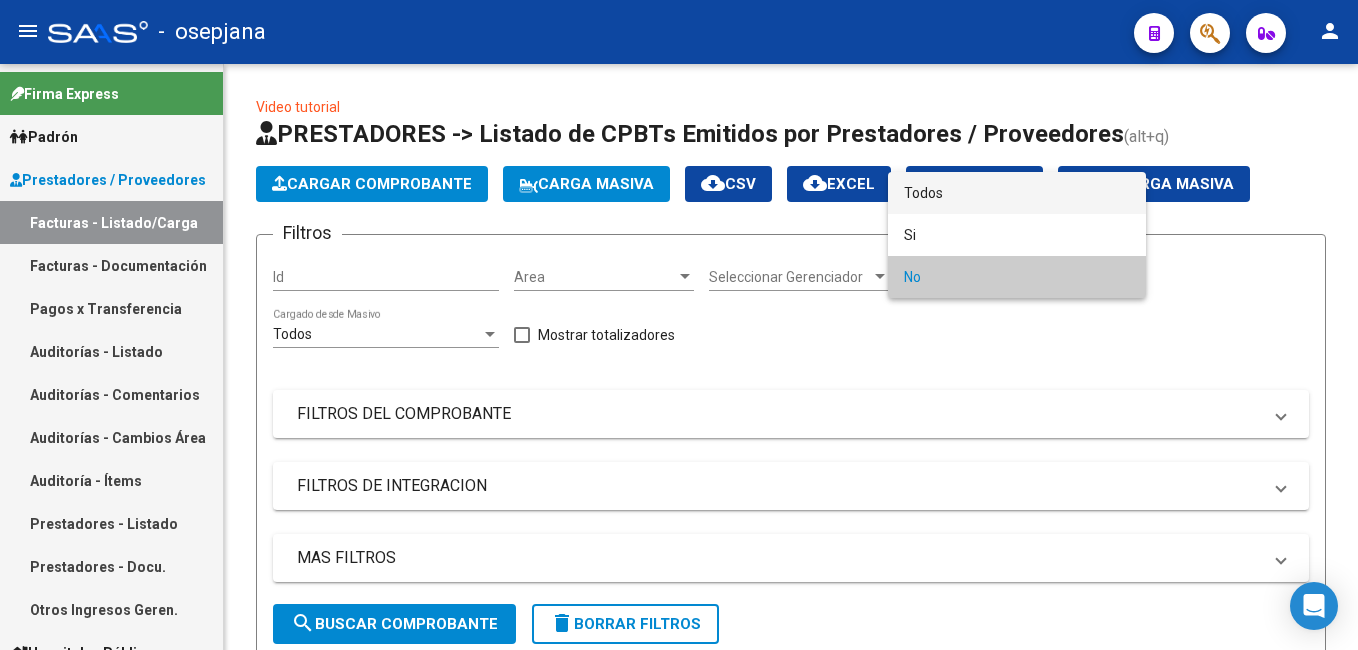 click on "Todos" at bounding box center [1017, 193] 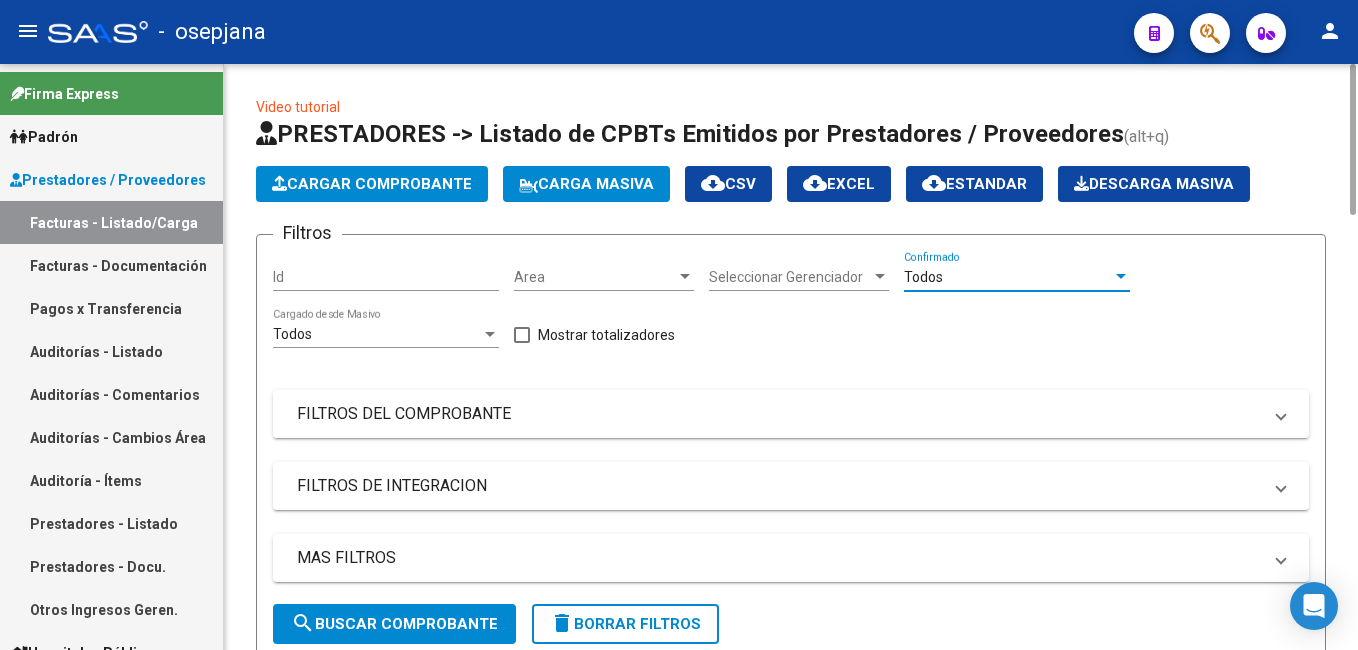 click on "FILTROS DEL COMPROBANTE" at bounding box center (779, 414) 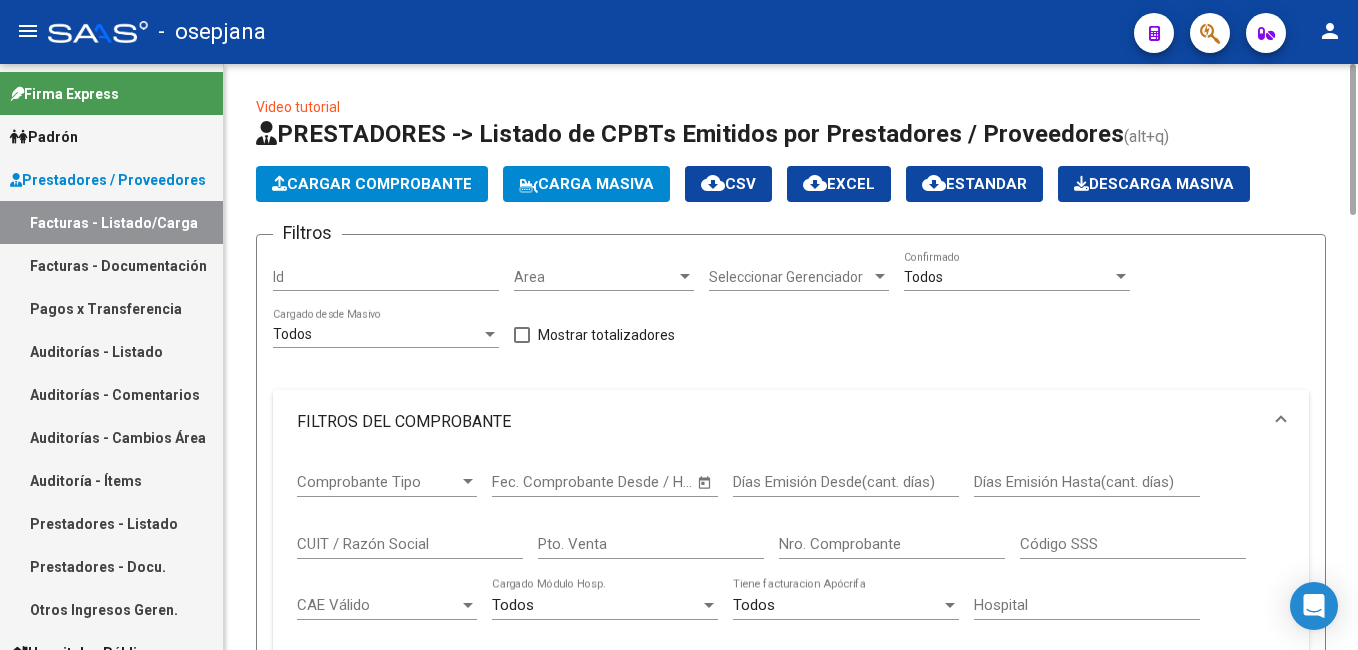 scroll, scrollTop: 200, scrollLeft: 0, axis: vertical 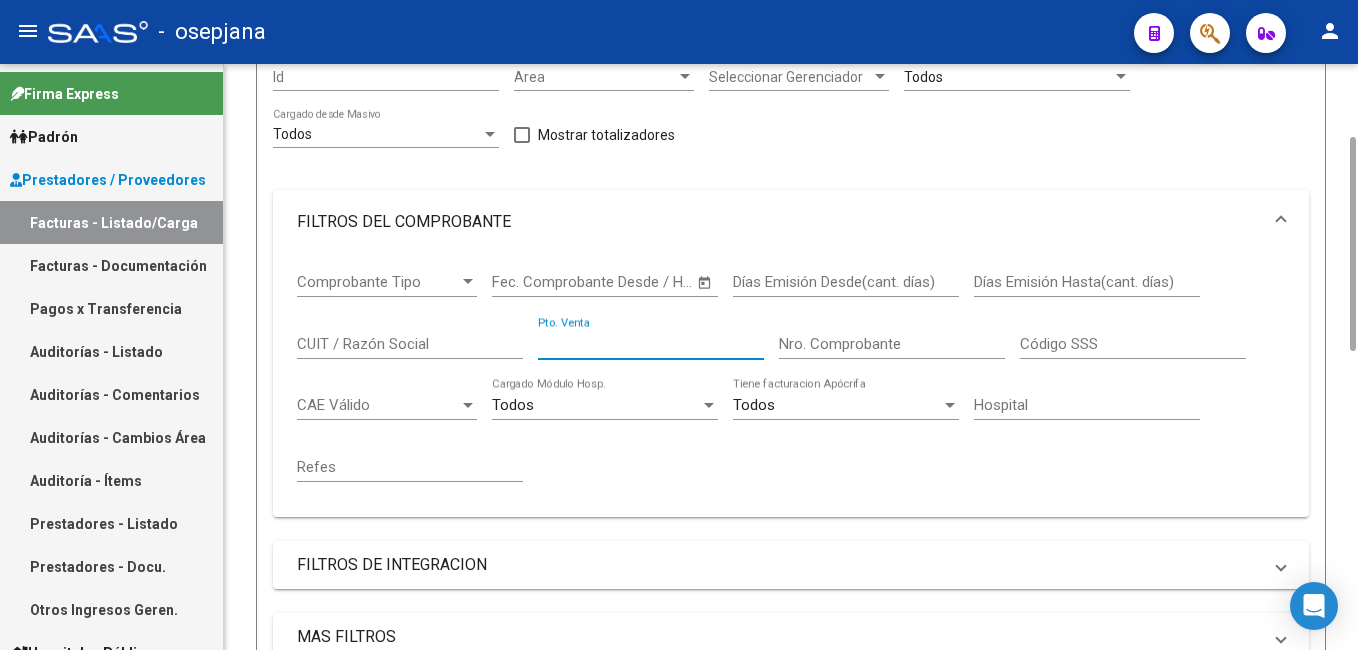 click on "Pto. Venta" at bounding box center (651, 344) 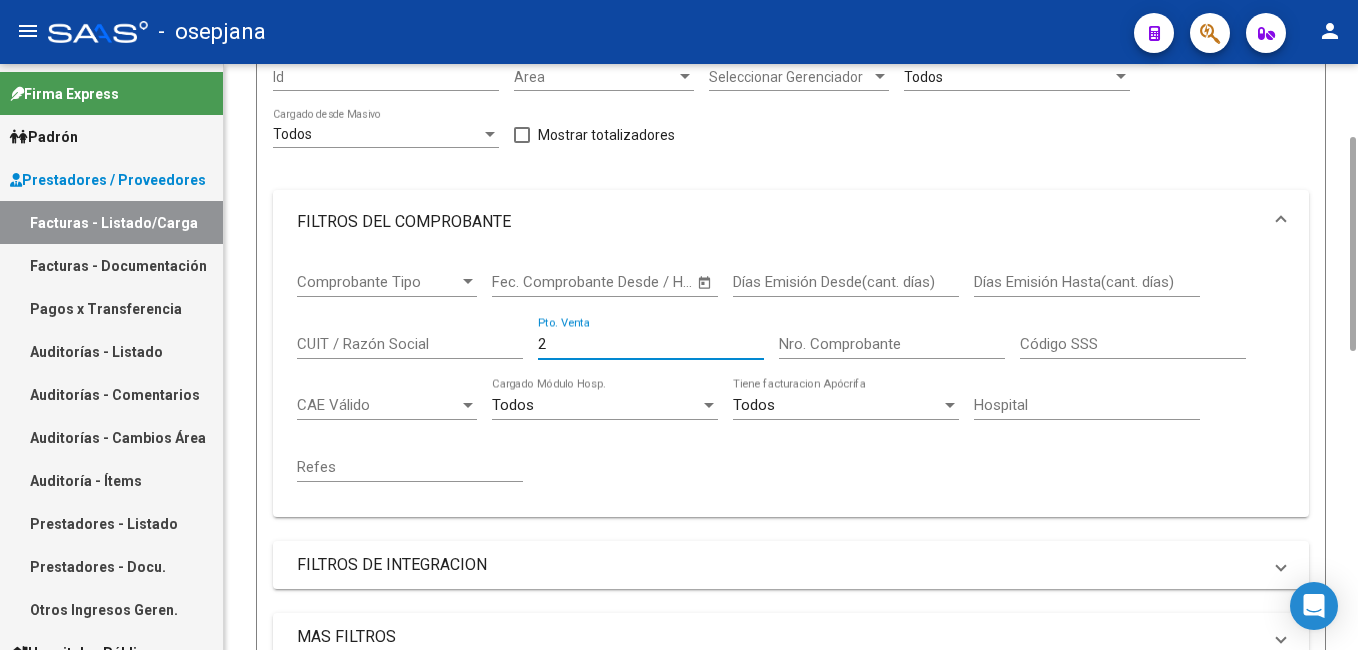 type on "2" 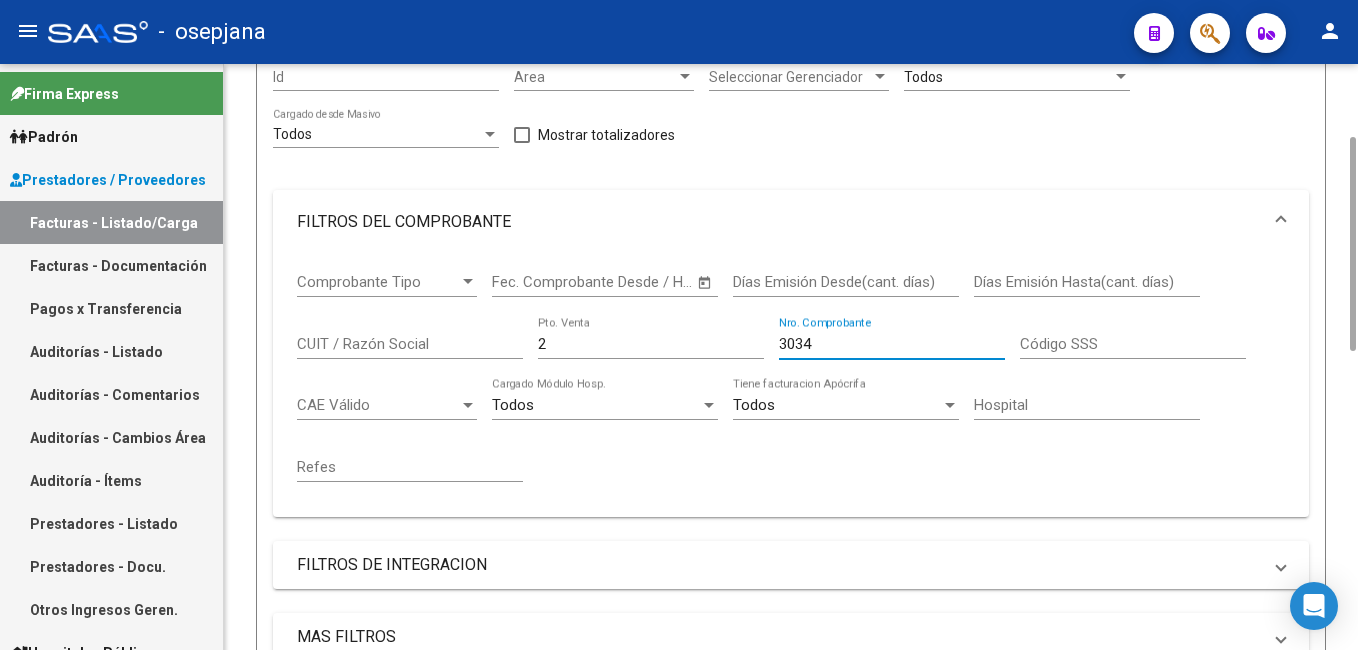 scroll, scrollTop: 600, scrollLeft: 0, axis: vertical 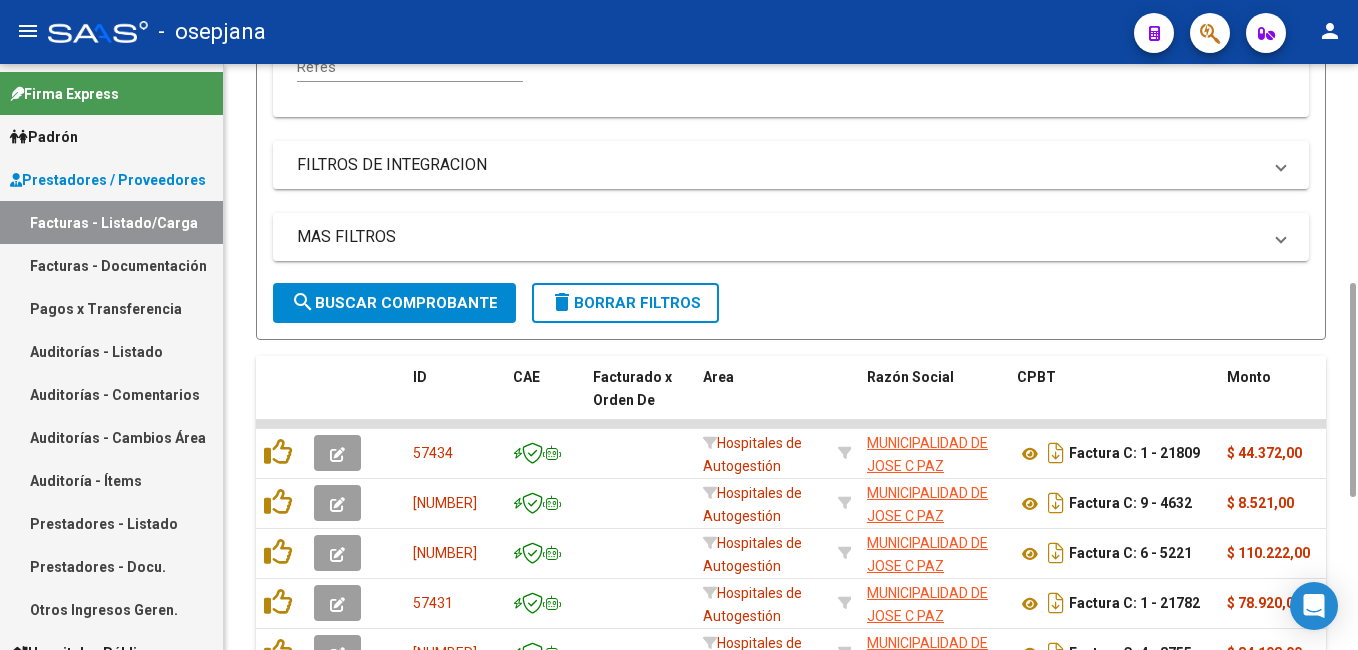 type on "3034" 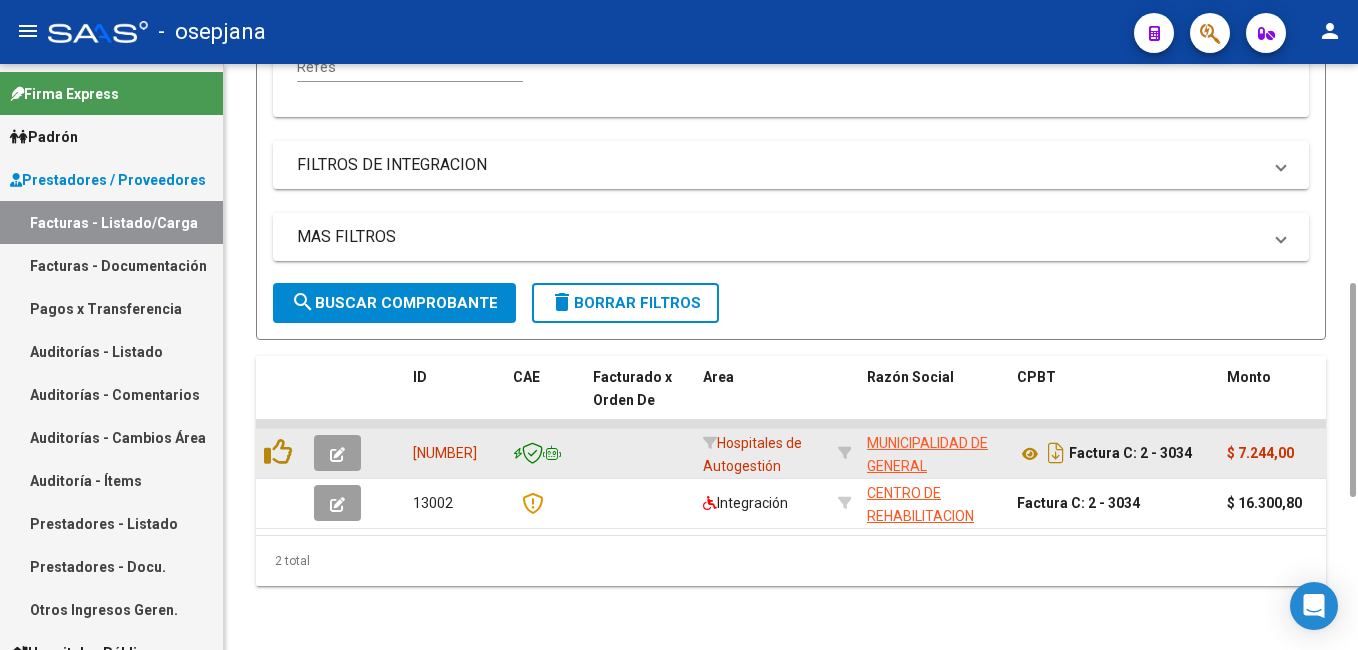 click 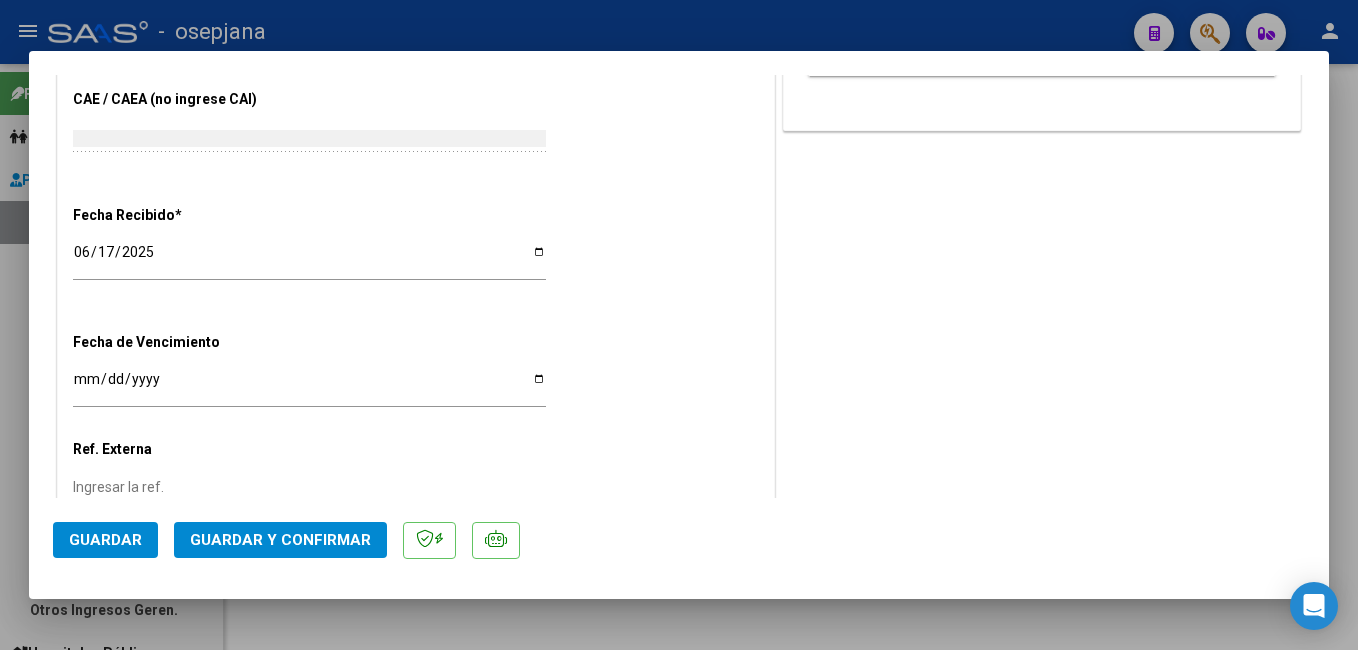 scroll, scrollTop: 819, scrollLeft: 0, axis: vertical 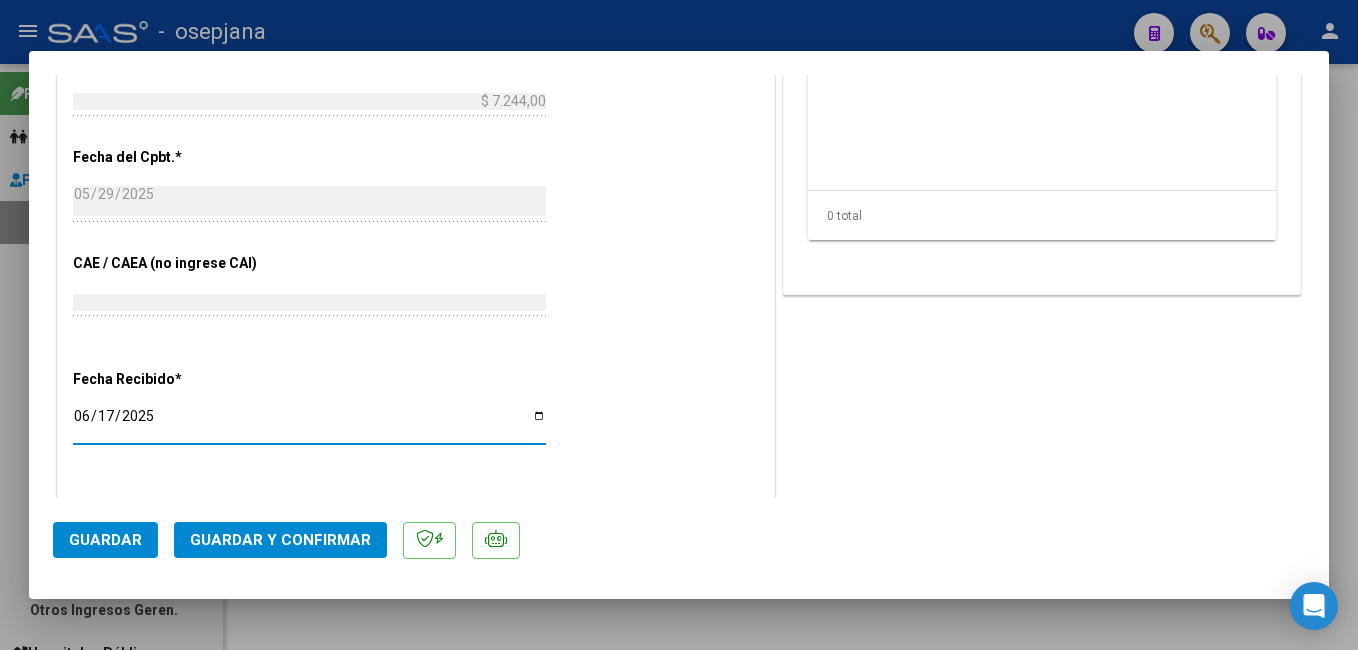 click on "2025-06-17" at bounding box center [309, 423] 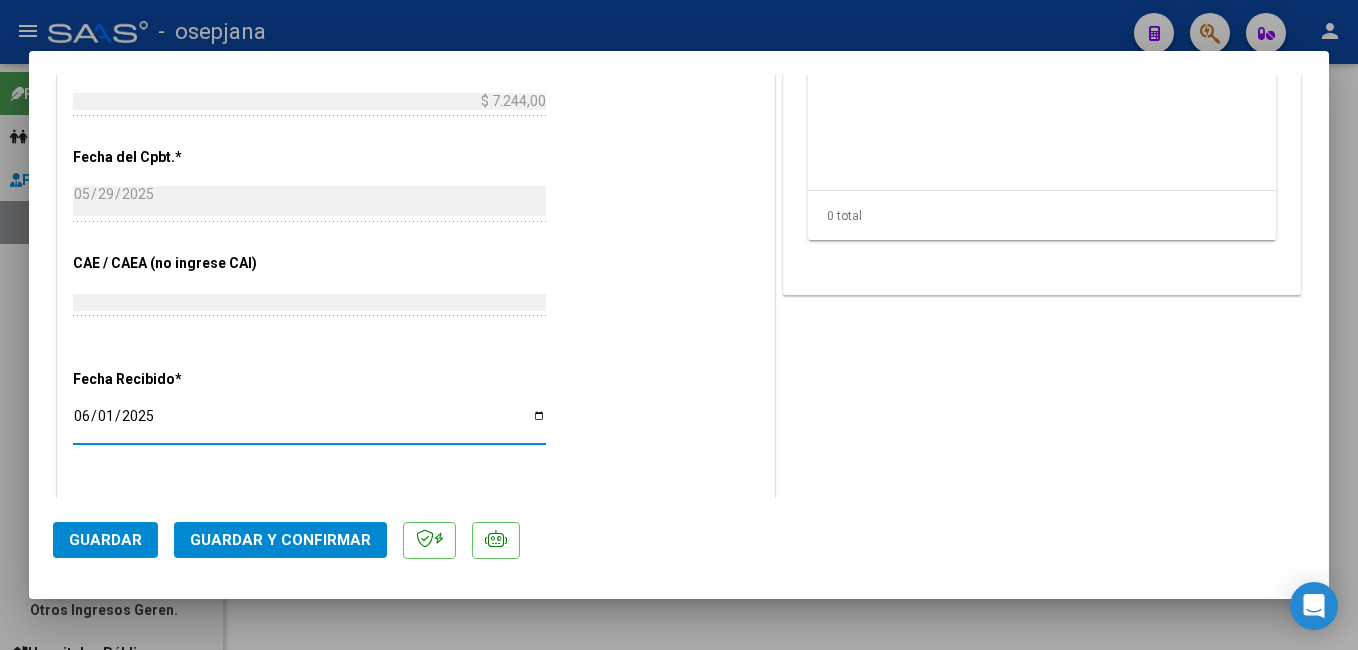 type on "2025-06-17" 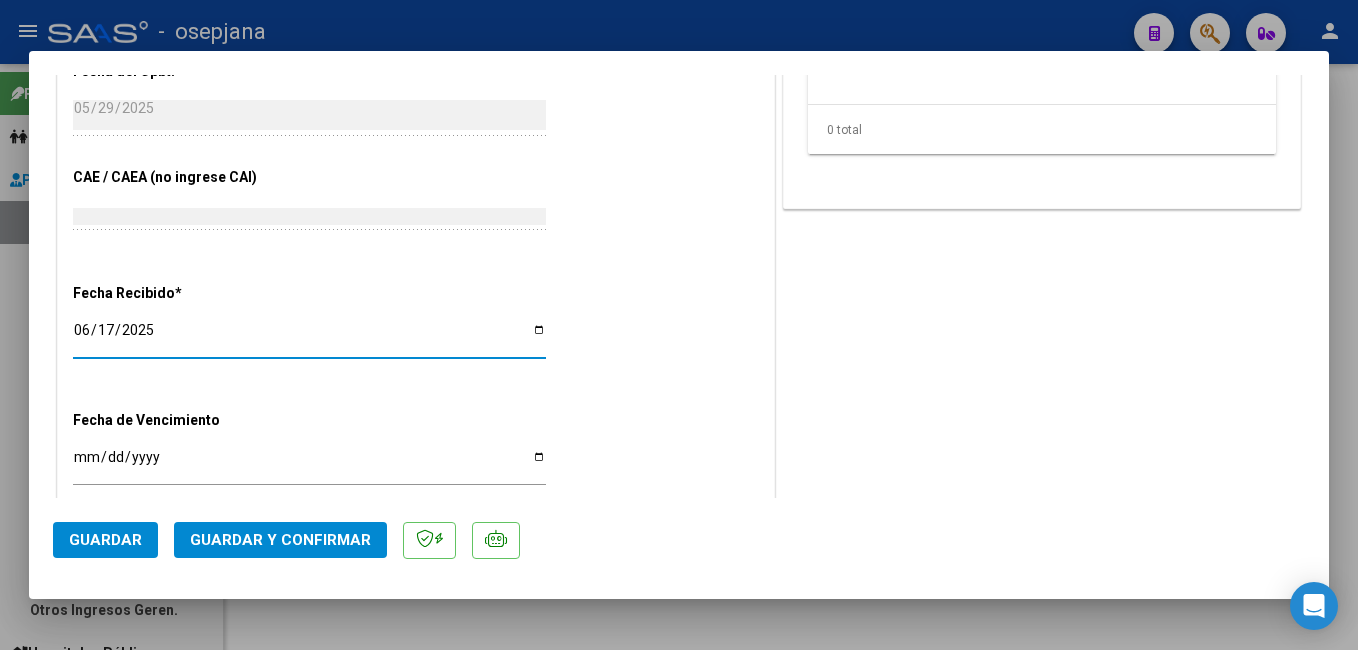 scroll, scrollTop: 1019, scrollLeft: 0, axis: vertical 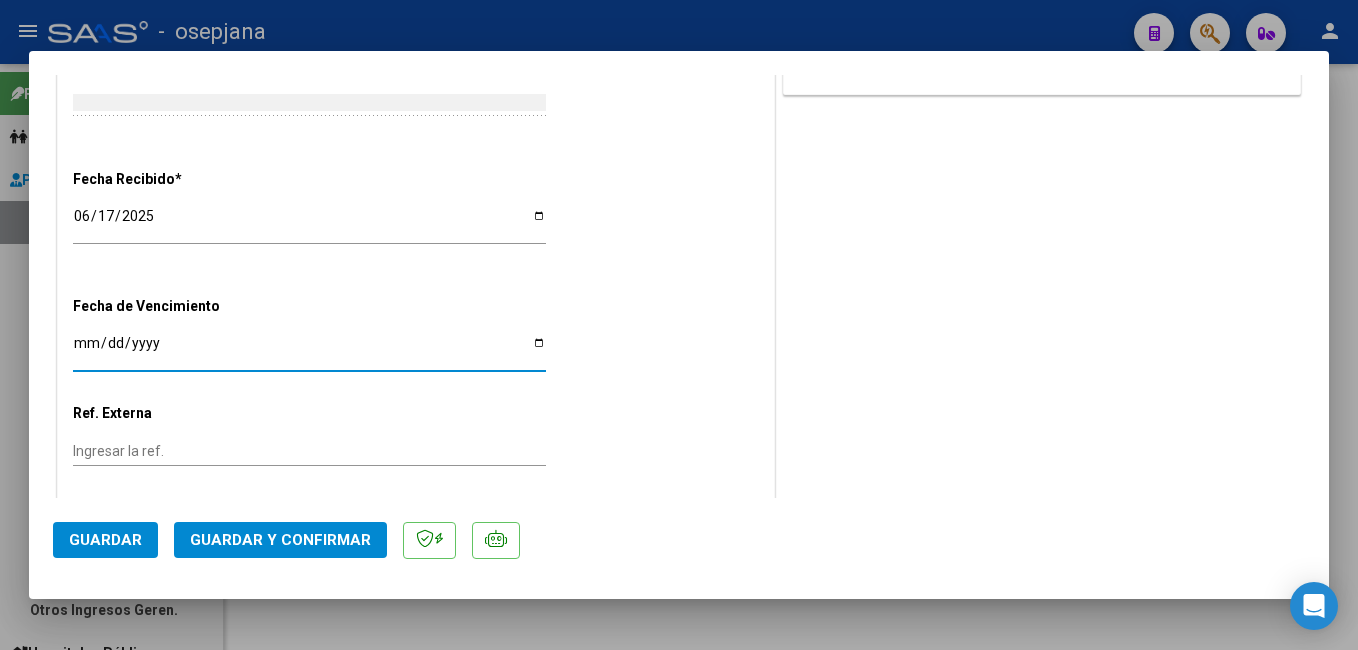 drag, startPoint x: 76, startPoint y: 340, endPoint x: 300, endPoint y: 381, distance: 227.72131 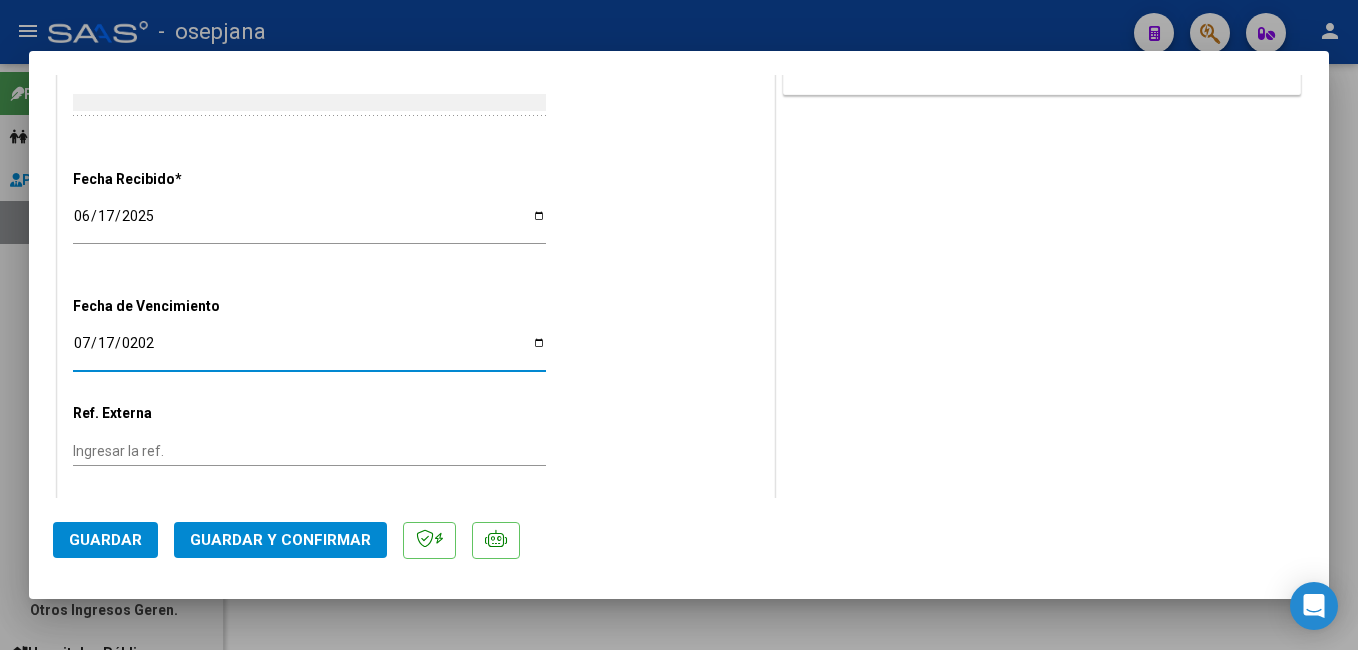 type on "2025-07-17" 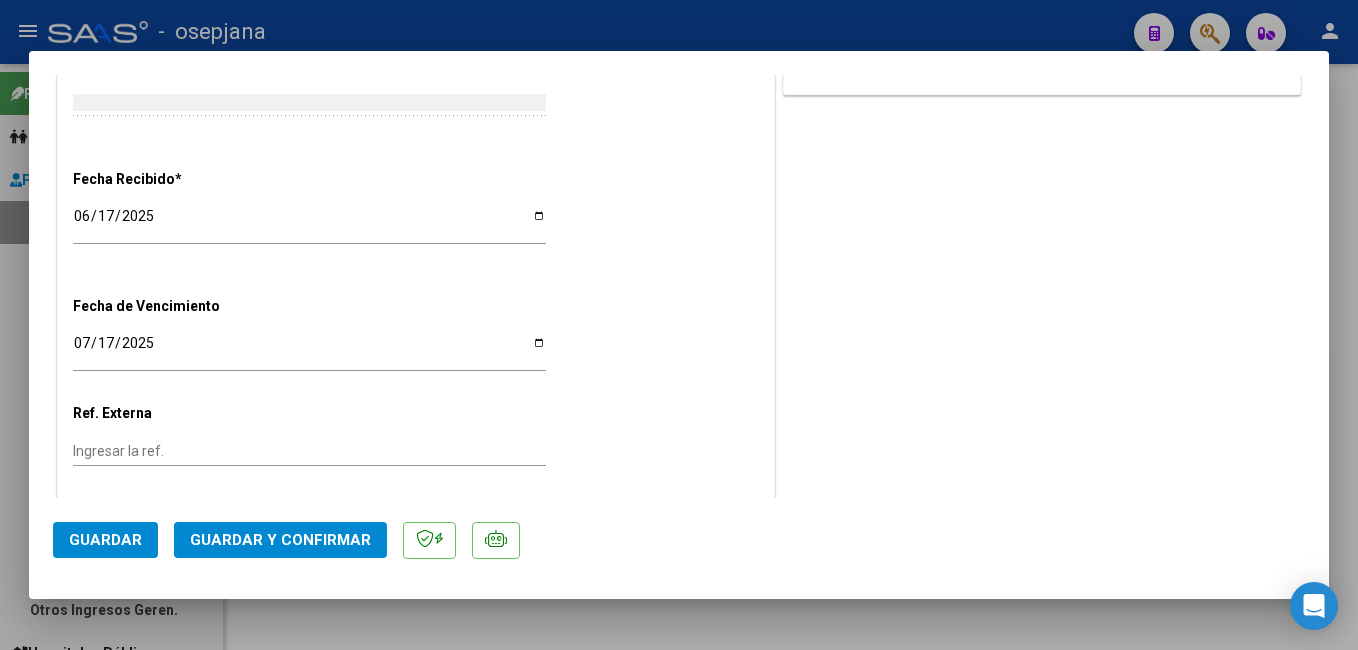 drag, startPoint x: 310, startPoint y: 436, endPoint x: 311, endPoint y: 450, distance: 14.035668 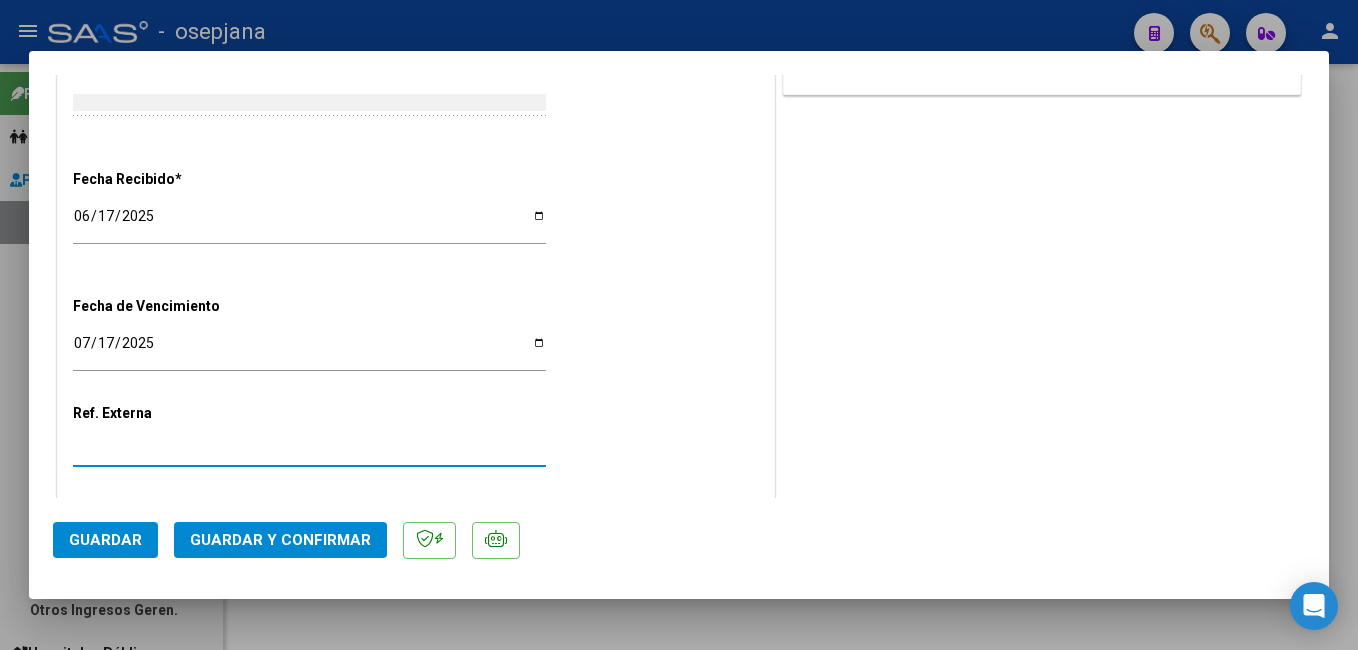type on "30939" 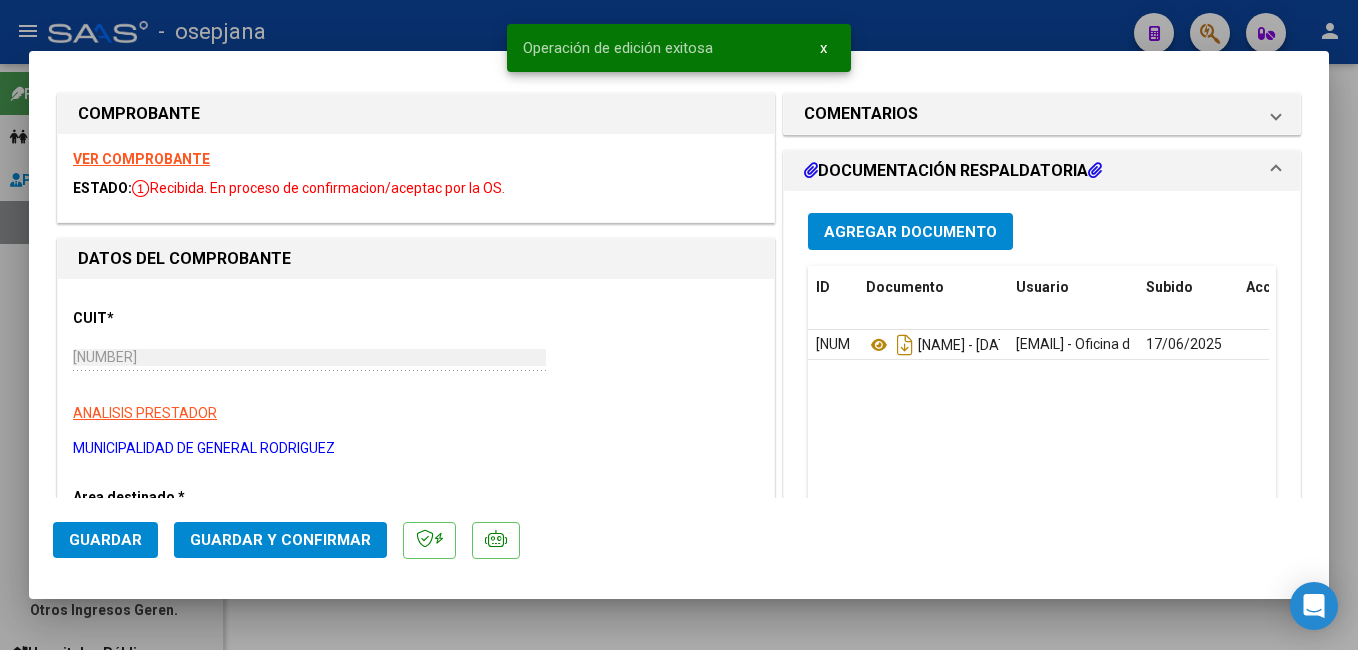 scroll, scrollTop: 0, scrollLeft: 0, axis: both 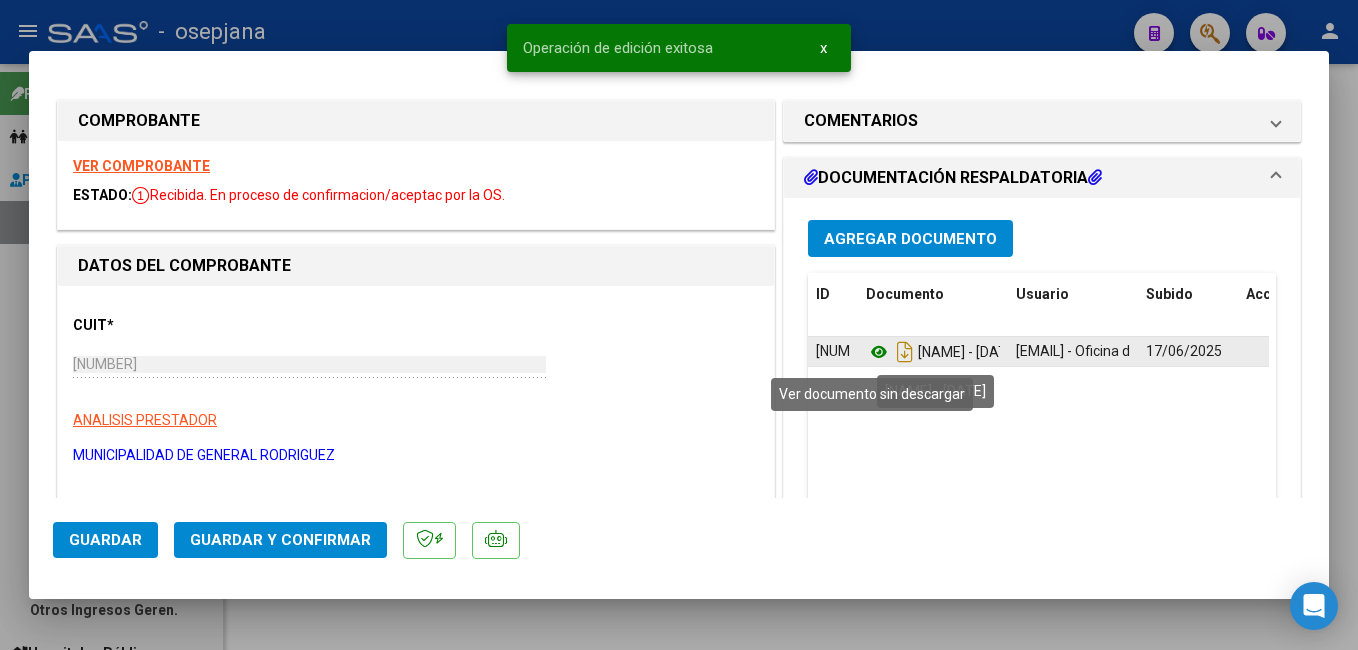 click 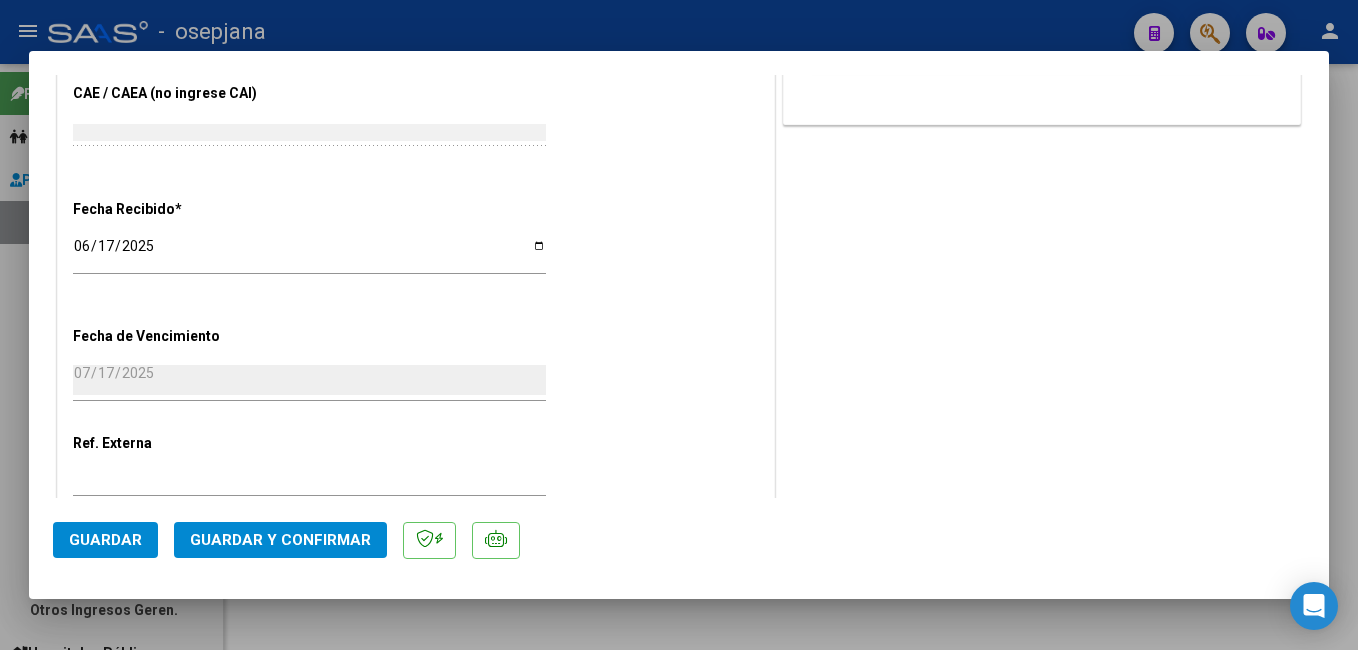 scroll, scrollTop: 1100, scrollLeft: 0, axis: vertical 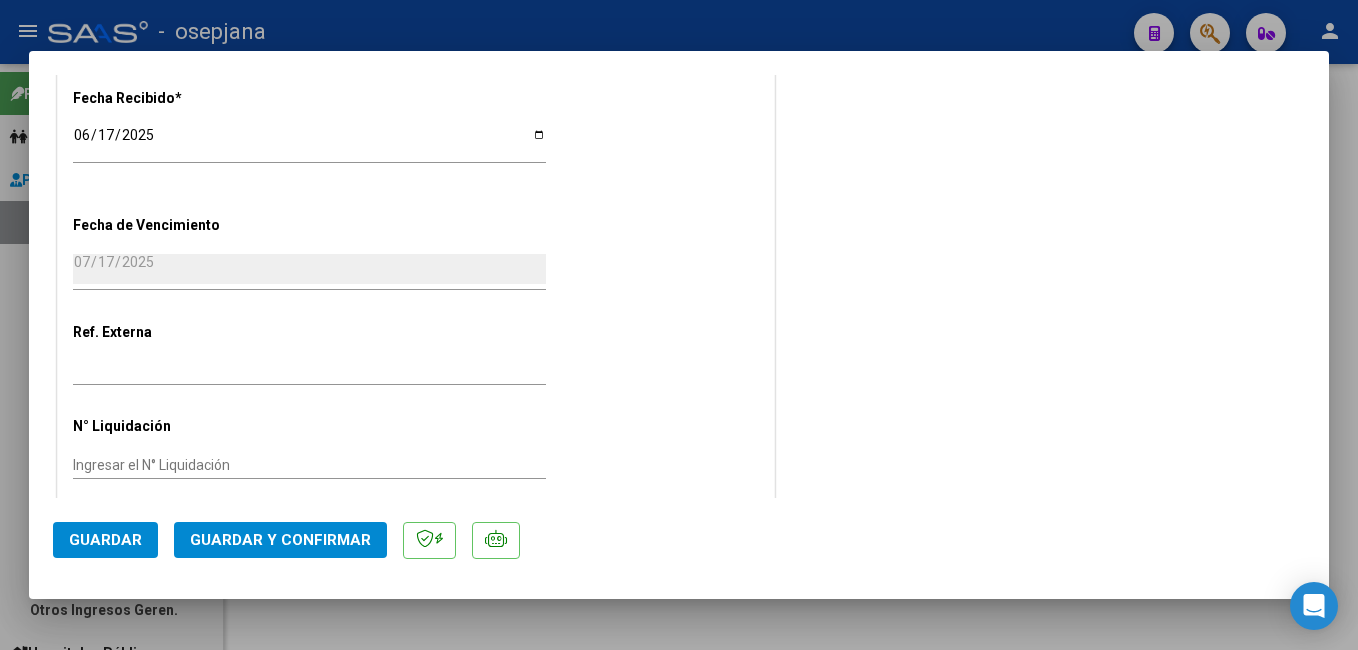 click on "Guardar" 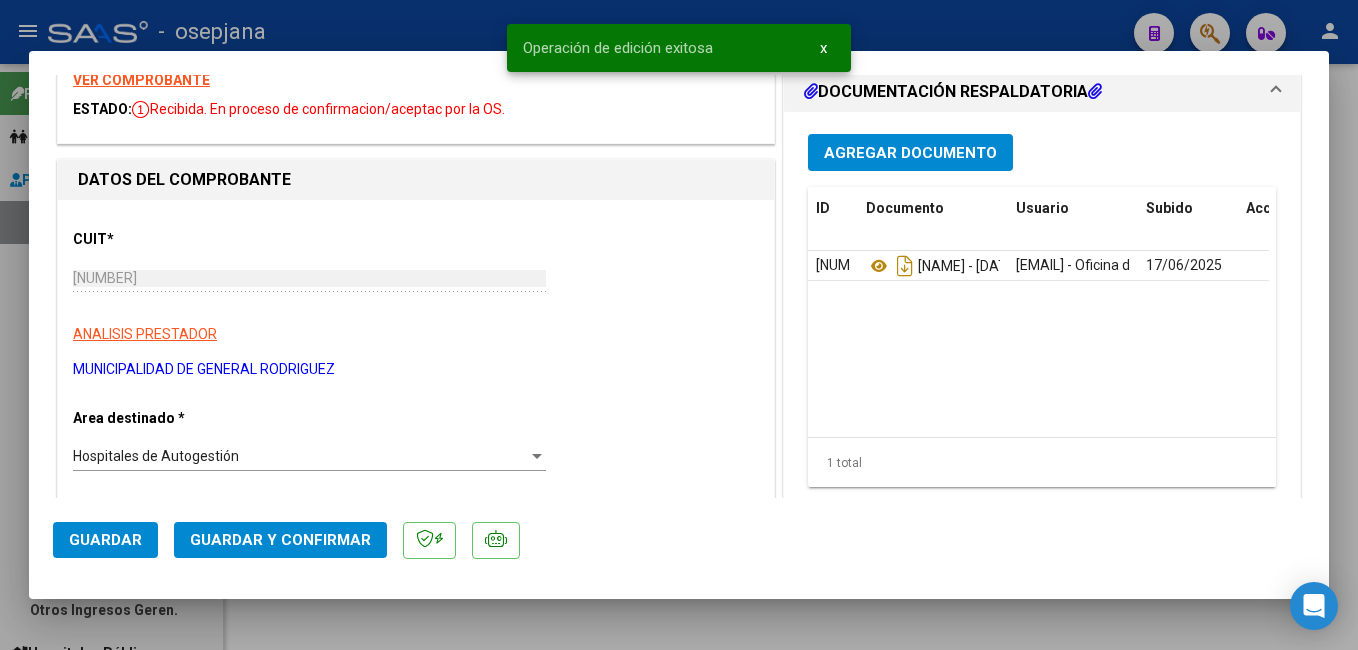 scroll, scrollTop: 0, scrollLeft: 0, axis: both 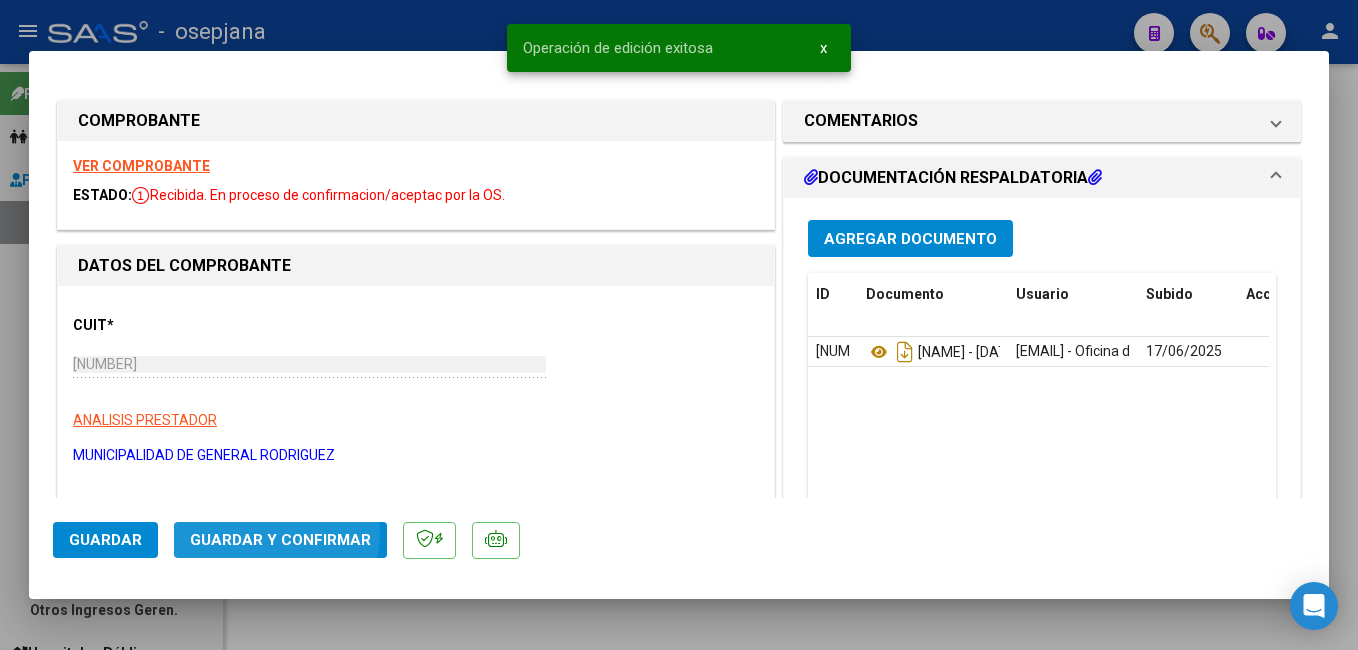 click on "Guardar y Confirmar" 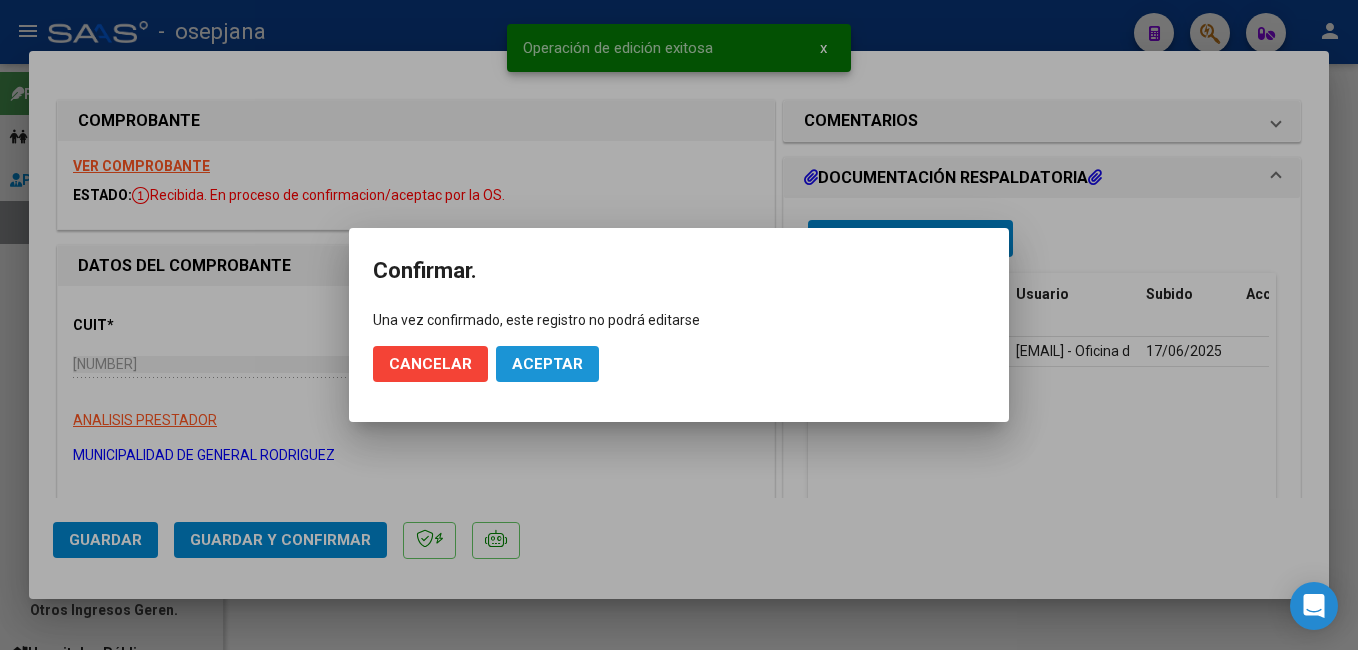 click on "Aceptar" 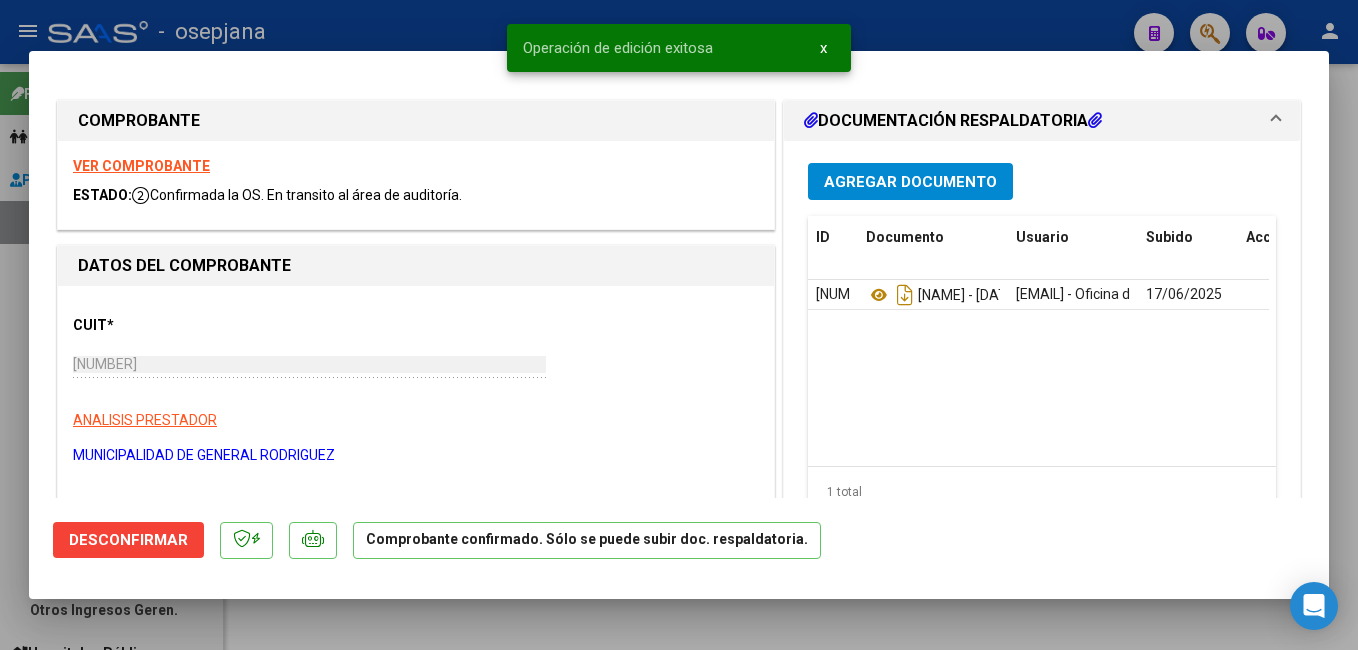 click at bounding box center (679, 325) 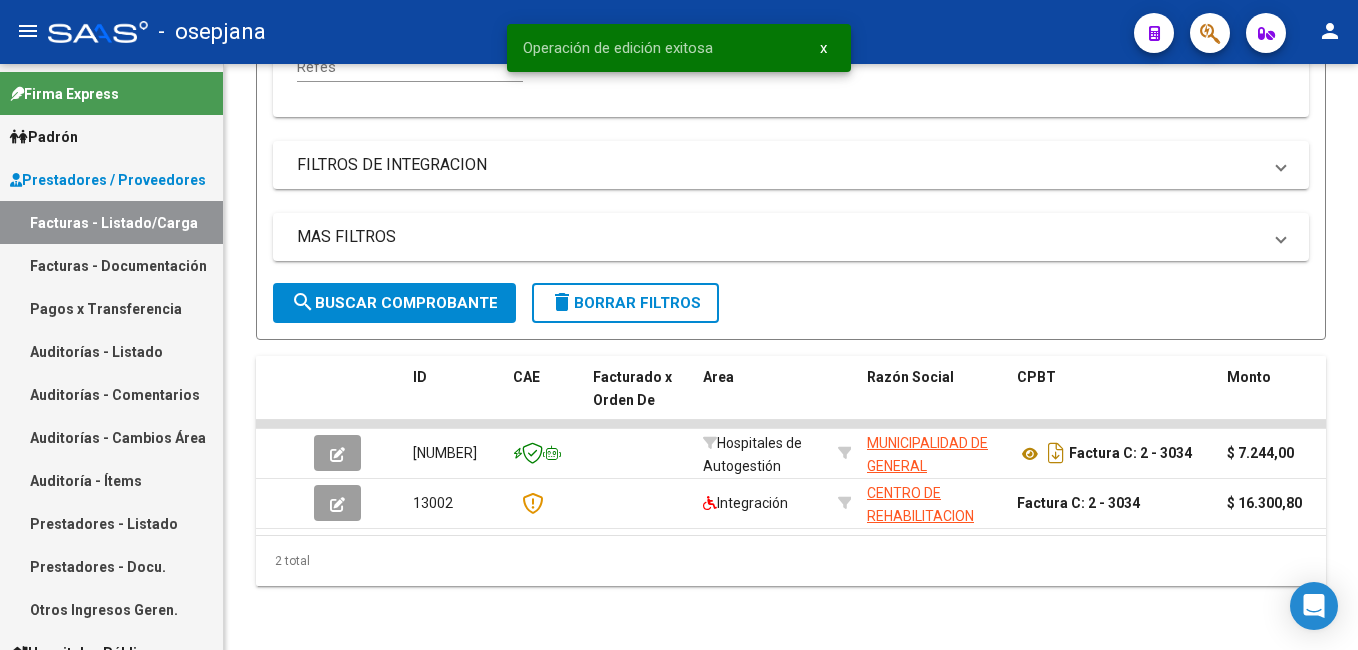 click on "Auditorías - Listado" at bounding box center [111, 351] 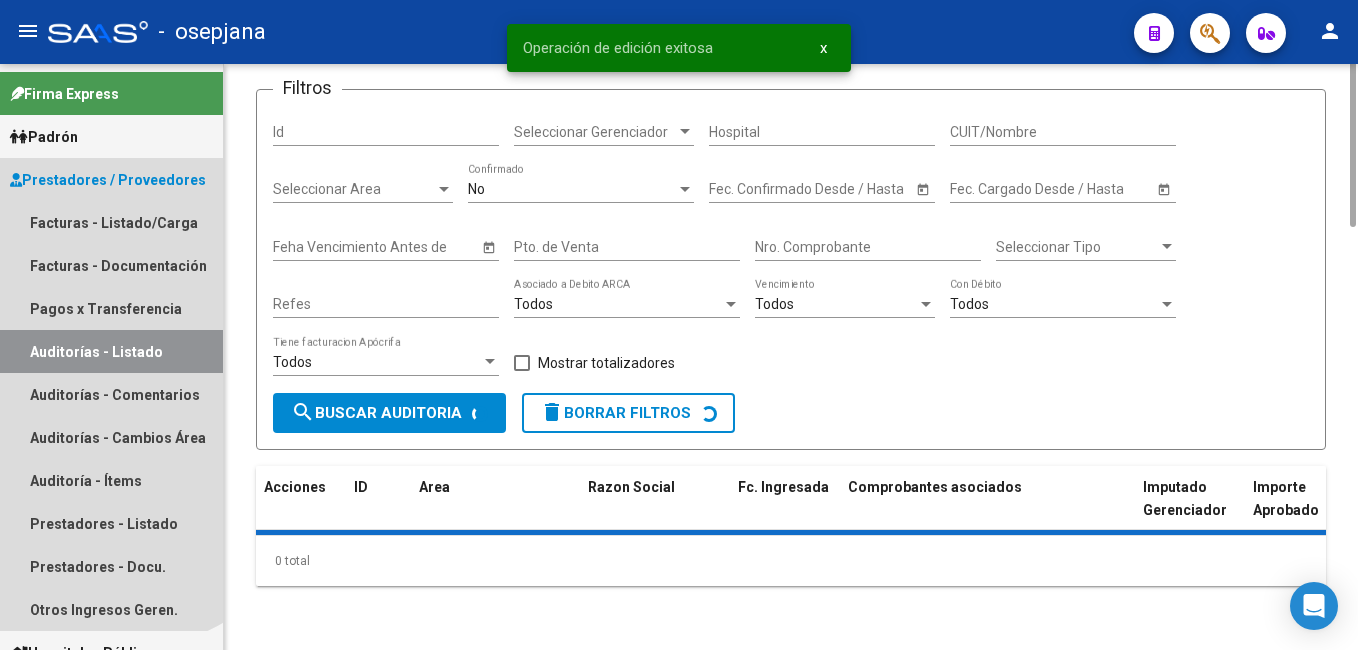 scroll, scrollTop: 0, scrollLeft: 0, axis: both 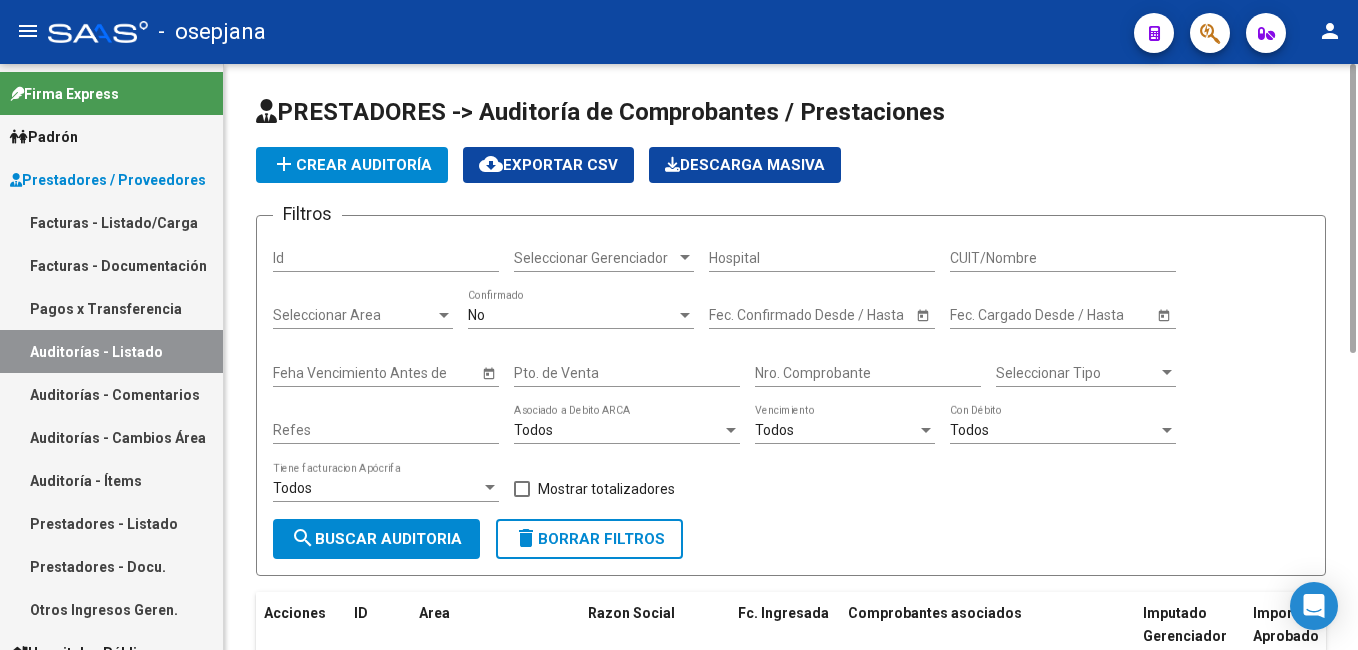 click on "add  Crear Auditoría" 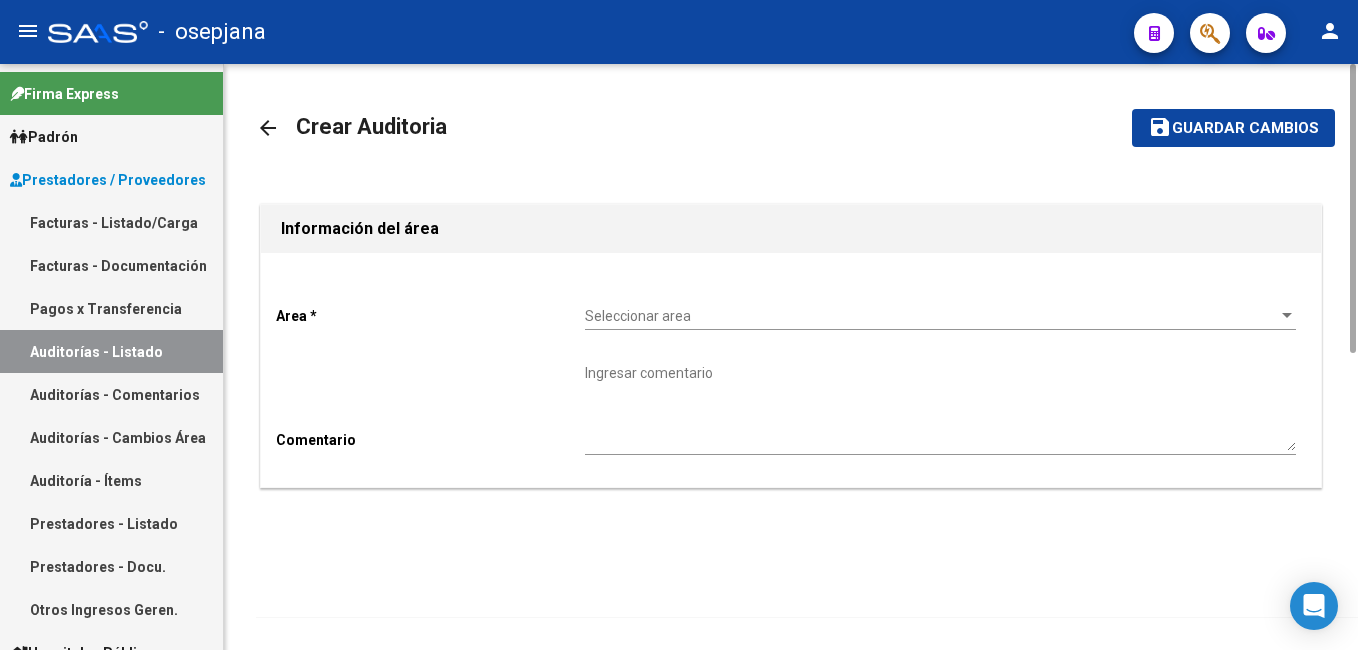 click on "Seleccionar area Seleccionar area" 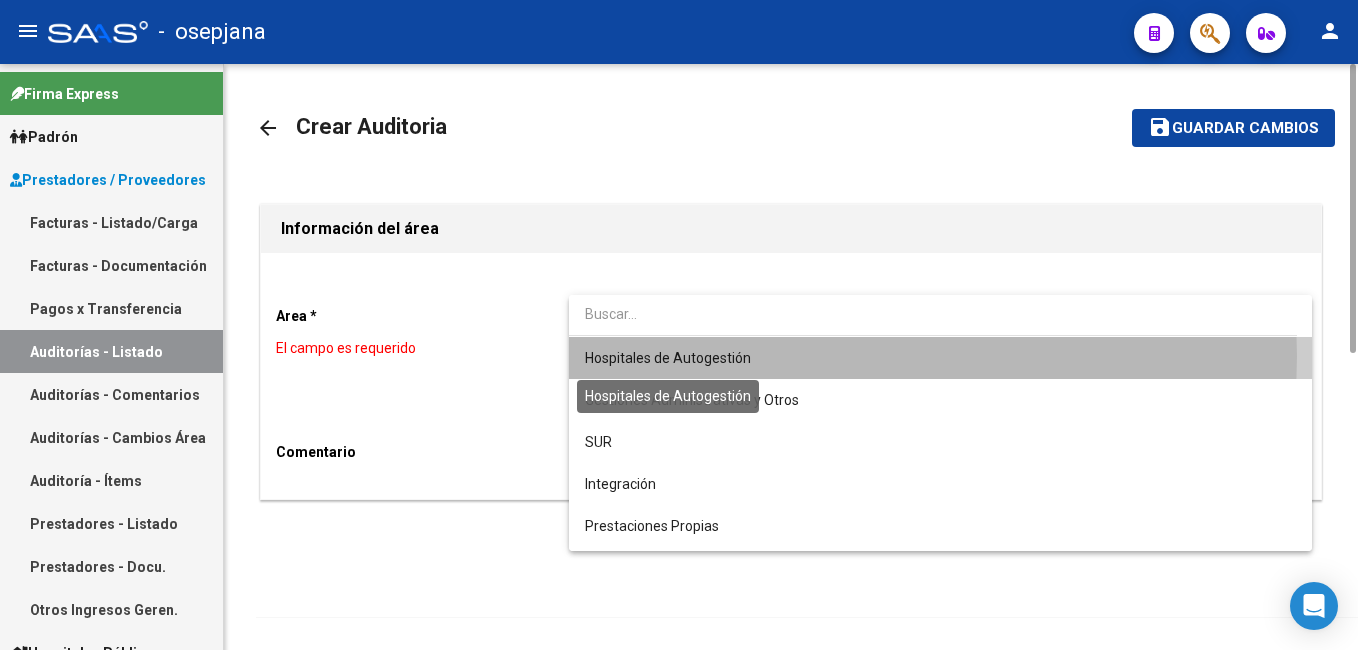 click on "Hospitales de Autogestión" at bounding box center (668, 358) 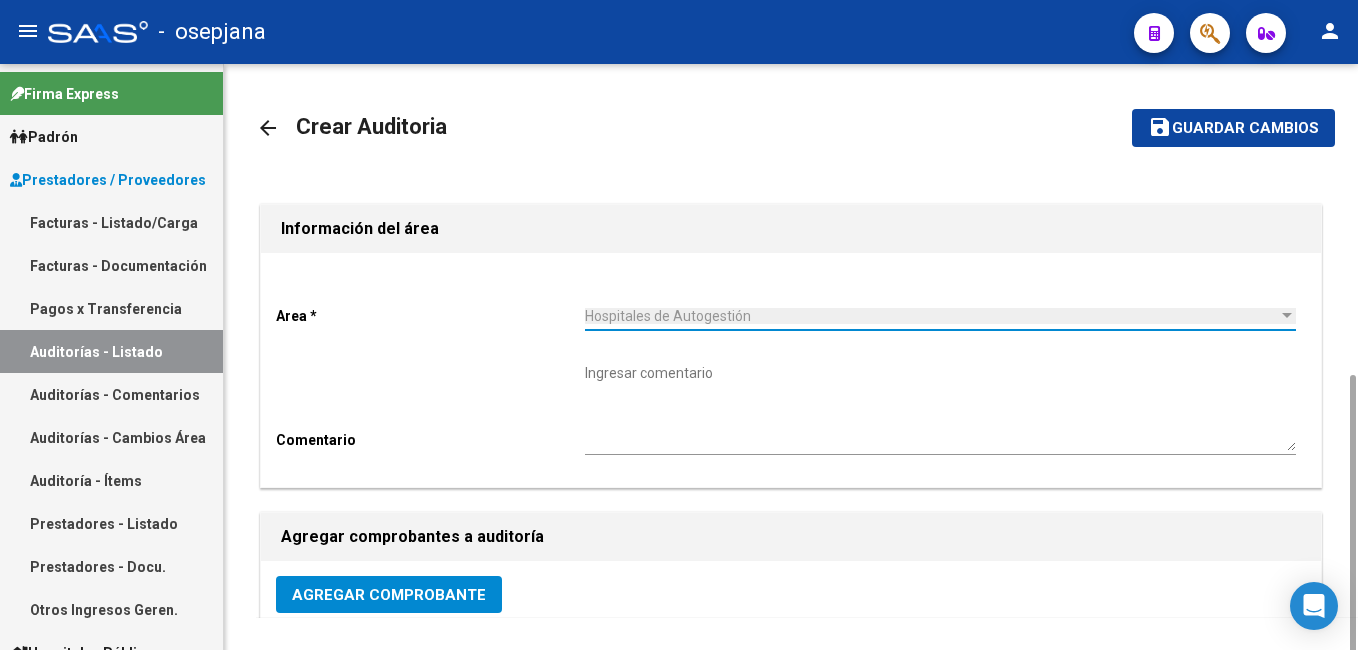 scroll, scrollTop: 400, scrollLeft: 0, axis: vertical 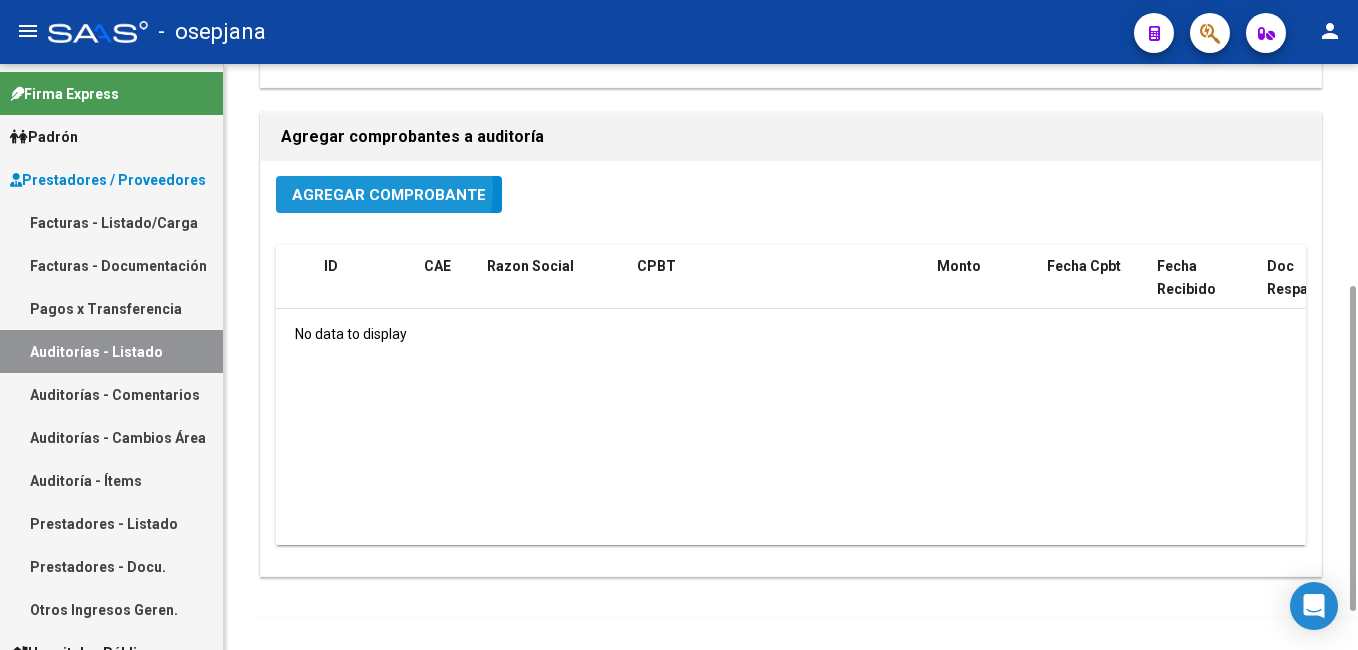 click on "Agregar Comprobante" 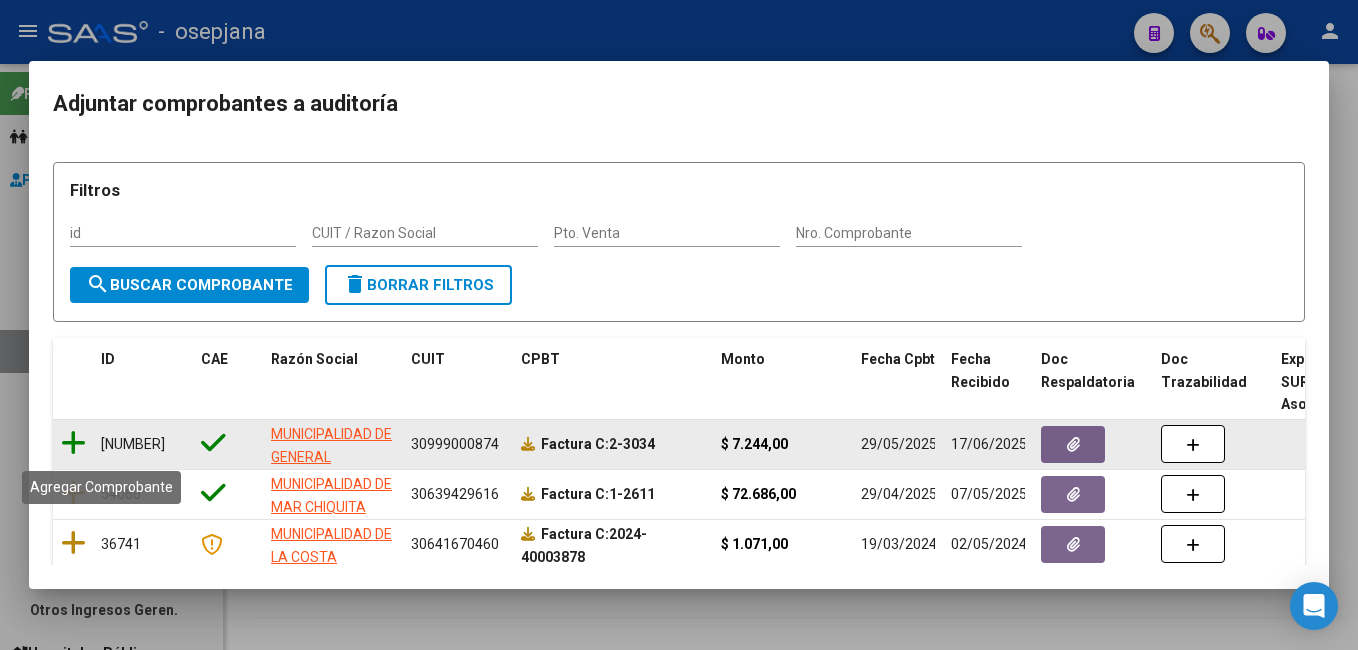 click 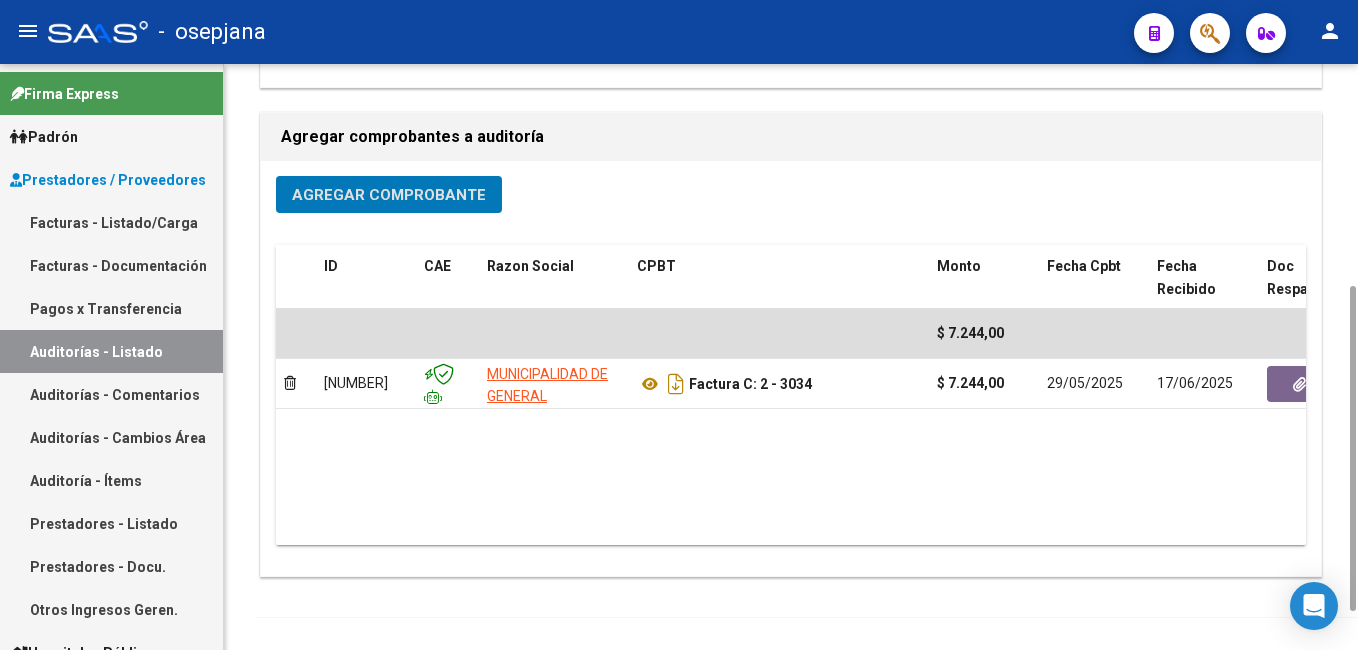scroll, scrollTop: 0, scrollLeft: 0, axis: both 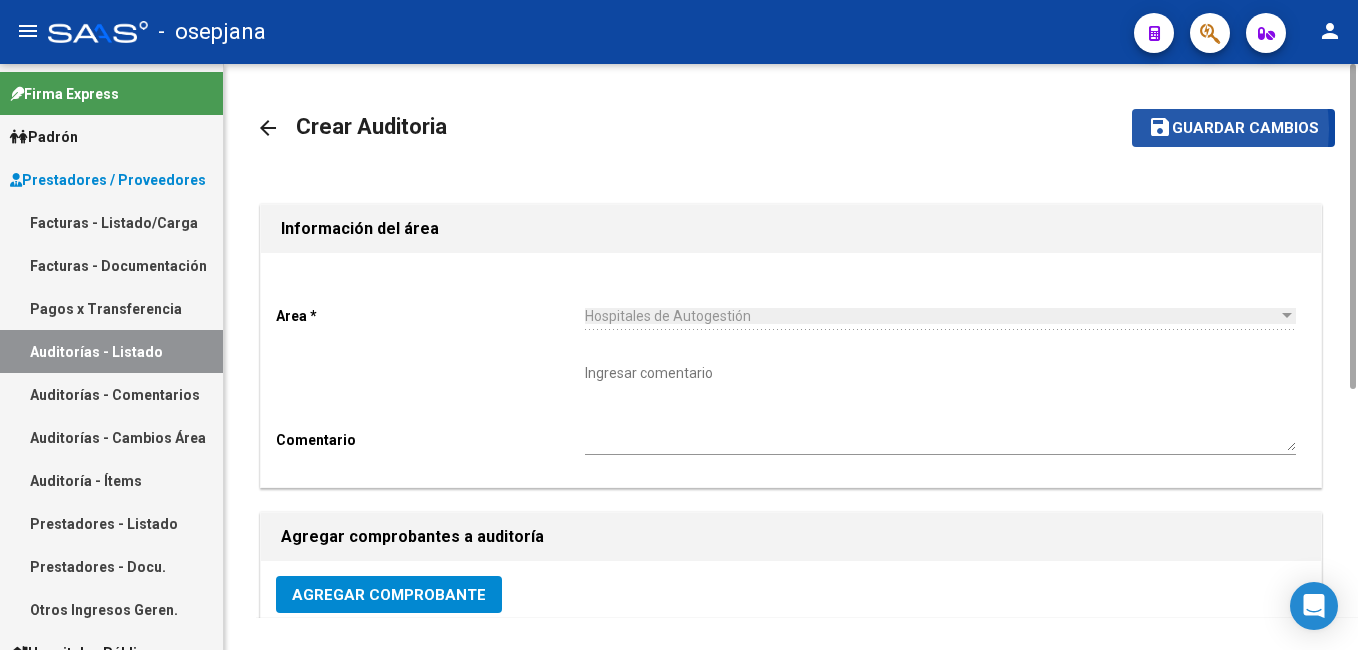 drag, startPoint x: 1183, startPoint y: 129, endPoint x: 1085, endPoint y: 252, distance: 157.26729 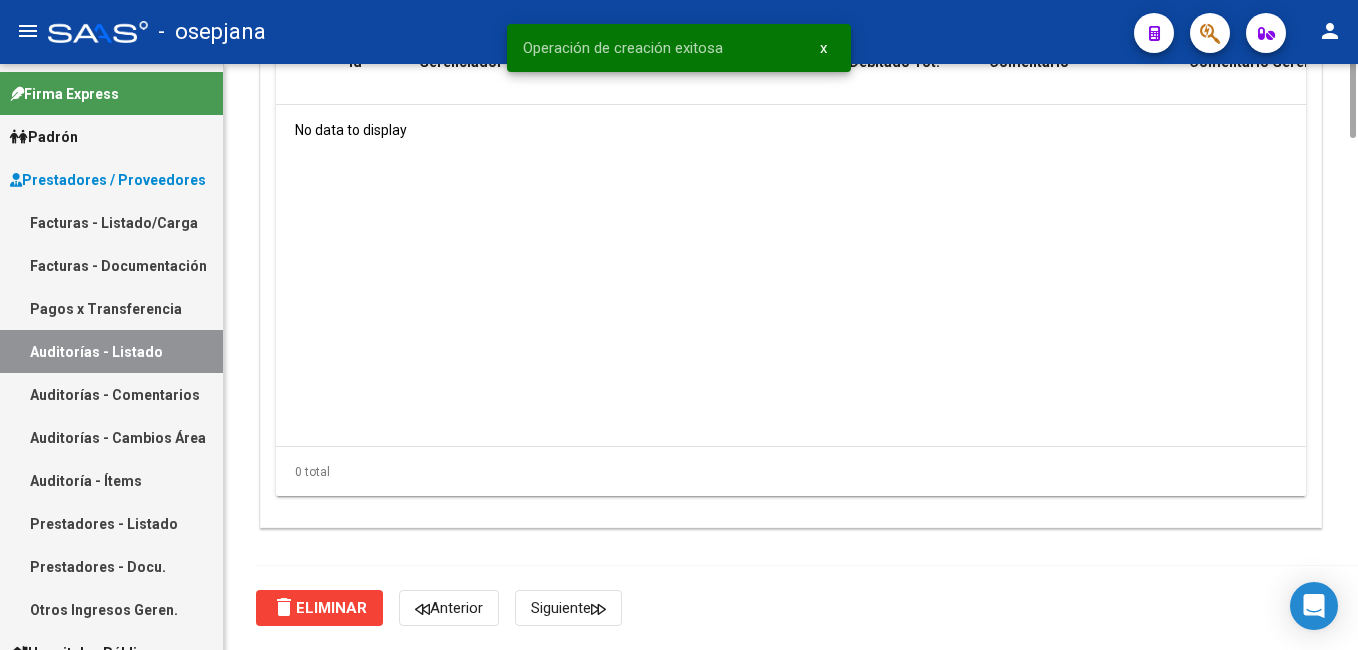 scroll, scrollTop: 1200, scrollLeft: 0, axis: vertical 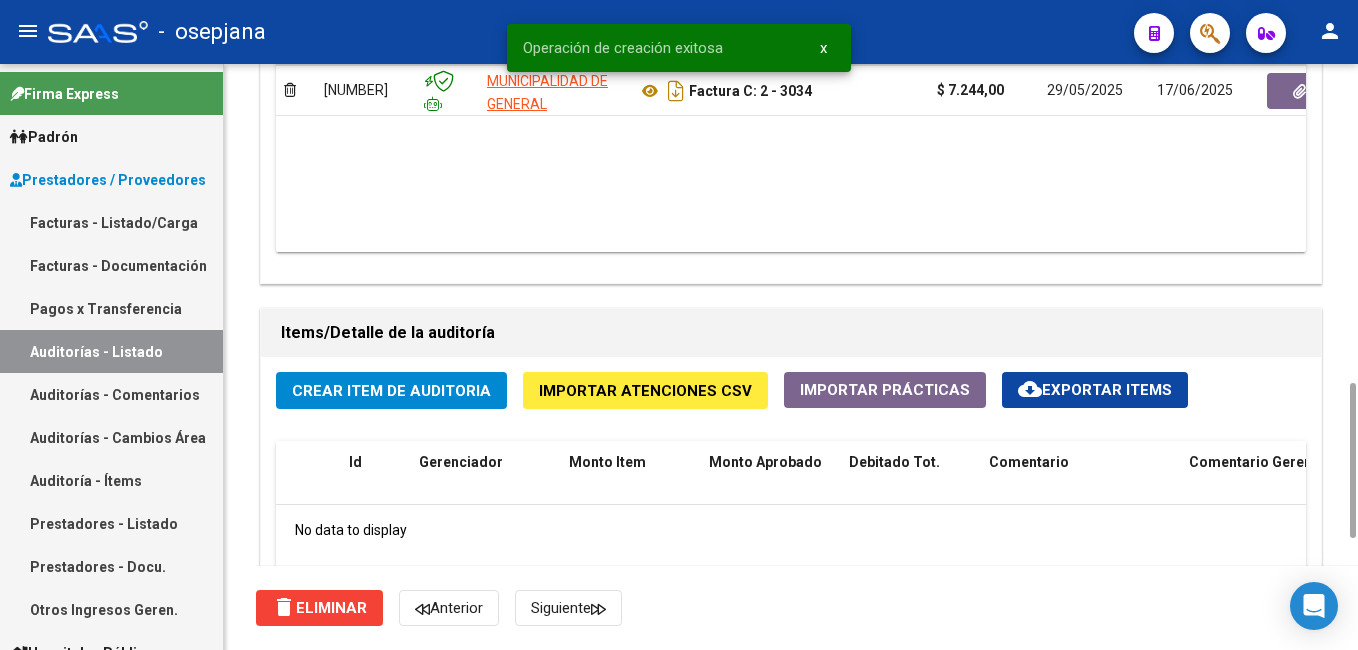click on "Crear Item de Auditoria" 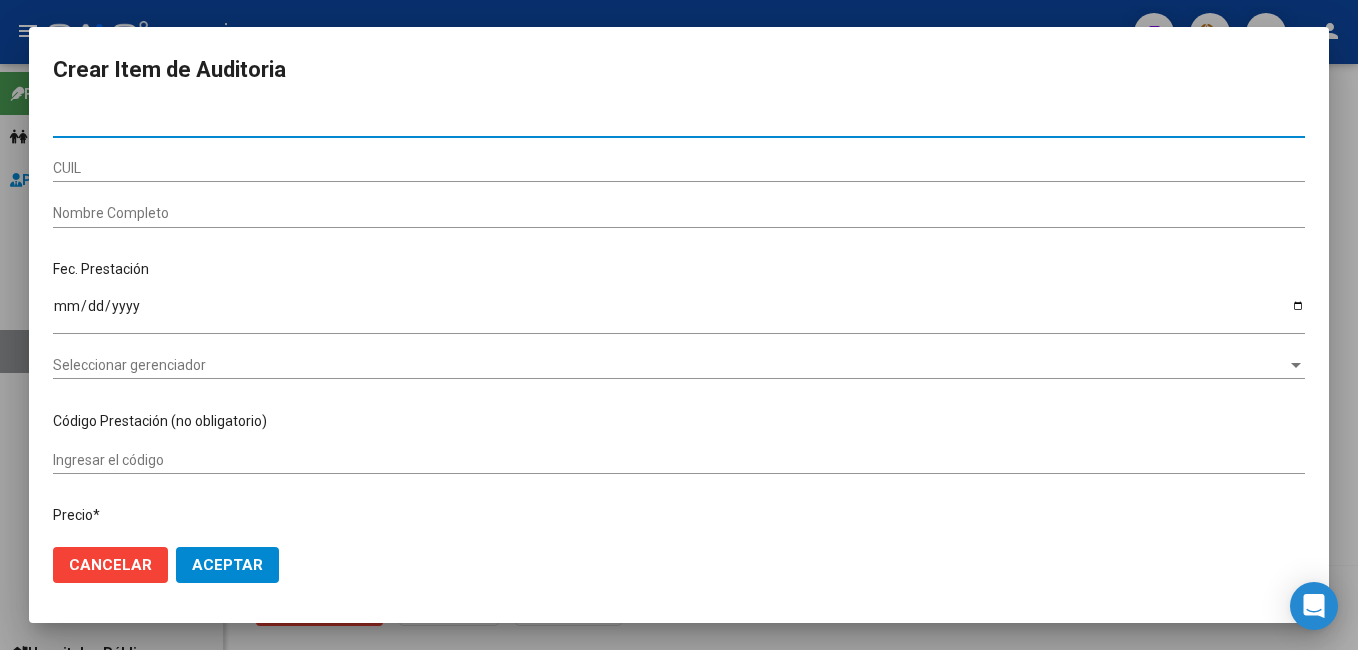 type on "38697797" 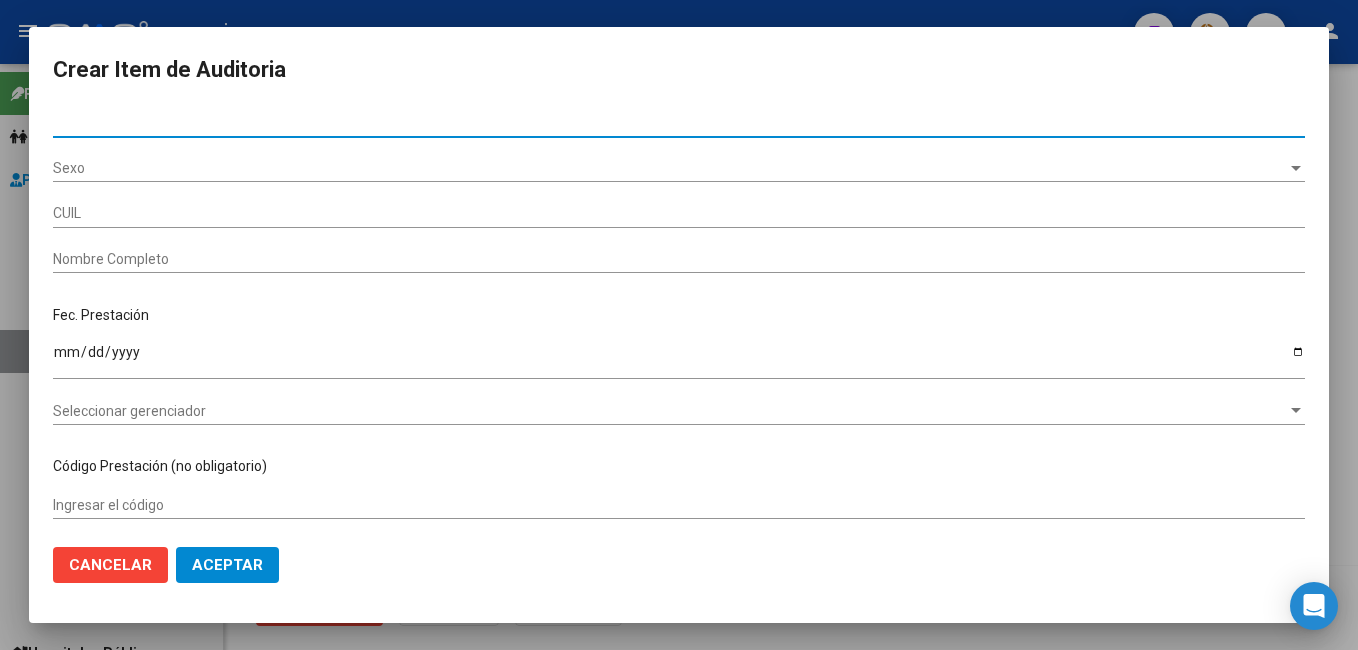 type on "27386977971" 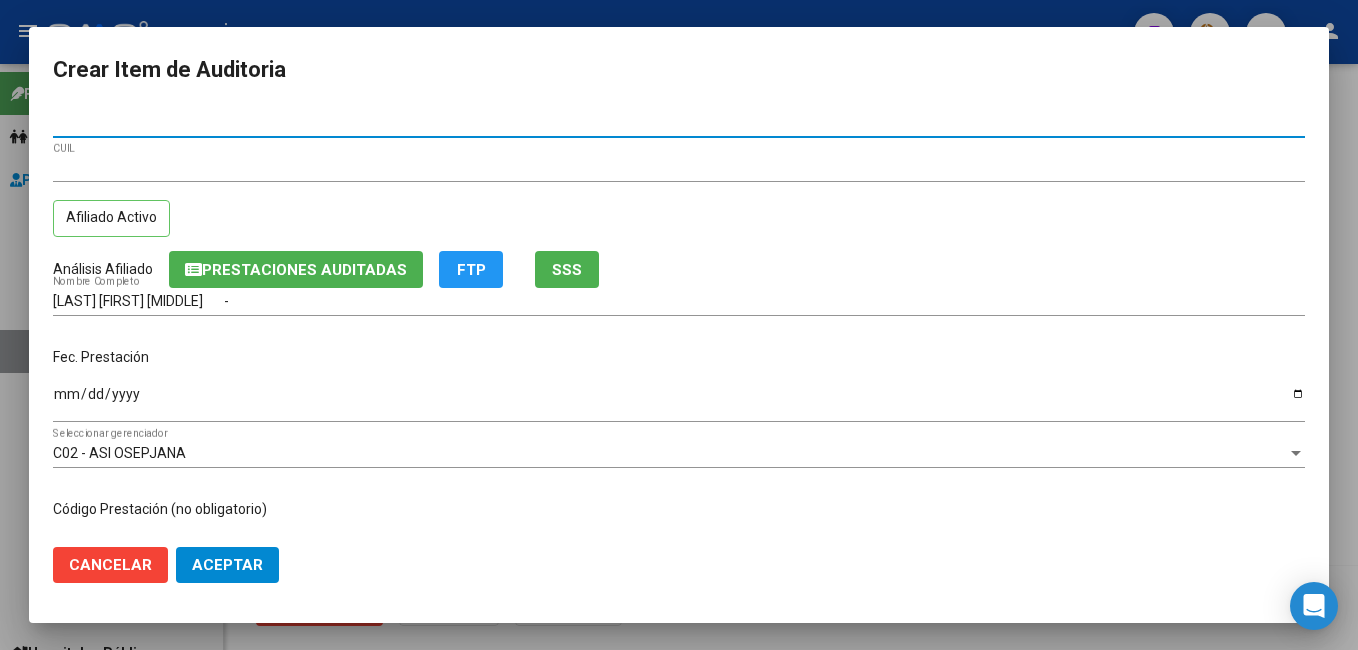 type on "38697797" 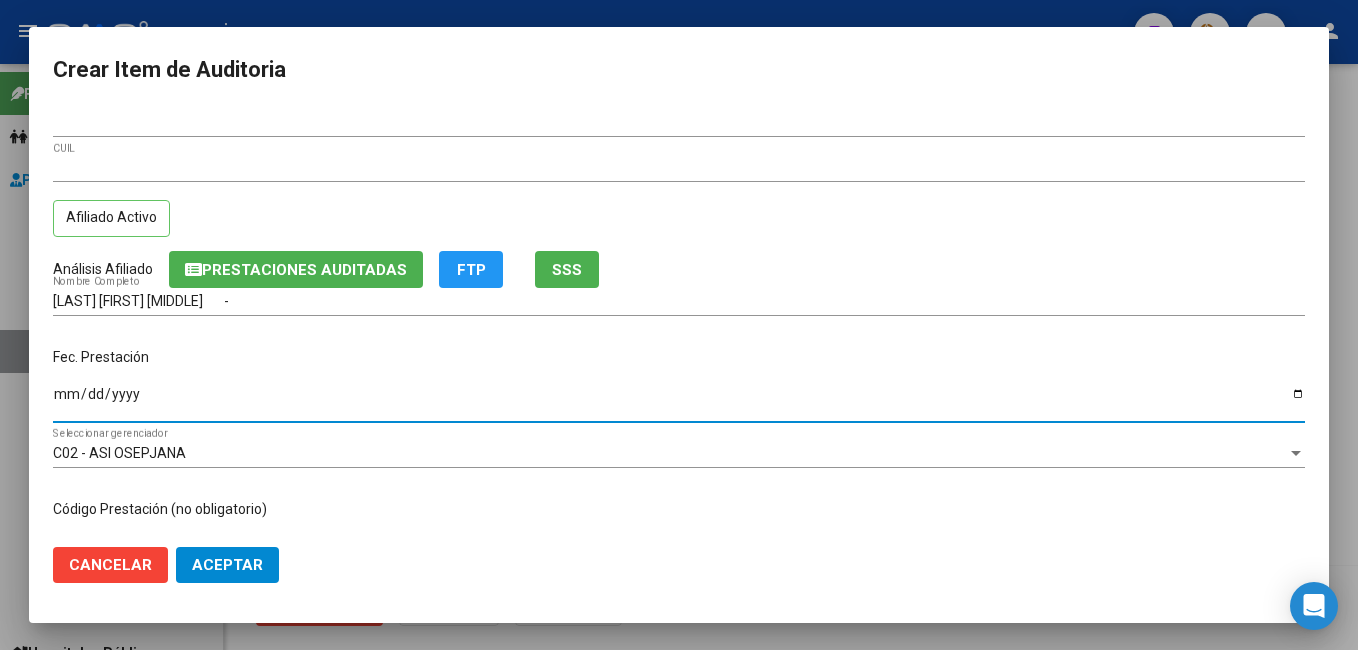 type on "2024-12-03" 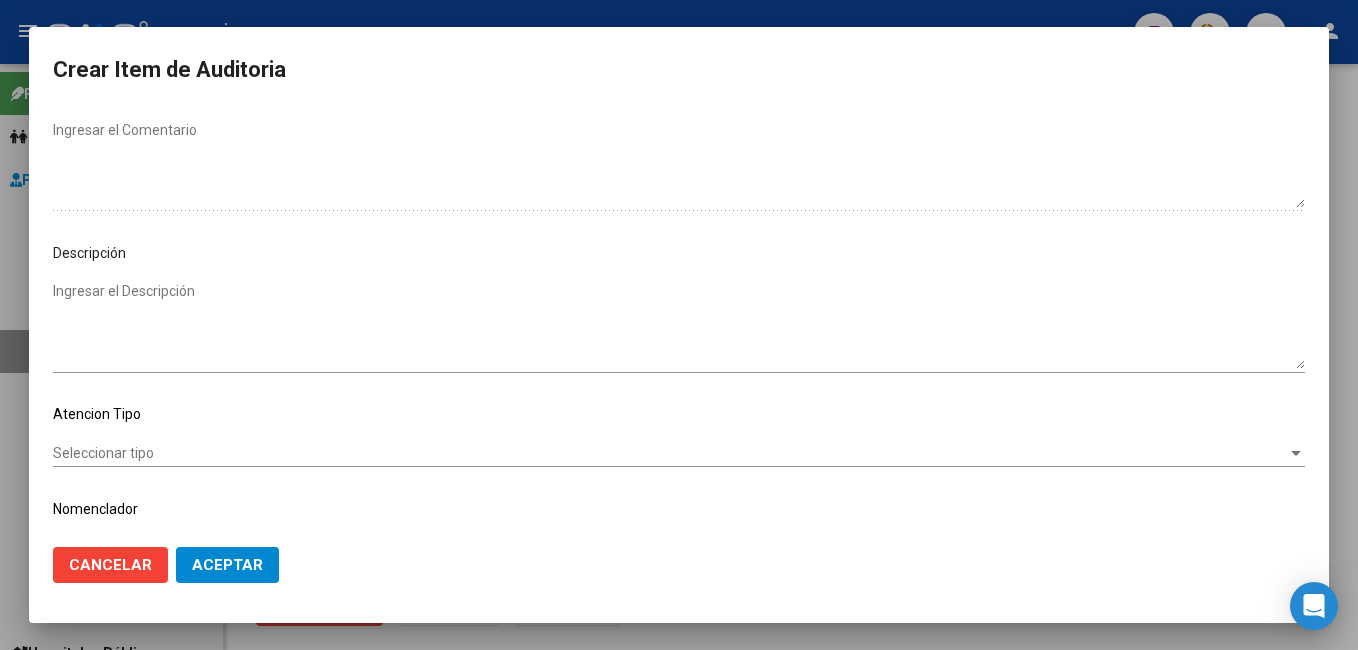 scroll, scrollTop: 1100, scrollLeft: 0, axis: vertical 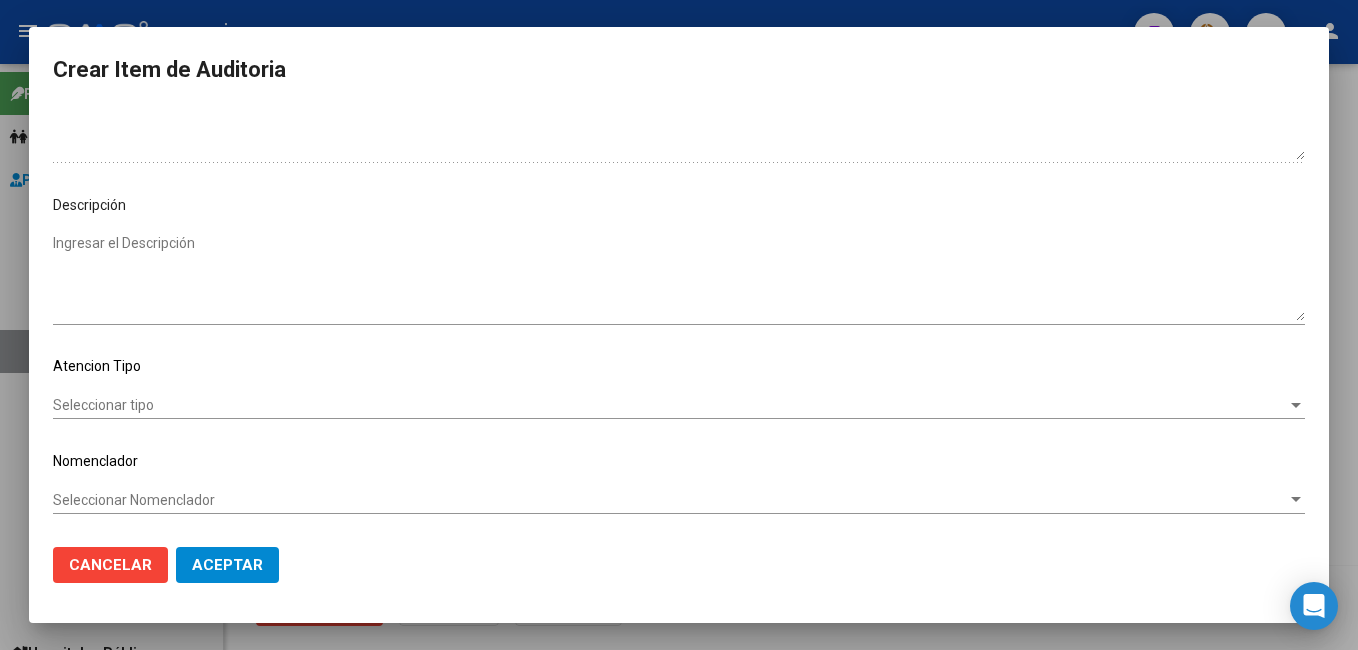 click on "Seleccionar tipo" at bounding box center [670, 405] 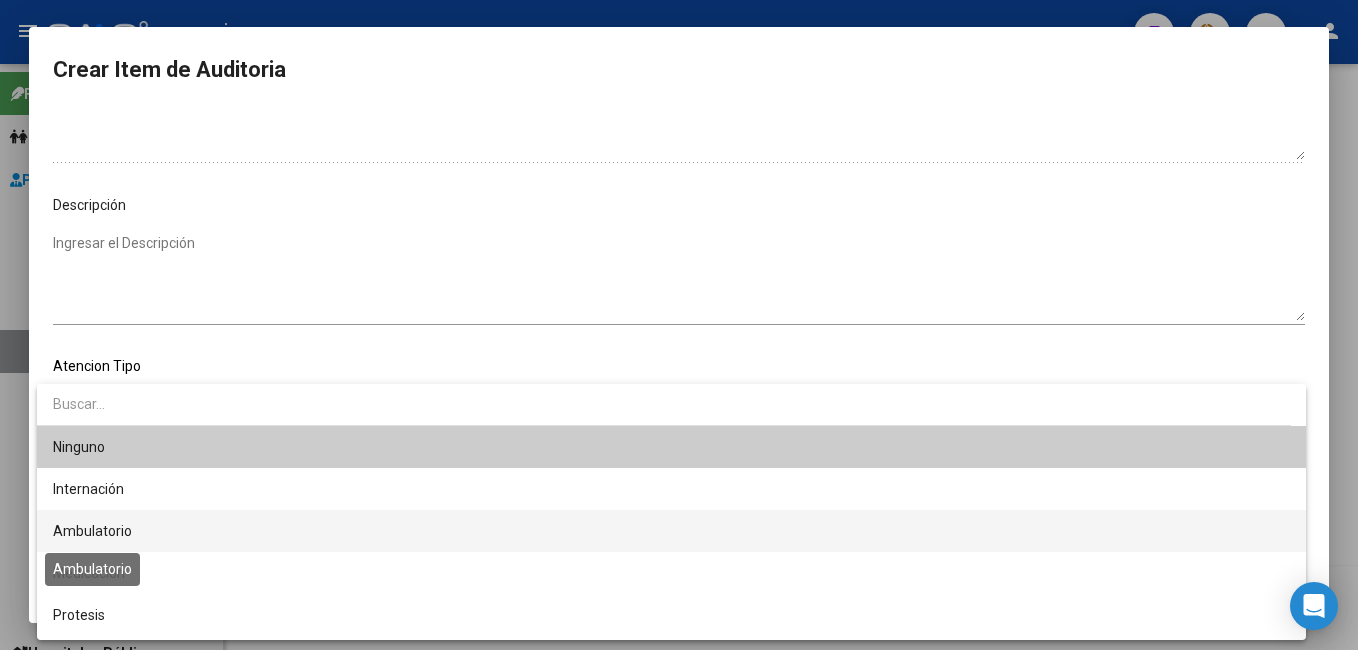 click on "Ambulatorio" at bounding box center (92, 531) 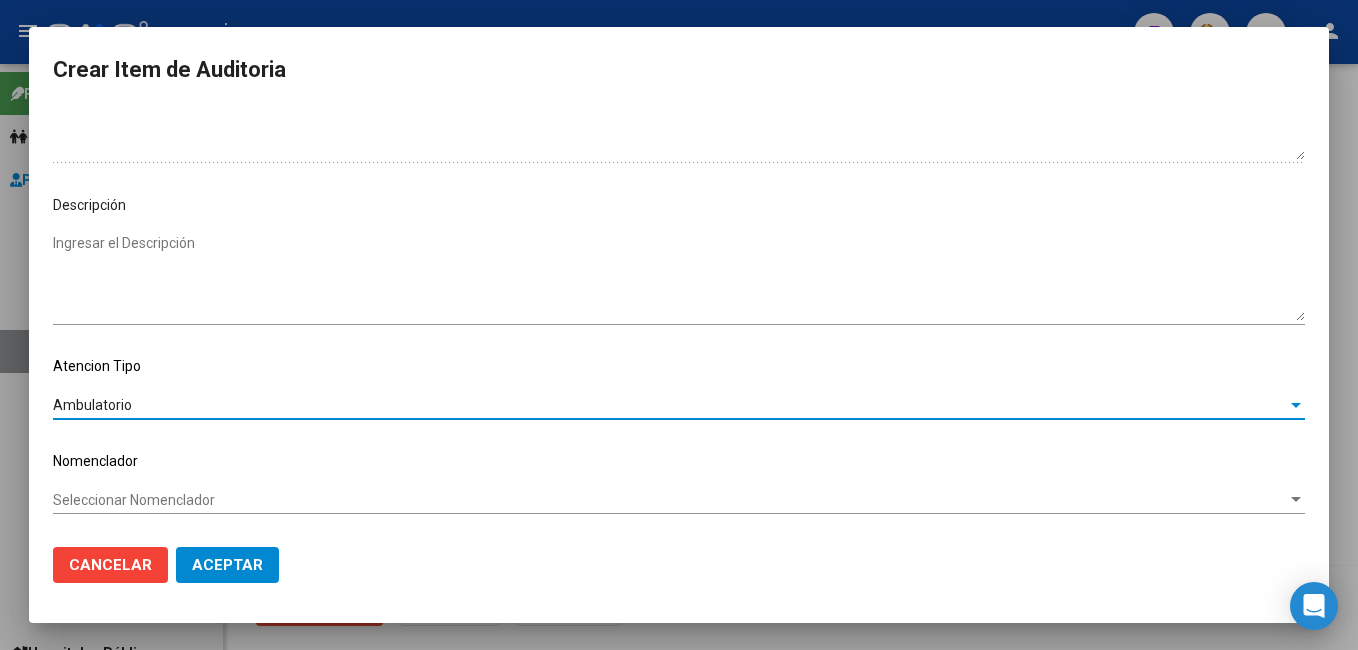 click on "Seleccionar Nomenclador" at bounding box center [670, 500] 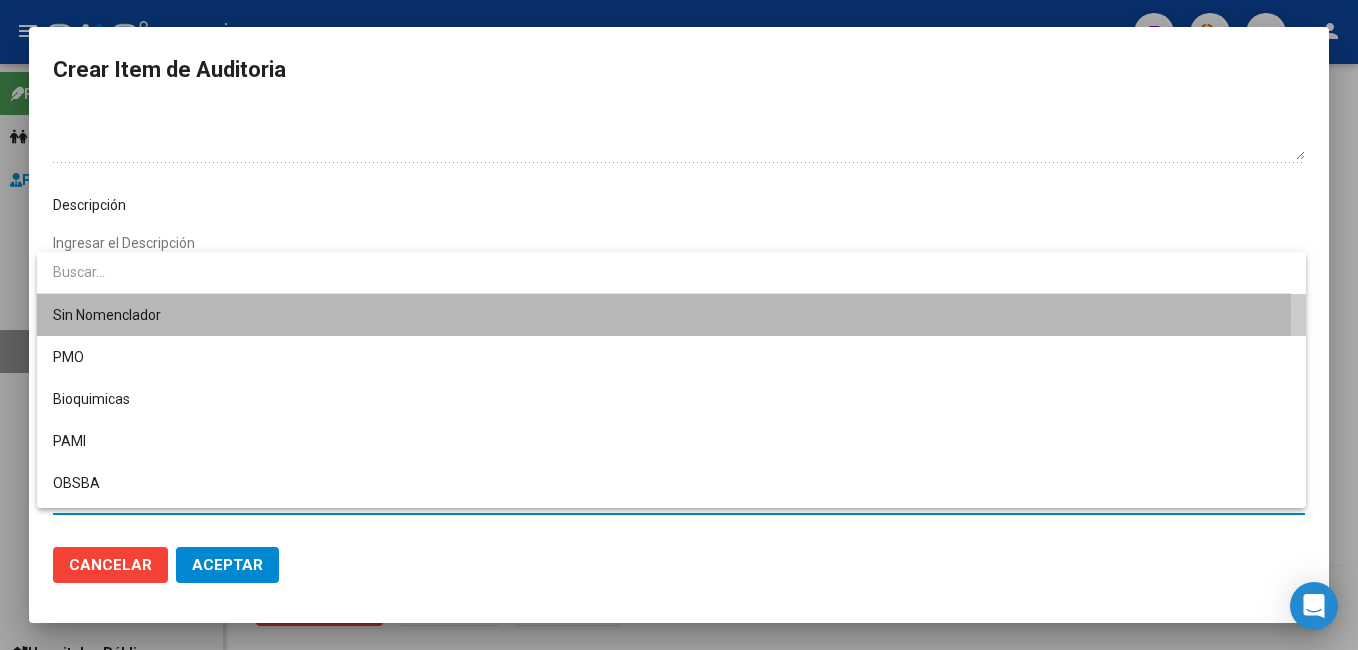drag, startPoint x: 123, startPoint y: 312, endPoint x: 203, endPoint y: 503, distance: 207.07729 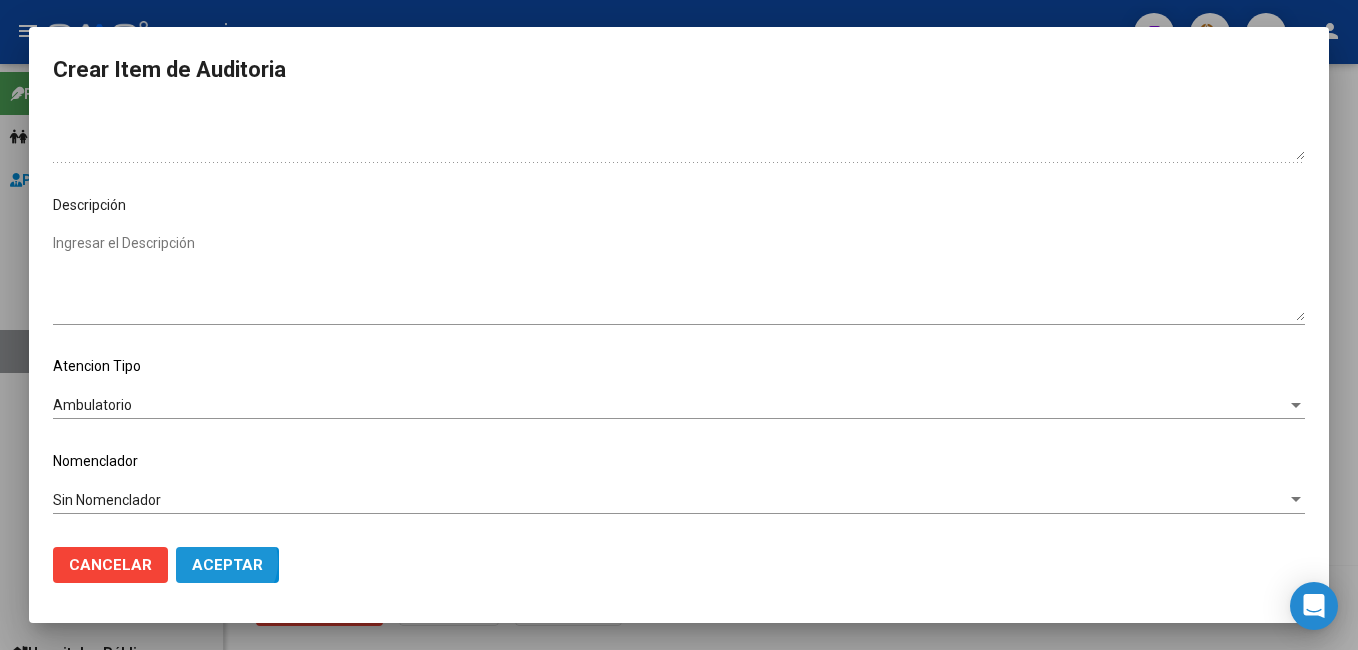 drag, startPoint x: 215, startPoint y: 562, endPoint x: 300, endPoint y: 537, distance: 88.60023 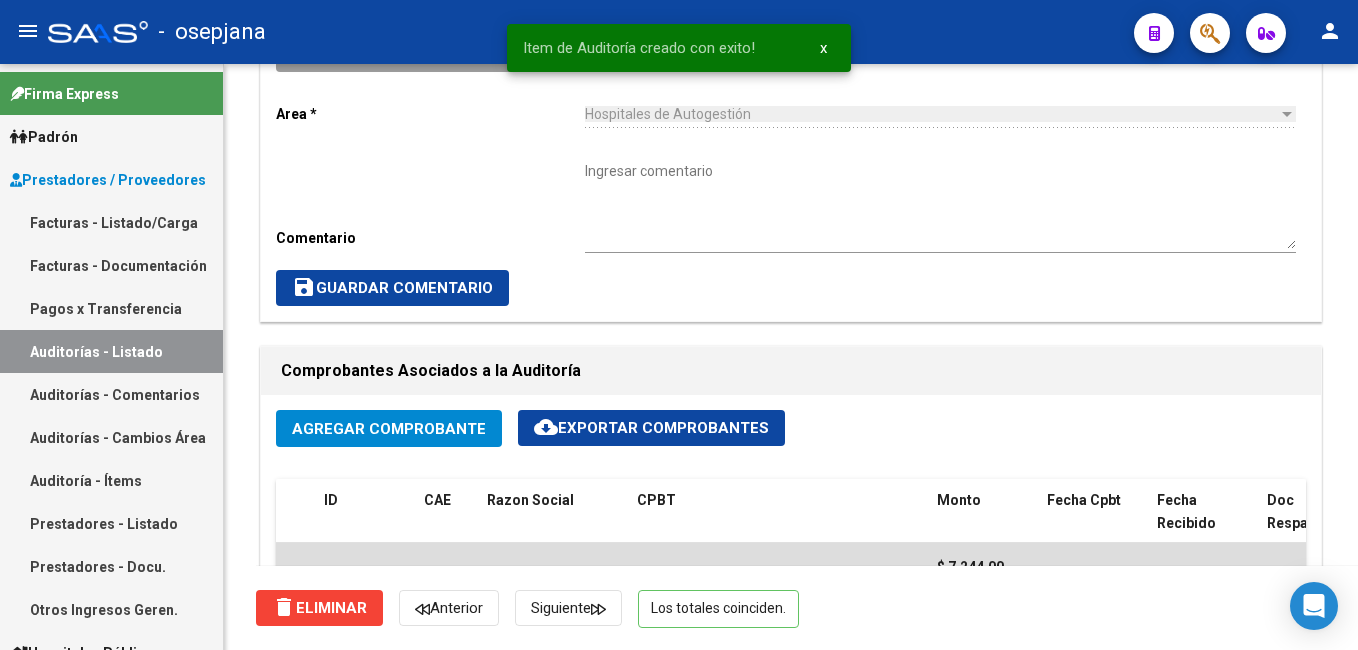 scroll, scrollTop: 74, scrollLeft: 0, axis: vertical 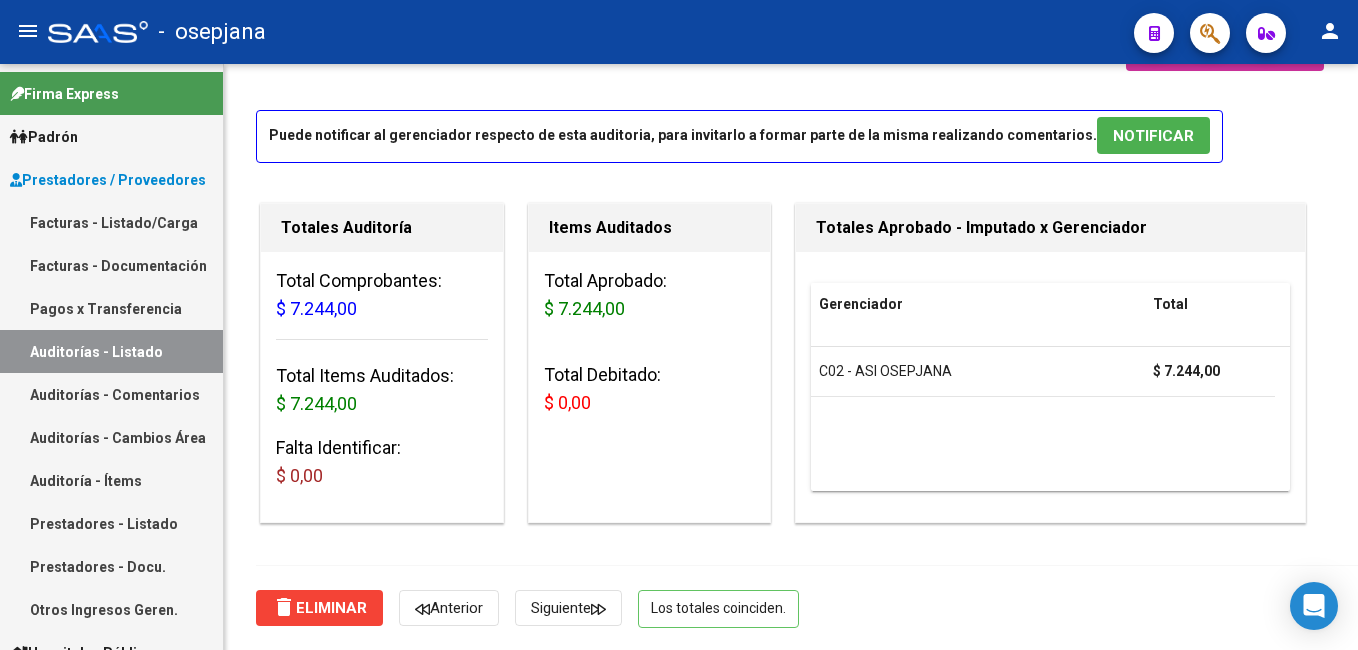 drag, startPoint x: 43, startPoint y: 211, endPoint x: 5, endPoint y: 256, distance: 58.898216 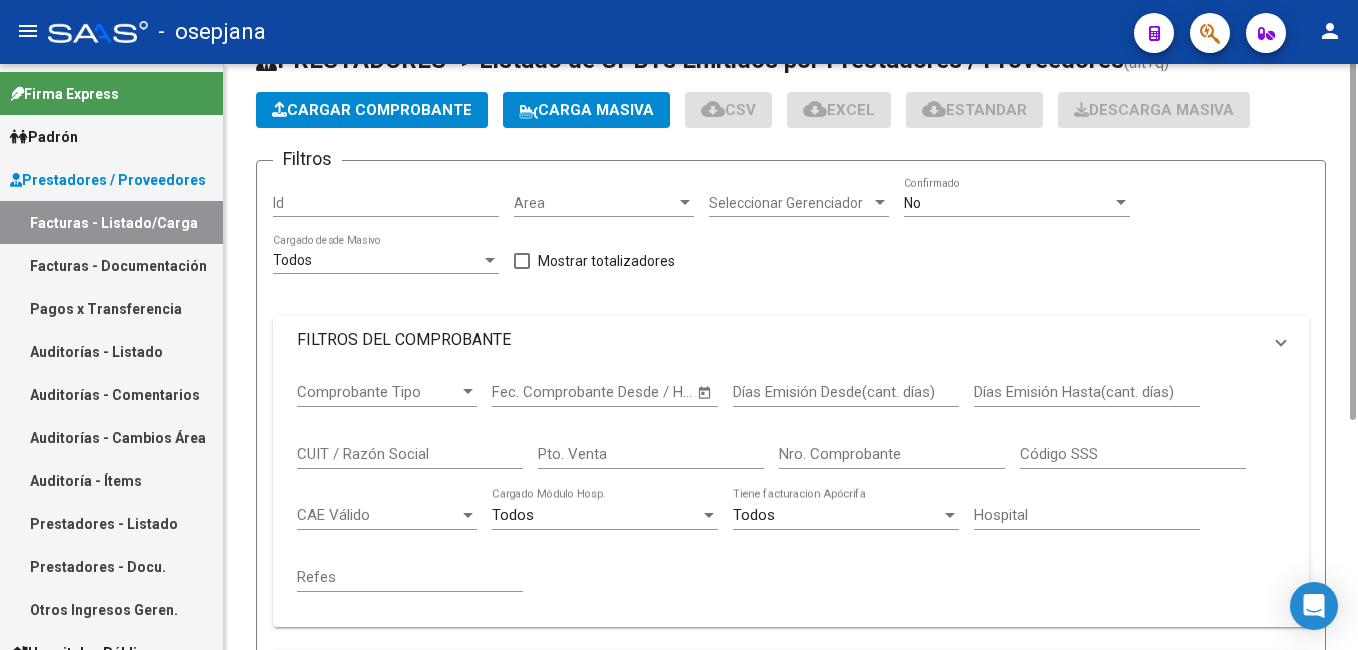 scroll, scrollTop: 0, scrollLeft: 0, axis: both 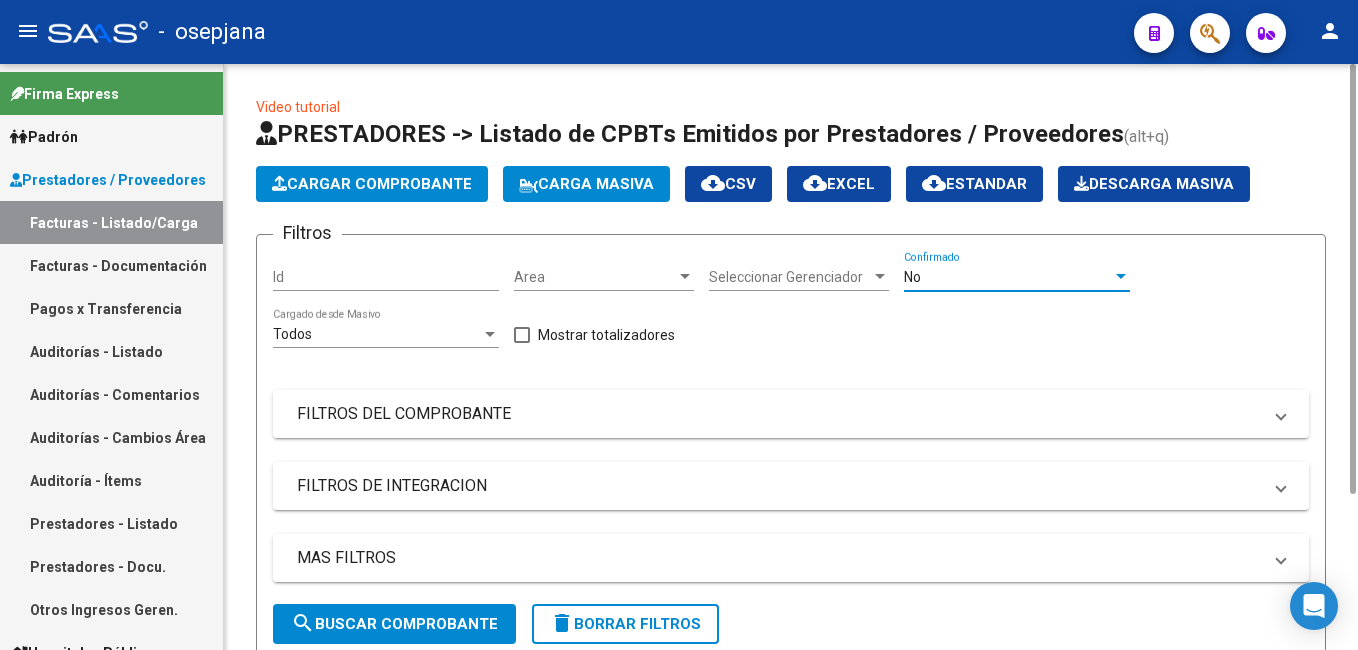 drag, startPoint x: 968, startPoint y: 279, endPoint x: 958, endPoint y: 272, distance: 12.206555 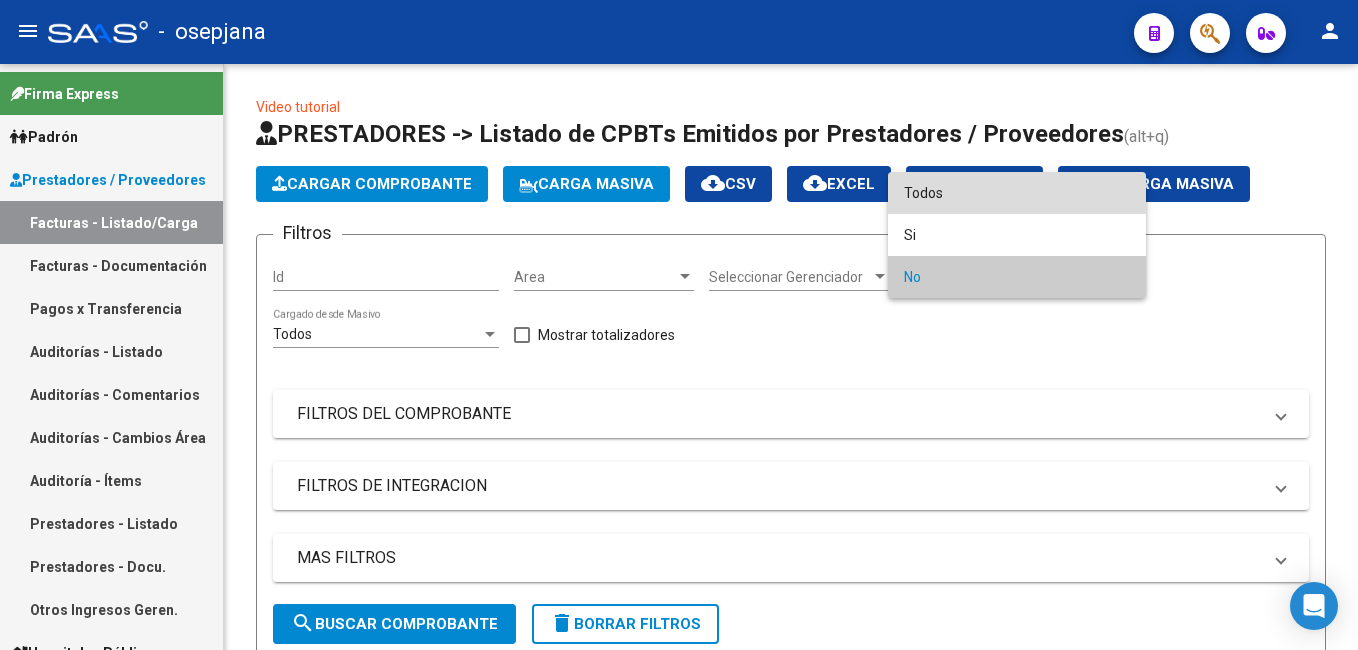 click on "Todos" at bounding box center (1017, 193) 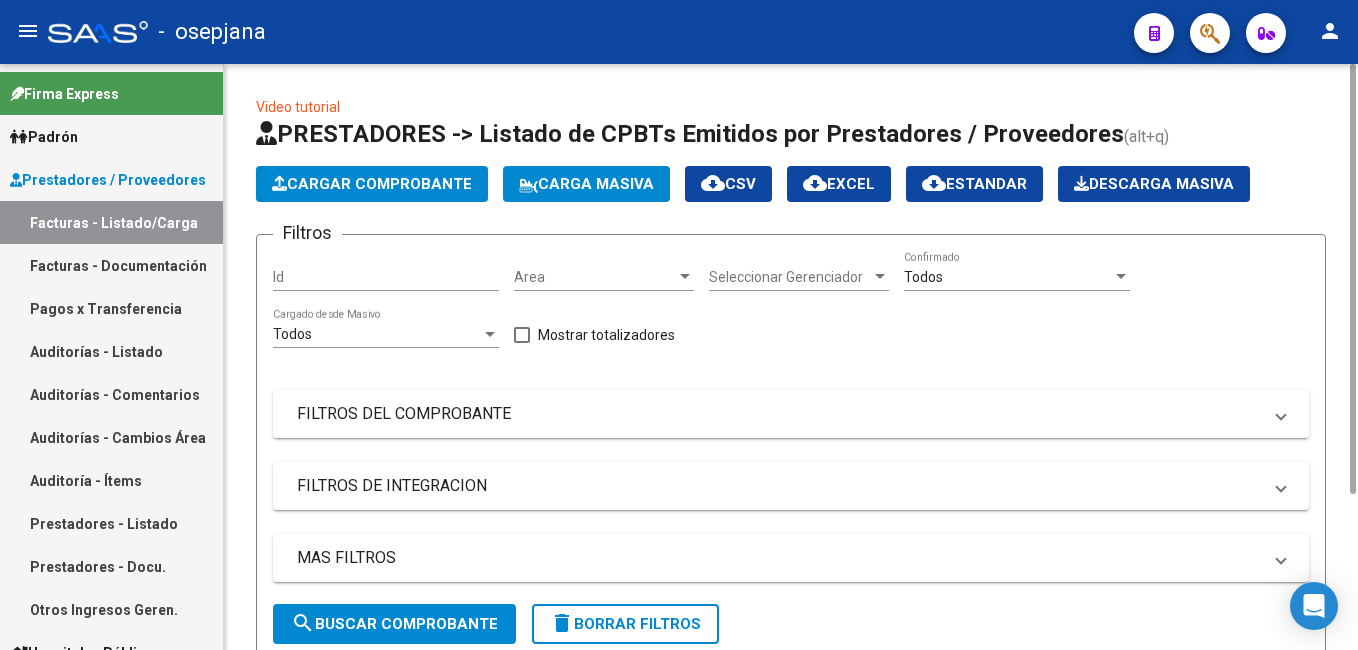 click on "FILTROS DEL COMPROBANTE" at bounding box center (779, 414) 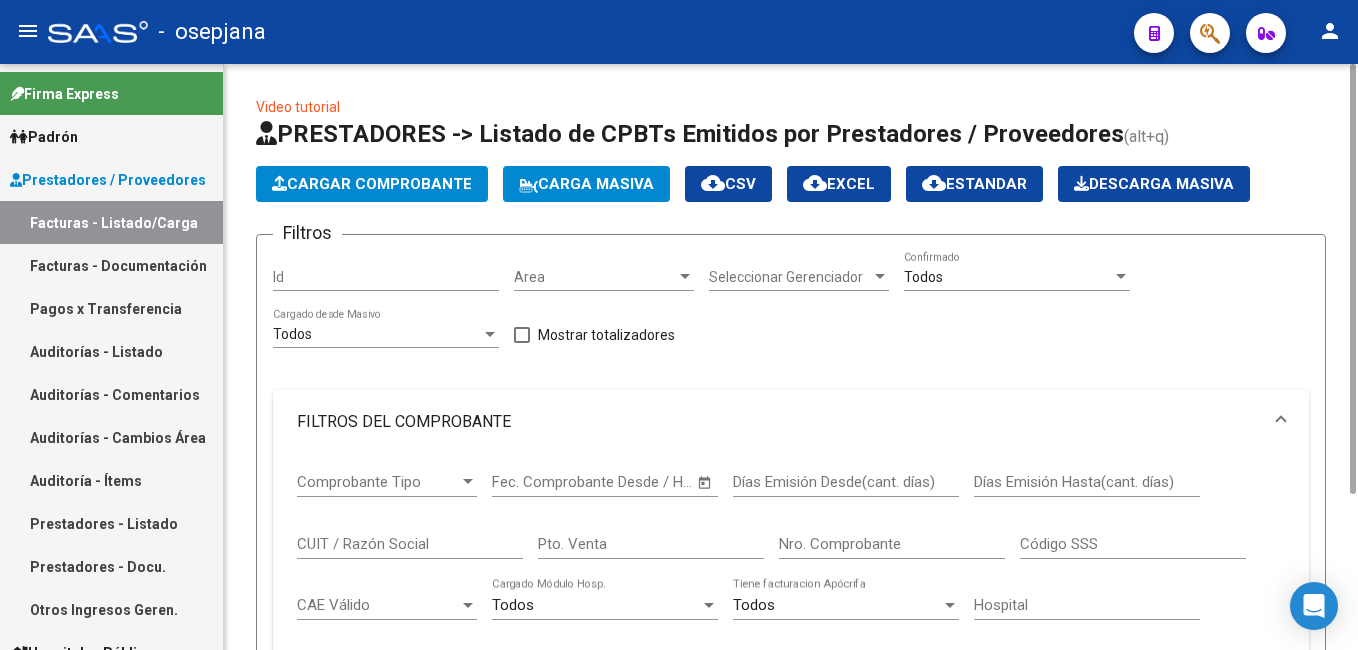 click on "Pto. Venta" at bounding box center (651, 544) 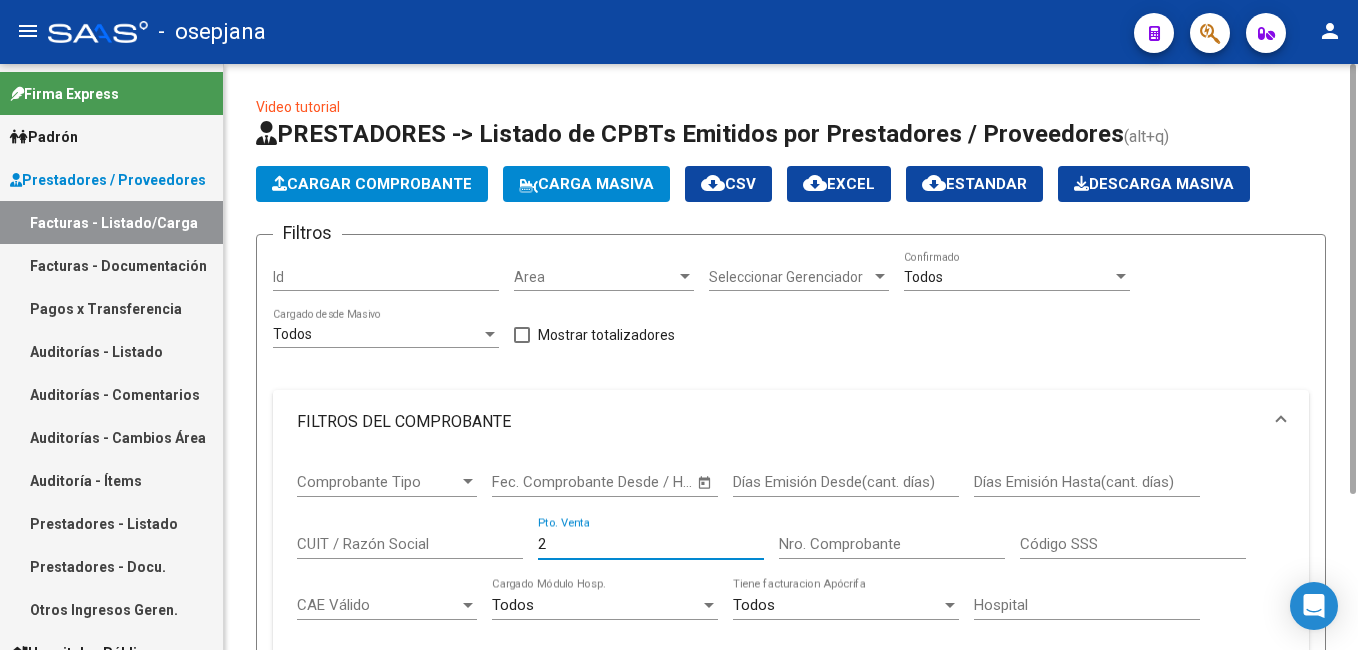 type on "2" 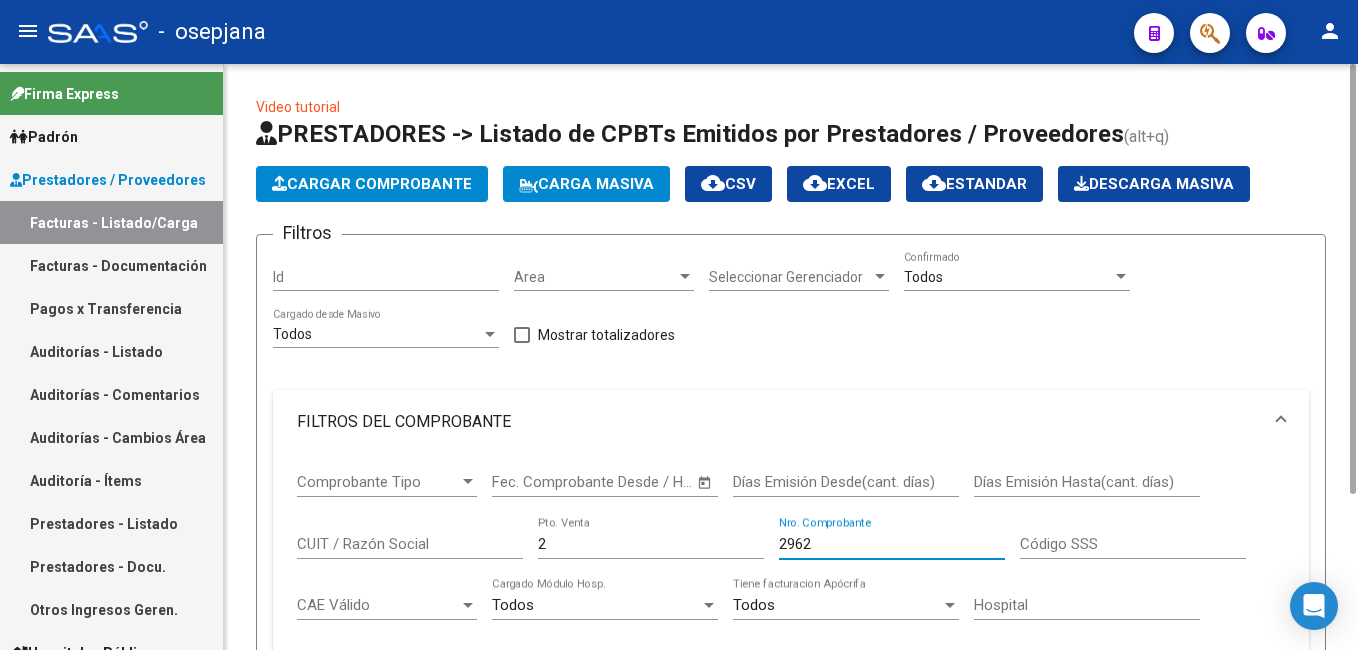 scroll, scrollTop: 600, scrollLeft: 0, axis: vertical 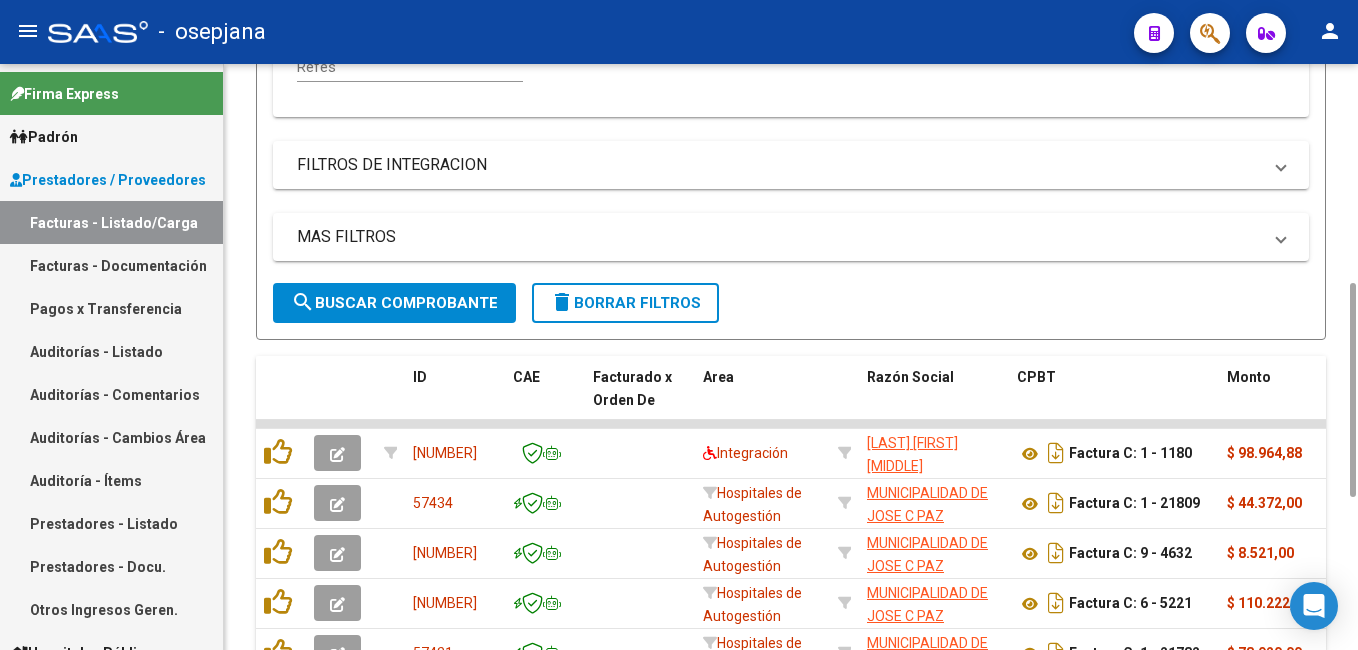 type on "2962" 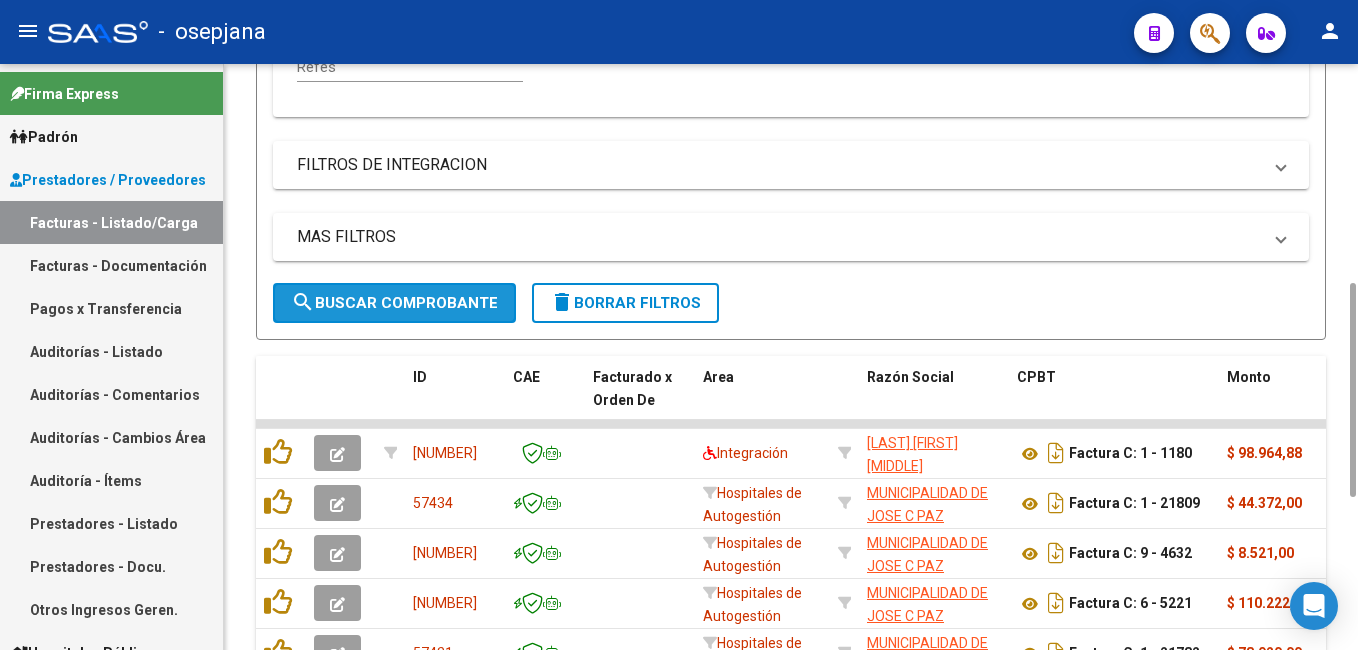 click on "search  Buscar Comprobante" 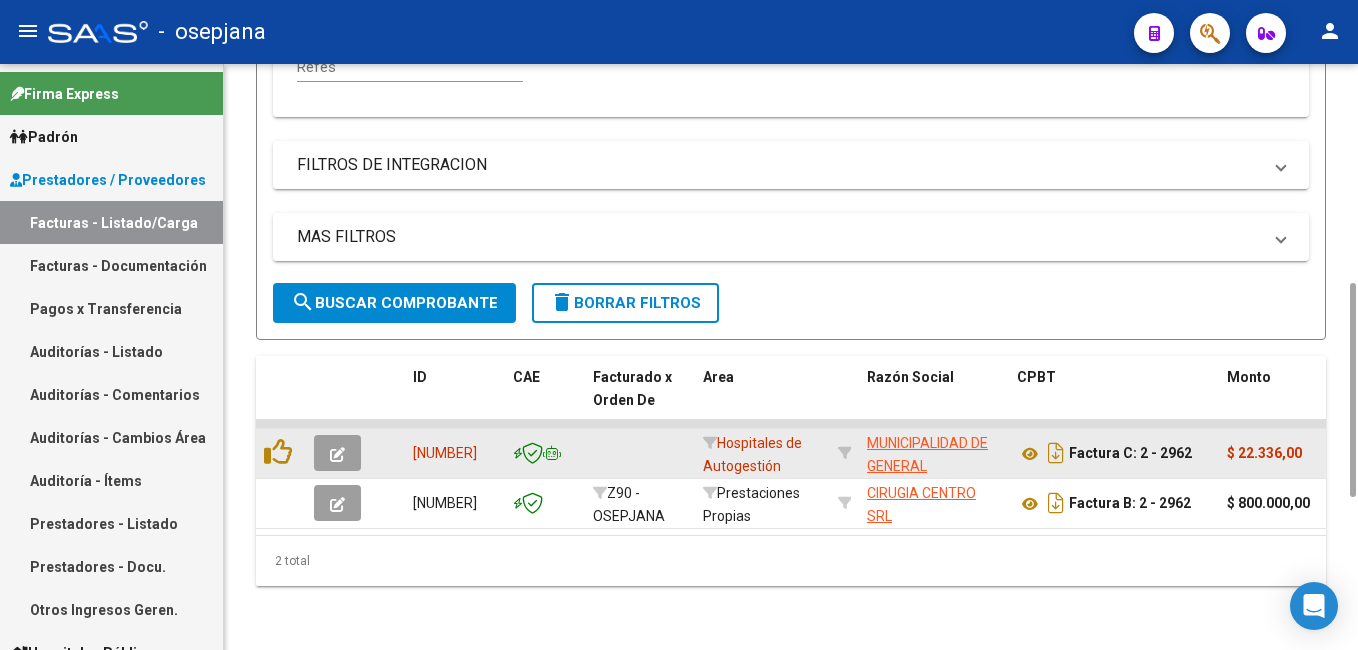 click 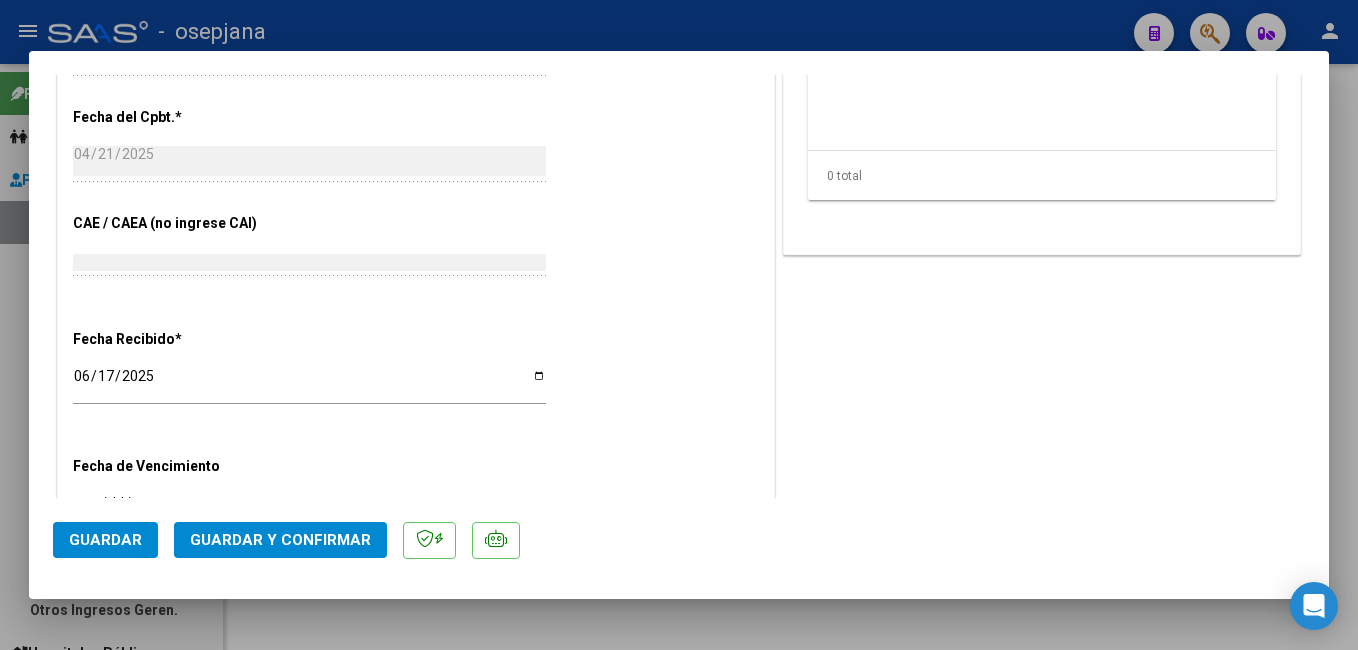scroll, scrollTop: 900, scrollLeft: 0, axis: vertical 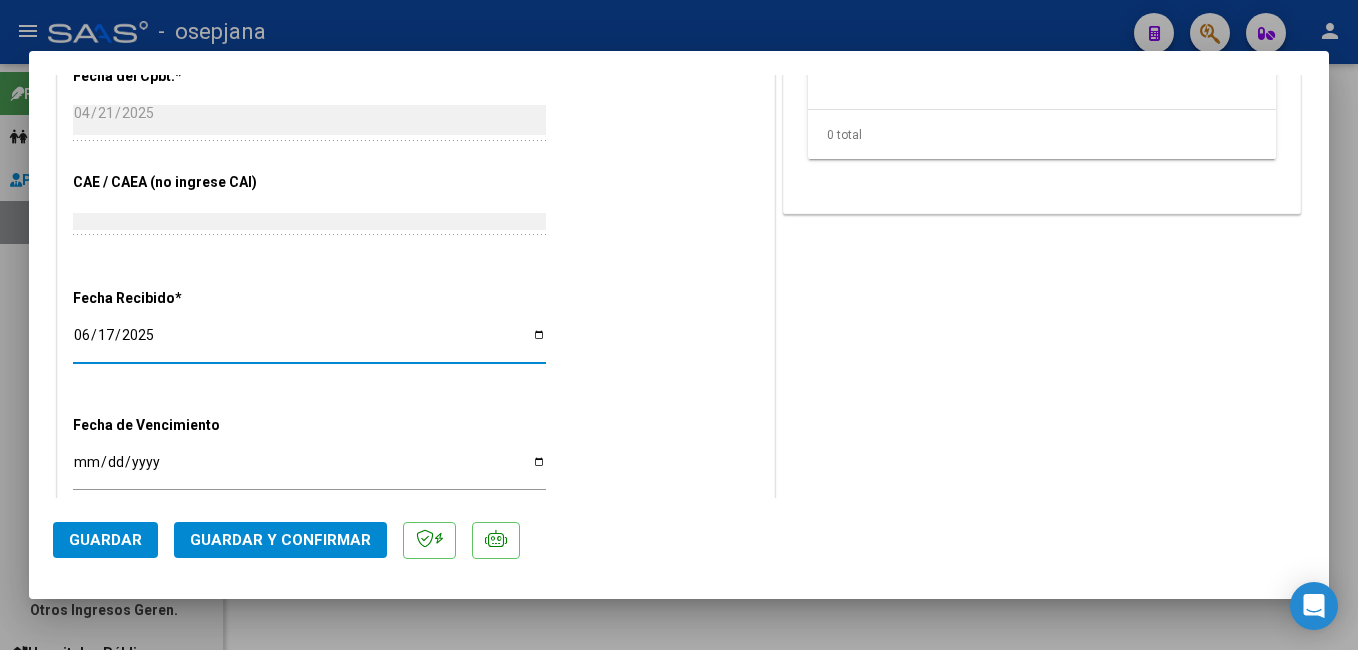 drag, startPoint x: 81, startPoint y: 340, endPoint x: 158, endPoint y: 334, distance: 77.23341 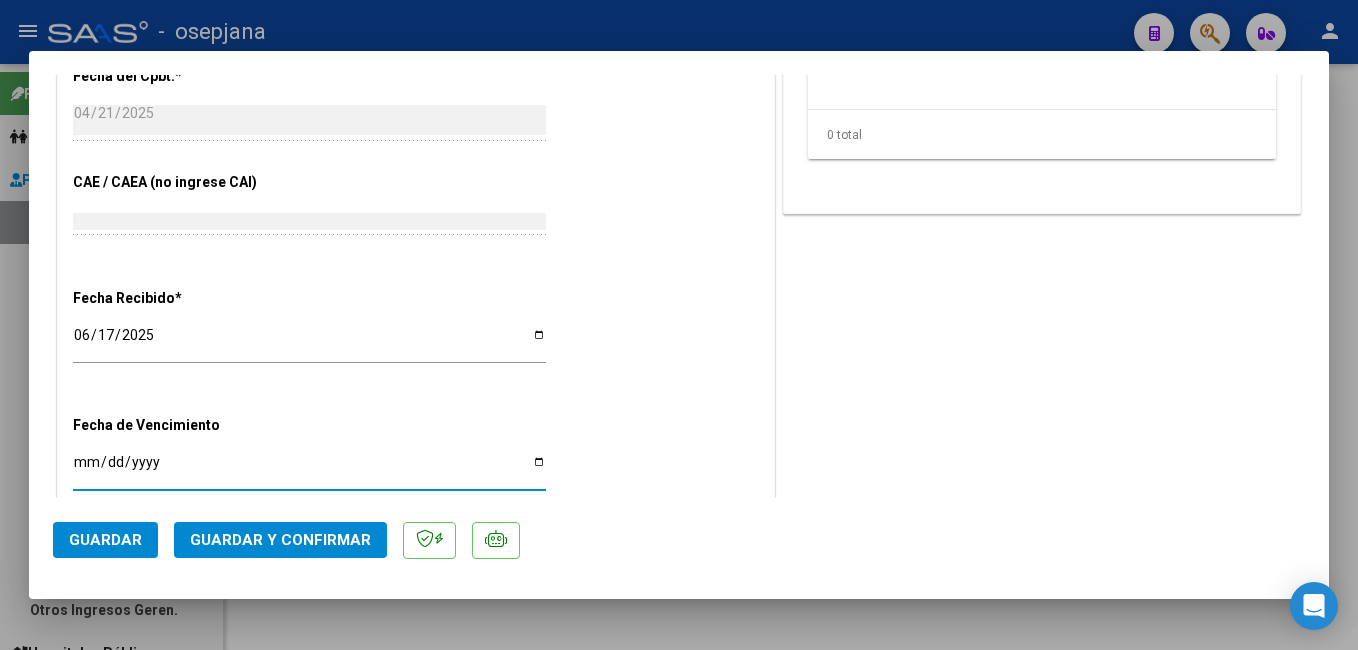 drag, startPoint x: 80, startPoint y: 469, endPoint x: 367, endPoint y: 381, distance: 300.18826 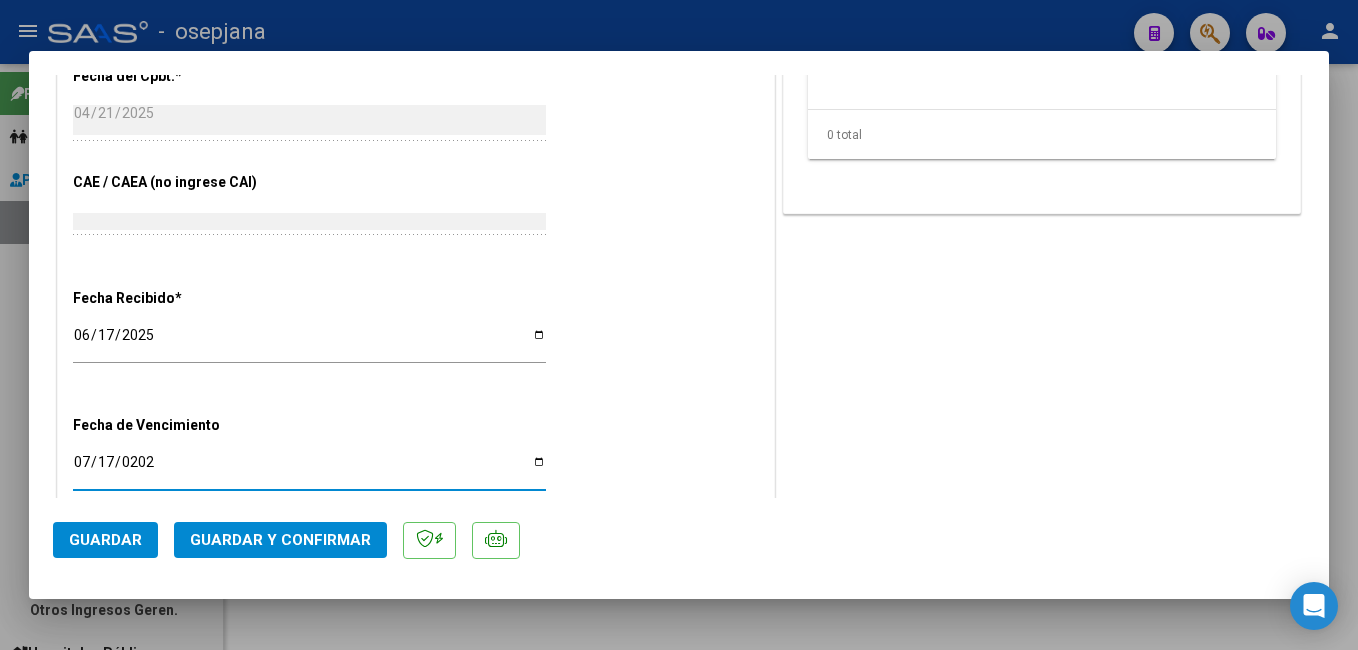 type on "2025-07-17" 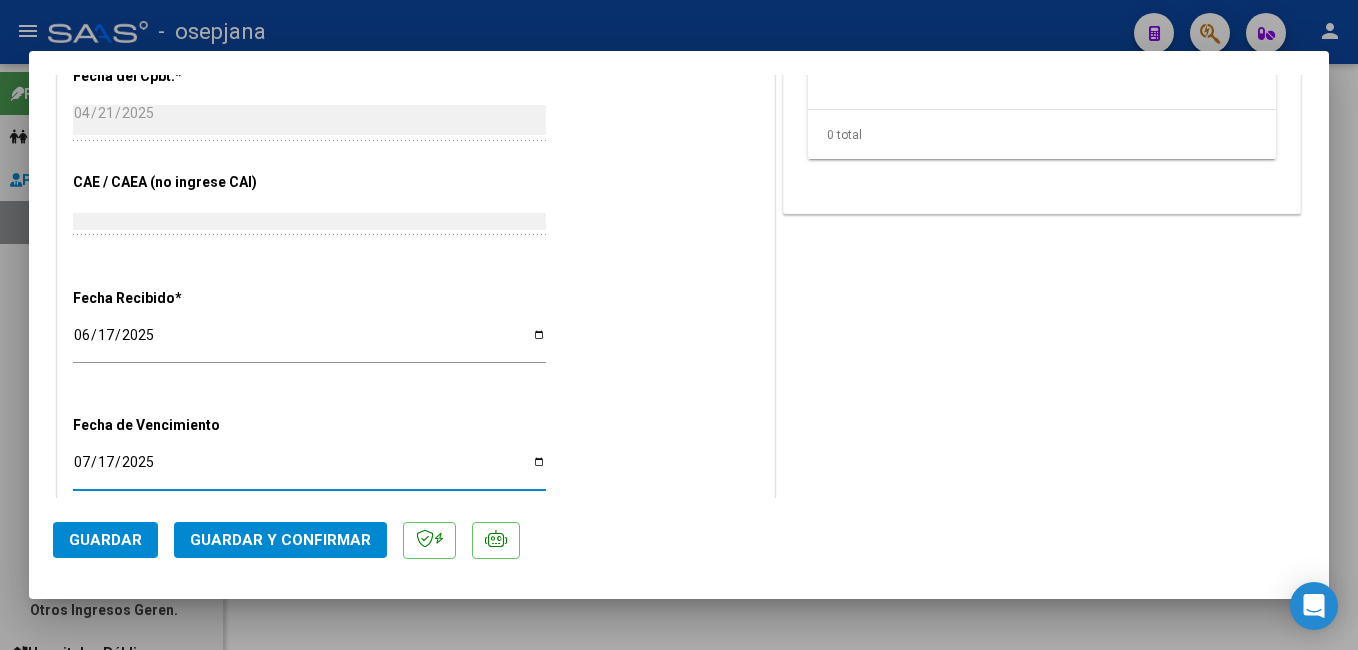 scroll, scrollTop: 1100, scrollLeft: 0, axis: vertical 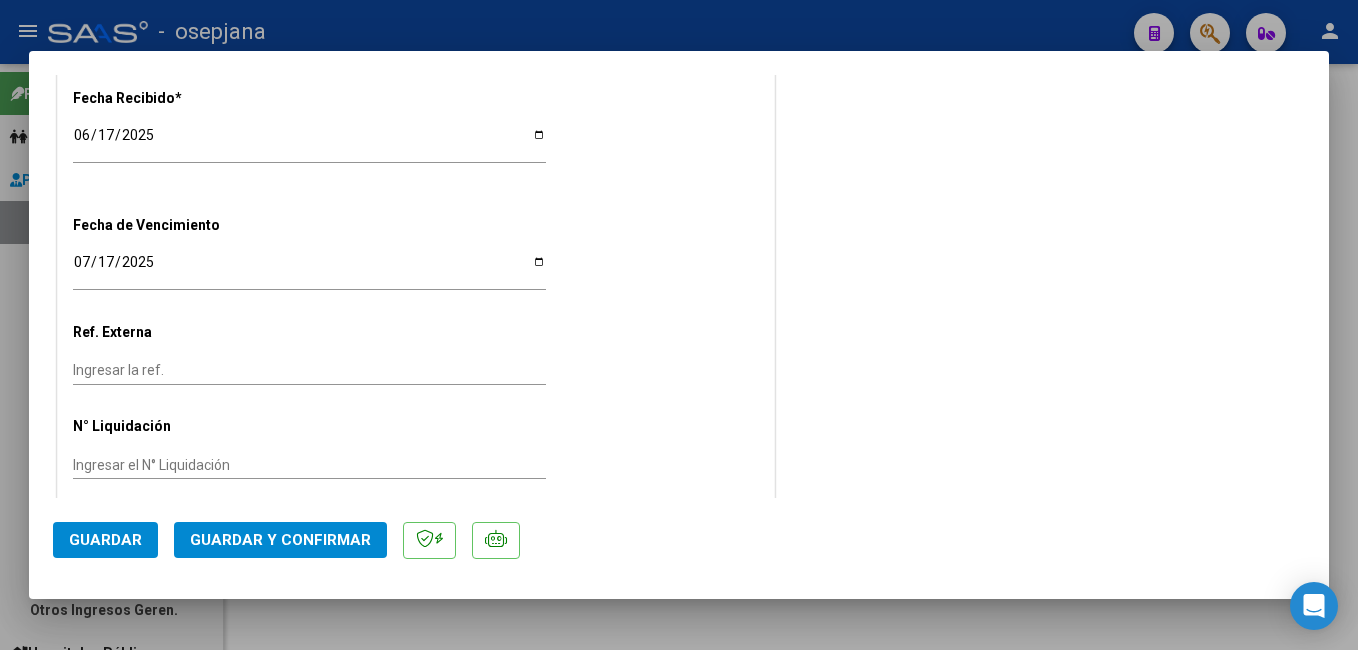 click on "CUIT  *   30-99900087-4 Ingresar CUIT  ANALISIS PRESTADOR  MUNICIPALIDAD DE GENERAL RODRIGUEZ  ARCA Padrón  Area destinado * Hospitales de Autogestión Seleccionar Area  Comprobante Tipo * Factura C Seleccionar Tipo Punto de Venta  *   2 Ingresar el Nro.  Número  *   2962 Ingresar el Nro.  Monto  *   $ 22.336,00 Ingresar el monto  Fecha del Cpbt.  *   2025-04-21 Ingresar la fecha  CAE / CAEA (no ingrese CAI)    75164215843182 Ingresar el CAE o CAEA (no ingrese CAI)  Fecha Recibido  *   2025-06-17 Ingresar la fecha  Fecha de Vencimiento    2025-07-17 Ingresar la fecha  Ref. Externa    Ingresar la ref.  N° Liquidación    Ingresar el N° Liquidación" at bounding box center [416, -152] 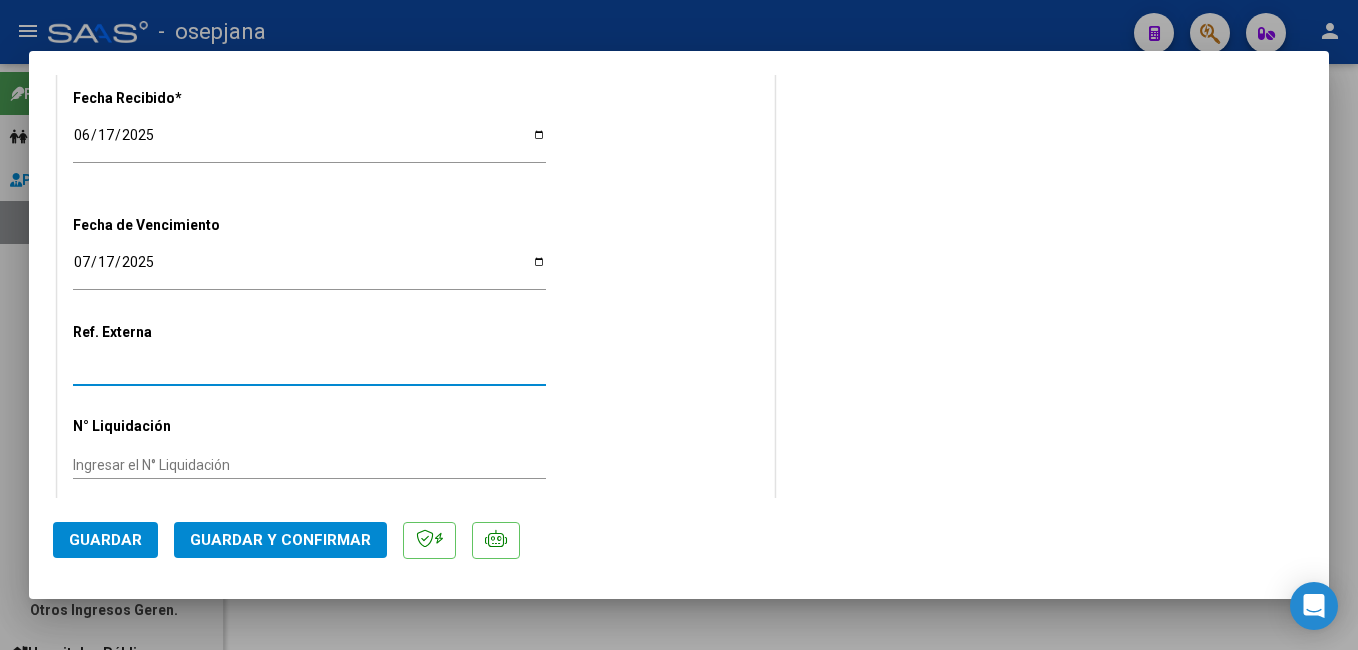 type on "30940" 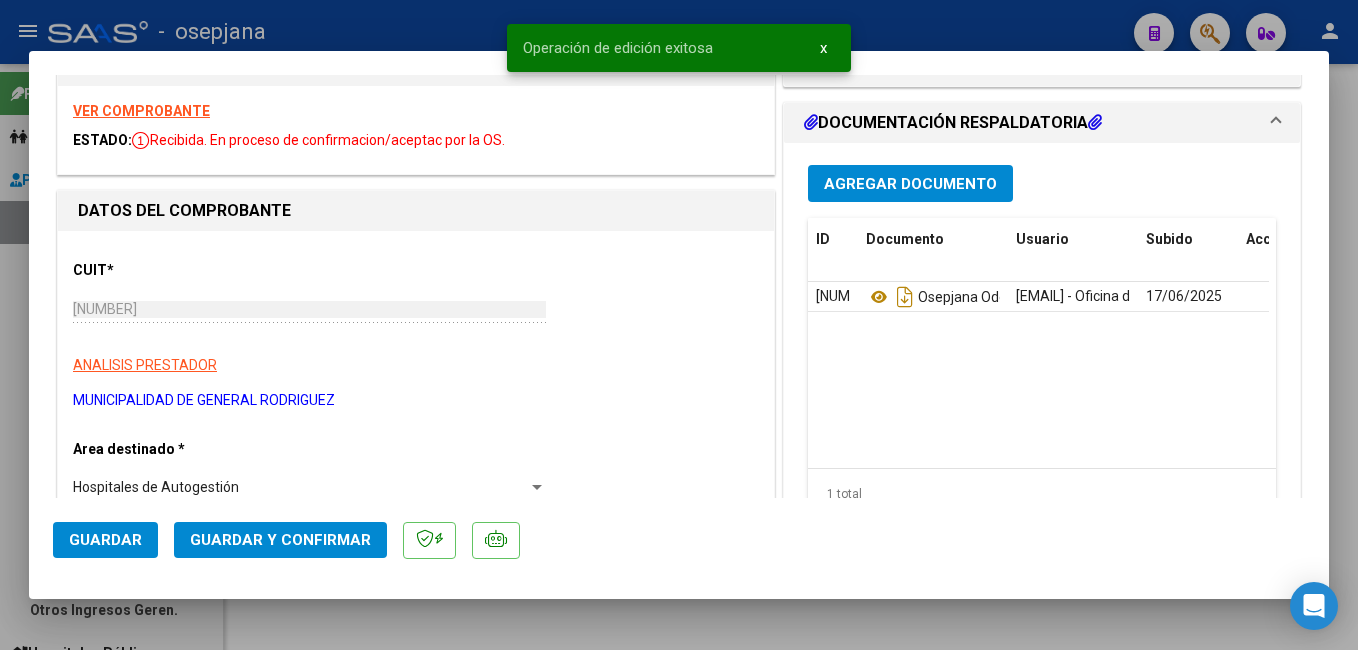 scroll, scrollTop: 0, scrollLeft: 0, axis: both 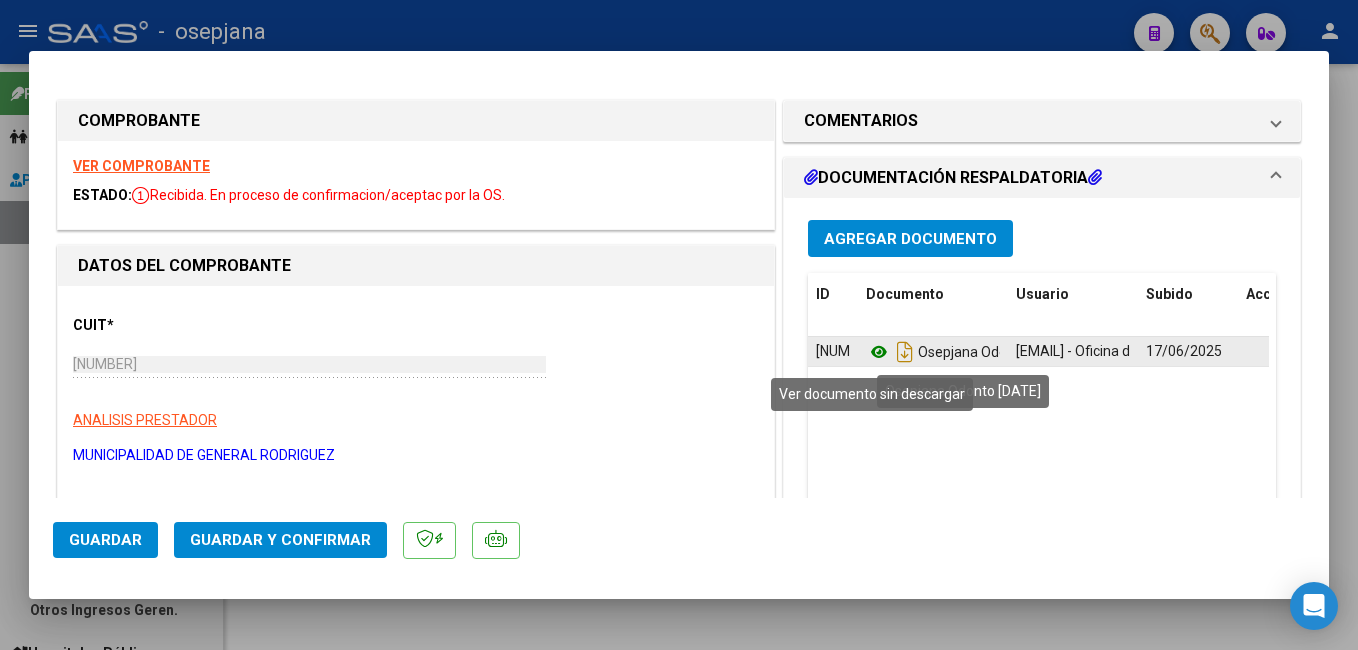 click 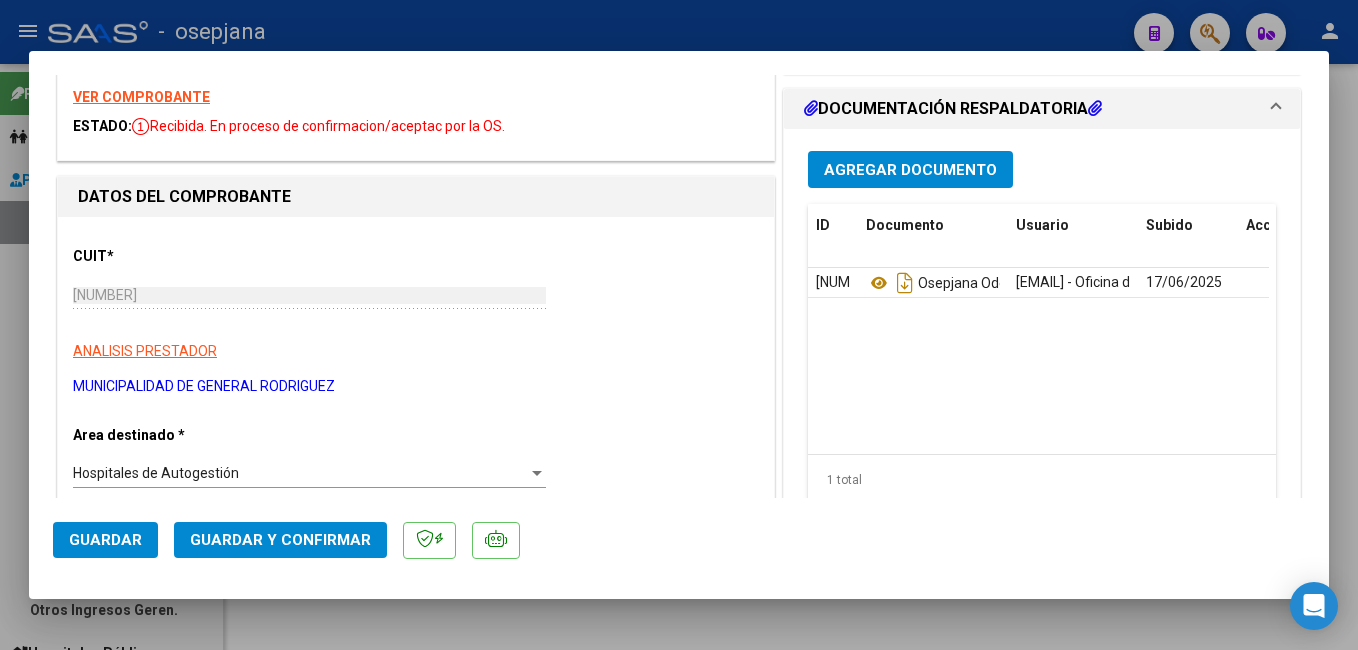 scroll, scrollTop: 19, scrollLeft: 0, axis: vertical 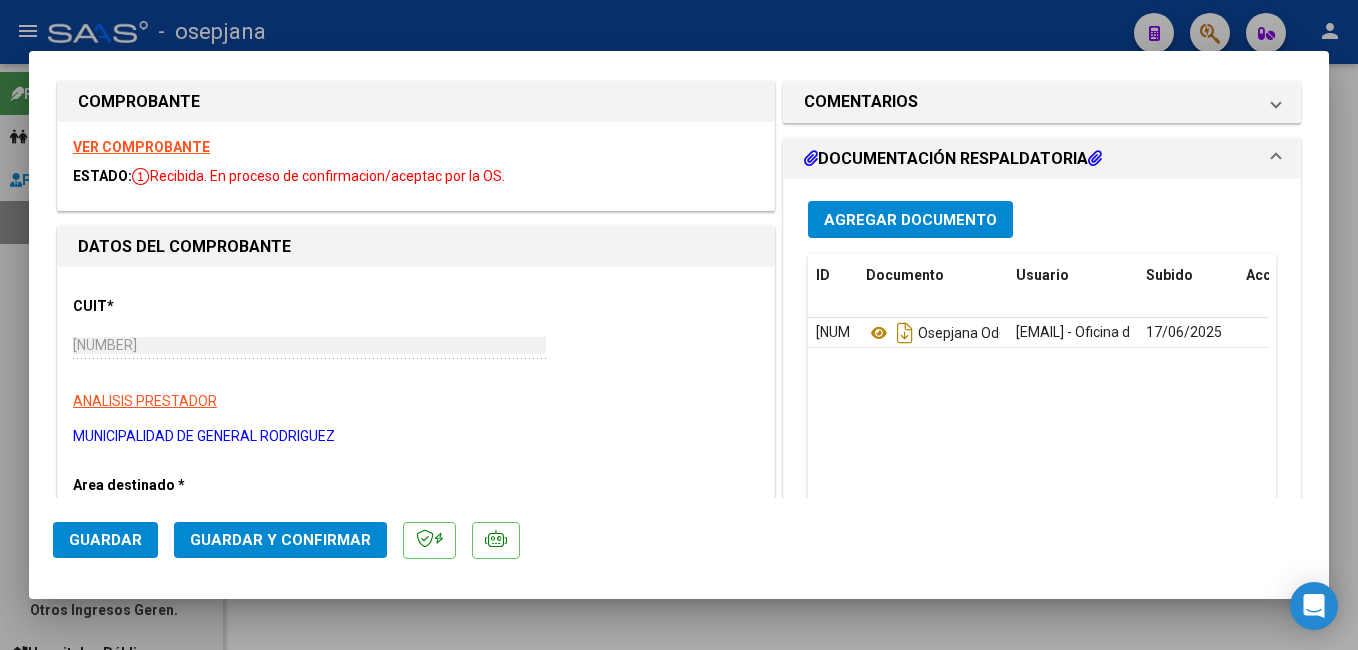 click on "Guardar y Confirmar" 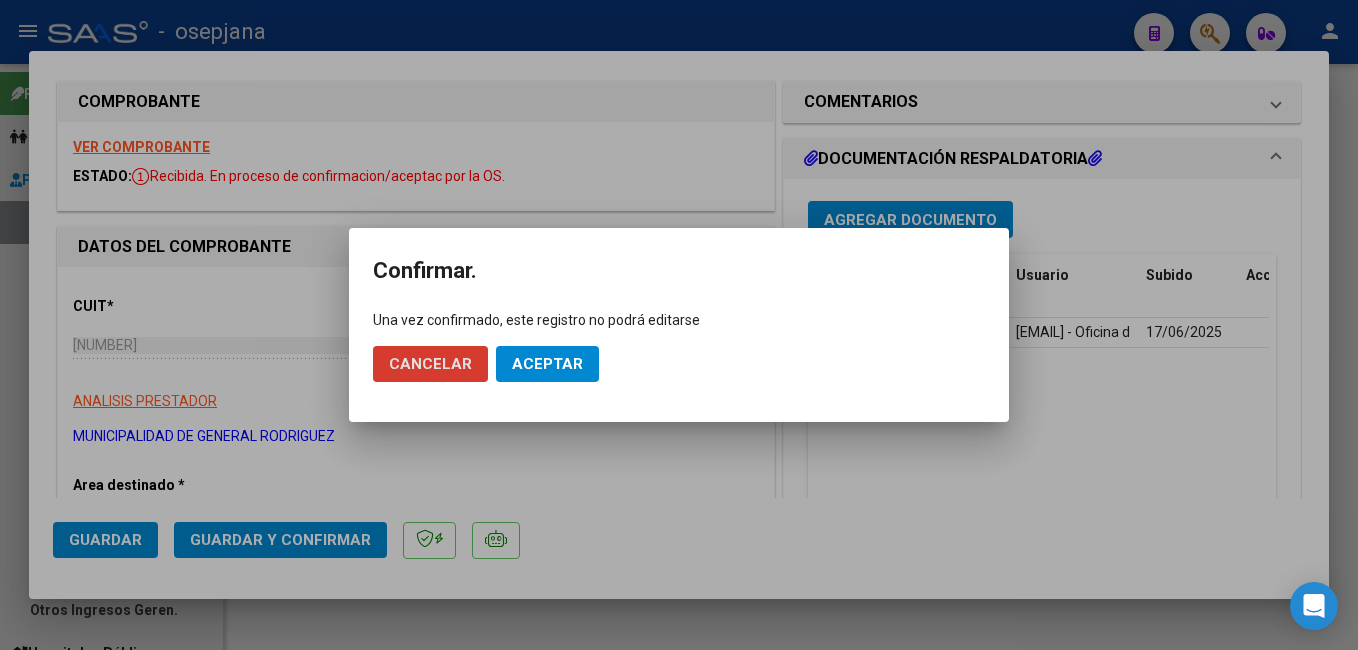 click on "Aceptar" 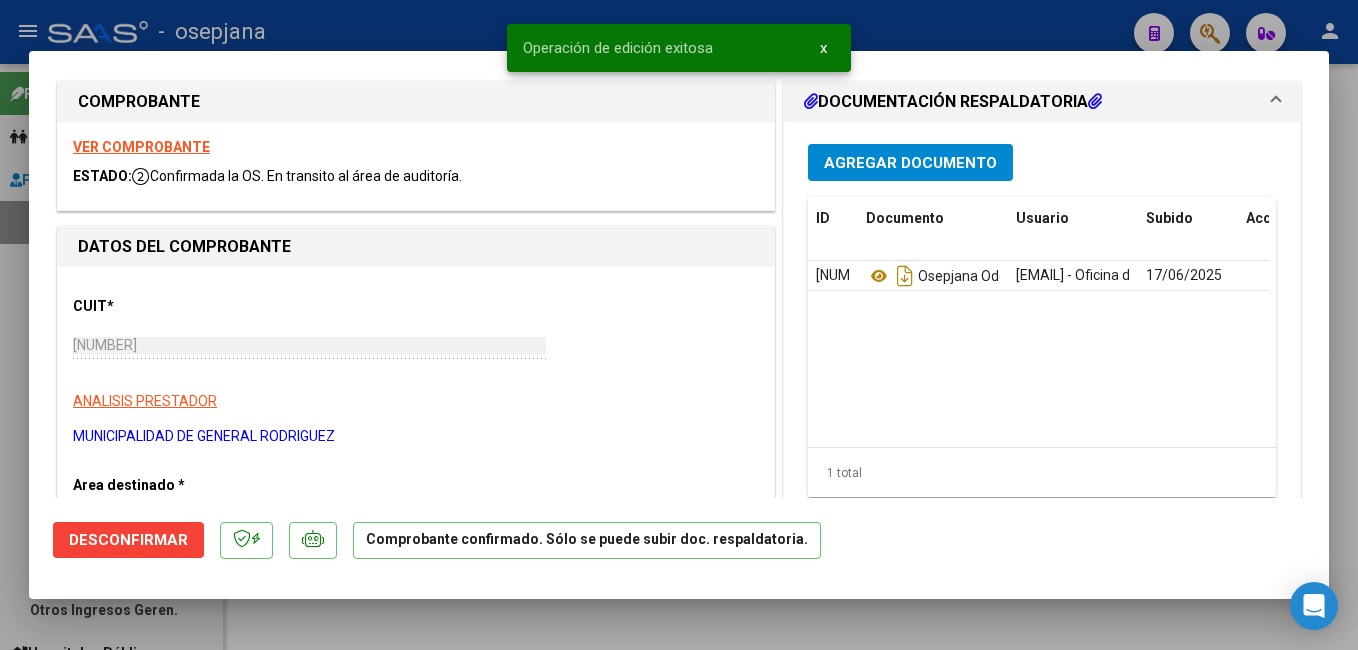 click at bounding box center [679, 325] 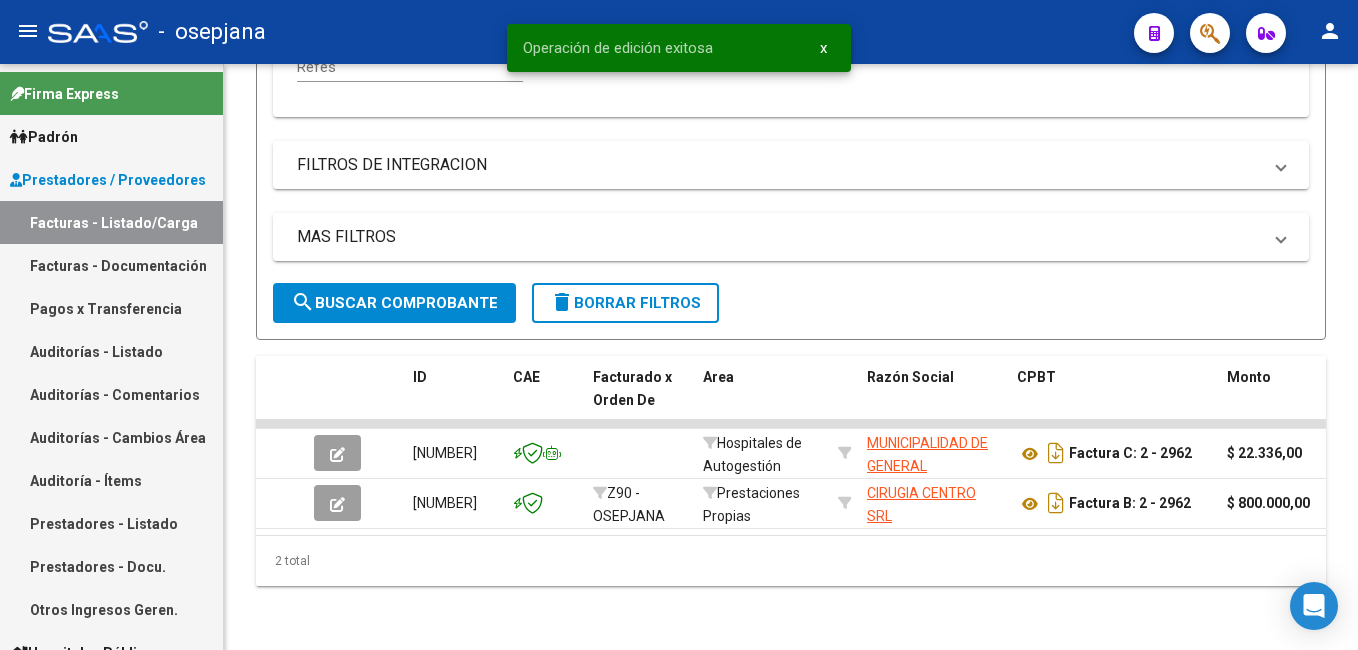 click on "Auditorías - Listado" at bounding box center [111, 351] 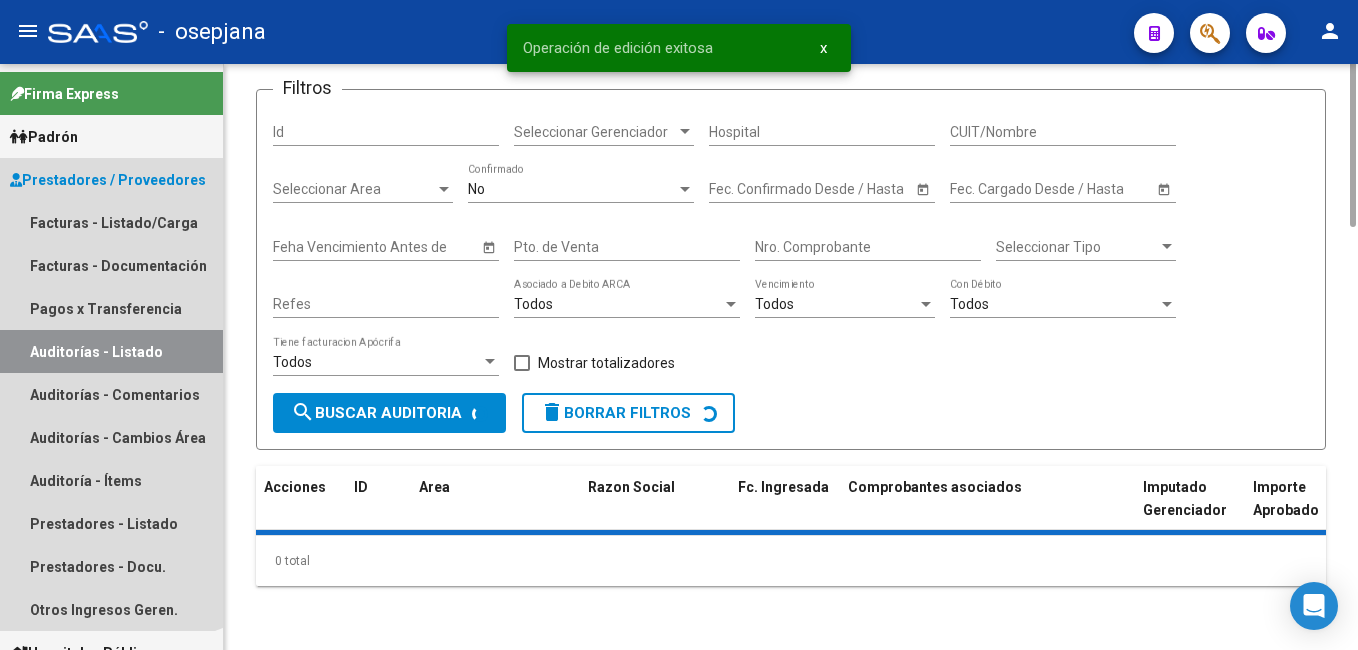 scroll, scrollTop: 0, scrollLeft: 0, axis: both 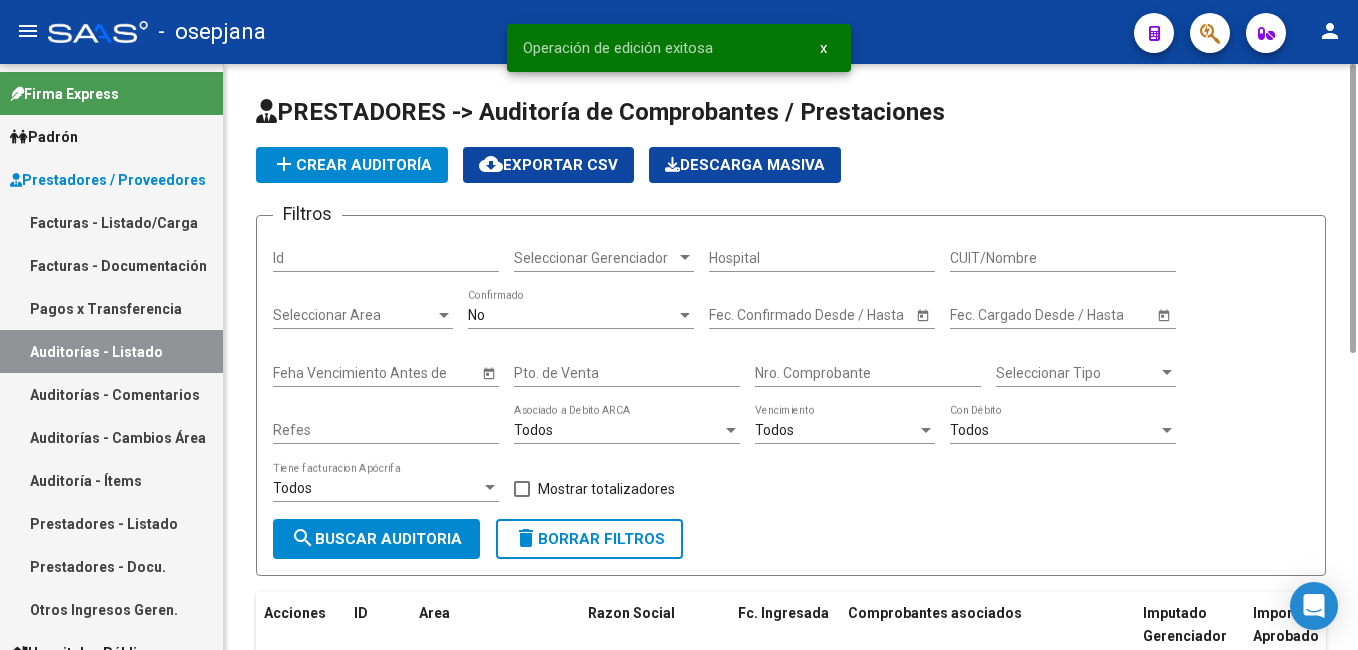 click on "add" 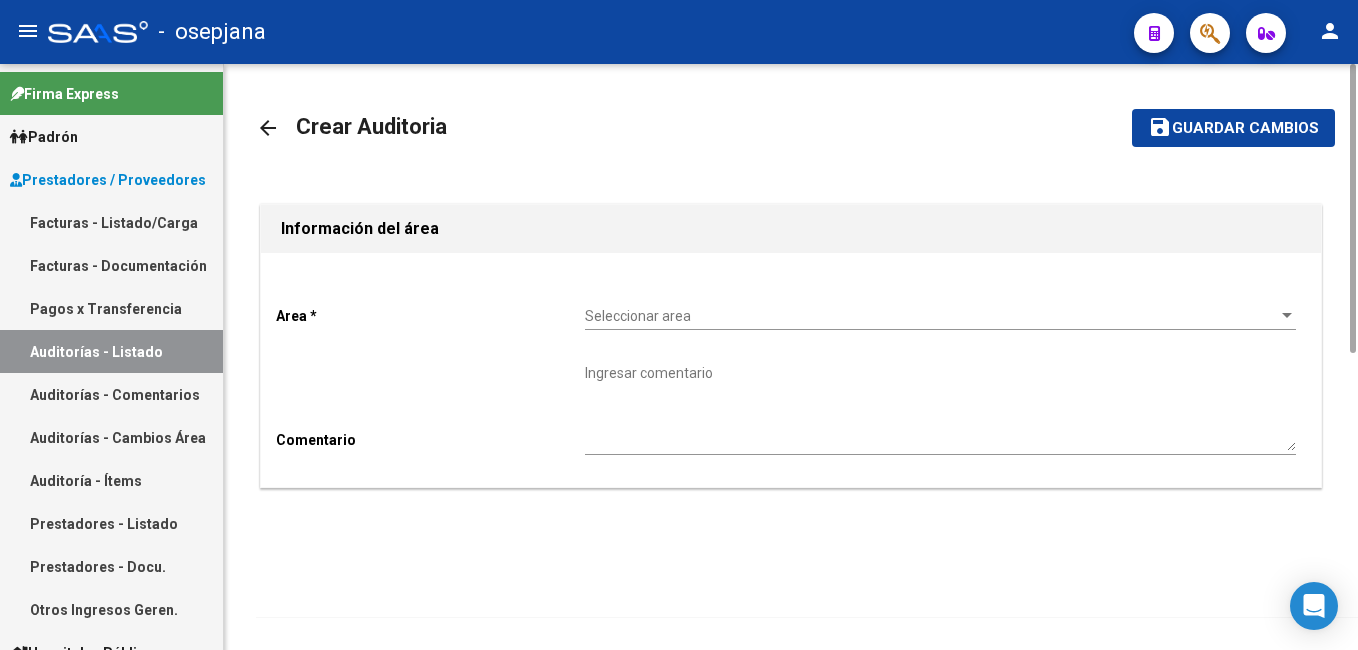 click on "Seleccionar area" at bounding box center (931, 316) 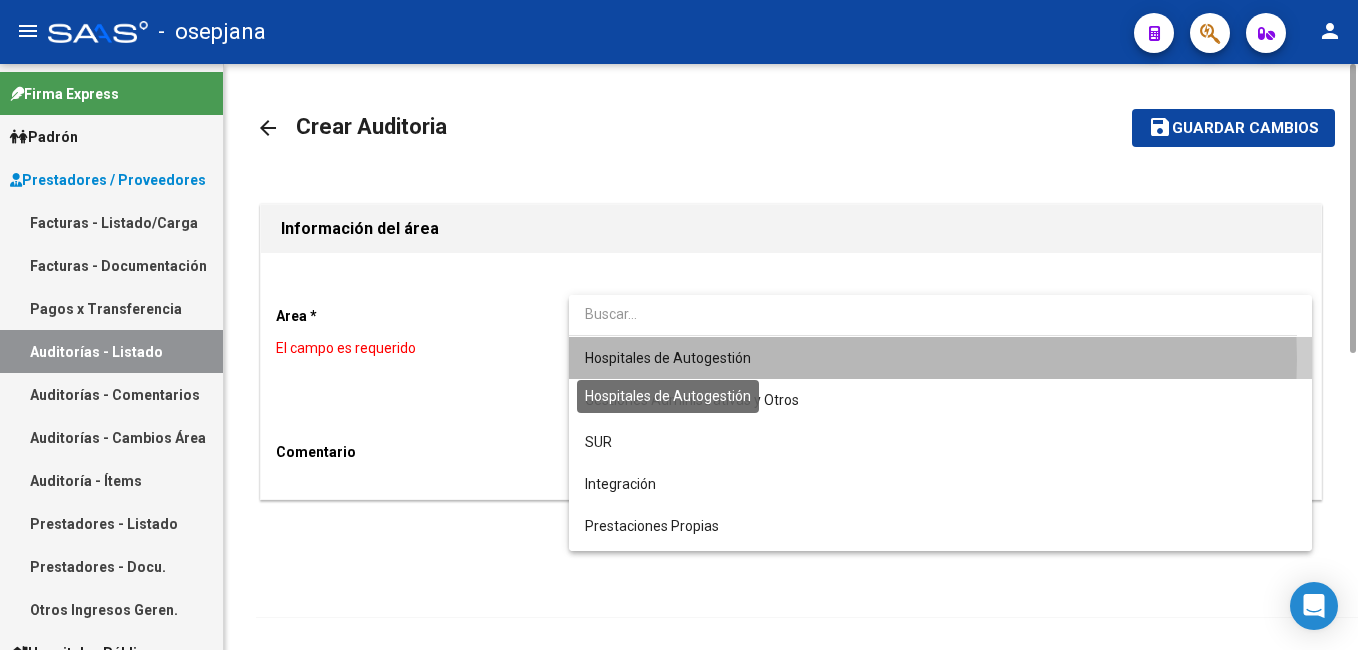 click on "Hospitales de Autogestión" at bounding box center (668, 358) 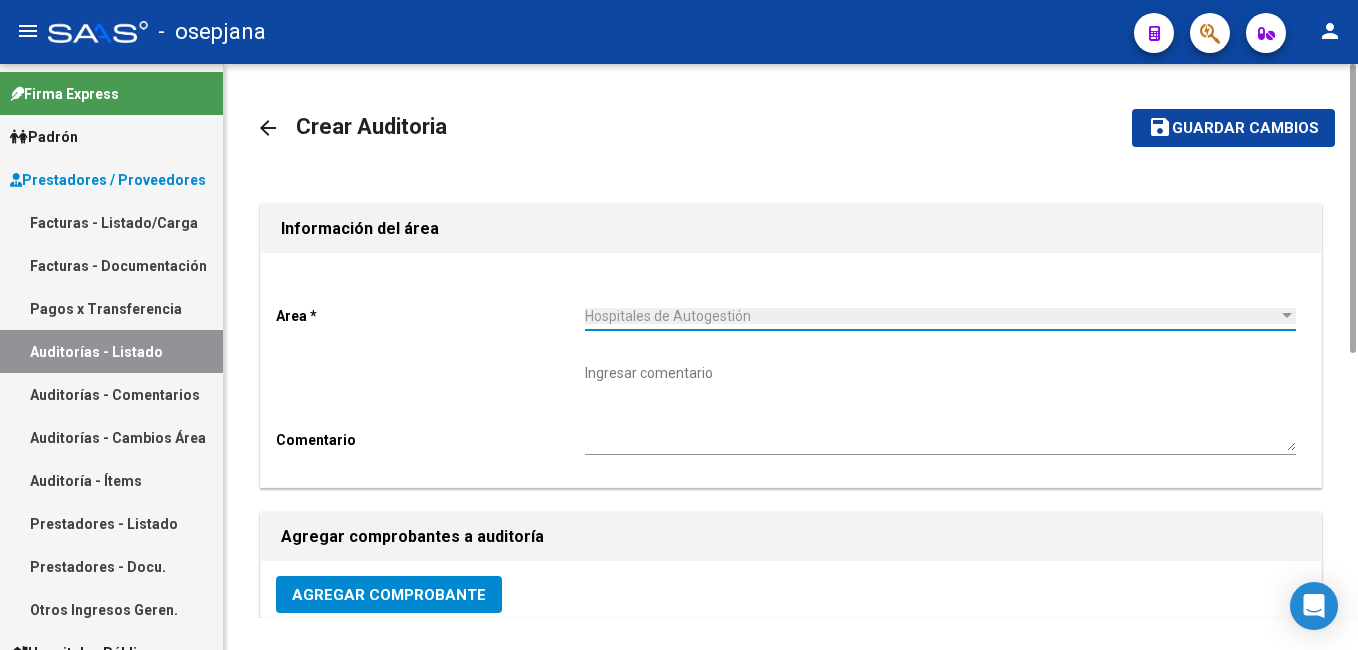 scroll, scrollTop: 400, scrollLeft: 0, axis: vertical 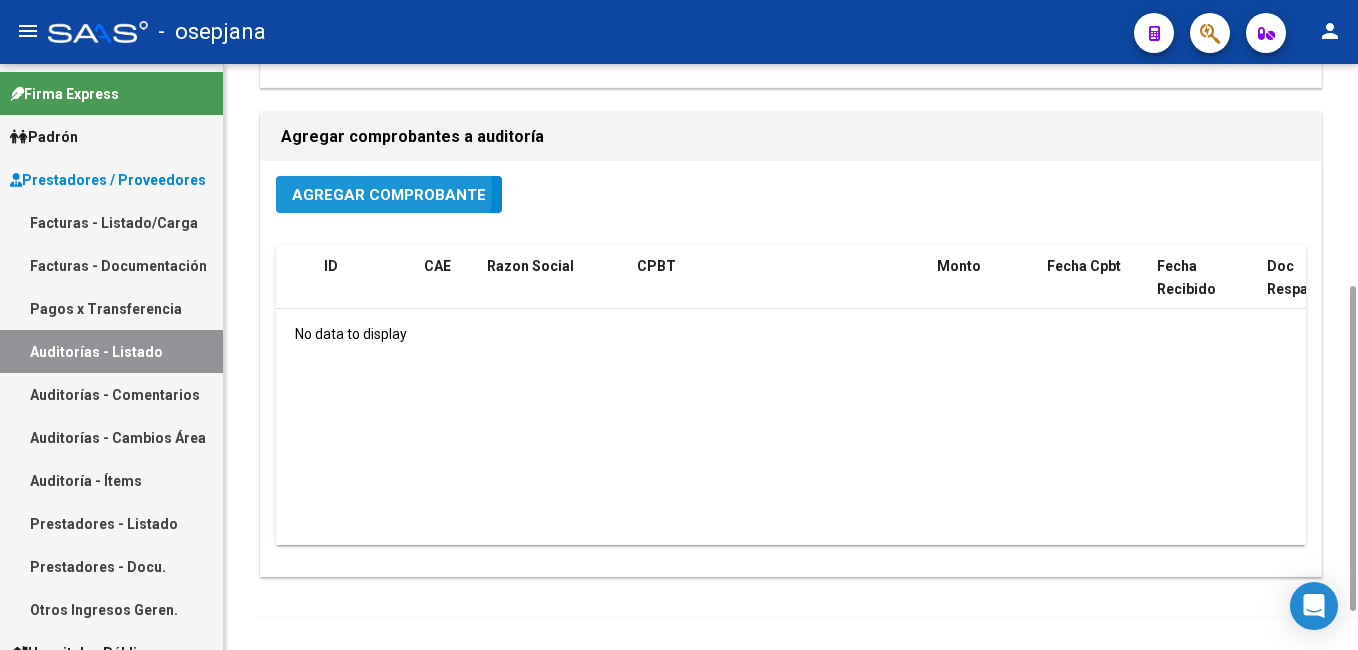 click on "Agregar Comprobante" 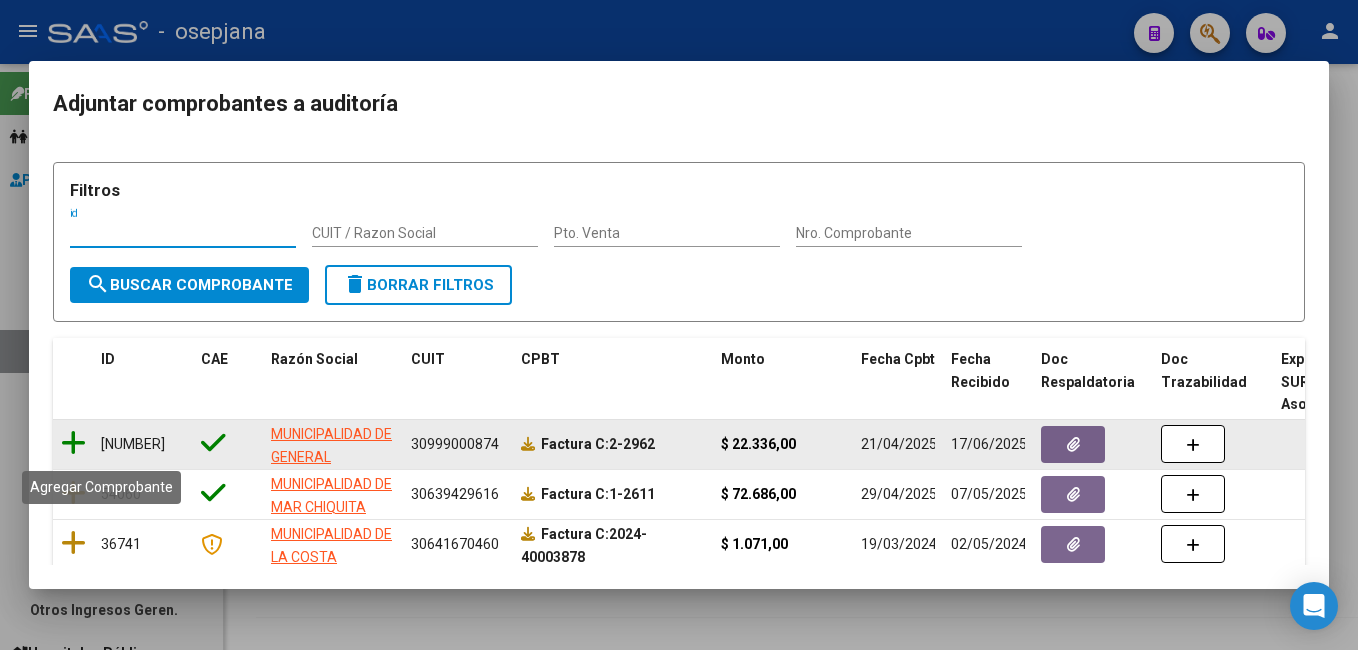 click 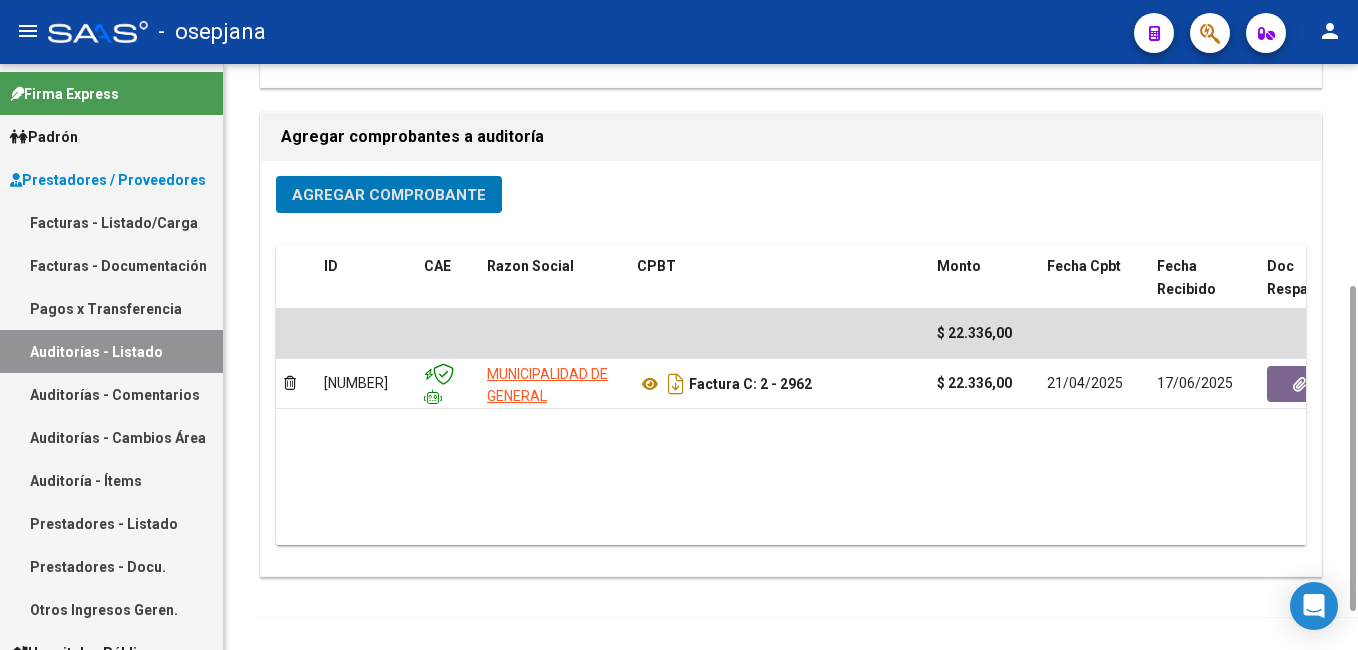 scroll, scrollTop: 0, scrollLeft: 0, axis: both 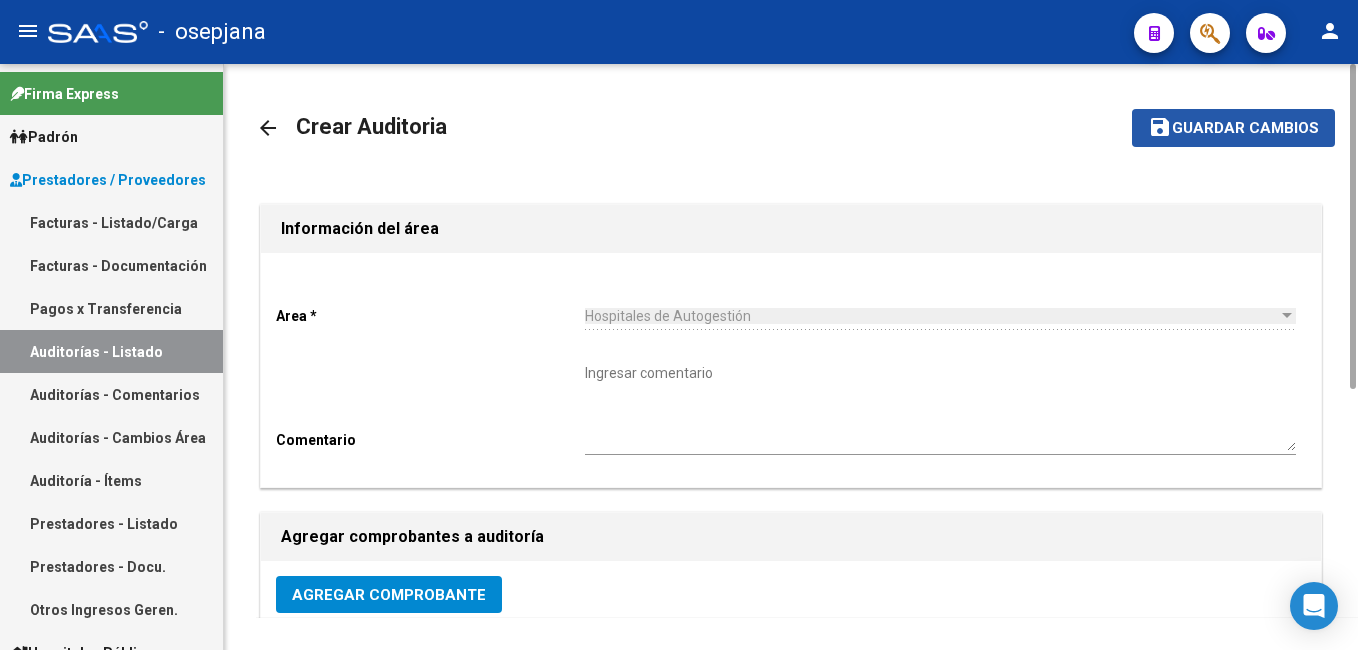 drag, startPoint x: 1247, startPoint y: 128, endPoint x: 1235, endPoint y: 123, distance: 13 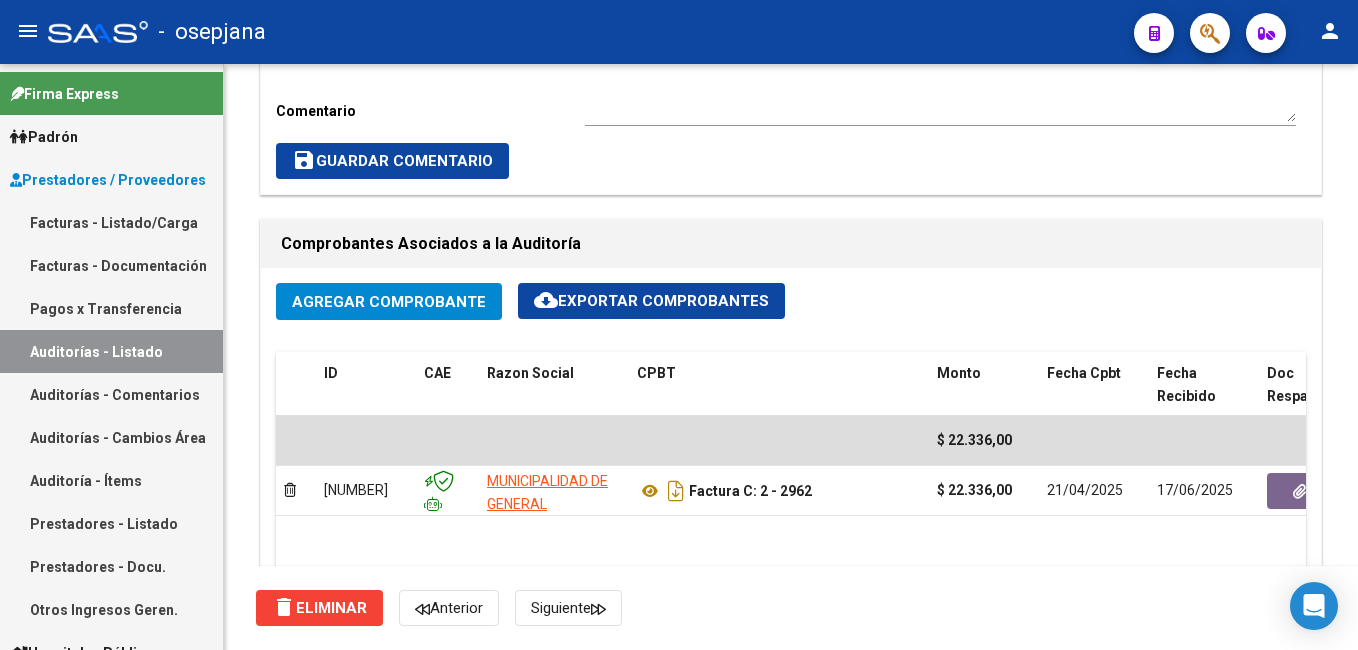 scroll, scrollTop: 1400, scrollLeft: 0, axis: vertical 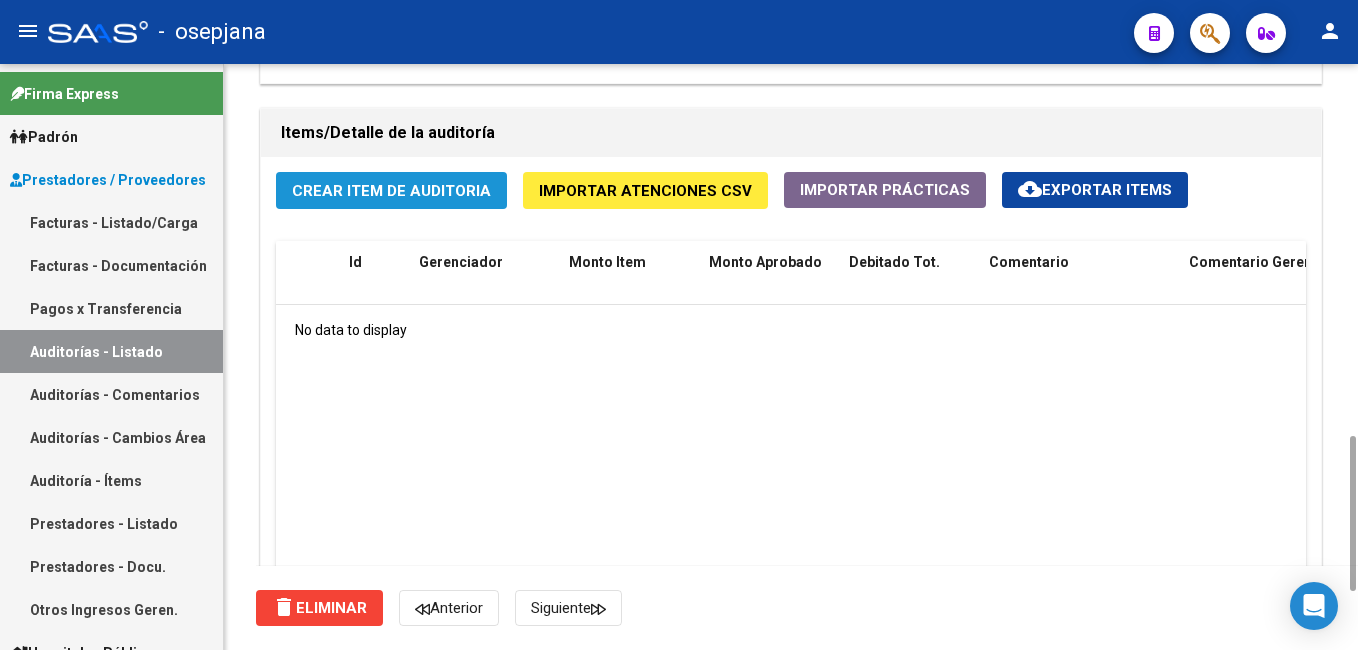 drag, startPoint x: 453, startPoint y: 193, endPoint x: 466, endPoint y: 201, distance: 15.264338 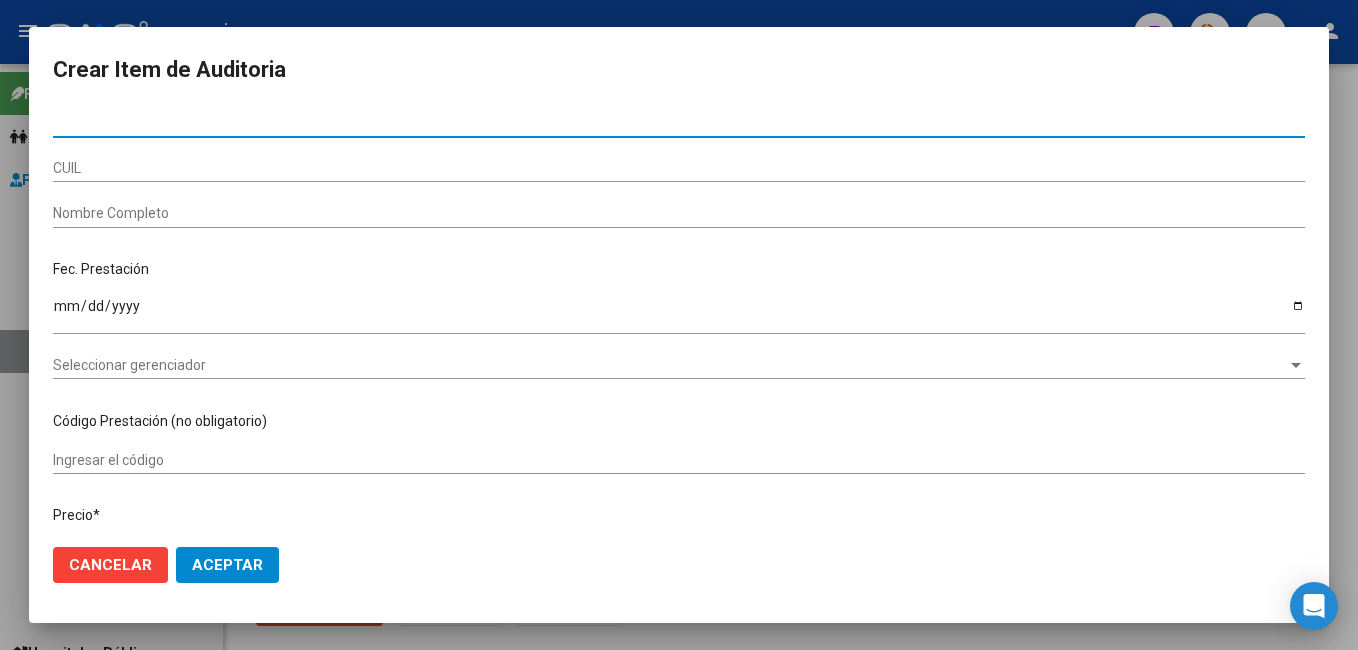 type on "42388585" 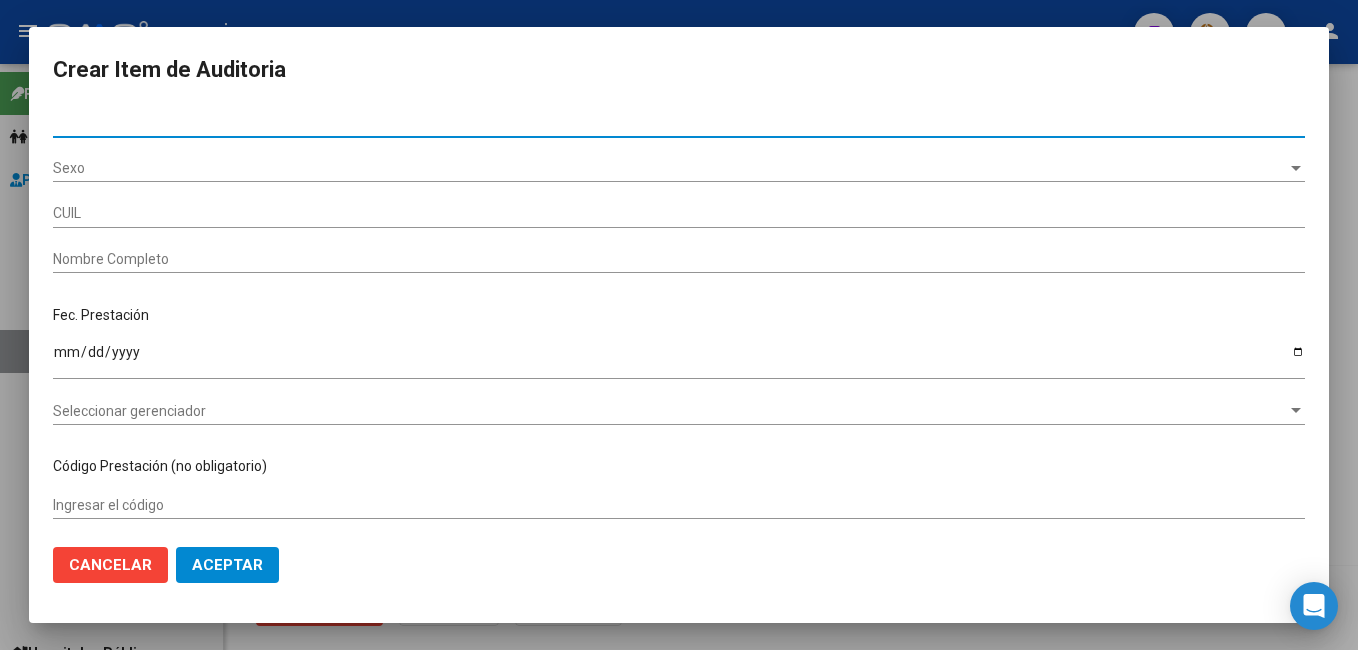 type on "27423885853" 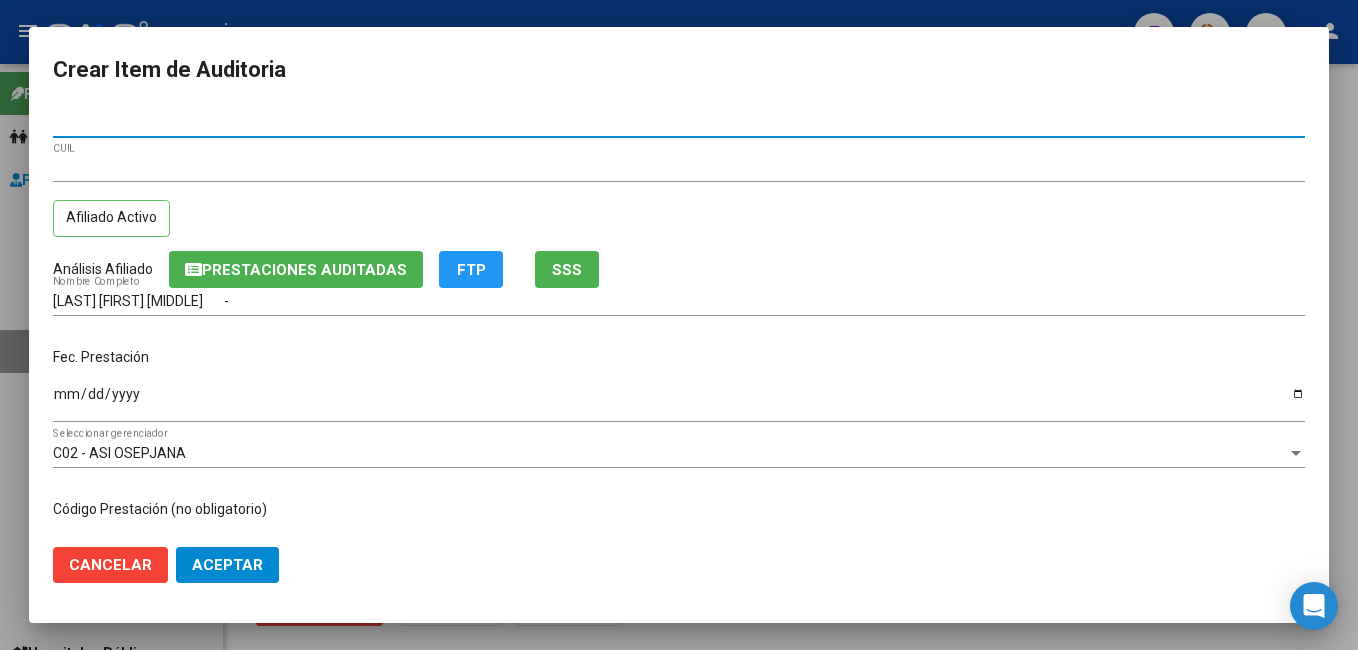 type on "42388585" 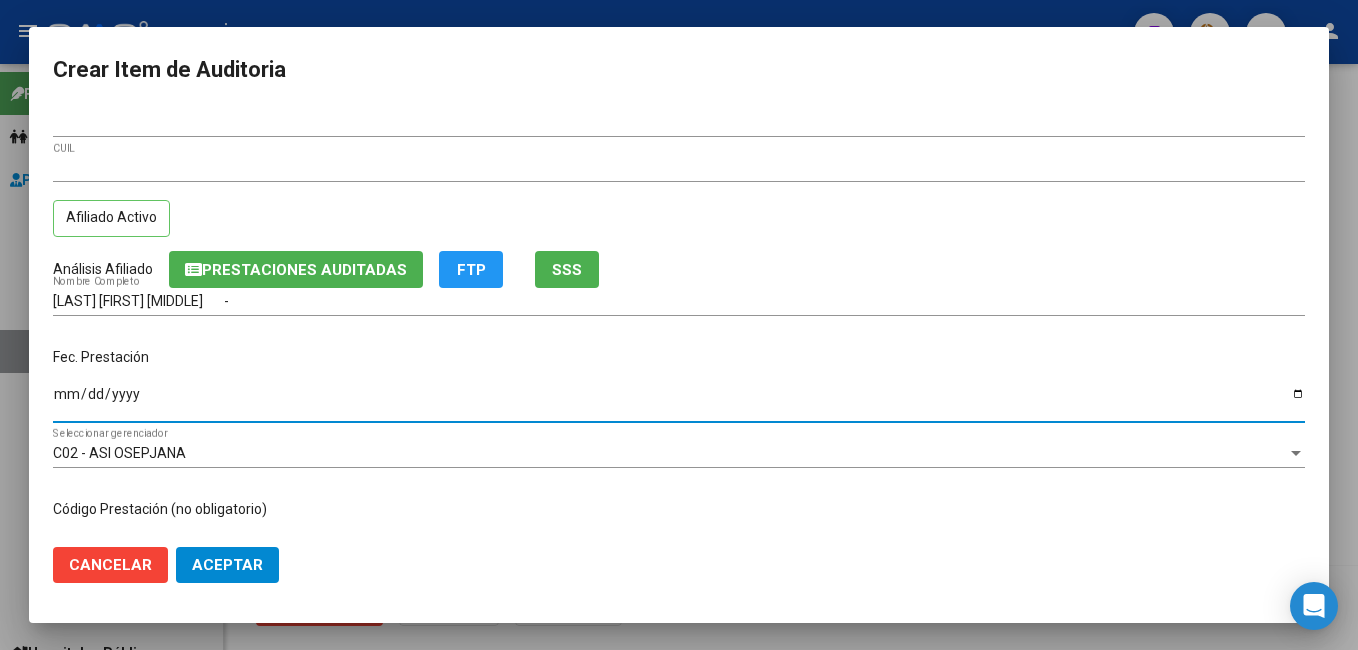 type on "2024-11-22" 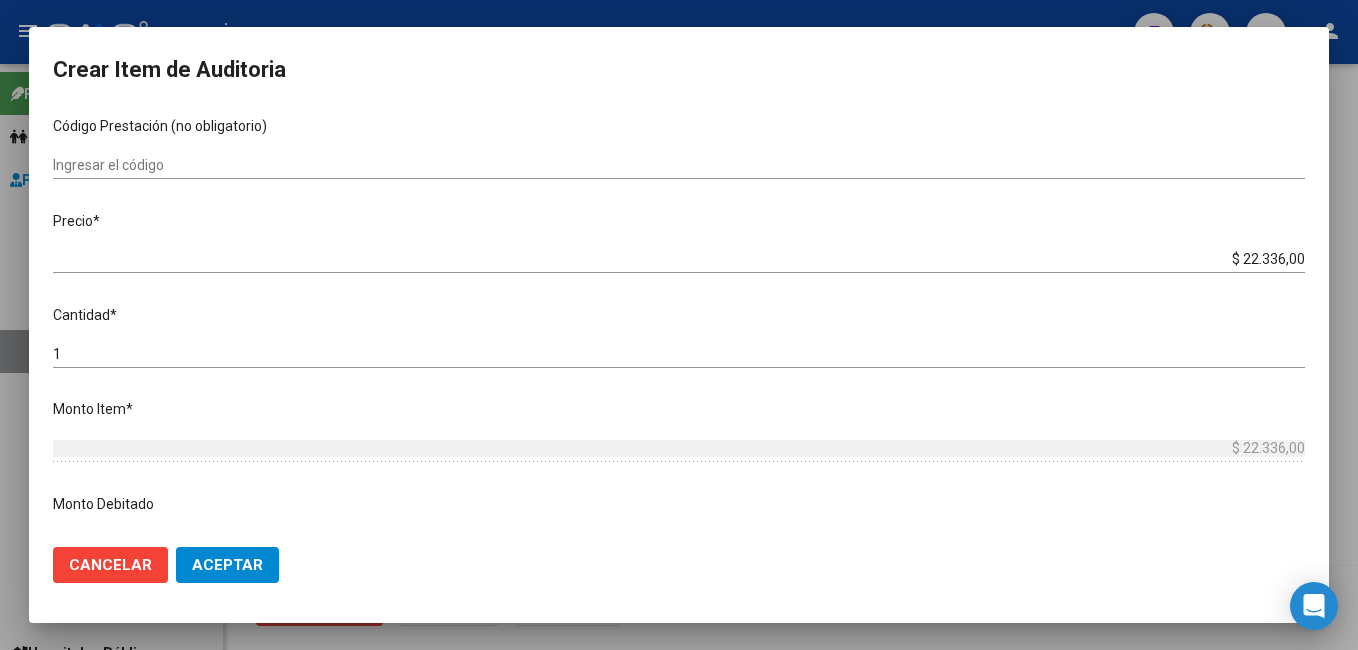 scroll, scrollTop: 400, scrollLeft: 0, axis: vertical 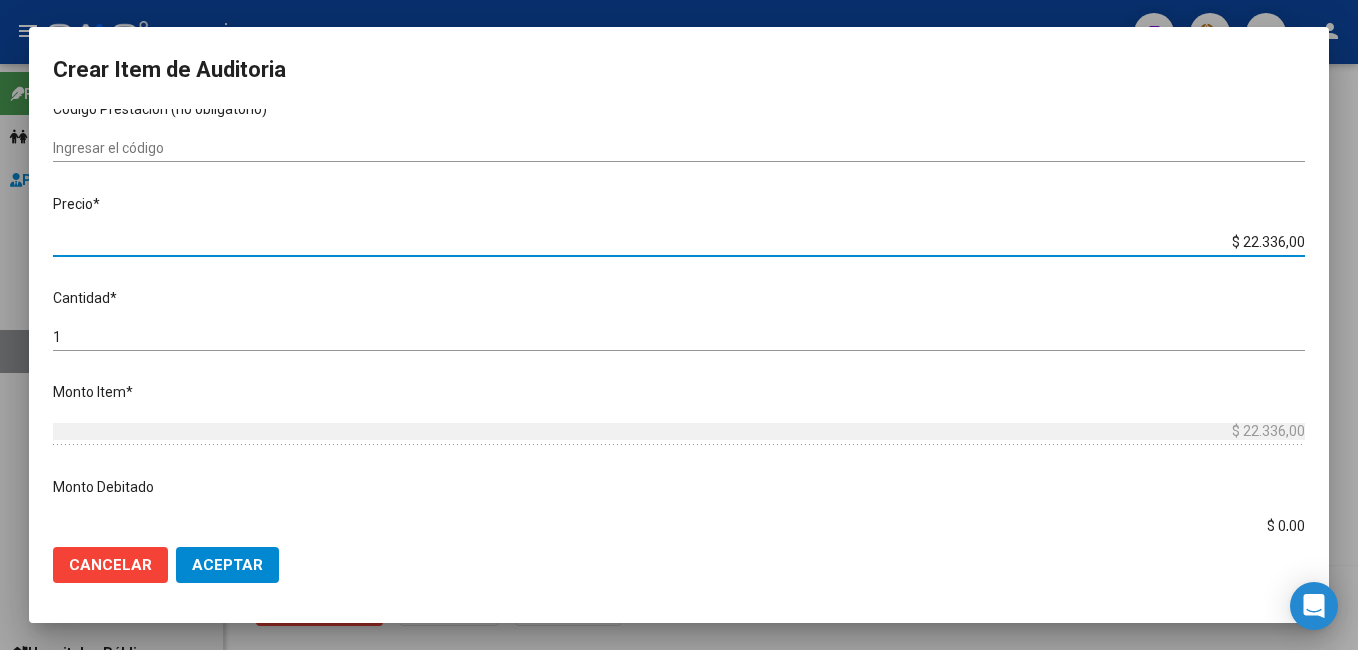 drag, startPoint x: 1225, startPoint y: 243, endPoint x: 1361, endPoint y: 242, distance: 136.00368 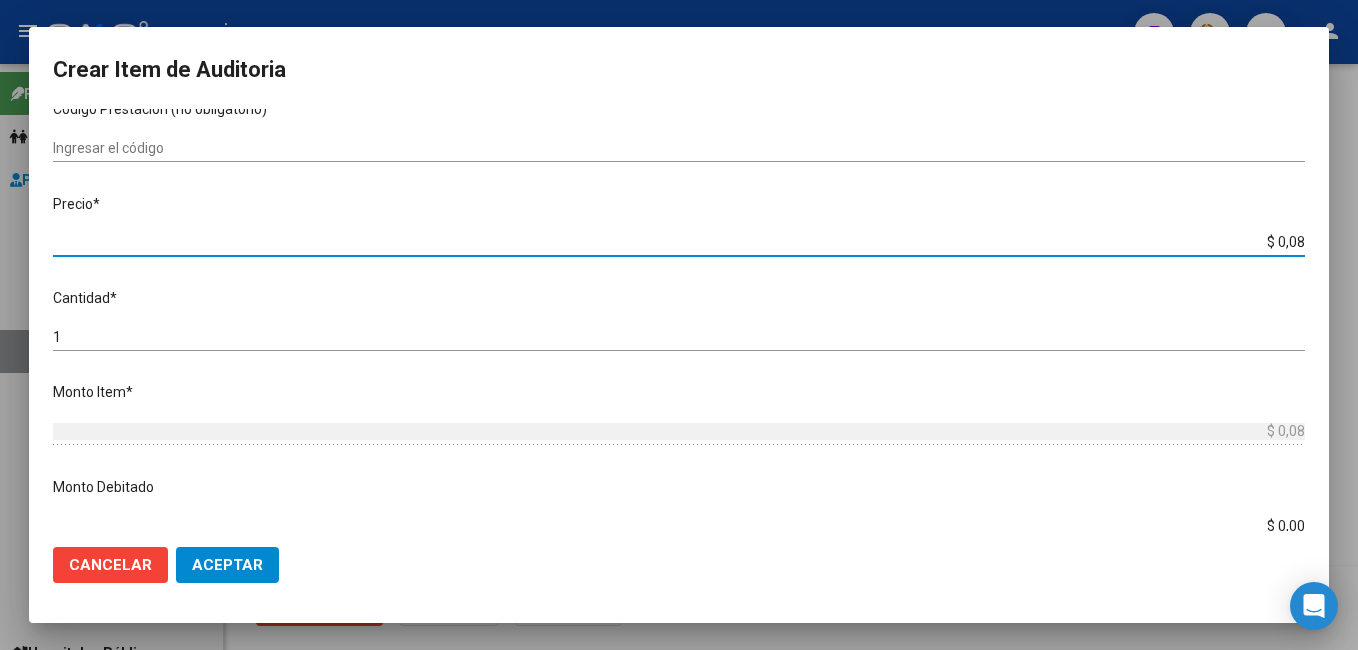 type on "$ 0,83" 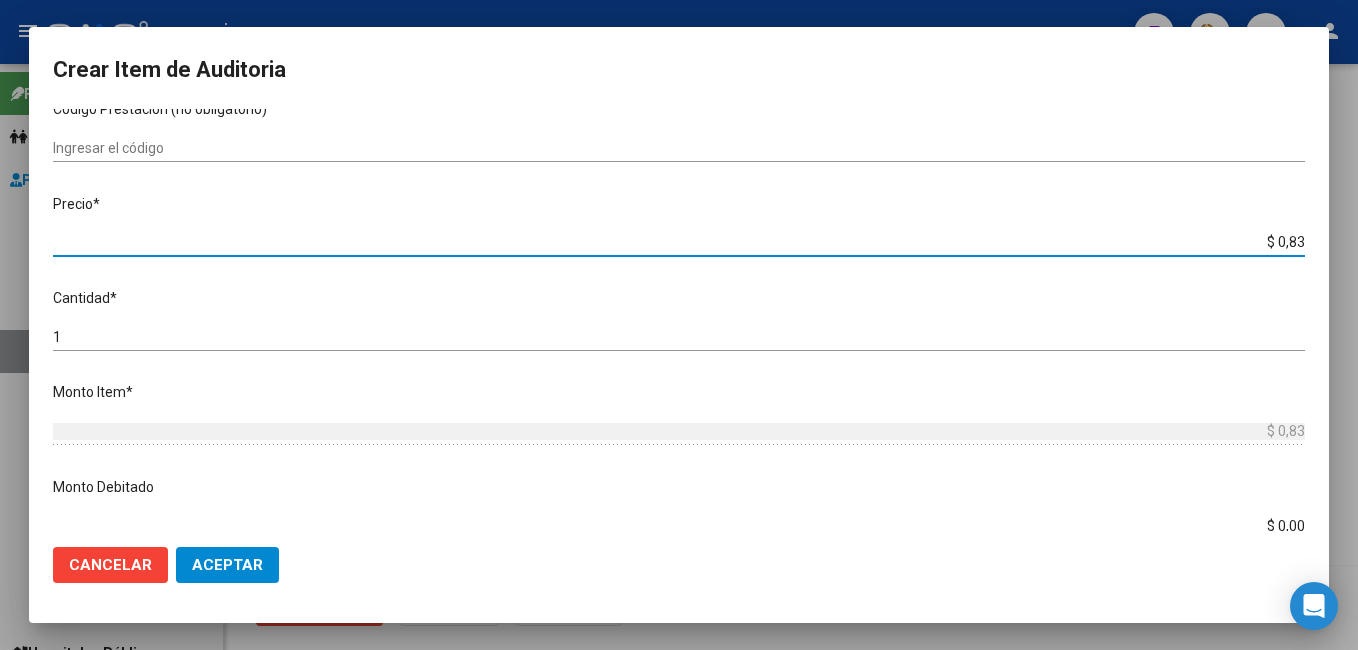 type on "$ 8,36" 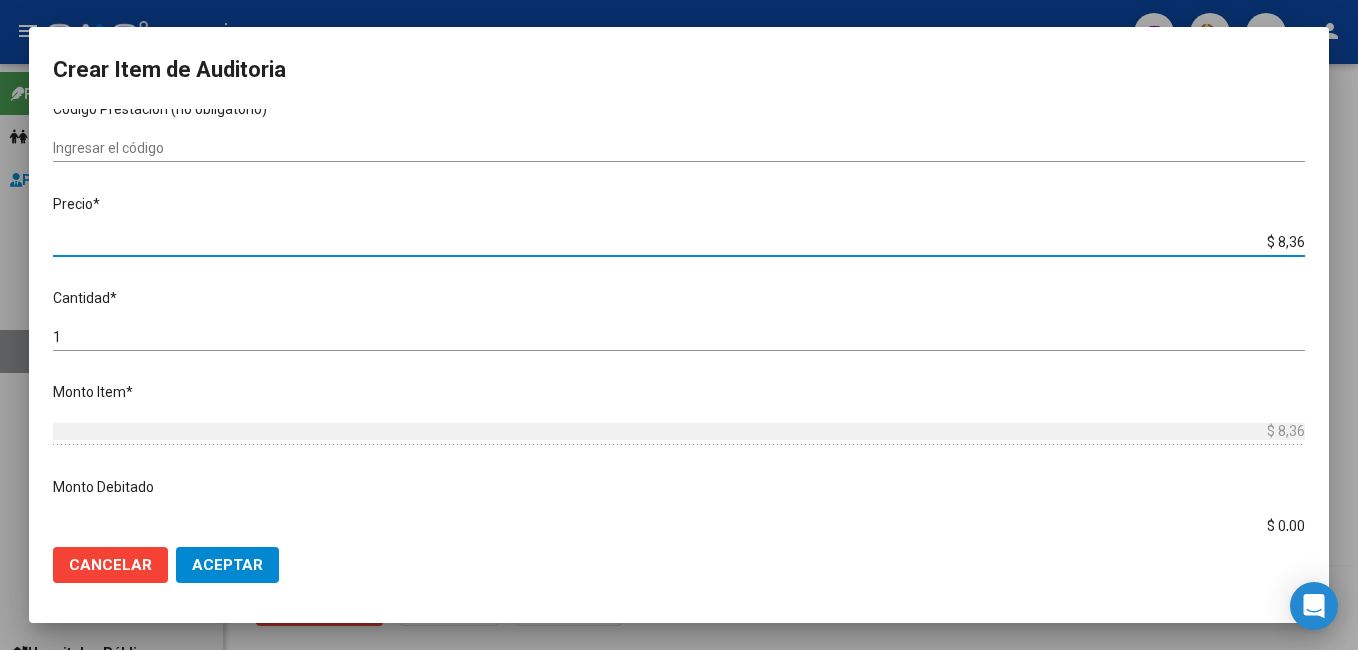 type on "$ 83,69" 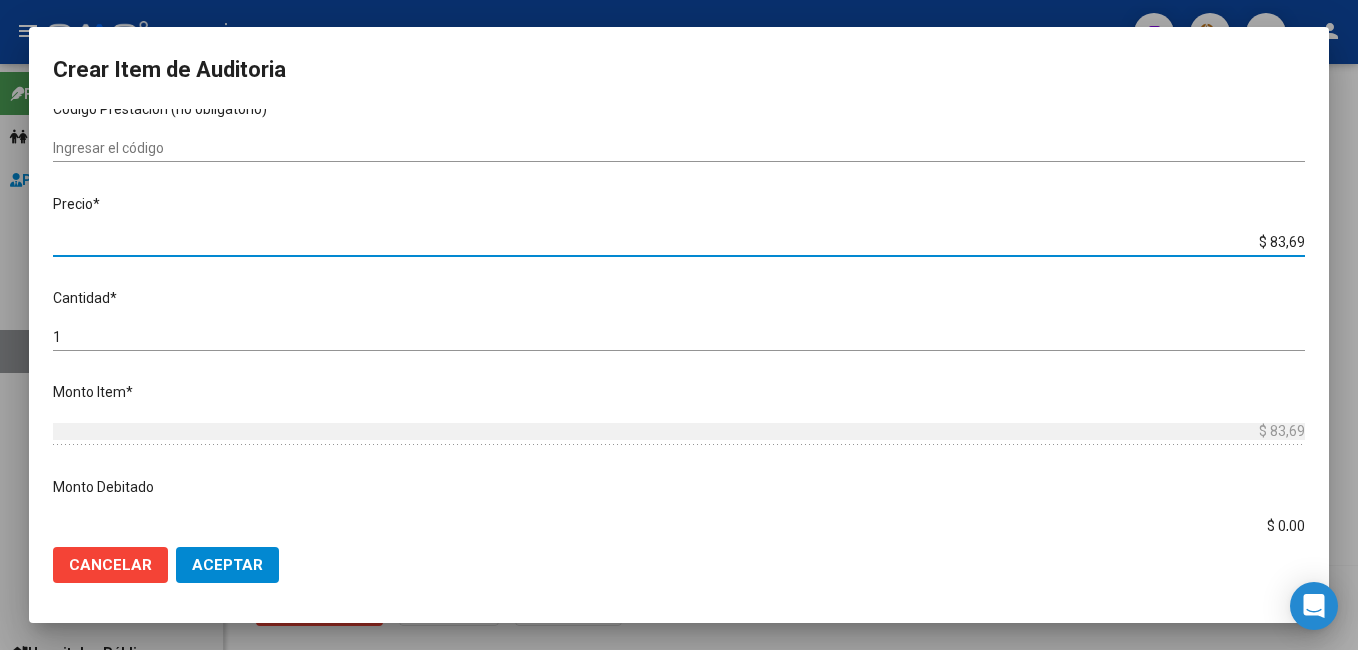 type on "$ 836,90" 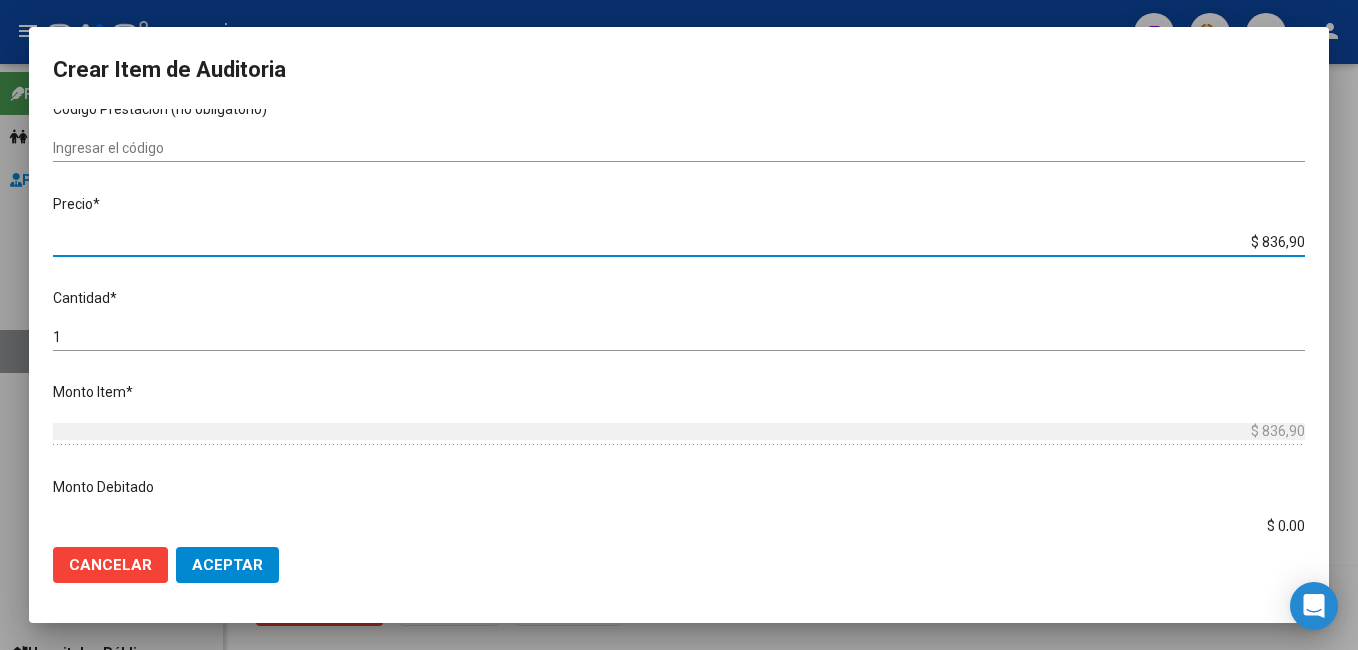 type on "$ 8.369,00" 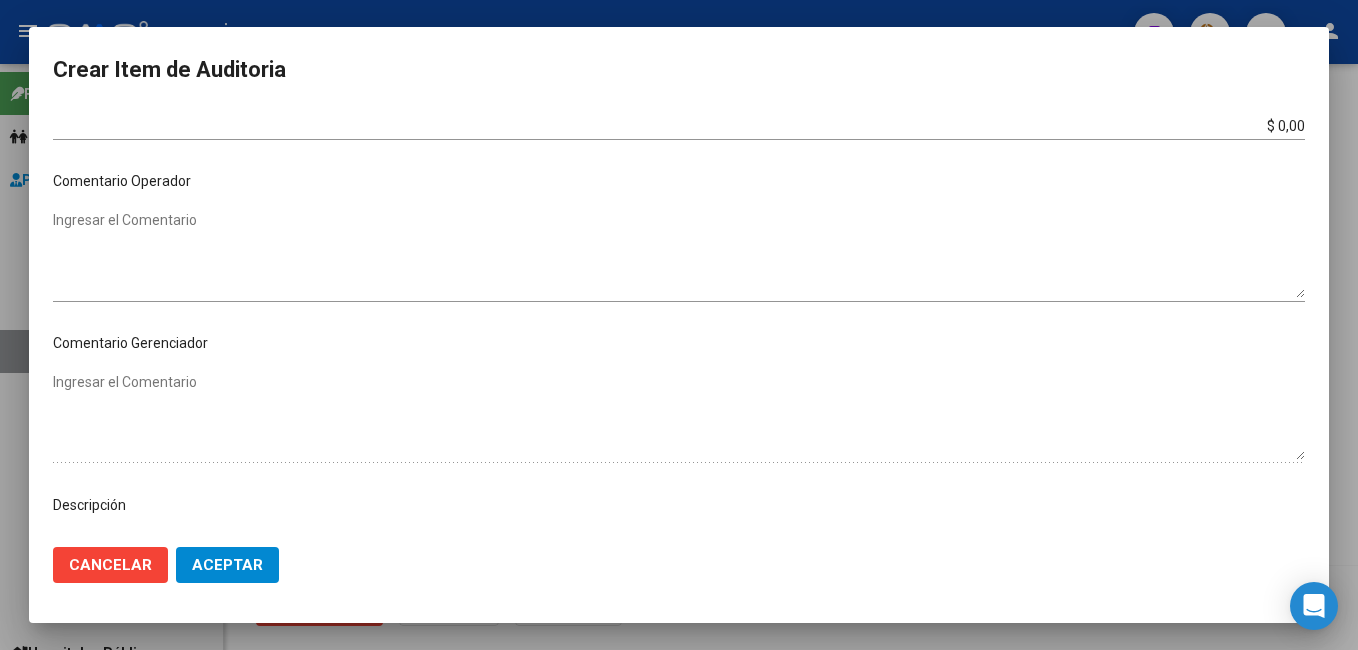 scroll, scrollTop: 1100, scrollLeft: 0, axis: vertical 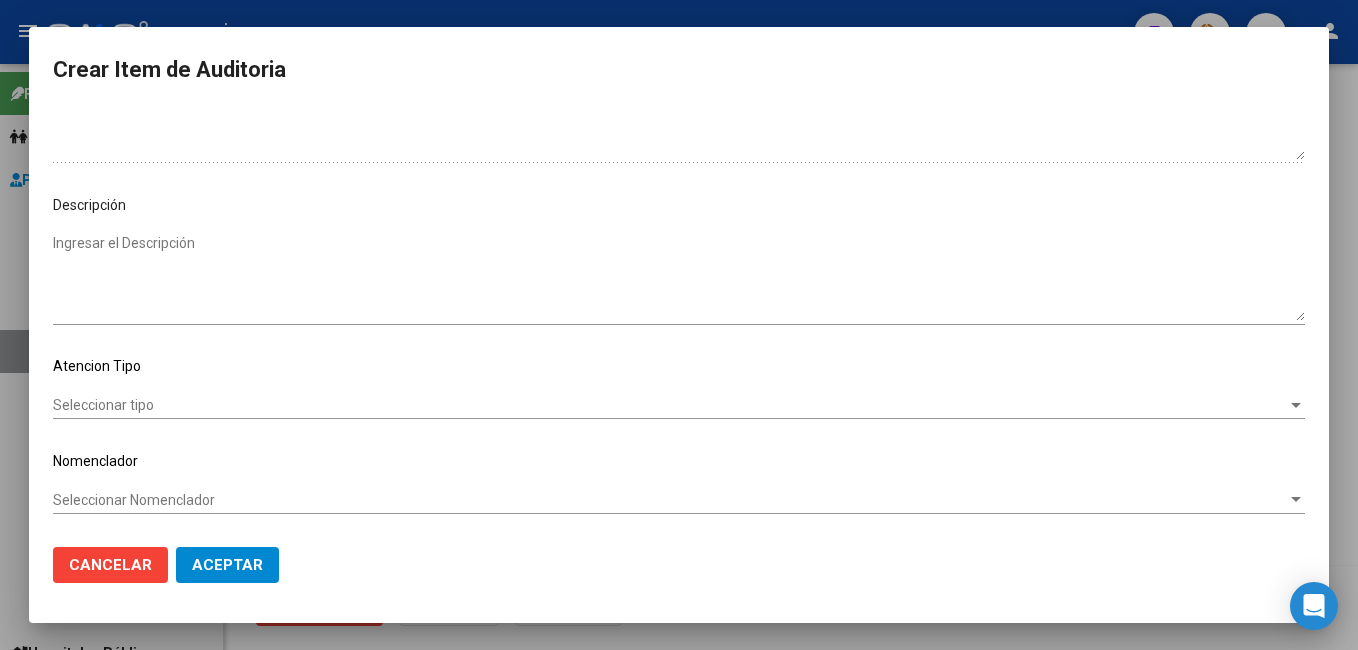 click on "Seleccionar tipo" at bounding box center [670, 405] 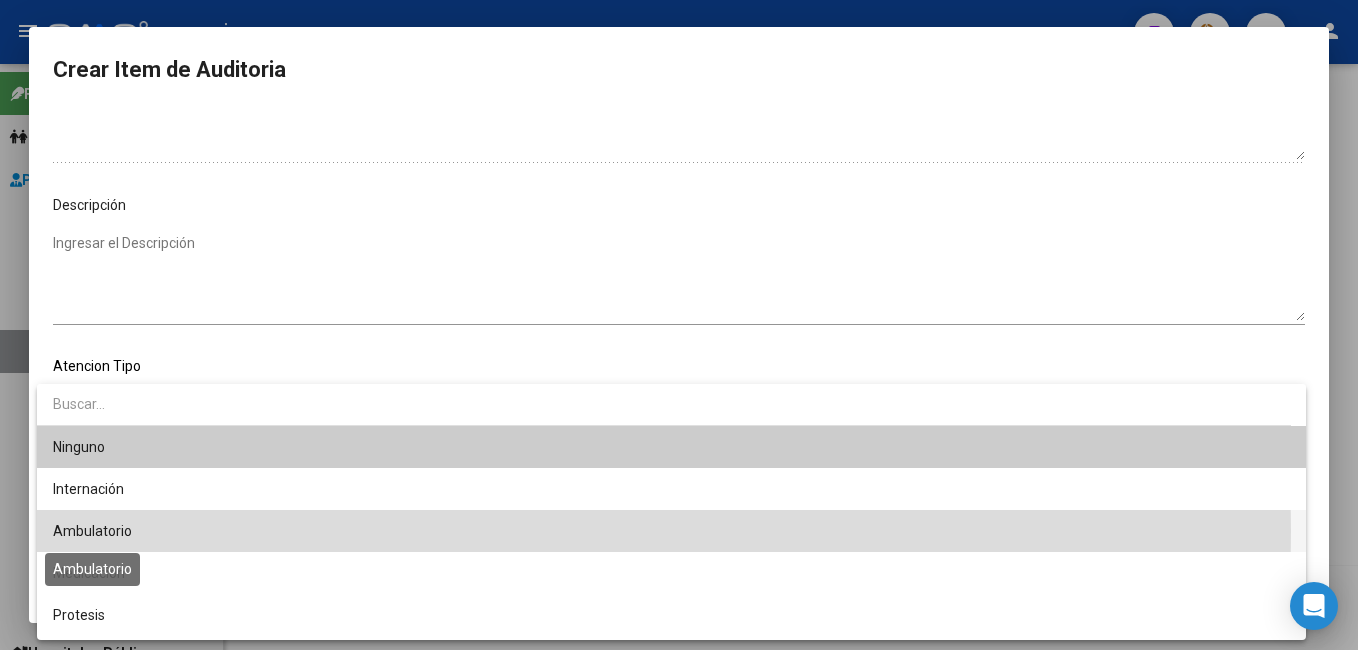 drag, startPoint x: 101, startPoint y: 531, endPoint x: 86, endPoint y: 508, distance: 27.45906 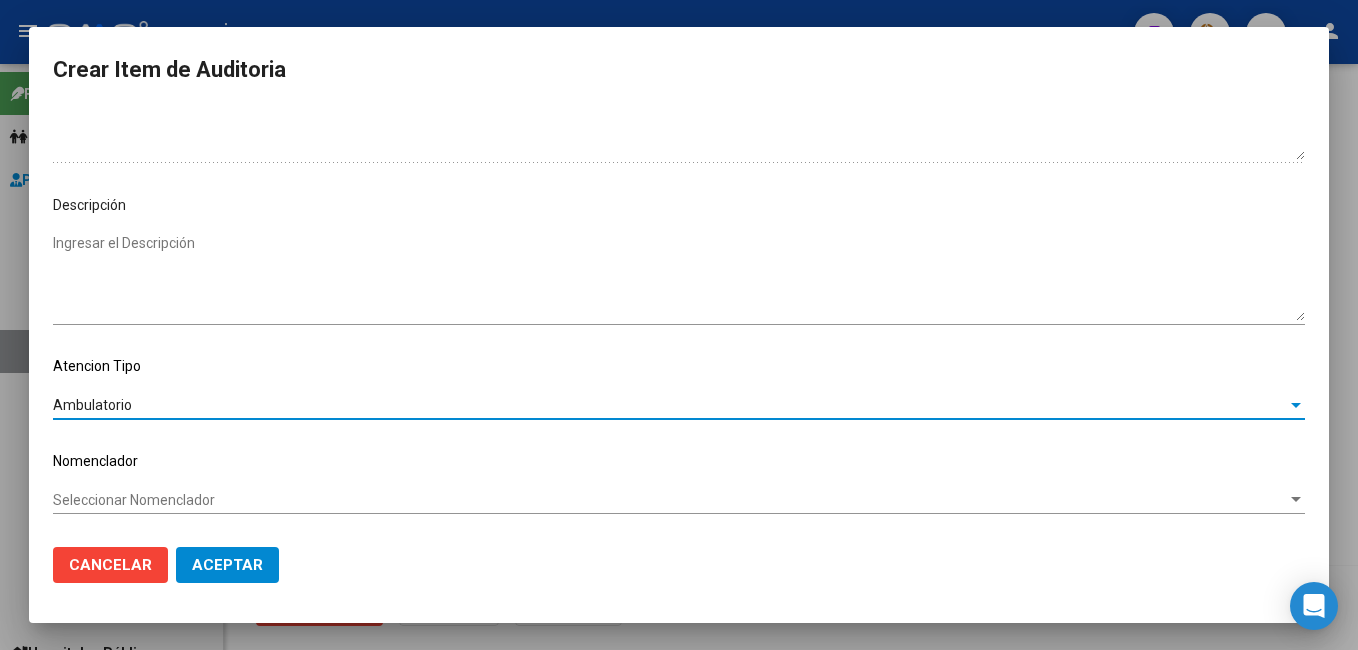 click on "Seleccionar Nomenclador" at bounding box center (670, 500) 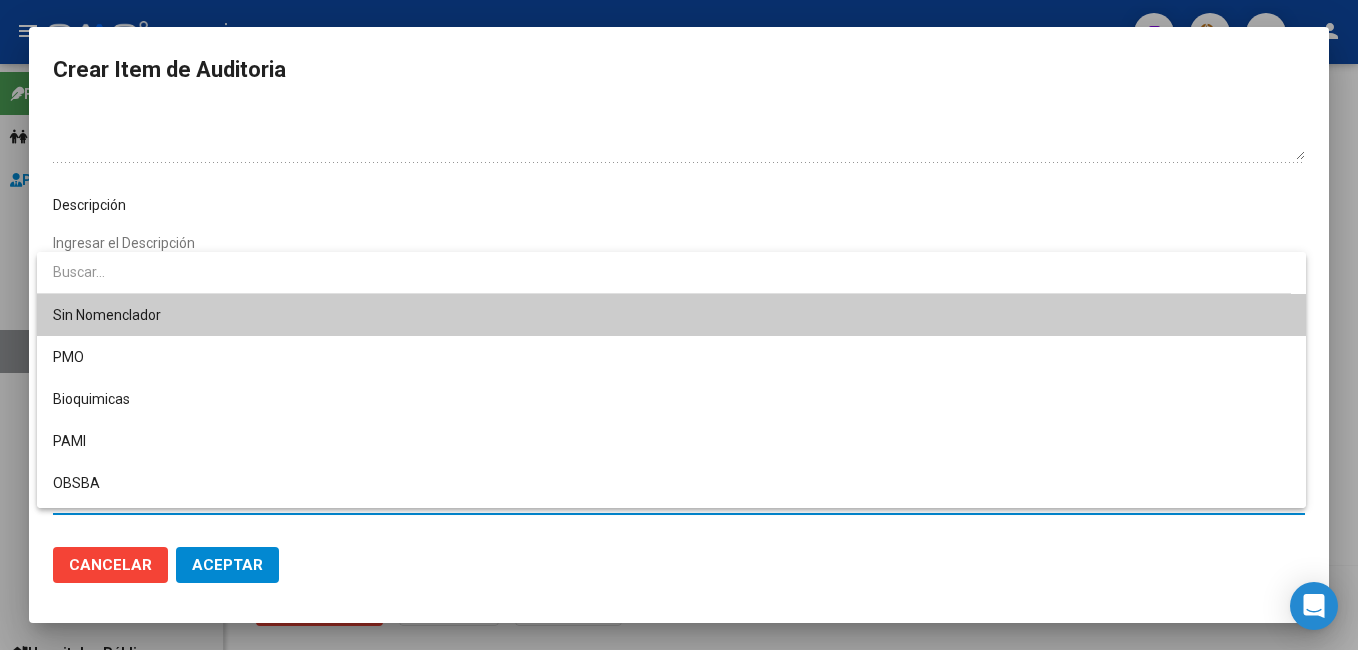drag, startPoint x: 65, startPoint y: 310, endPoint x: 104, endPoint y: 398, distance: 96.25487 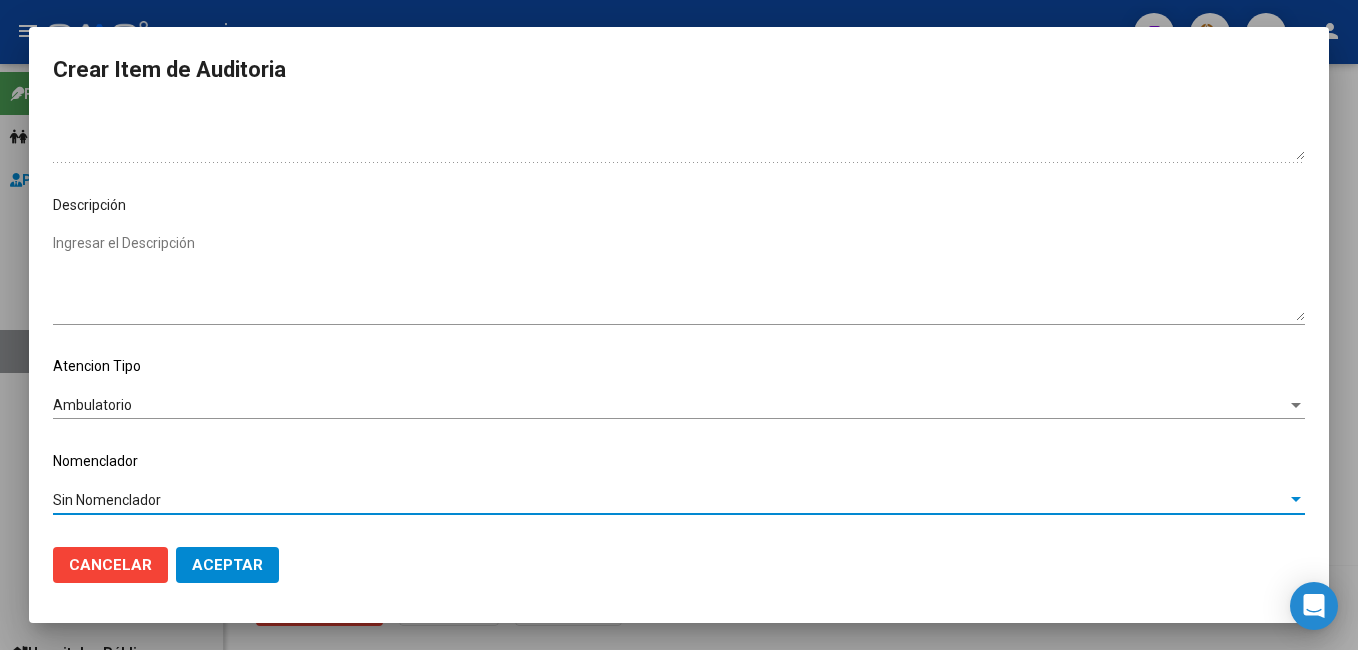 click on "Aceptar" 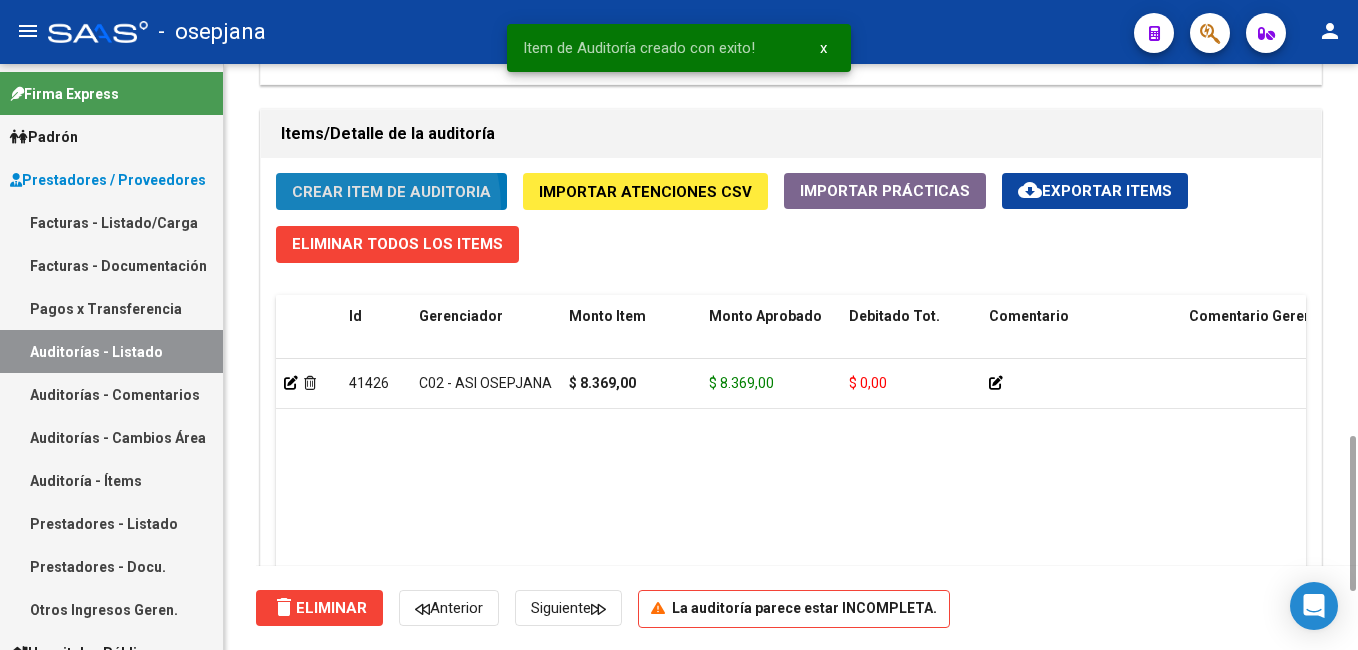 click on "Crear Item de Auditoria" 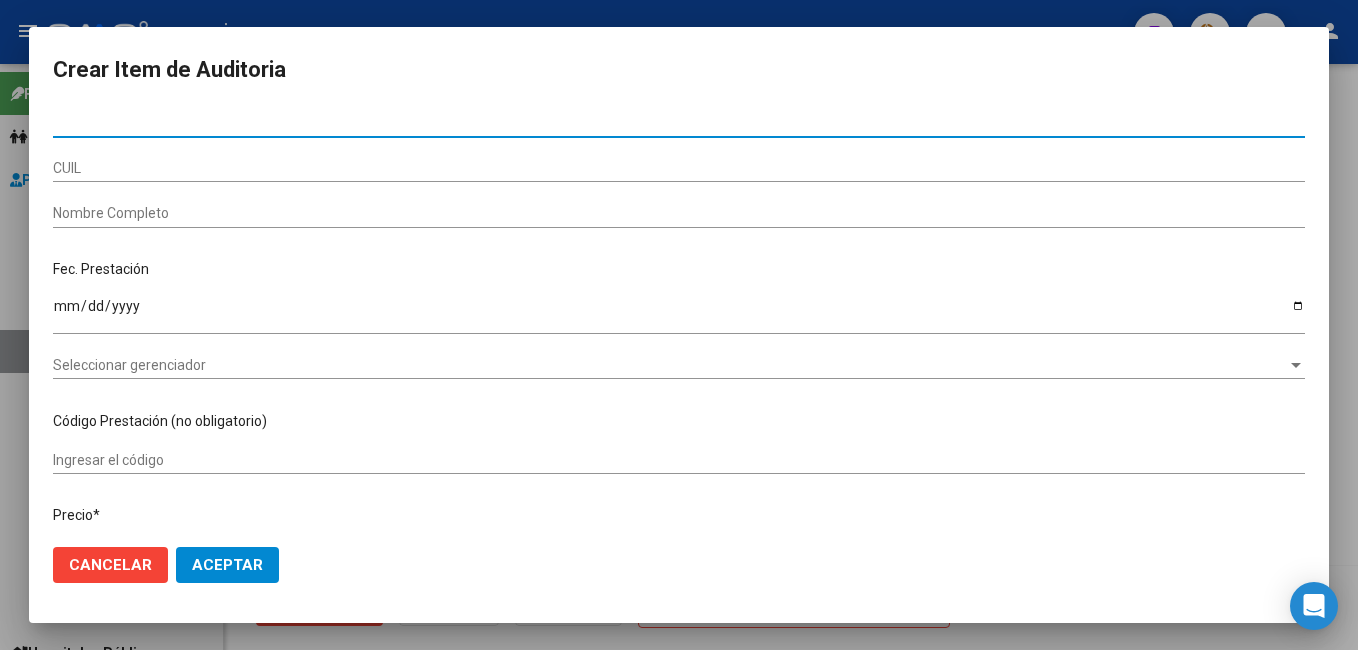 type on "57240389" 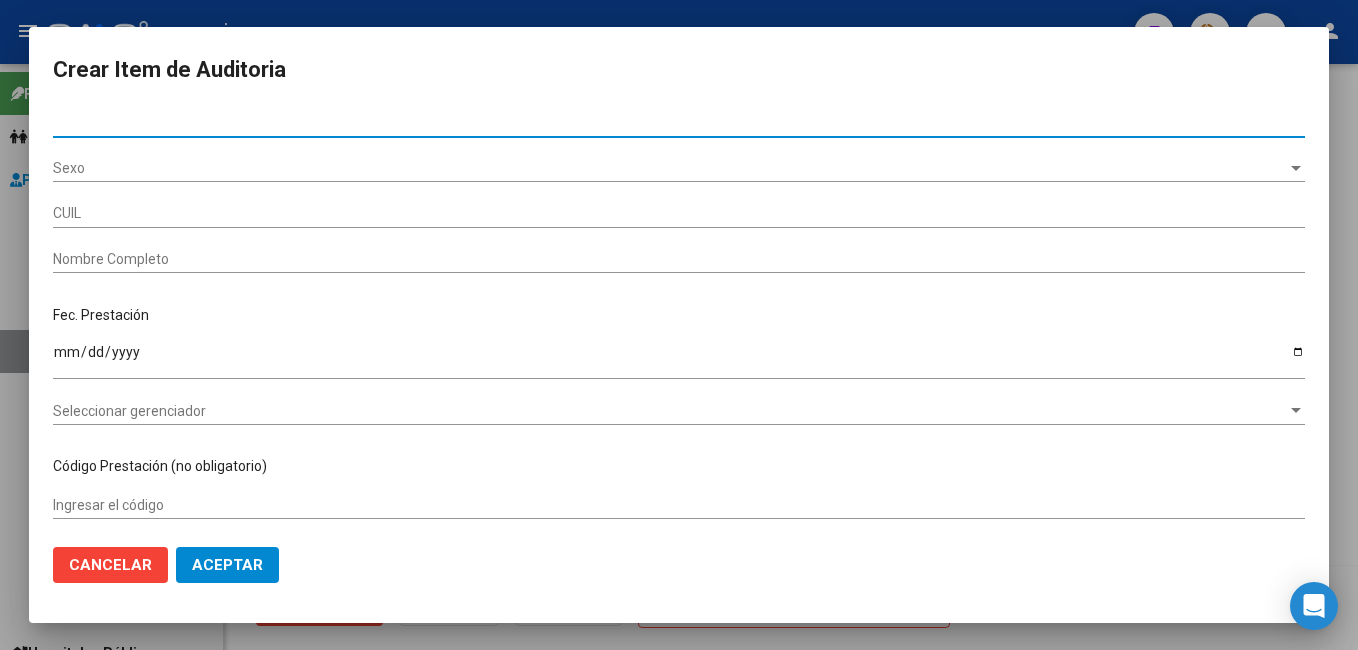 type on "27572403896" 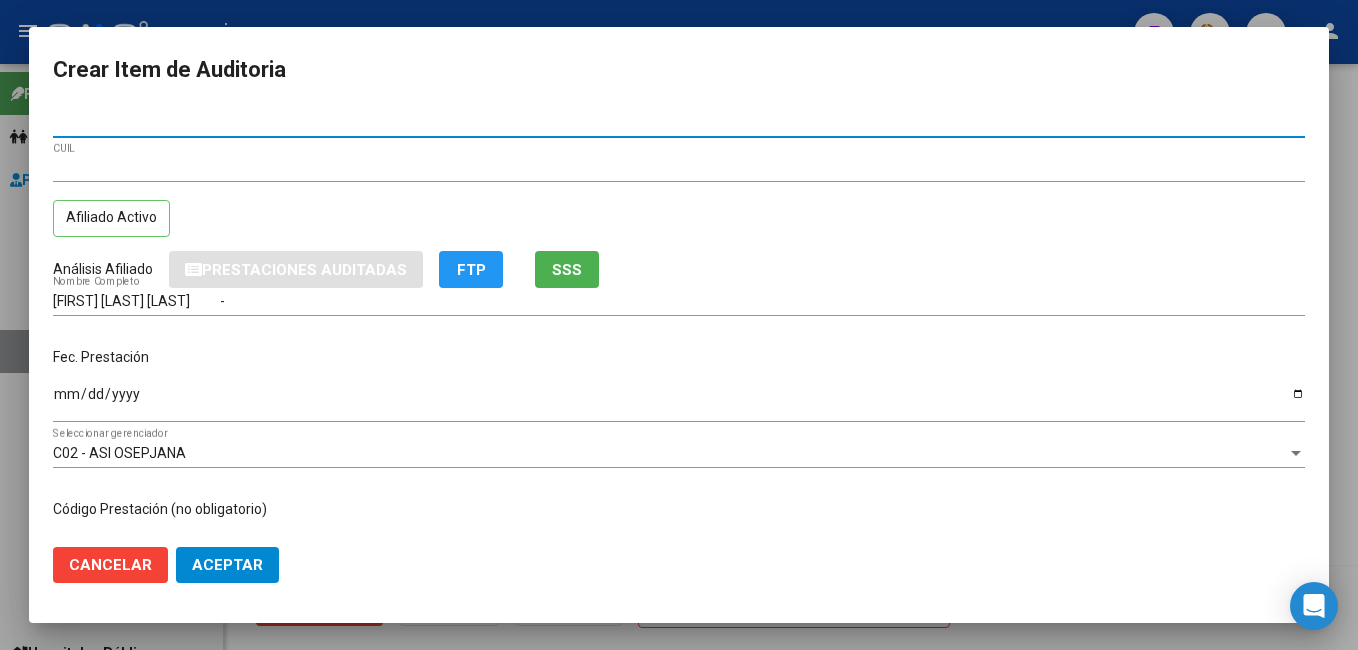 type on "57240389" 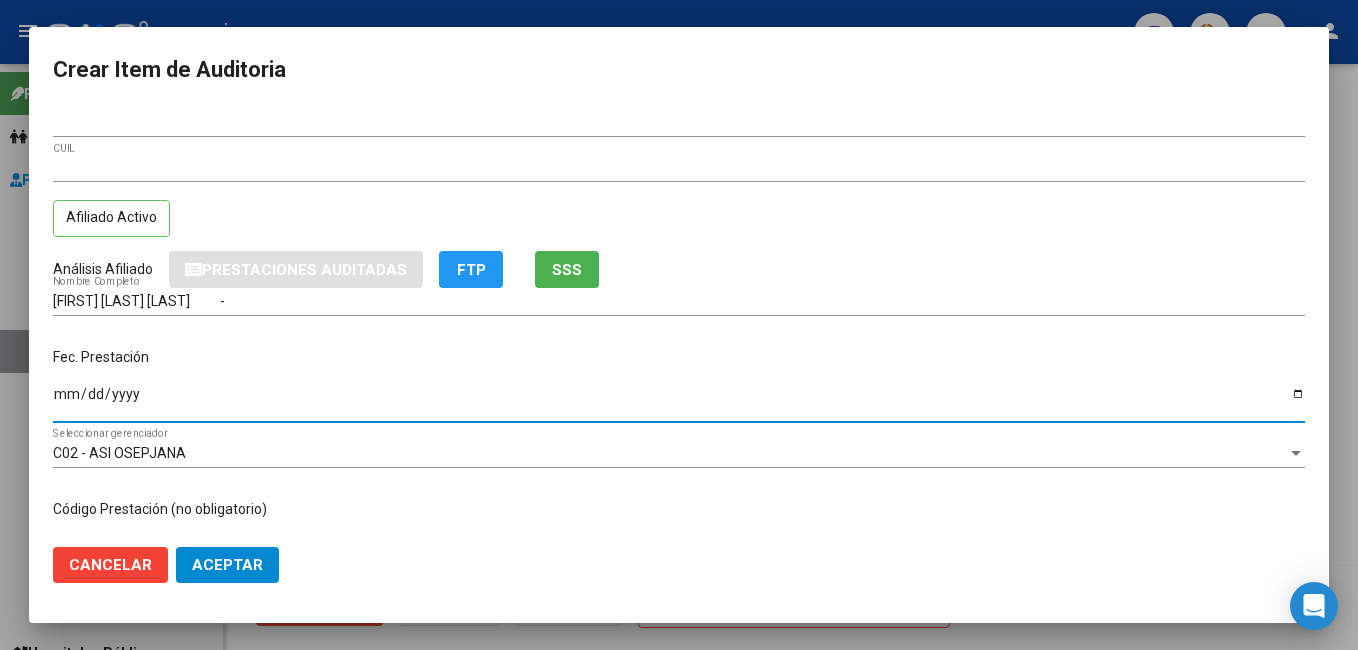 type on "2024-11-22" 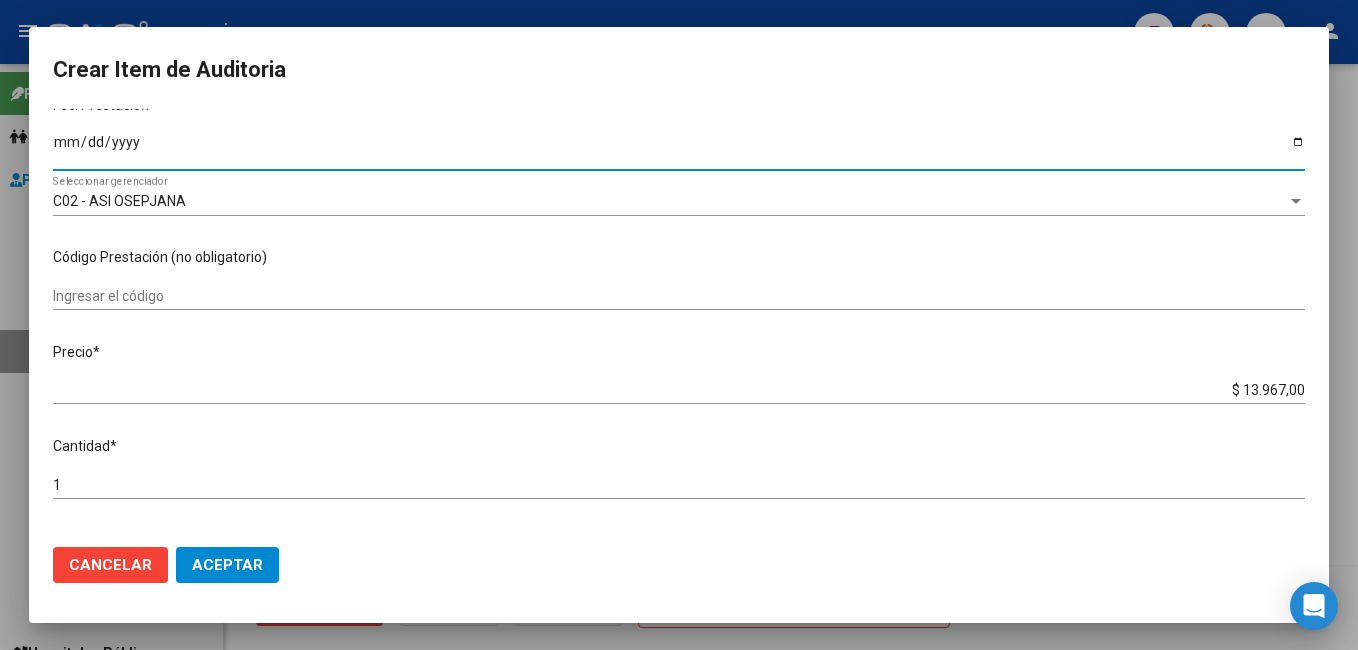 scroll, scrollTop: 300, scrollLeft: 0, axis: vertical 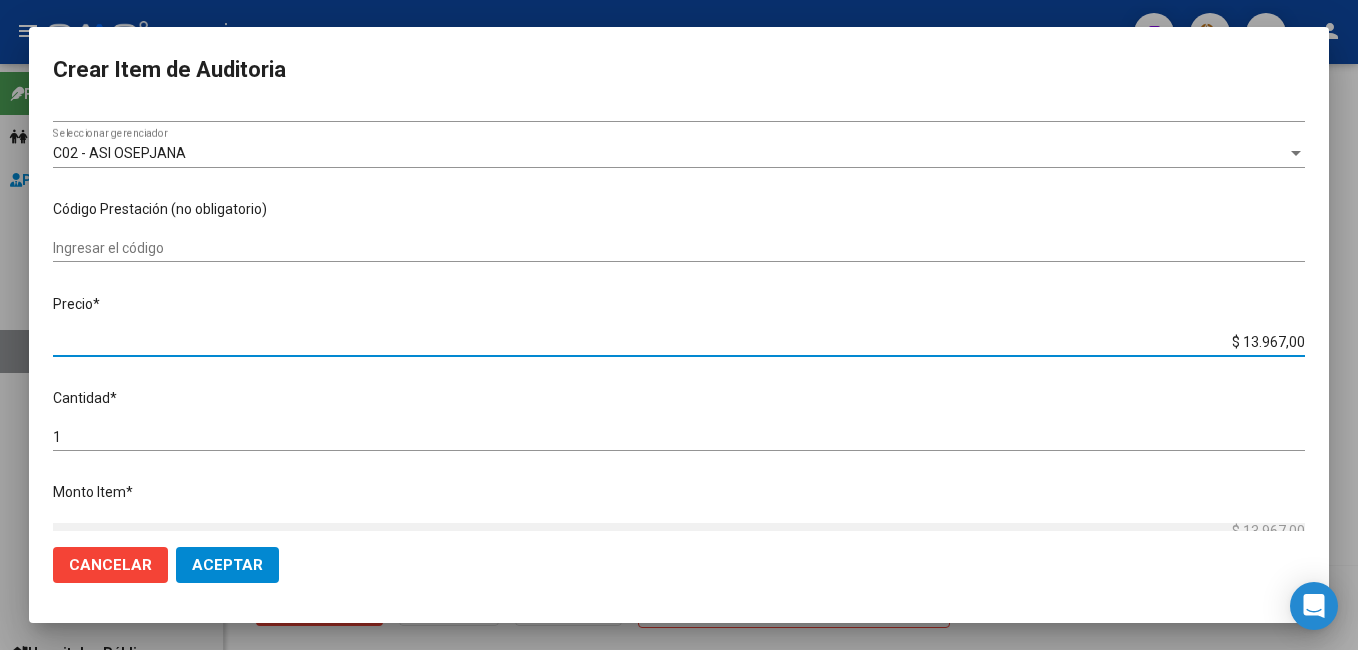 drag, startPoint x: 1205, startPoint y: 342, endPoint x: 1357, endPoint y: 294, distance: 159.39886 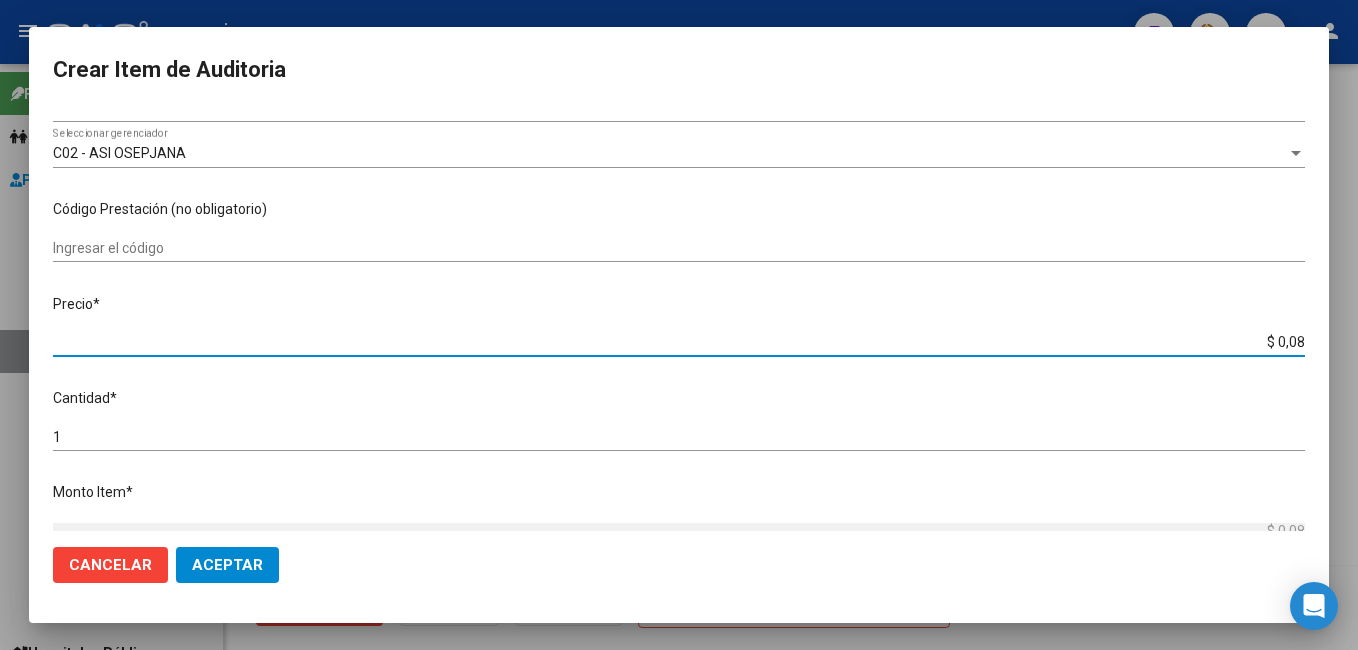 type on "$ 0,83" 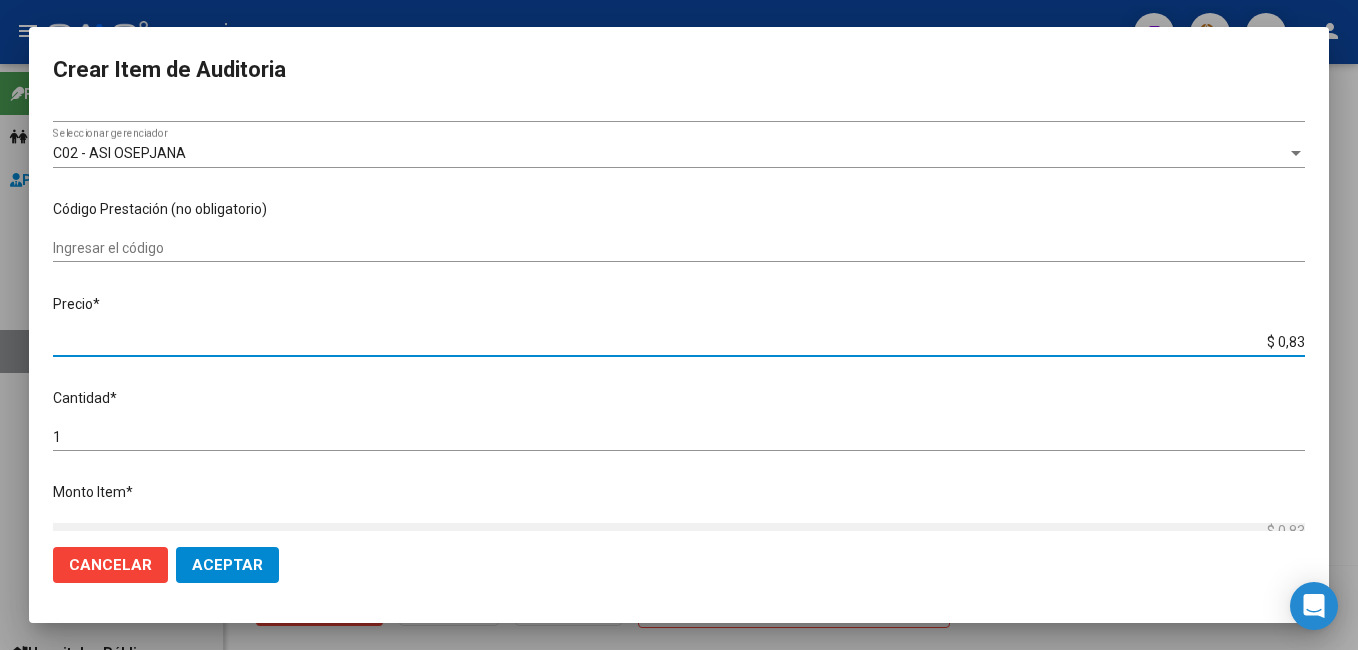 type on "$ 8,36" 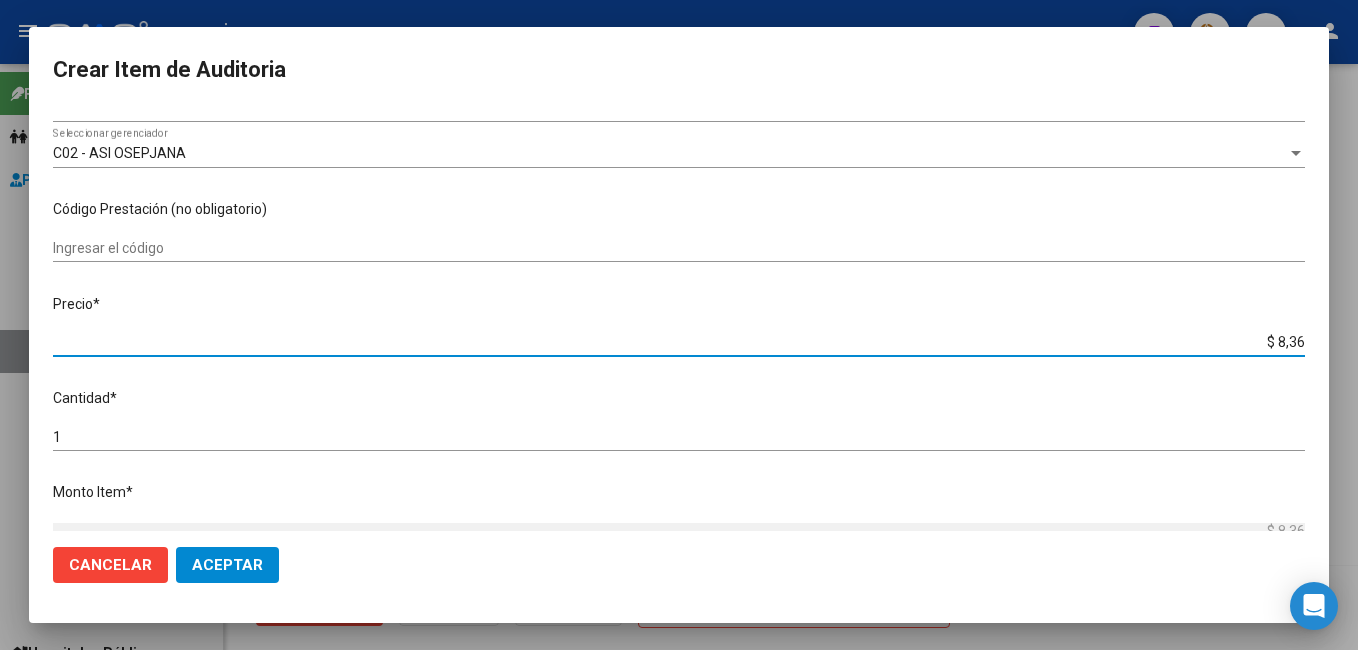 type on "$ 83,69" 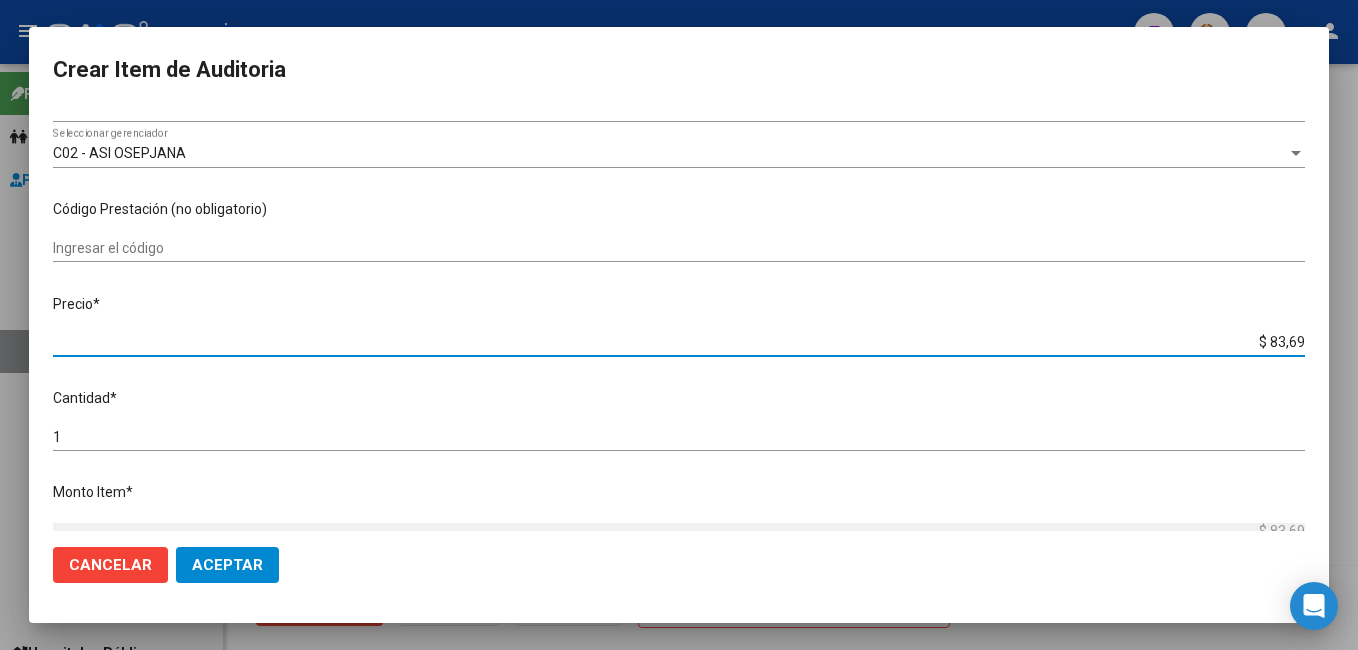 type on "$ 836,90" 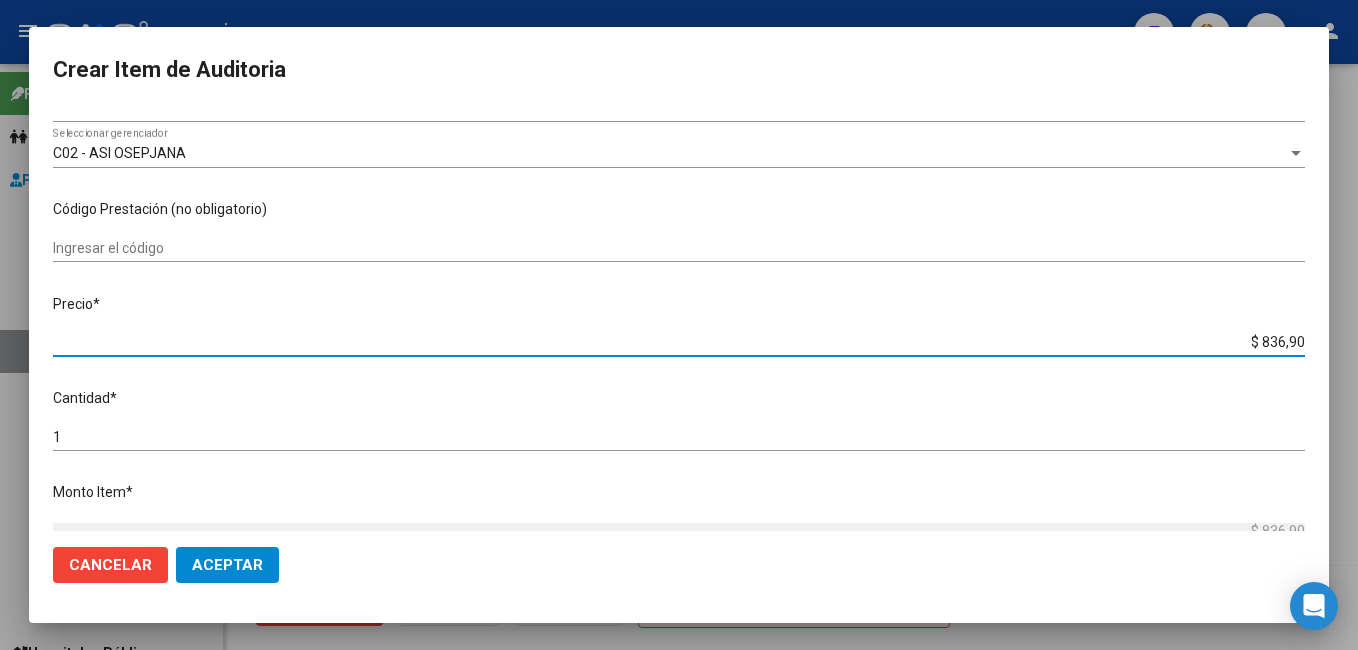 type on "$ 8.369,00" 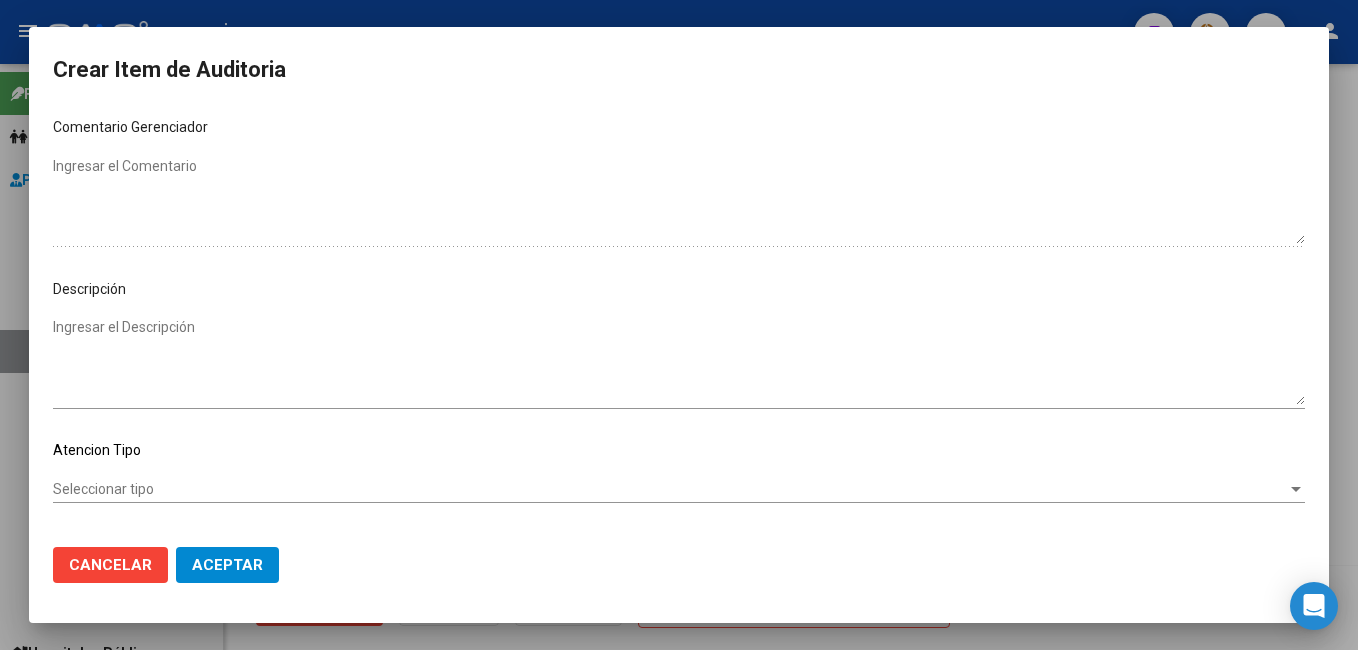 scroll, scrollTop: 1100, scrollLeft: 0, axis: vertical 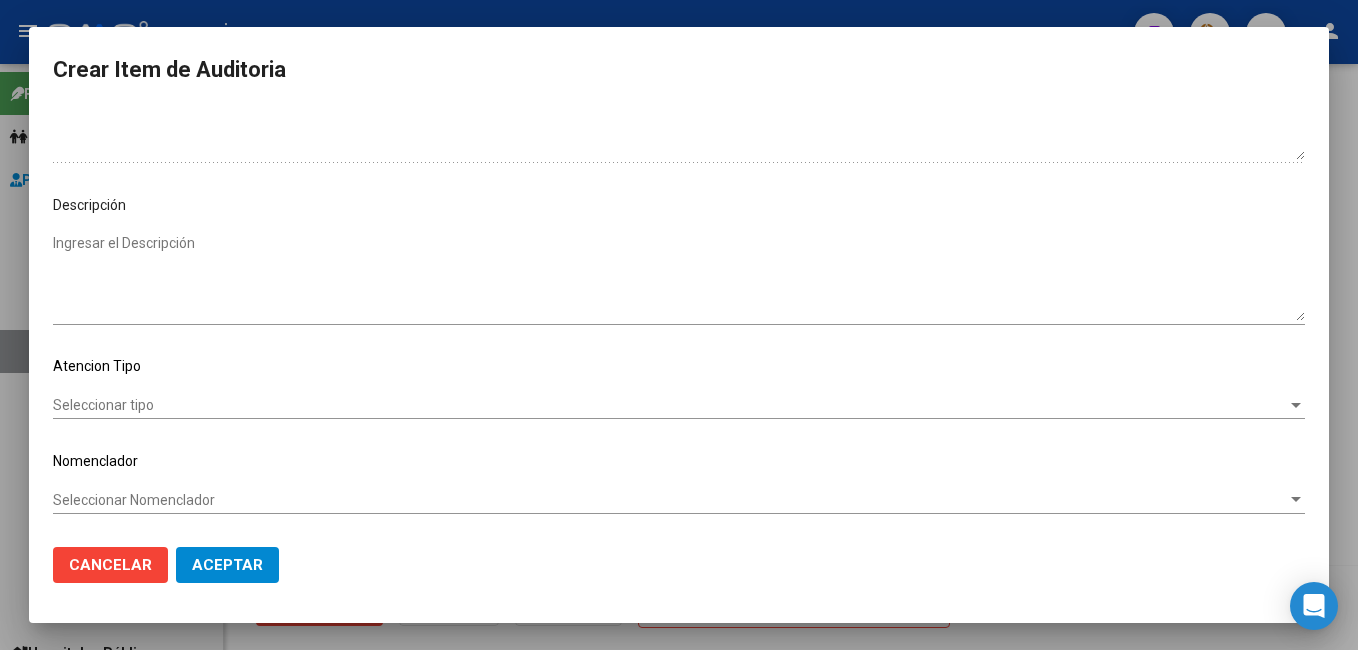 click on "Seleccionar tipo" at bounding box center (670, 405) 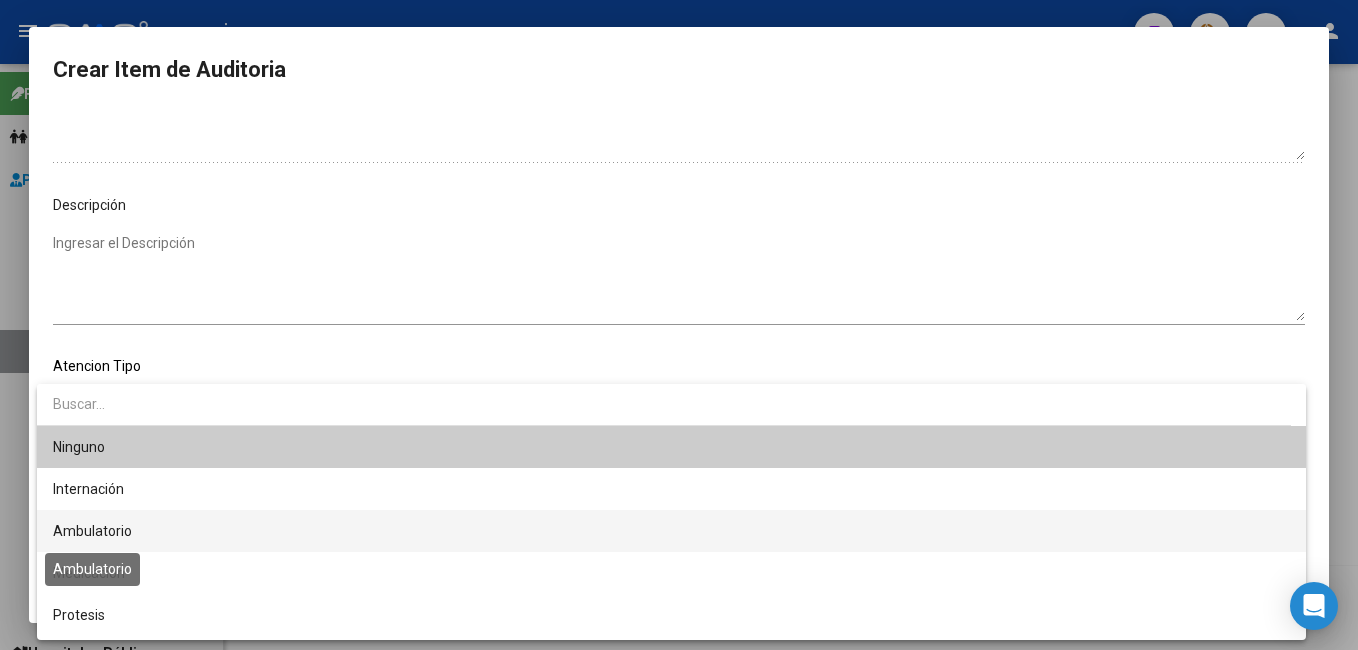 drag, startPoint x: 102, startPoint y: 523, endPoint x: 95, endPoint y: 506, distance: 18.384777 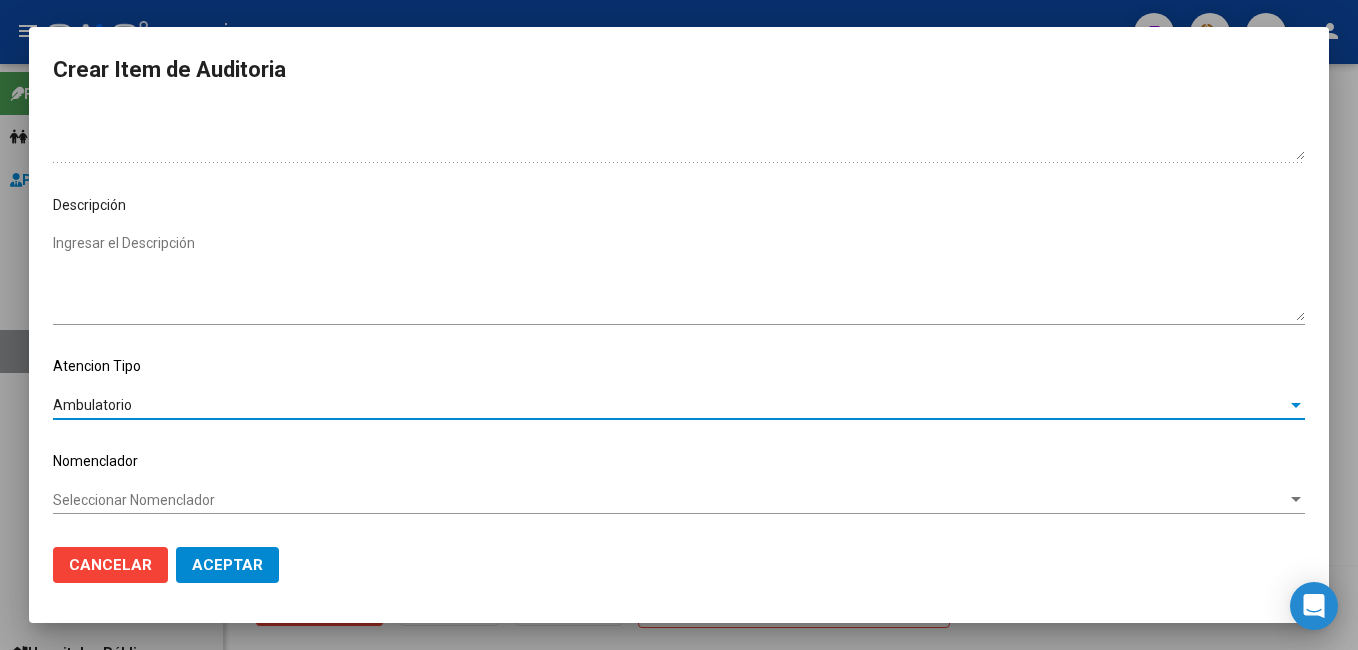 click on "Seleccionar Nomenclador" at bounding box center [670, 500] 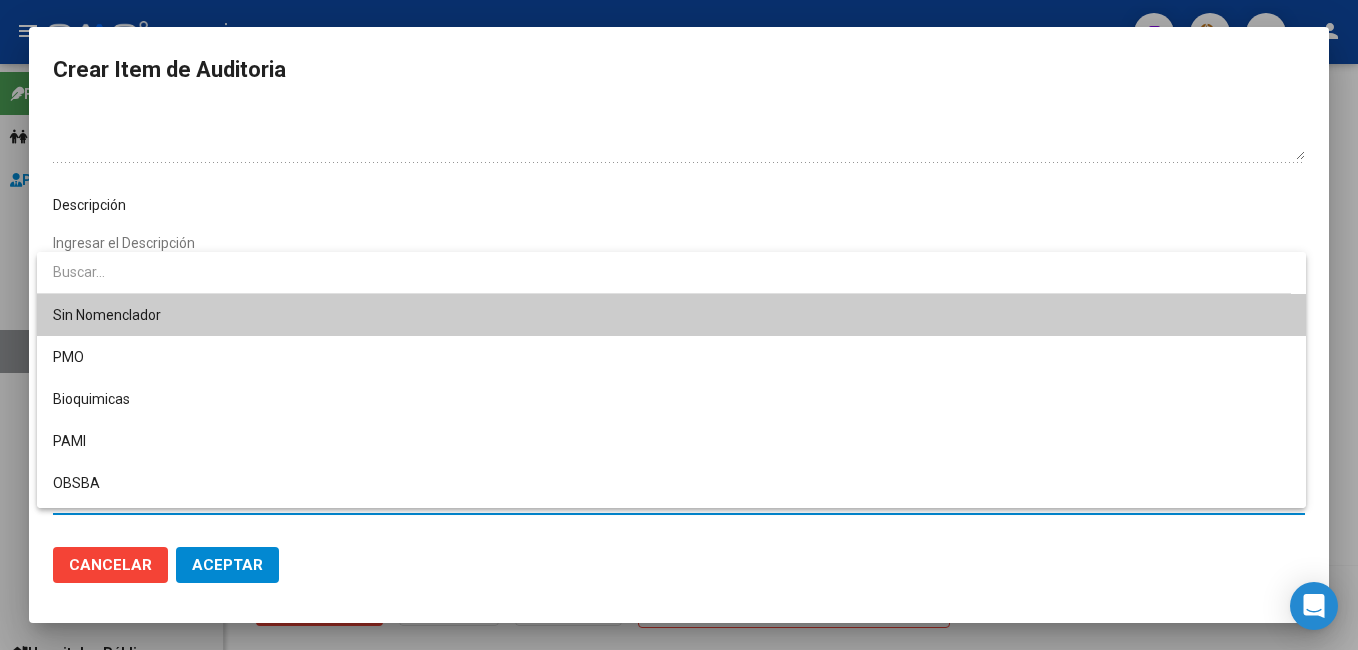 click on "Sin Nomenclador" at bounding box center (671, 315) 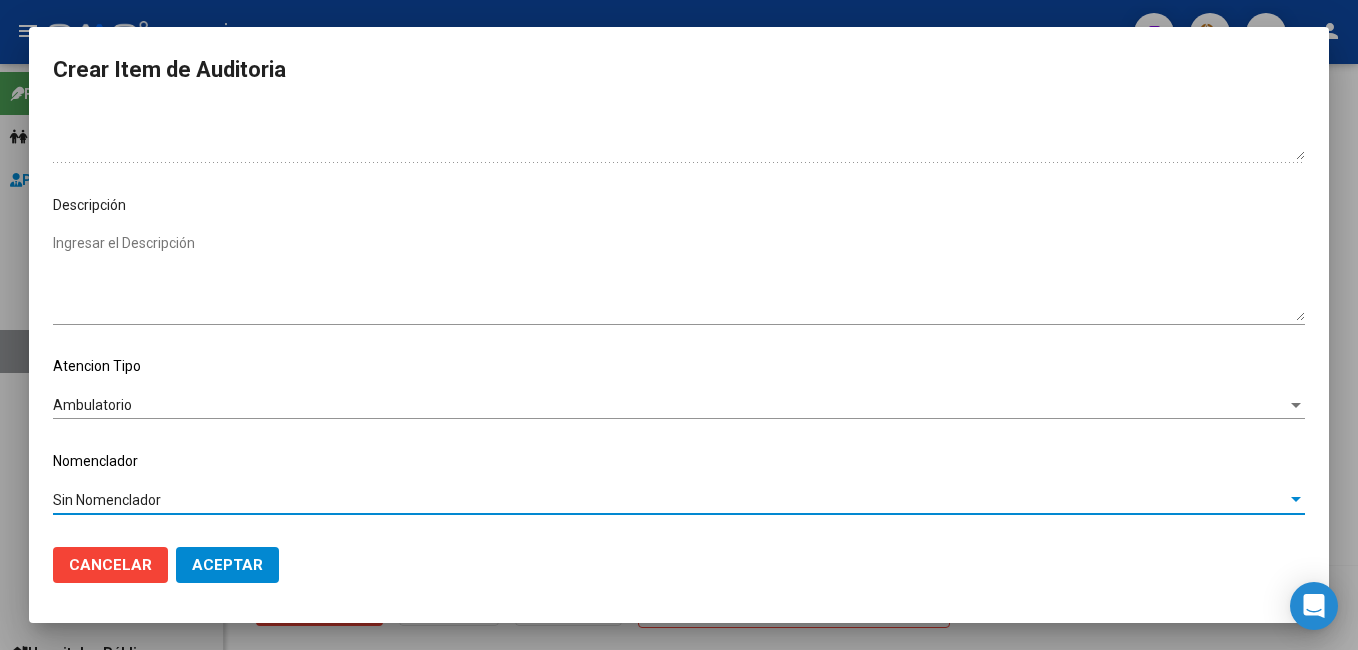 drag, startPoint x: 222, startPoint y: 566, endPoint x: 176, endPoint y: 590, distance: 51.884487 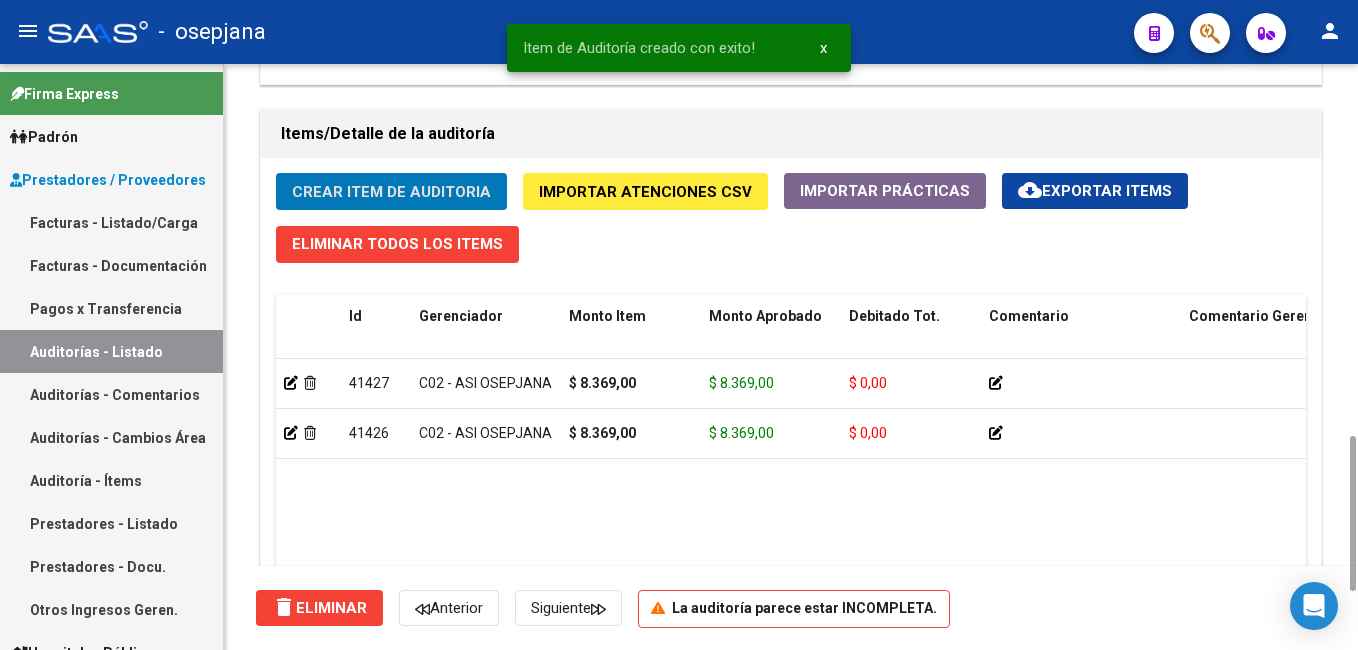 click on "Crear Item de Auditoria" 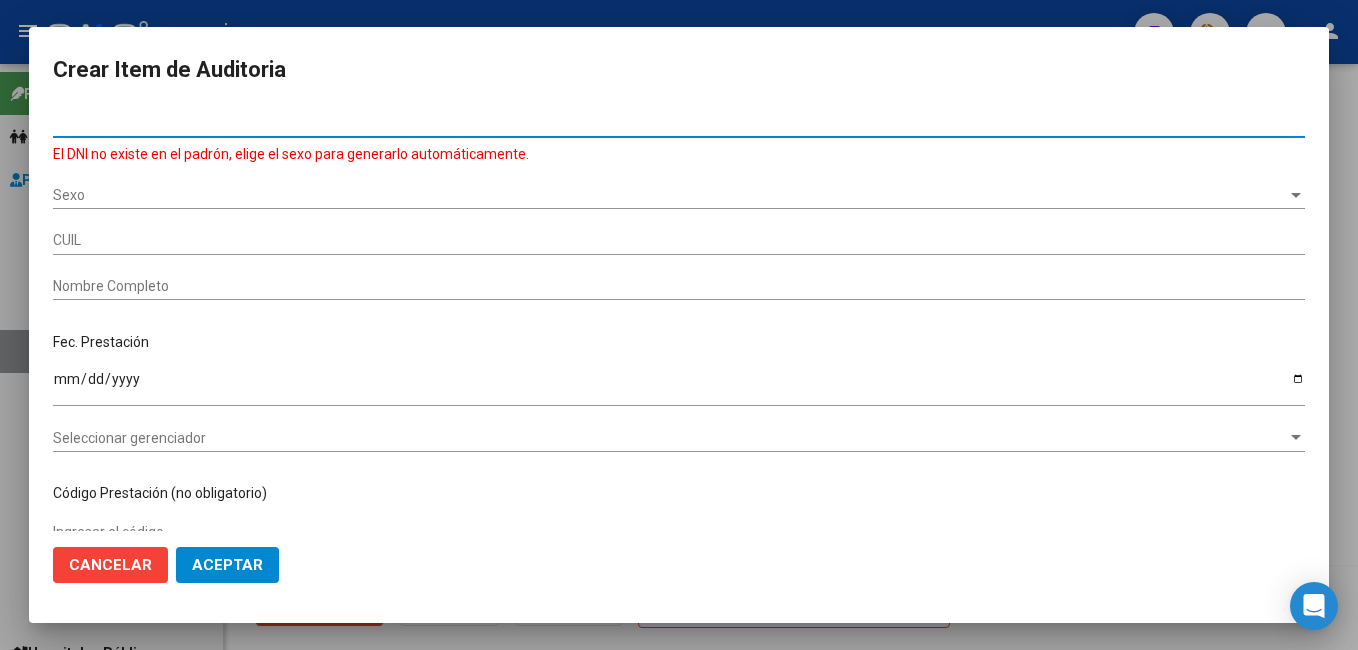 type on "35429113" 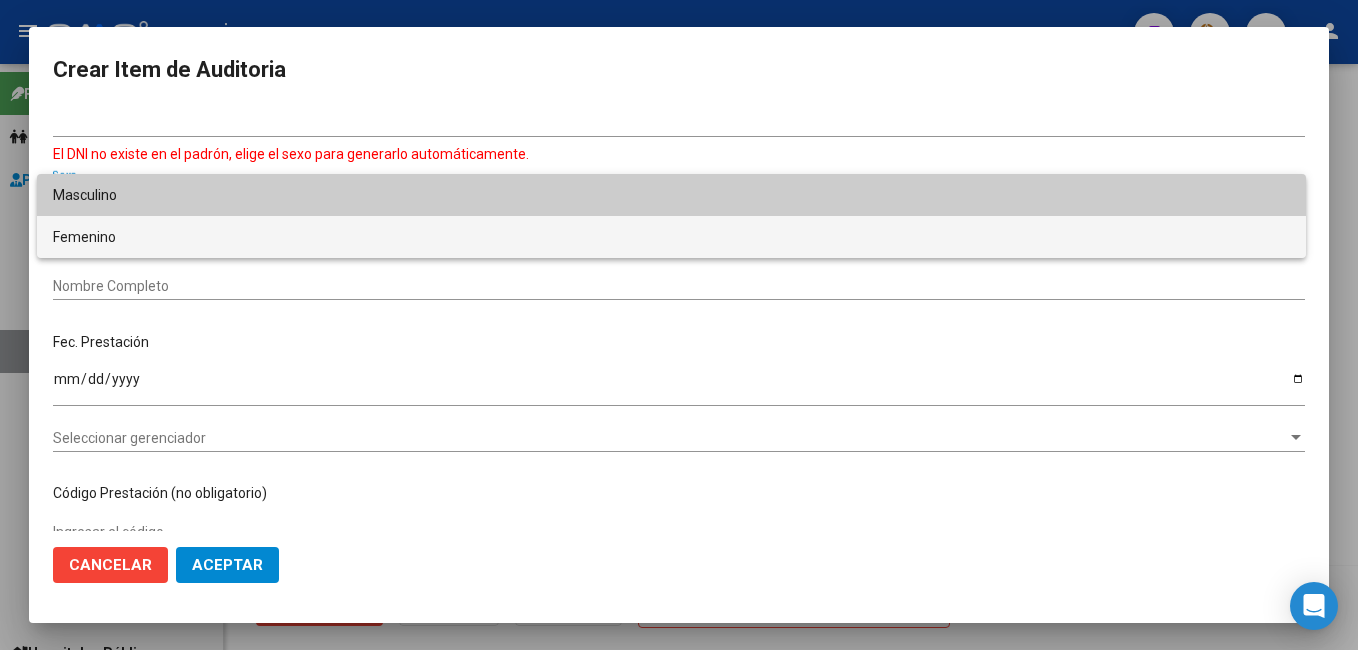click on "Femenino" at bounding box center [671, 237] 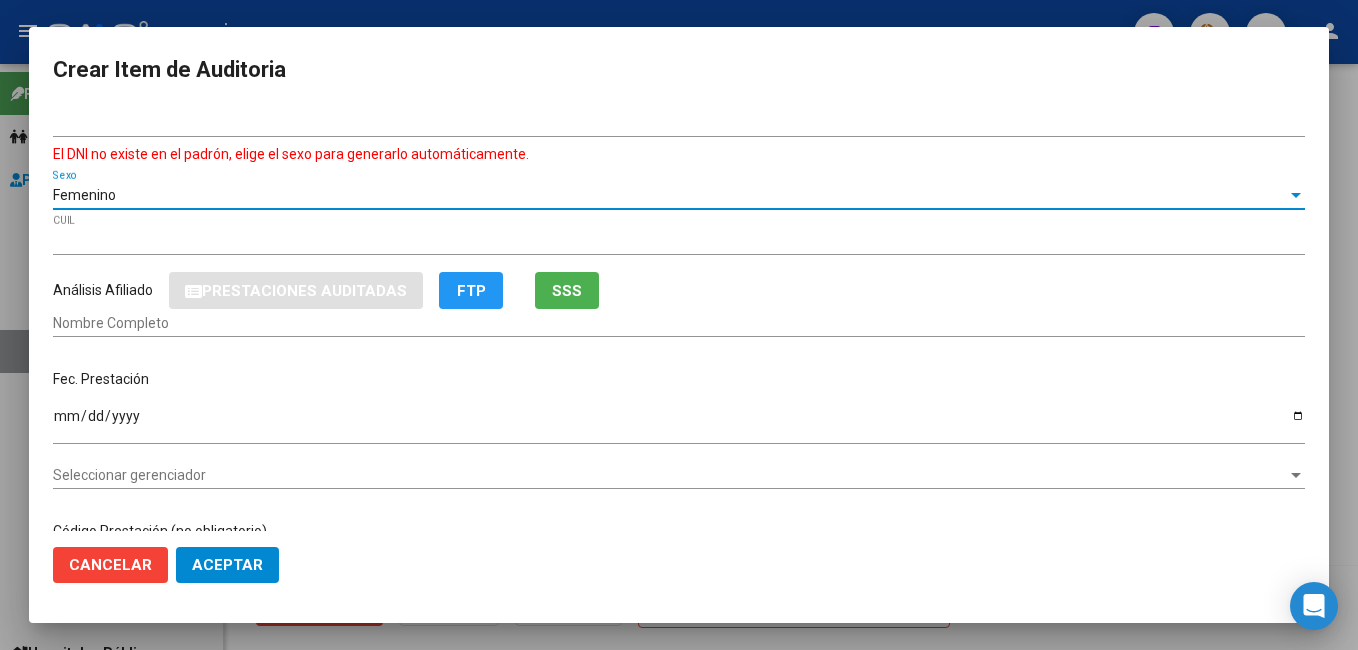 type on "CORONEL NOELIA IVANA" 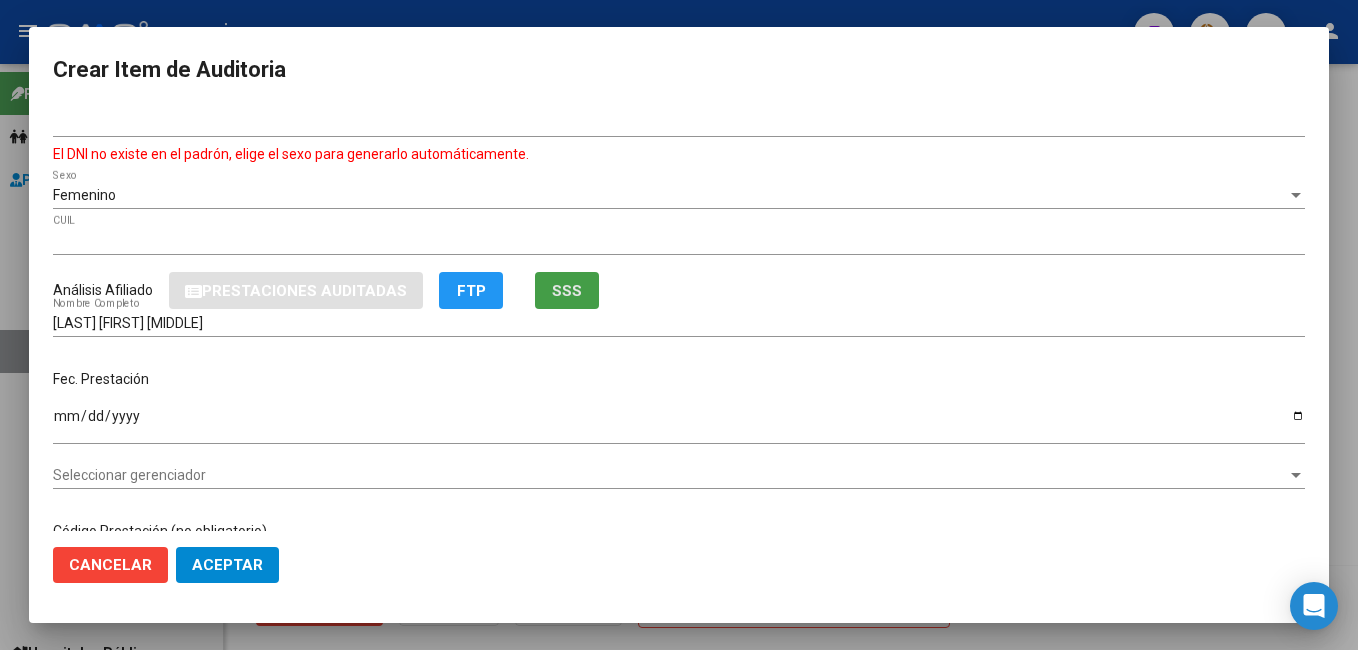click on "SSS" 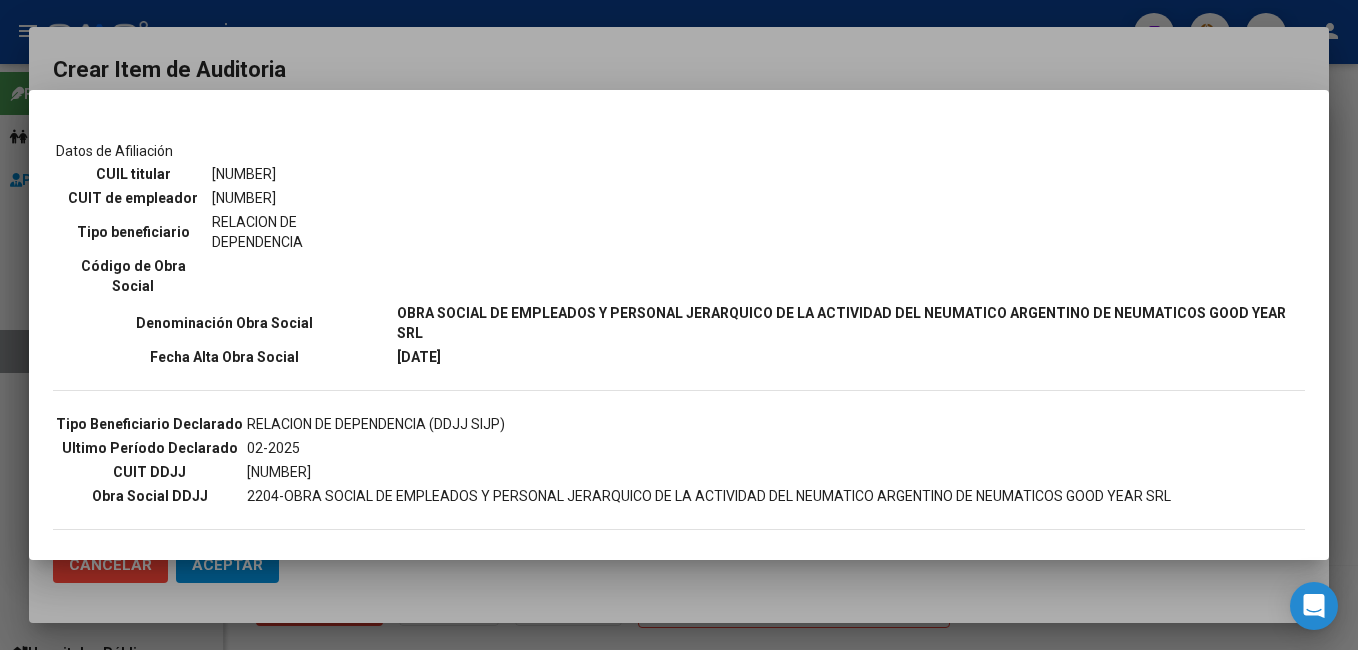 scroll, scrollTop: 582, scrollLeft: 0, axis: vertical 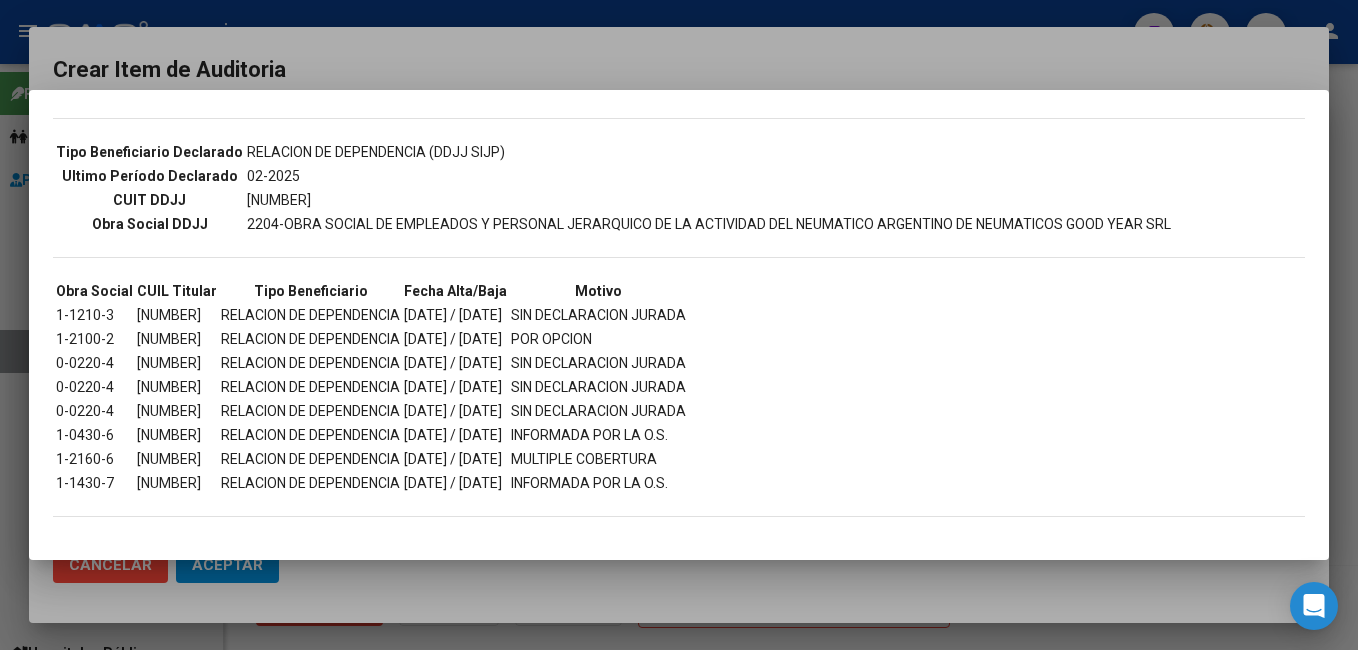 drag, startPoint x: 576, startPoint y: 361, endPoint x: 499, endPoint y: 362, distance: 77.00649 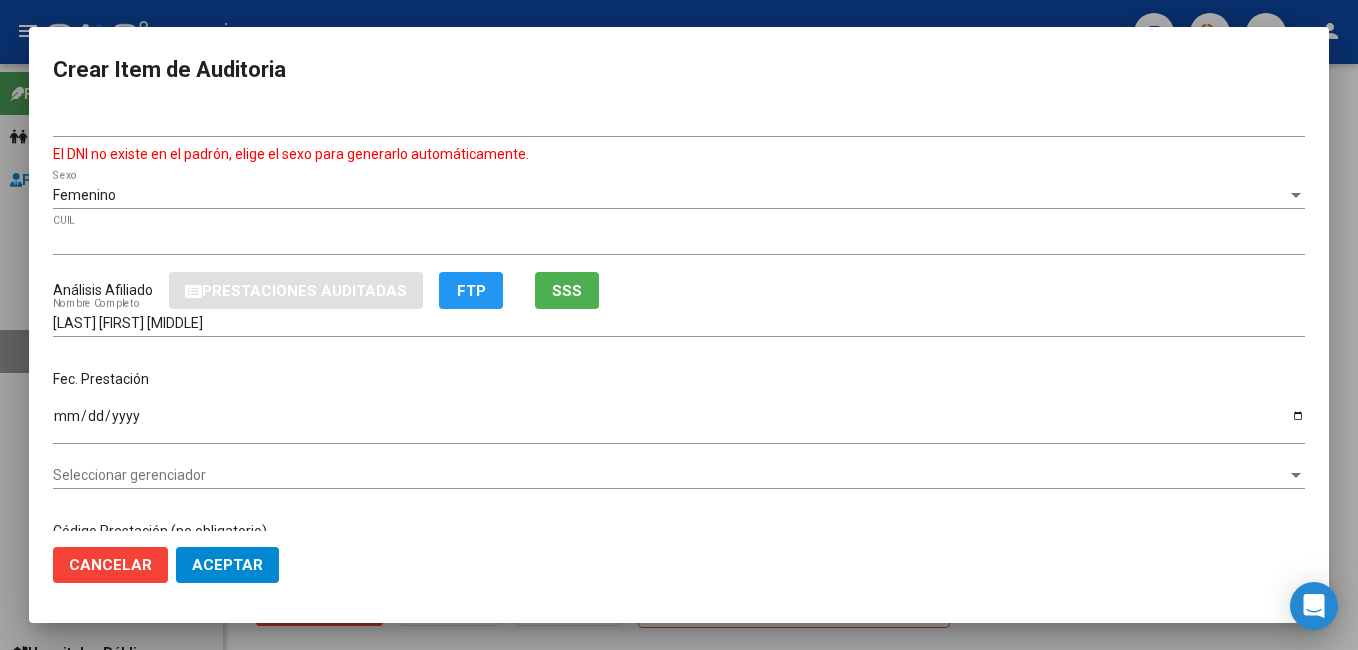 click on "35429113 Nro Documento  El DNI no existe en el padrón, elige el sexo para generarlo automáticamente. Femenino  Sexo   23354291134 CUIL  ARCA Padrón Análisis Afiliado  Prestaciones Auditadas FTP SSS   CORONEL NOELIA IVANA Nombre Completo  Fec. Prestación    Ingresar la fecha  Seleccionar gerenciador Seleccionar gerenciador Código Prestación (no obligatorio)    Ingresar el código  Precio  *   $ 5.598,00 Ingresar el precio  Cantidad  *   1 Ingresar la cantidad  Monto Item  *   $ 5.598,00 Ingresar el monto  Monto Debitado    $ 0,00 Ingresar el monto  Comentario Operador    Ingresar el Comentario  Comentario Gerenciador    Ingresar el Comentario  Descripción    Ingresar el Descripción   Atencion Tipo  Seleccionar tipo Seleccionar tipo  Nomenclador  Seleccionar Nomenclador Seleccionar Nomenclador" at bounding box center [679, 320] 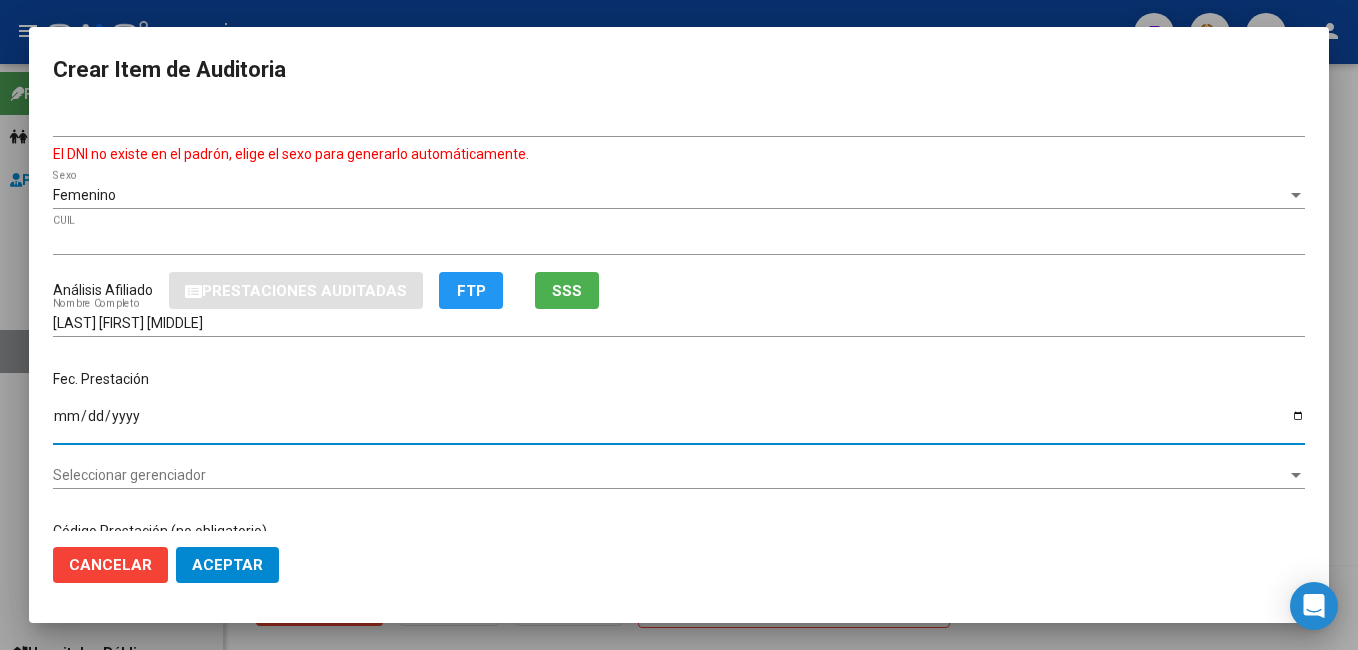 click on "Ingresar la fecha" at bounding box center (679, 423) 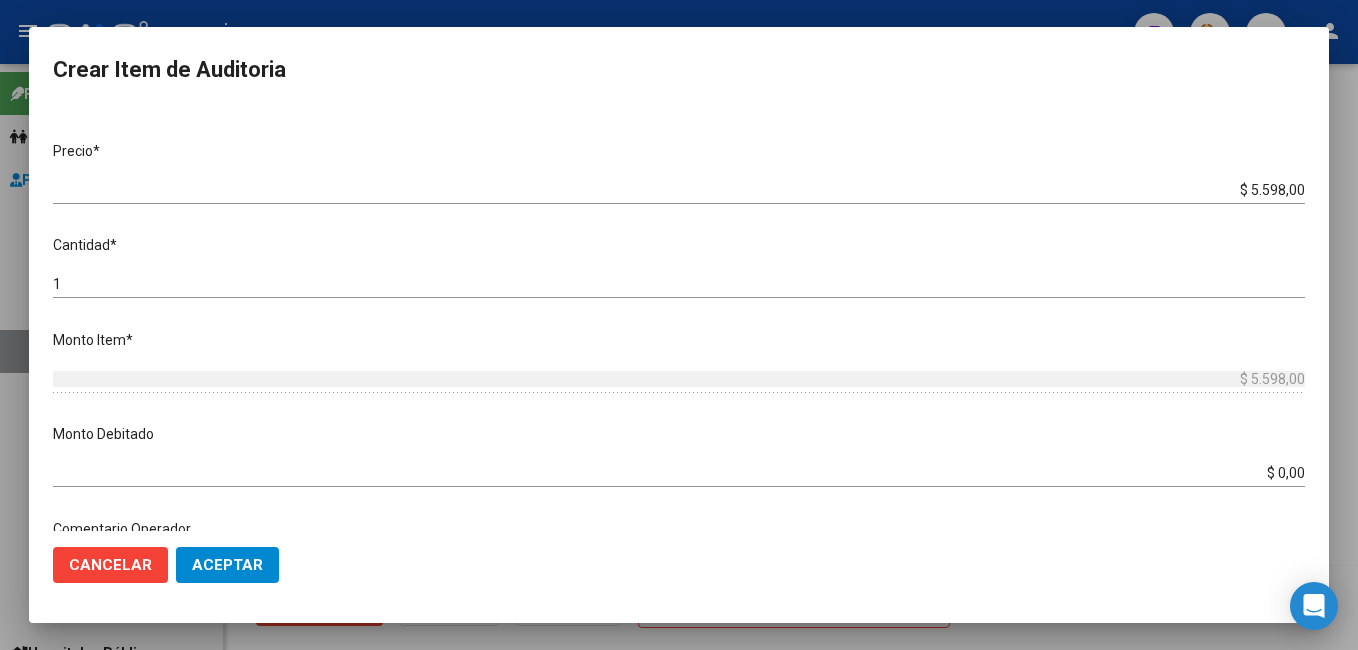 scroll, scrollTop: 500, scrollLeft: 0, axis: vertical 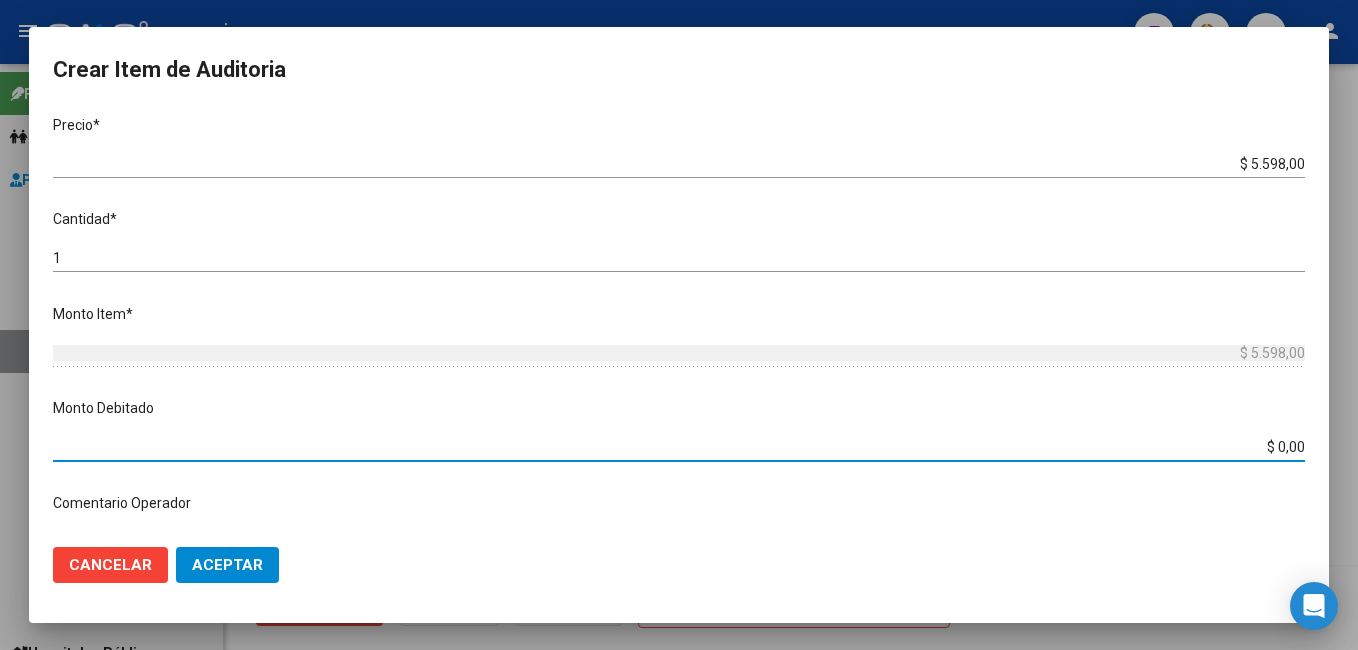 drag, startPoint x: 1231, startPoint y: 450, endPoint x: 1357, endPoint y: 434, distance: 127.01181 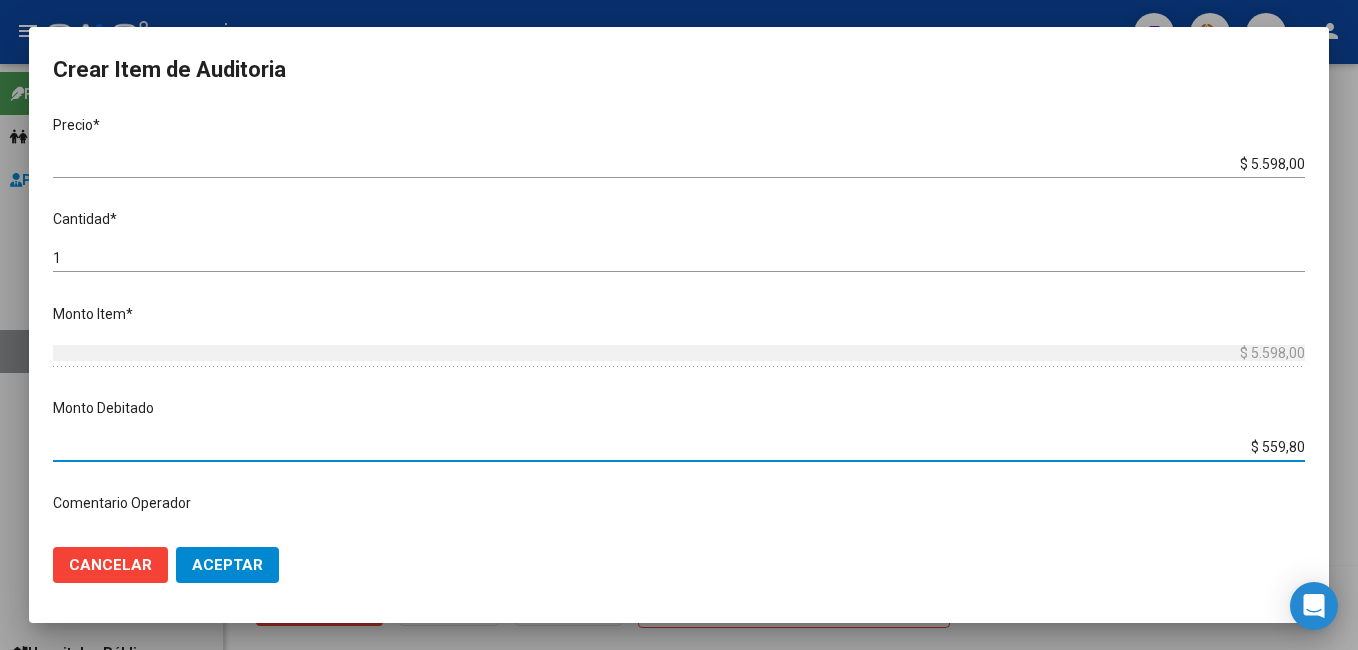 type on "$ 5.598,00" 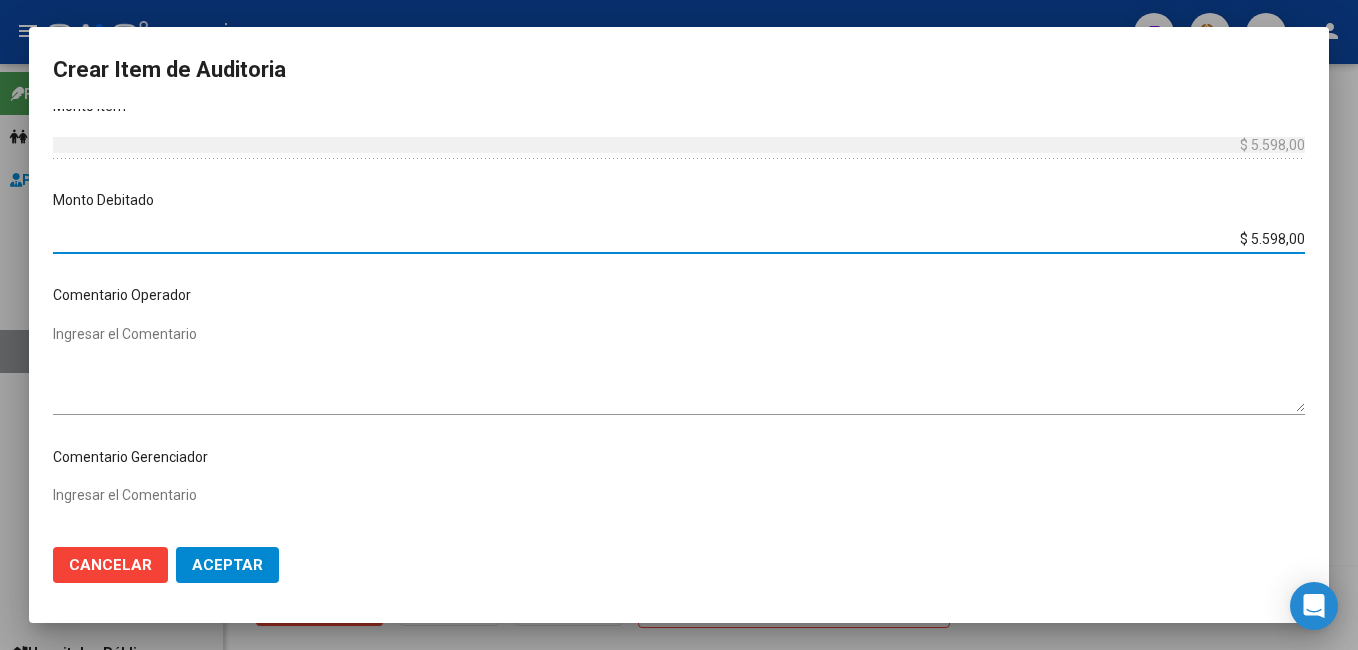 scroll, scrollTop: 700, scrollLeft: 0, axis: vertical 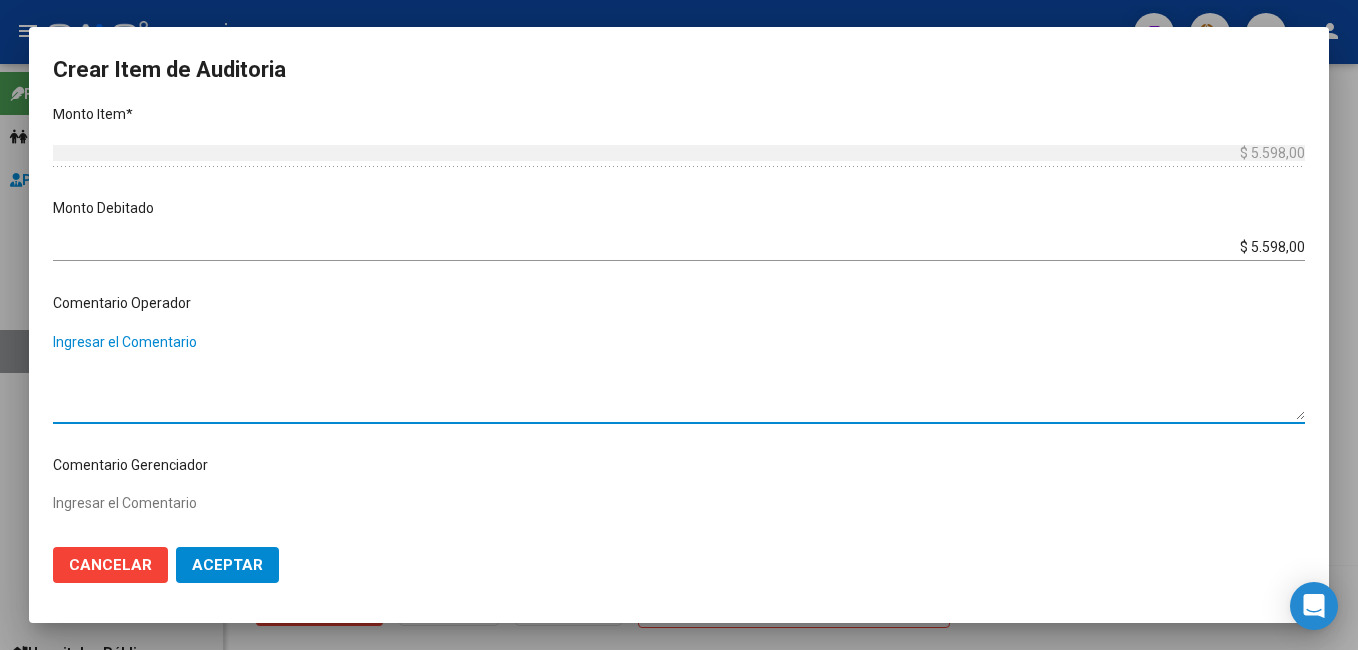 click on "Ingresar el Comentario" at bounding box center (679, 376) 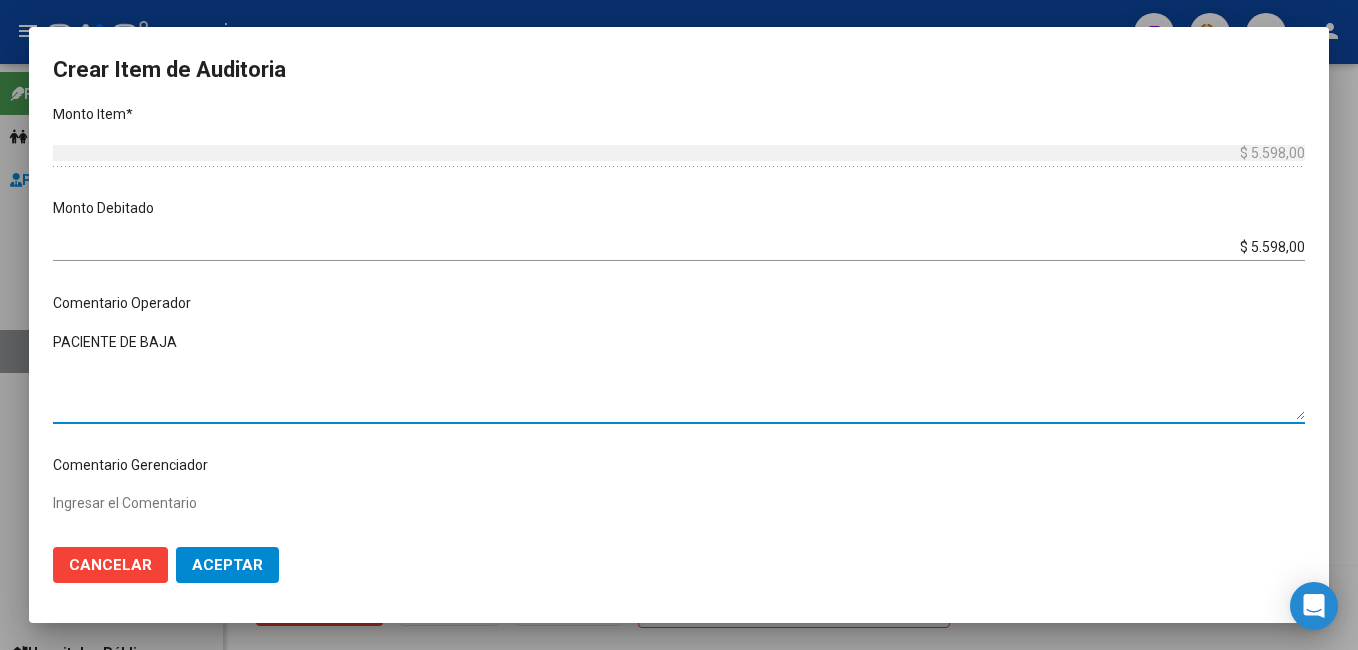 paste on "31-05-2017" 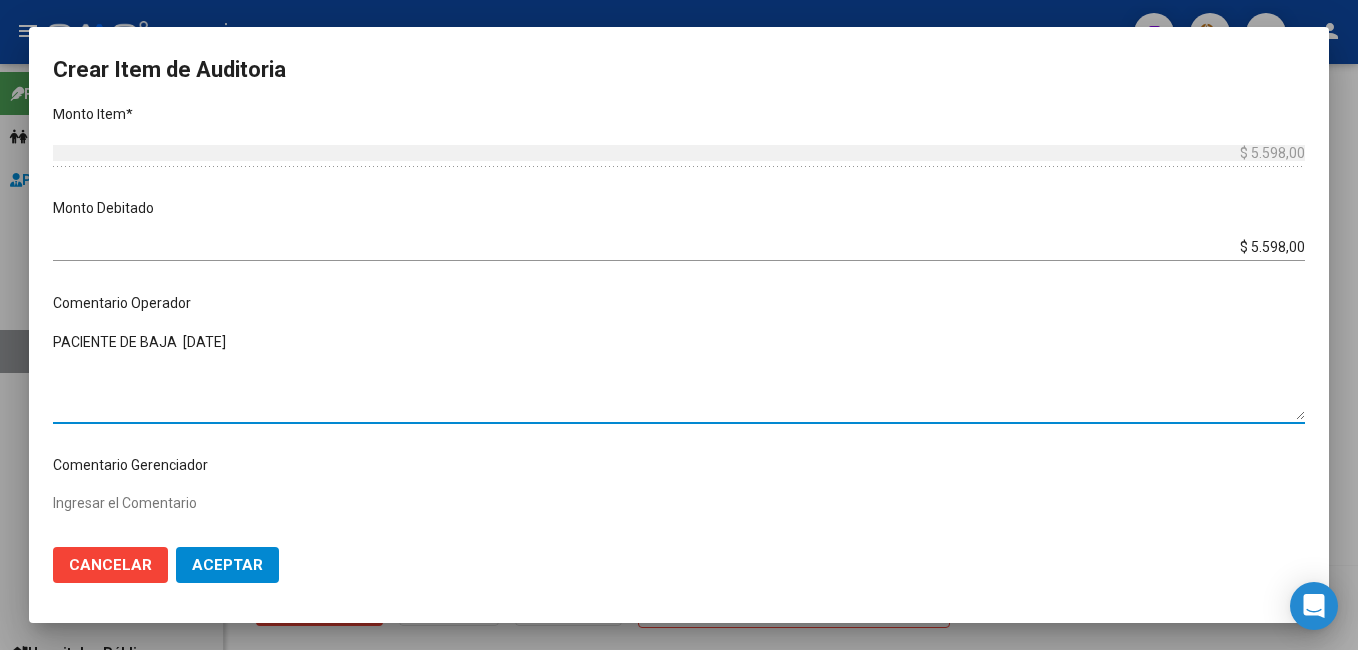 drag, startPoint x: 304, startPoint y: 349, endPoint x: 38, endPoint y: 354, distance: 266.047 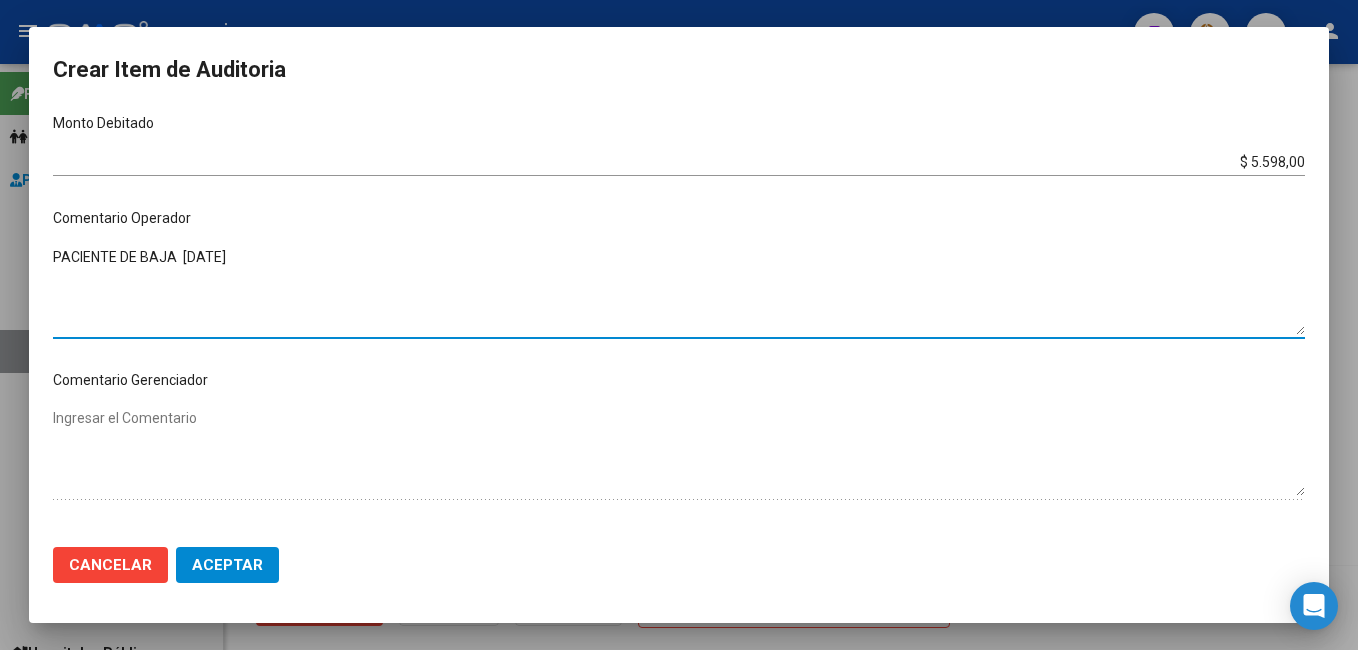 scroll, scrollTop: 1000, scrollLeft: 0, axis: vertical 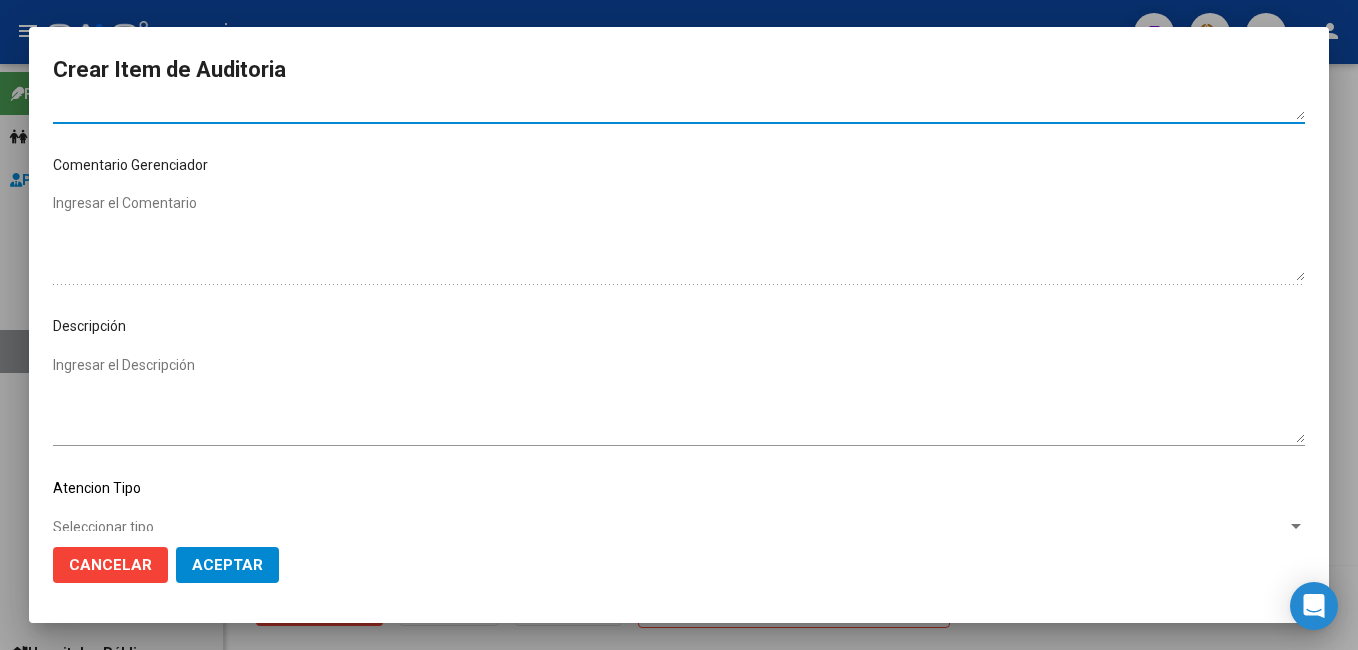 type on "PACIENTE DE BAJA  31-05-2017" 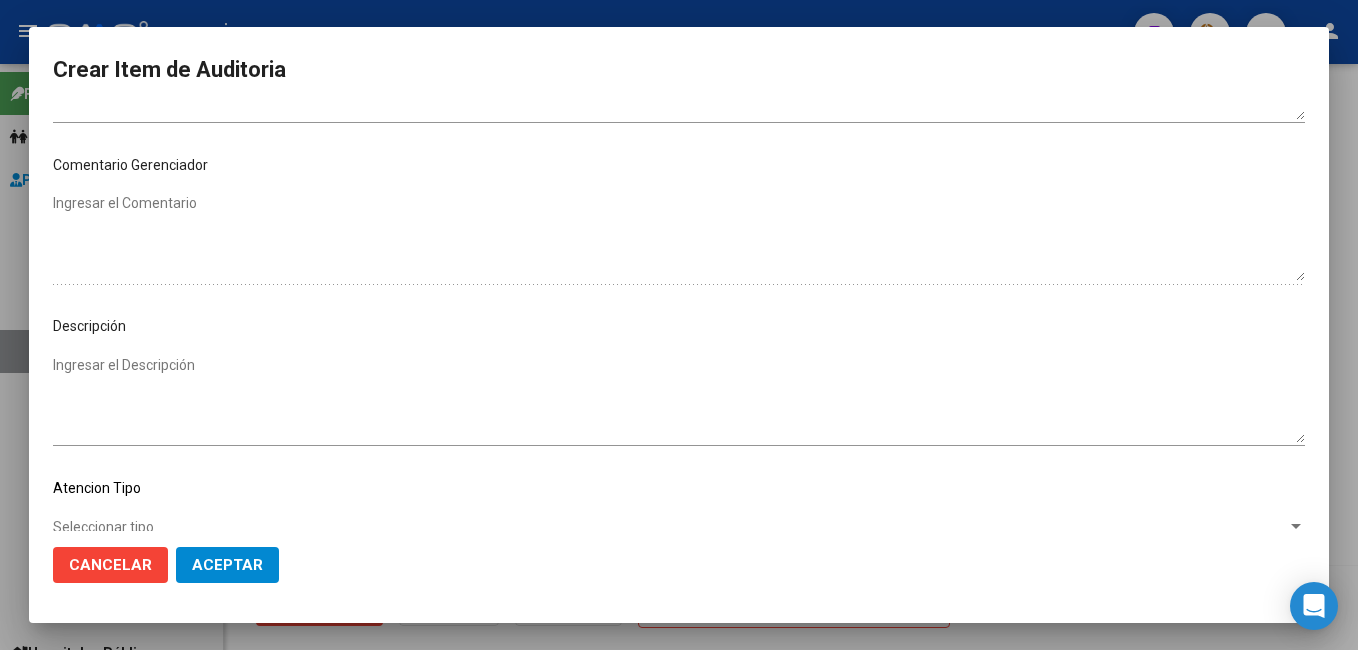 click on "Ingresar el Descripción" at bounding box center [679, 399] 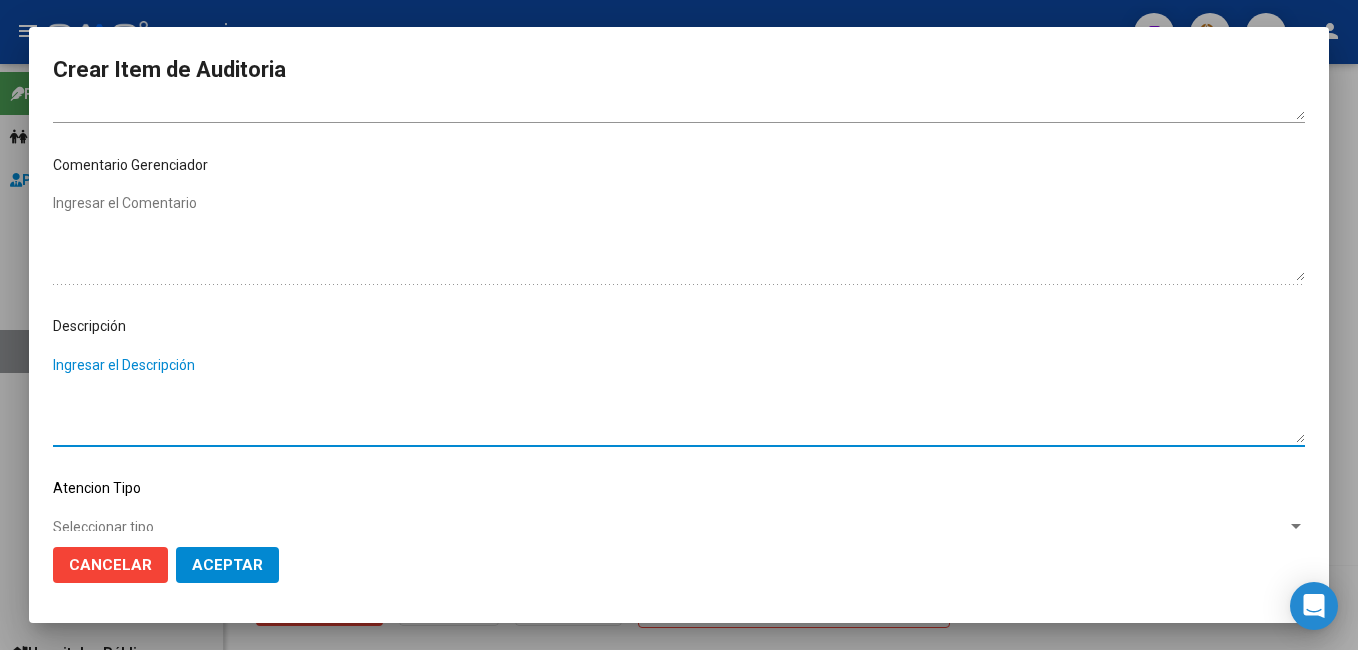 type on "V" 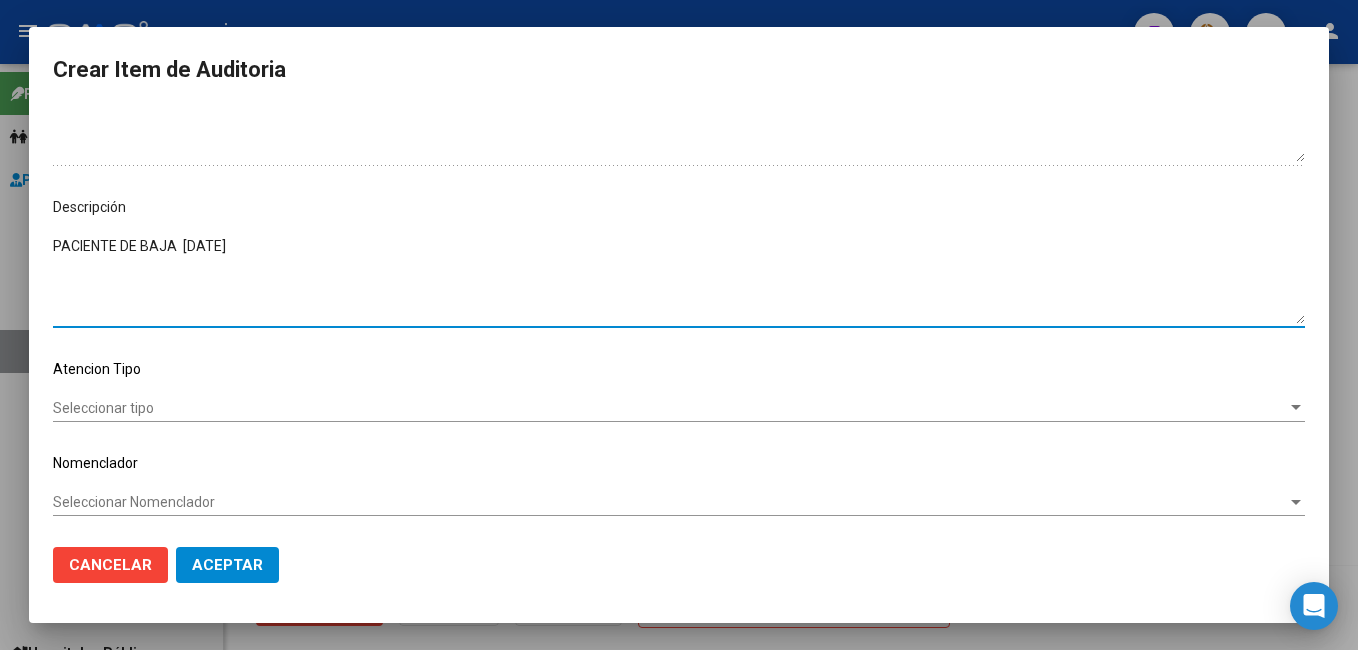 scroll, scrollTop: 1121, scrollLeft: 0, axis: vertical 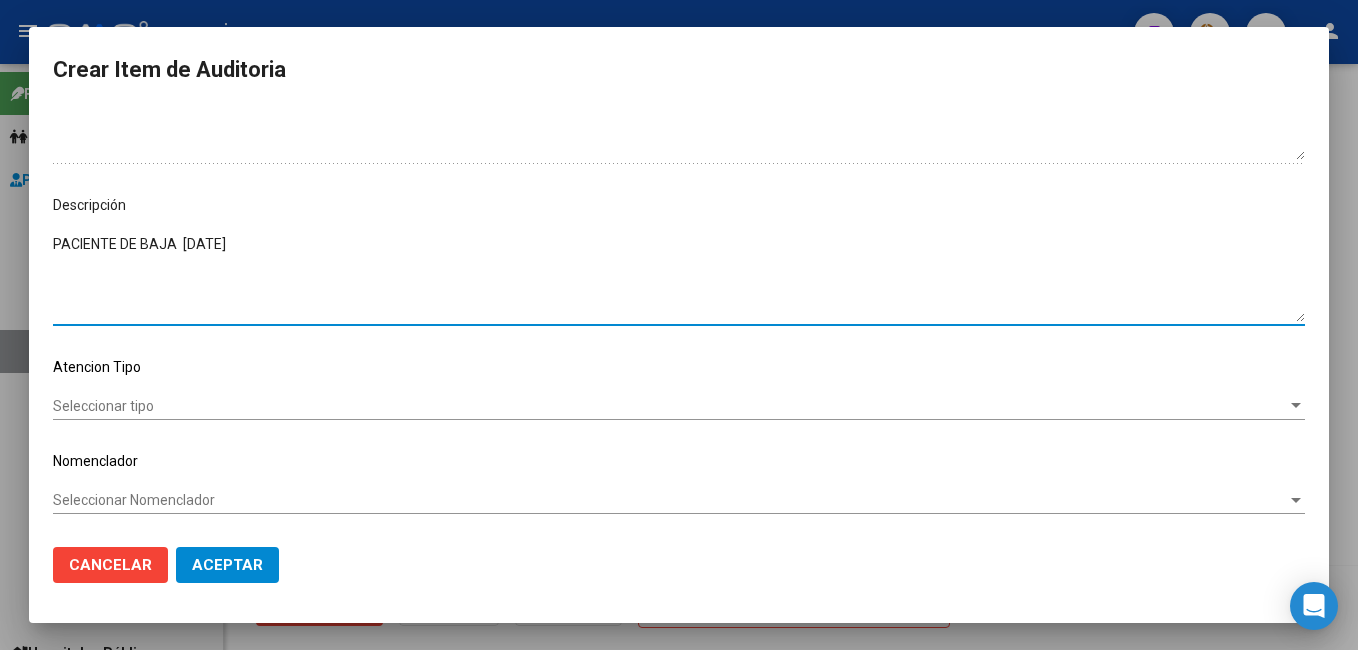 type on "PACIENTE DE BAJA  31-05-2017" 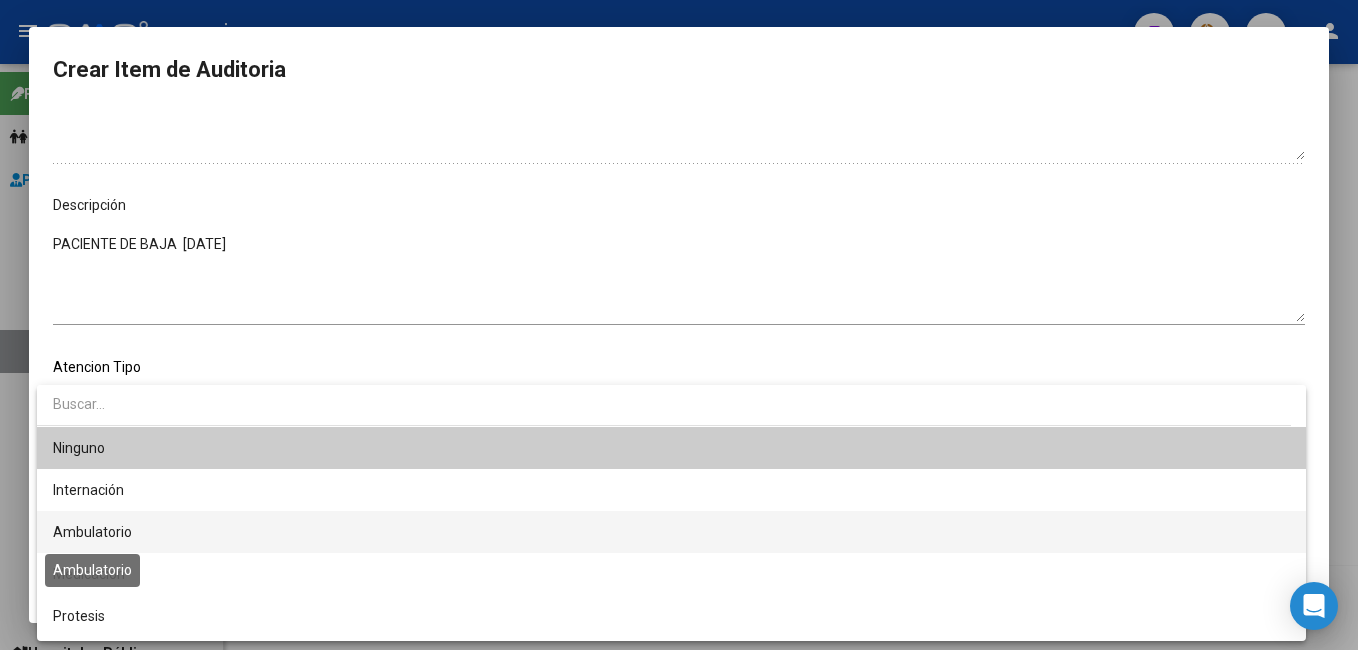 click on "Ambulatorio" at bounding box center [92, 532] 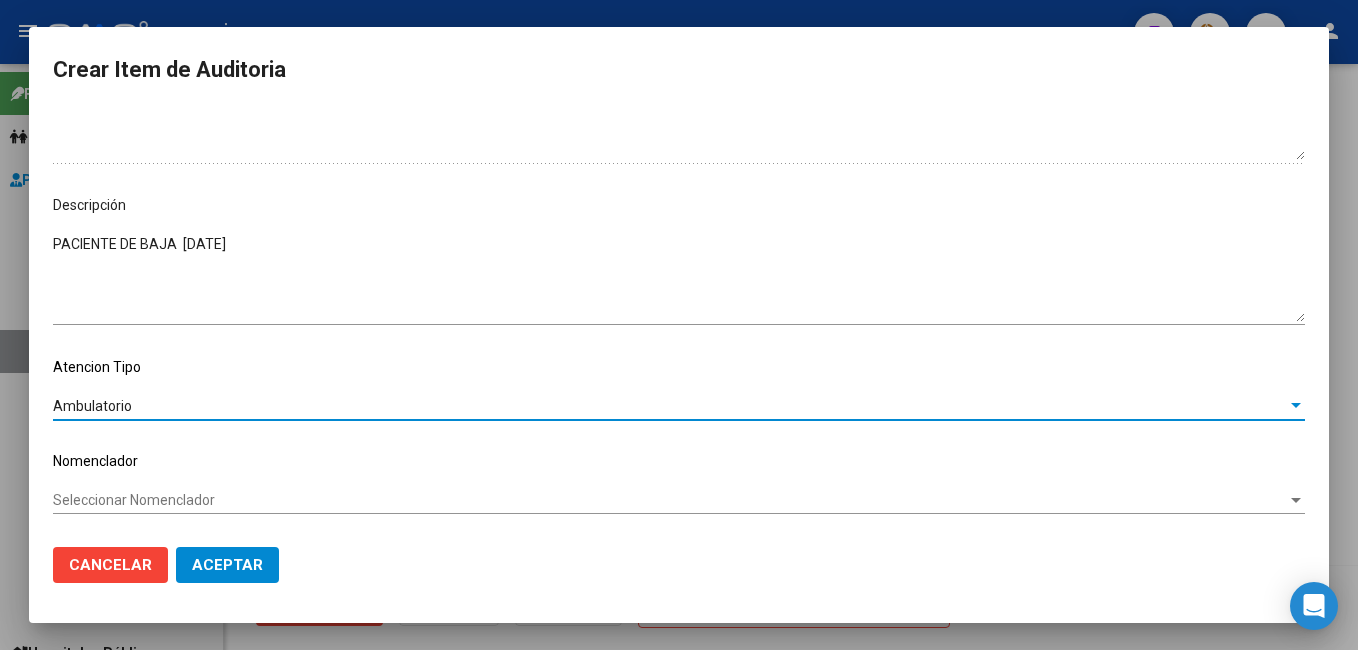 click on "Seleccionar Nomenclador" at bounding box center (670, 500) 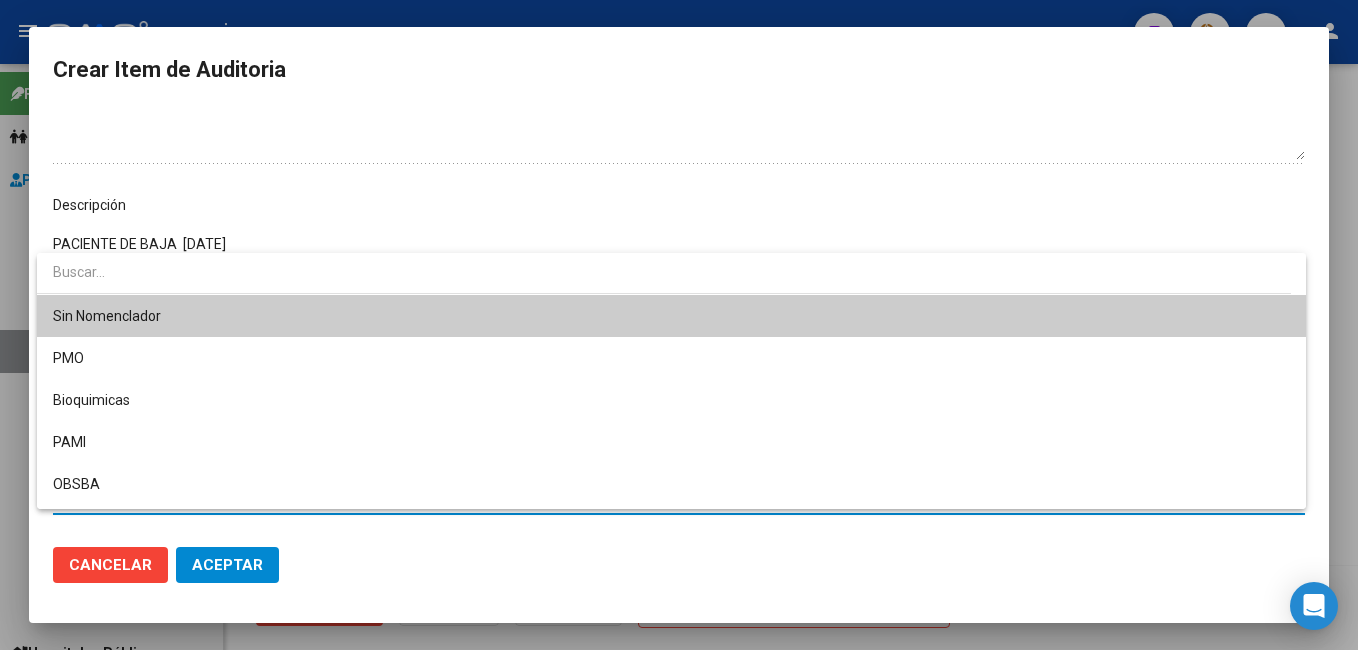 click on "Sin Nomenclador" at bounding box center [671, 316] 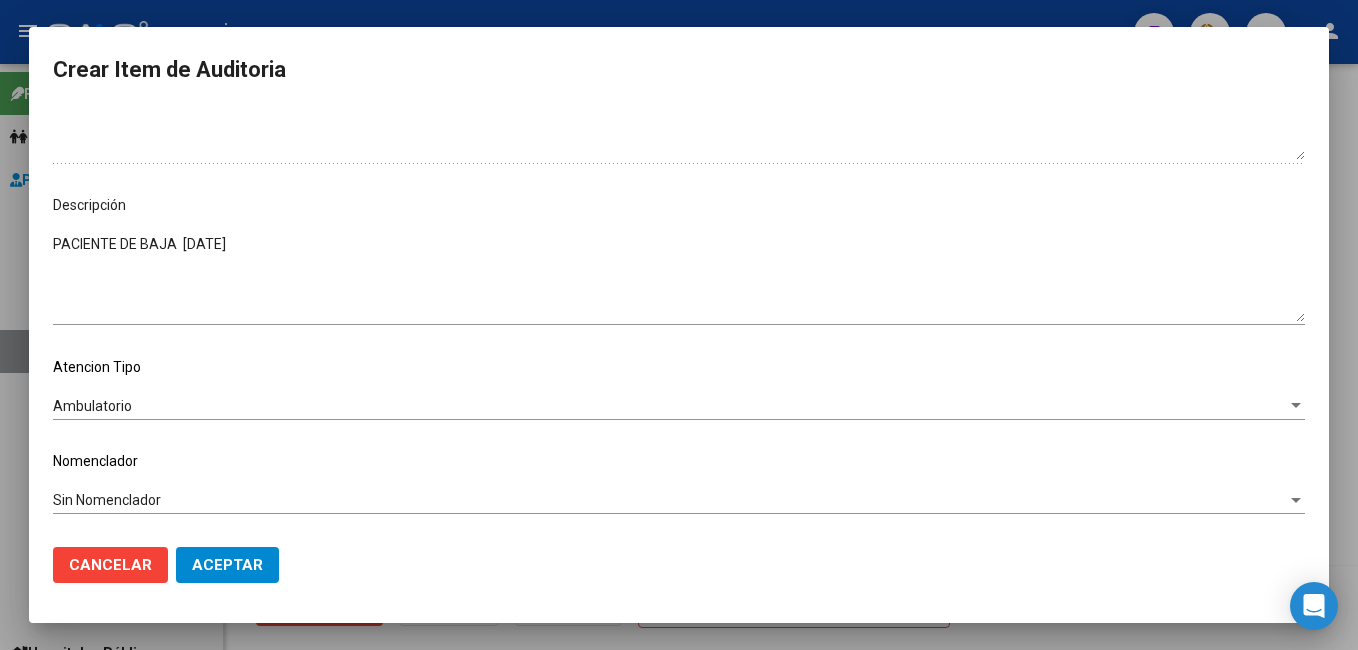 click on "Cancelar Aceptar" 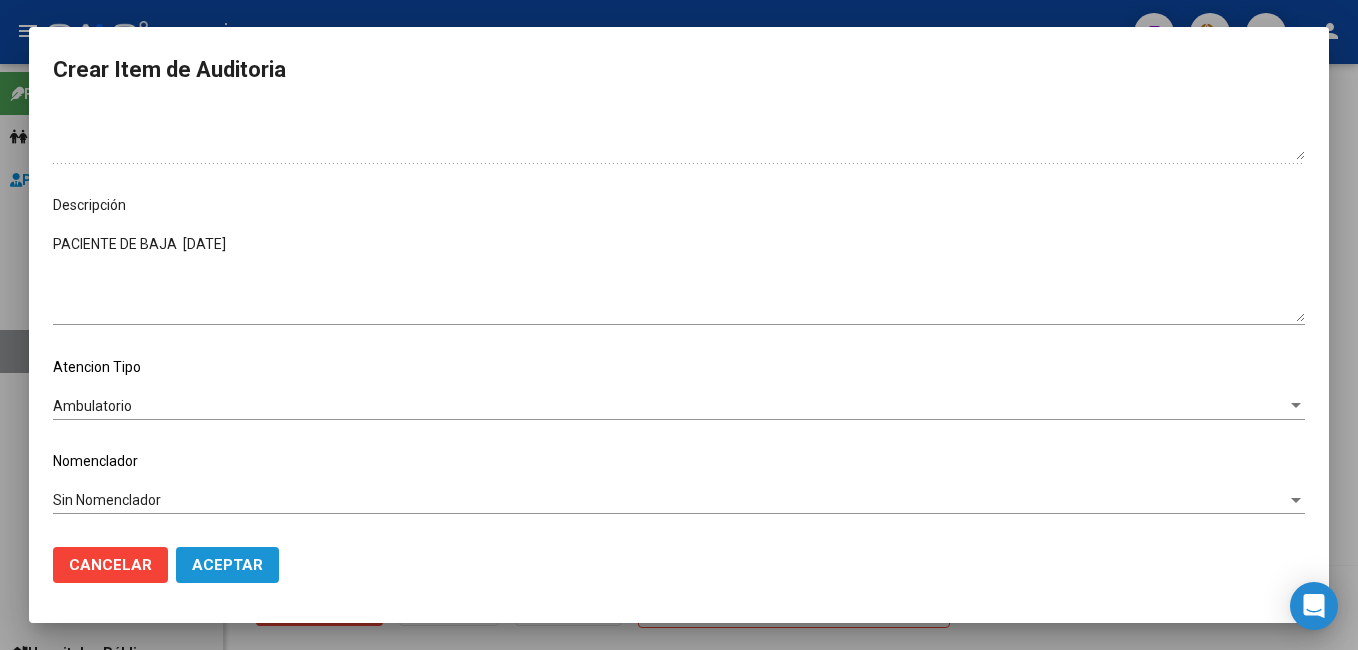 click on "Aceptar" 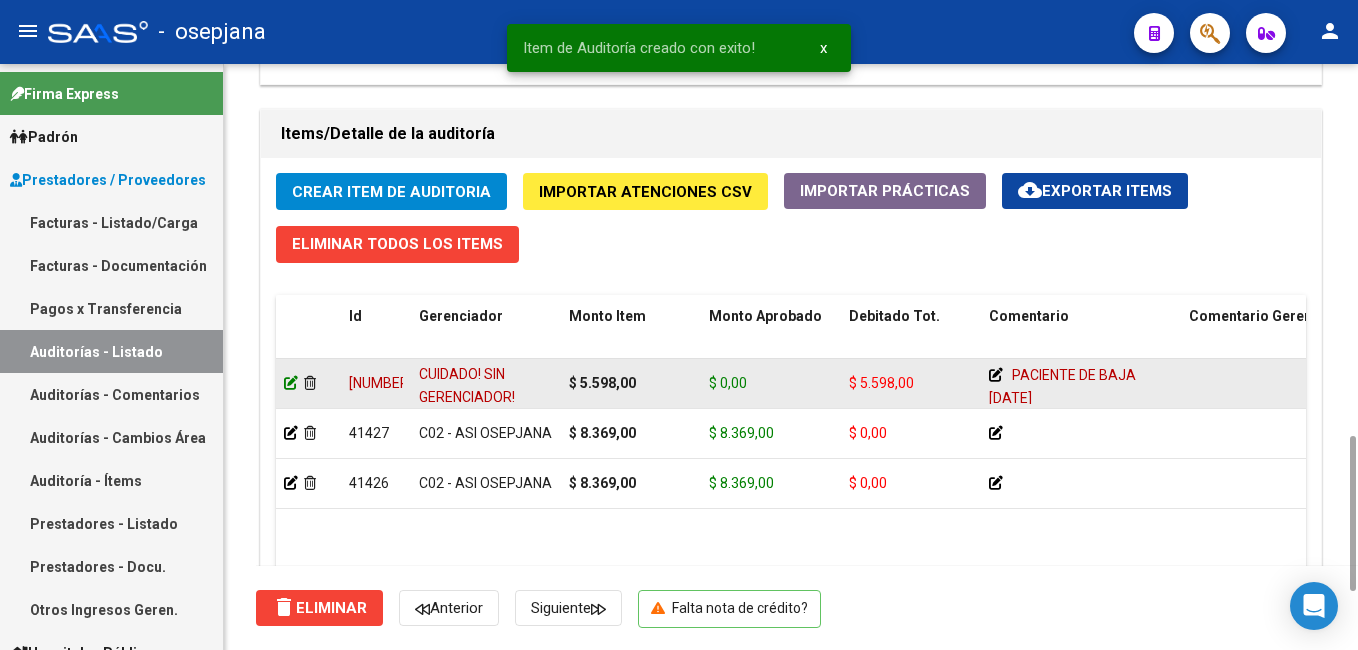 click 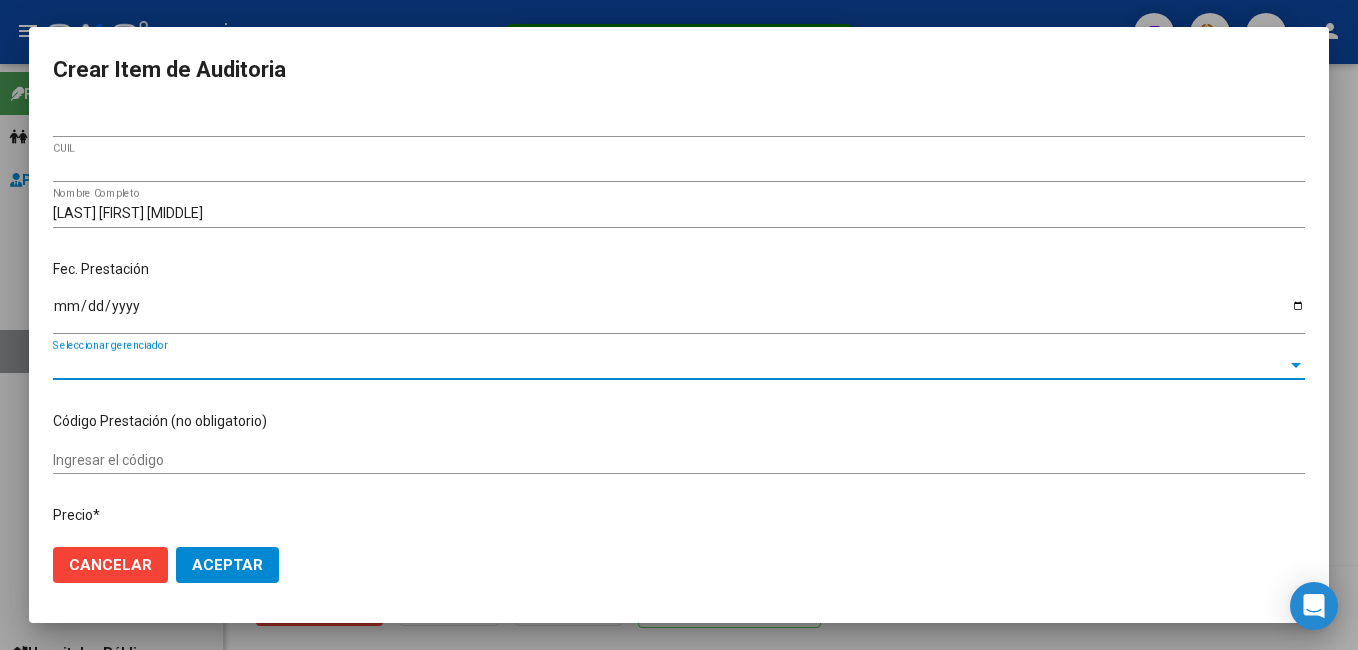 click on "Seleccionar gerenciador" at bounding box center [670, 365] 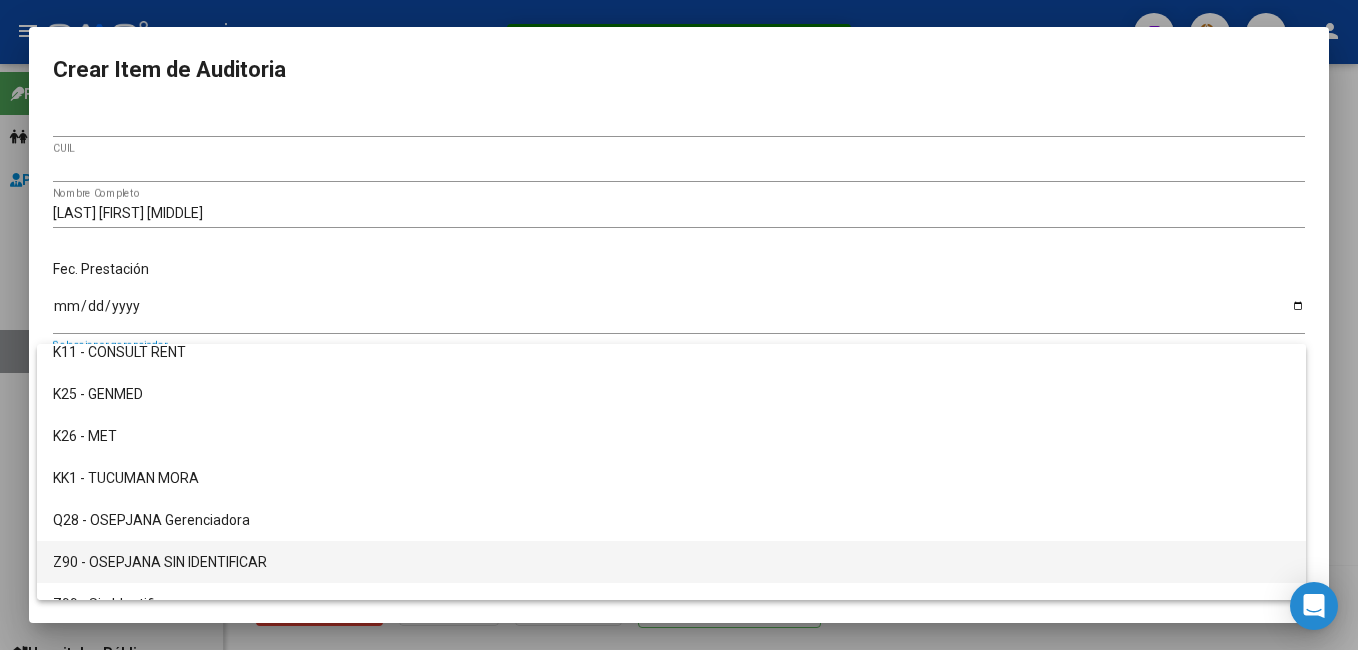 scroll, scrollTop: 668, scrollLeft: 0, axis: vertical 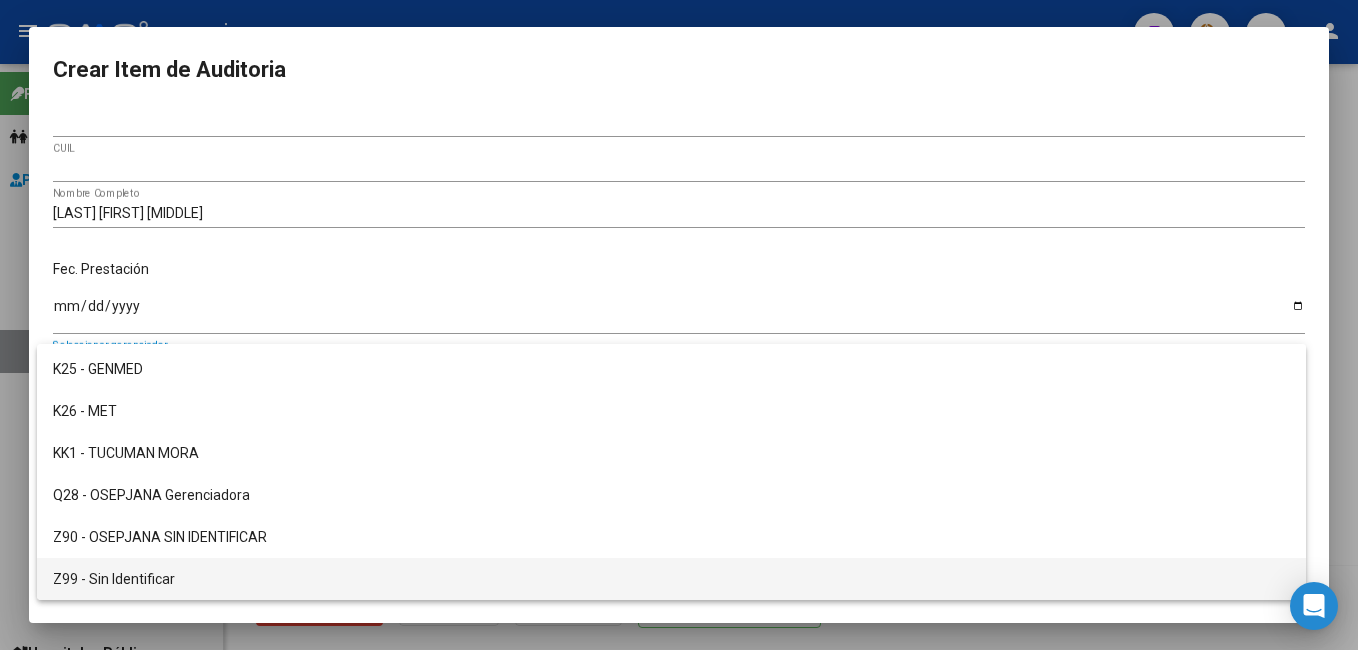 click on "Z99 - Sin Identificar" at bounding box center (671, 579) 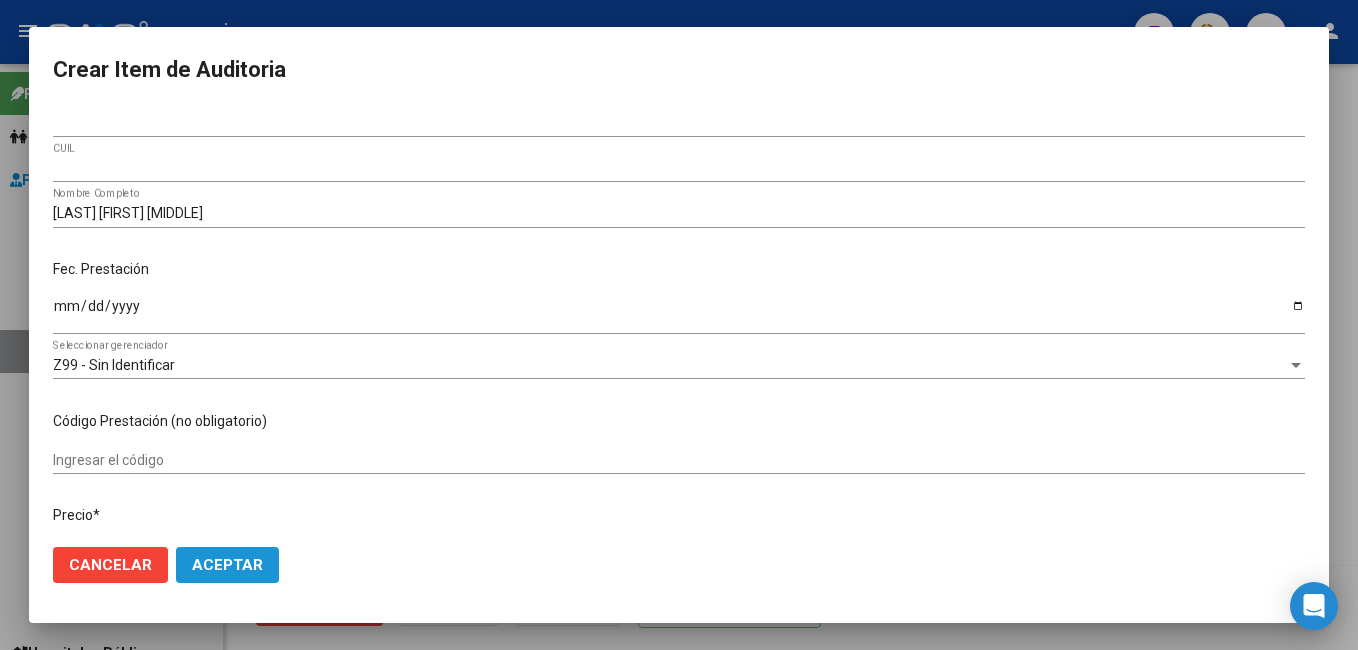drag, startPoint x: 240, startPoint y: 564, endPoint x: 252, endPoint y: 555, distance: 15 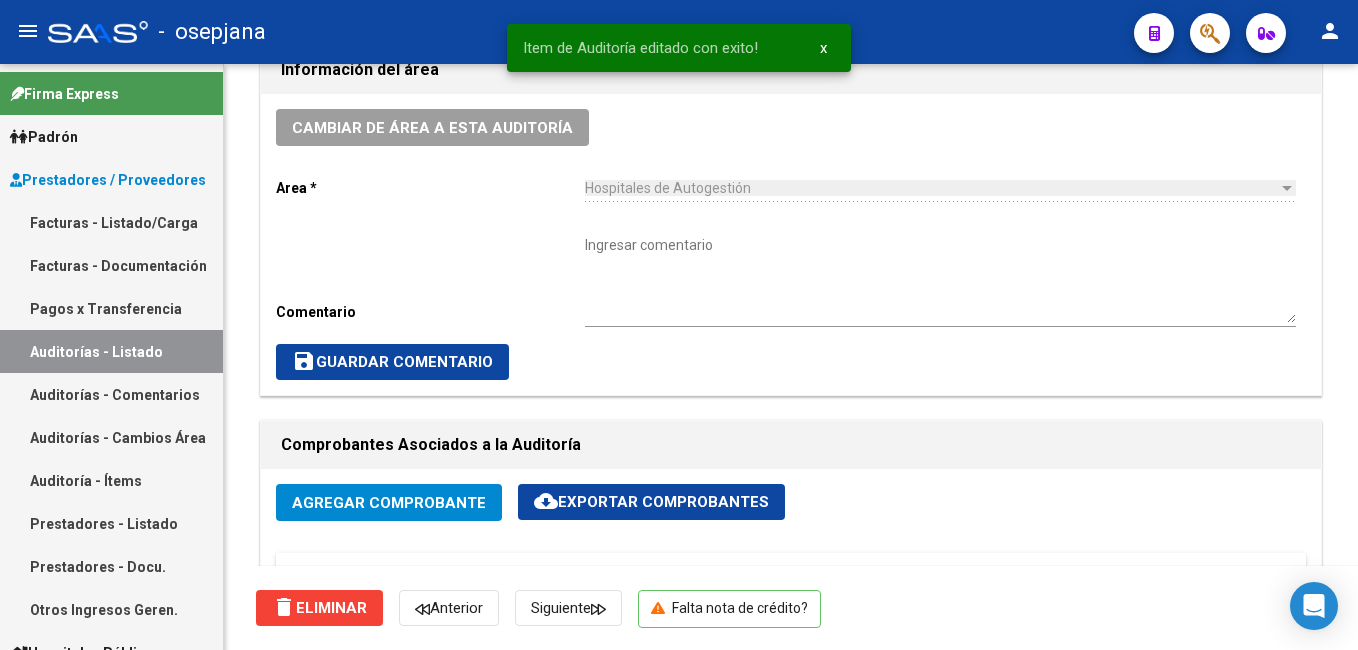 scroll, scrollTop: 200, scrollLeft: 0, axis: vertical 